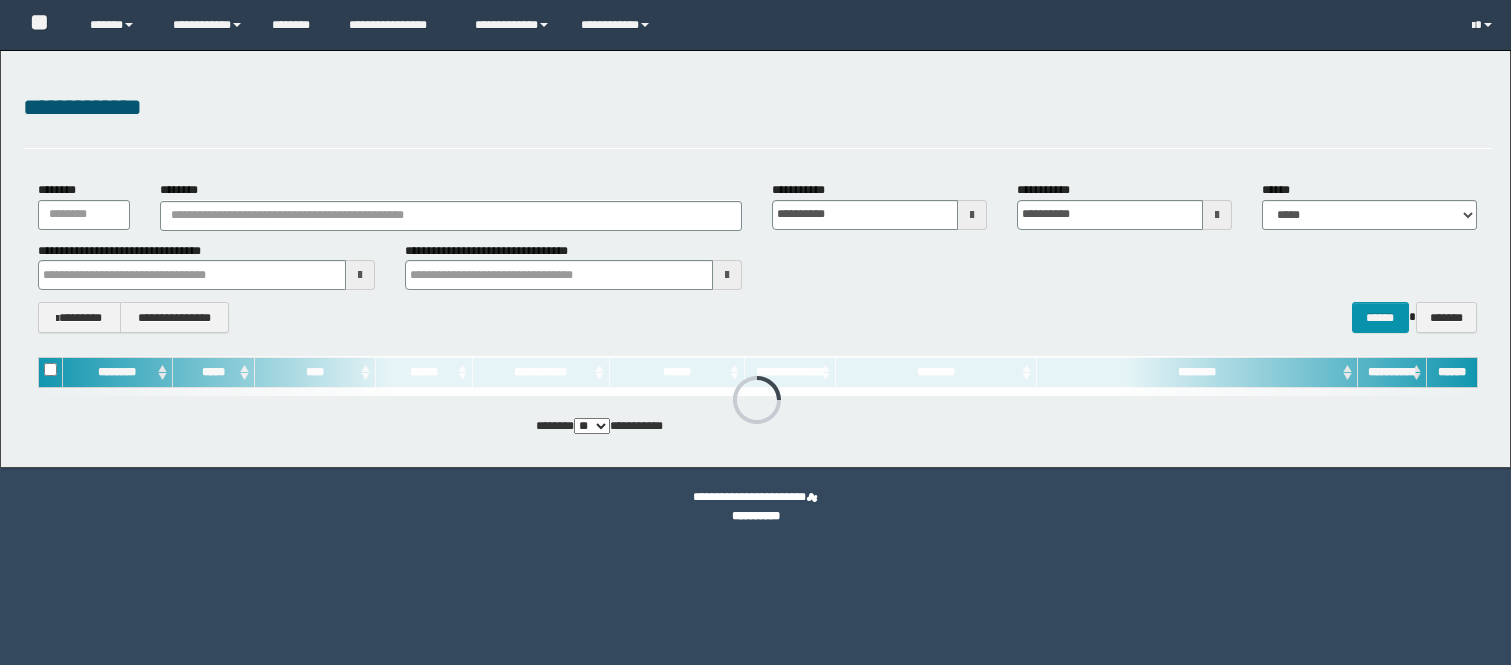 scroll, scrollTop: 0, scrollLeft: 0, axis: both 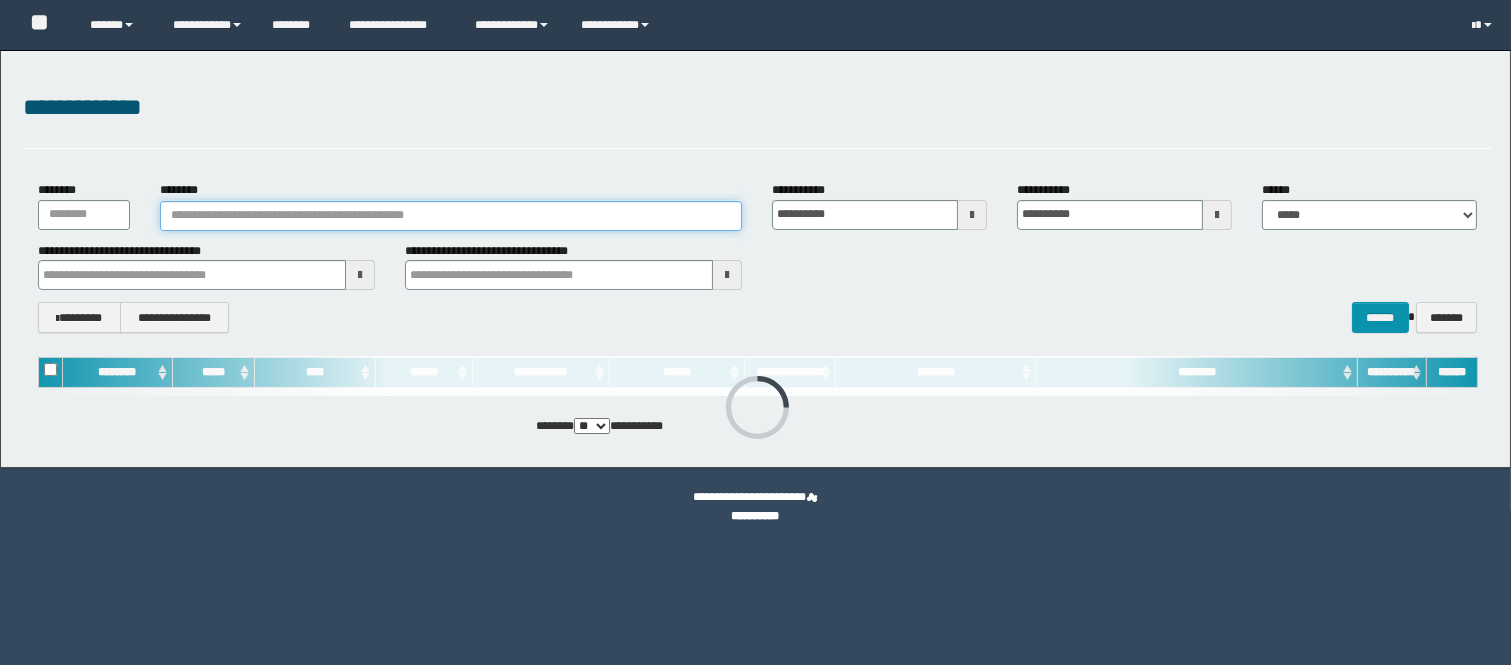 click on "********" at bounding box center (451, 216) 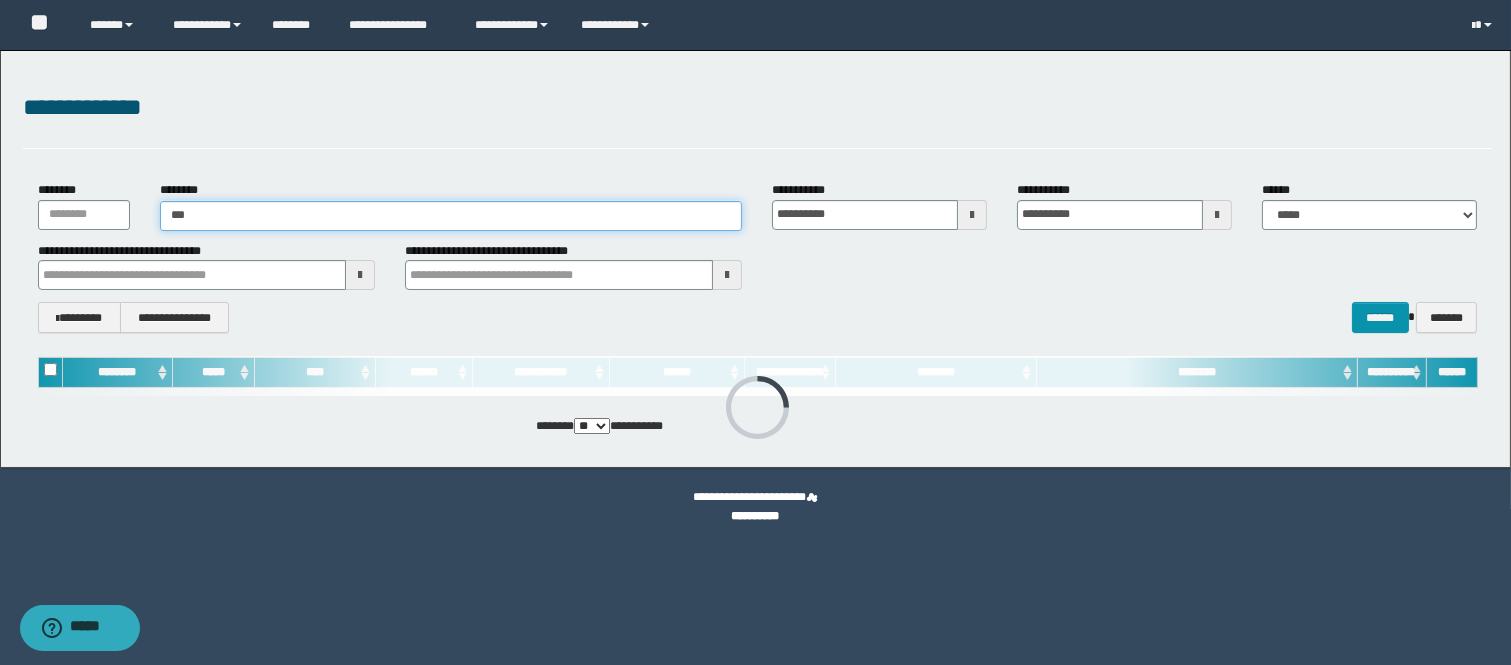 type on "****" 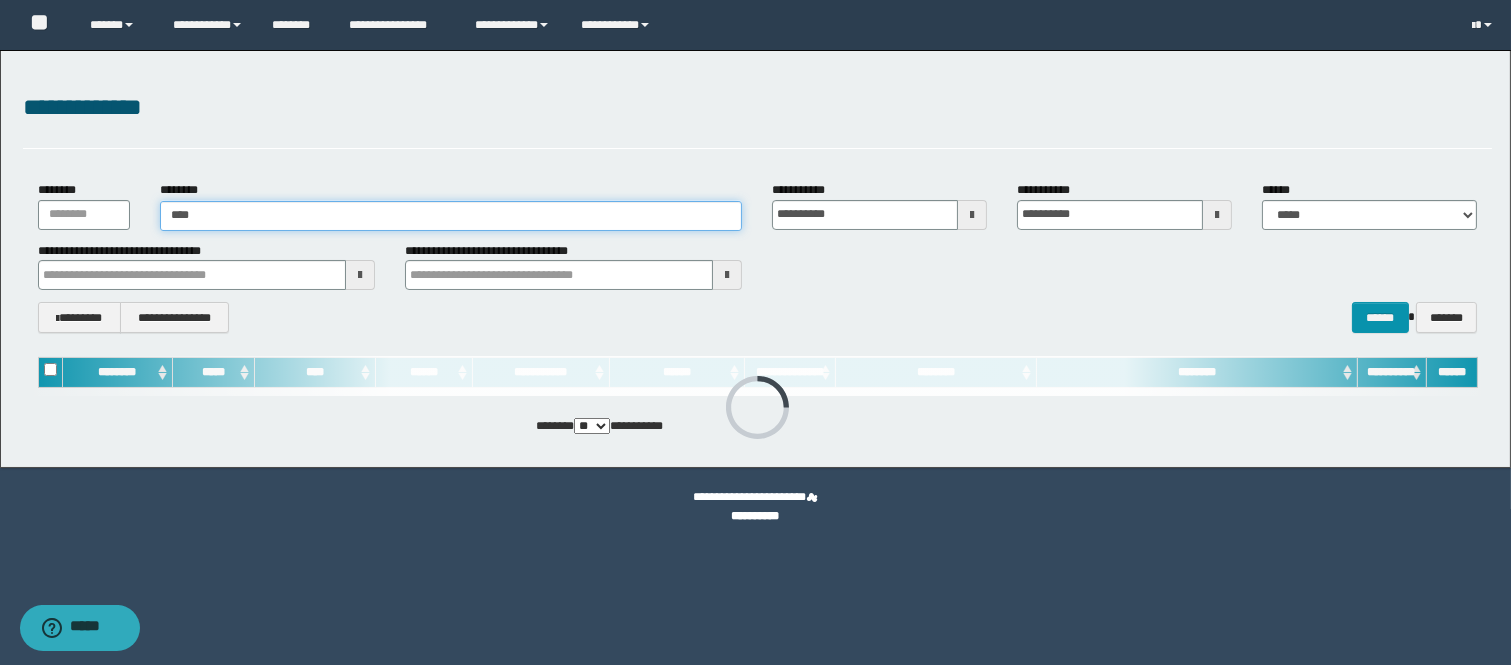 type on "****" 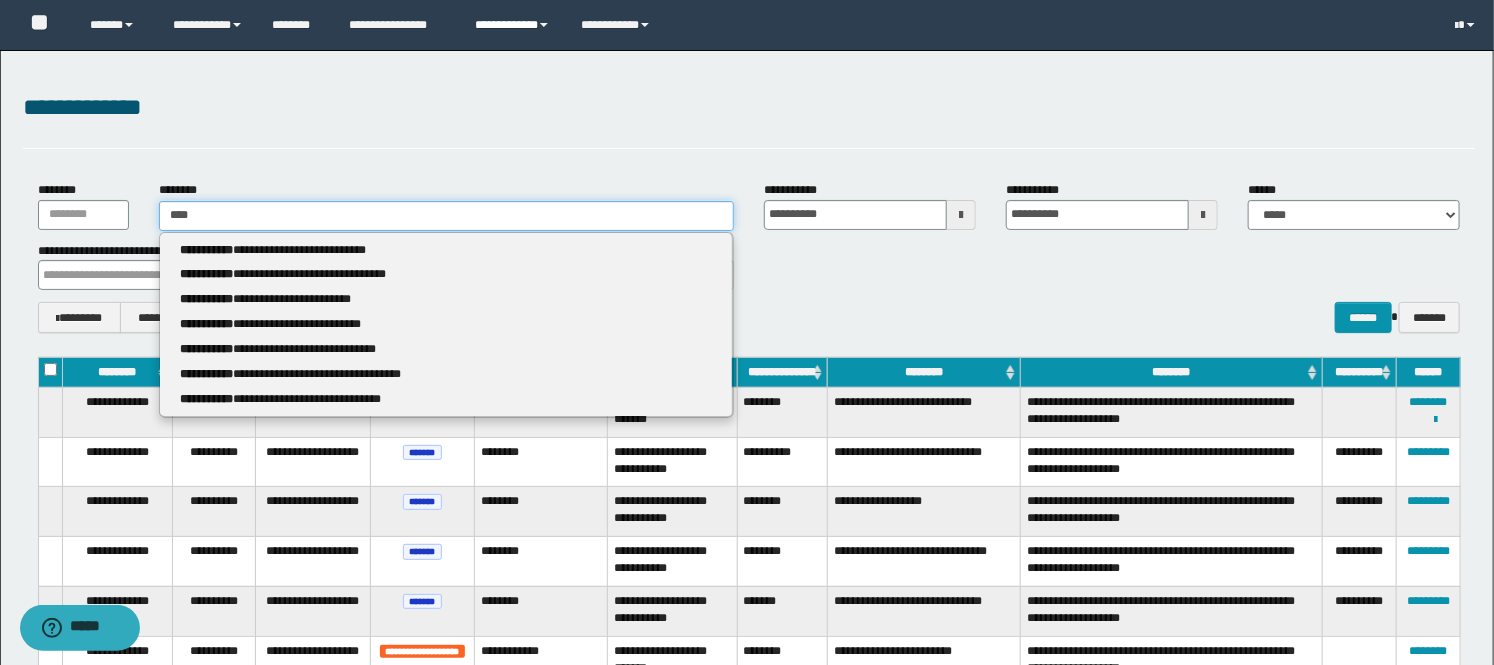 type on "****" 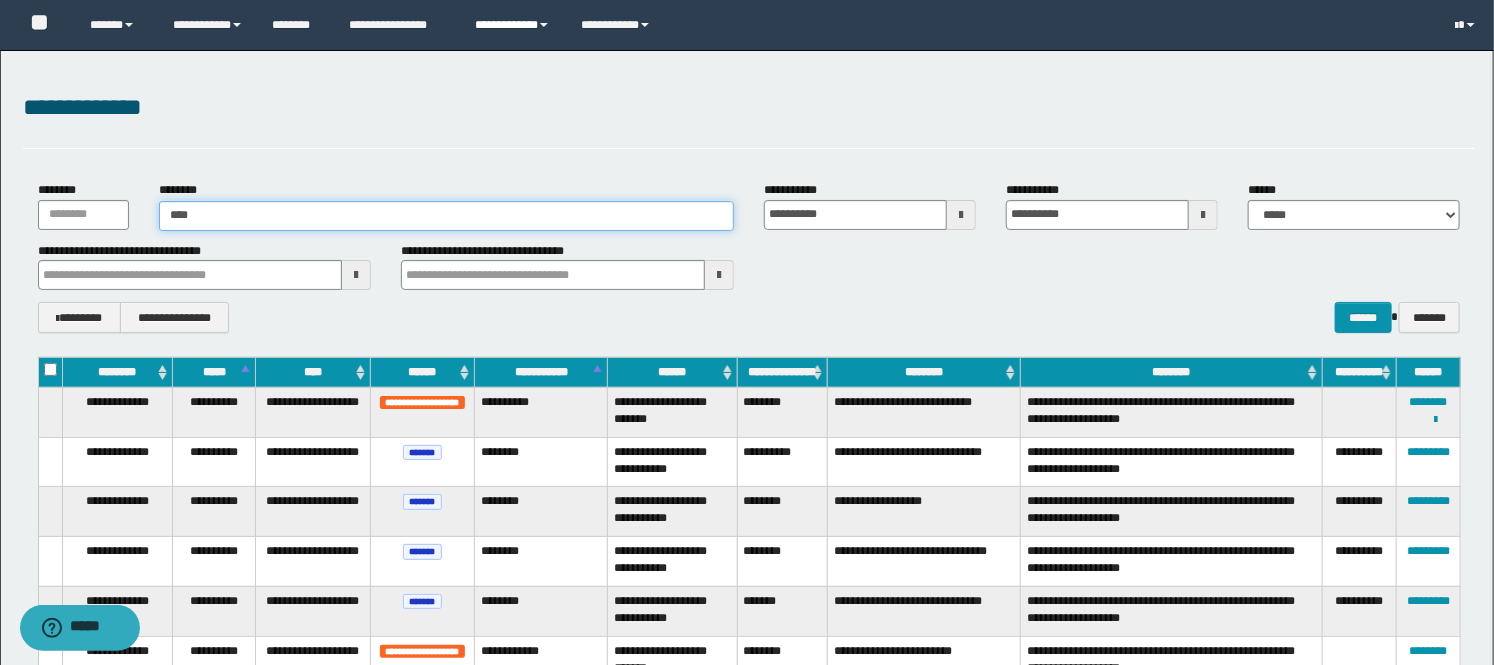 type on "****" 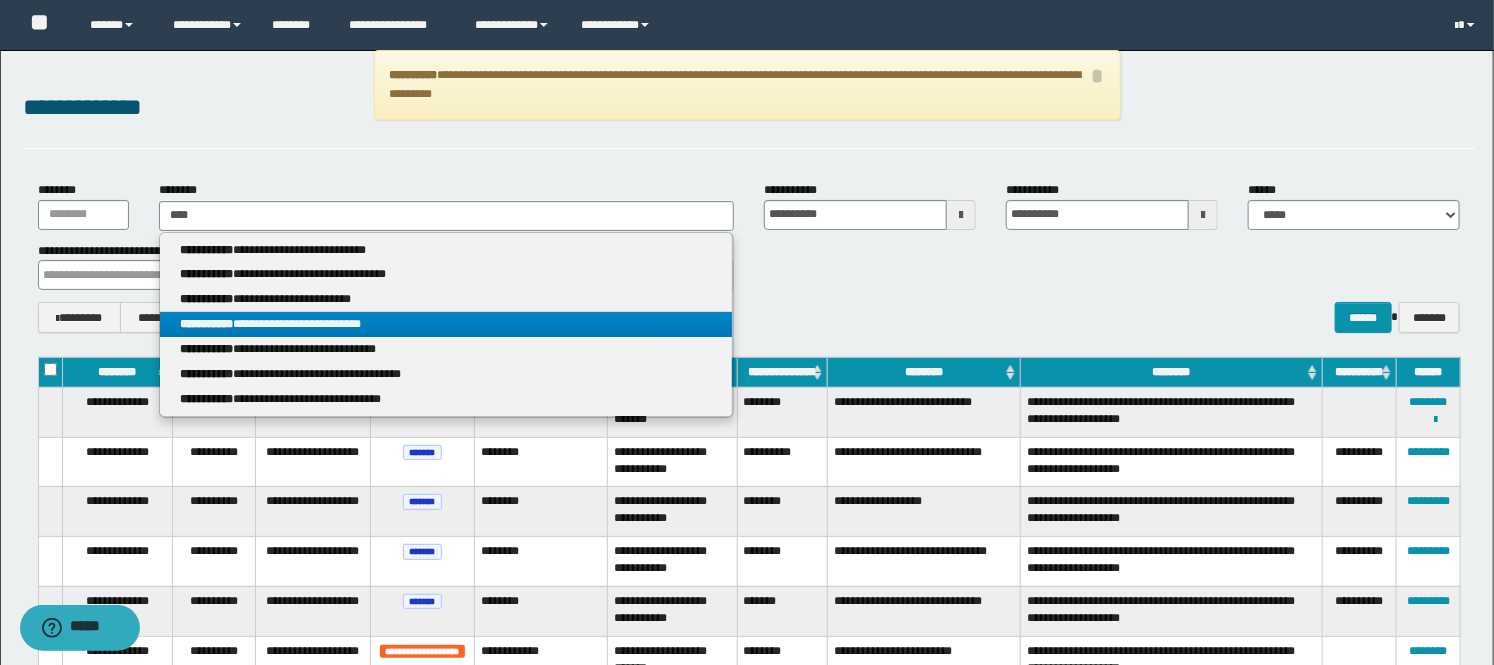 click on "**********" at bounding box center [446, 324] 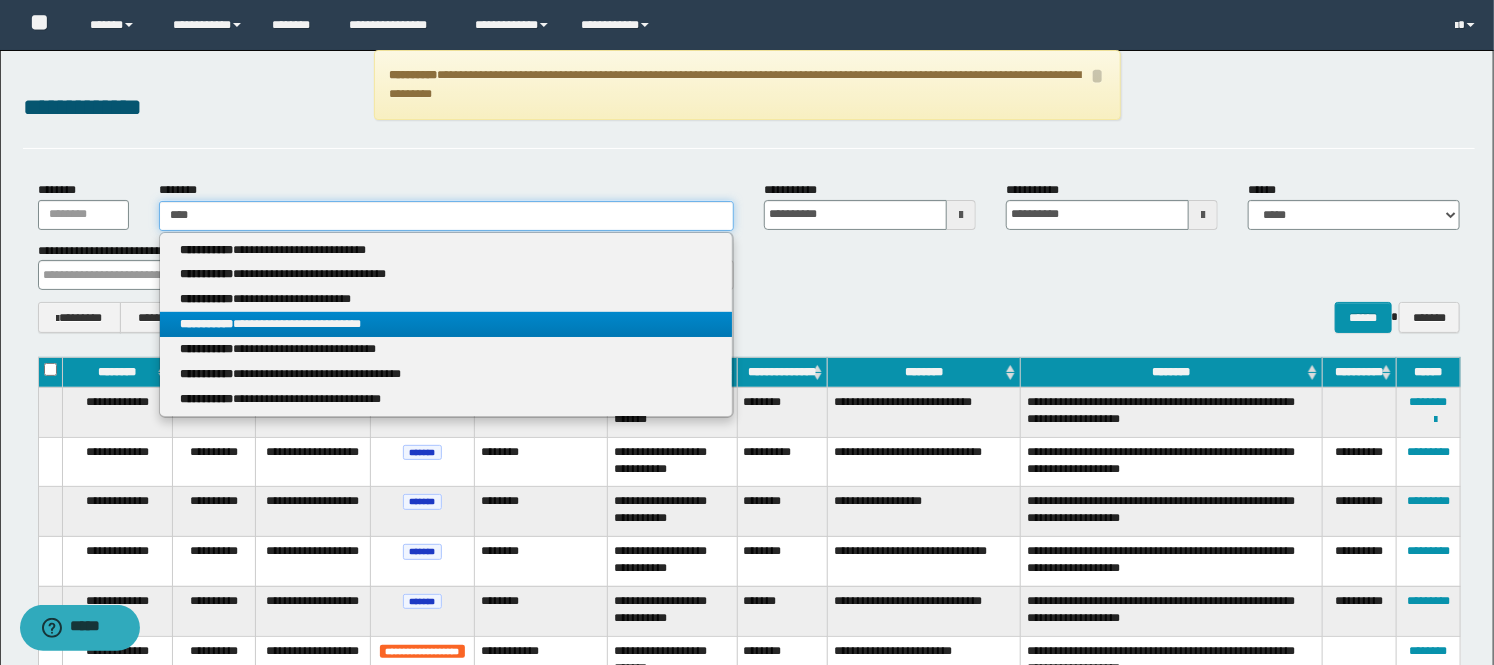 type 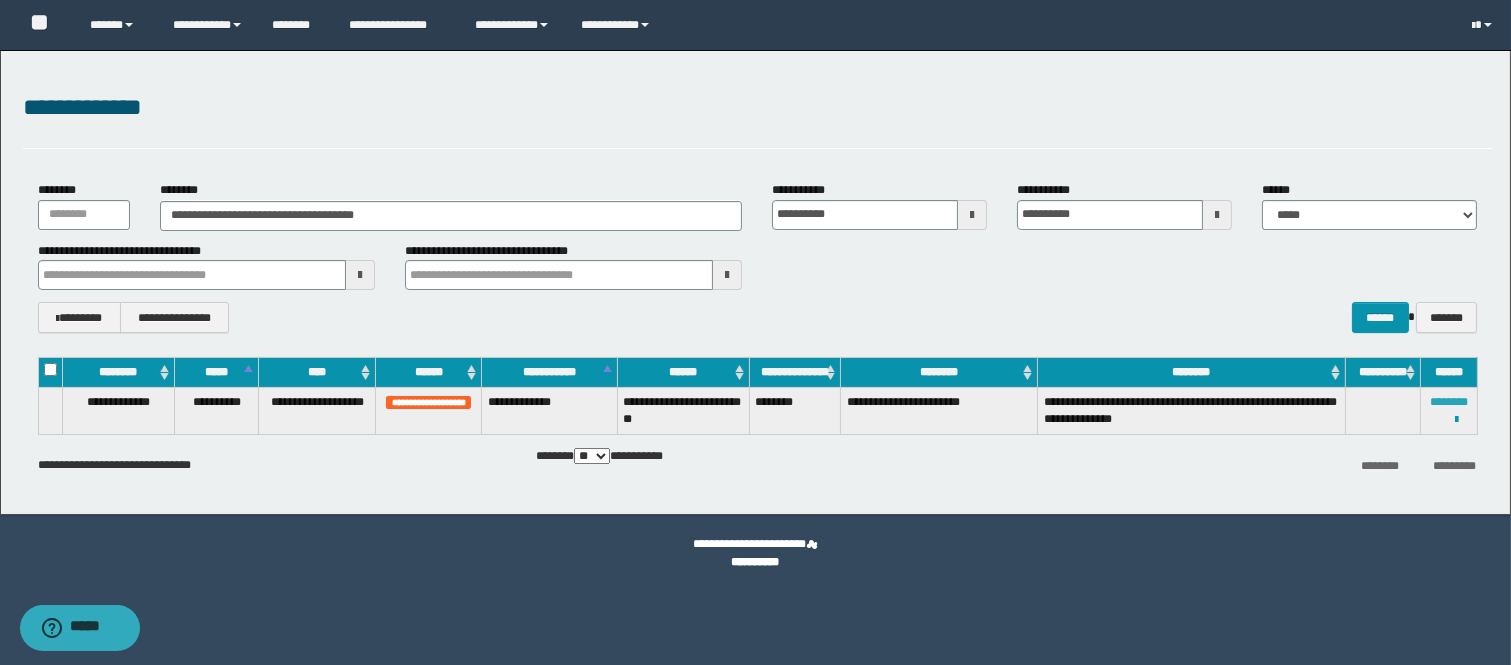 click on "********" at bounding box center (1449, 402) 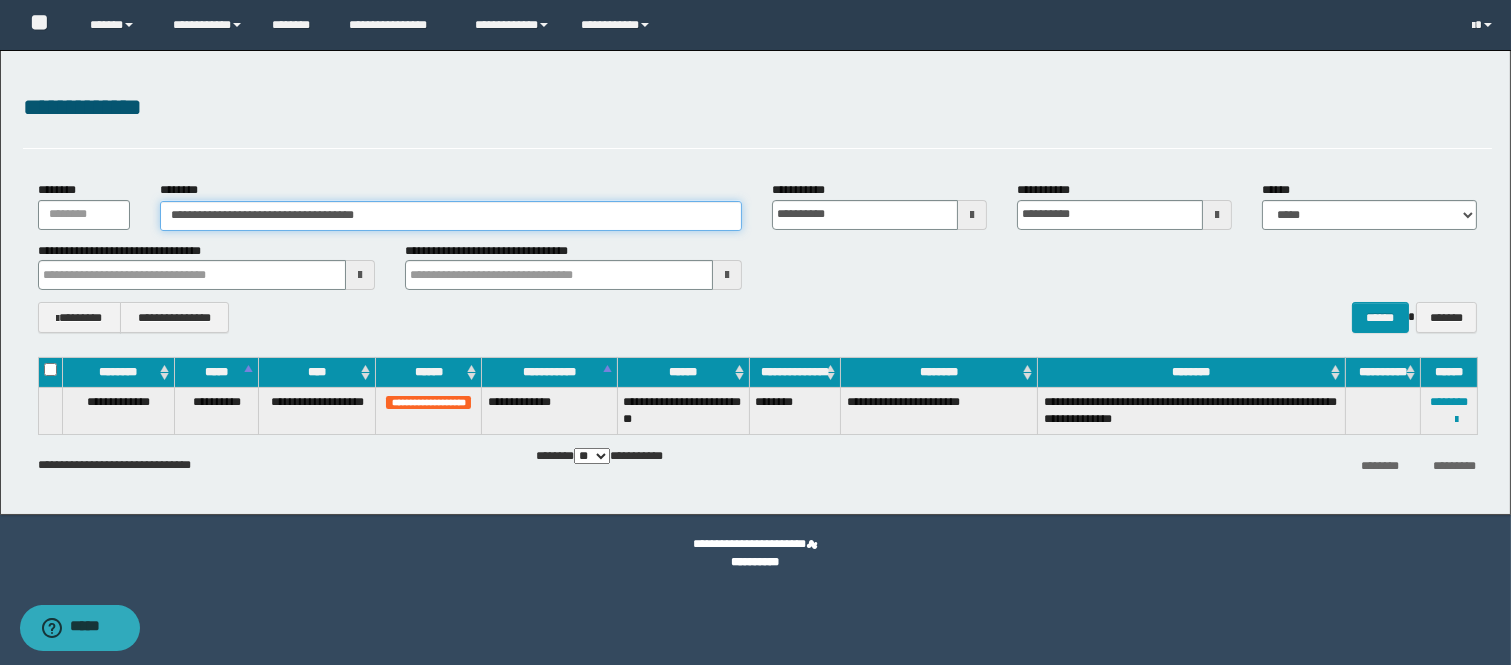 drag, startPoint x: 423, startPoint y: 220, endPoint x: 142, endPoint y: 193, distance: 282.29416 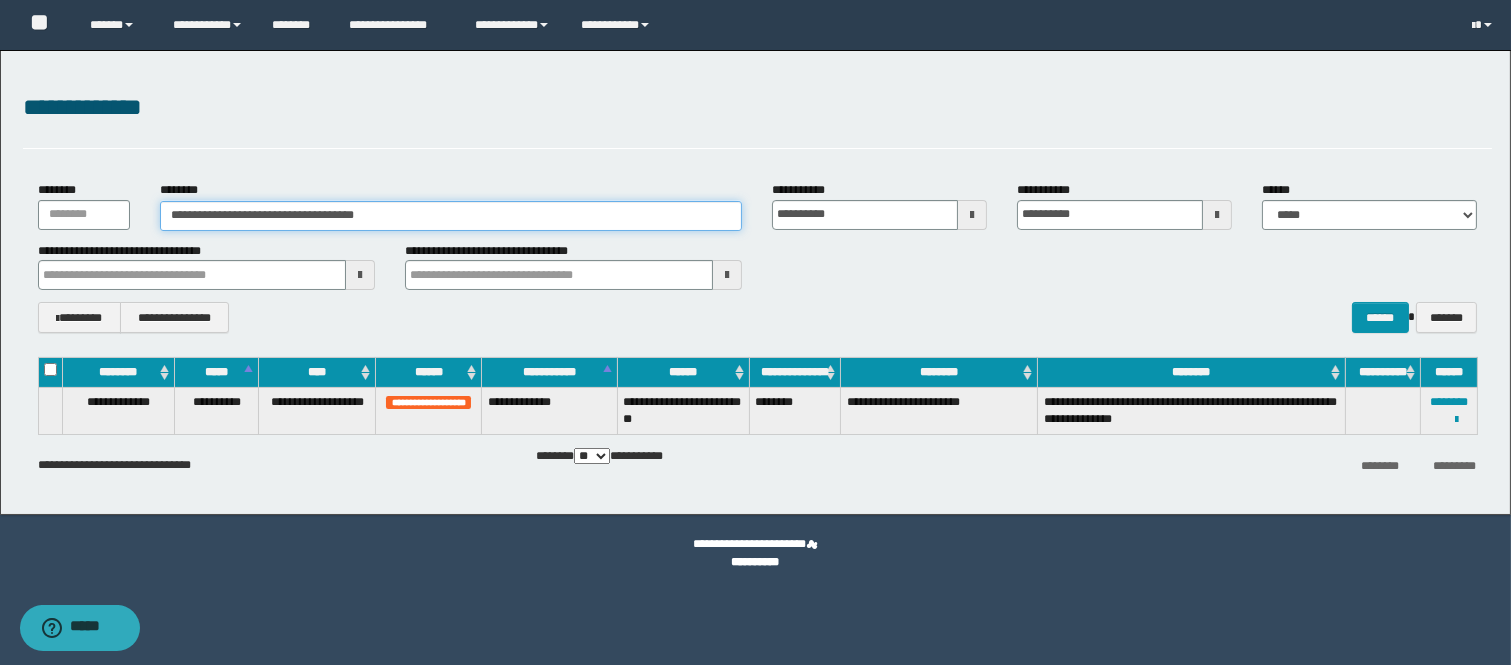paste 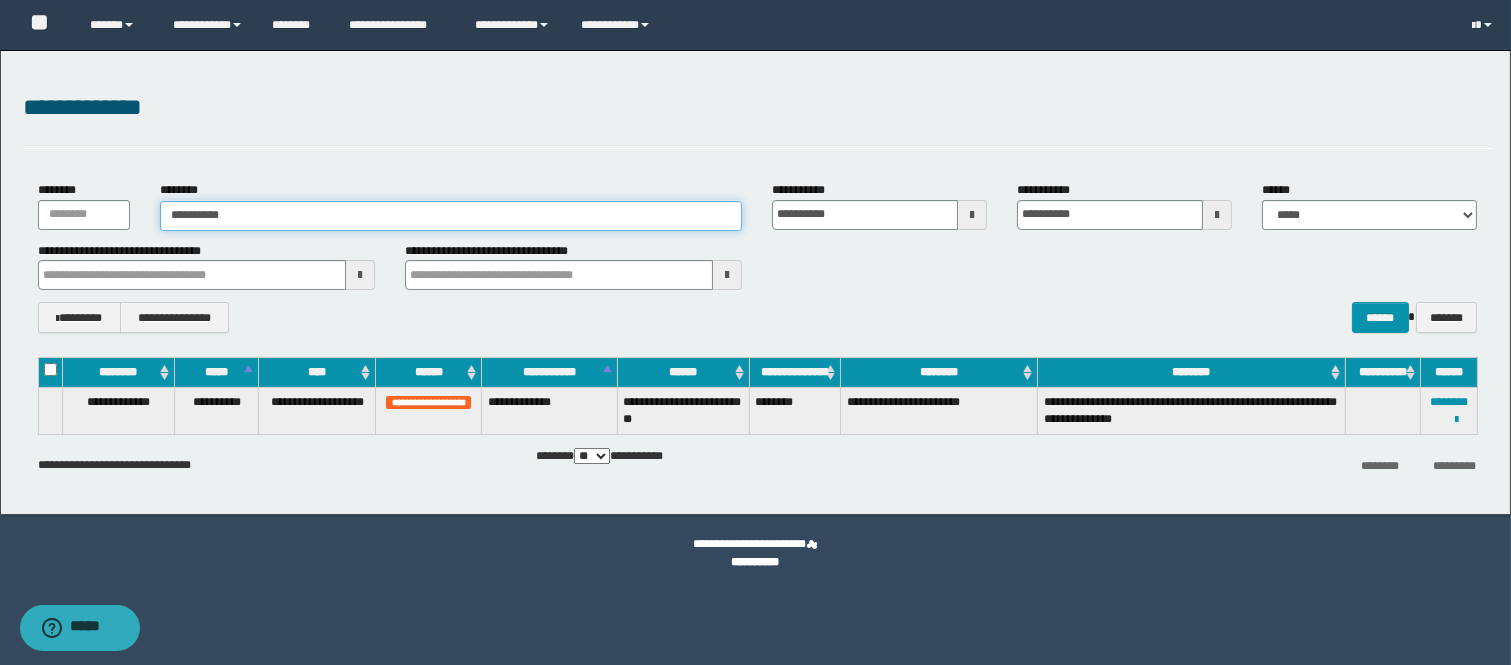 type on "**********" 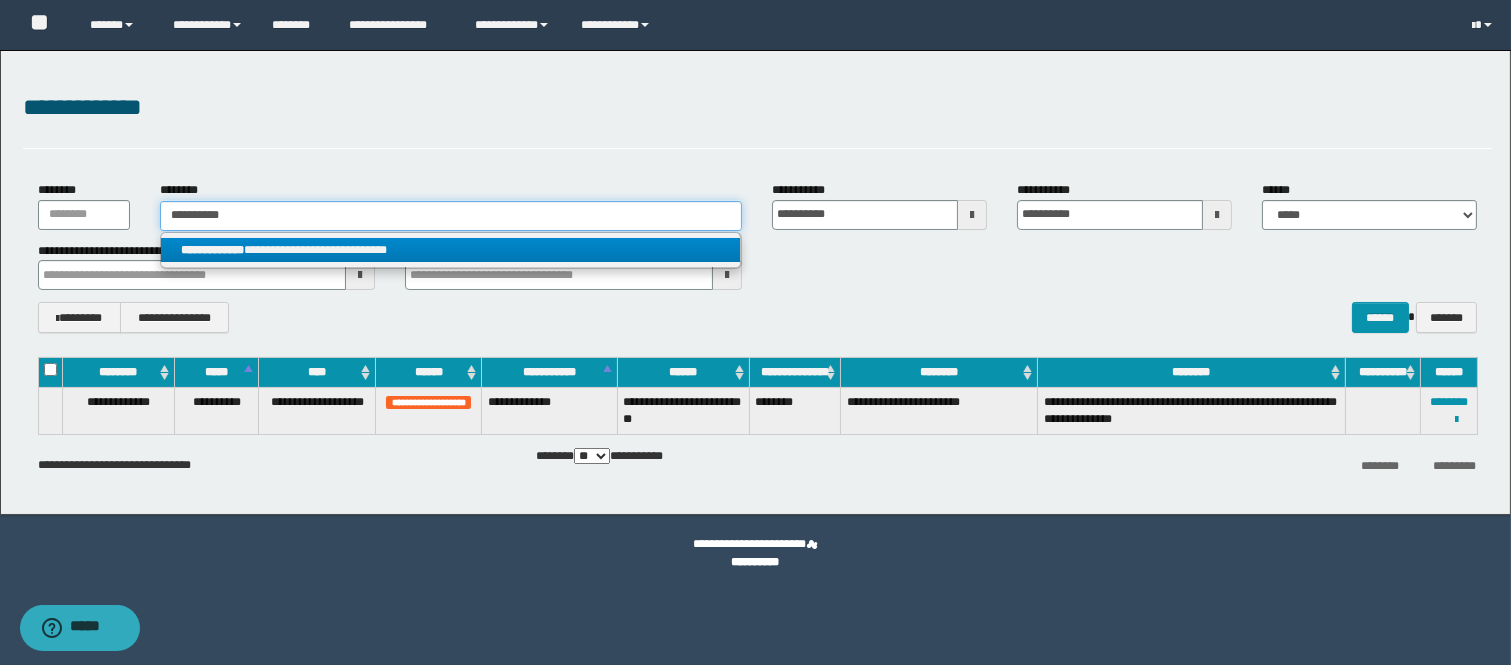 type on "**********" 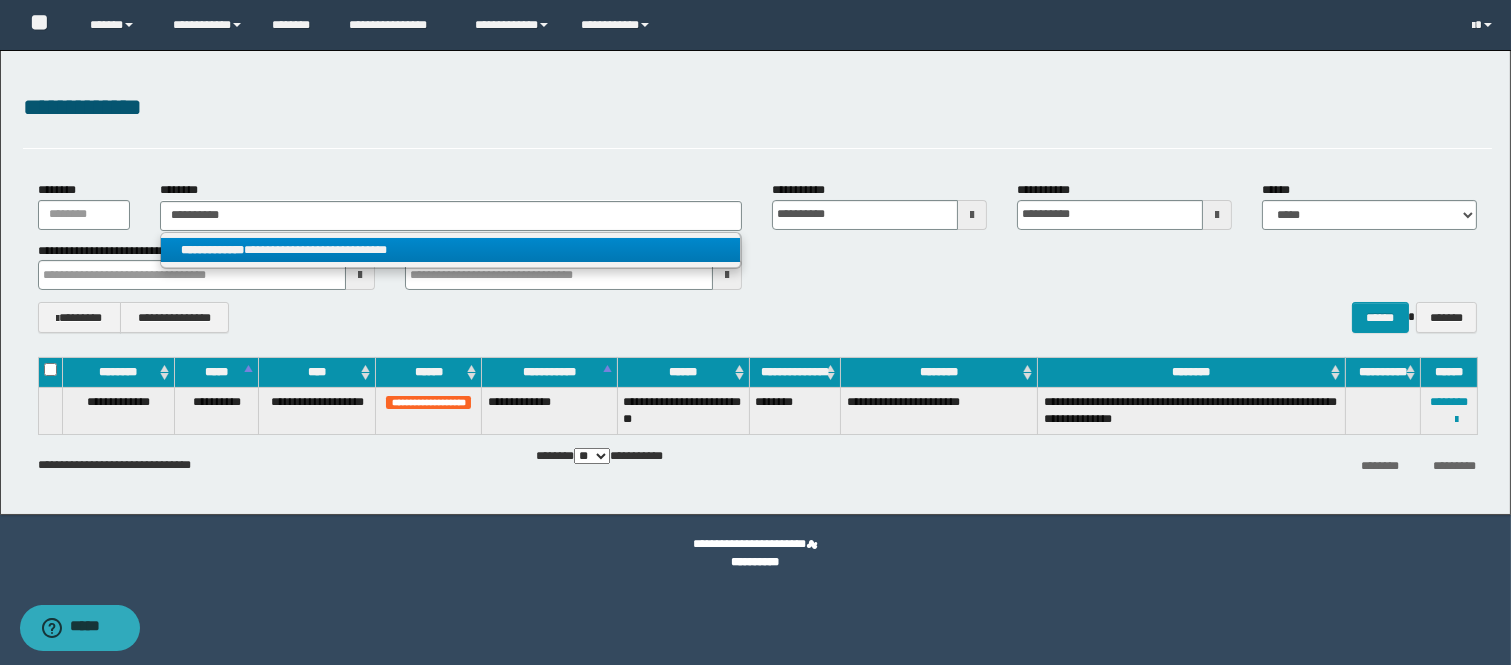 click on "**********" at bounding box center [451, 250] 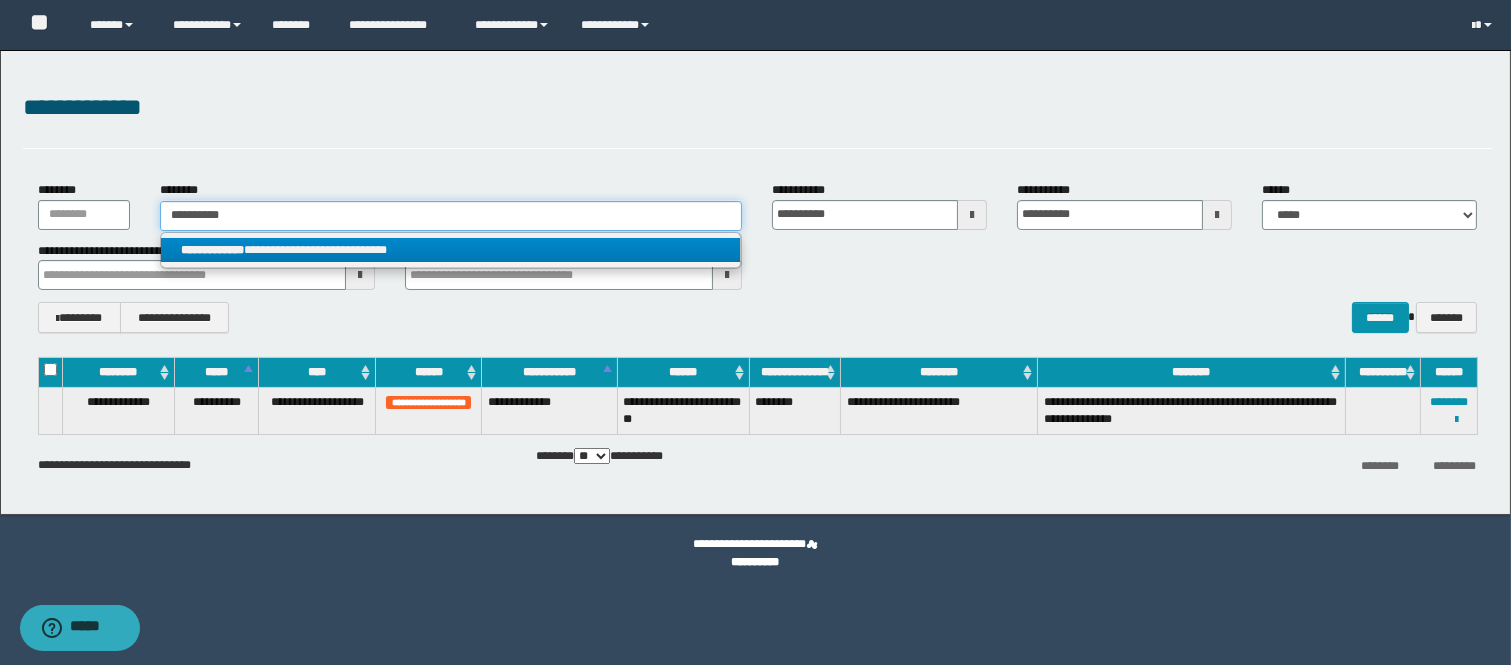 type 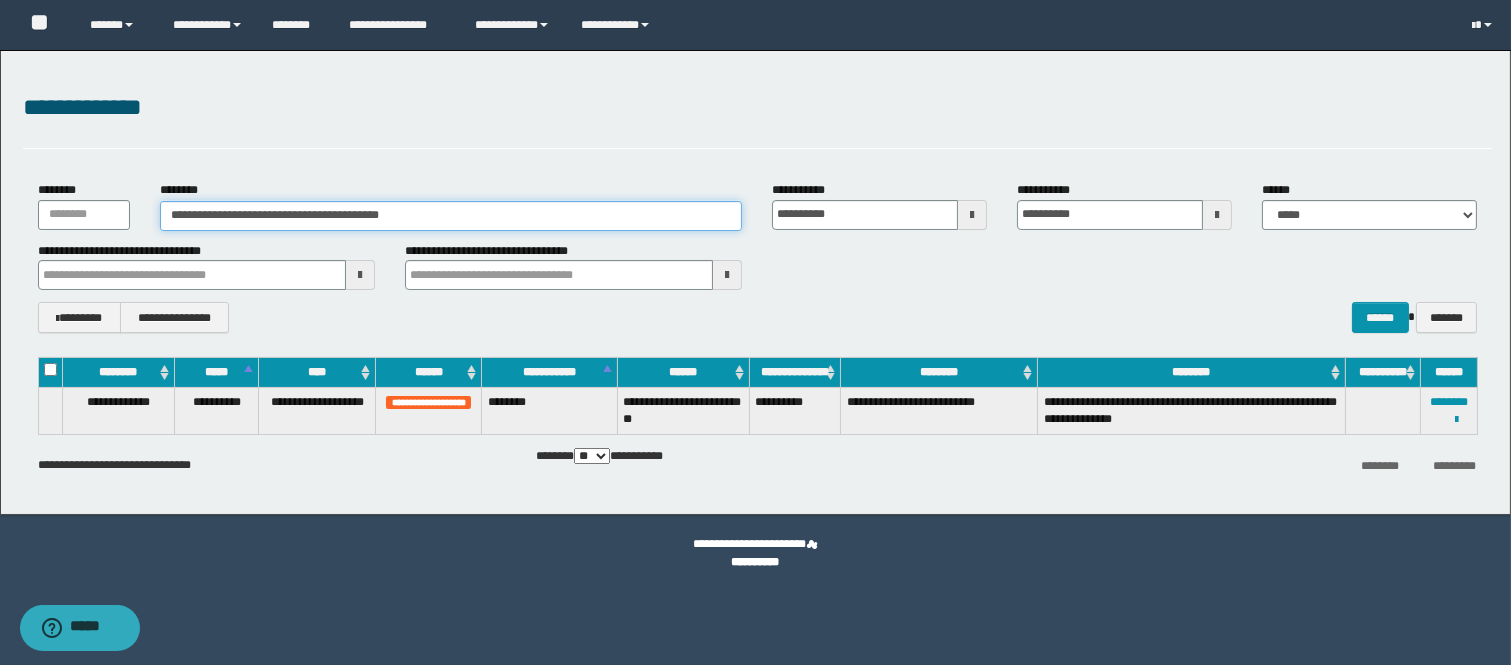 drag, startPoint x: 477, startPoint y: 221, endPoint x: 128, endPoint y: 215, distance: 349.05157 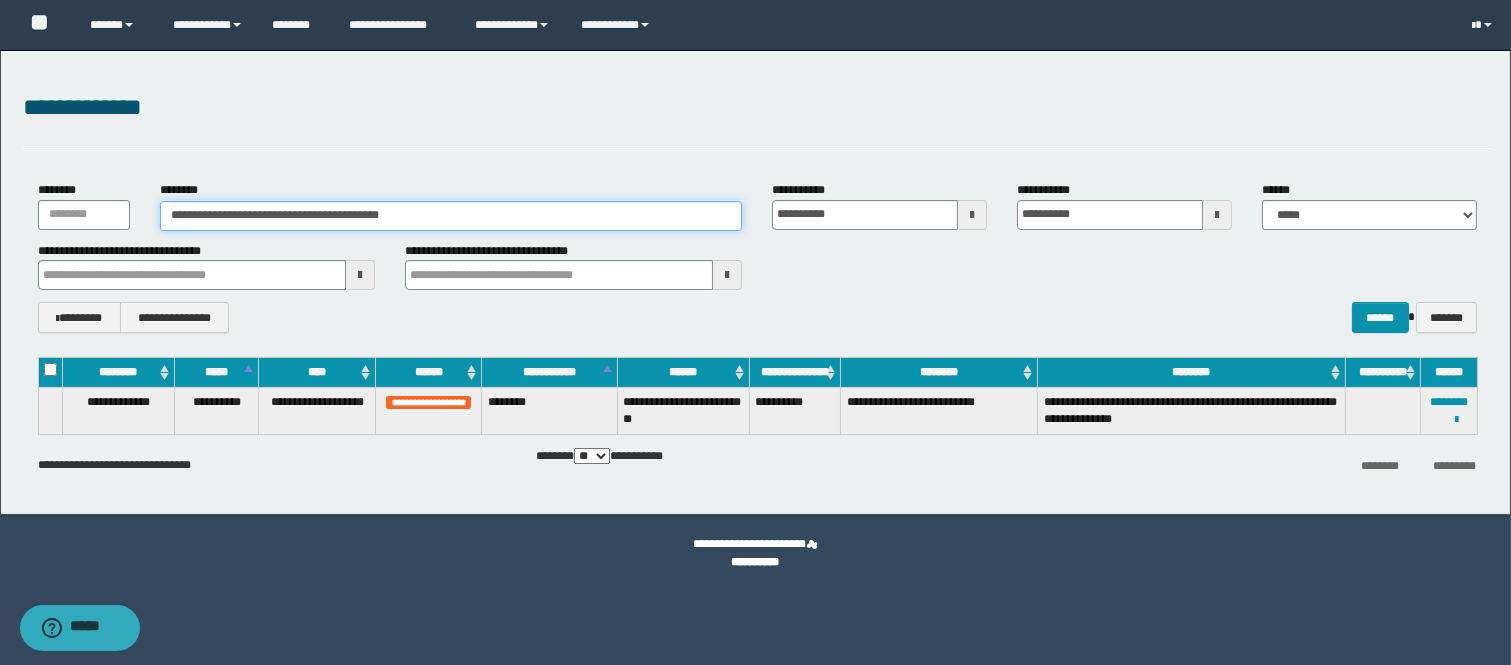 paste 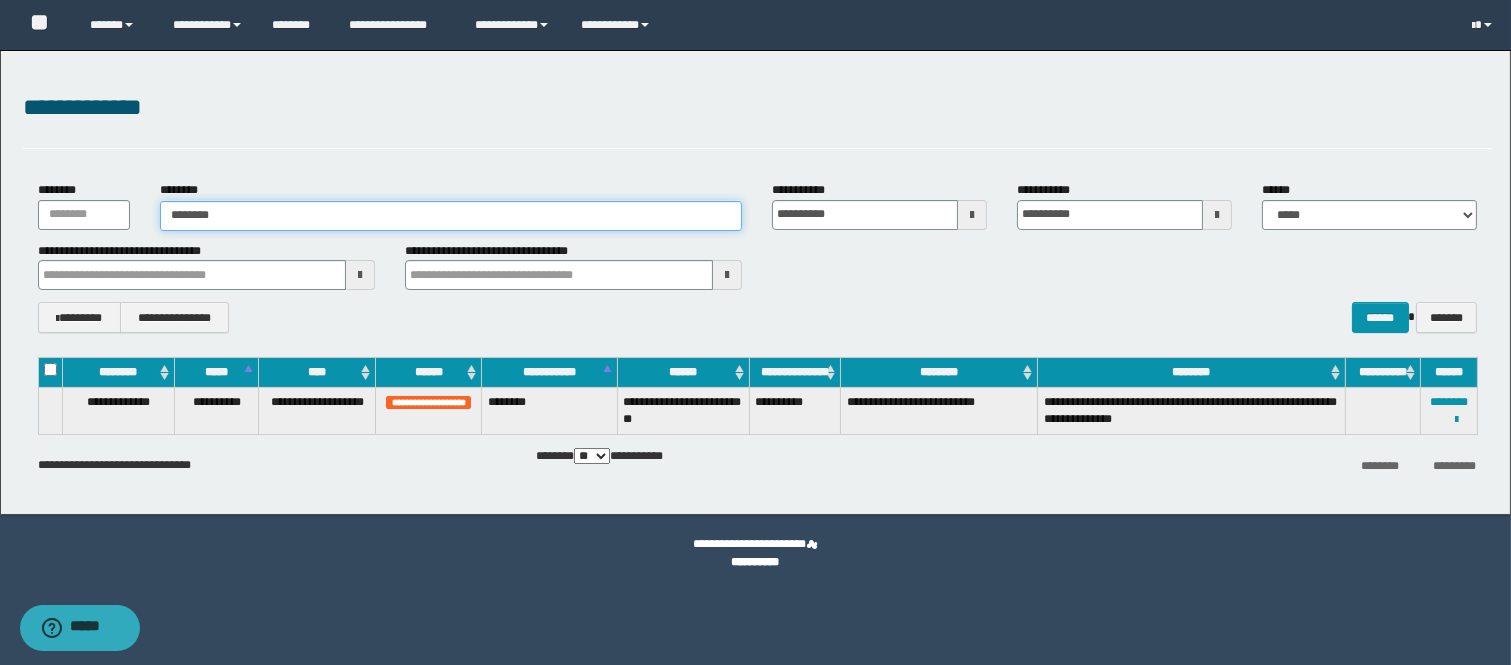 type on "********" 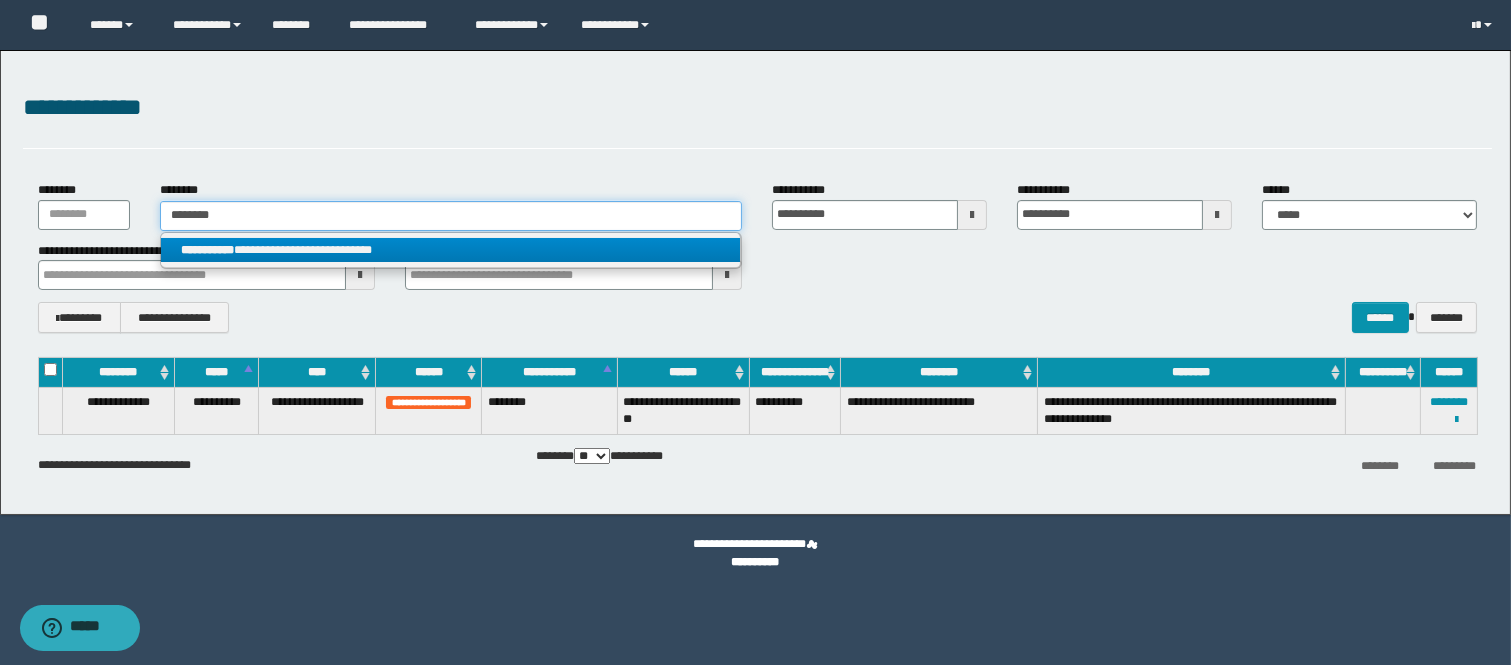type on "********" 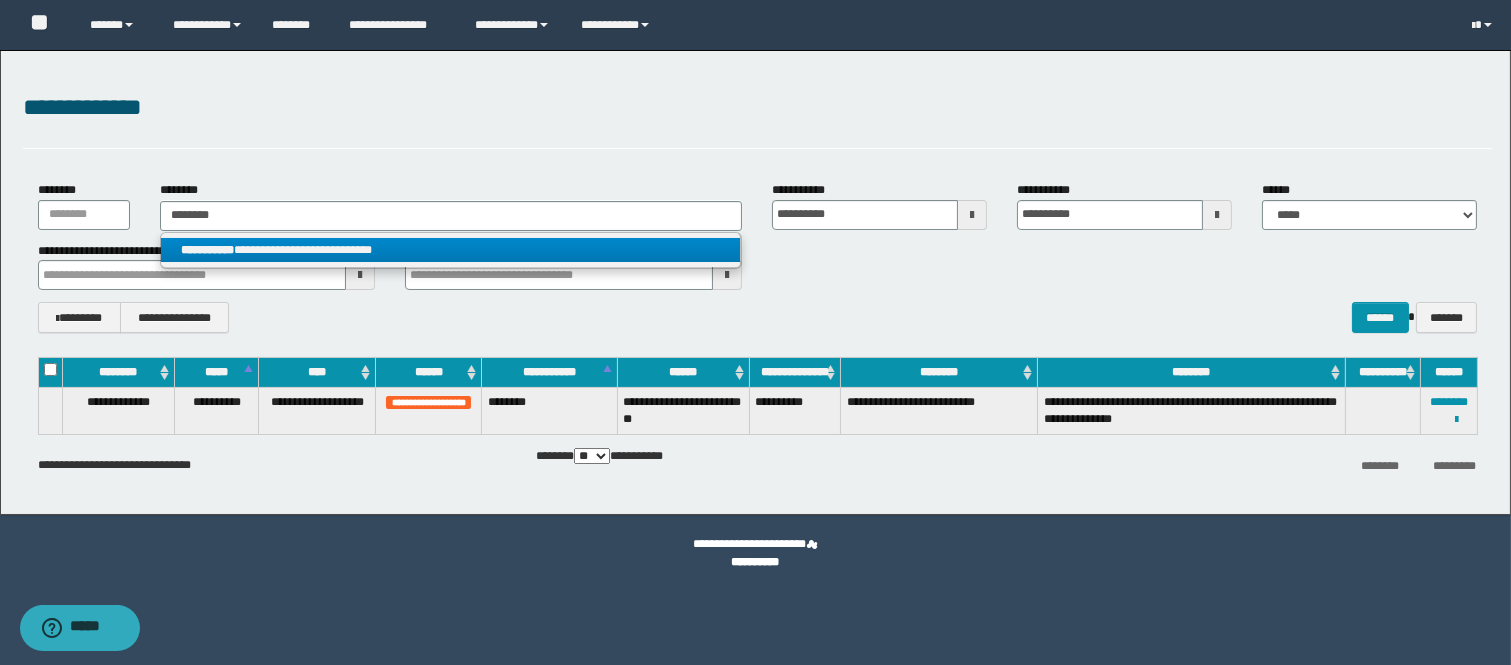 click on "**********" at bounding box center (451, 250) 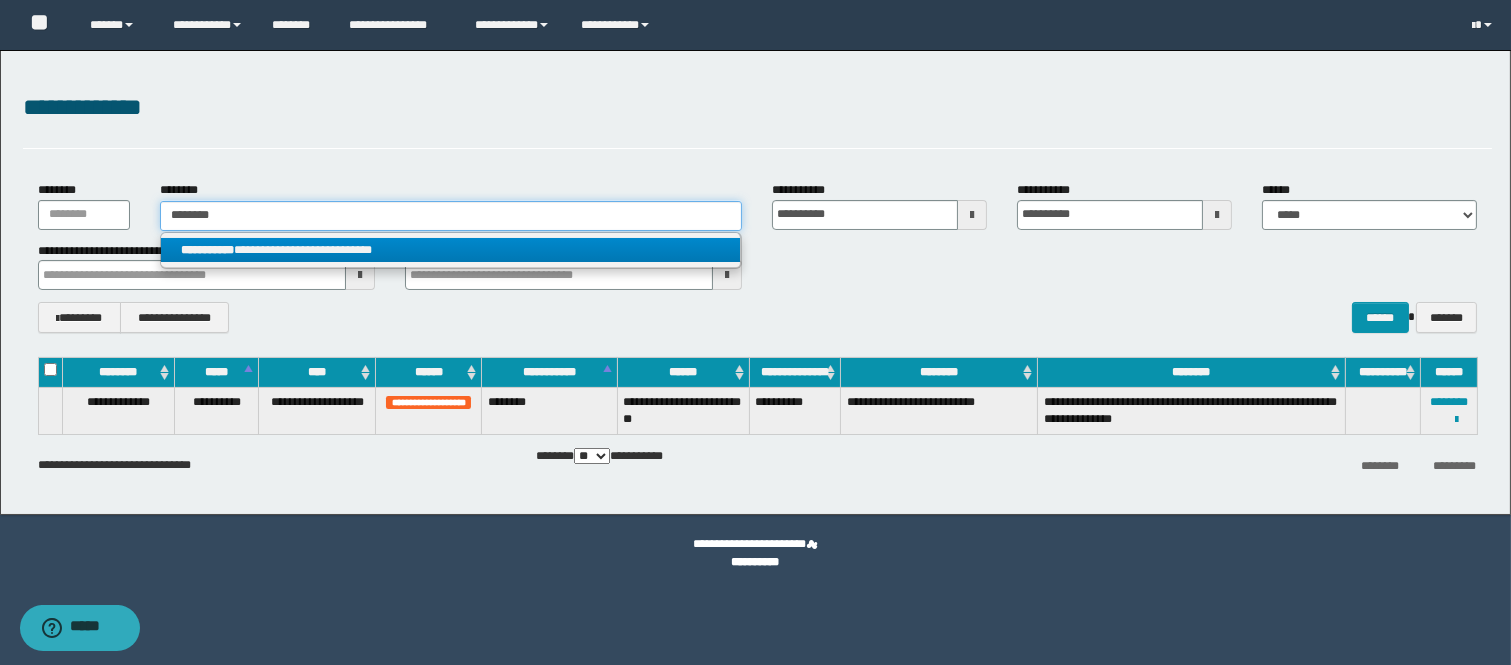 type 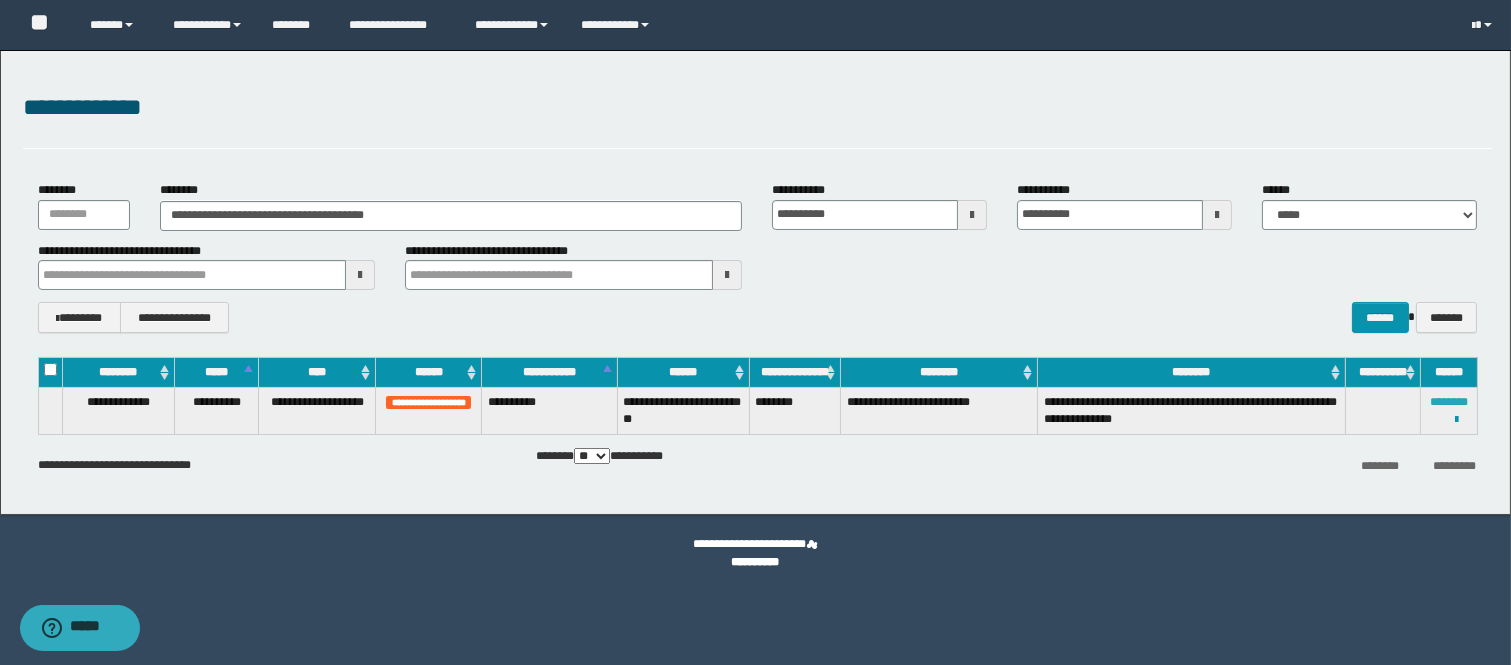 click on "********" at bounding box center [1449, 402] 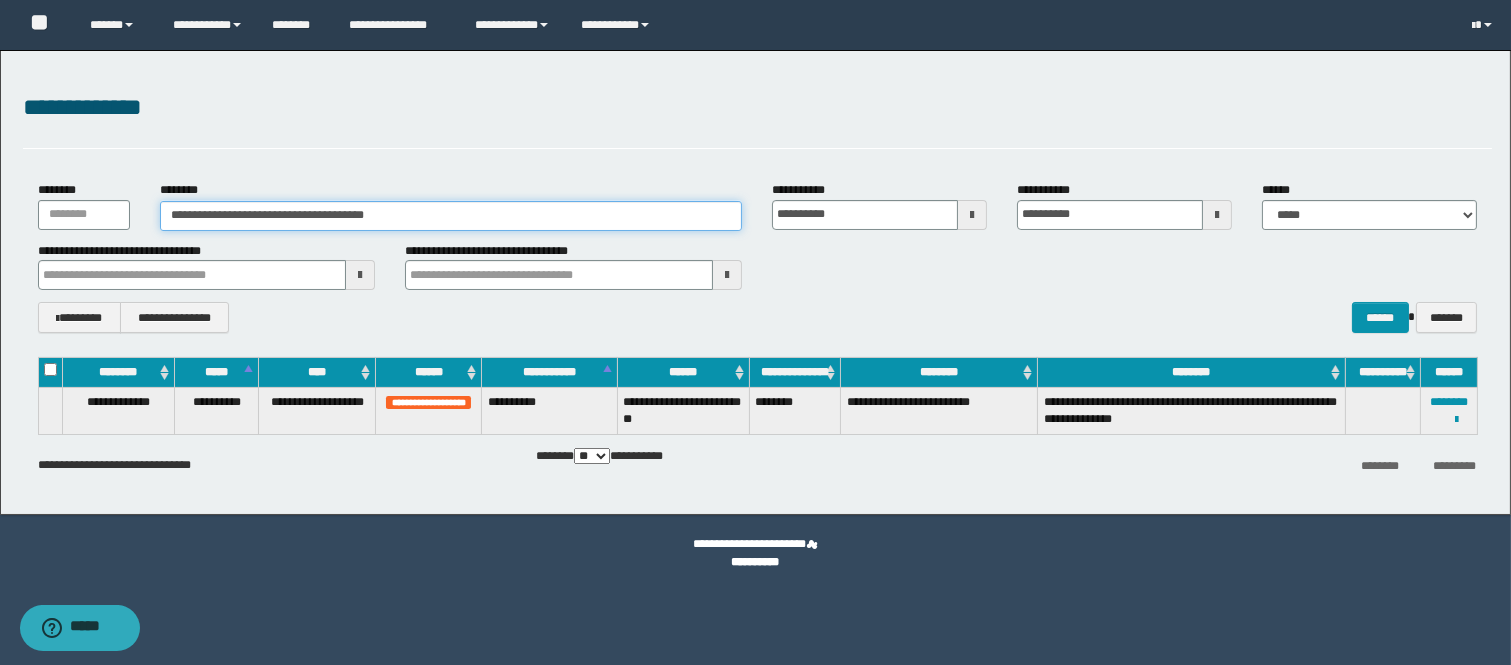 drag, startPoint x: 470, startPoint y: 212, endPoint x: 0, endPoint y: 224, distance: 470.15317 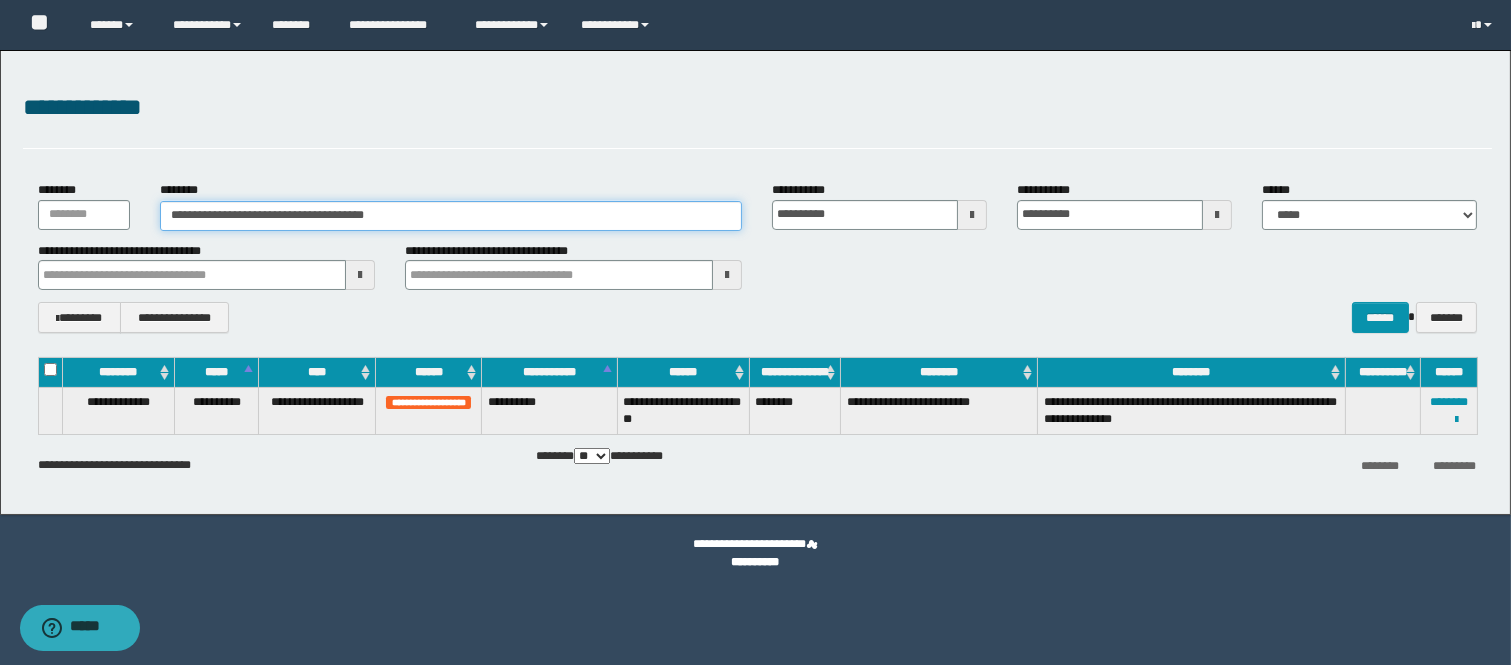 paste 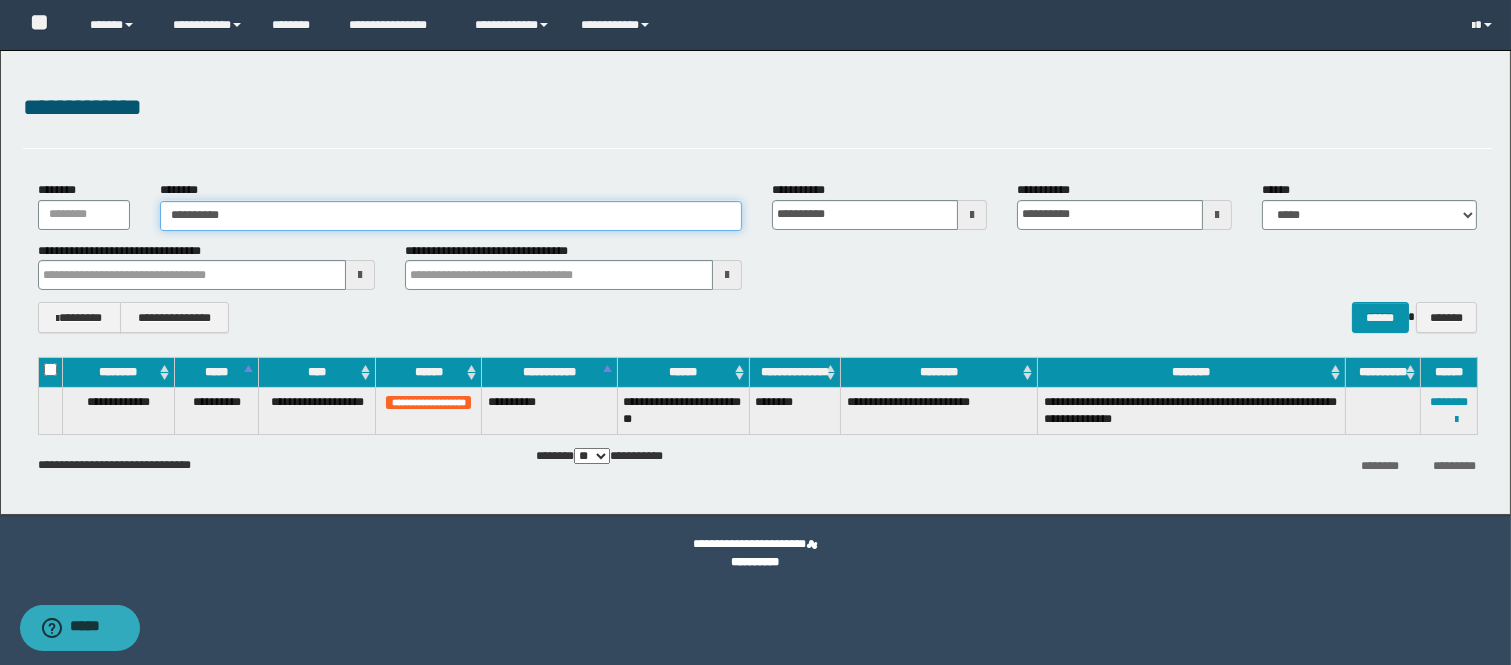 type on "**********" 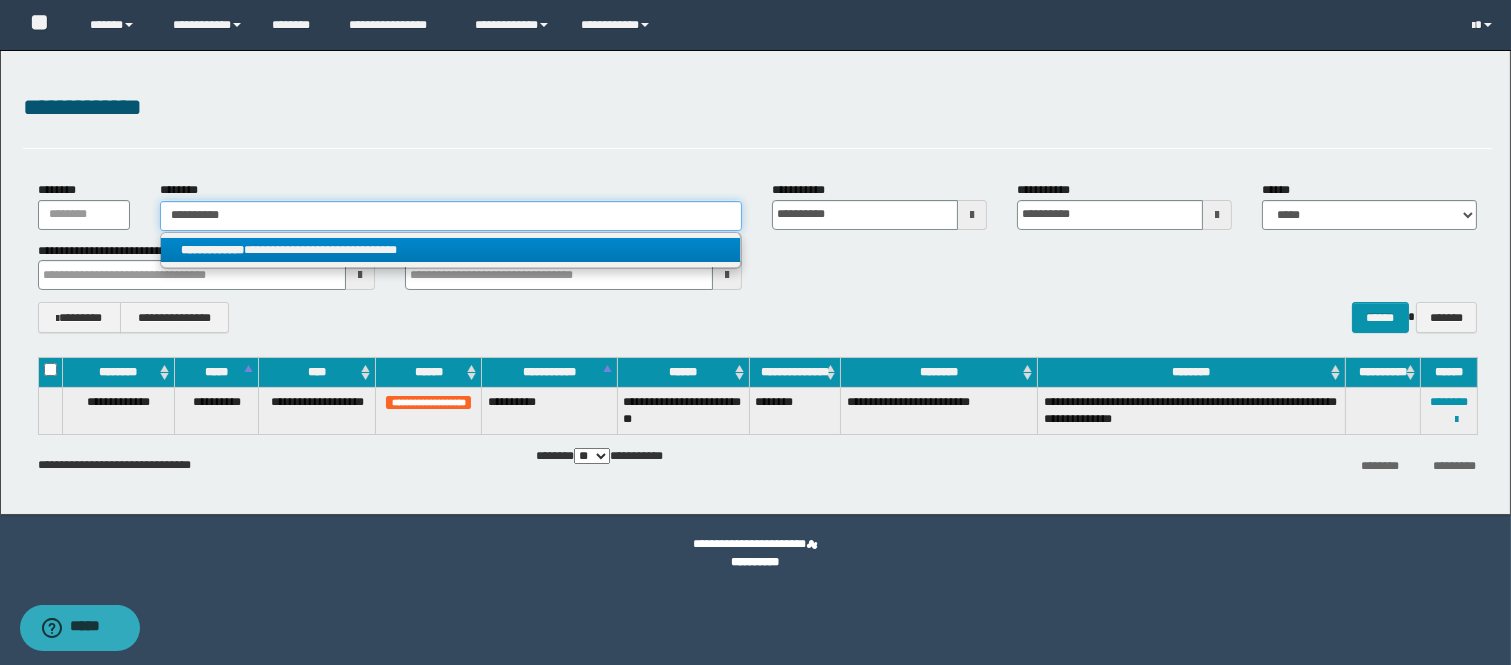type on "**********" 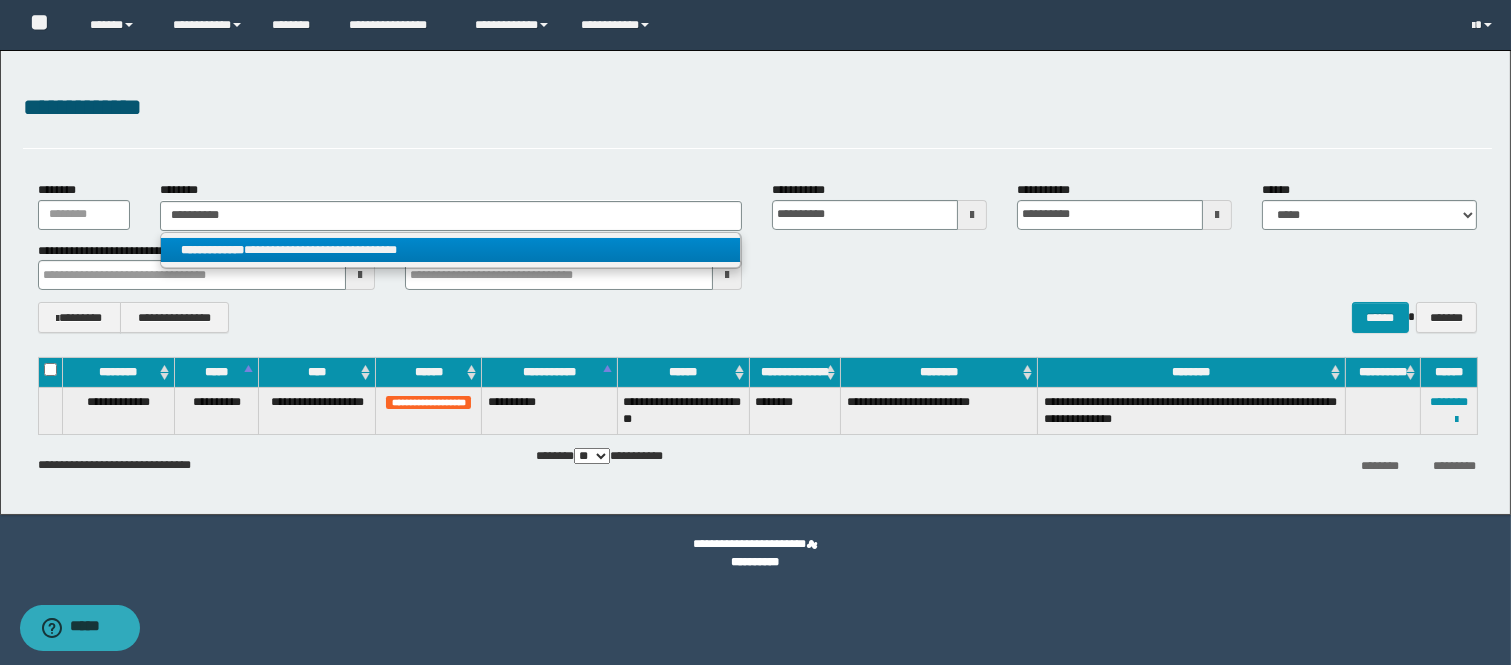 click on "**********" at bounding box center [451, 250] 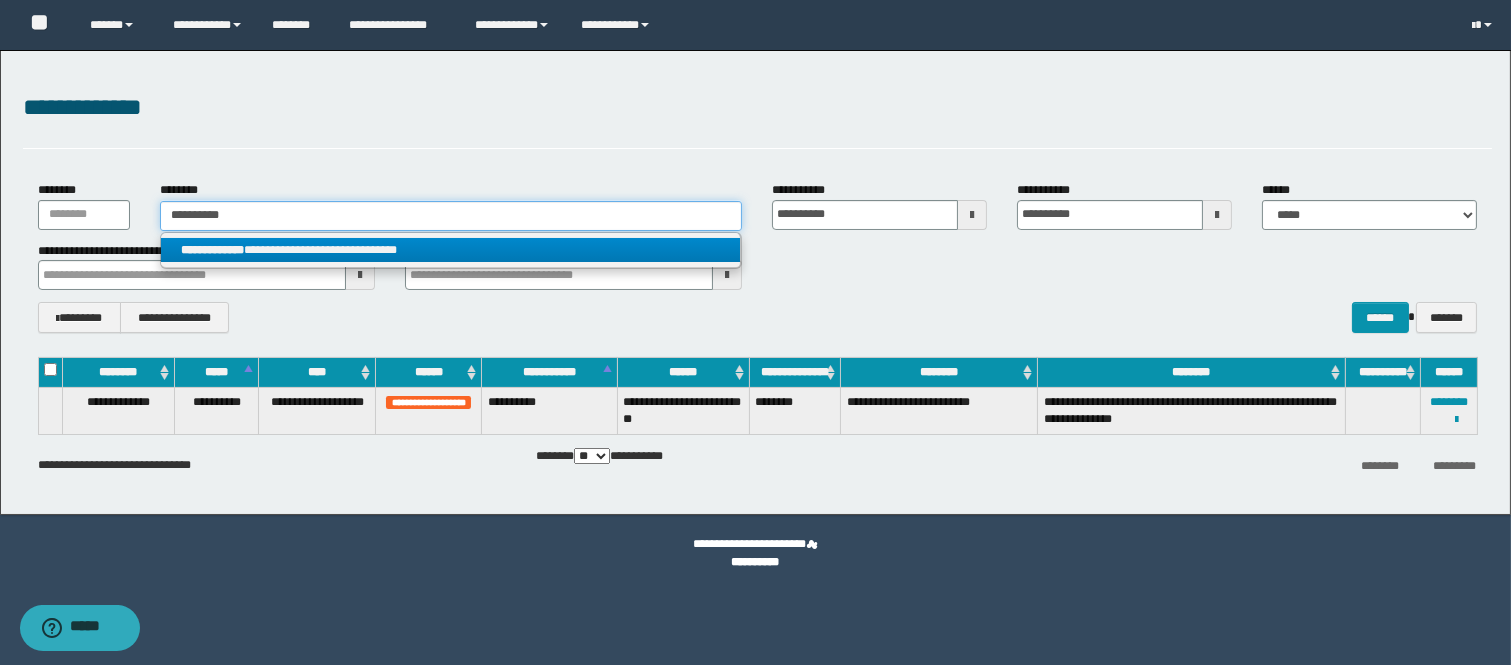 type 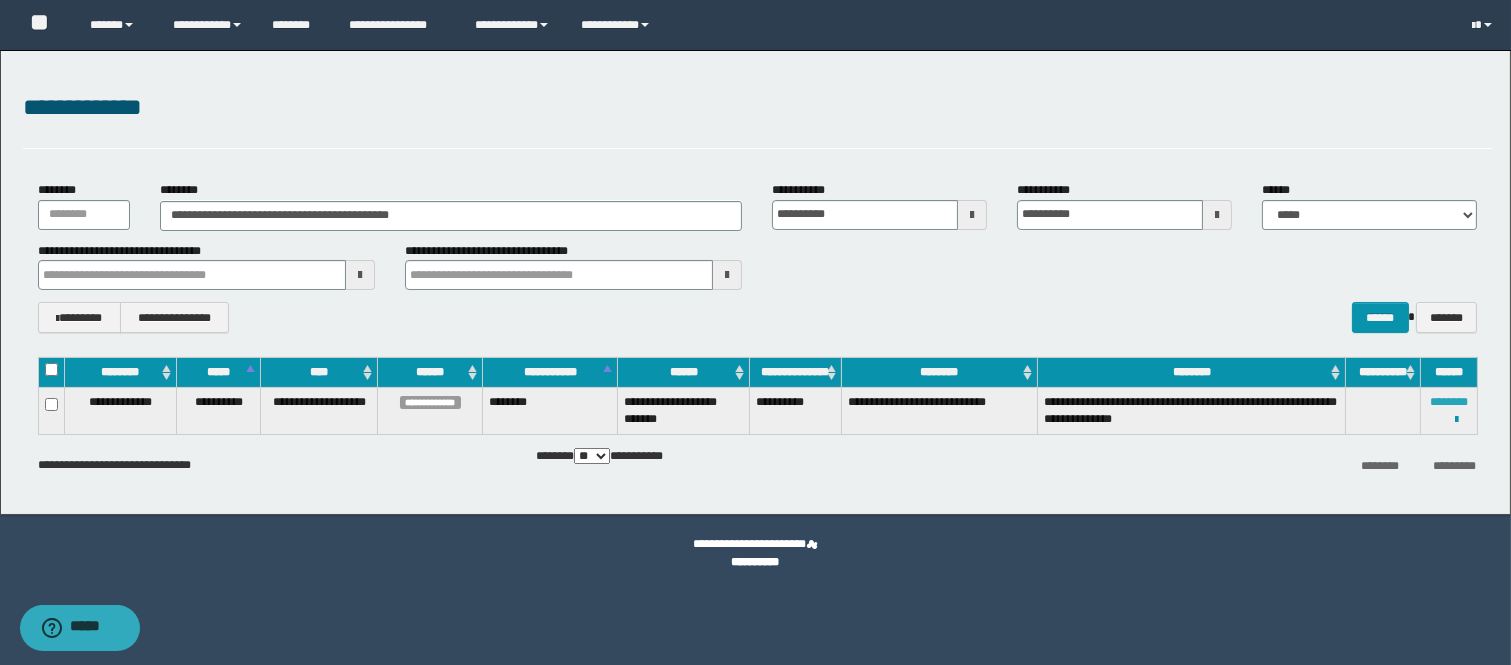 click on "********" at bounding box center [1449, 402] 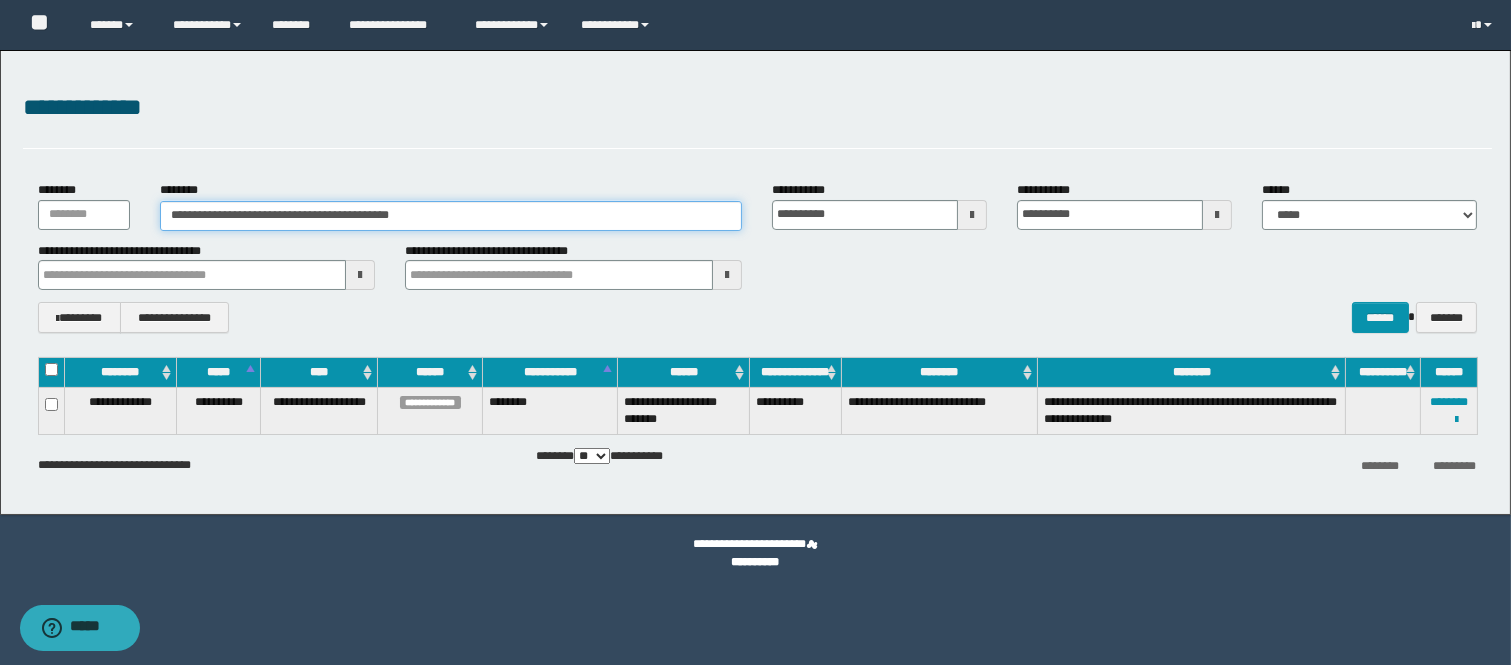 drag, startPoint x: 468, startPoint y: 206, endPoint x: 51, endPoint y: 206, distance: 417 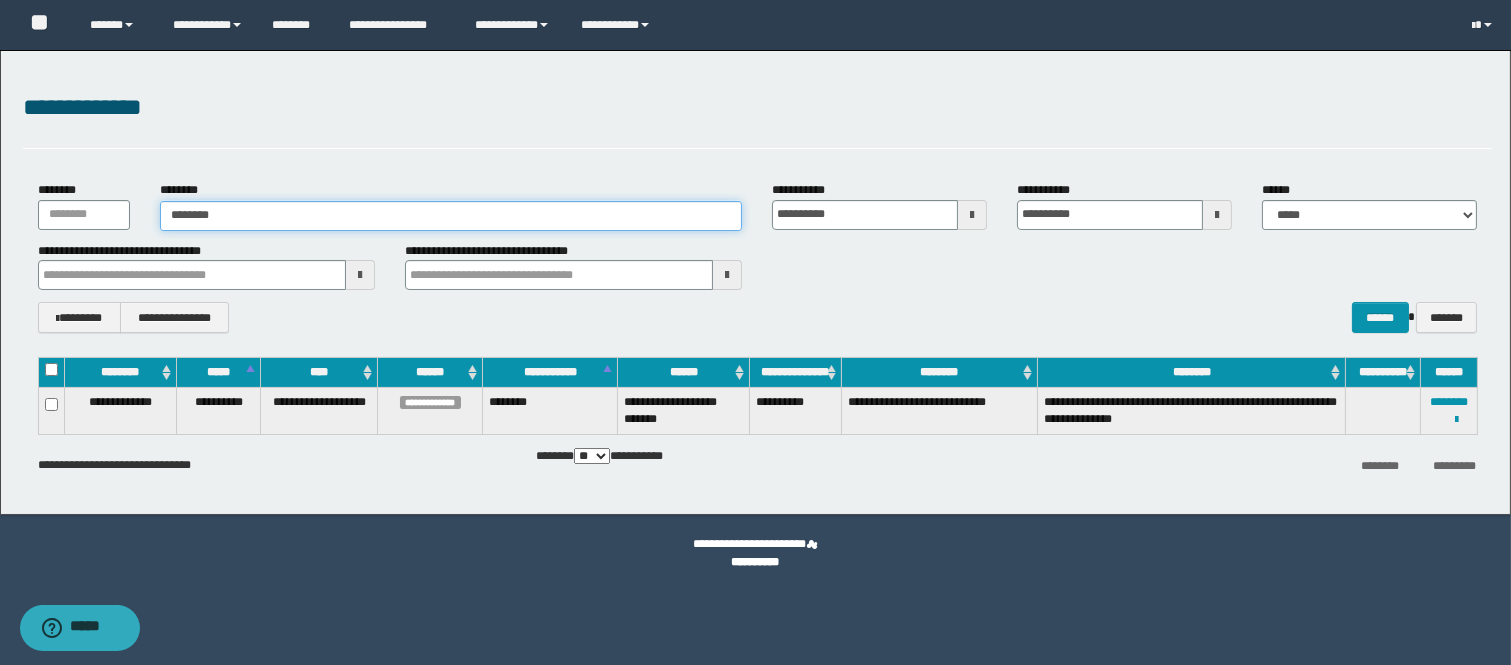 type on "********" 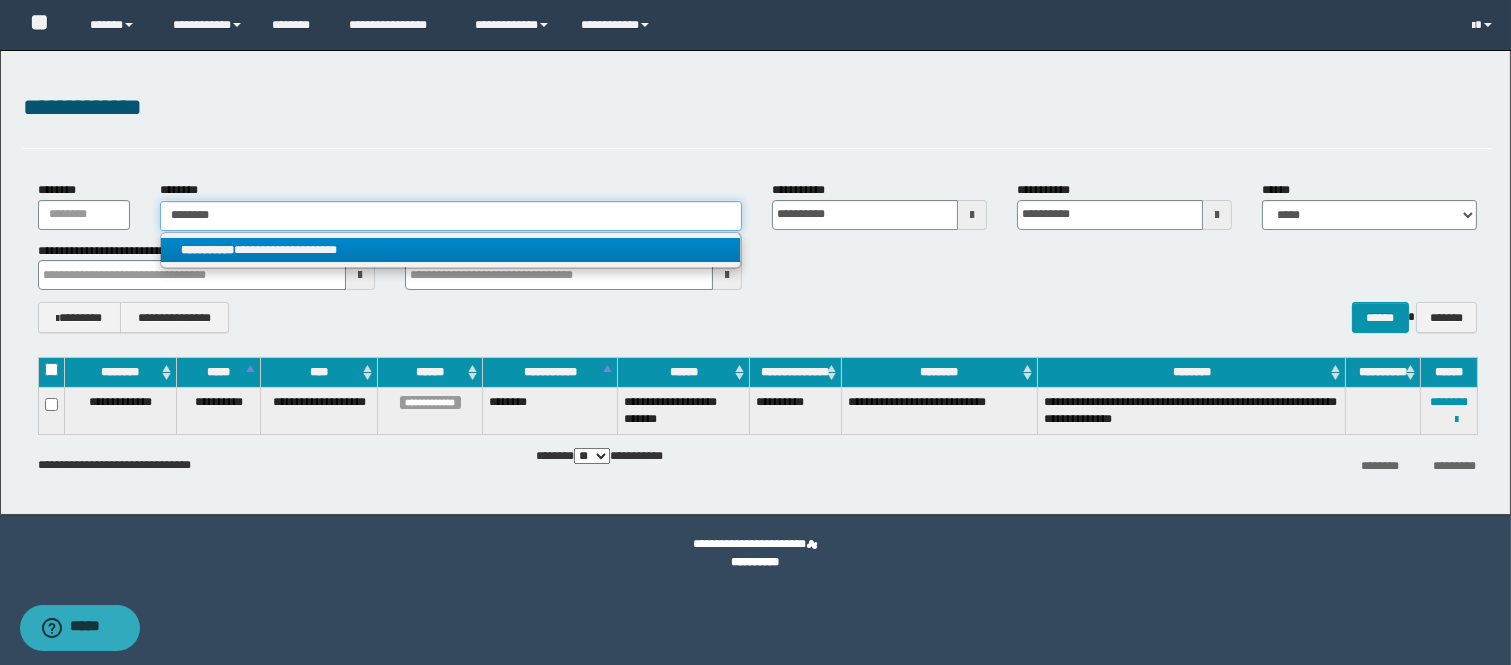 type on "********" 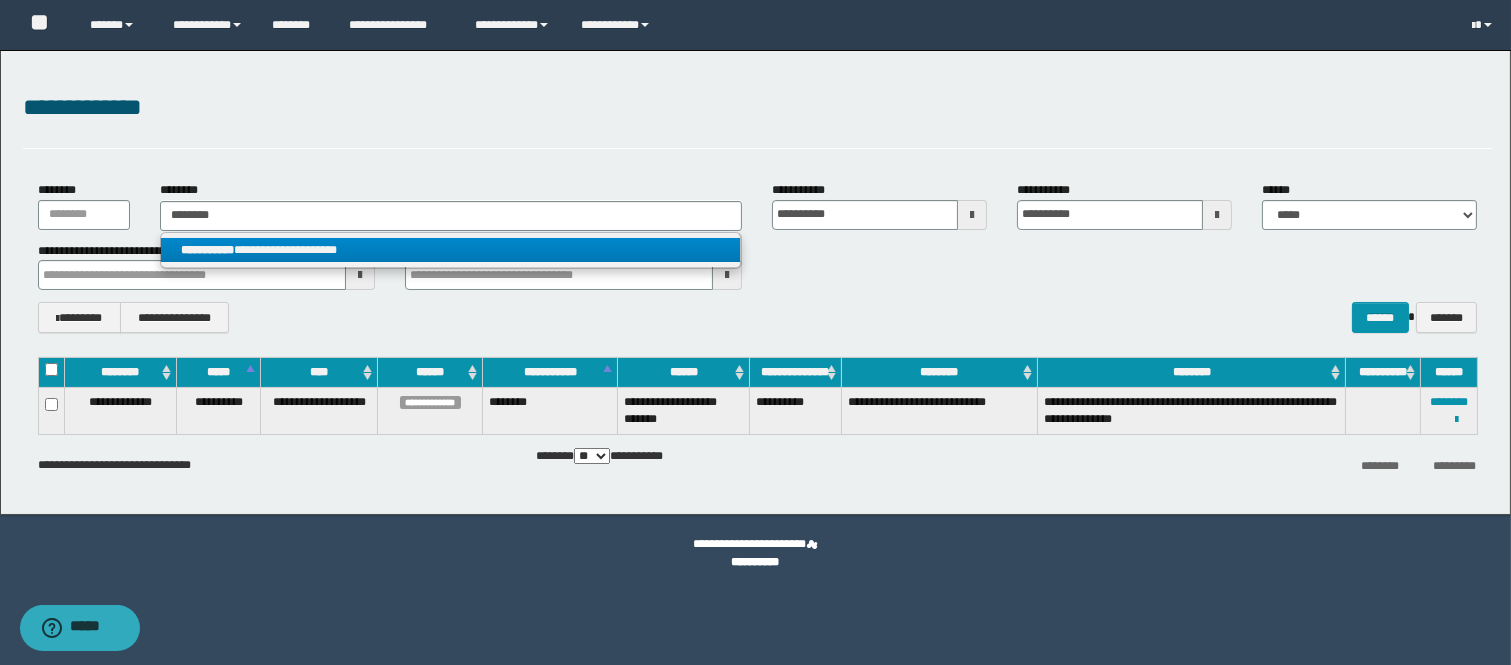 click on "**********" at bounding box center (207, 250) 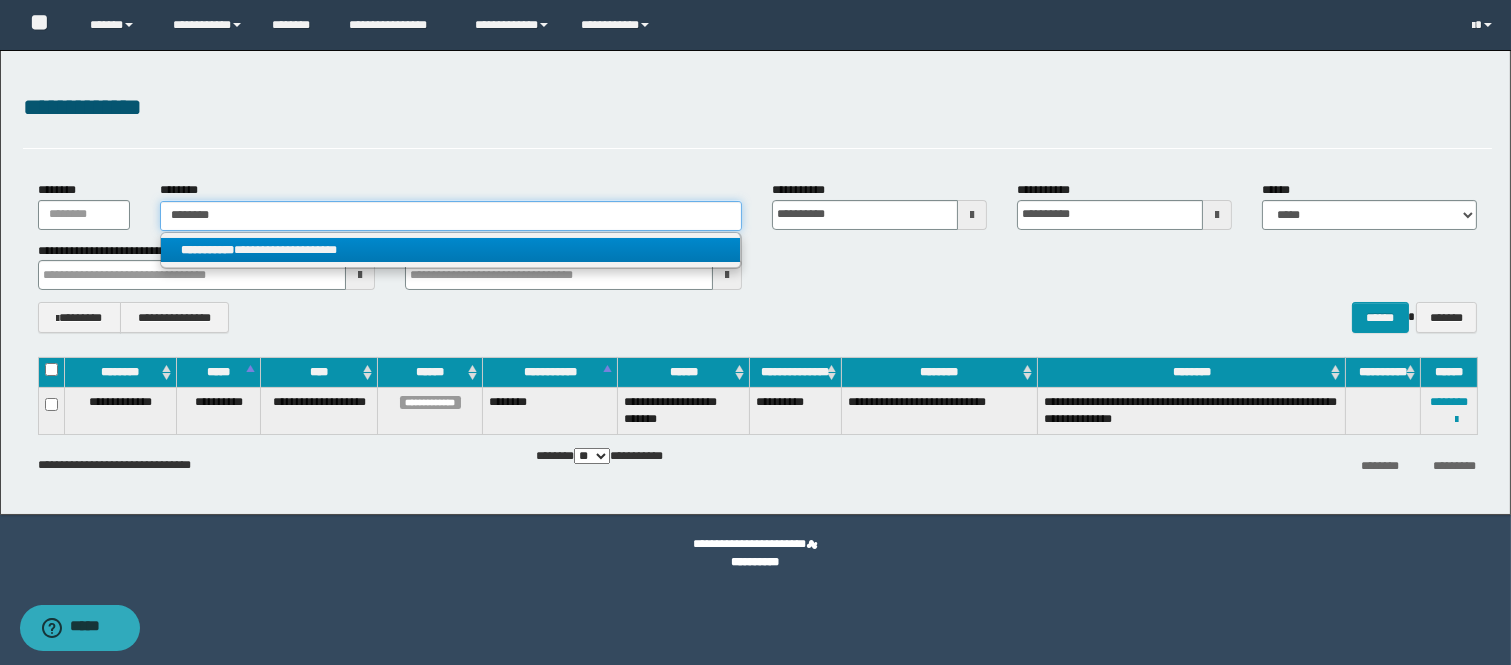 type 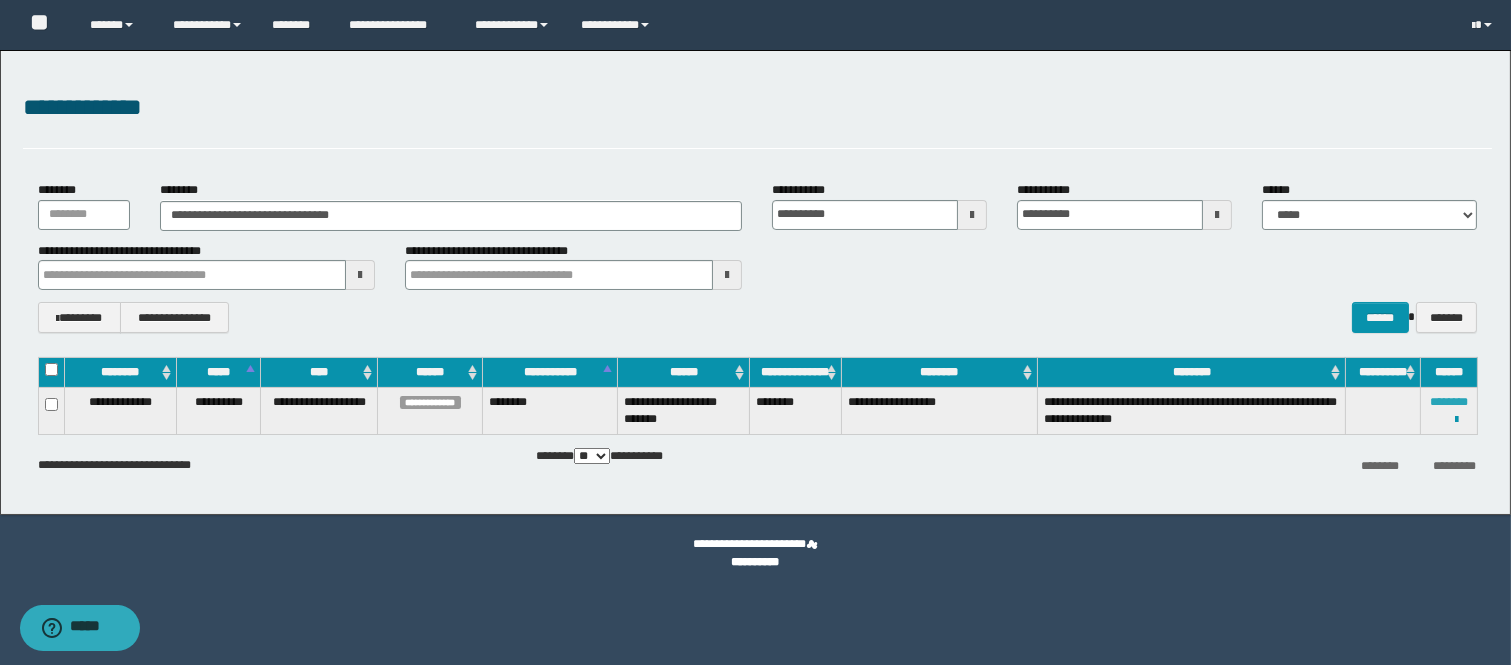 click on "********" at bounding box center (1449, 402) 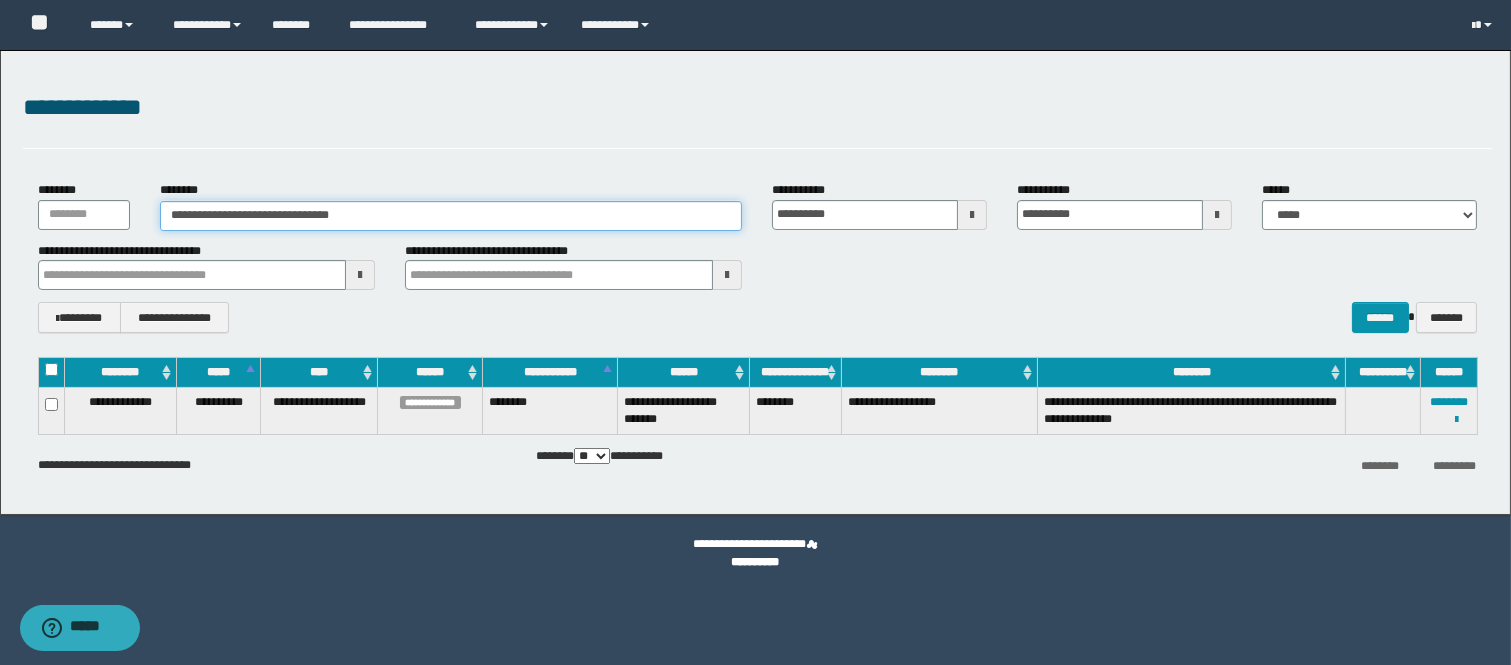 drag, startPoint x: 400, startPoint y: 205, endPoint x: 0, endPoint y: 205, distance: 400 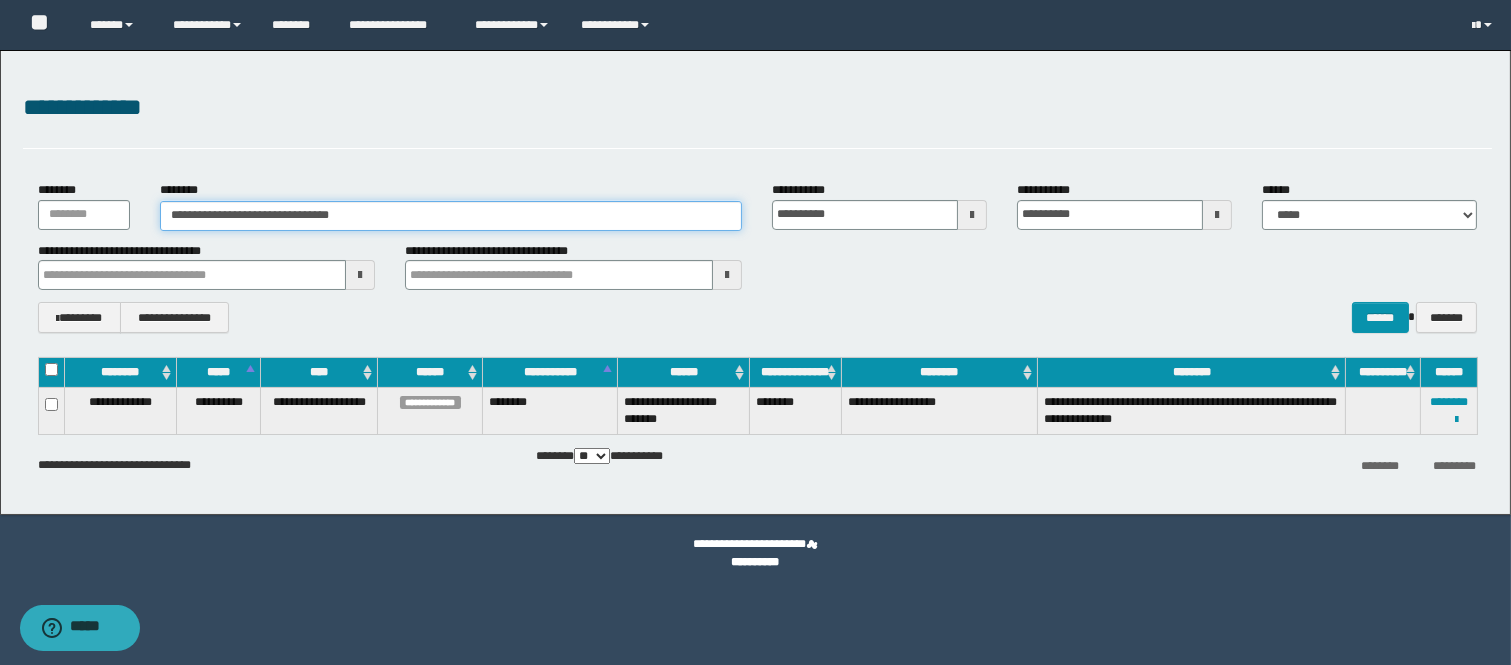 paste 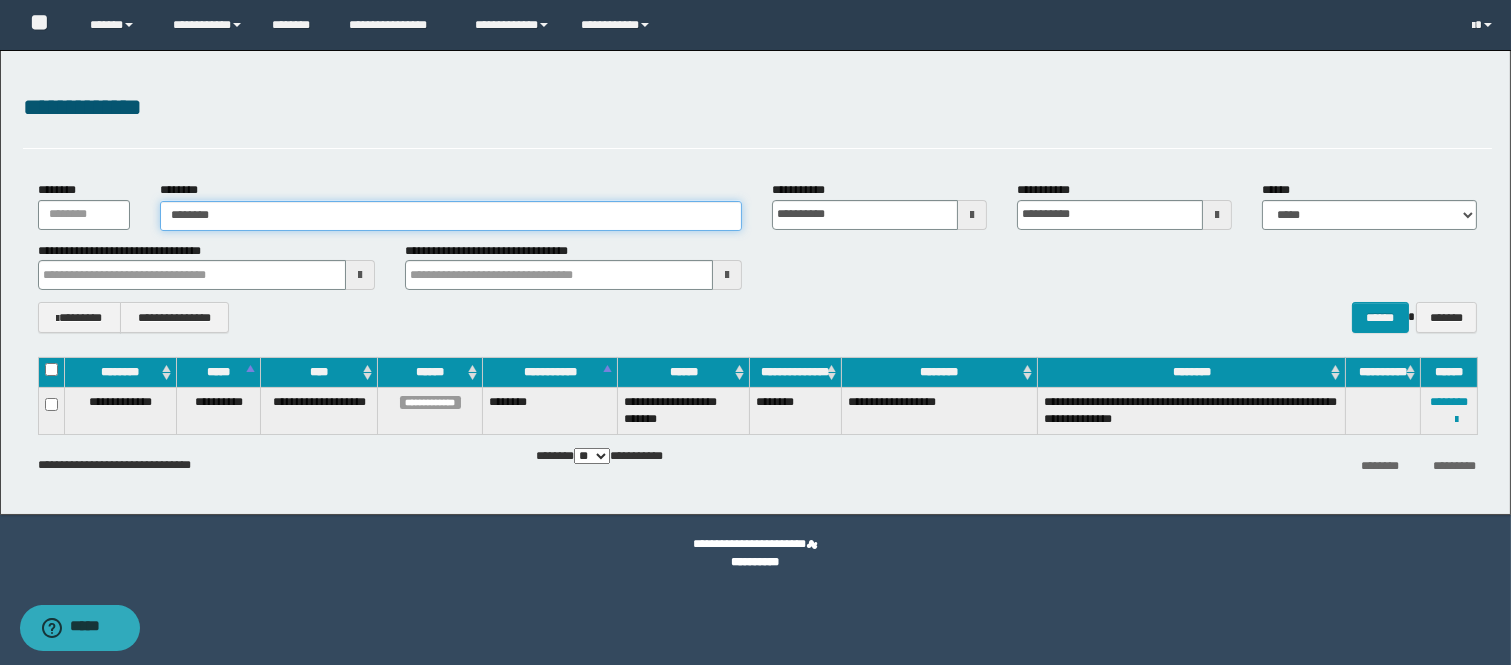 type on "********" 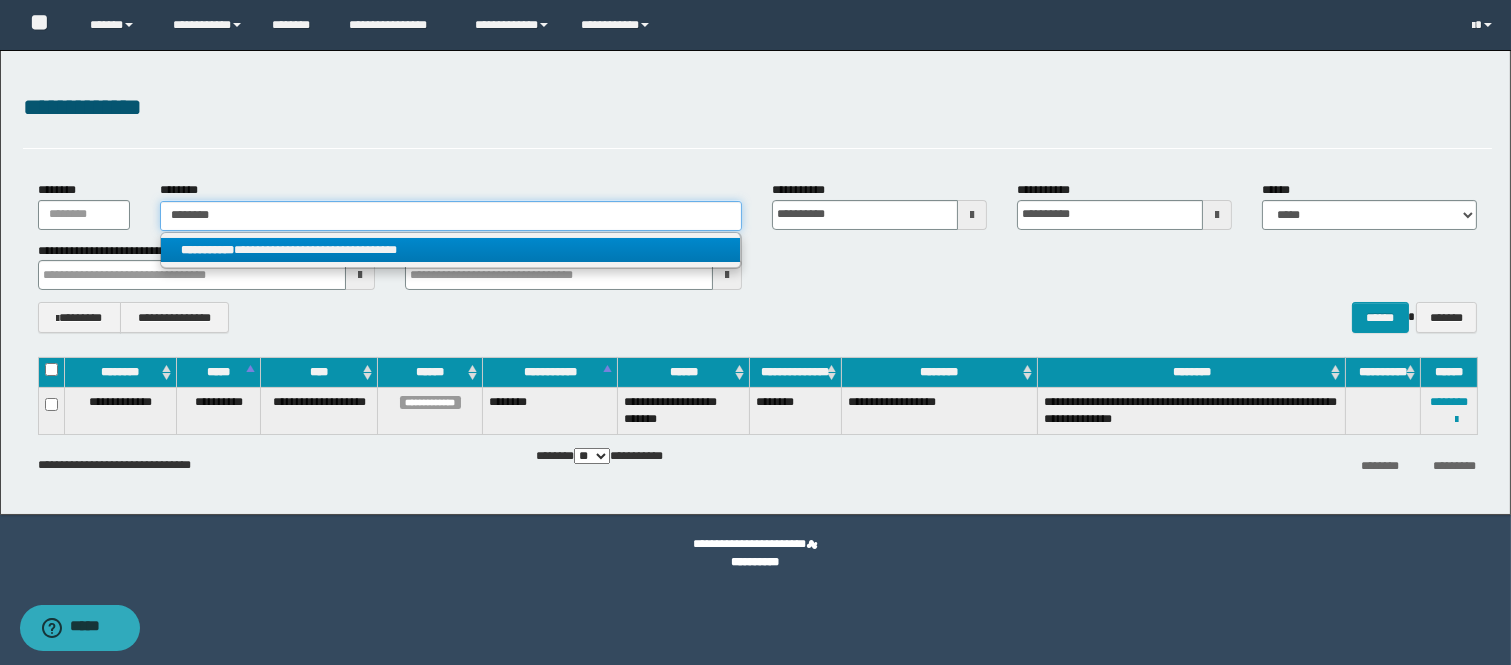 type on "********" 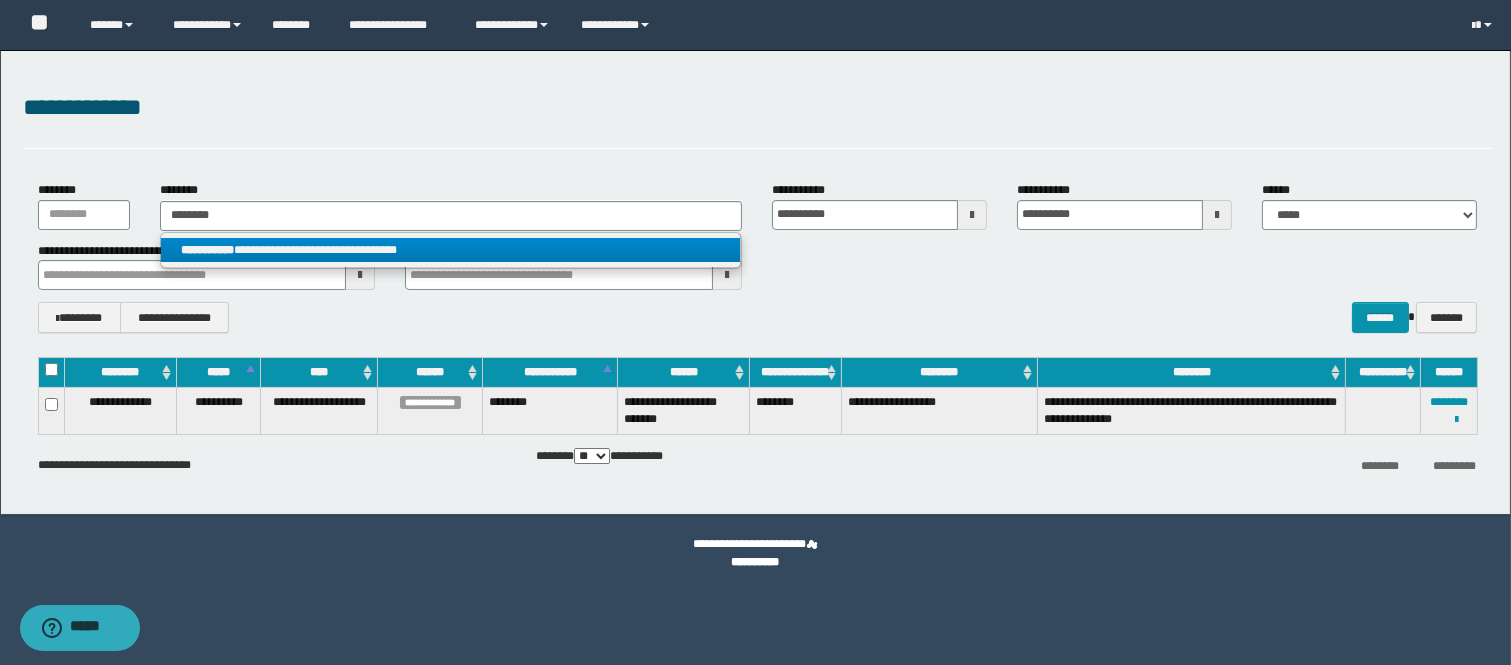 click on "**********" at bounding box center [451, 250] 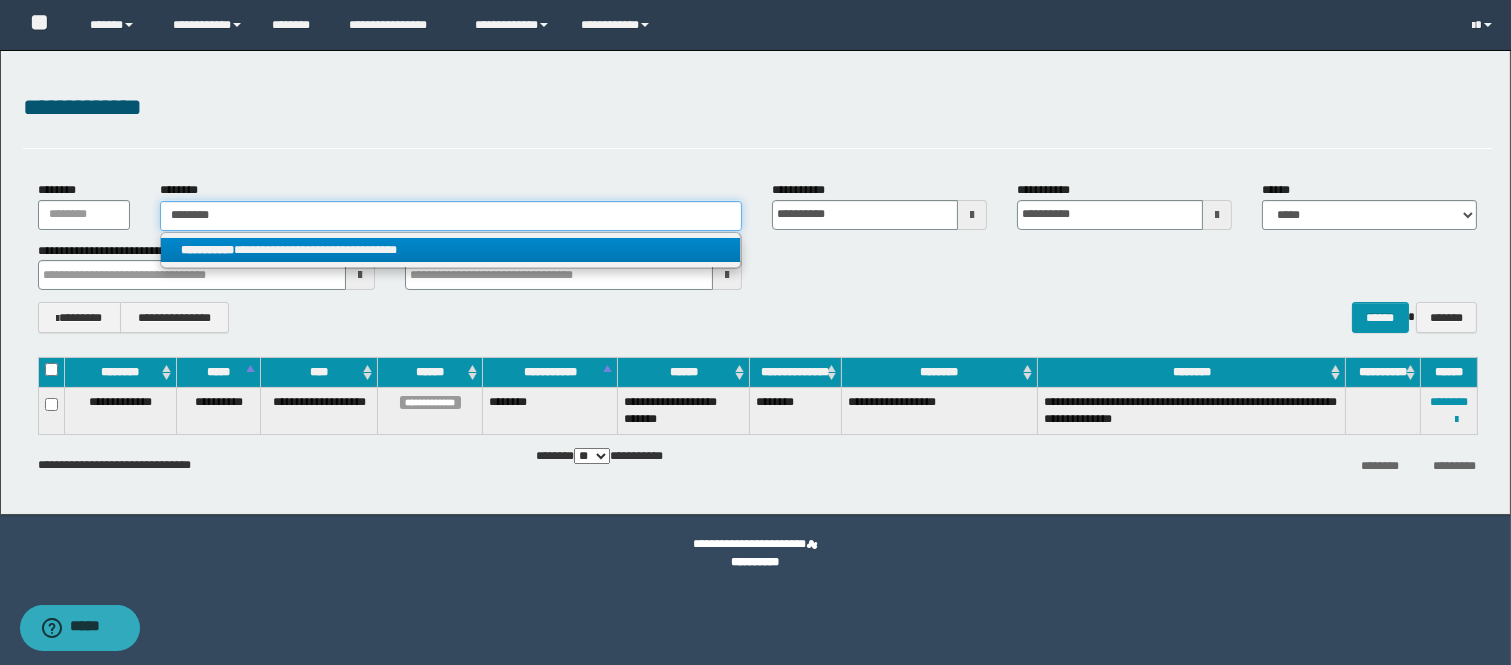 type 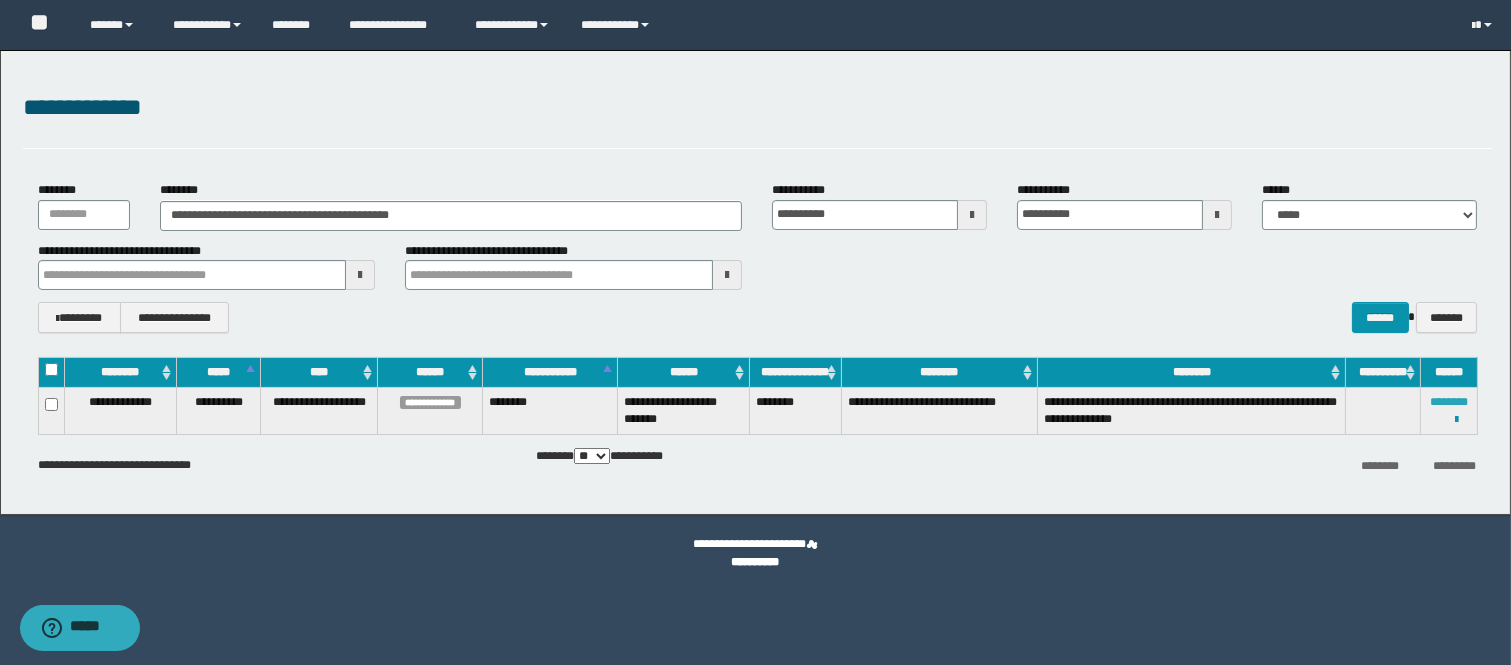 click on "********" at bounding box center (1449, 402) 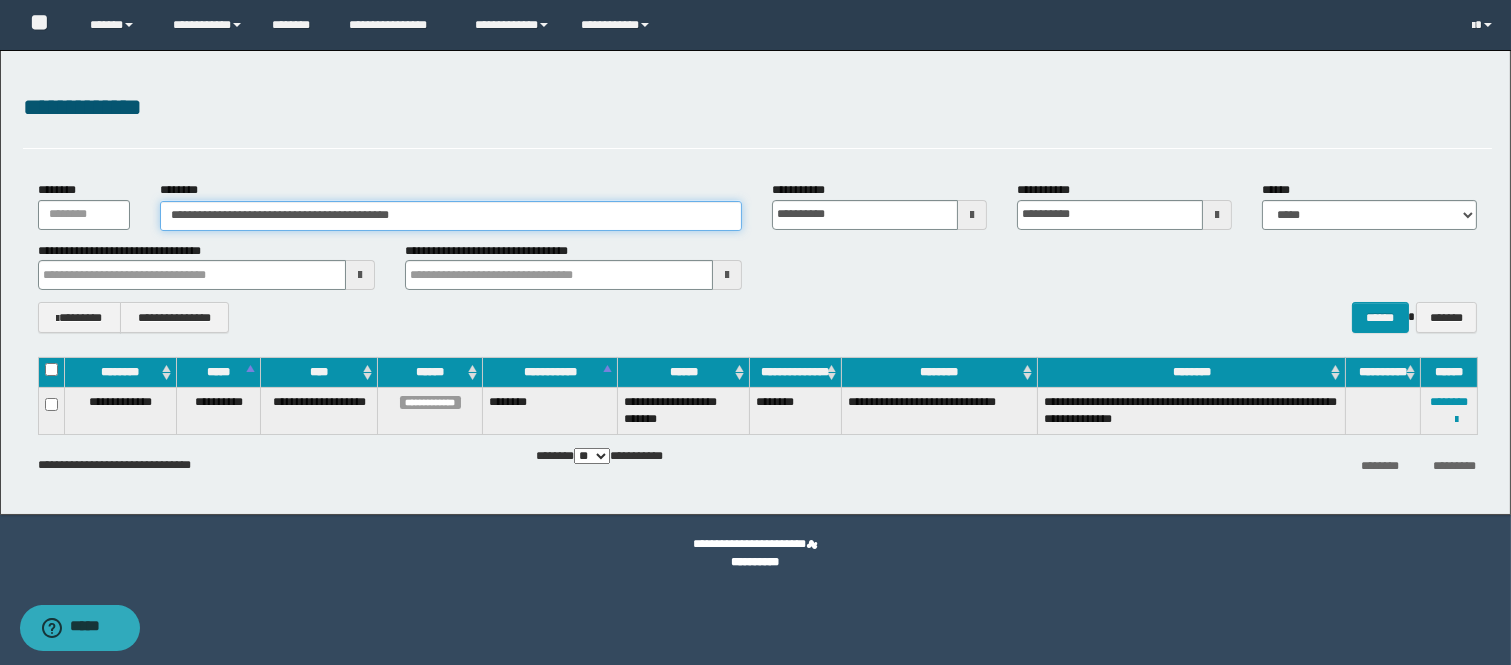 drag, startPoint x: 492, startPoint y: 210, endPoint x: 60, endPoint y: 210, distance: 432 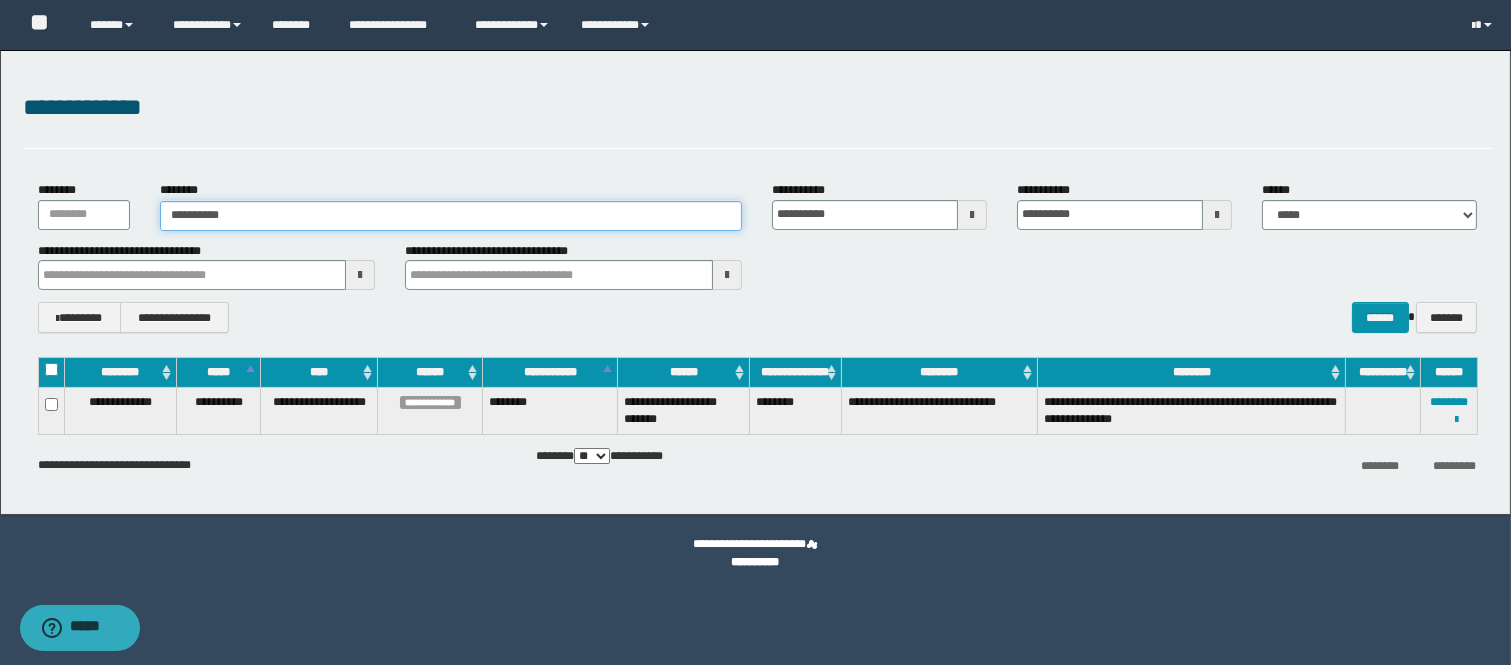 type on "**********" 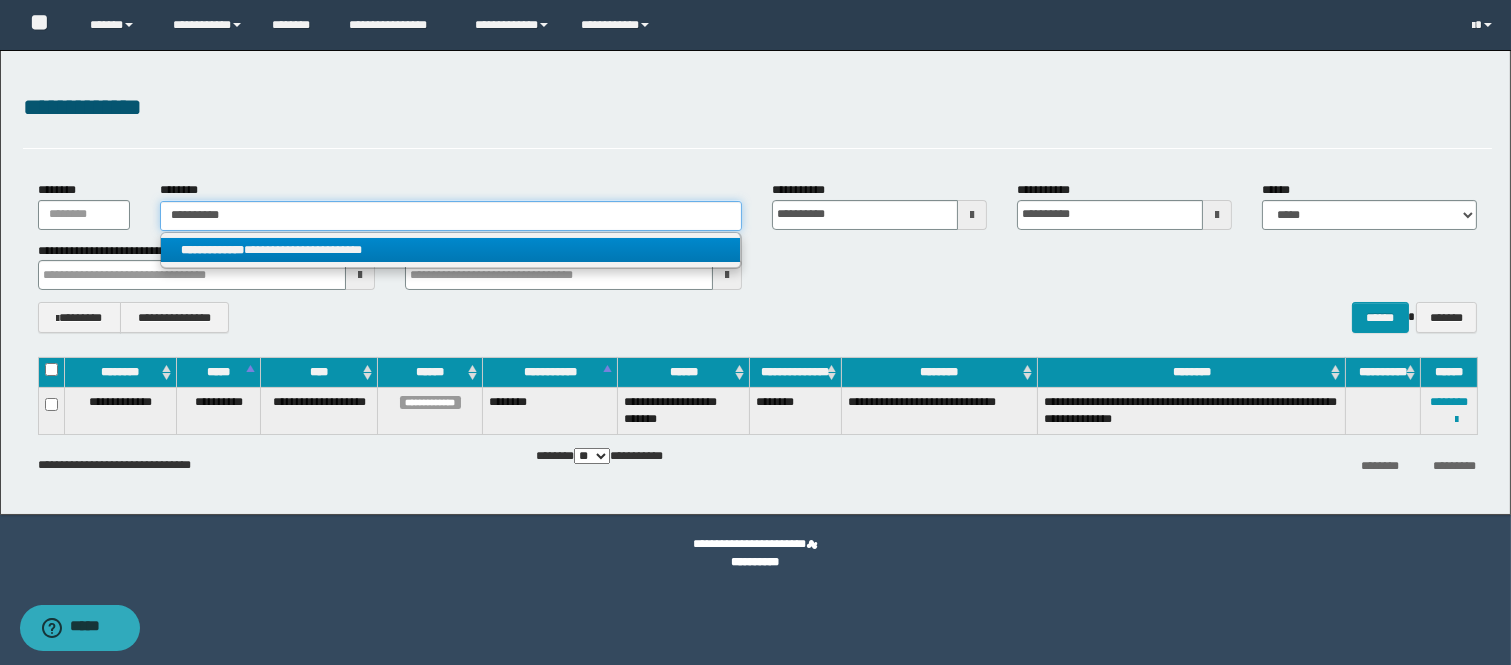 type on "**********" 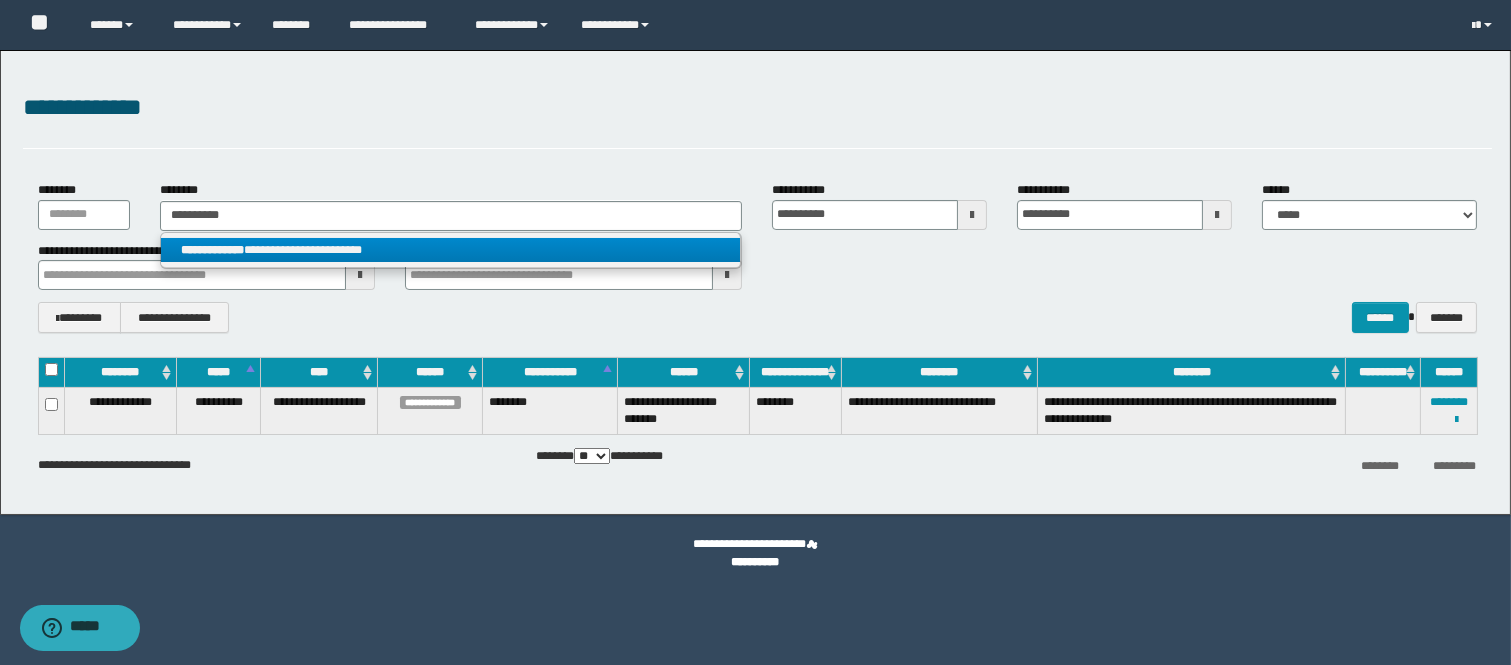 click on "**********" at bounding box center [212, 250] 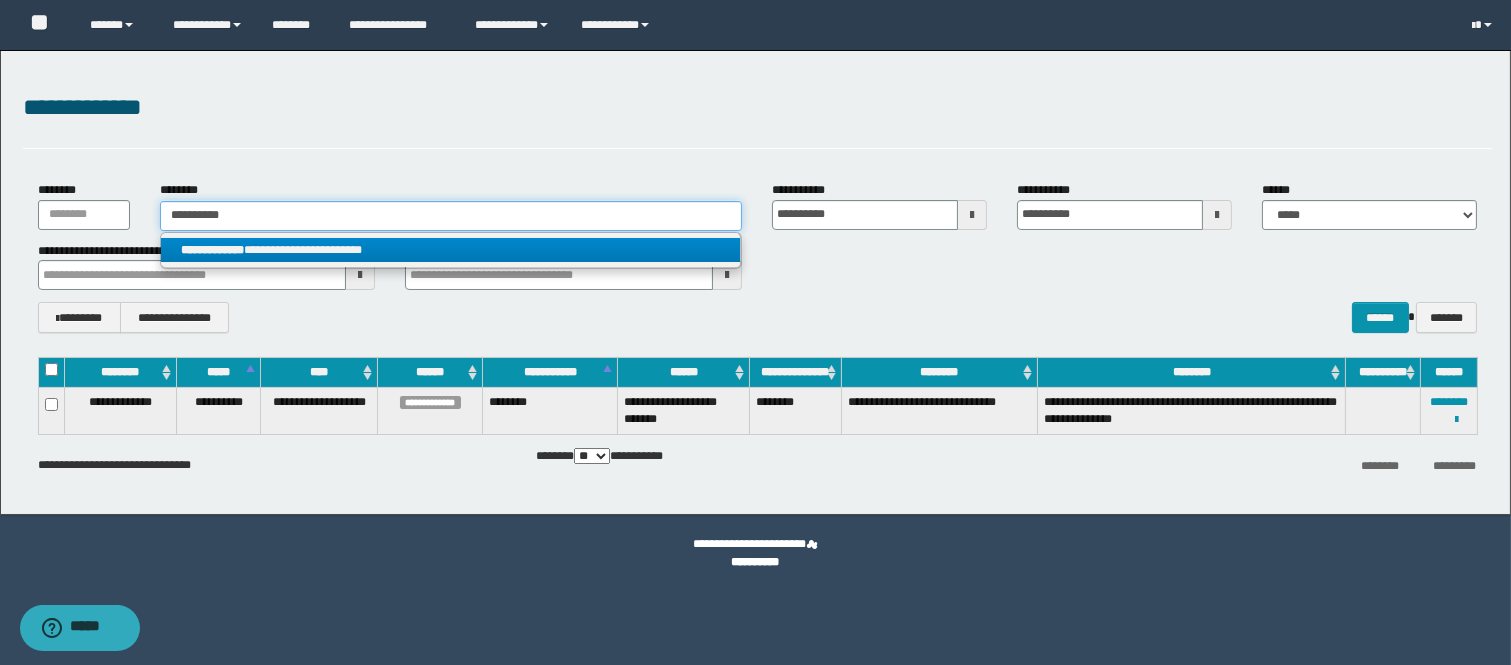 type 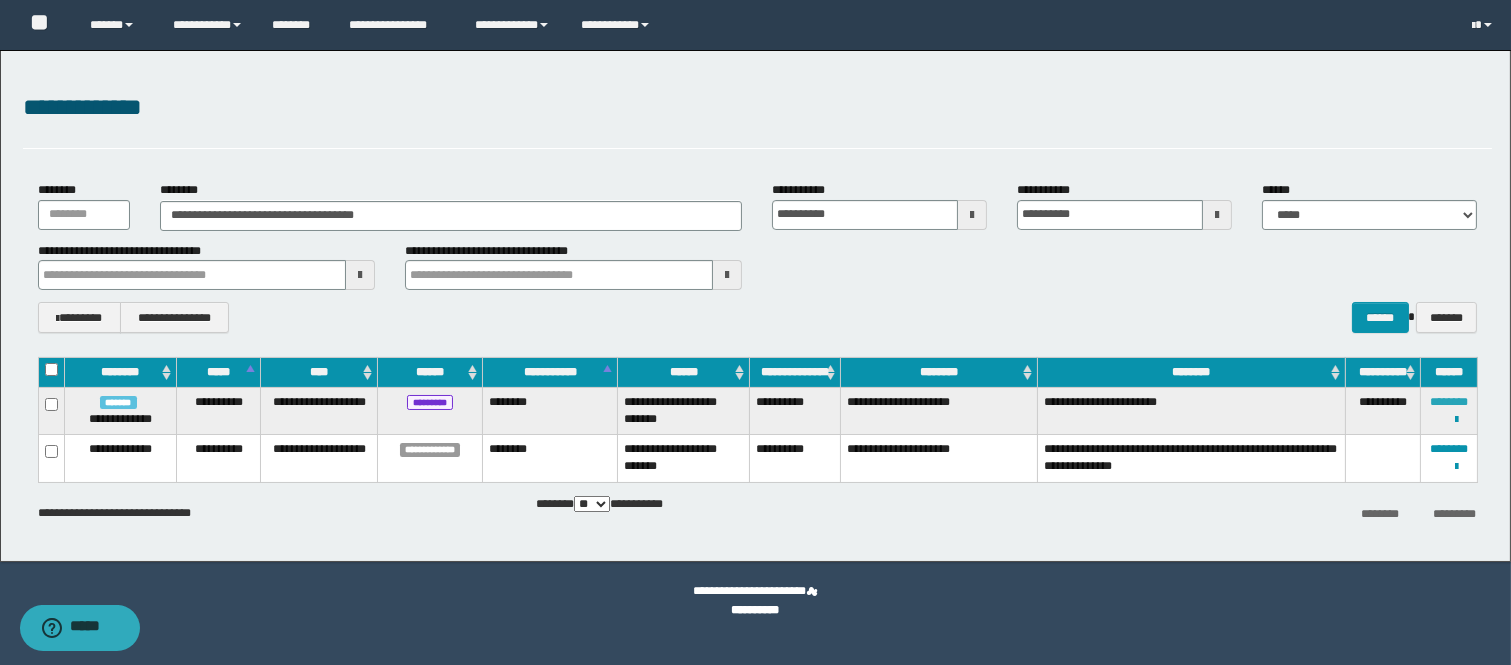 click on "********" at bounding box center [1449, 402] 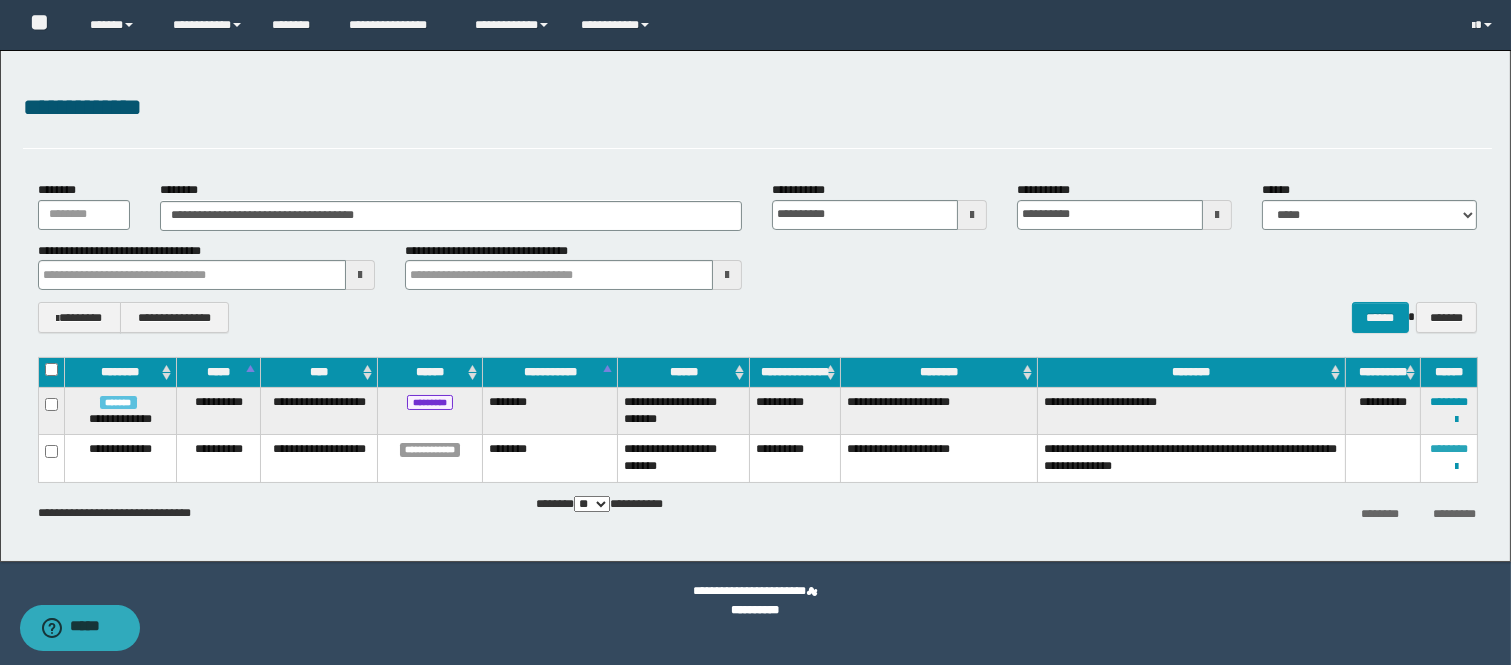 click on "********" at bounding box center [1449, 449] 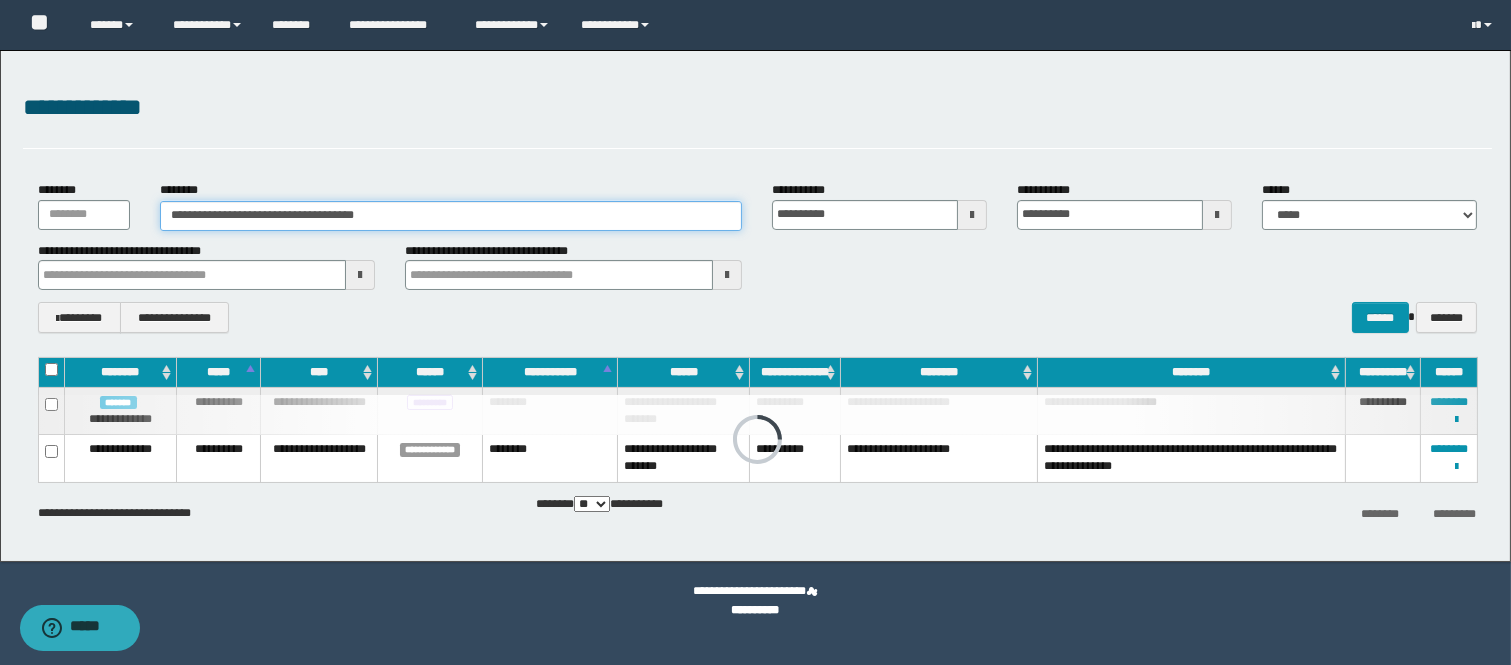 drag, startPoint x: 435, startPoint y: 215, endPoint x: 44, endPoint y: 190, distance: 391.79843 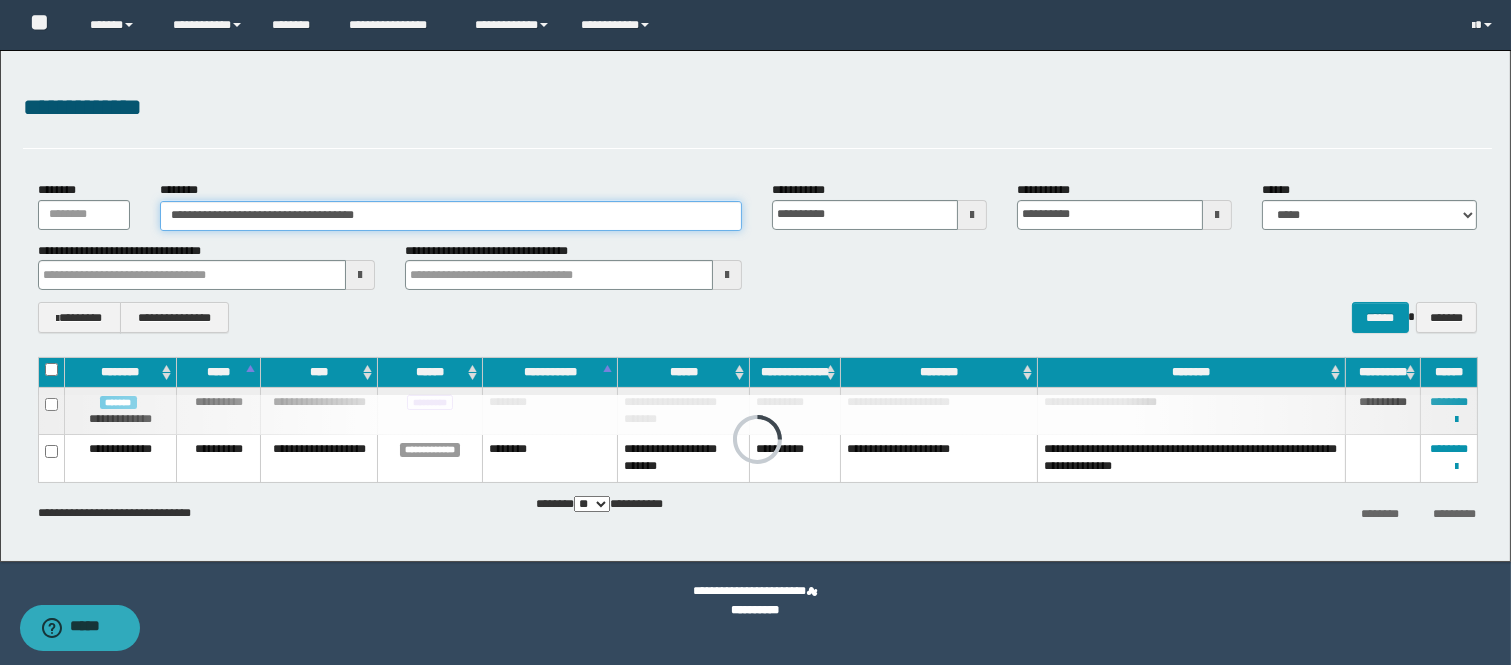 click on "**********" at bounding box center [757, 205] 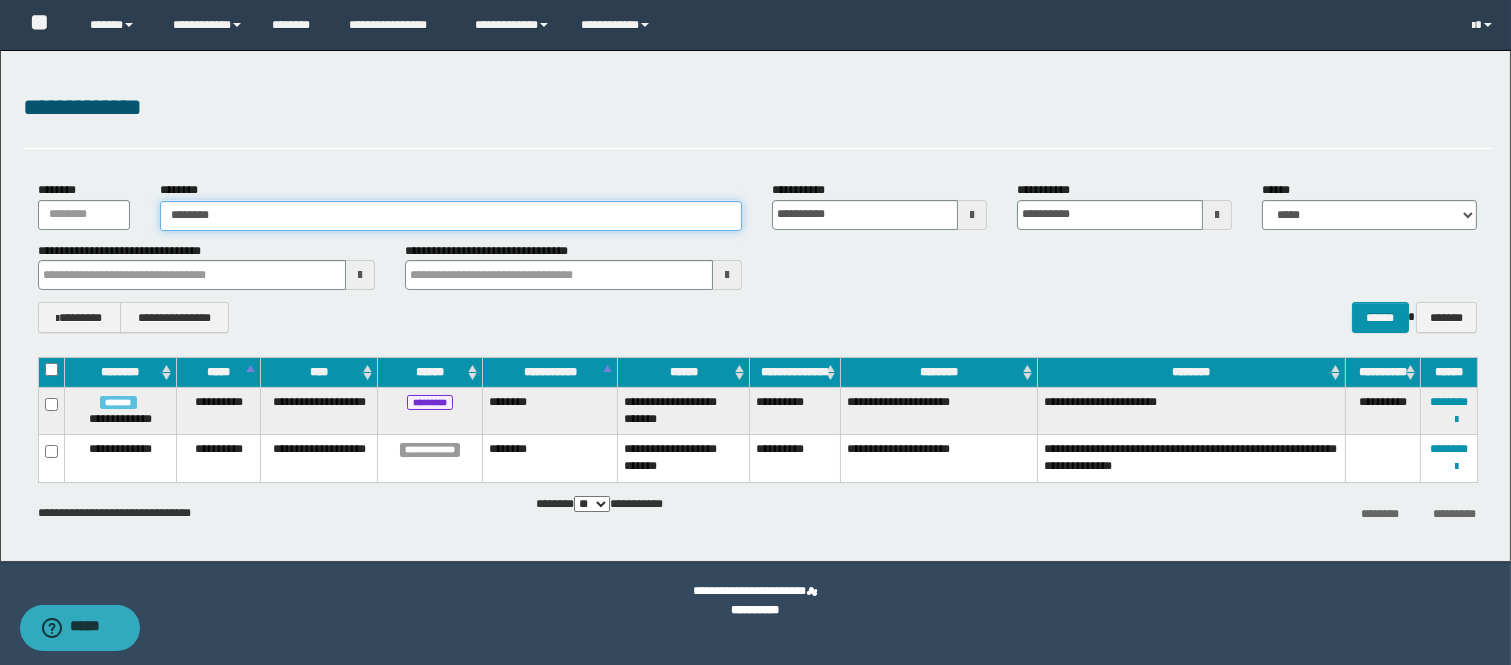 type on "********" 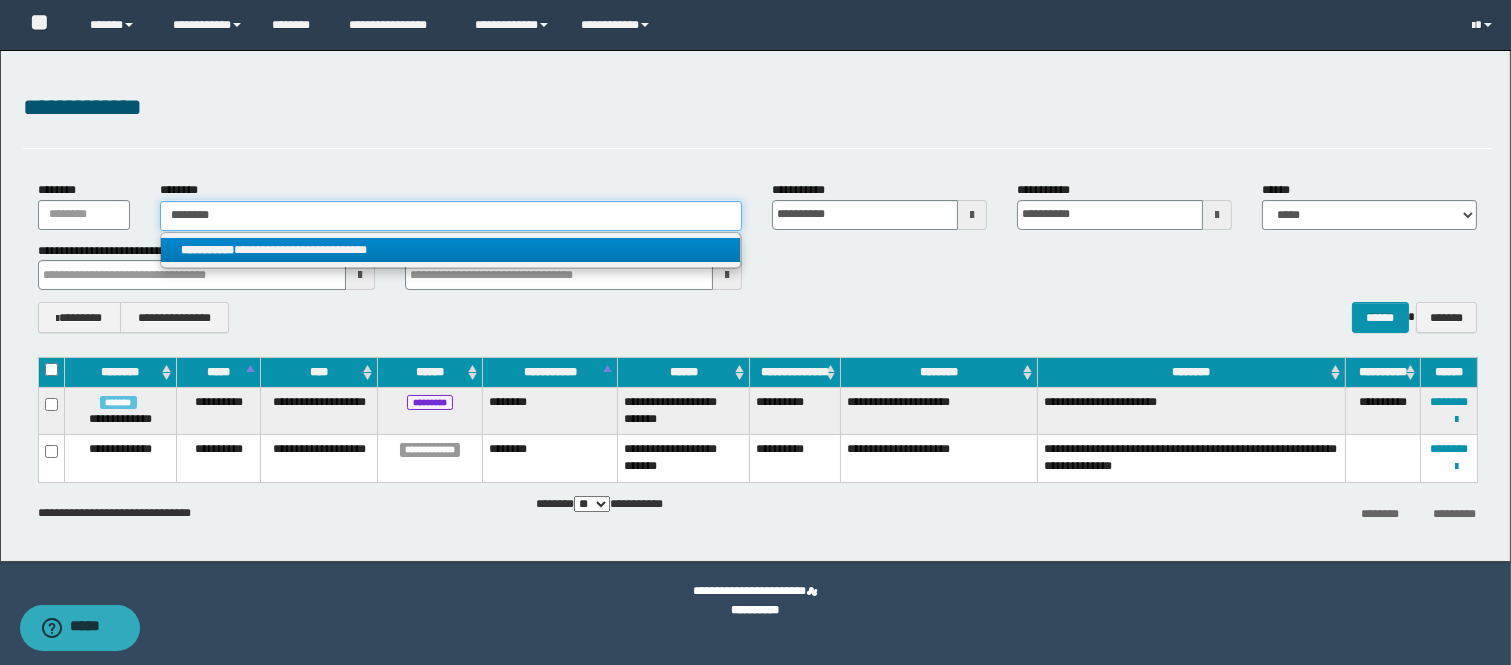 type on "********" 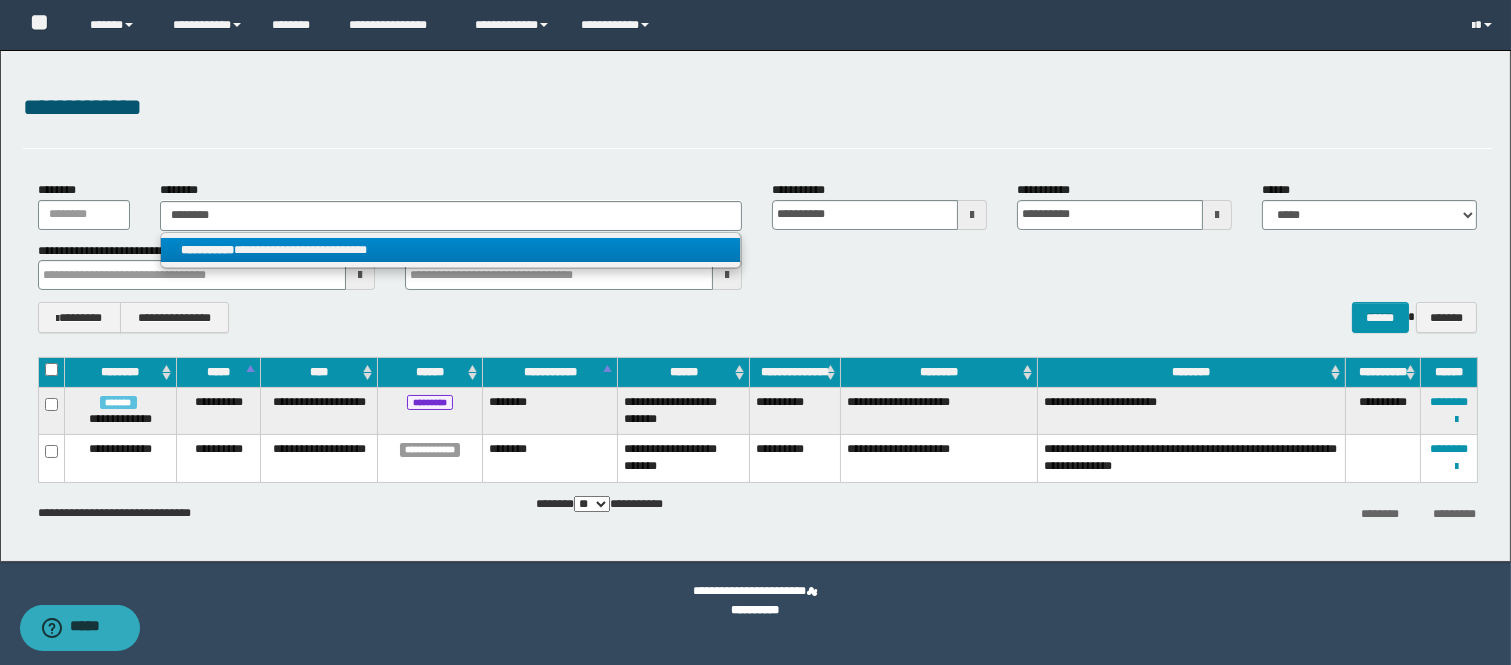 click on "**********" at bounding box center [451, 250] 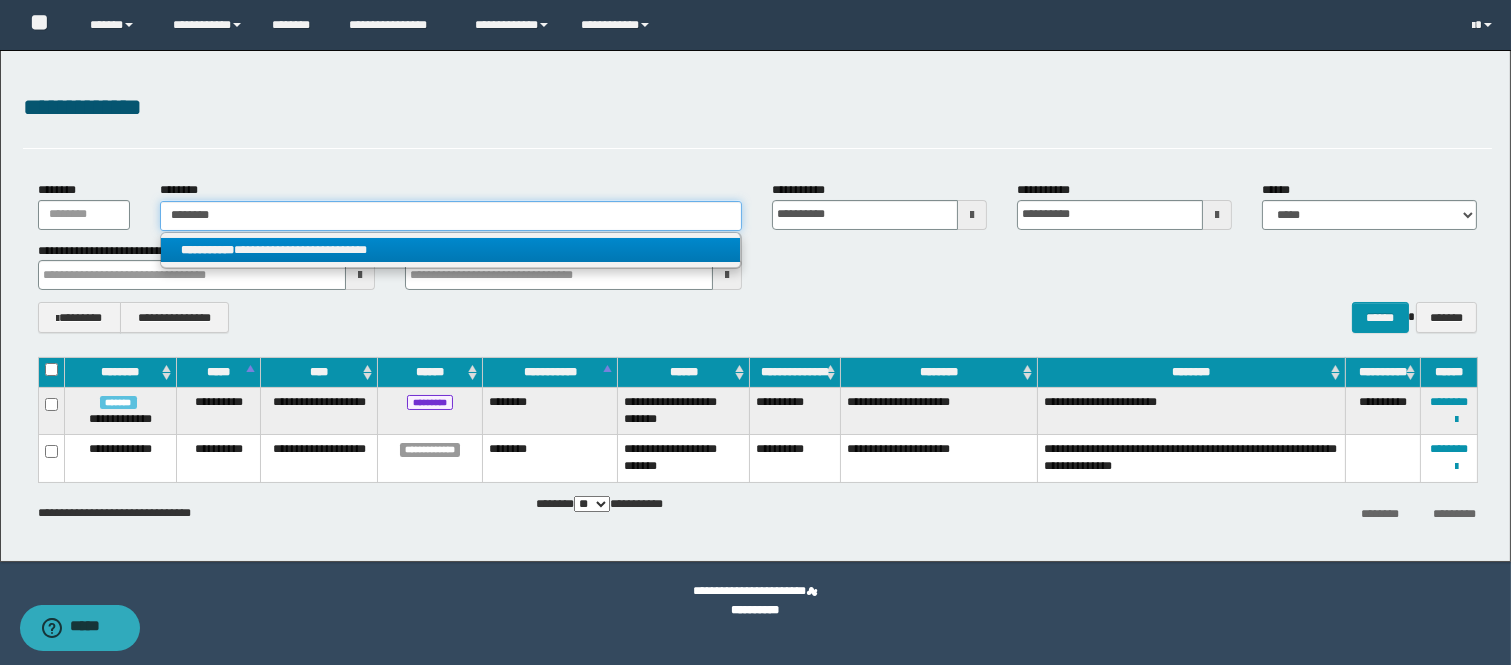 type 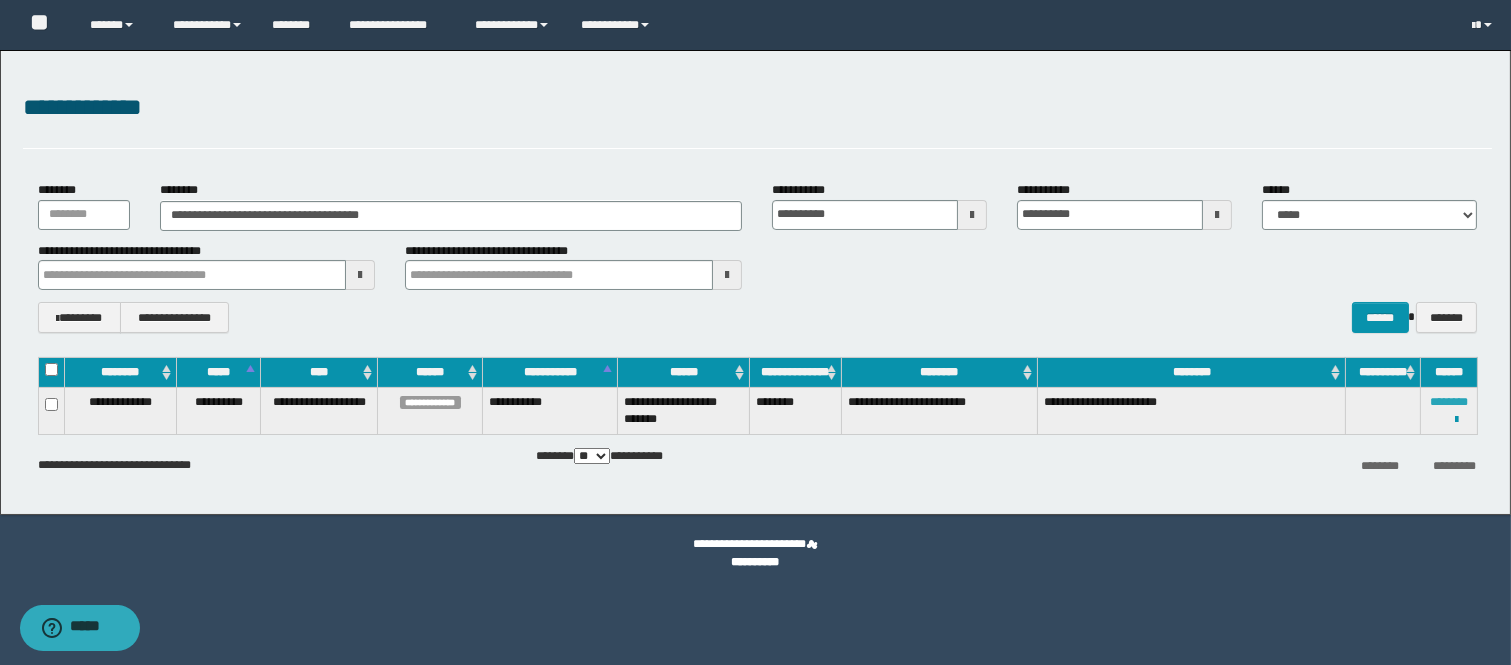 click on "********" at bounding box center [1449, 402] 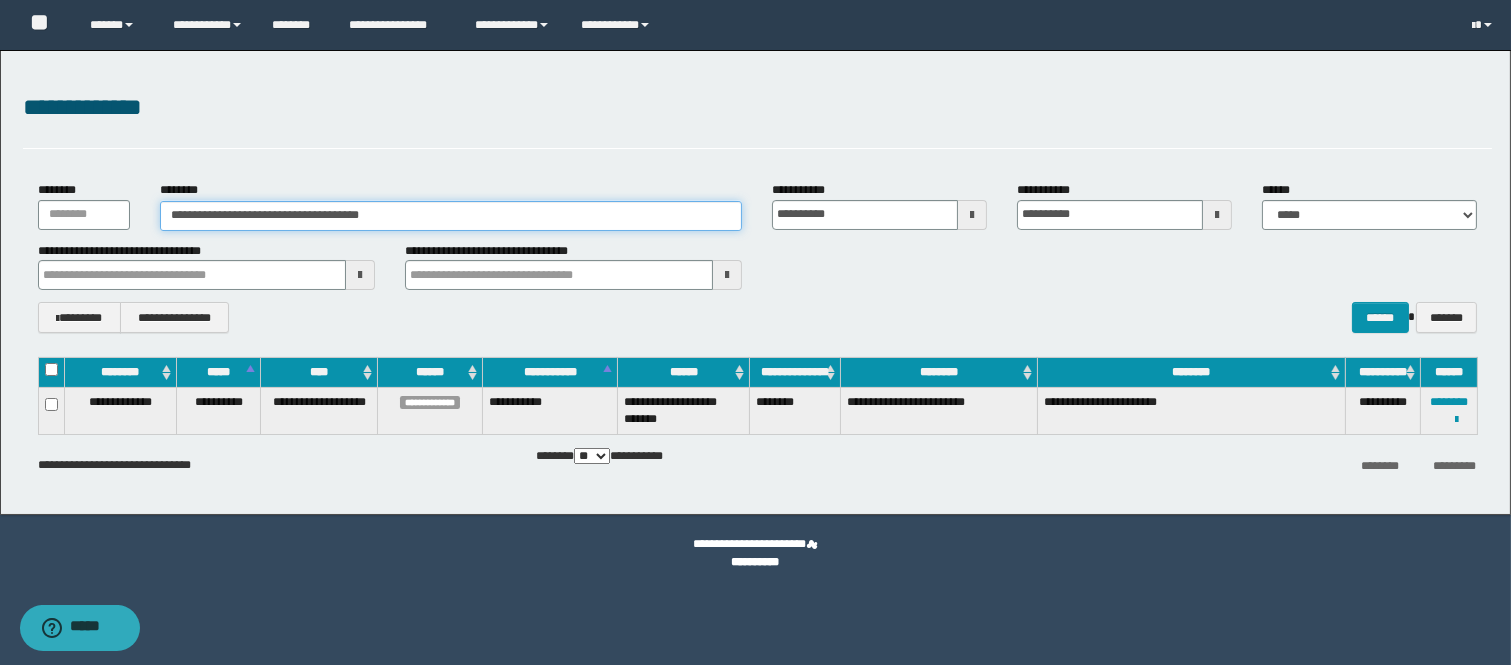 drag, startPoint x: 455, startPoint y: 213, endPoint x: 153, endPoint y: 212, distance: 302.00165 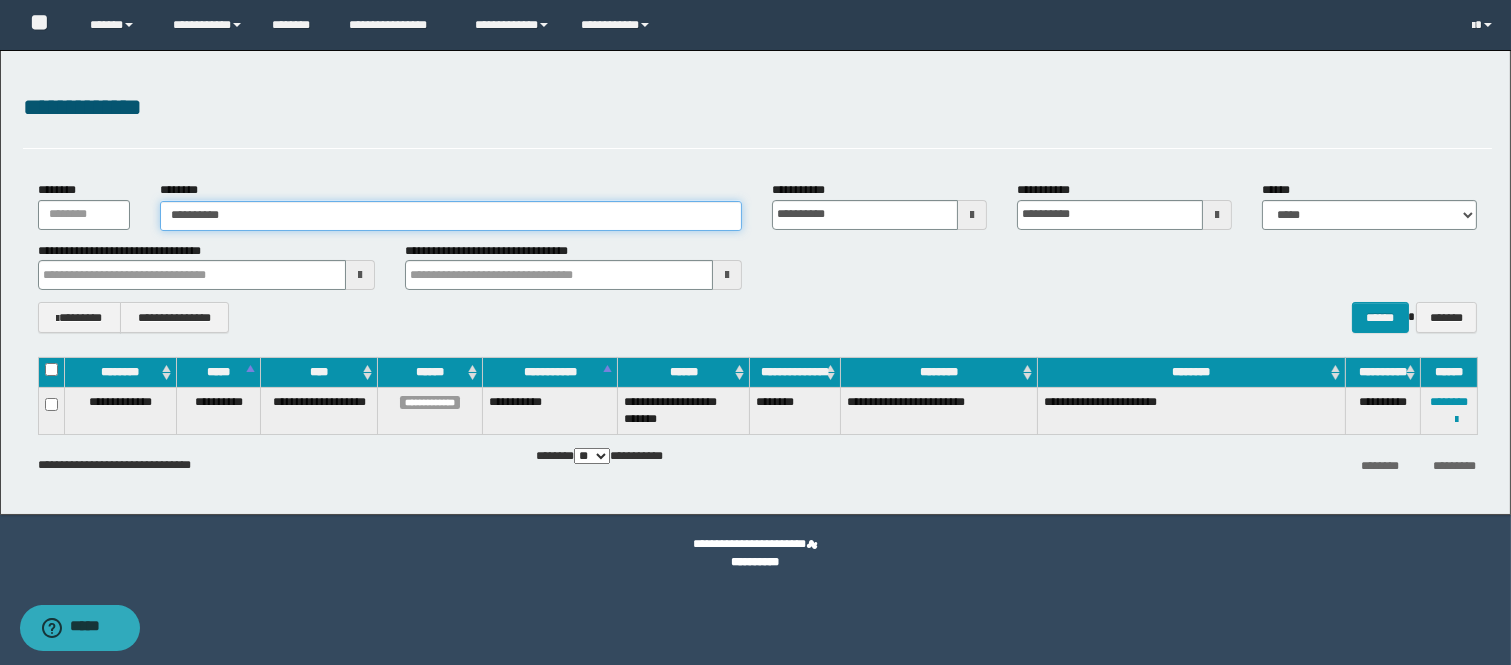 type on "**********" 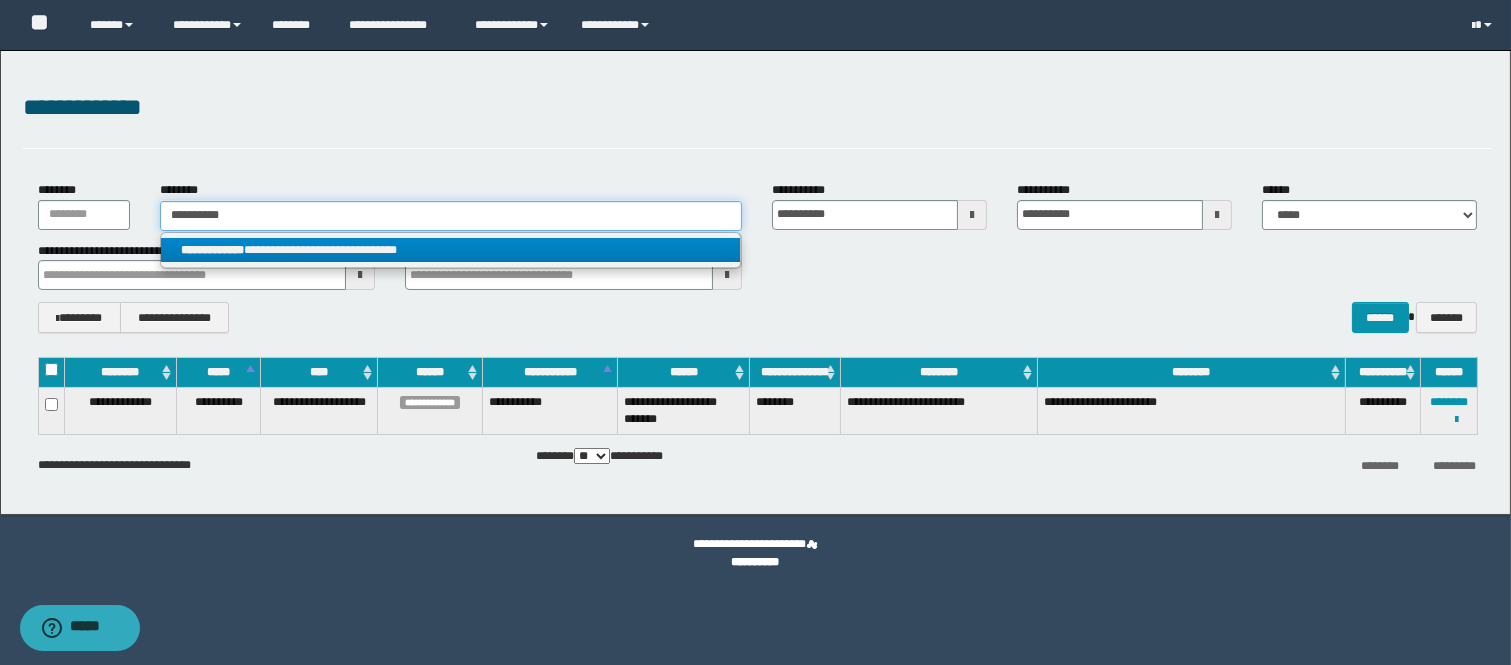 type on "**********" 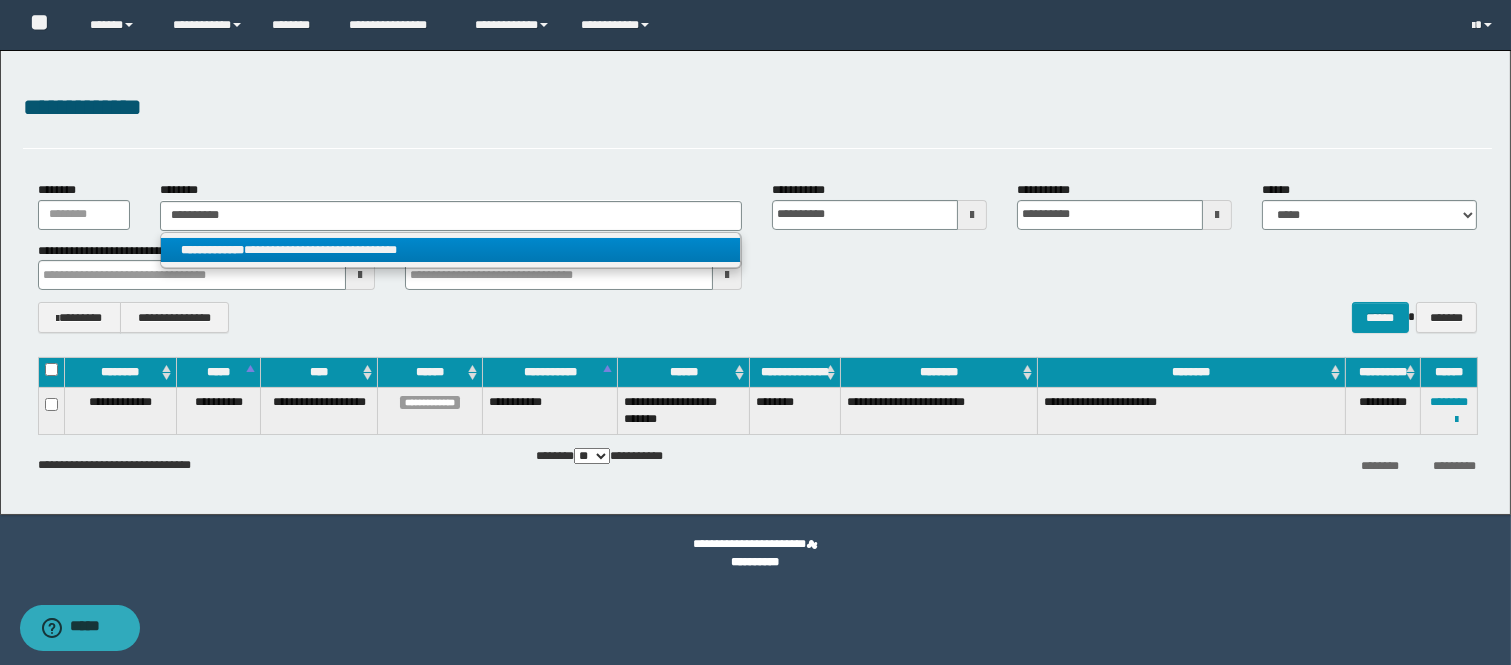 click on "**********" at bounding box center [451, 250] 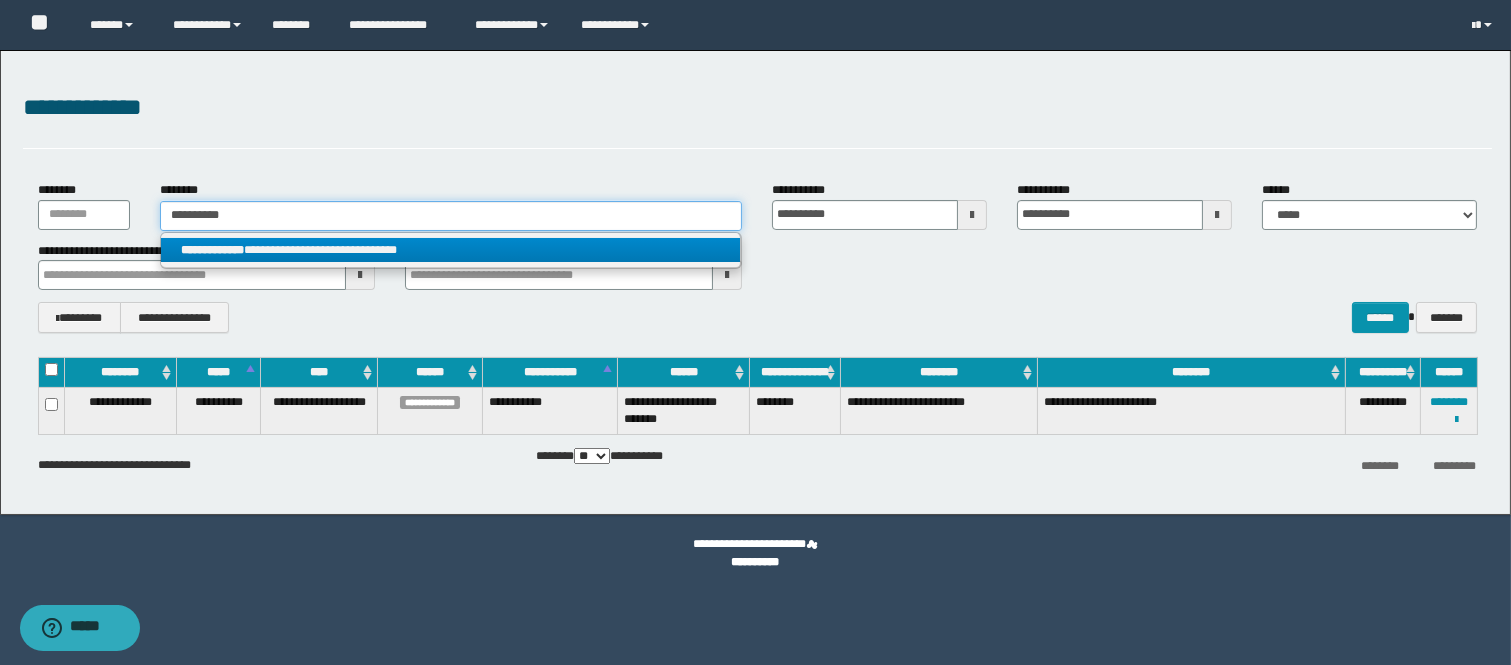 type 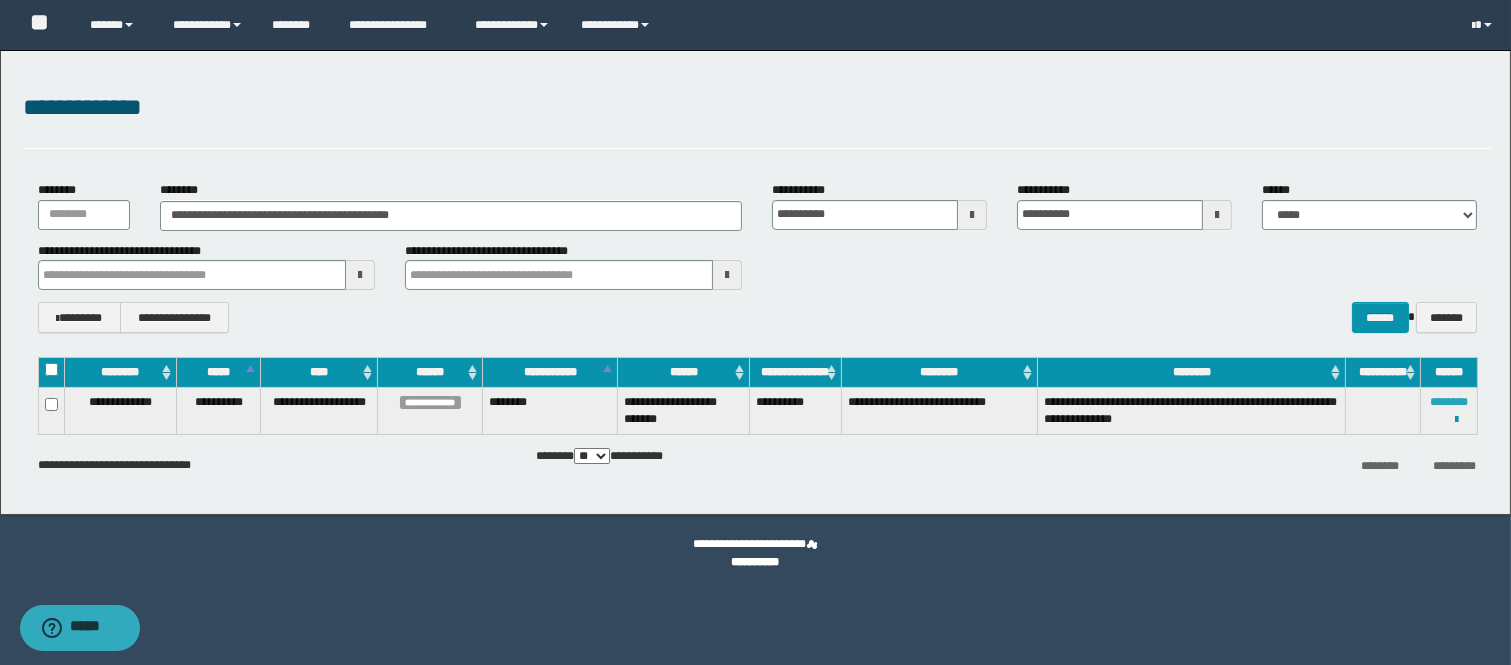 click on "********" at bounding box center (1449, 402) 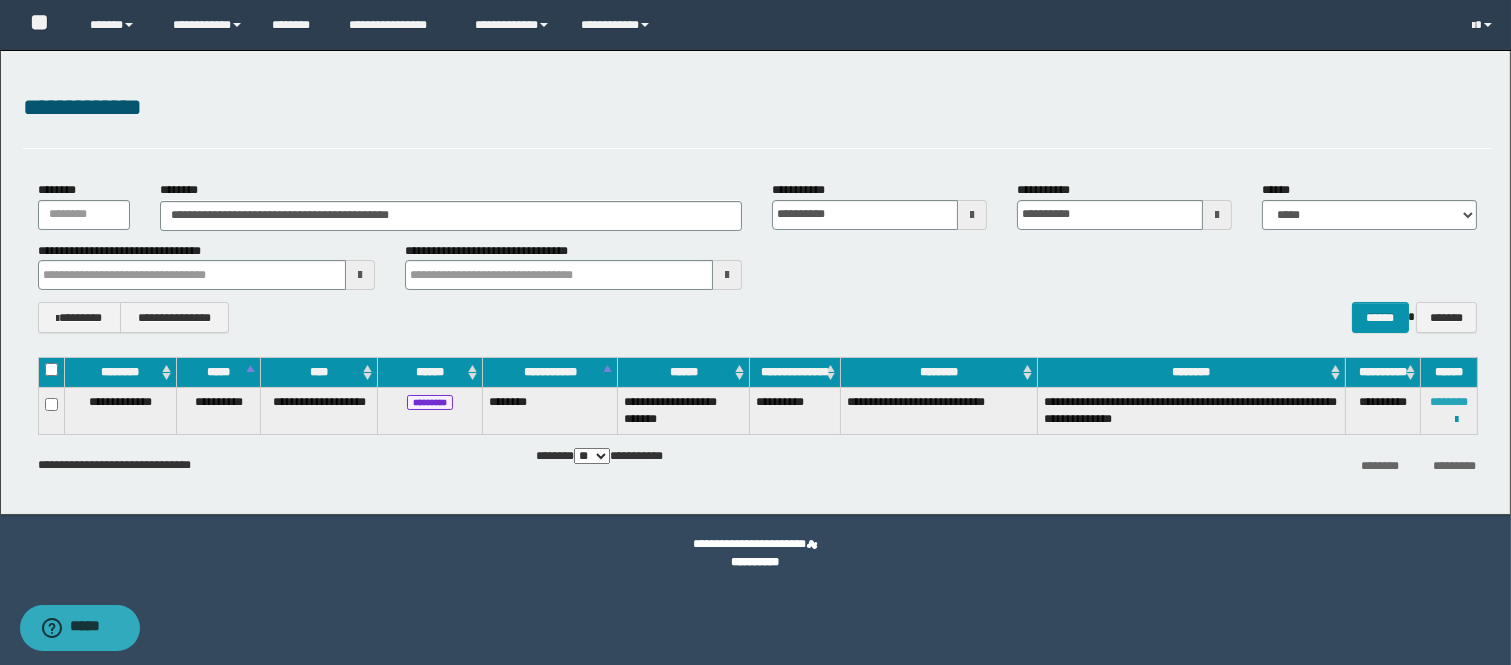 click on "********" at bounding box center (1449, 402) 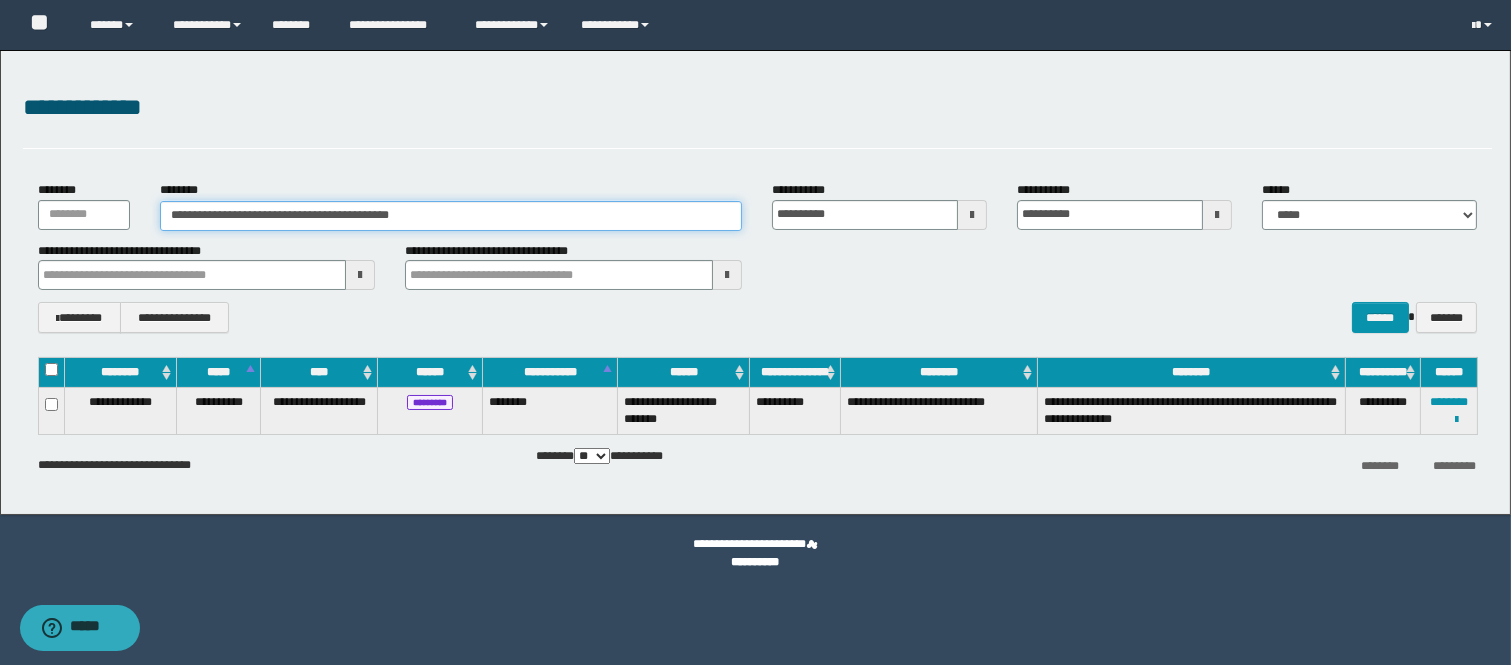 drag, startPoint x: 506, startPoint y: 215, endPoint x: 0, endPoint y: 215, distance: 506 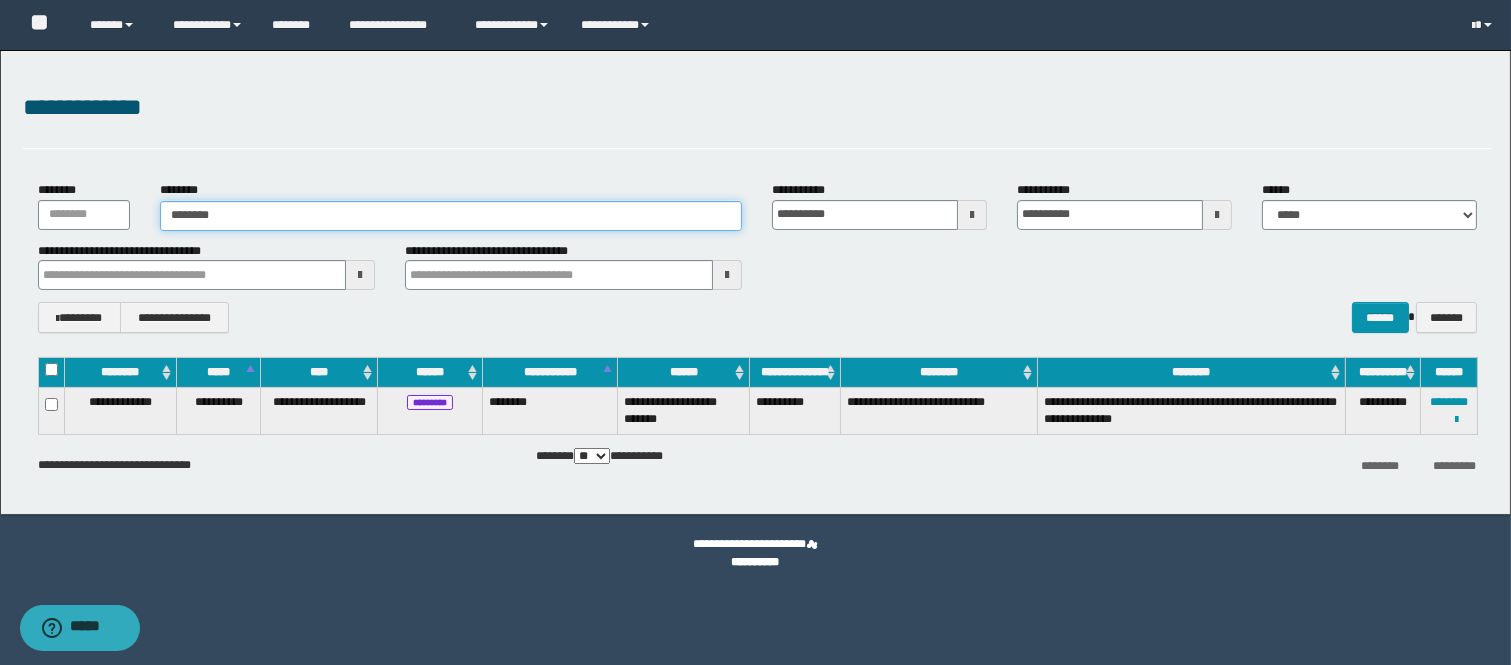 type on "********" 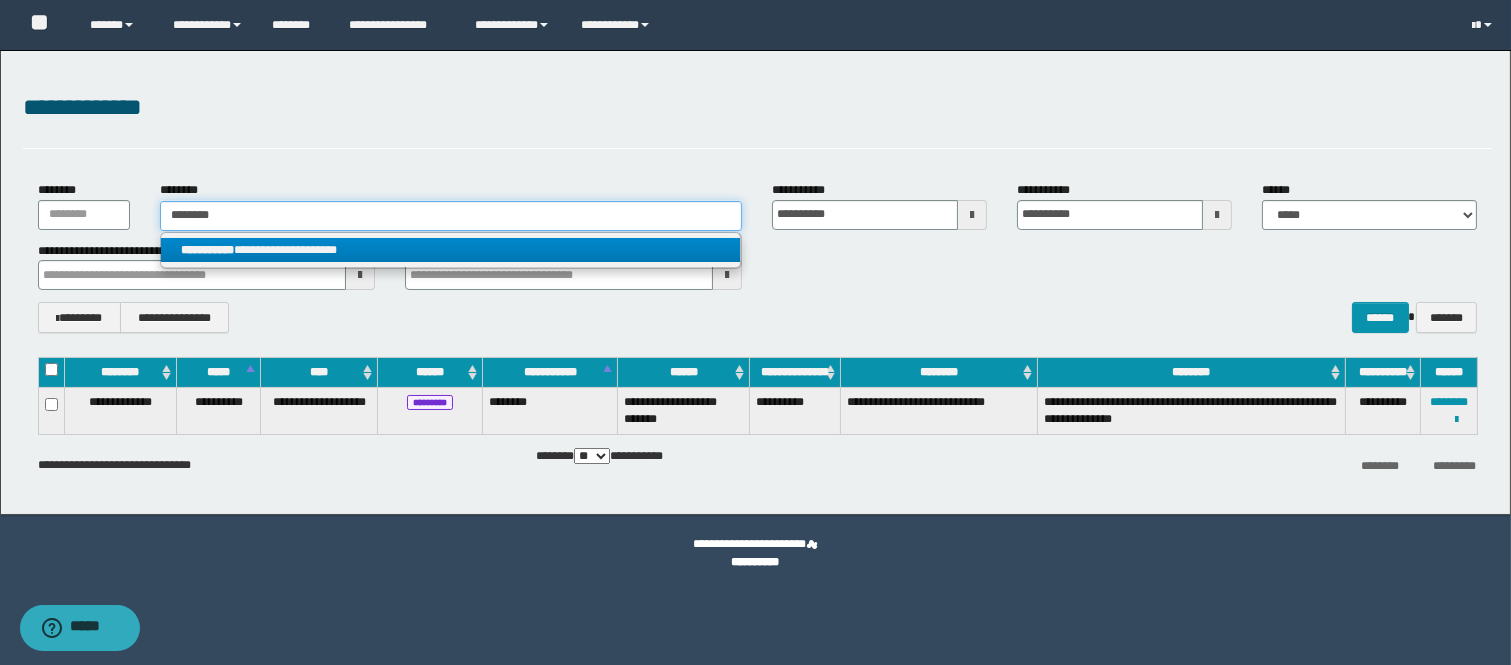 type on "********" 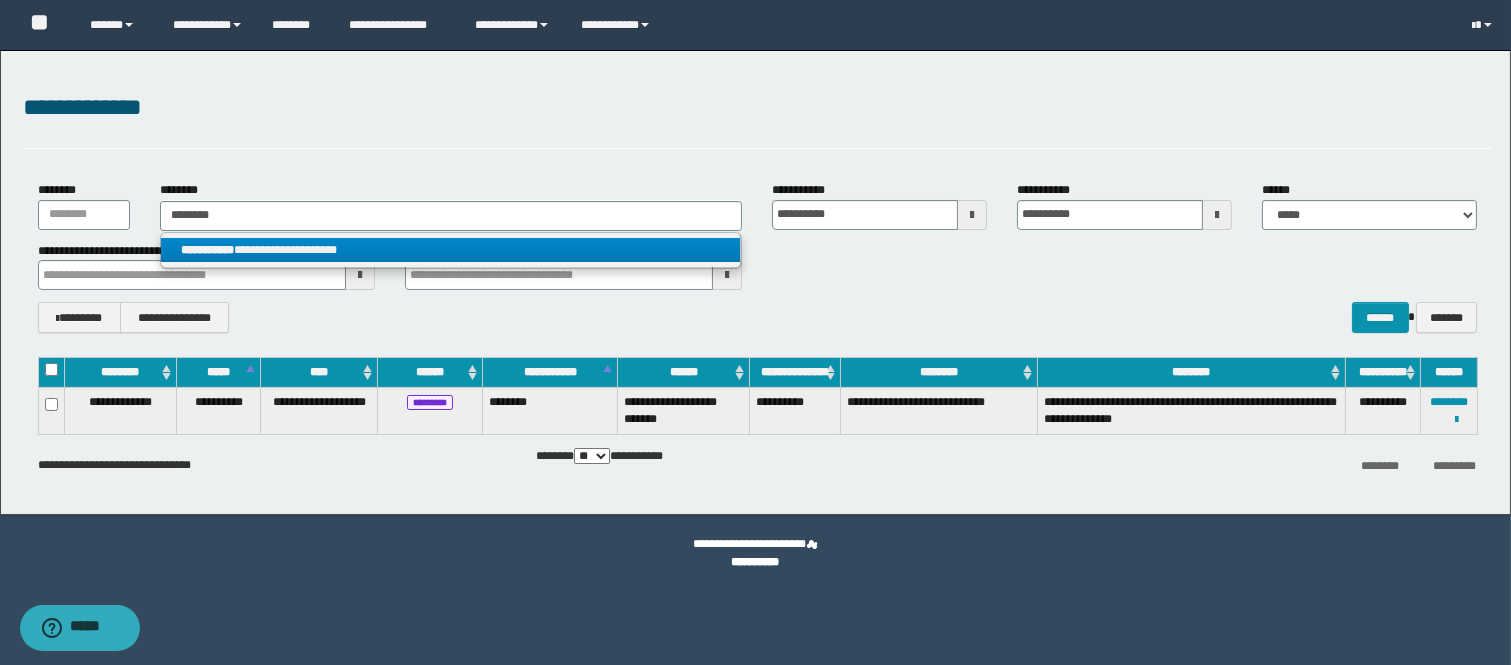 click on "**********" at bounding box center (451, 250) 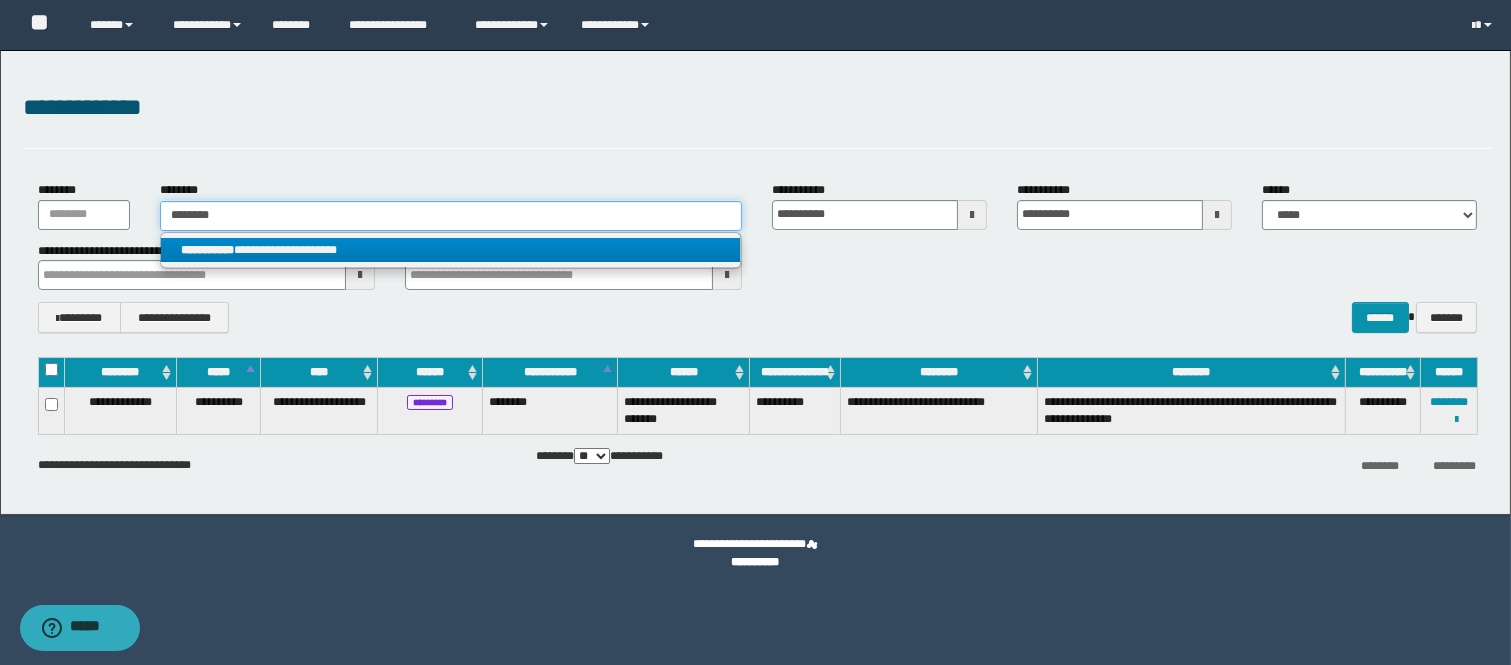 type 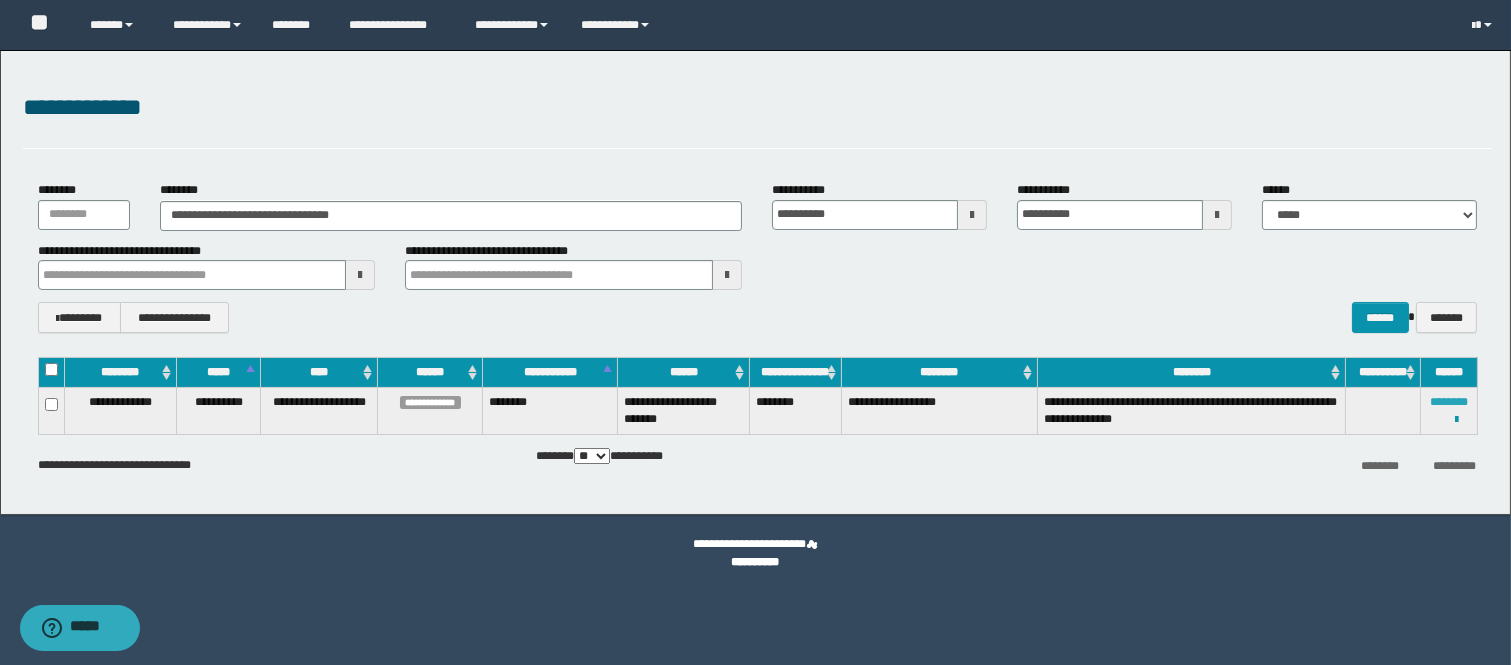click on "********" at bounding box center [1449, 402] 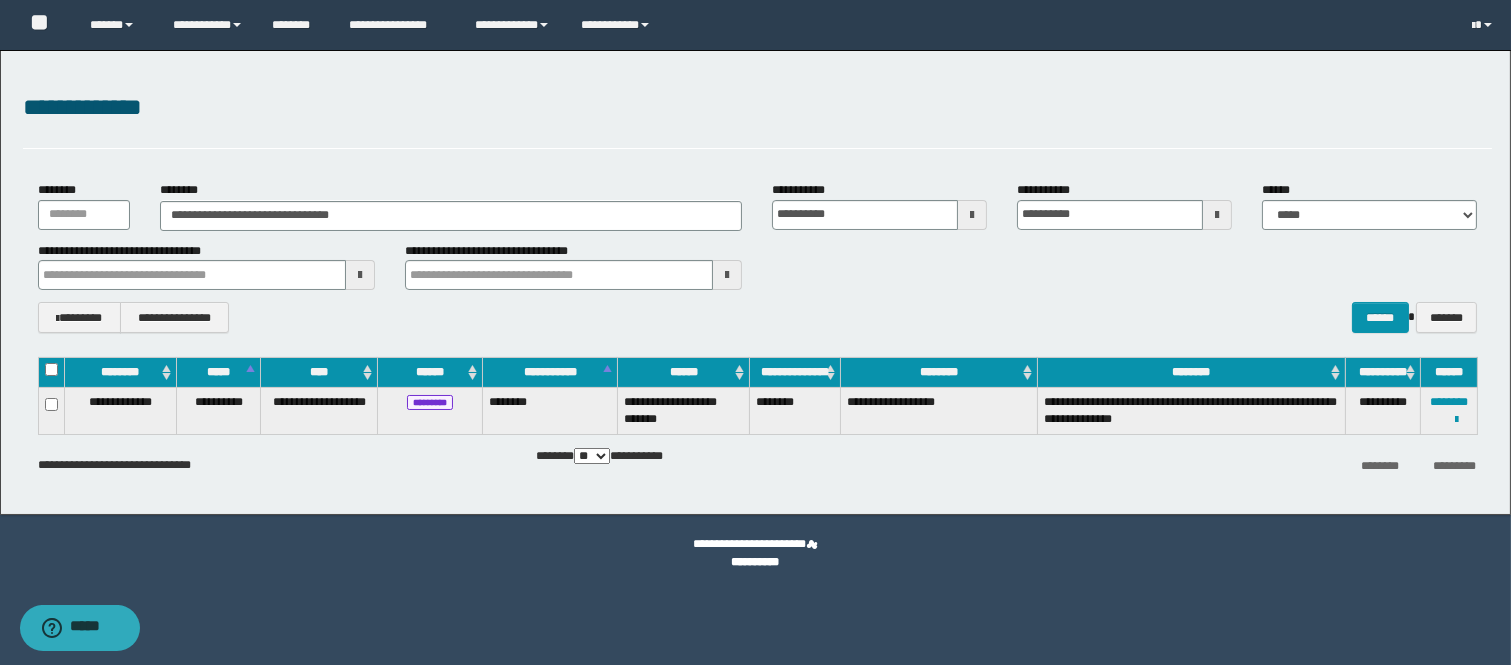 click at bounding box center (0, 0) 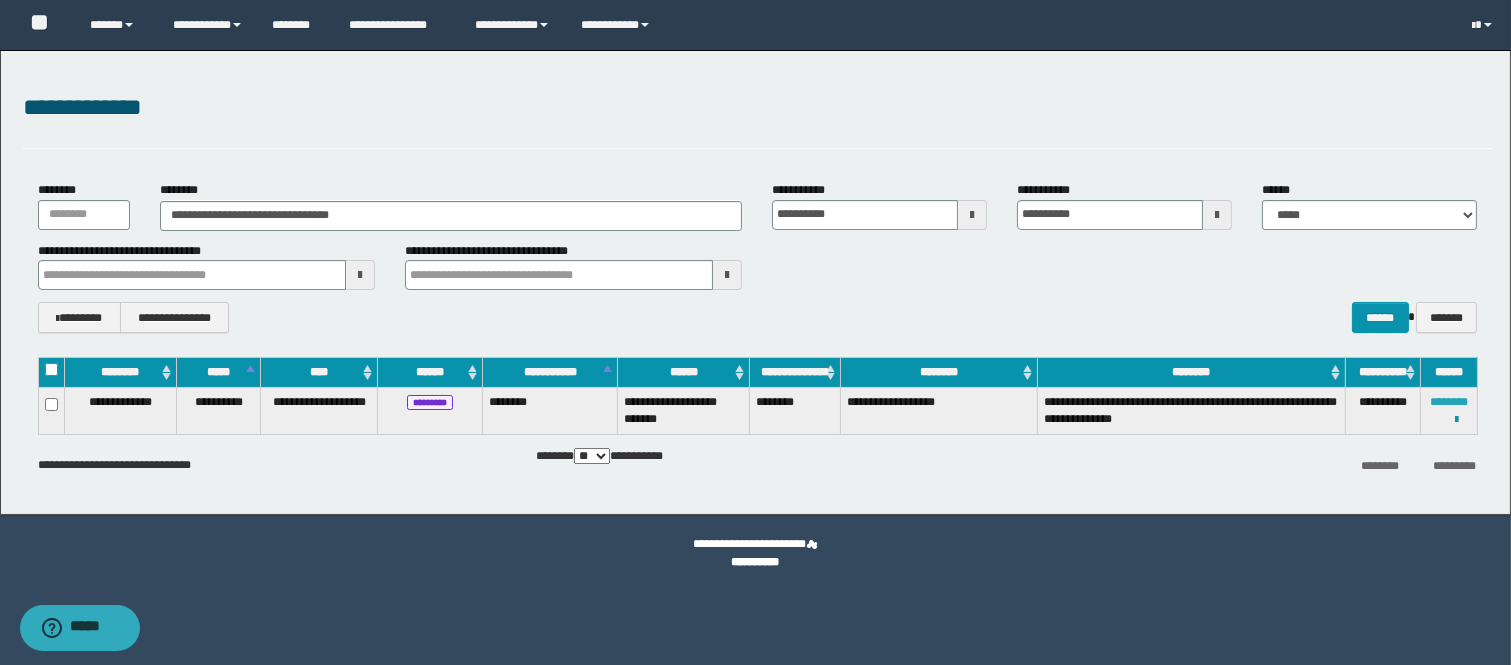 click on "********" at bounding box center [1449, 402] 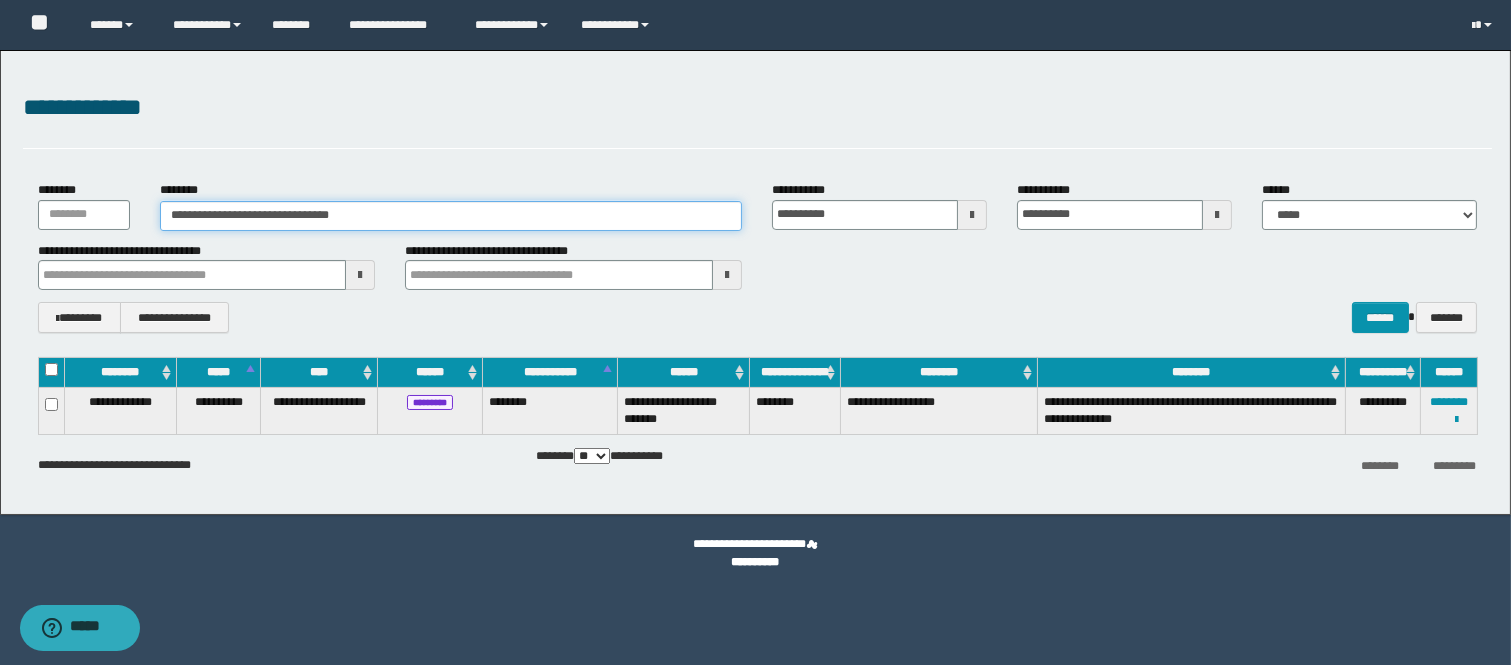 drag, startPoint x: 426, startPoint y: 220, endPoint x: 24, endPoint y: 203, distance: 402.35928 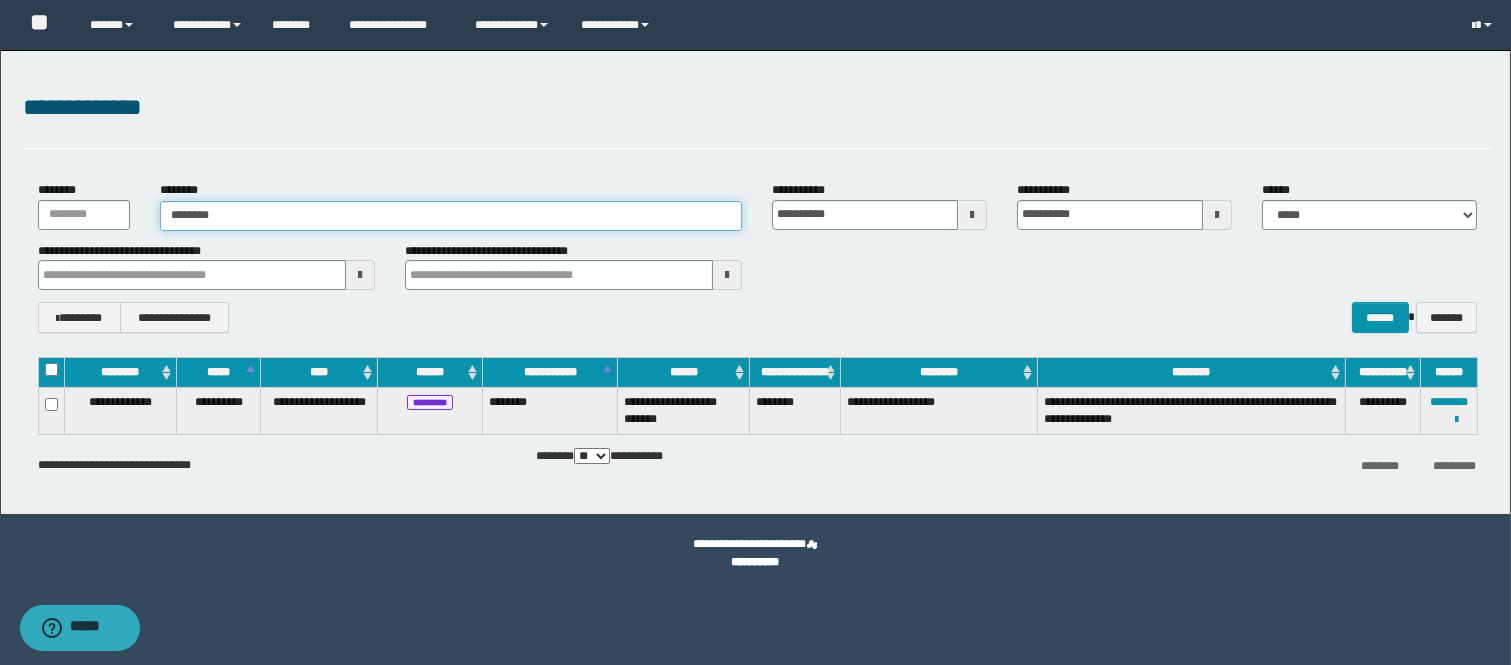 type on "********" 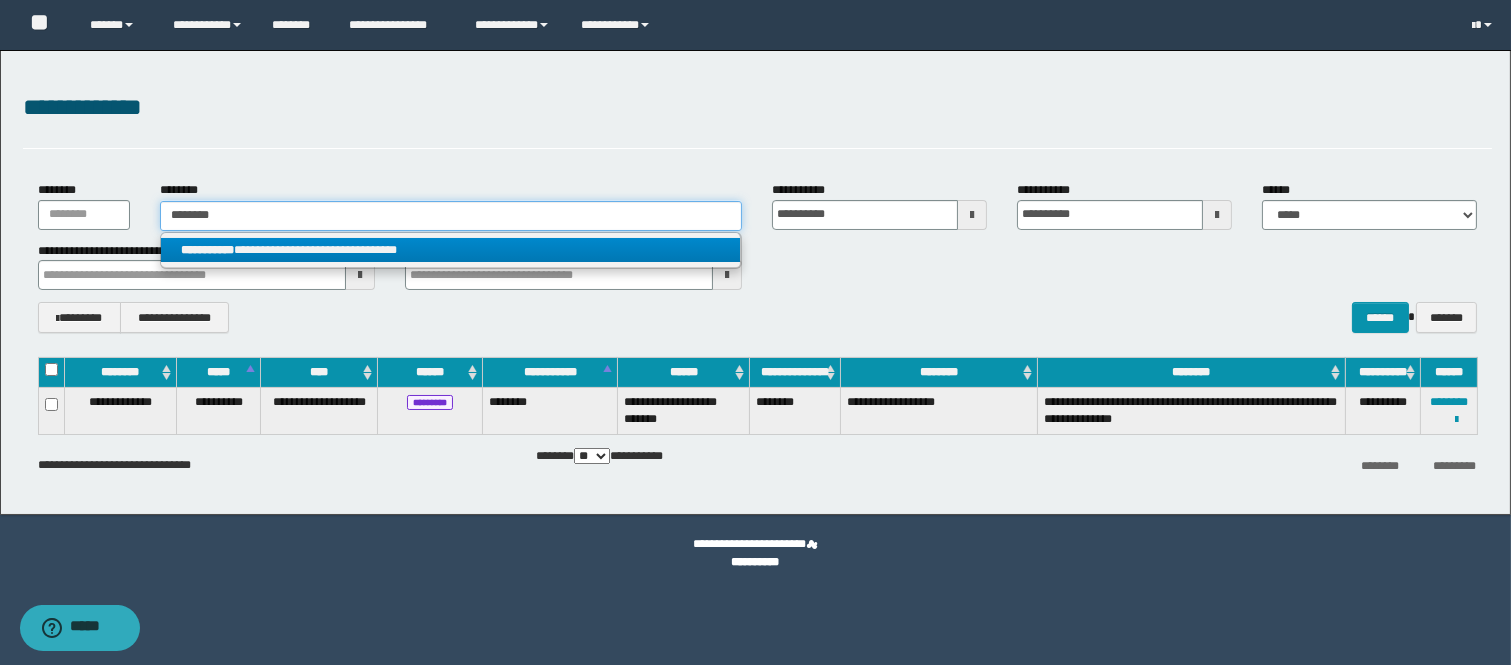 type on "********" 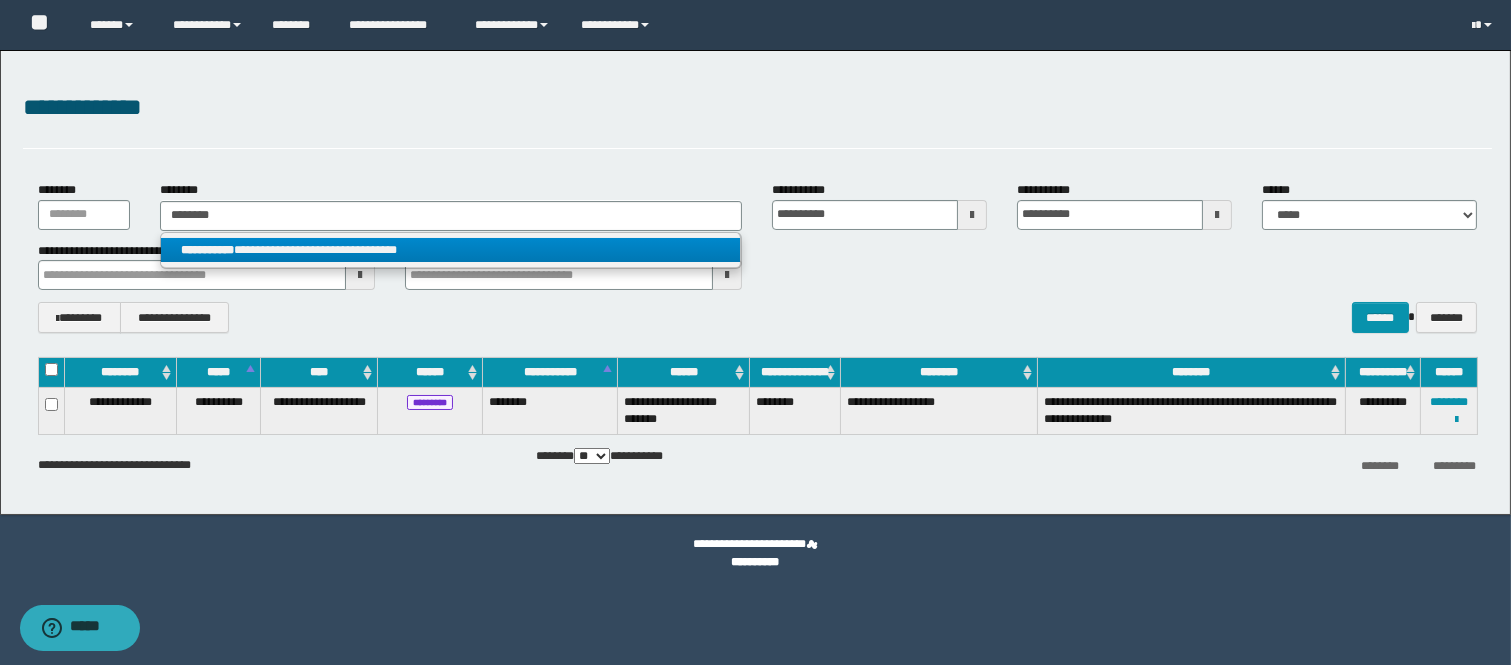 click on "**********" at bounding box center (207, 250) 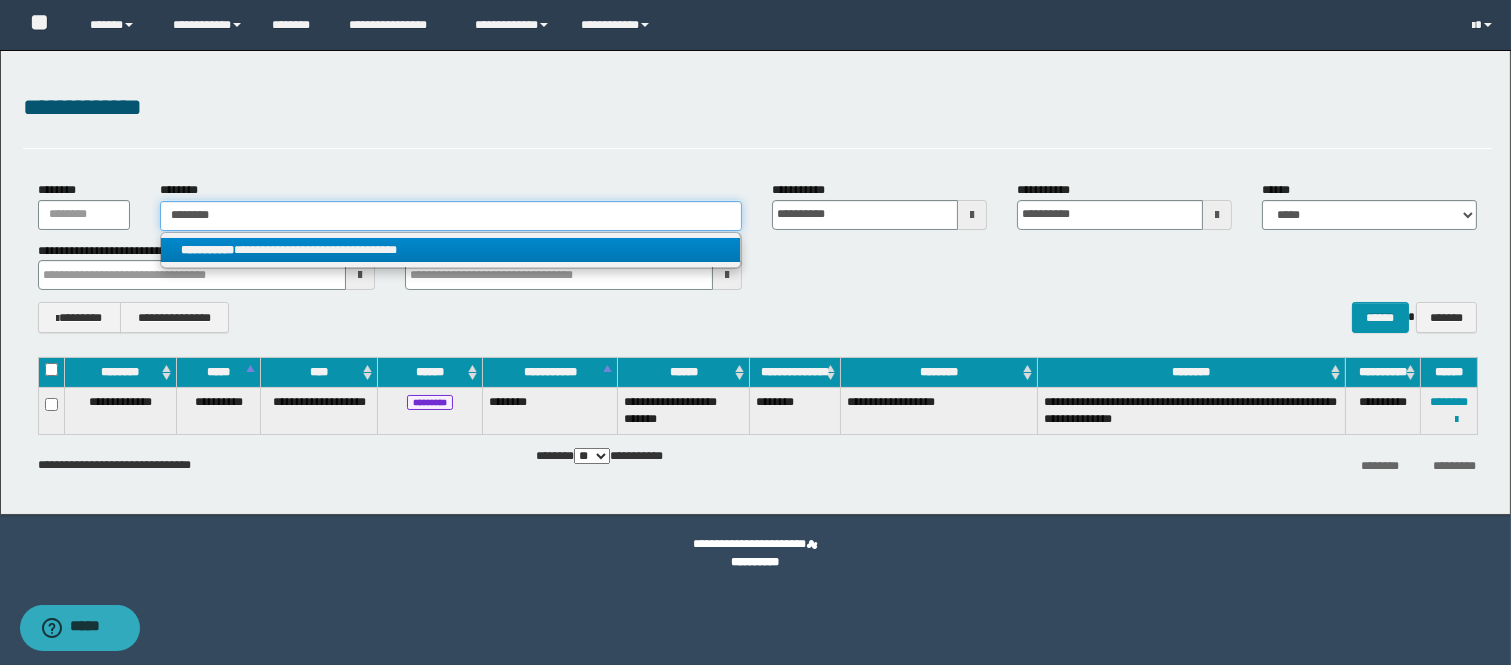 type 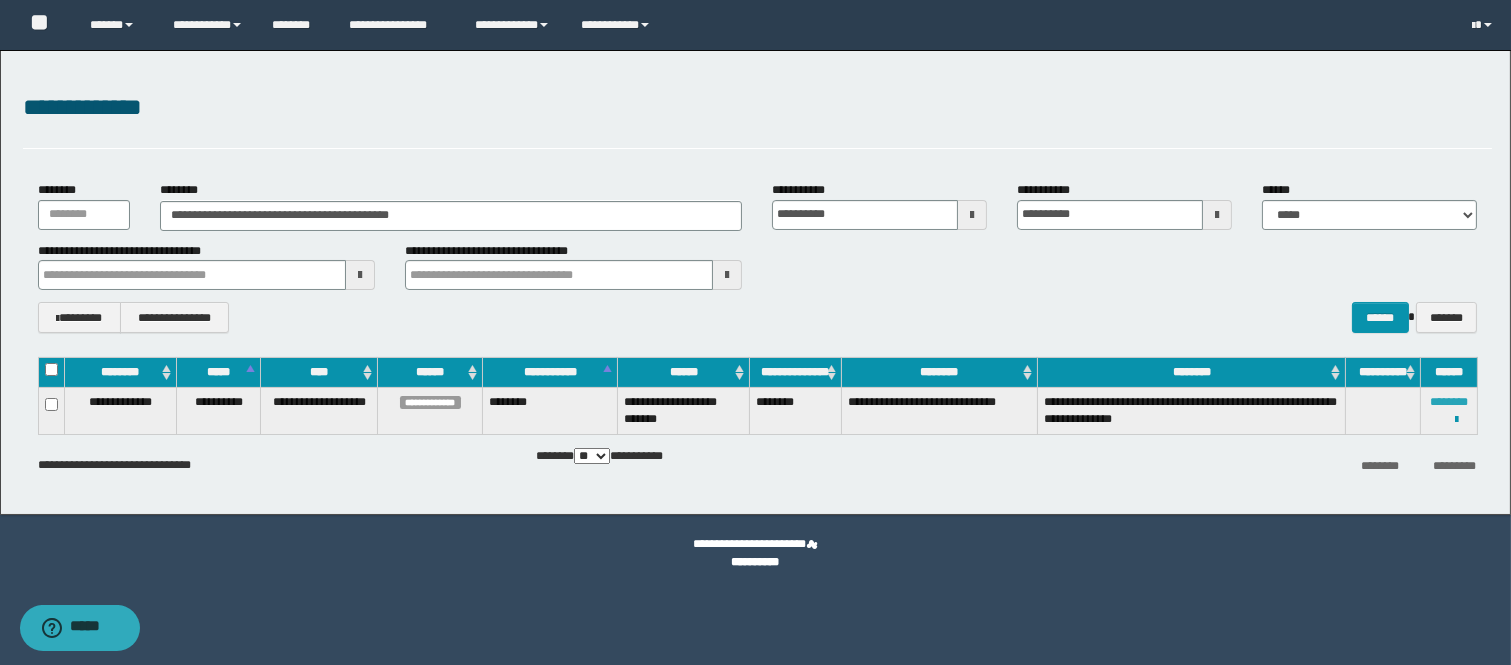 click on "********" at bounding box center (1449, 402) 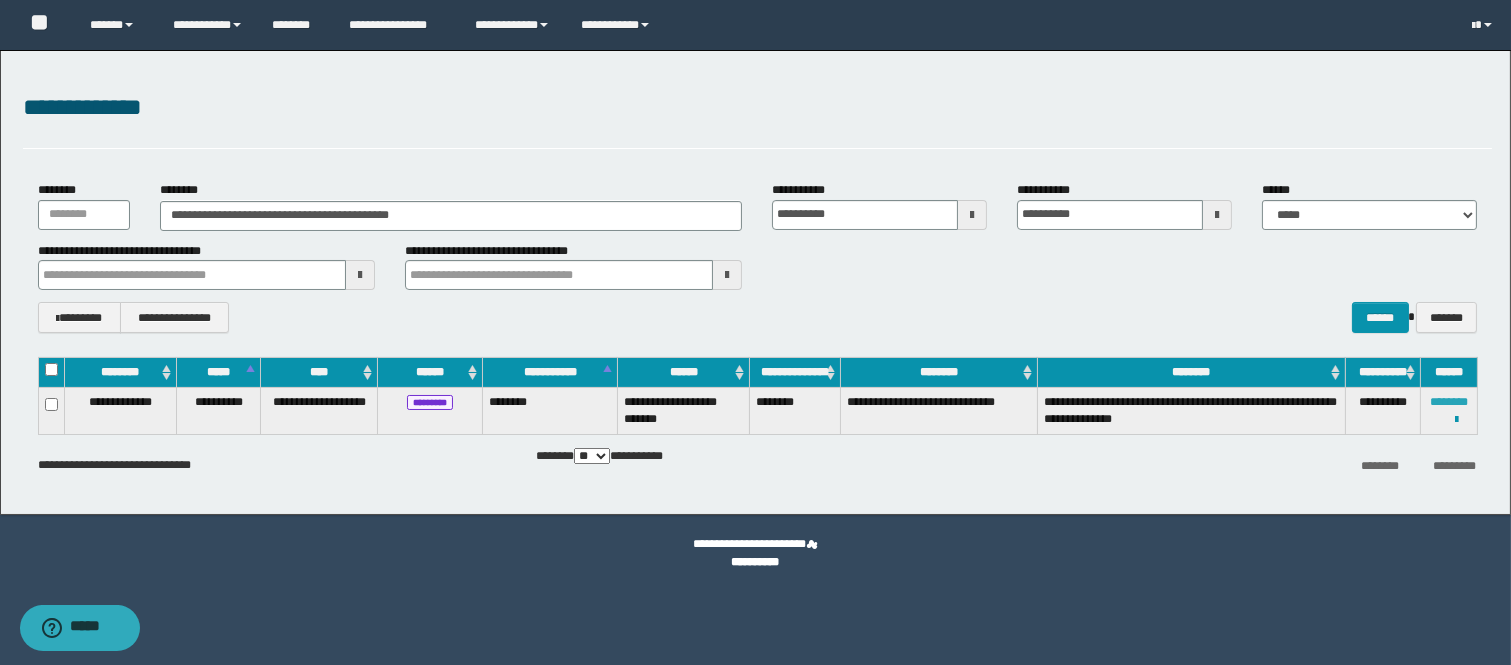 click on "********" at bounding box center (1449, 402) 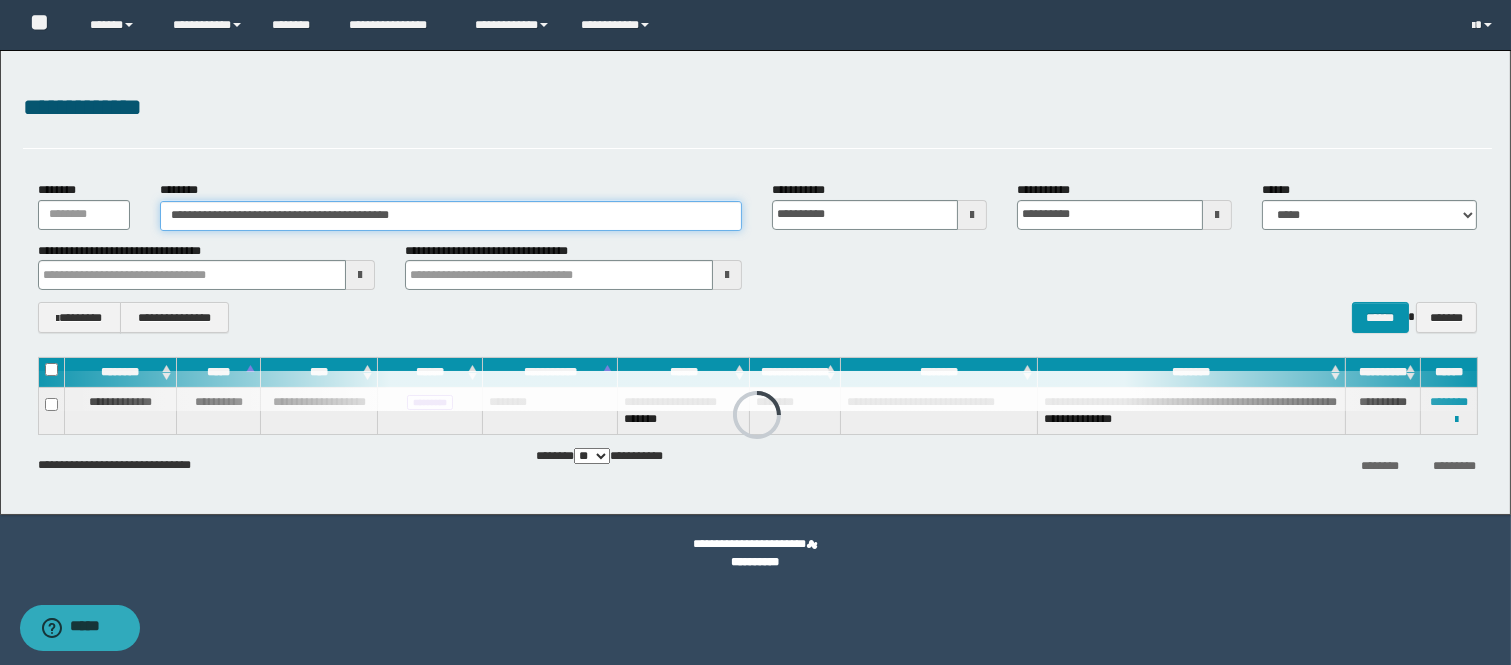 drag, startPoint x: 464, startPoint y: 217, endPoint x: 120, endPoint y: 214, distance: 344.0131 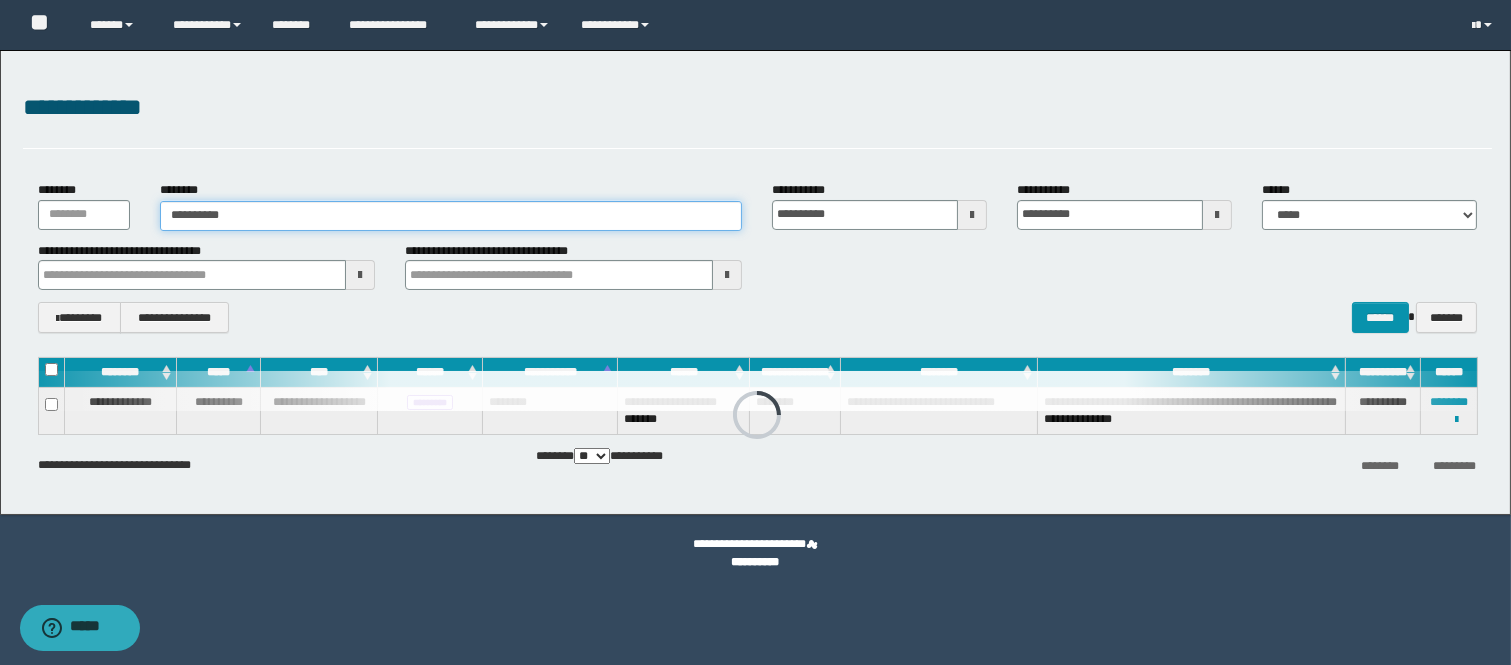 type on "**********" 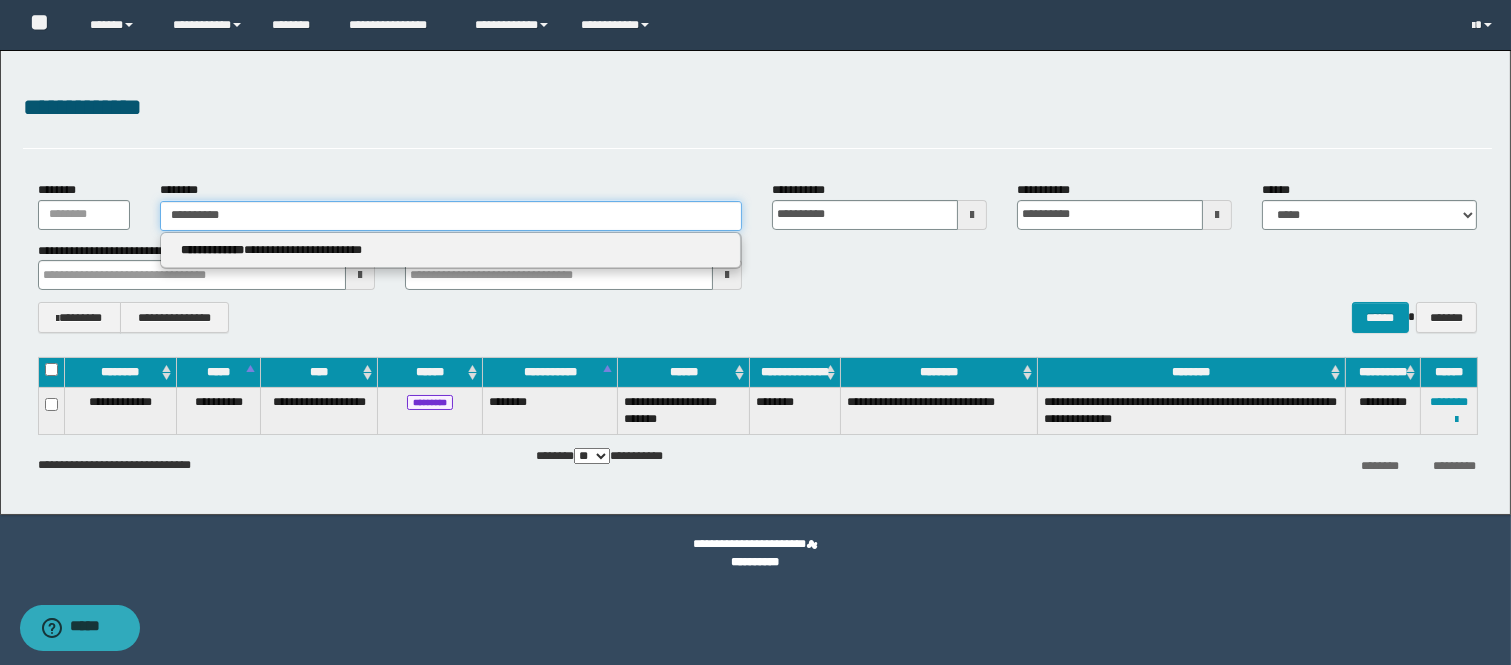 type on "**********" 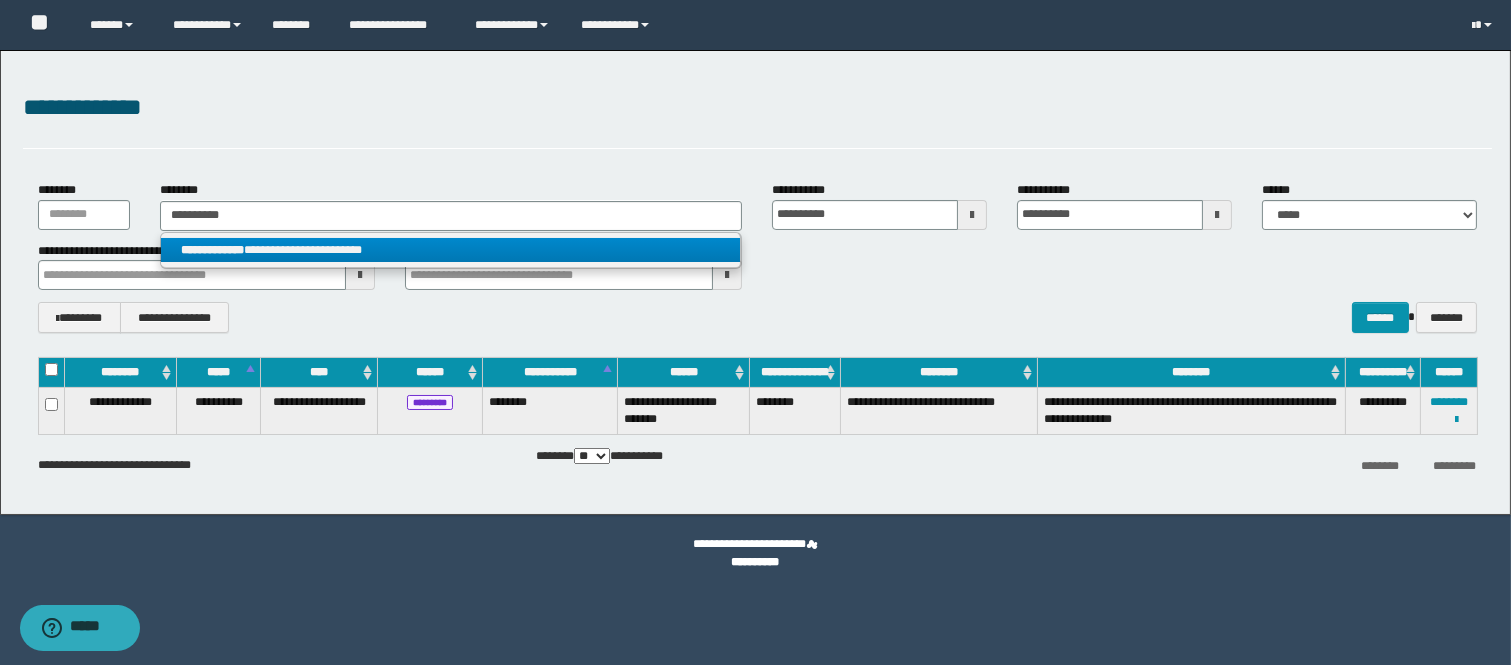 click on "**********" at bounding box center [451, 250] 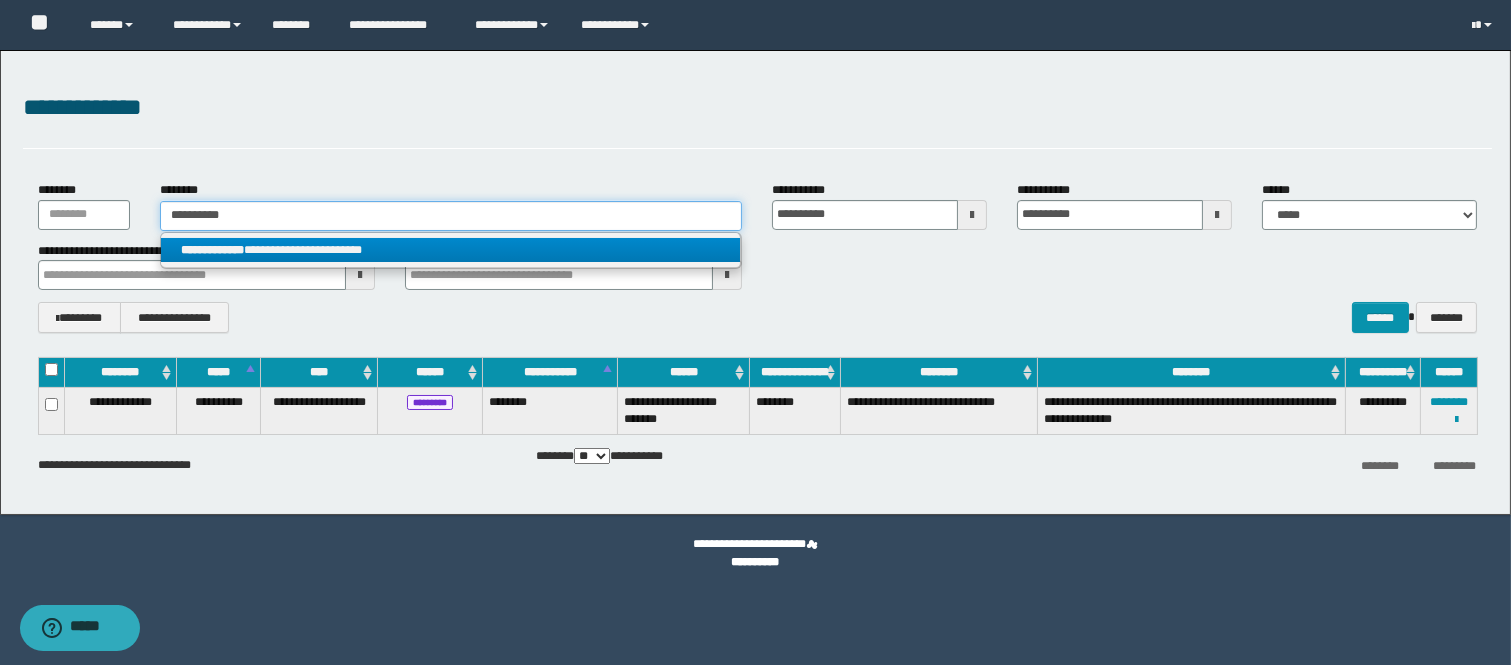 type 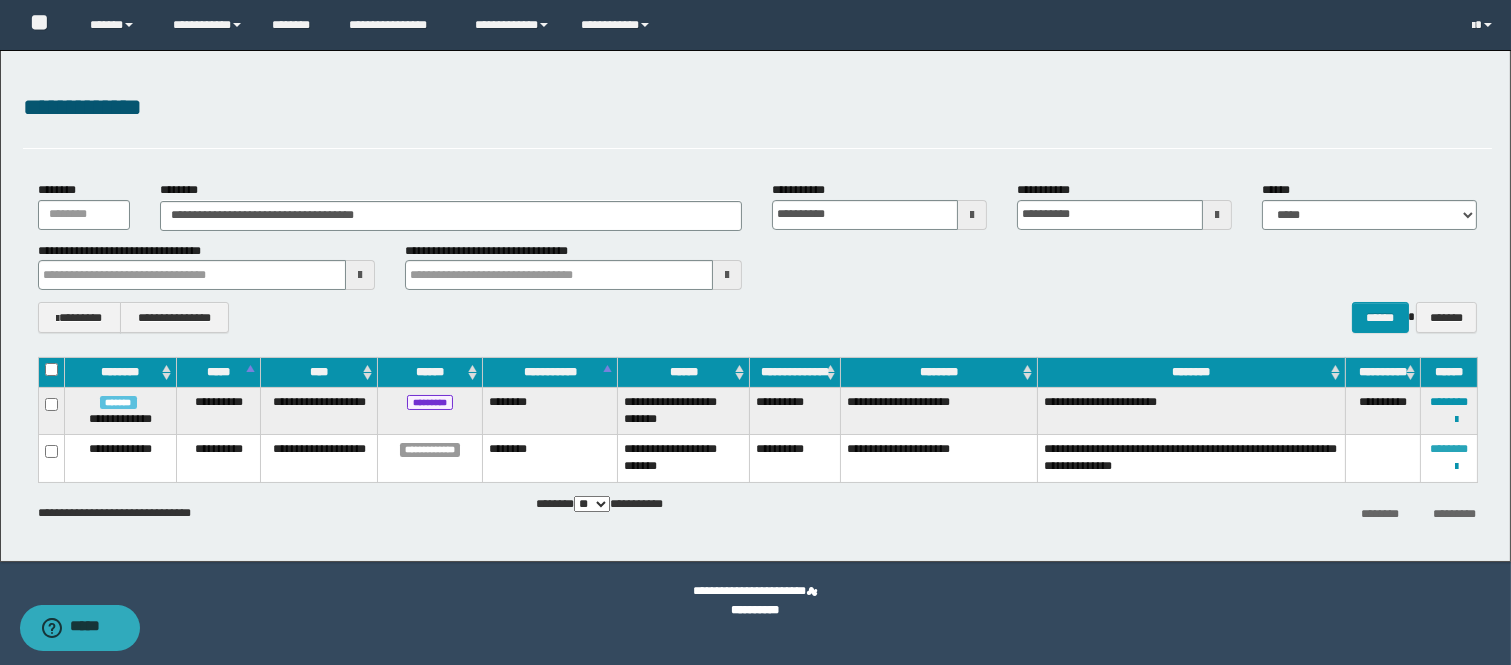 click on "********" at bounding box center [1449, 449] 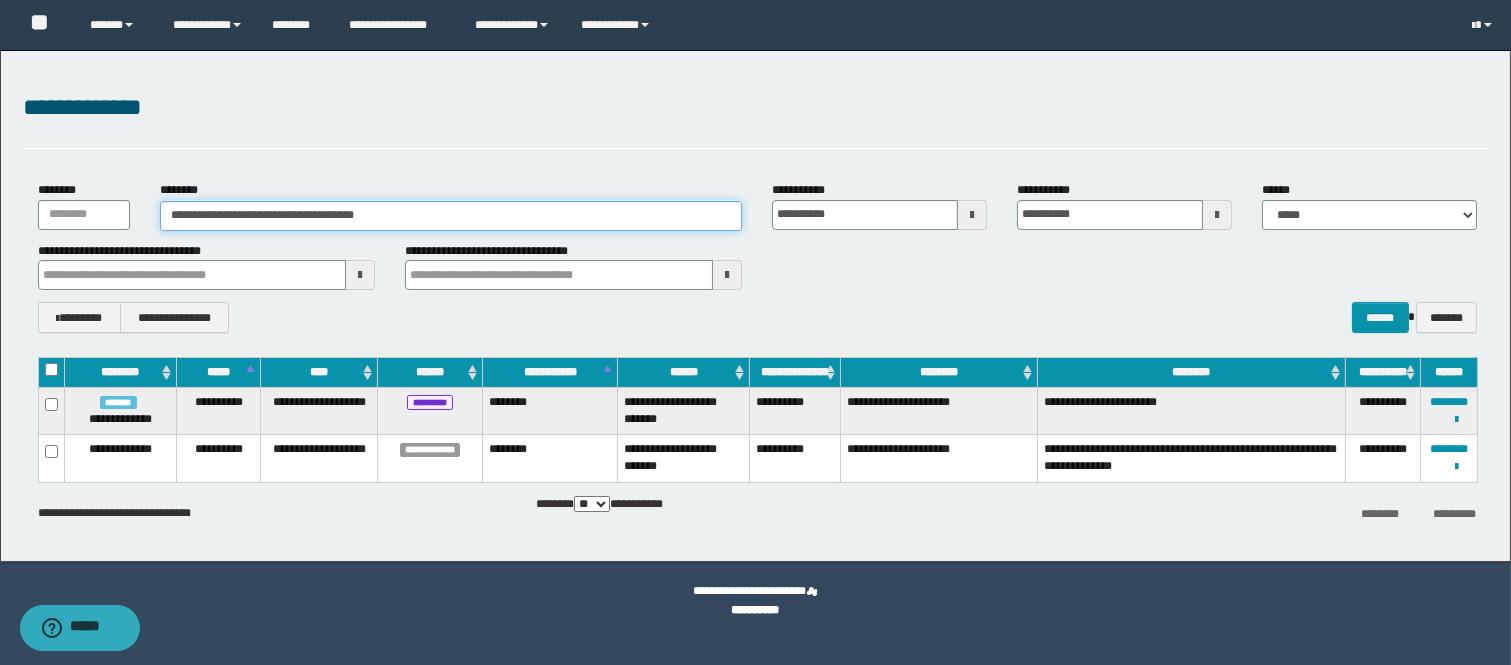 click on "**********" at bounding box center [451, 216] 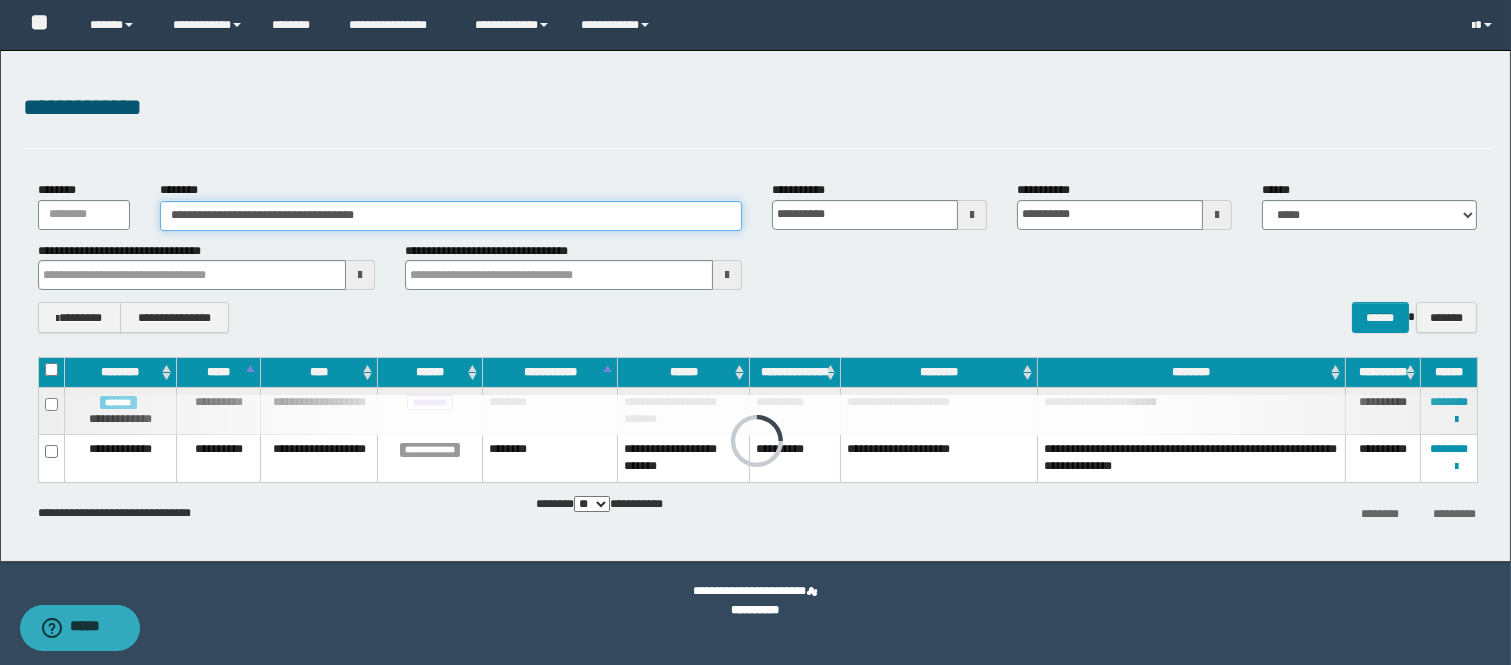 paste 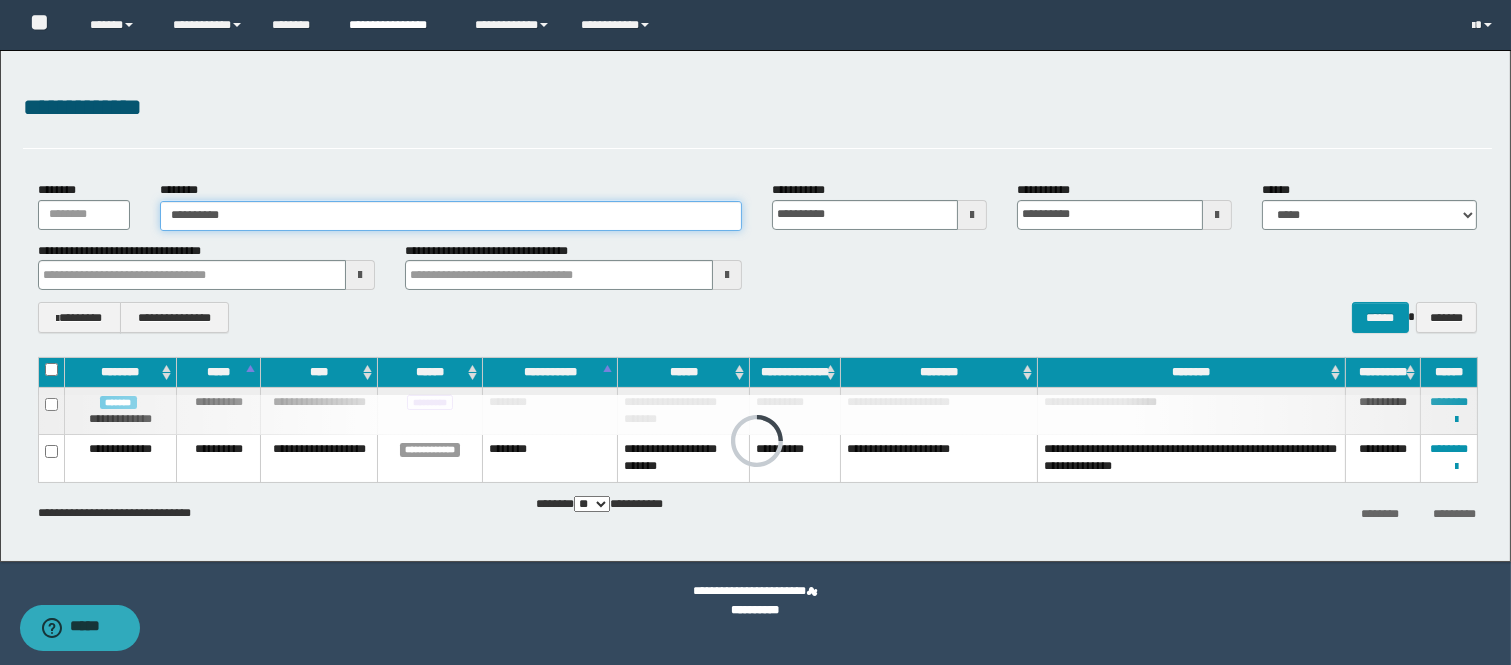 type on "**********" 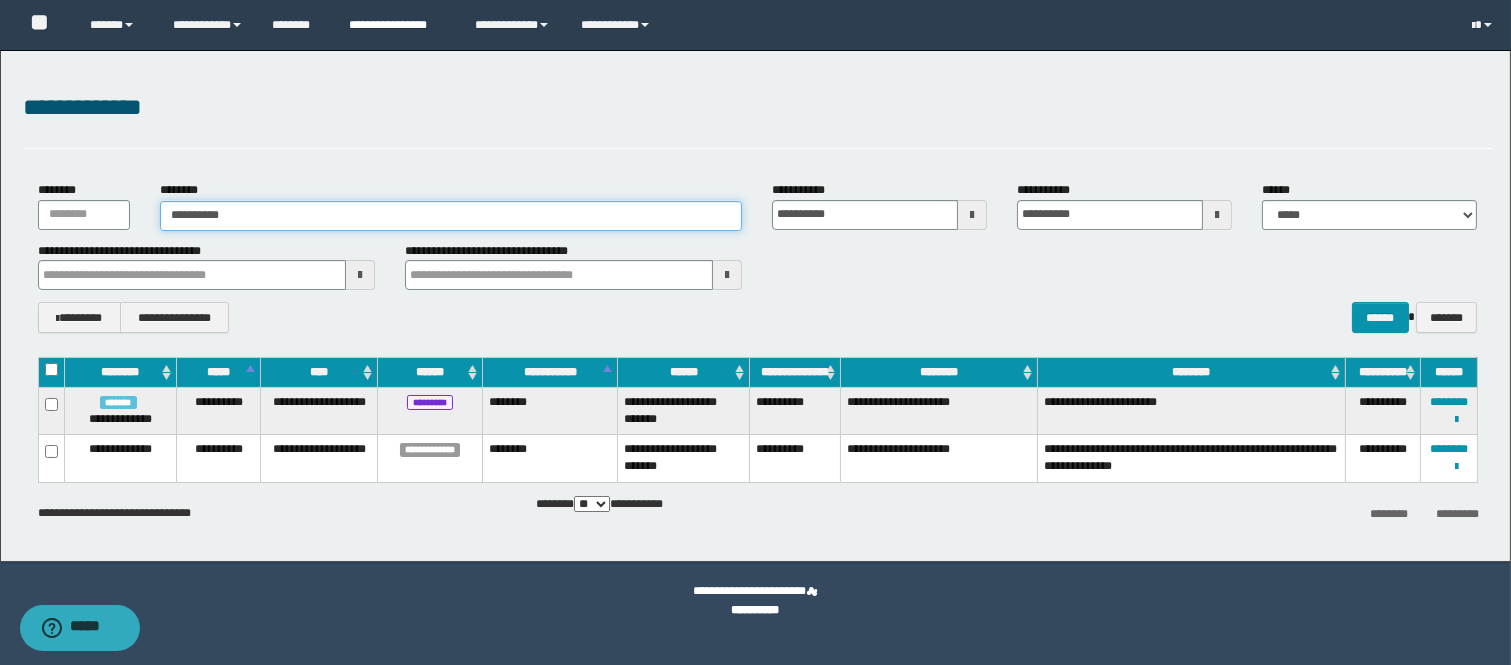 type on "**********" 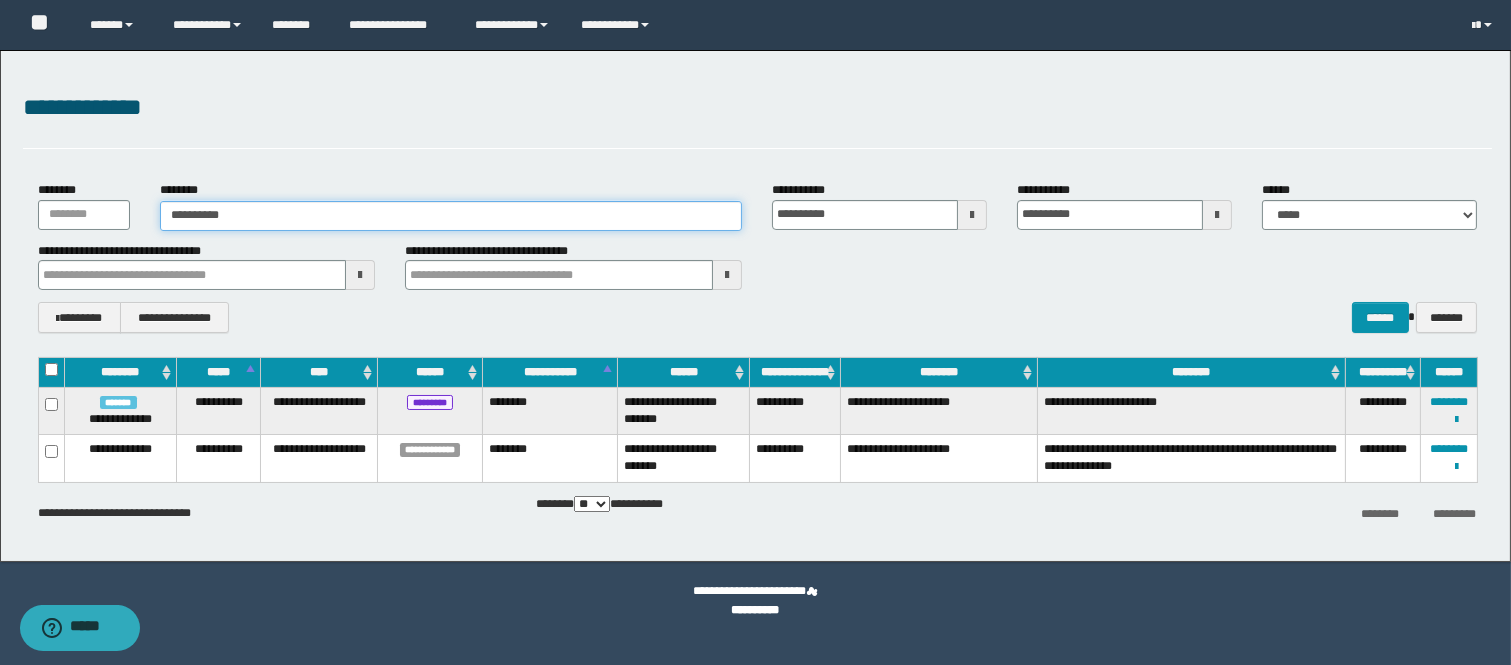 type on "**********" 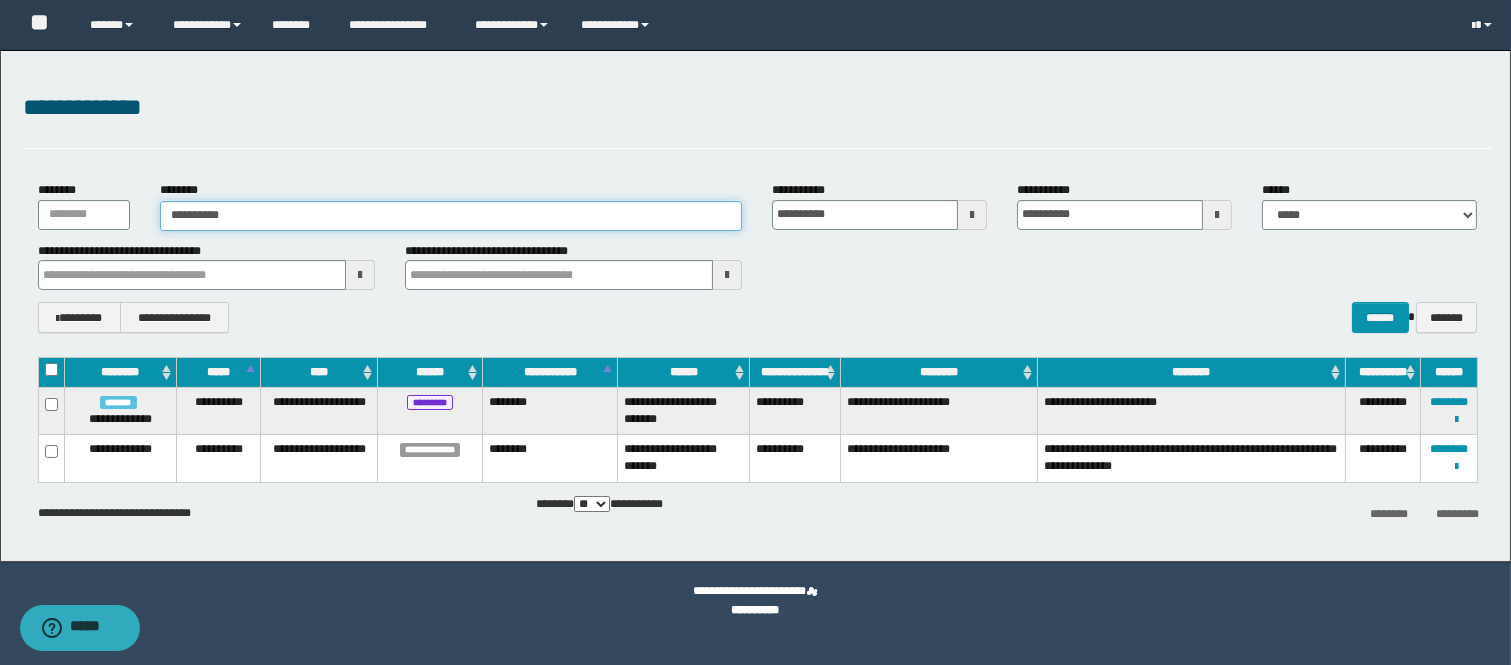 type on "**********" 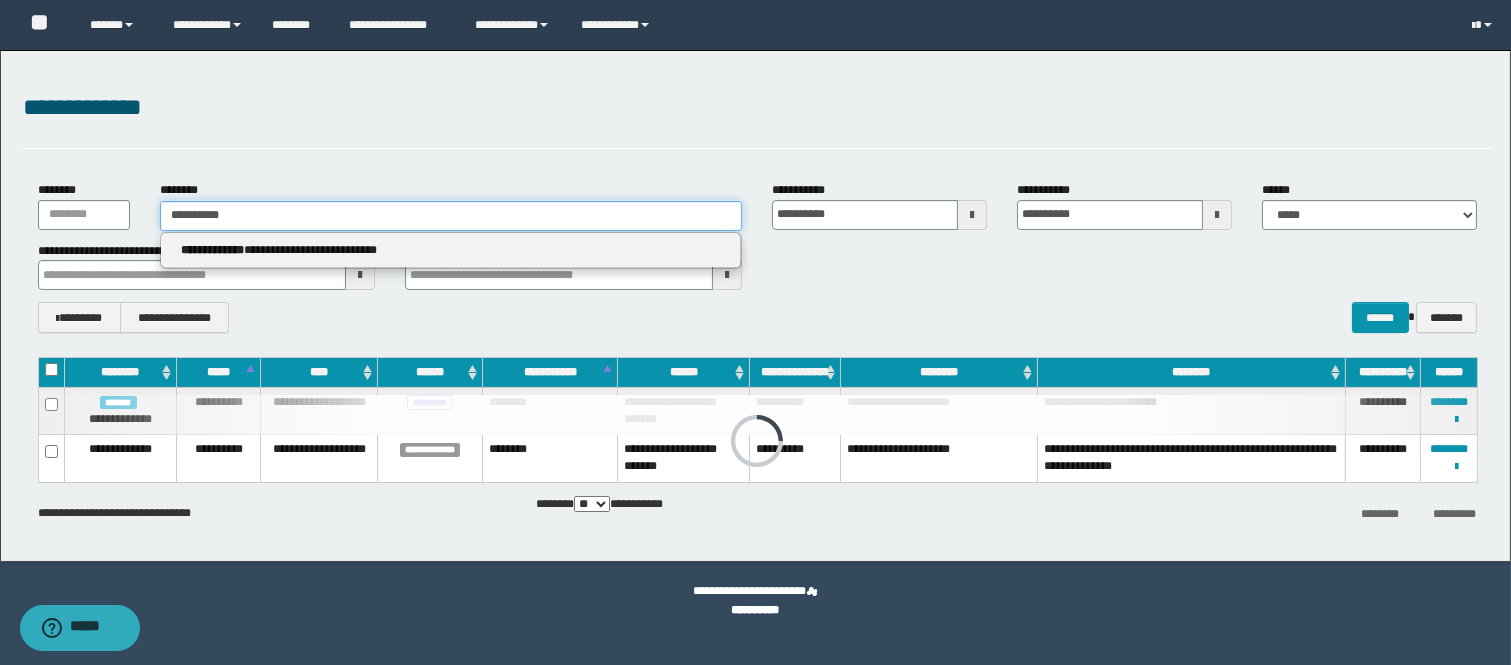 drag, startPoint x: 445, startPoint y: 224, endPoint x: 425, endPoint y: 223, distance: 20.024984 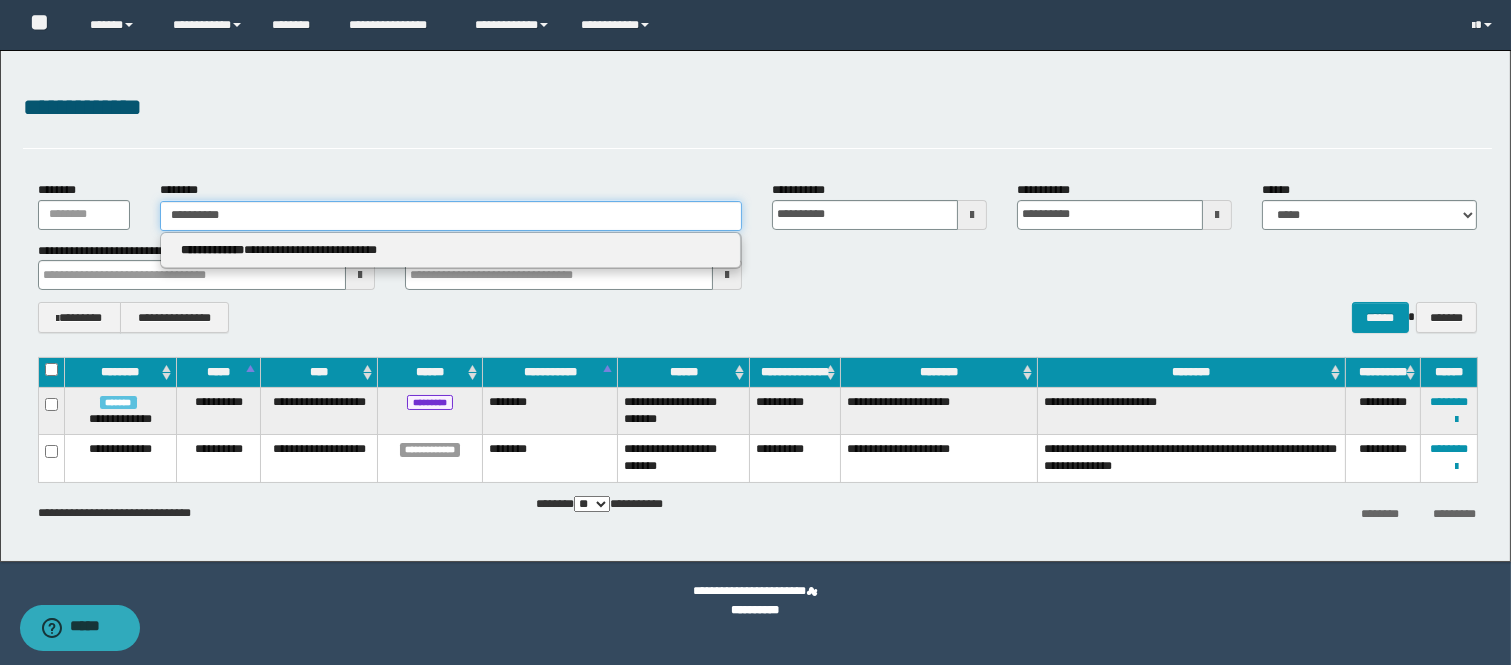 drag, startPoint x: 312, startPoint y: 218, endPoint x: 130, endPoint y: 212, distance: 182.09888 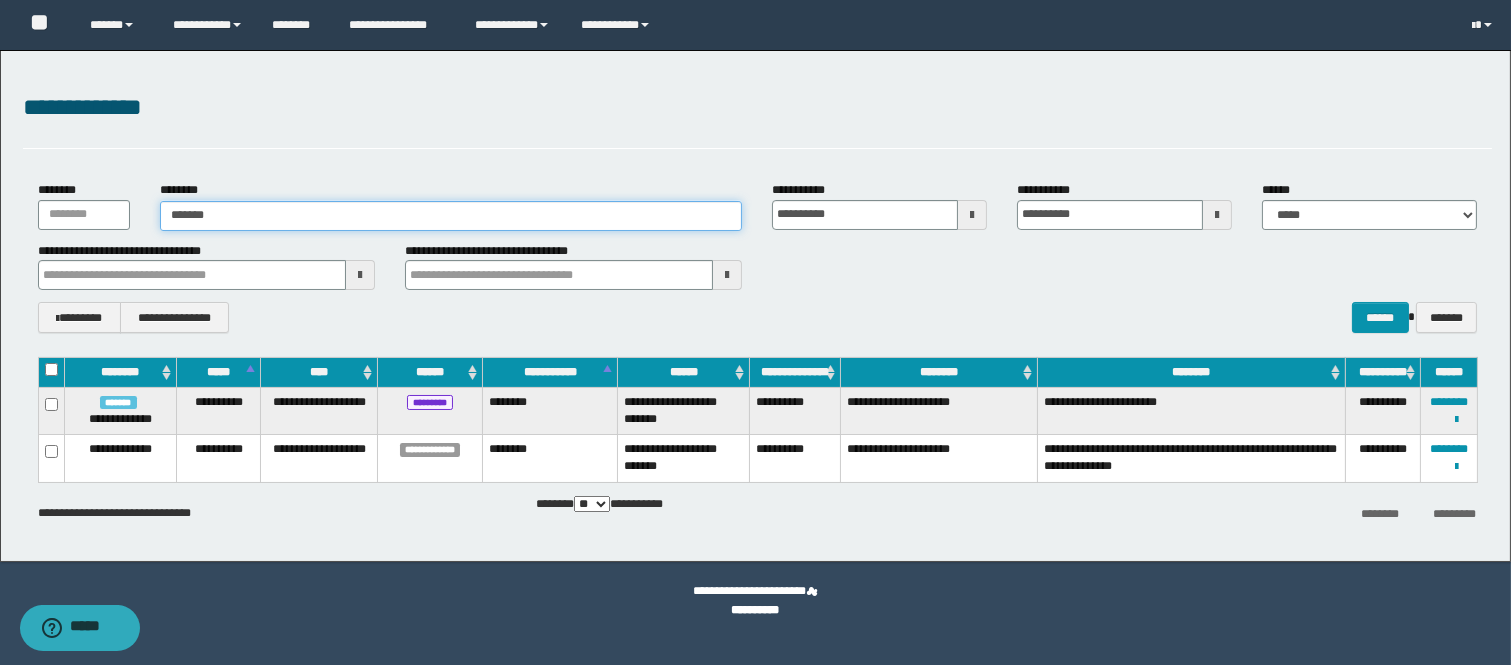 type on "*******" 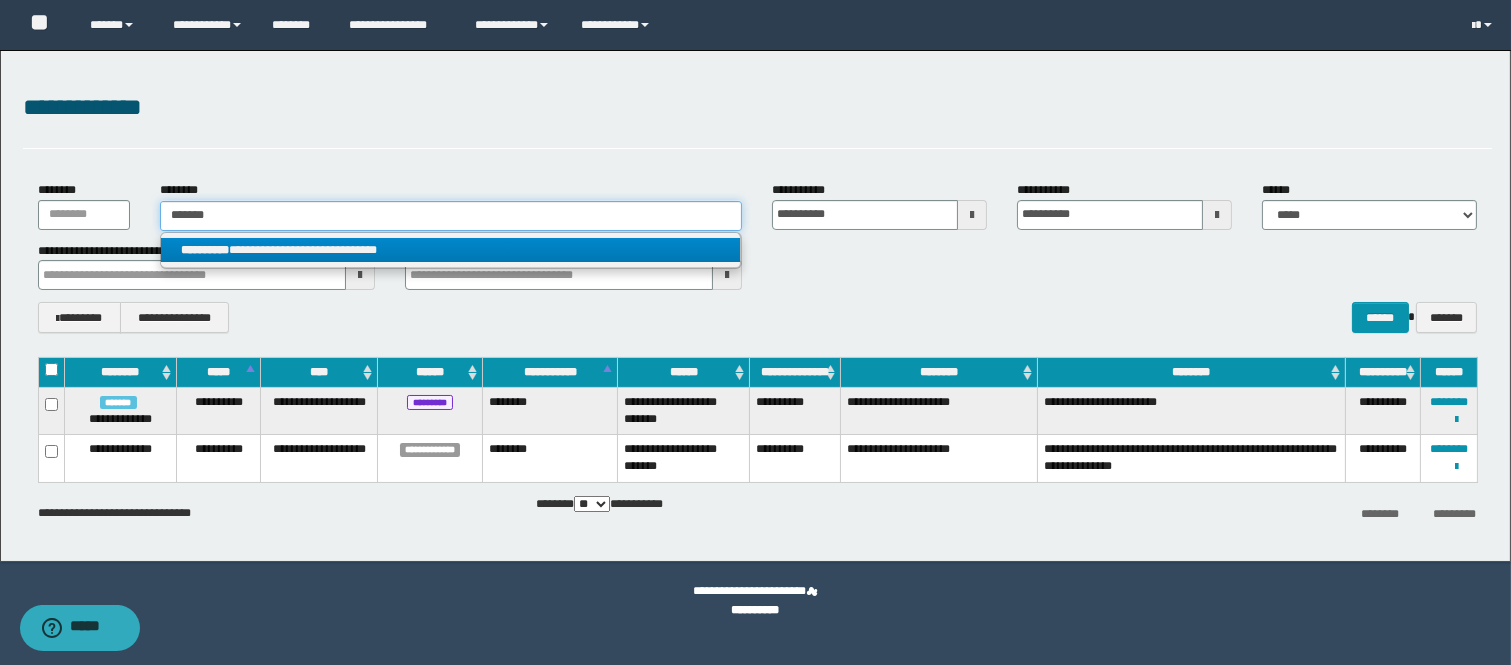 type on "*******" 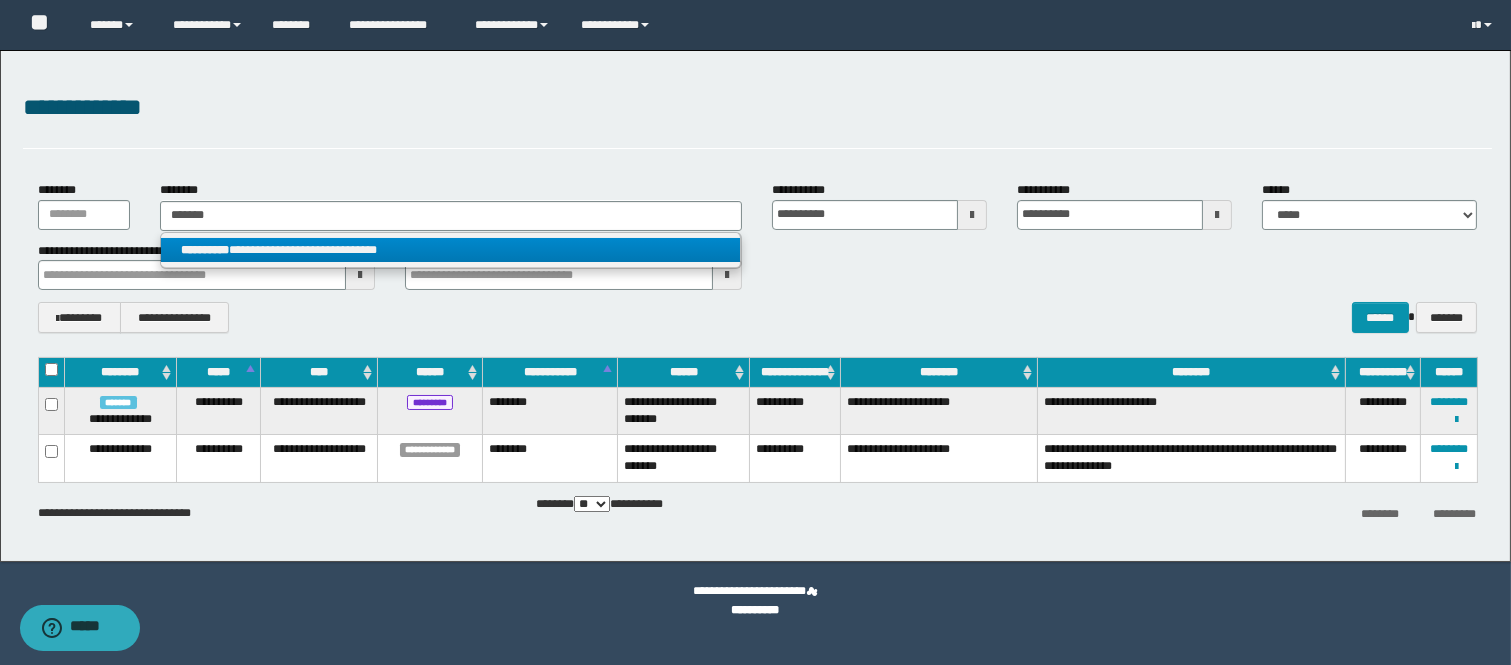 click on "**********" at bounding box center [451, 250] 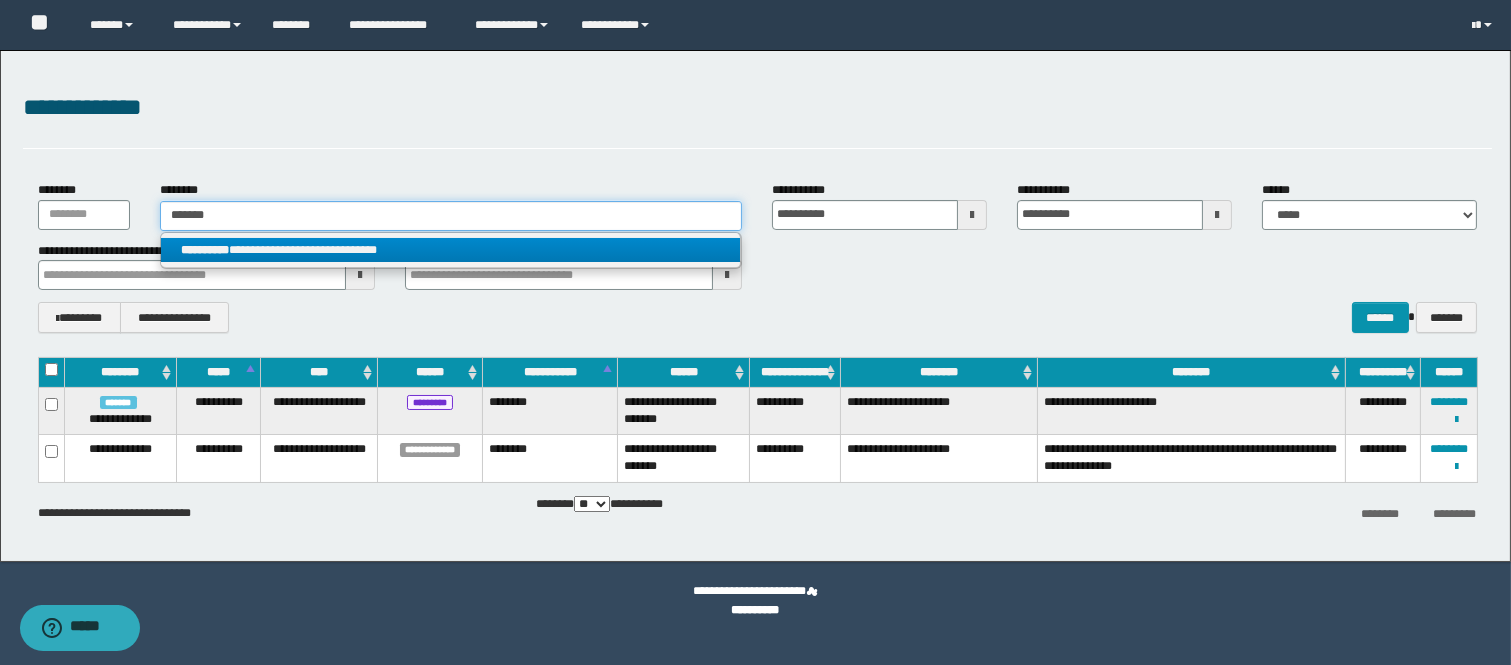 type 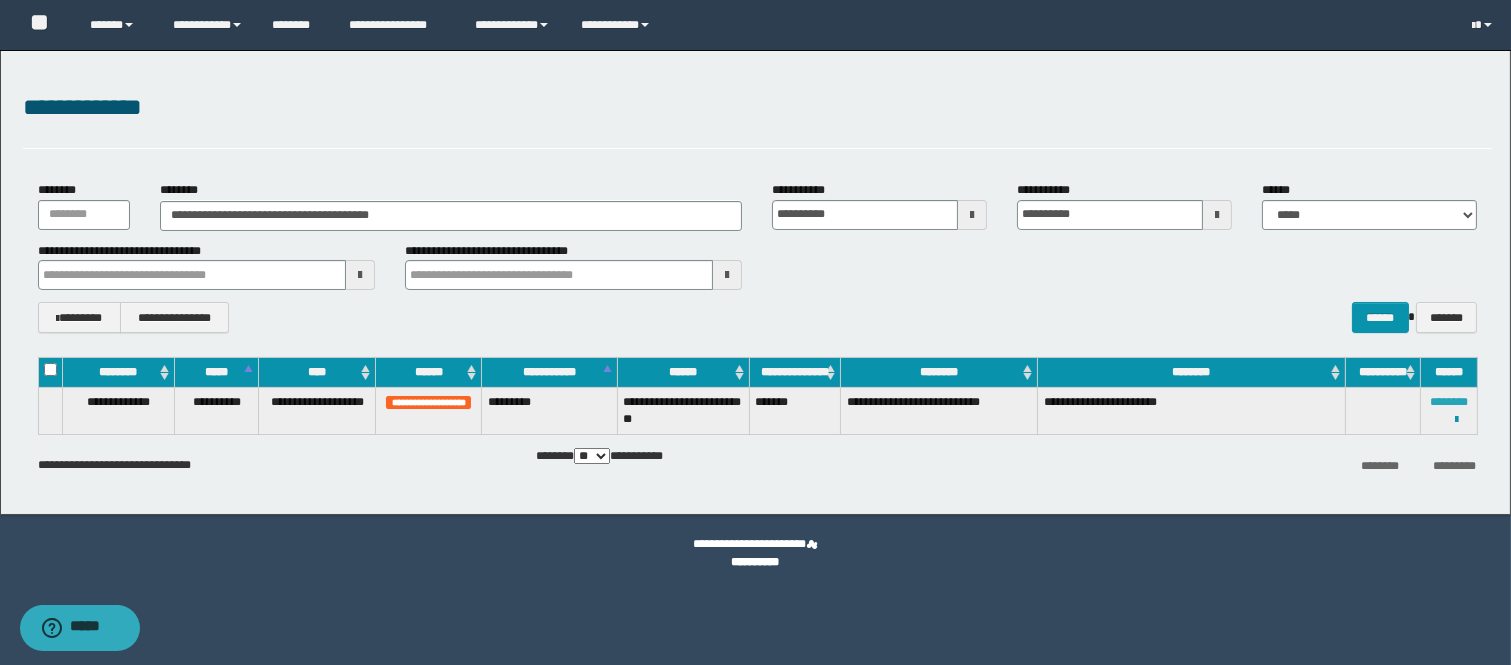 click on "********" at bounding box center [1449, 402] 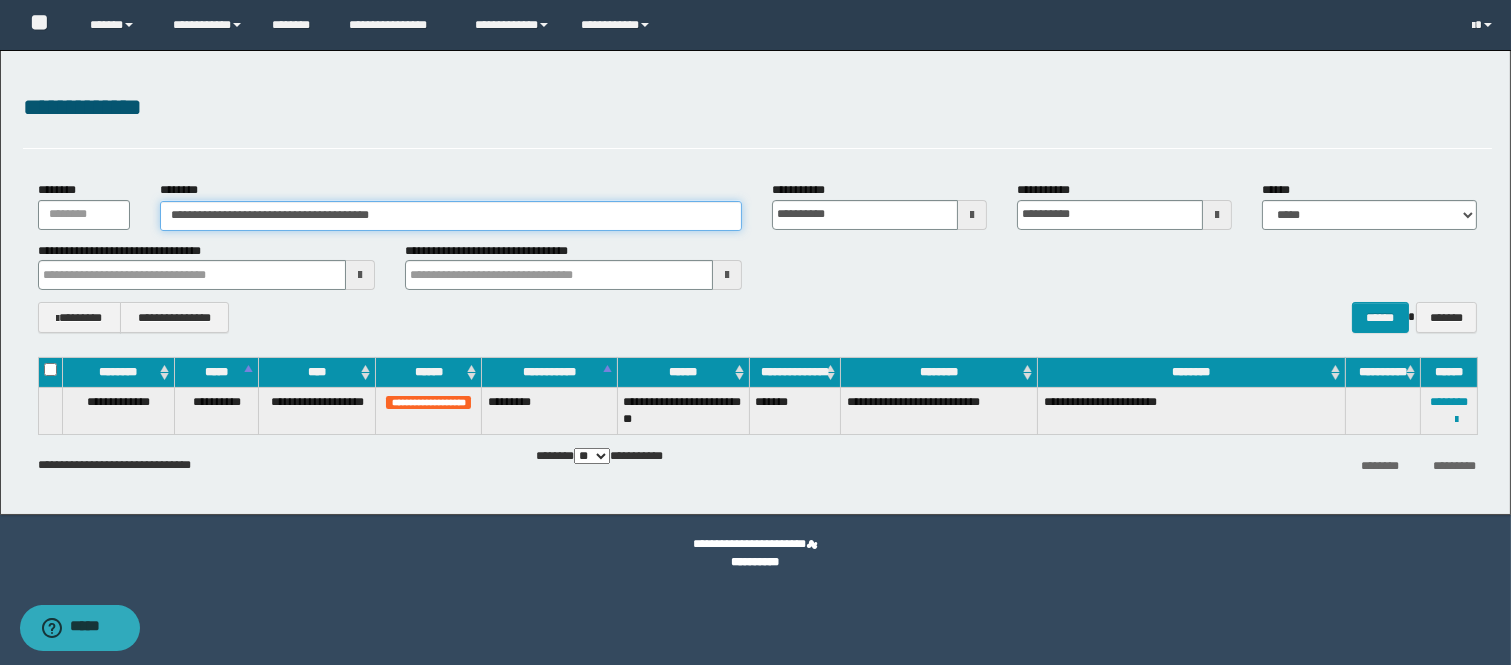 drag, startPoint x: 516, startPoint y: 201, endPoint x: 5, endPoint y: 211, distance: 511.09784 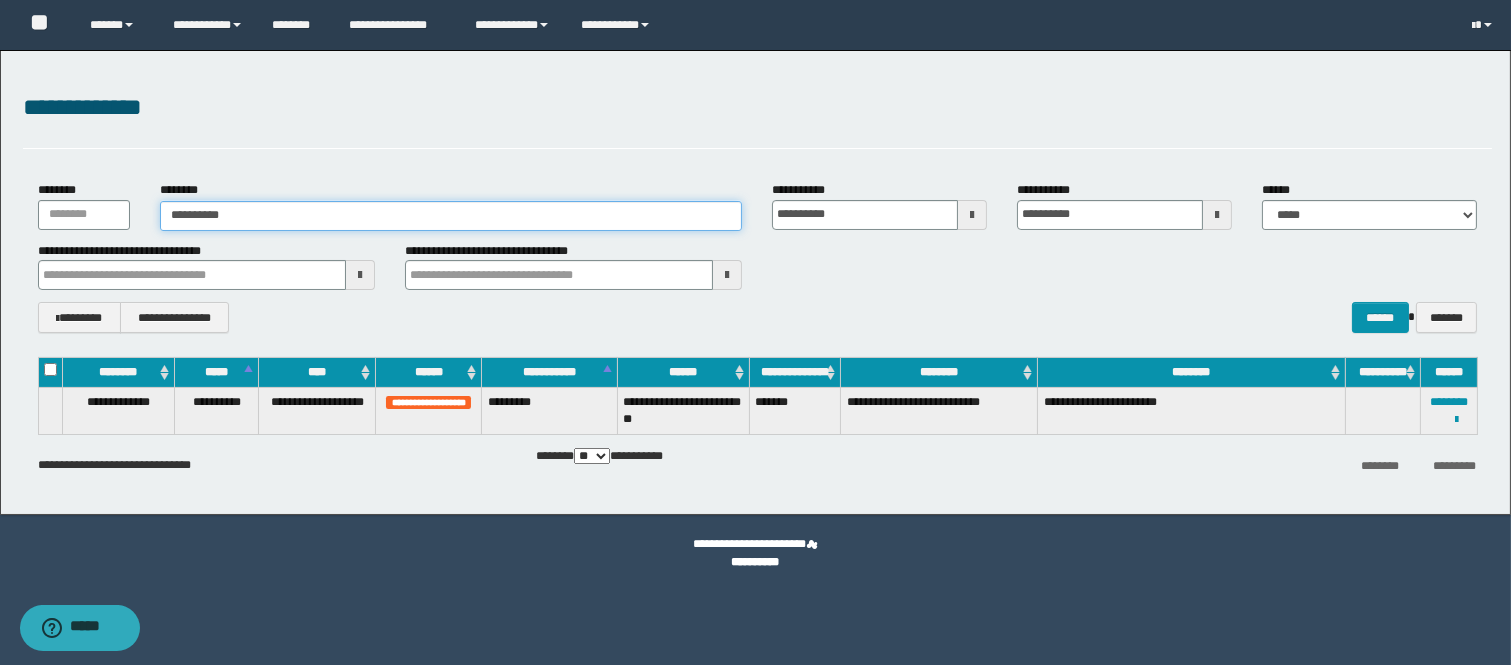 type on "**********" 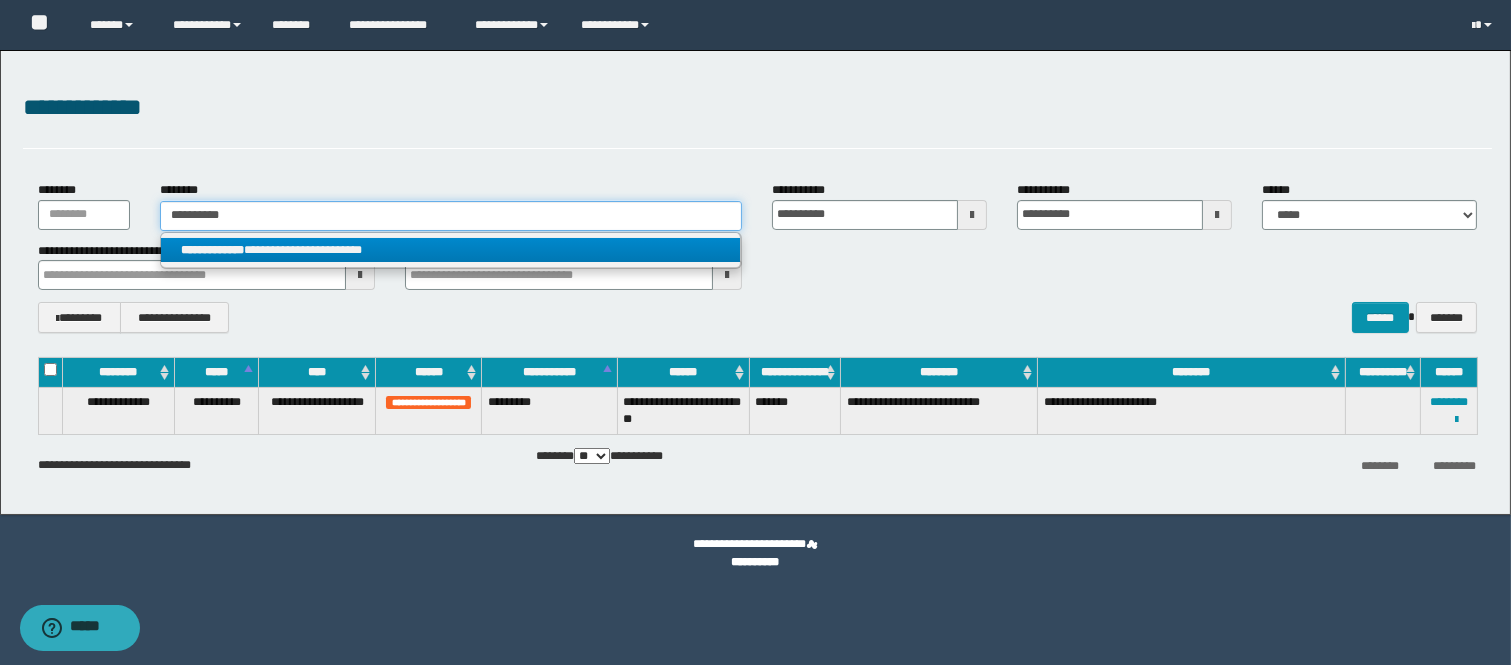 type on "**********" 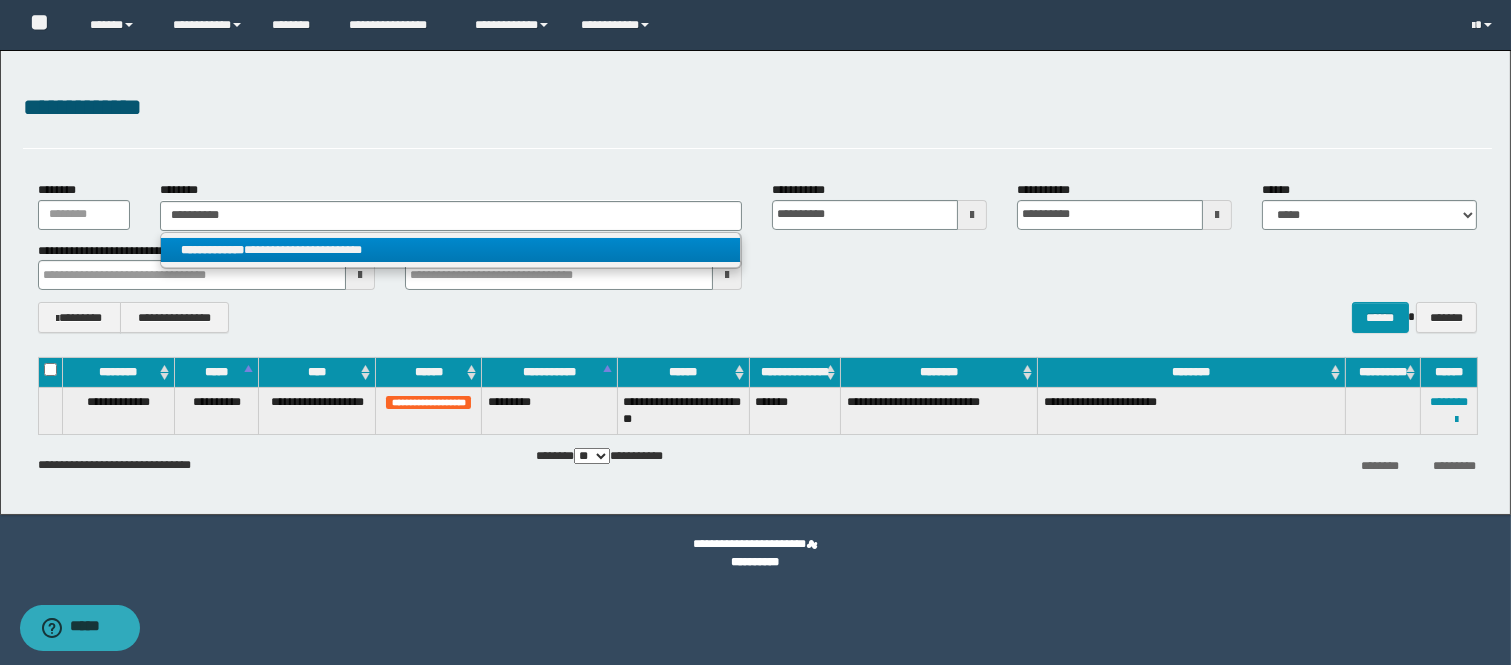 click on "**********" at bounding box center [451, 251] 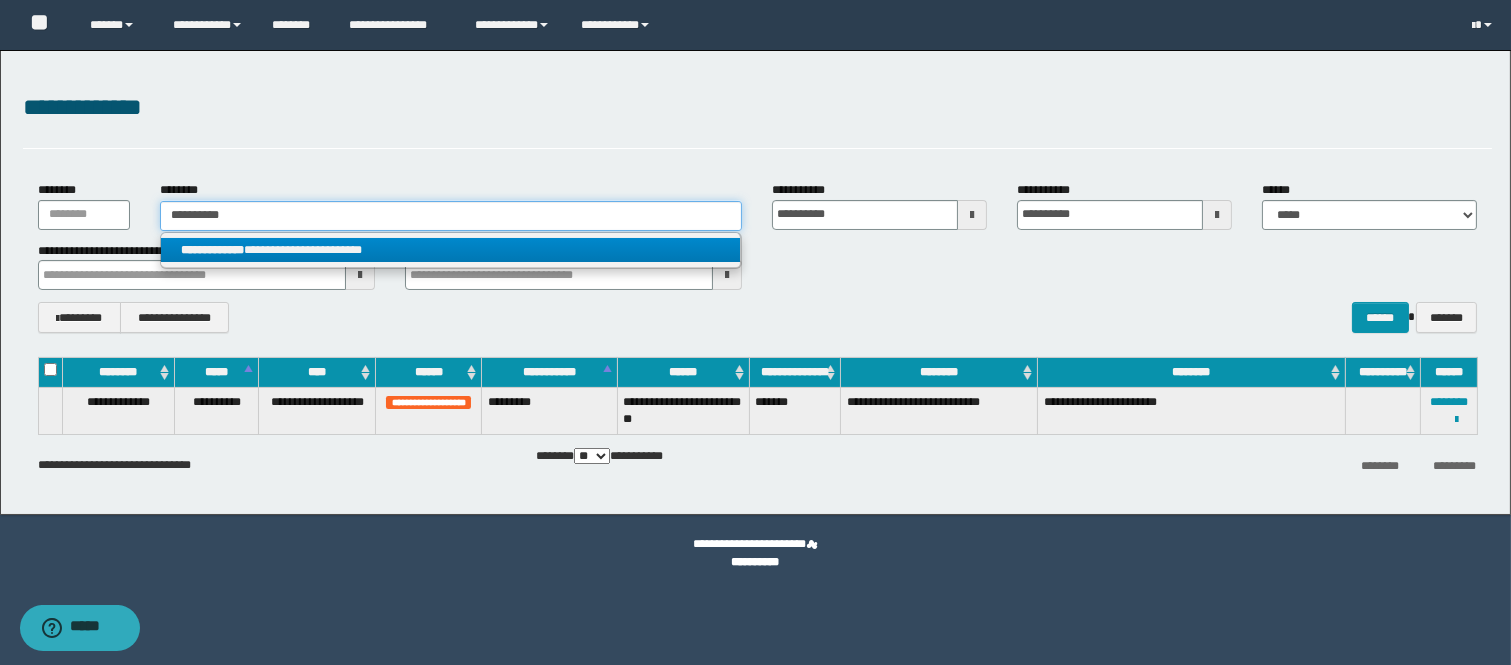 type 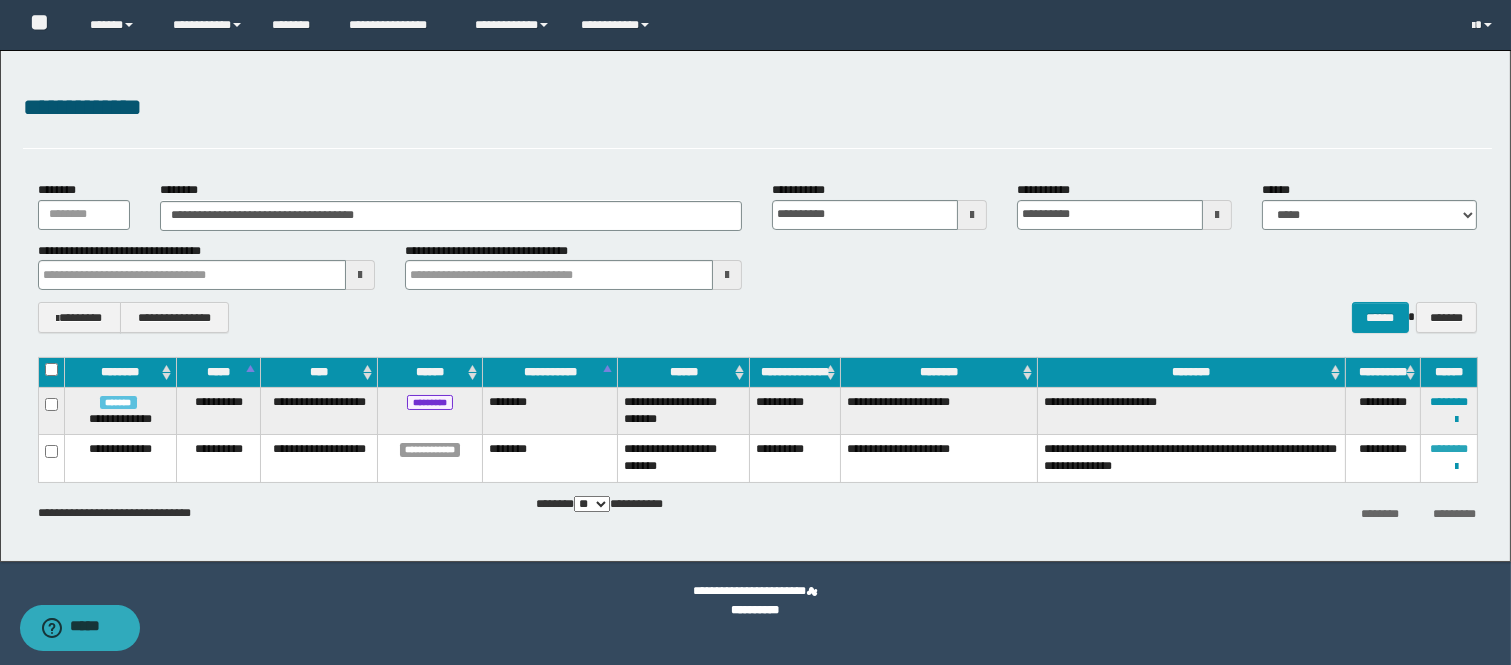 click on "********" at bounding box center (1449, 449) 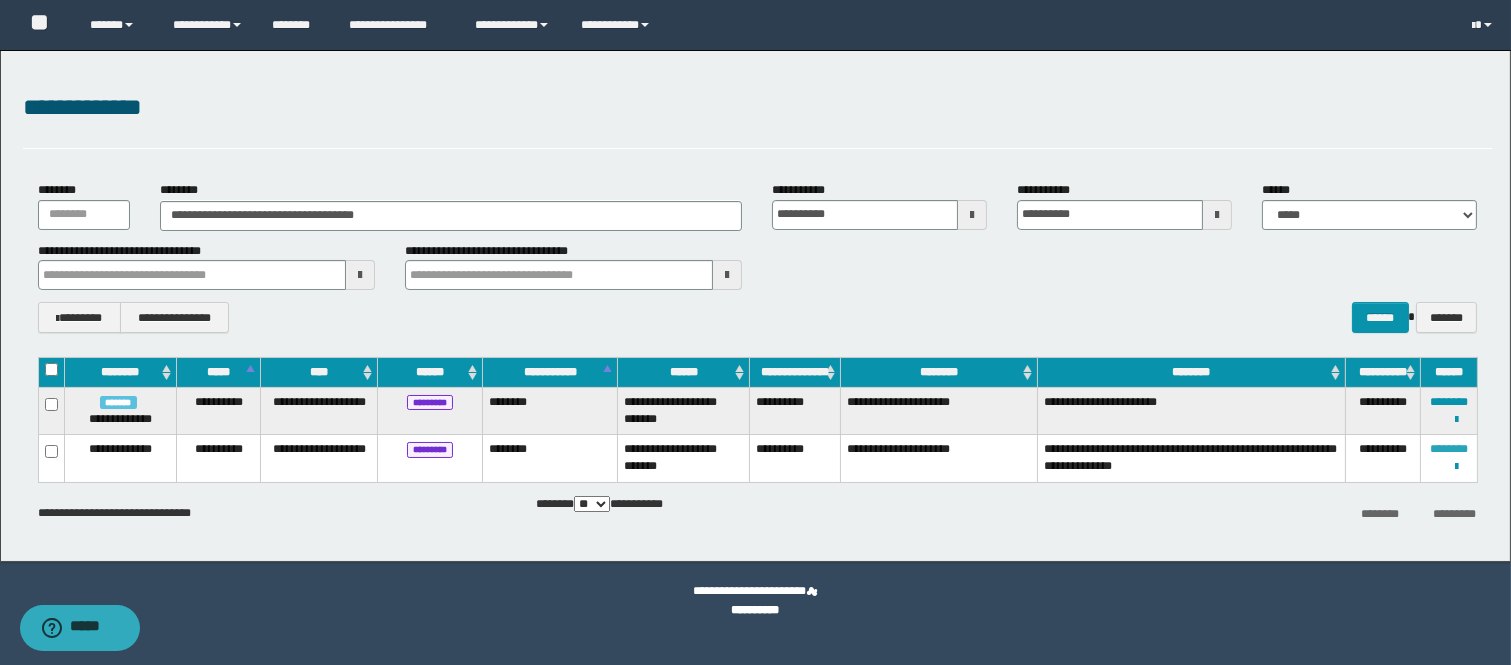click on "********" at bounding box center (1449, 449) 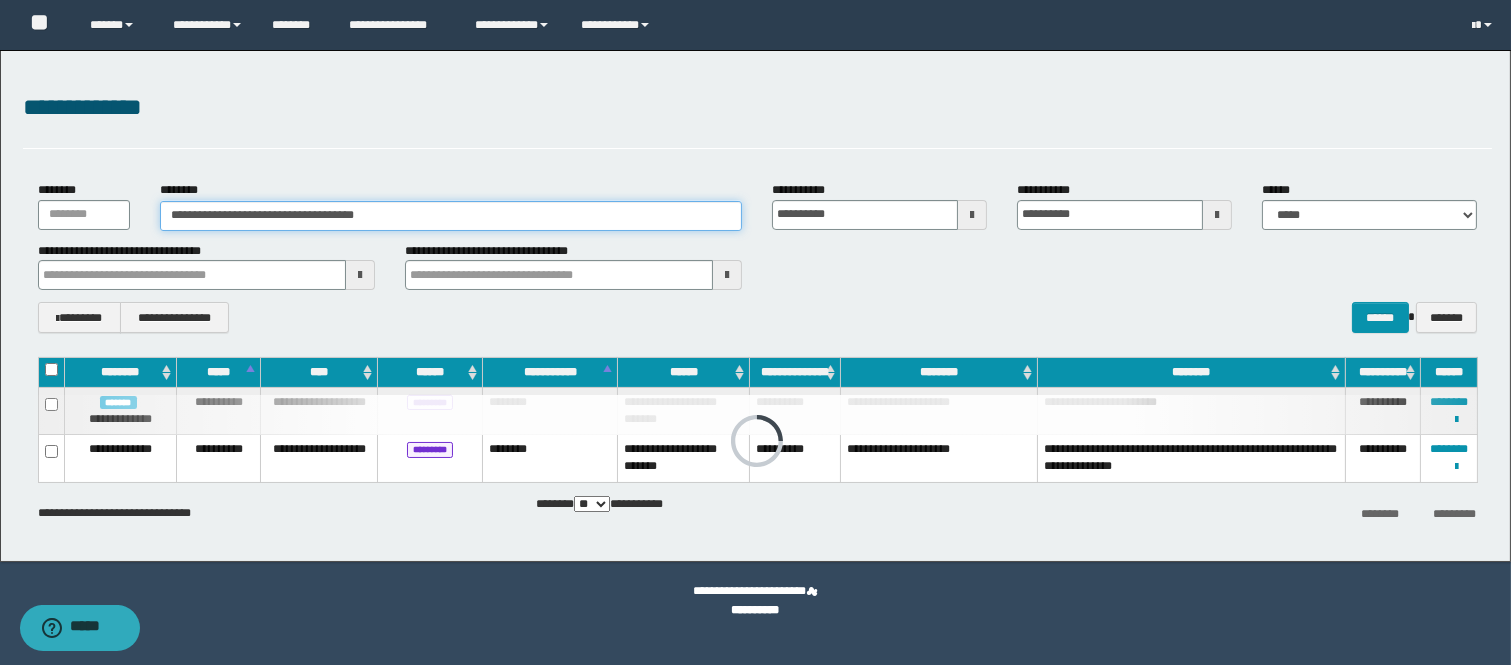 drag, startPoint x: 392, startPoint y: 210, endPoint x: 0, endPoint y: 222, distance: 392.18362 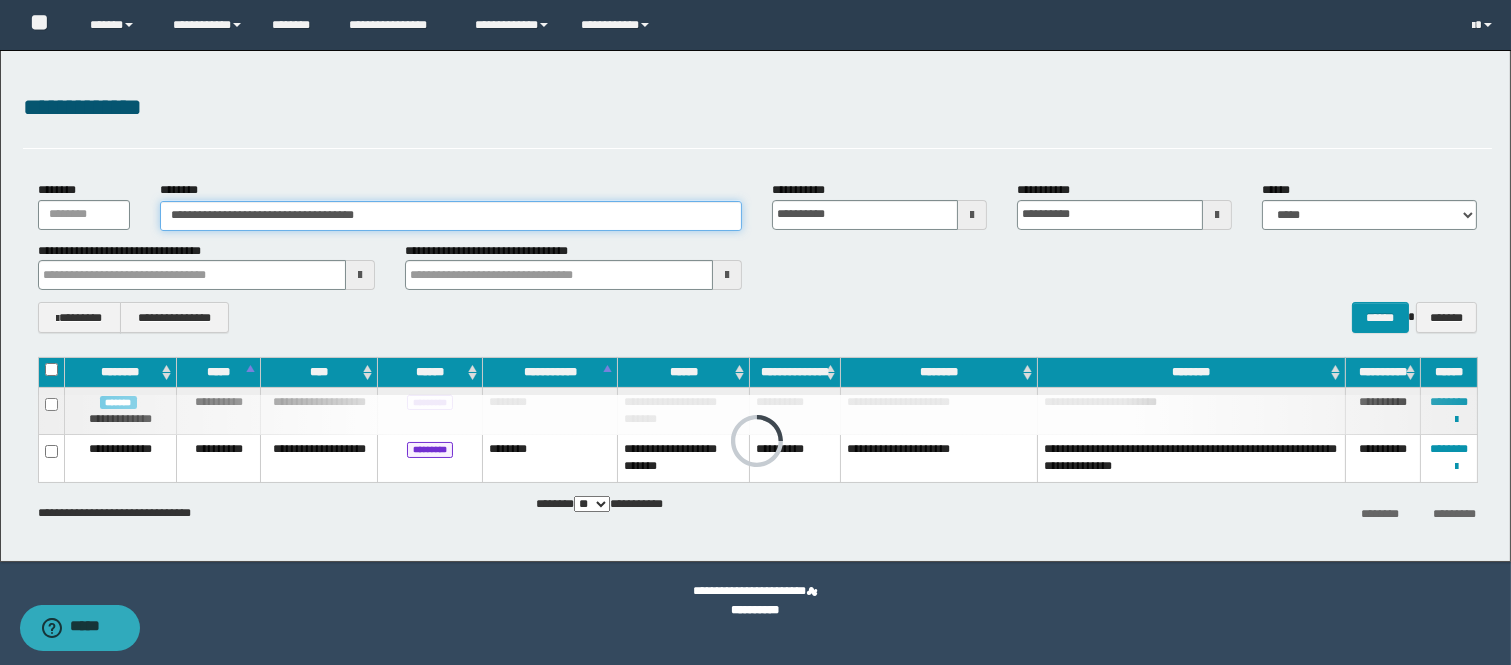 click on "**********" at bounding box center [755, 306] 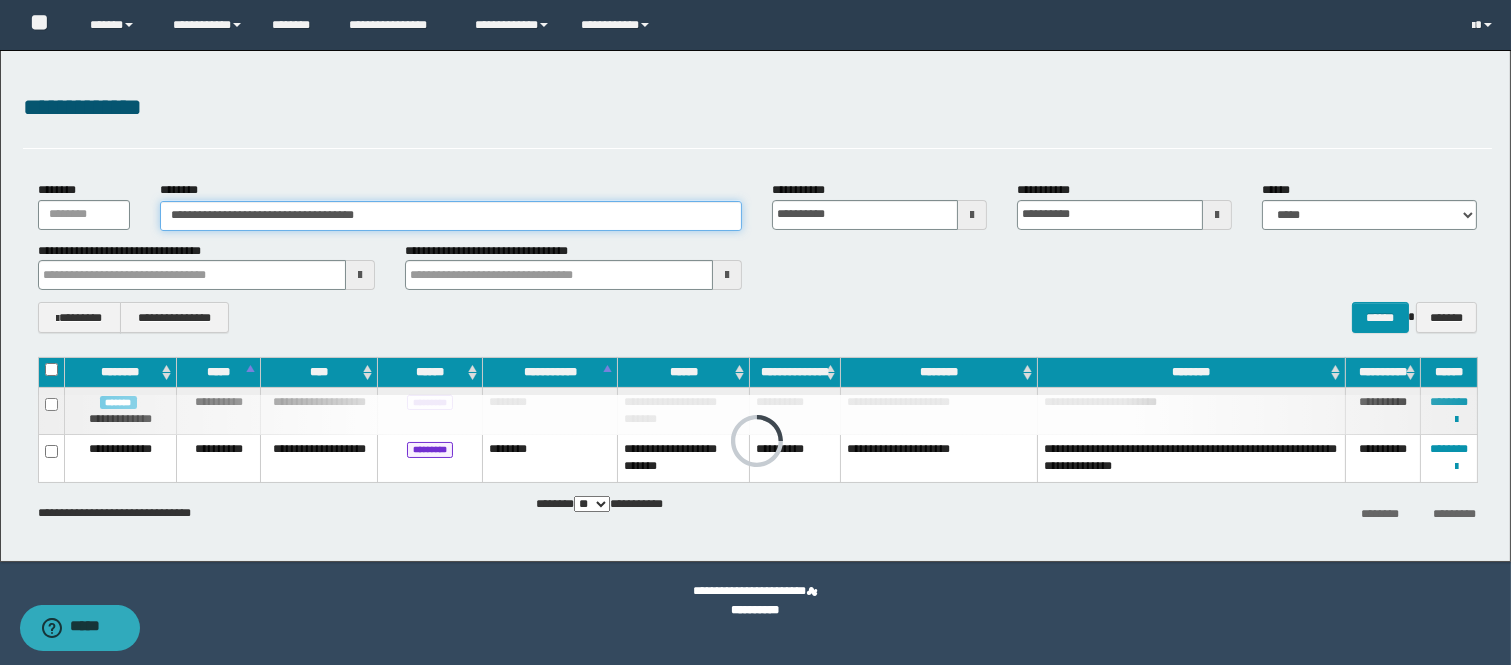 paste 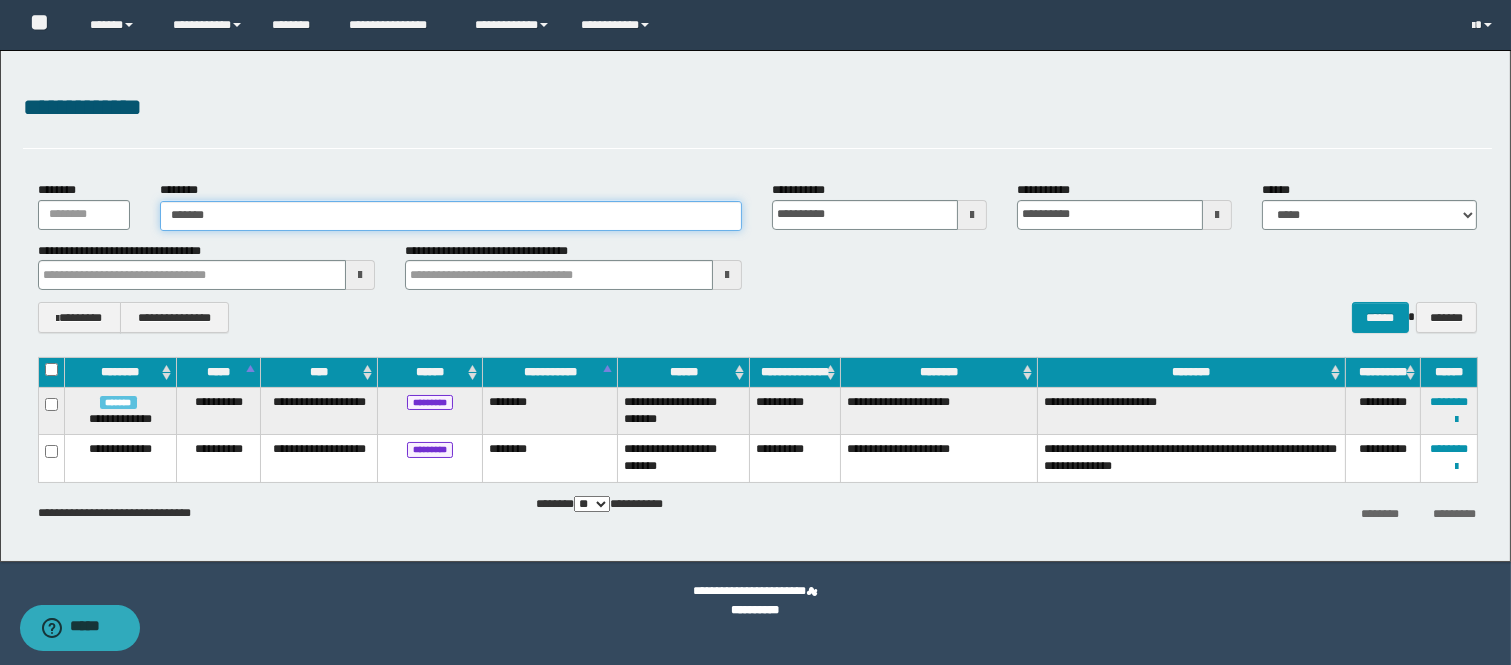 type on "*******" 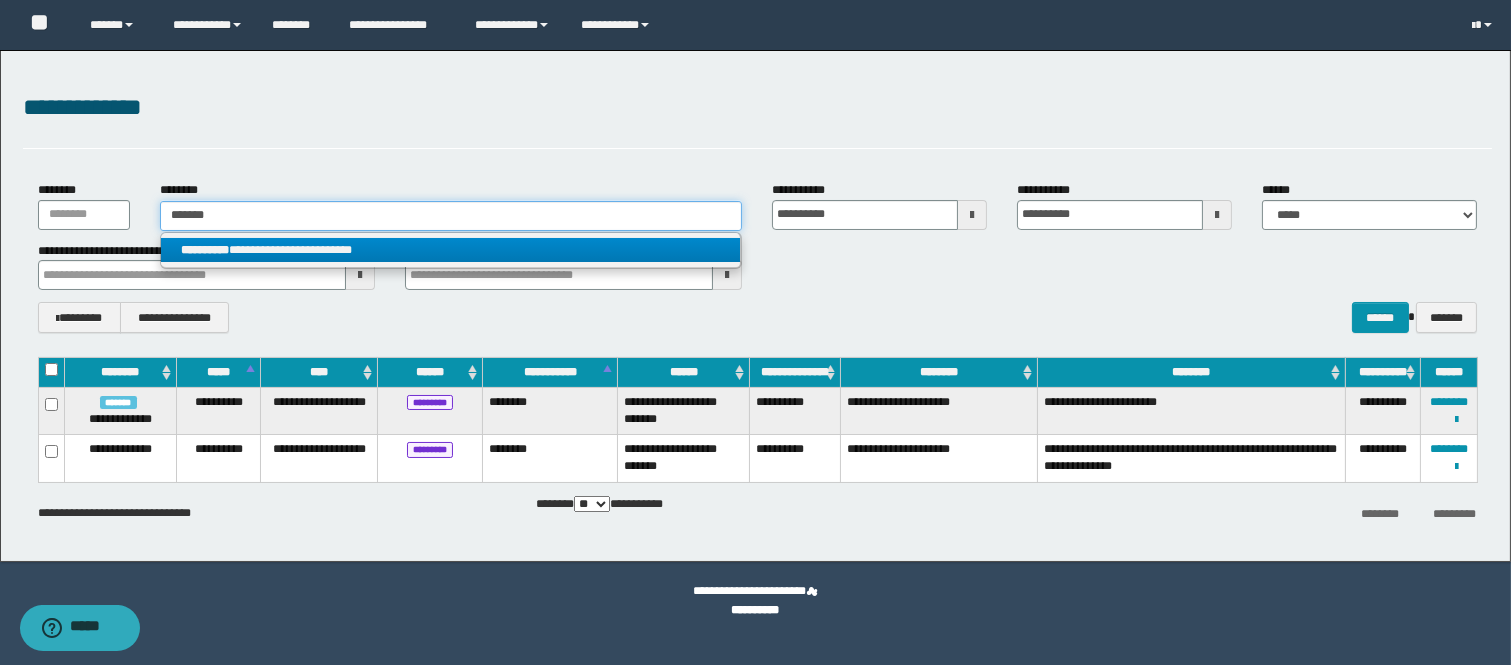 type on "*******" 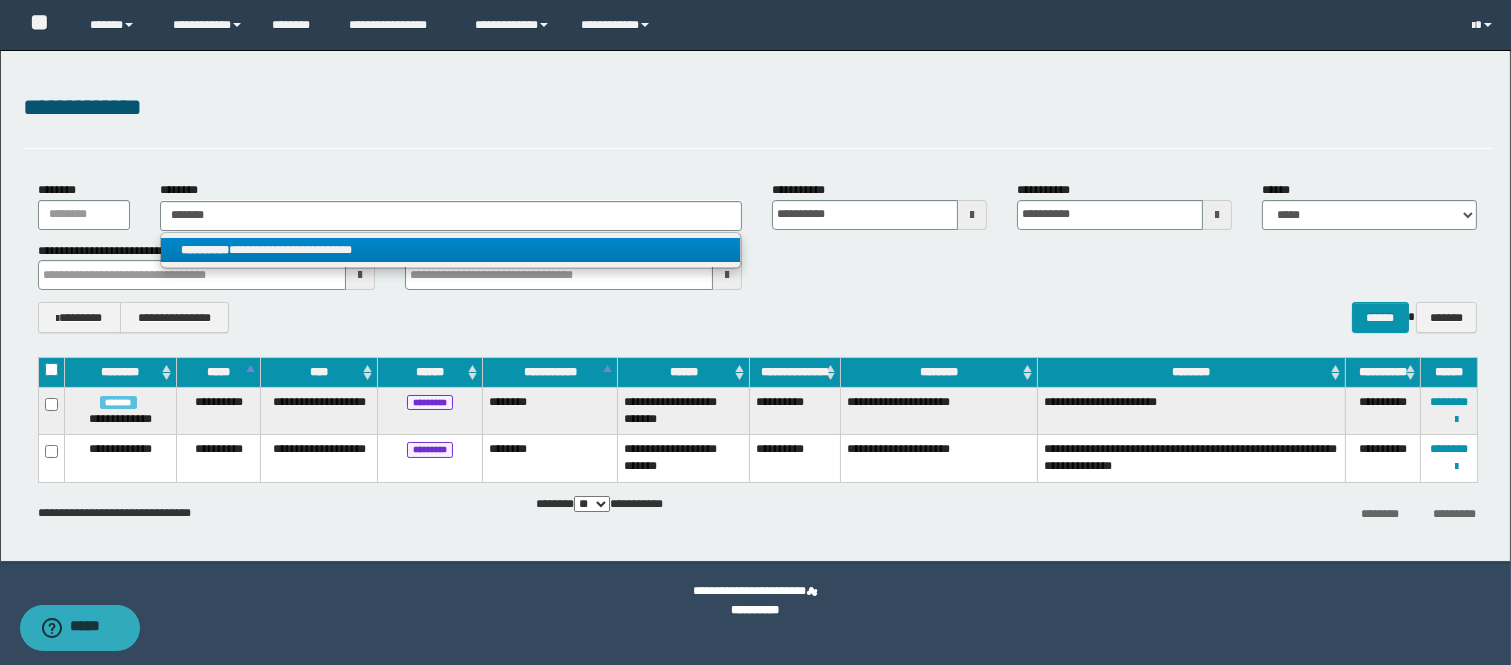 click on "**********" at bounding box center (451, 250) 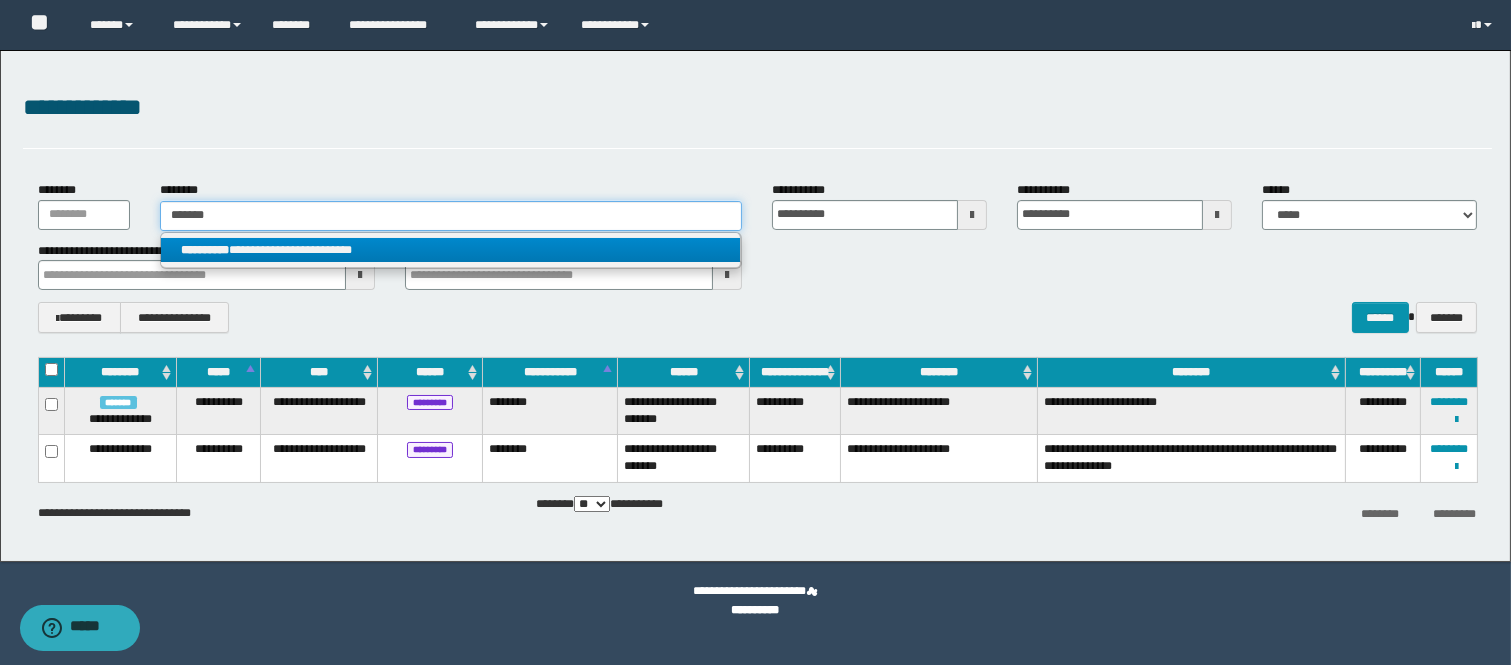 type 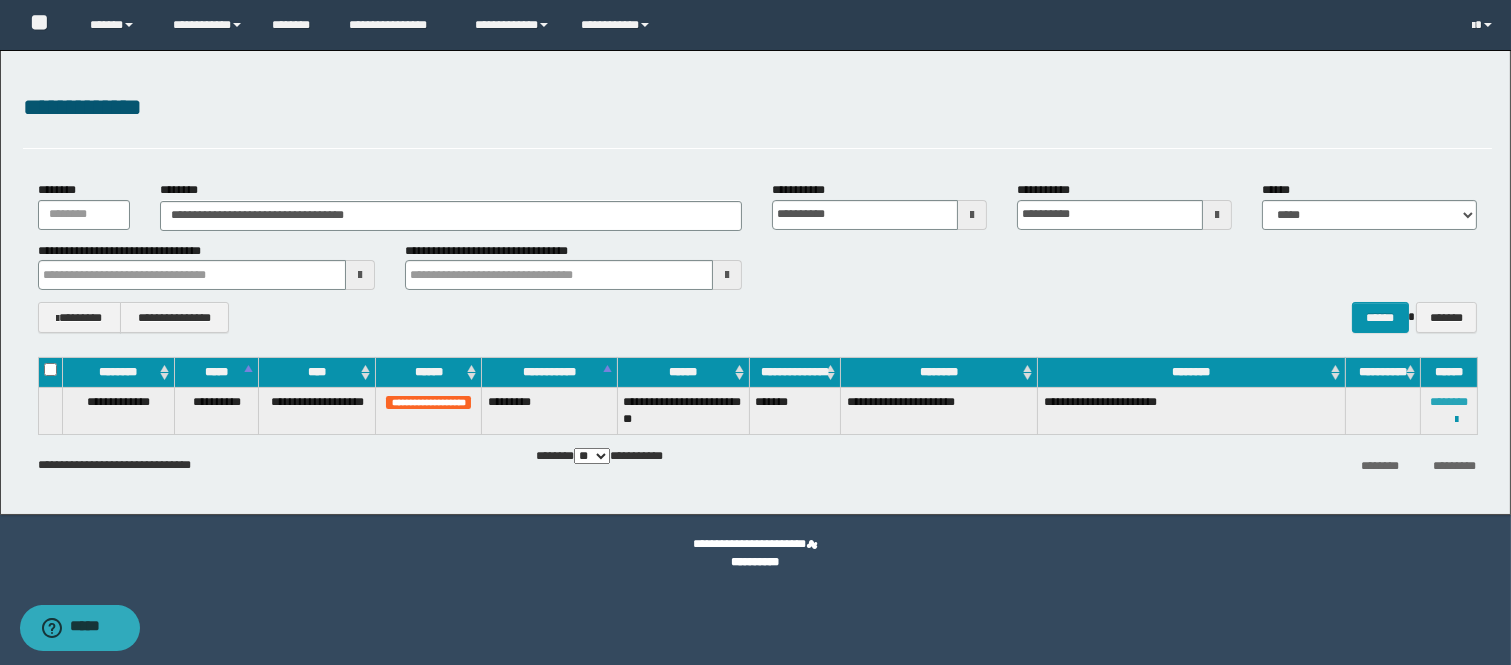 click on "********" at bounding box center [1449, 402] 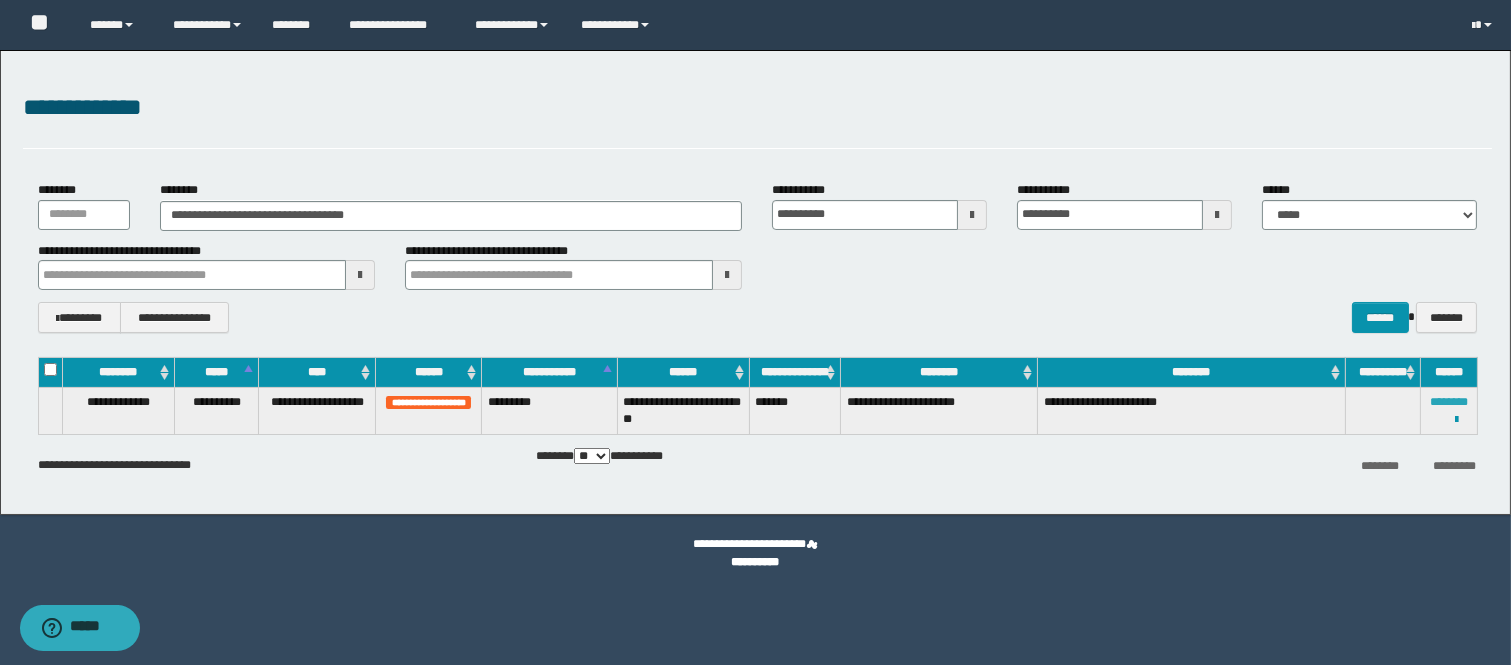 click on "********" at bounding box center [1449, 402] 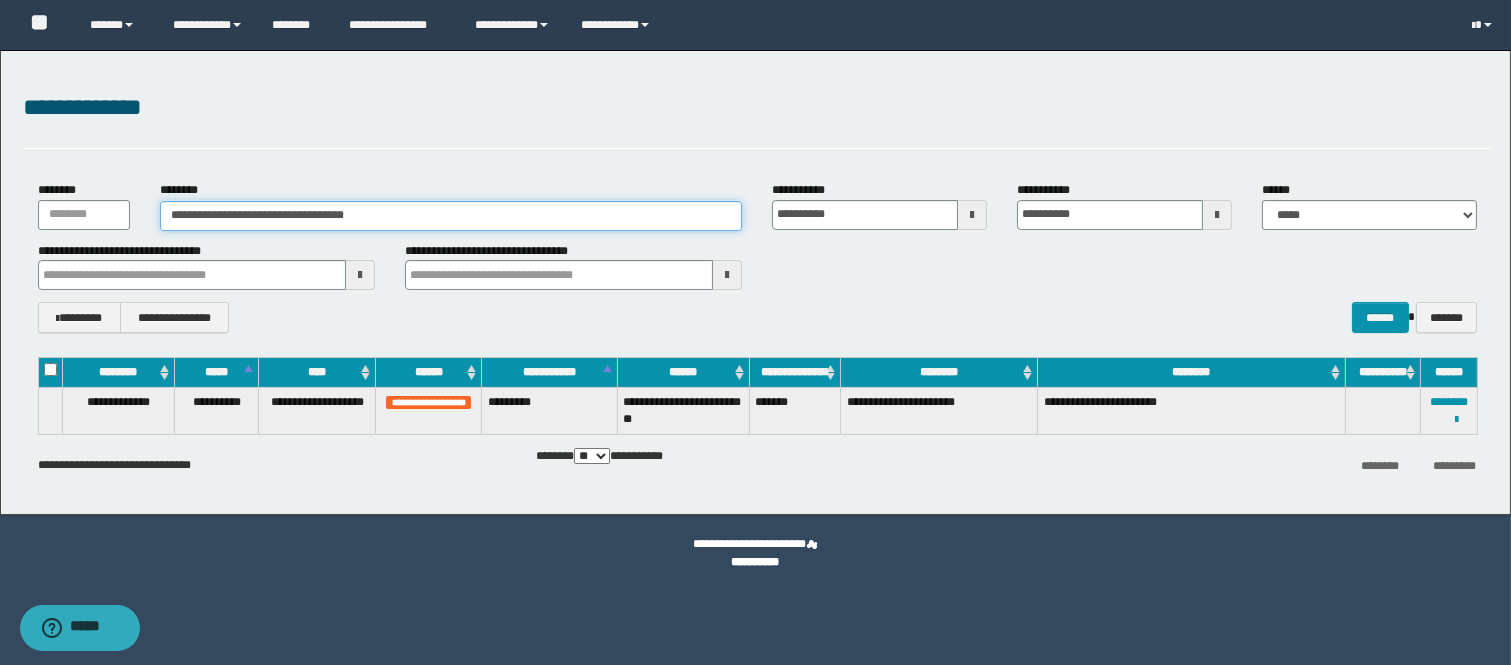 drag, startPoint x: 420, startPoint y: 212, endPoint x: 167, endPoint y: 207, distance: 253.04941 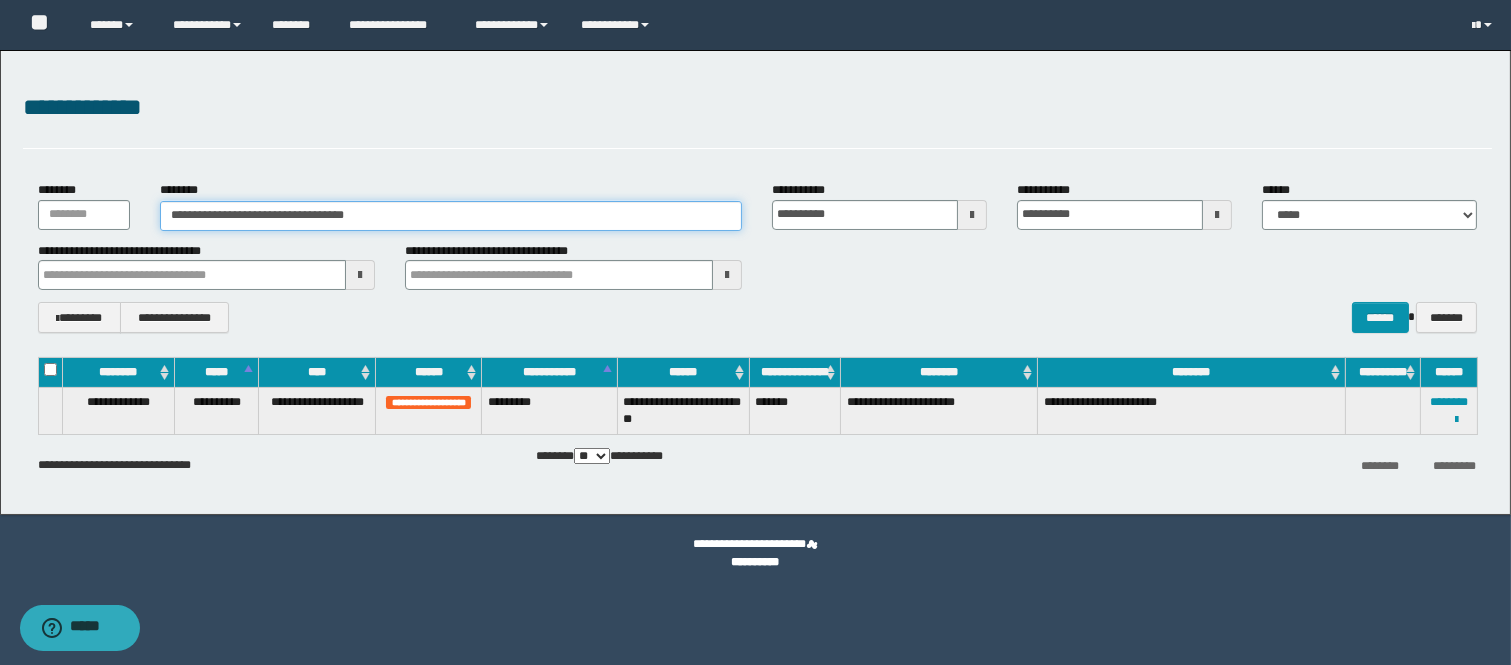 paste 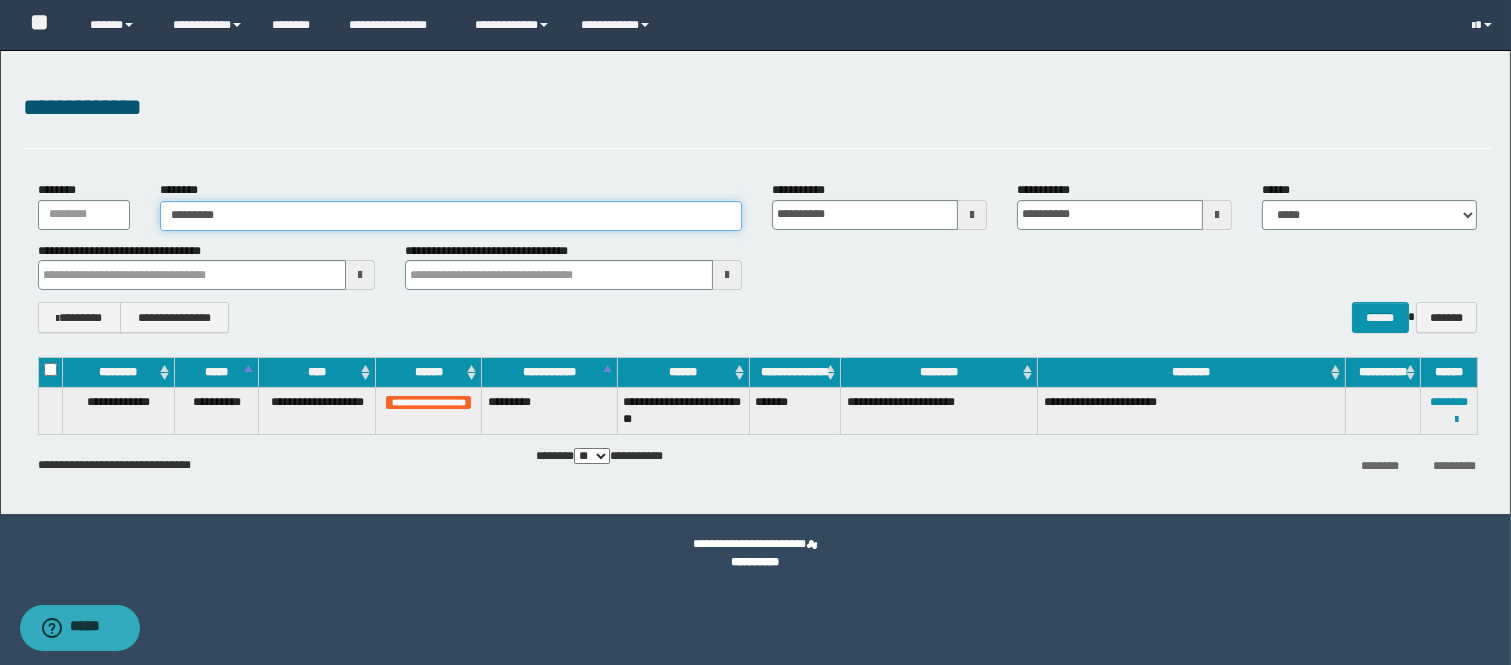 type on "********" 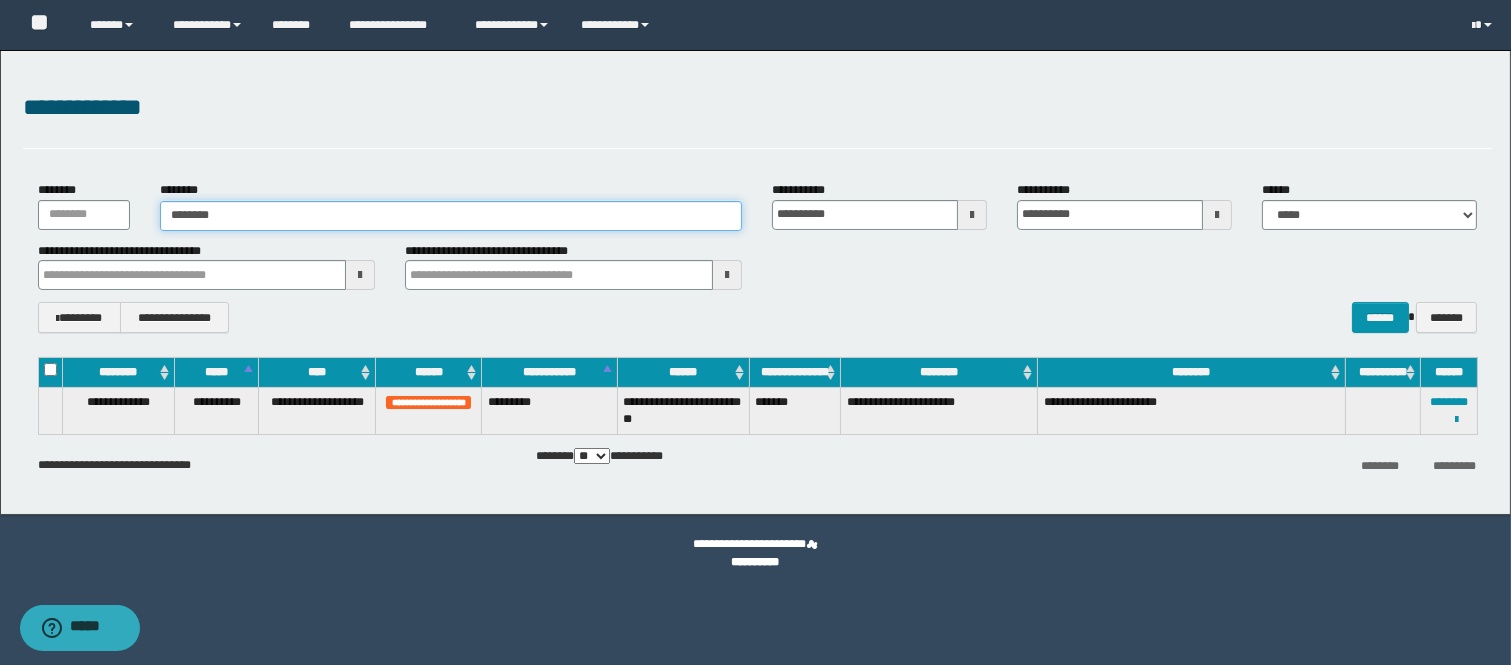 type on "********" 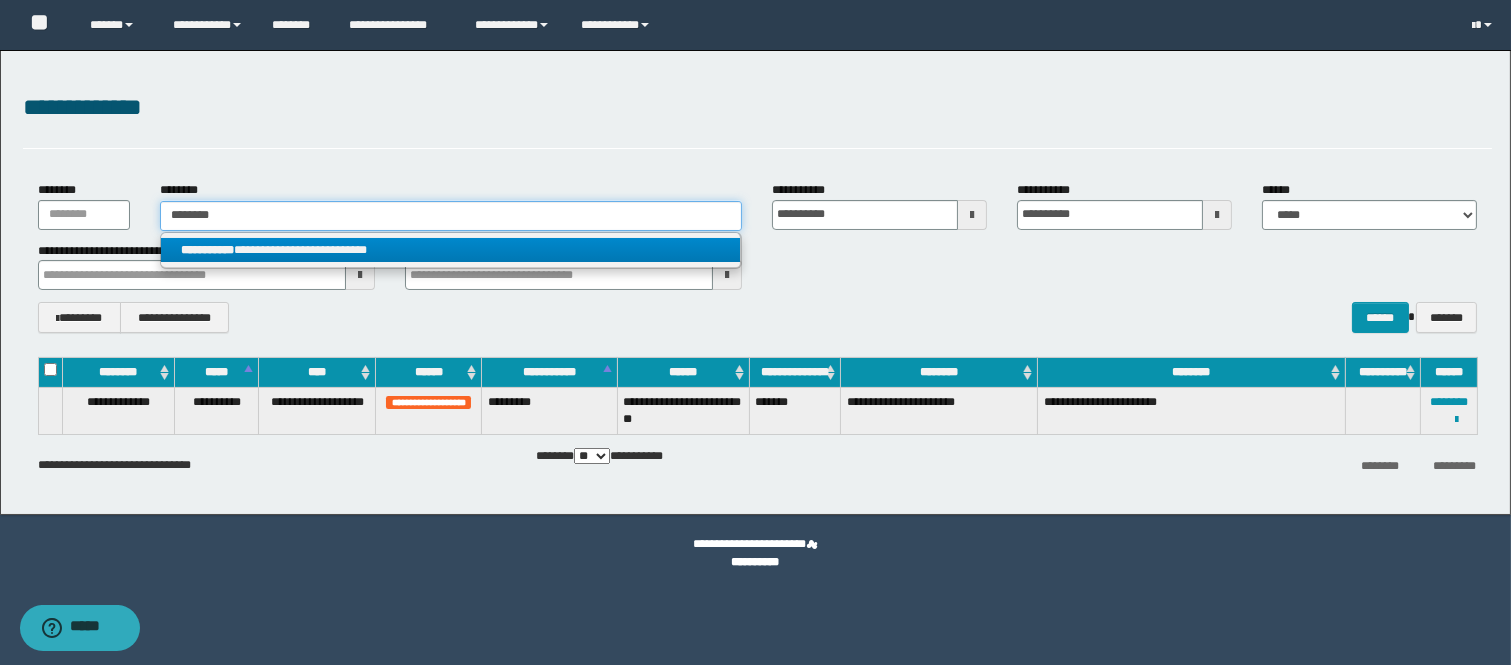 type on "********" 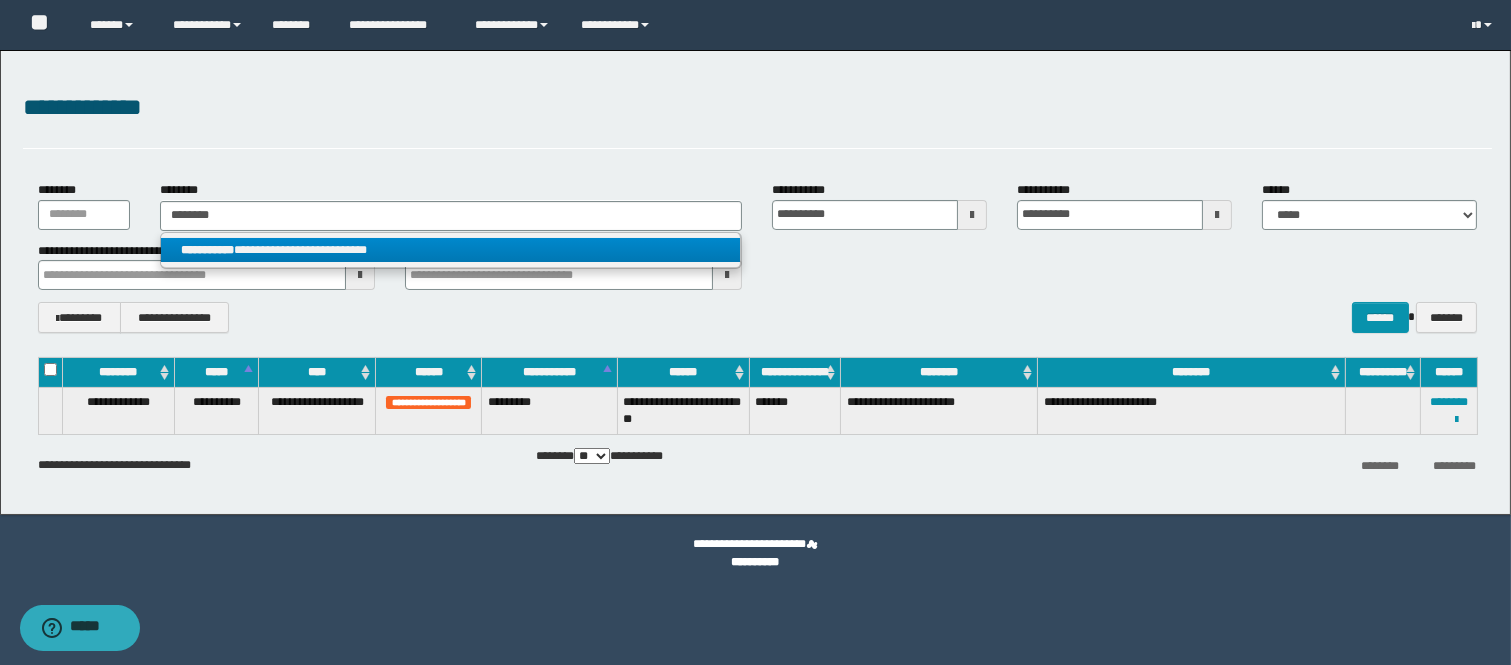 click on "**********" at bounding box center [207, 250] 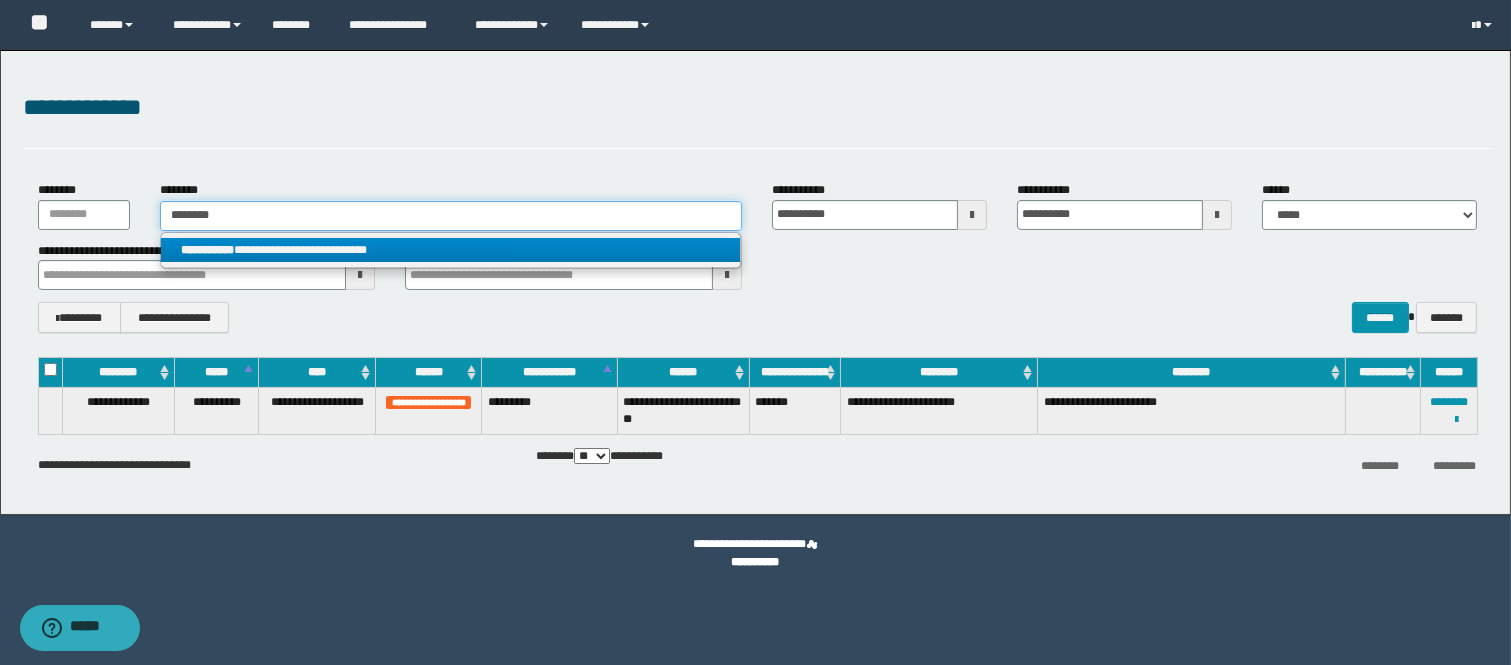 type 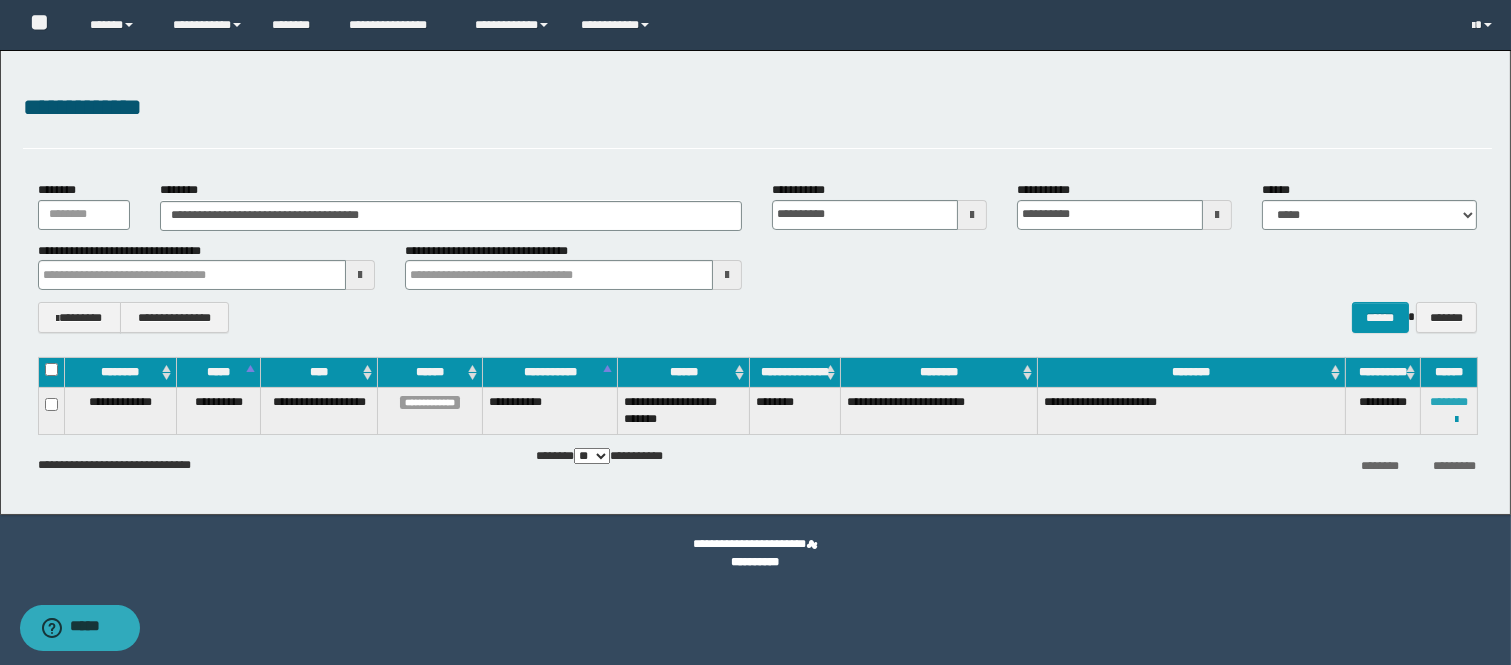click on "********" at bounding box center (1449, 402) 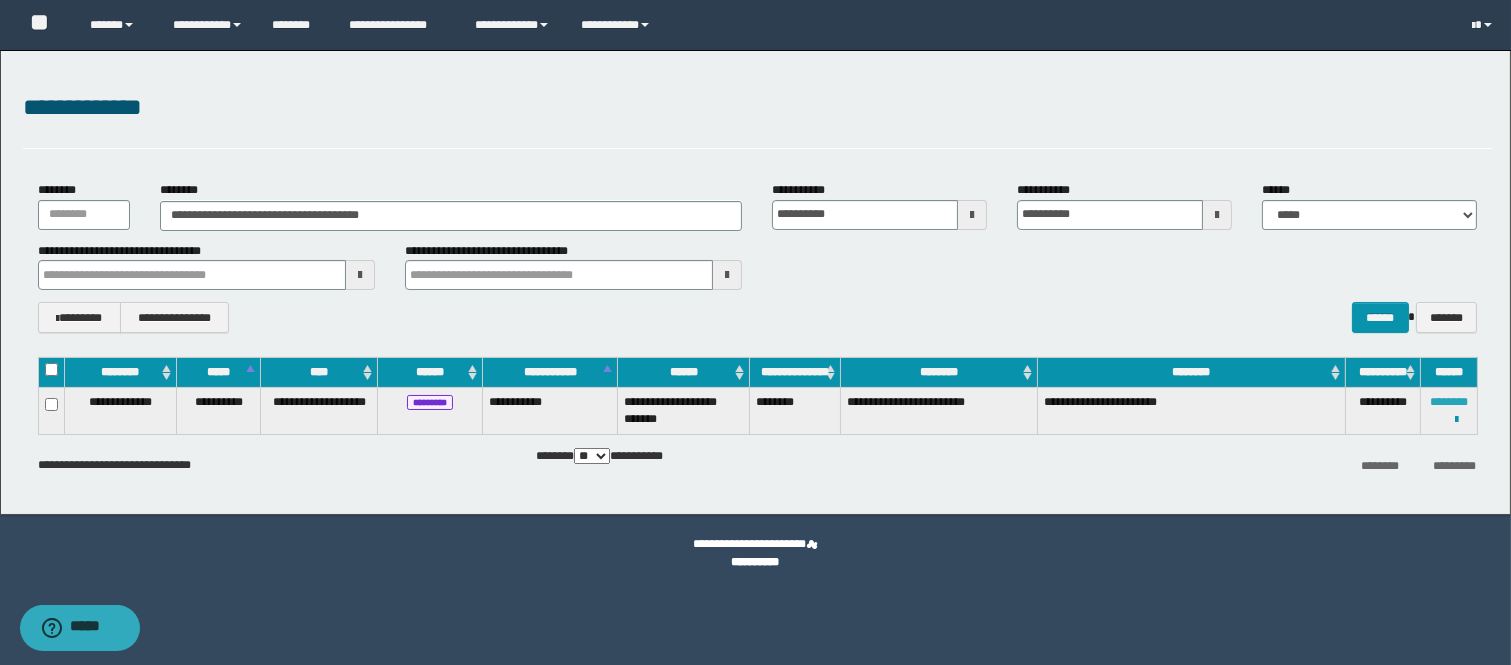 click on "********" at bounding box center (1449, 402) 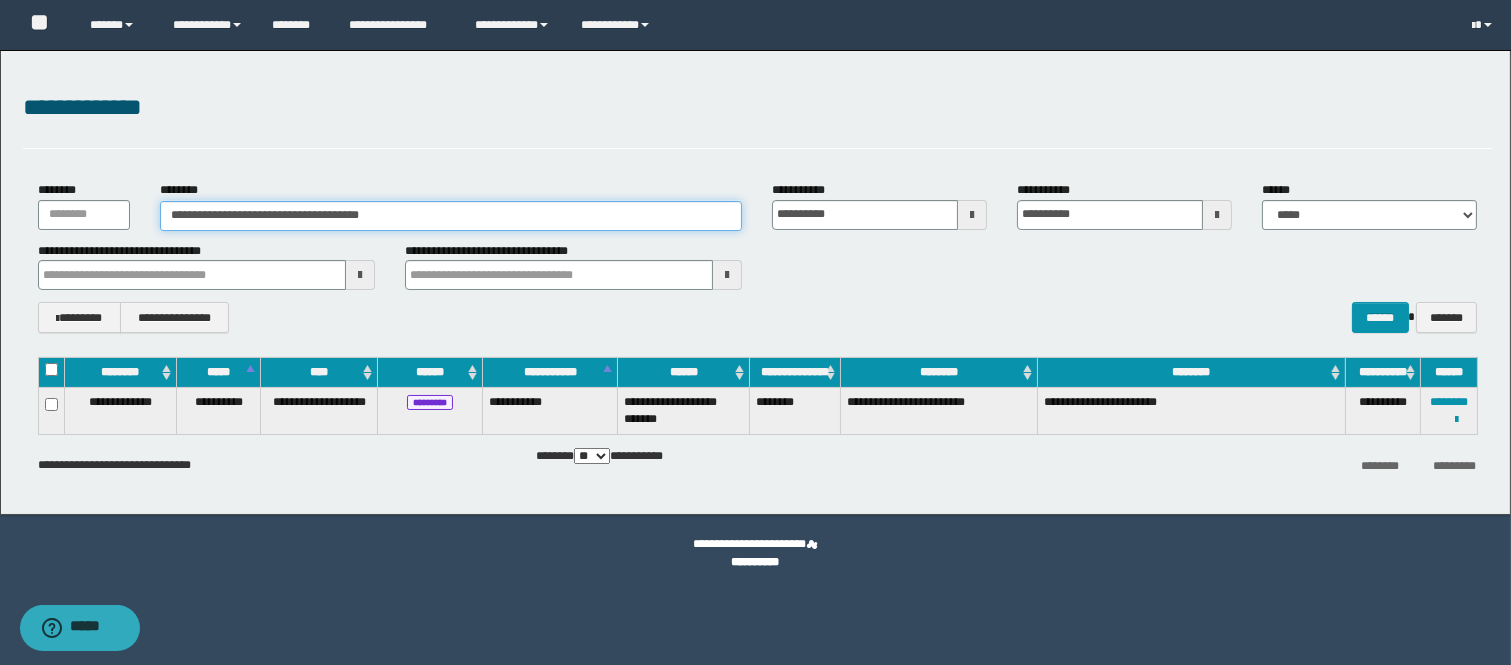 drag, startPoint x: 483, startPoint y: 216, endPoint x: 0, endPoint y: 228, distance: 483.14905 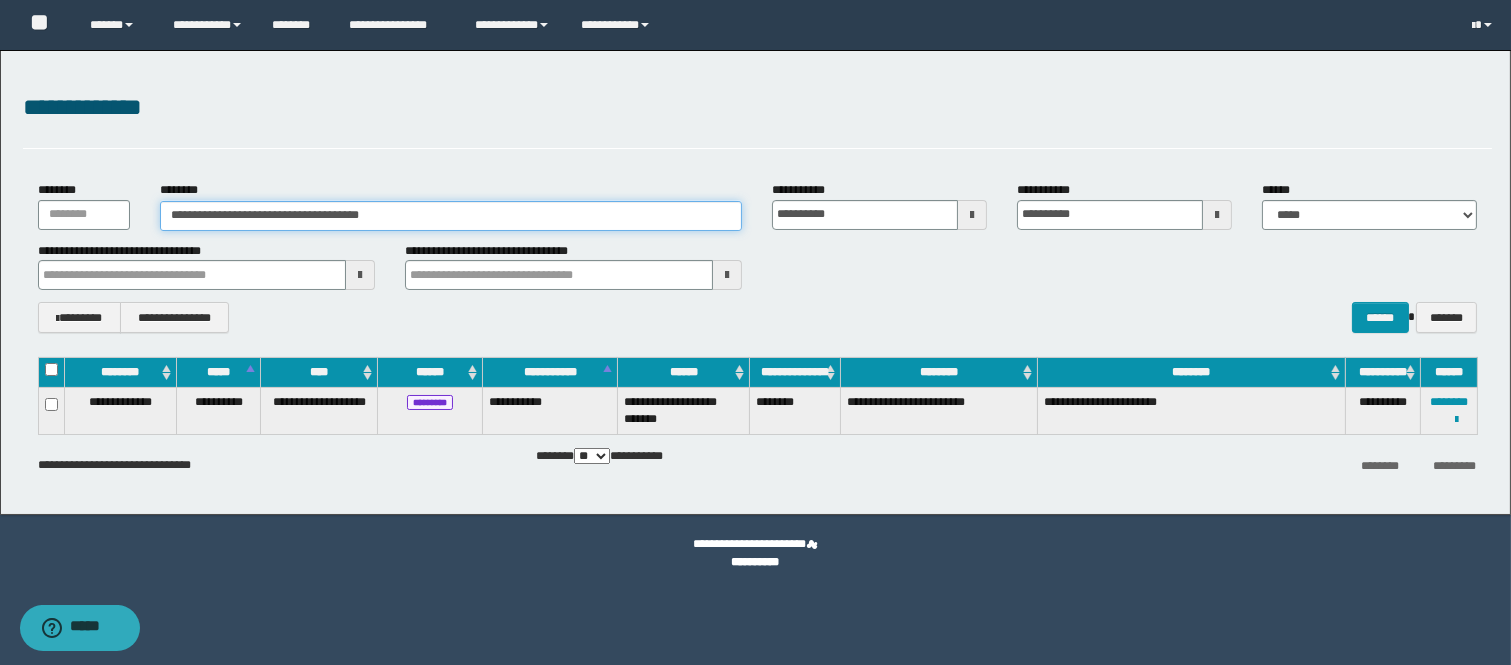 paste 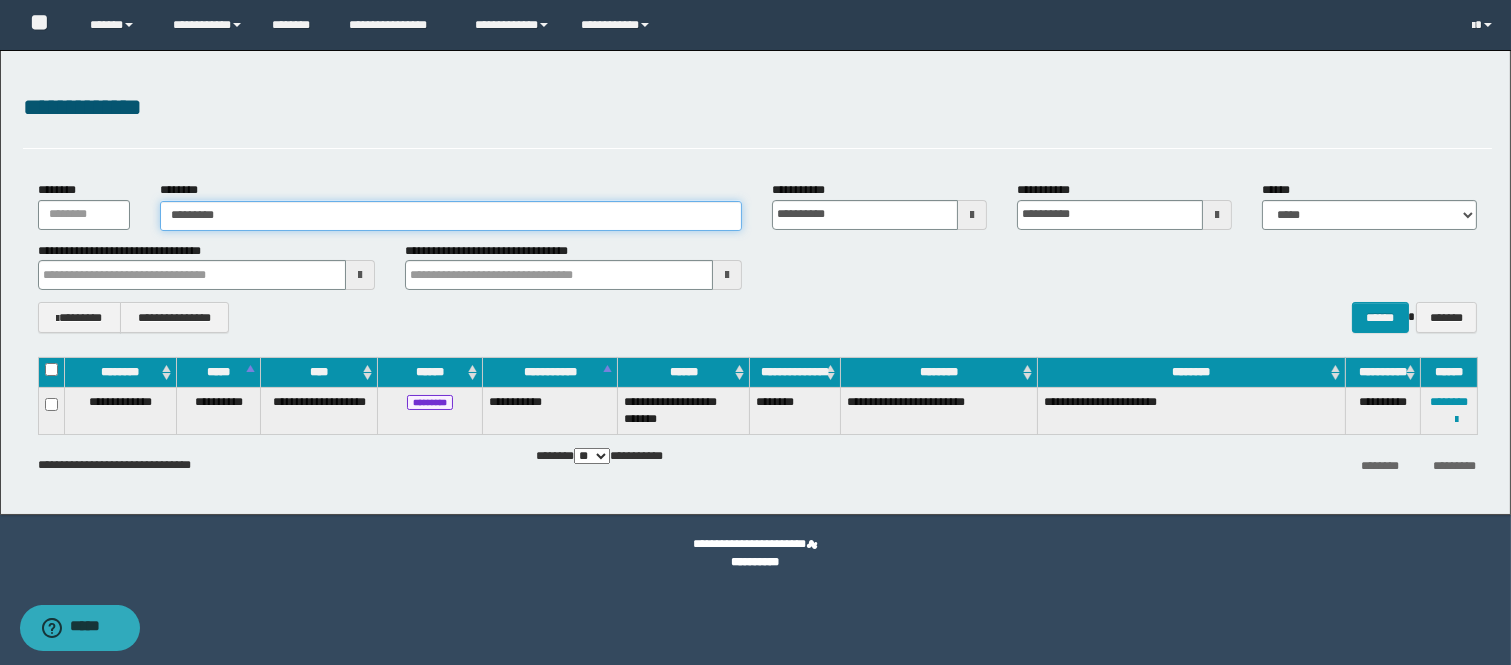type on "********" 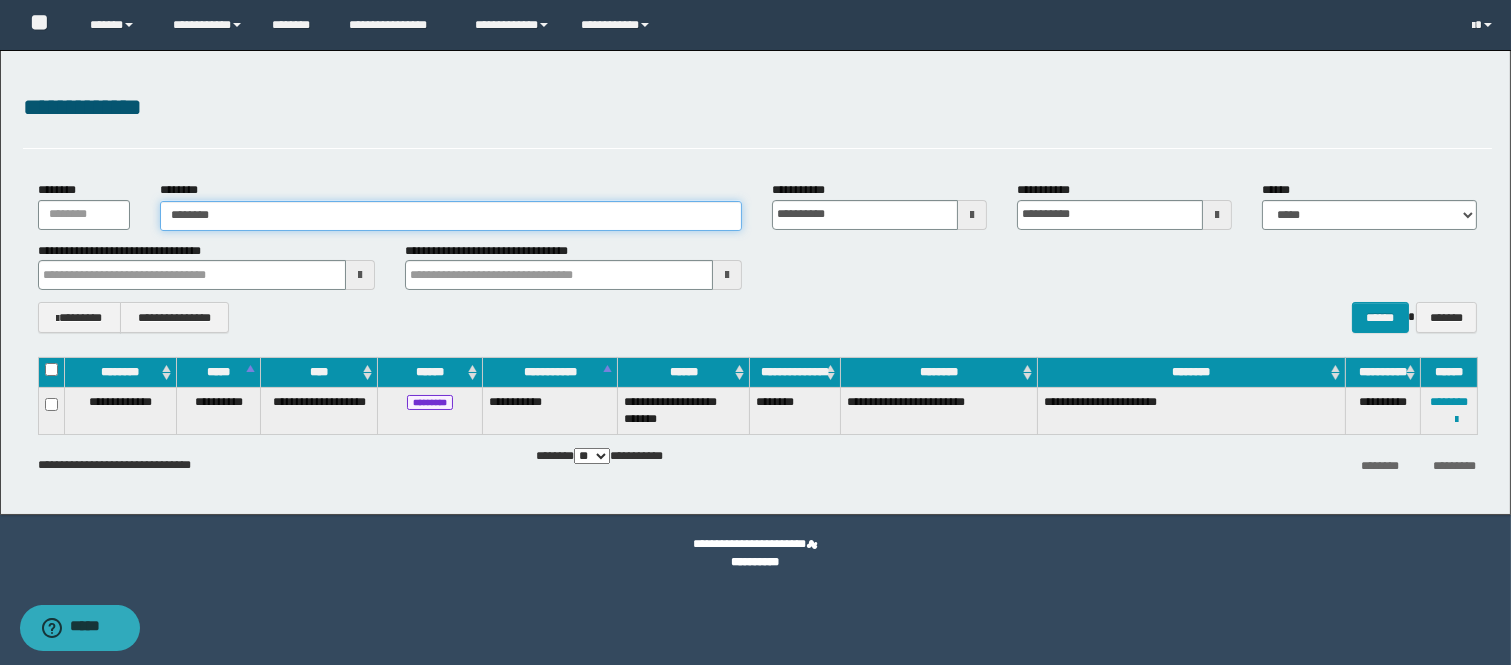 type on "********" 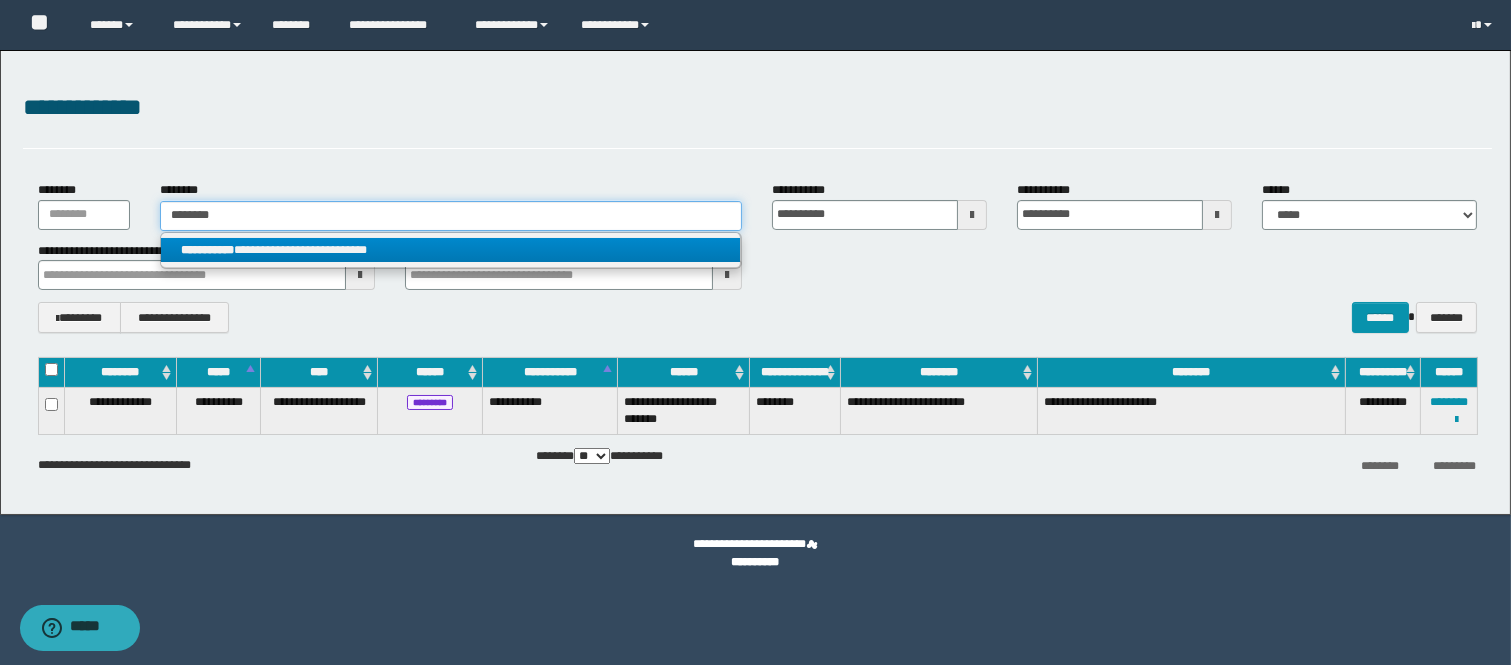 type on "********" 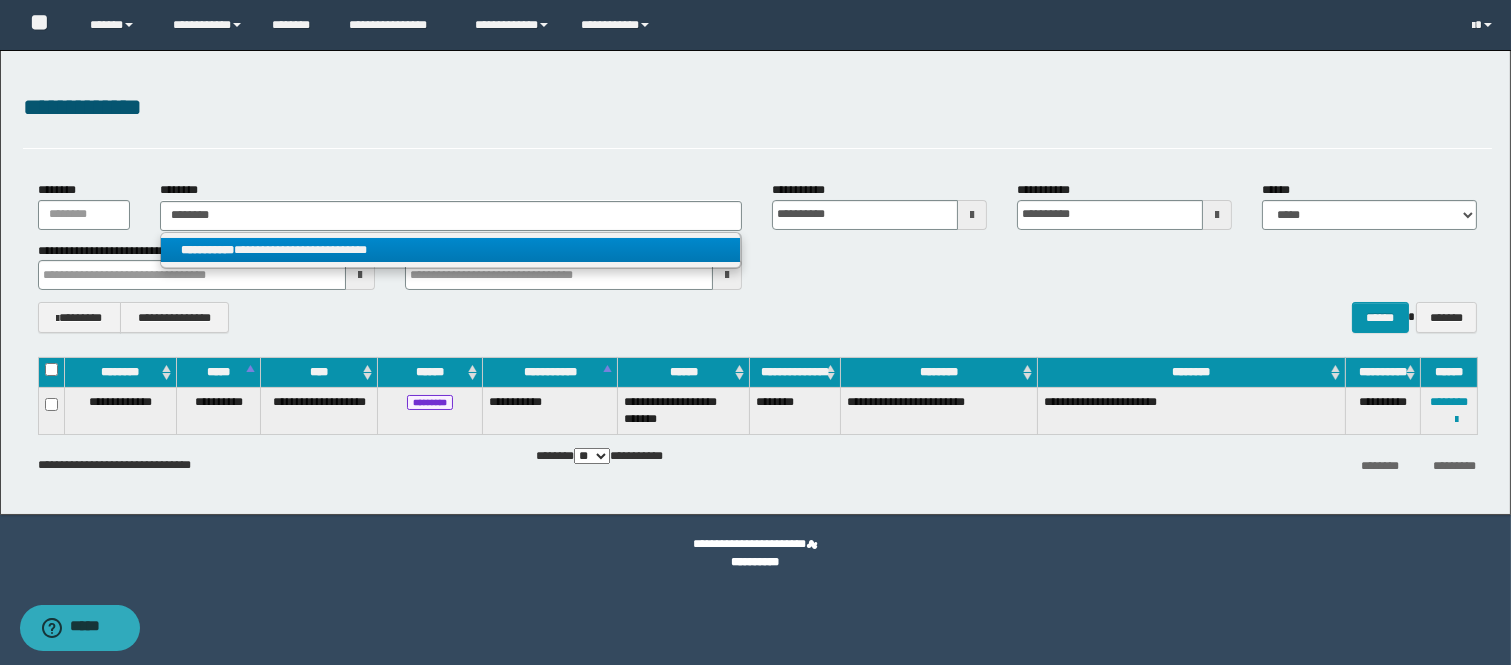 click on "**********" at bounding box center [207, 250] 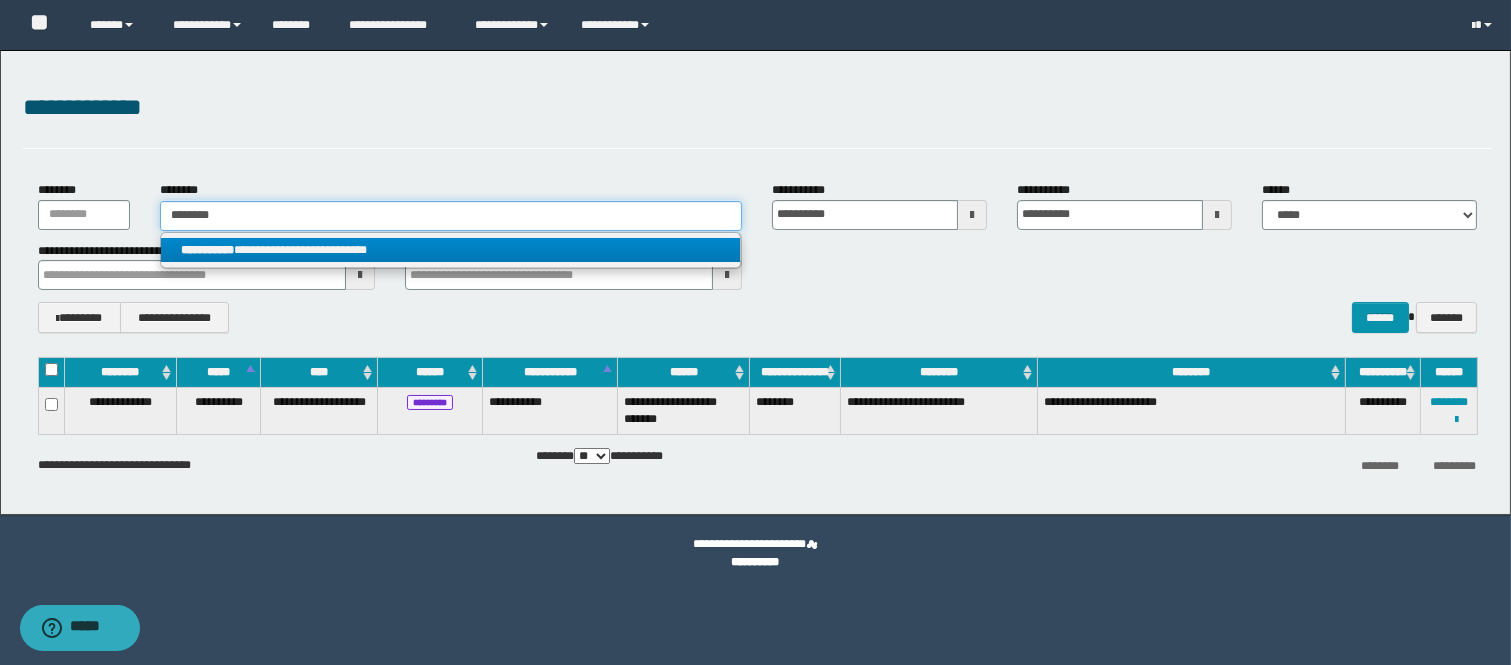 type 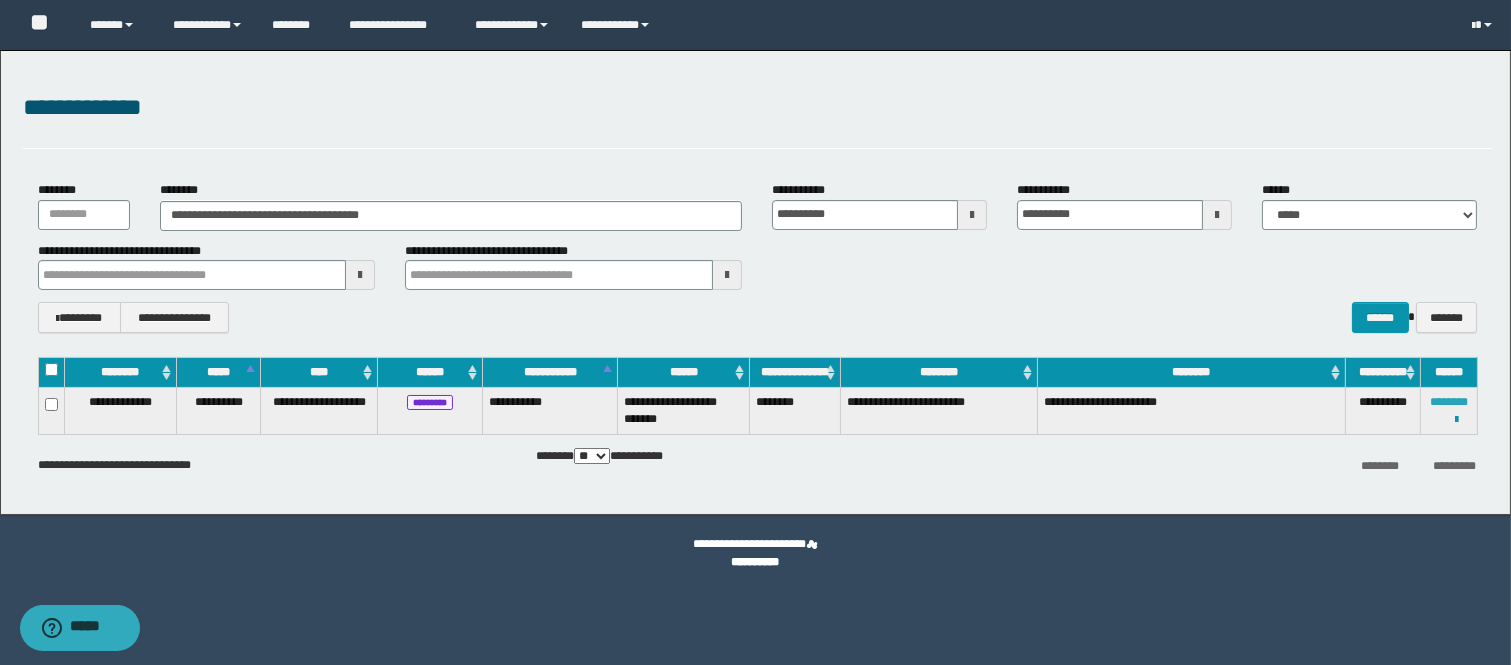 click on "********" at bounding box center [1449, 402] 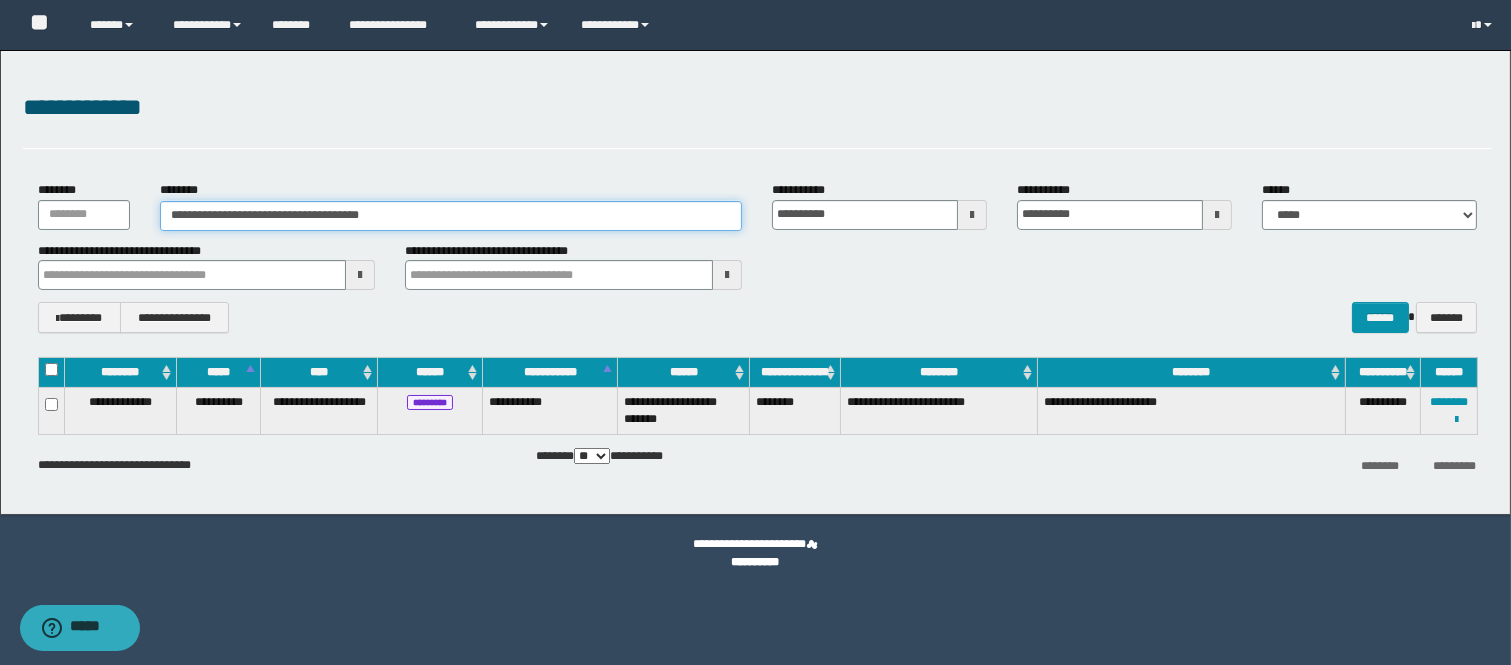 drag, startPoint x: 453, startPoint y: 212, endPoint x: 0, endPoint y: 205, distance: 453.05408 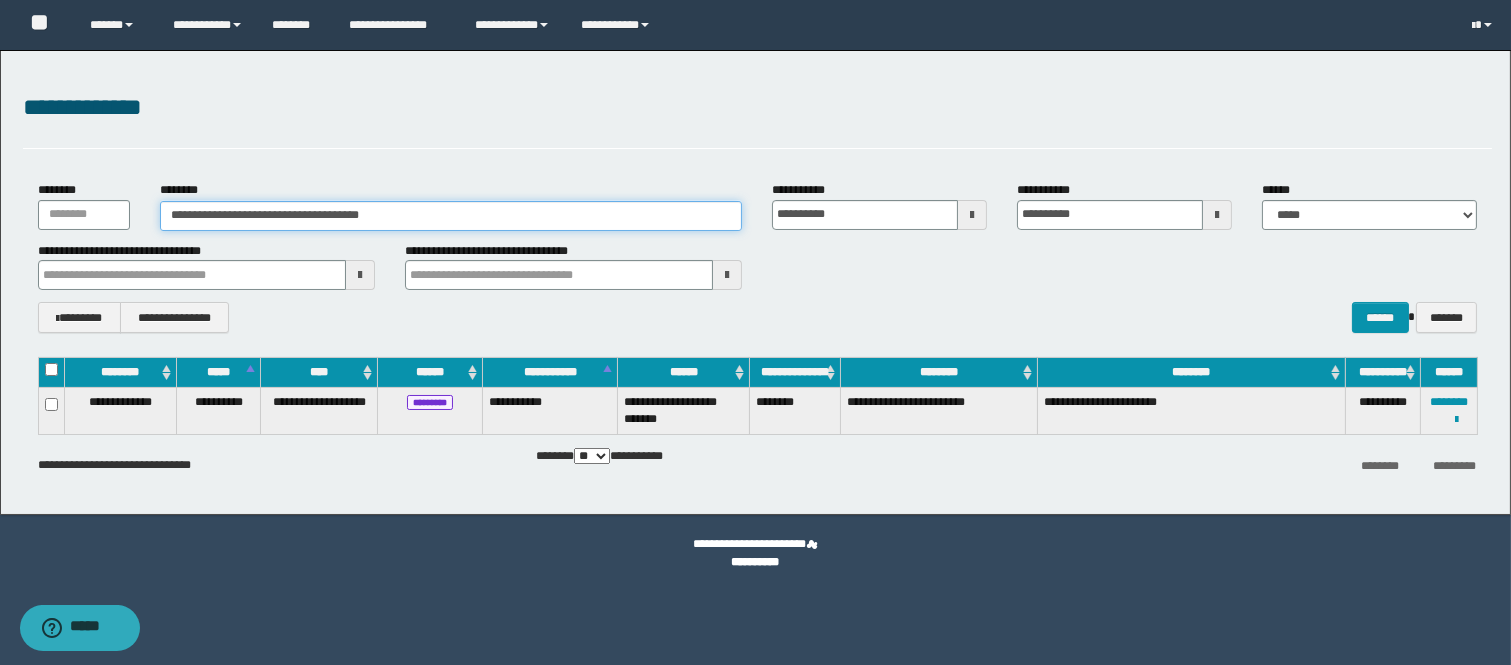 paste 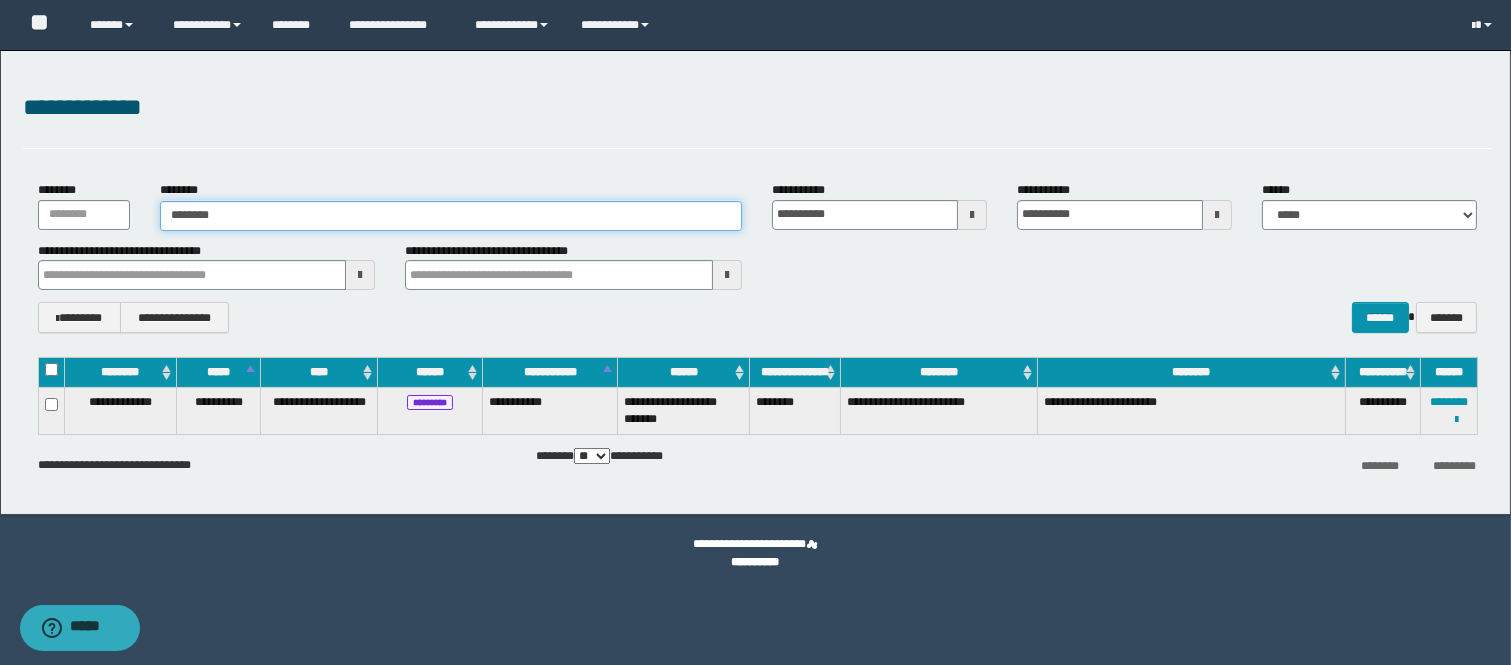type on "********" 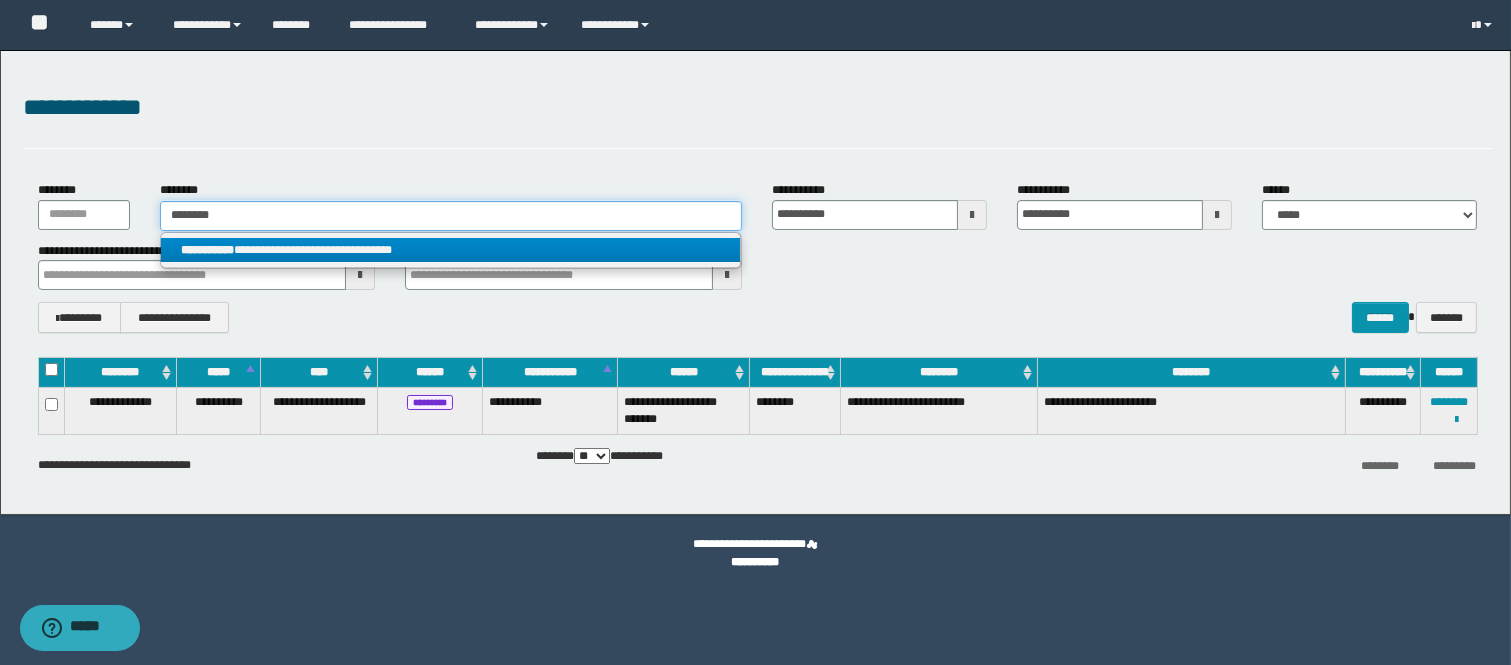 type on "********" 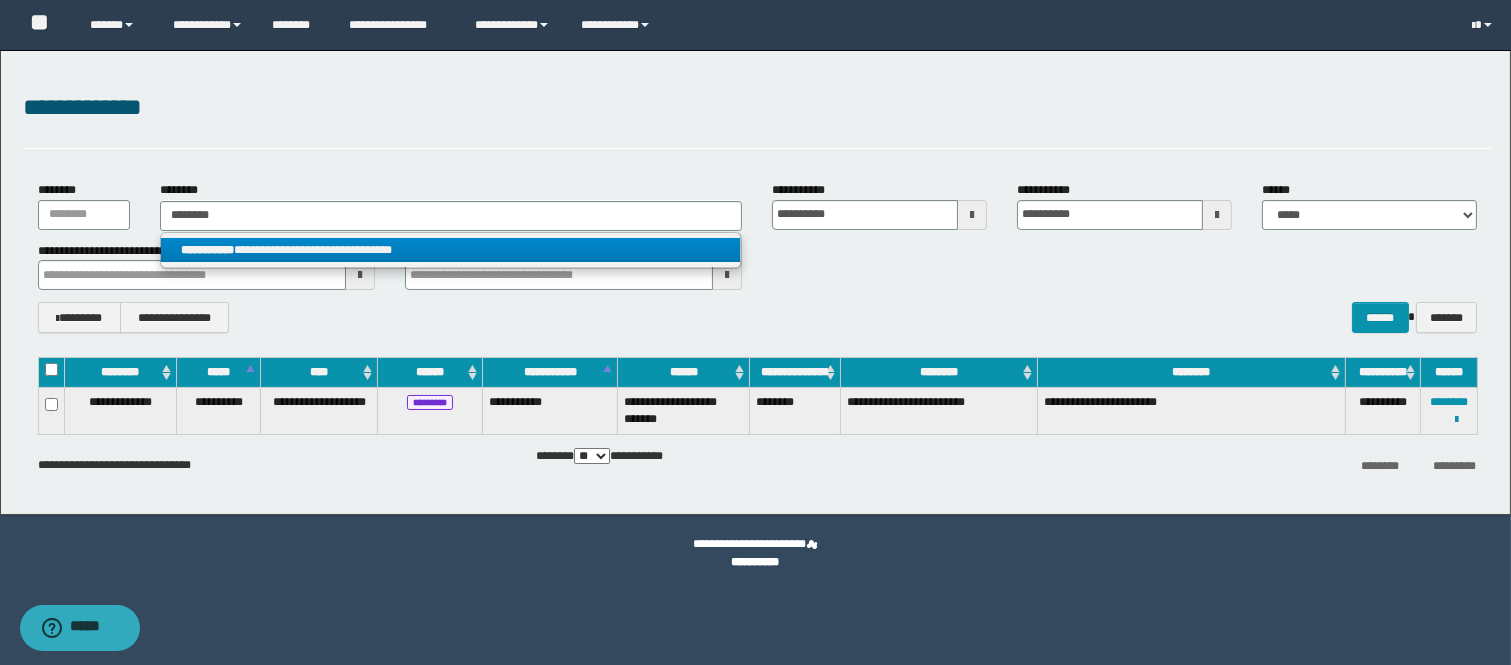 click on "**********" at bounding box center [207, 250] 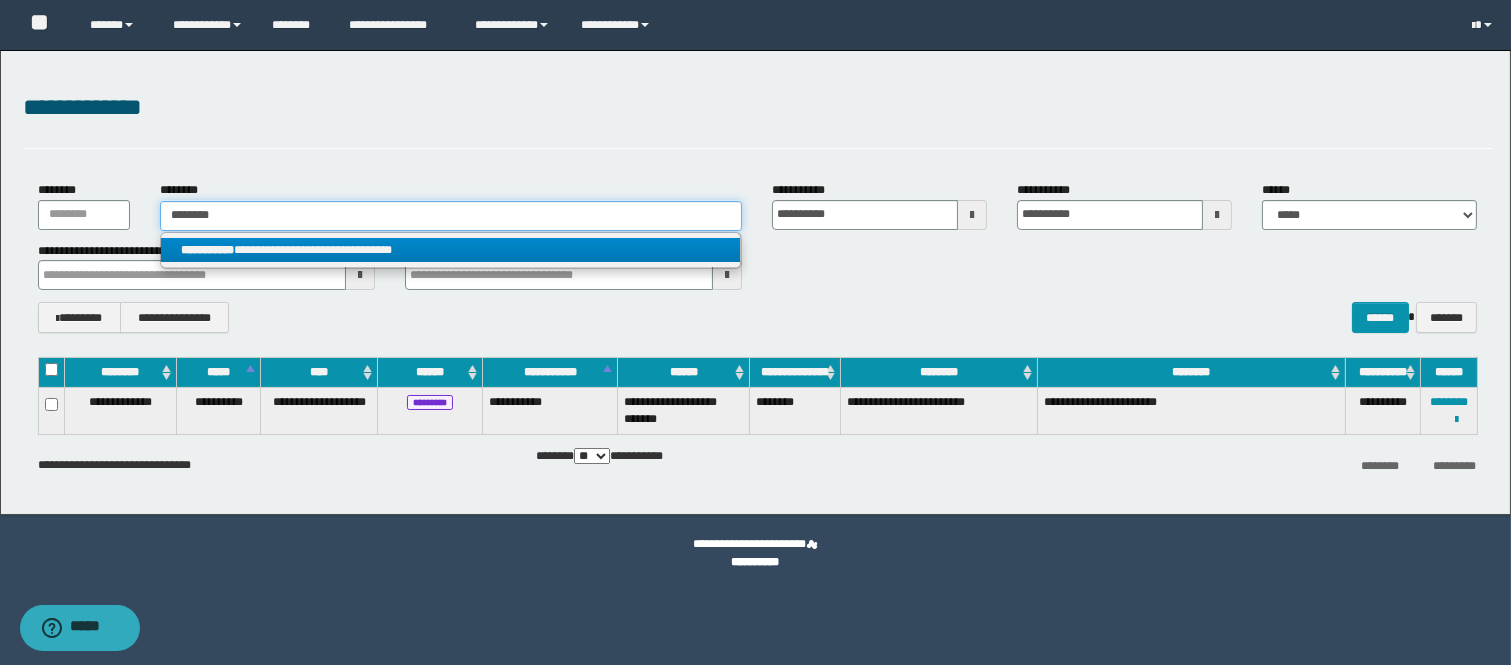 type 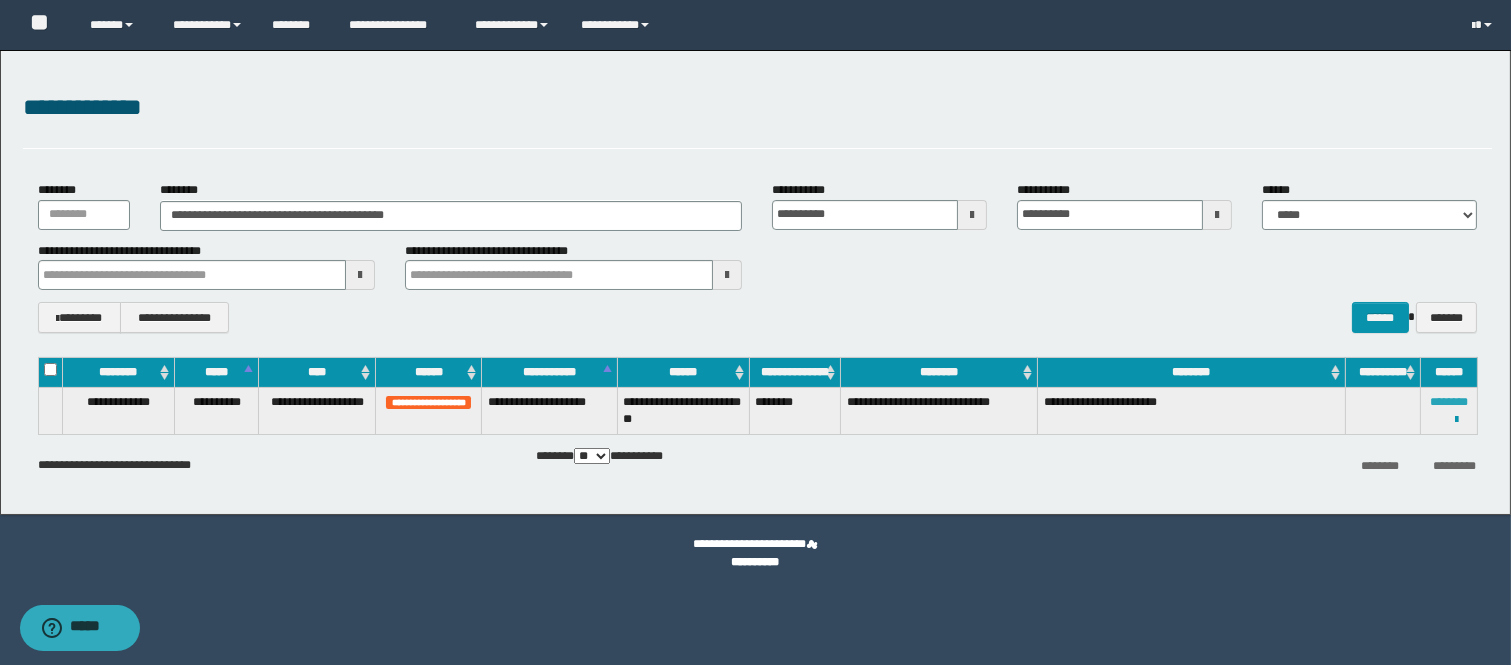 click on "********" at bounding box center (1449, 402) 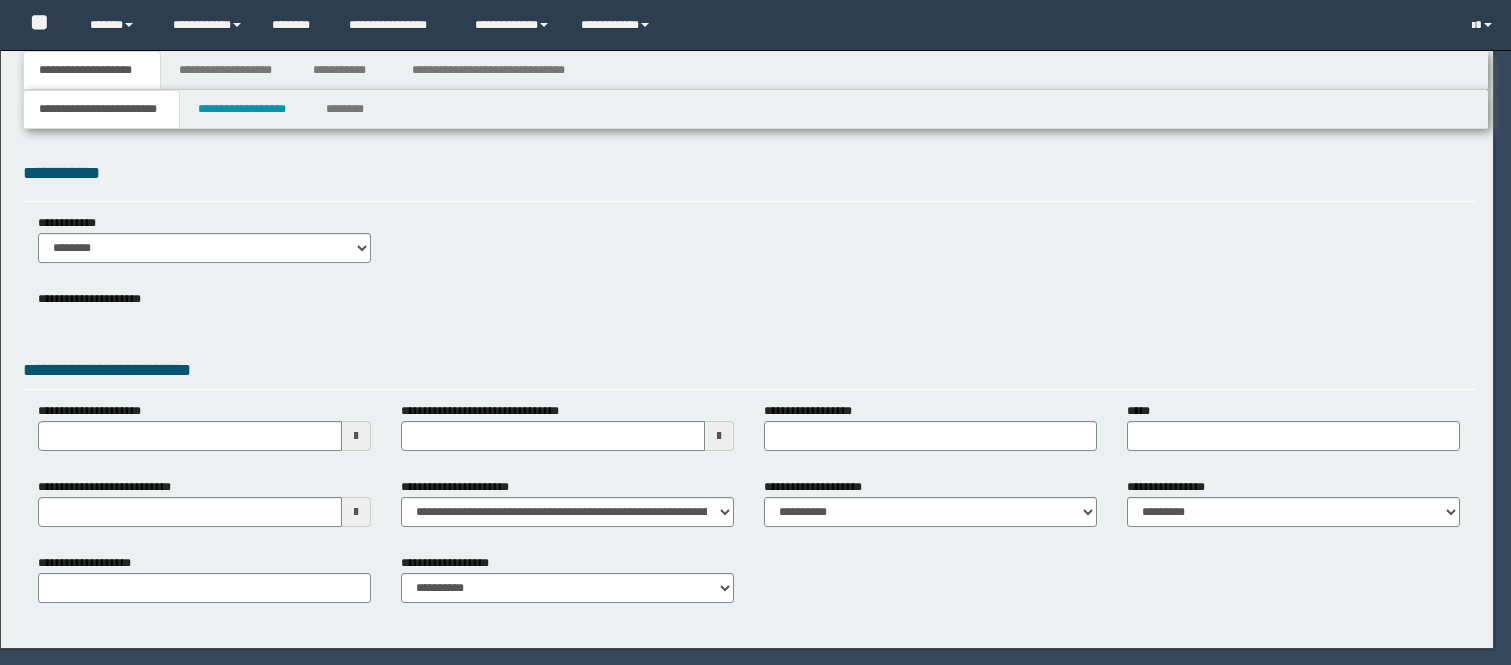 scroll, scrollTop: 0, scrollLeft: 0, axis: both 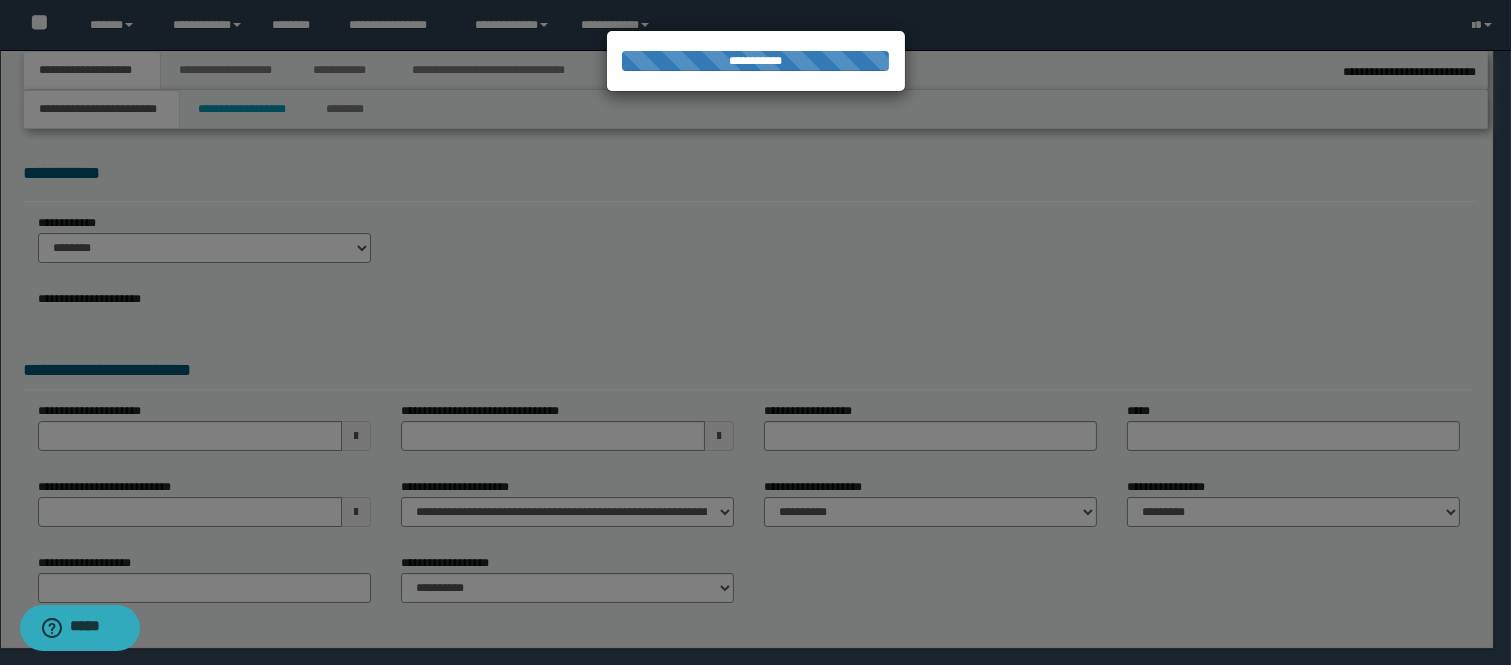 select on "*" 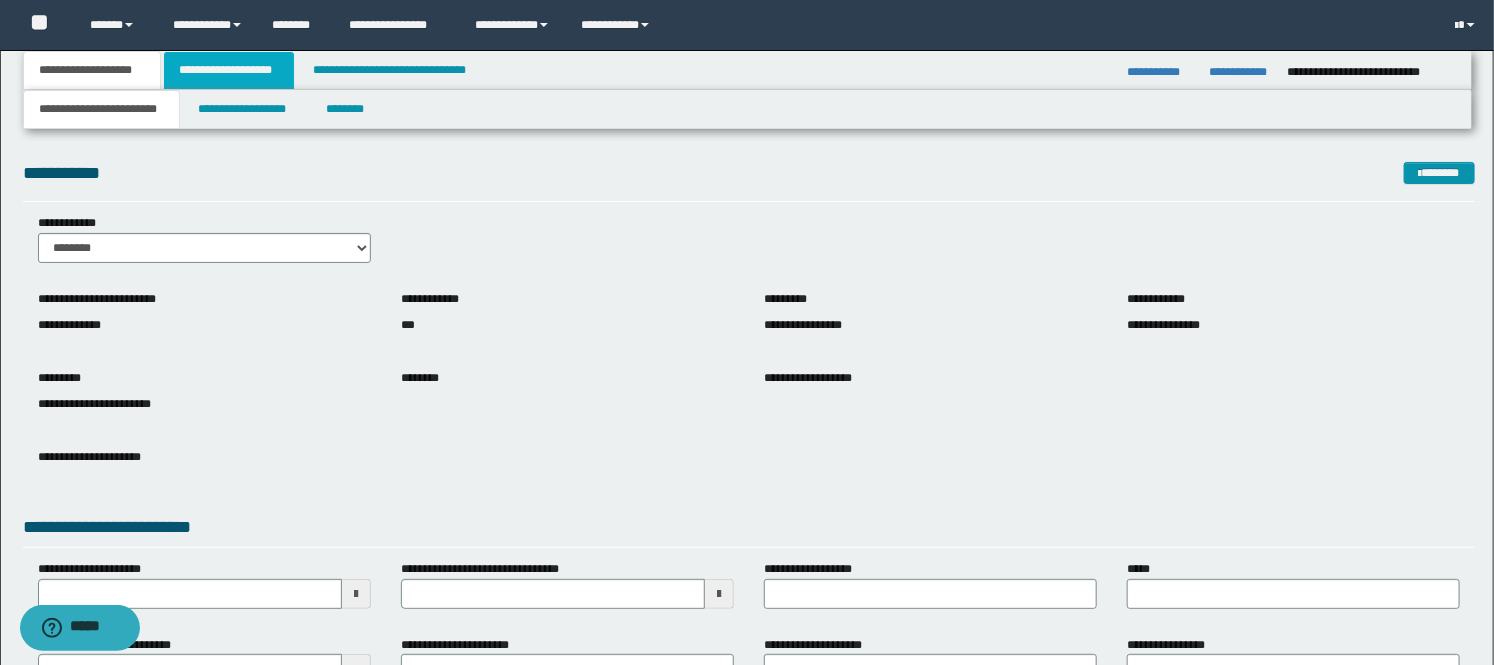click on "**********" at bounding box center (229, 70) 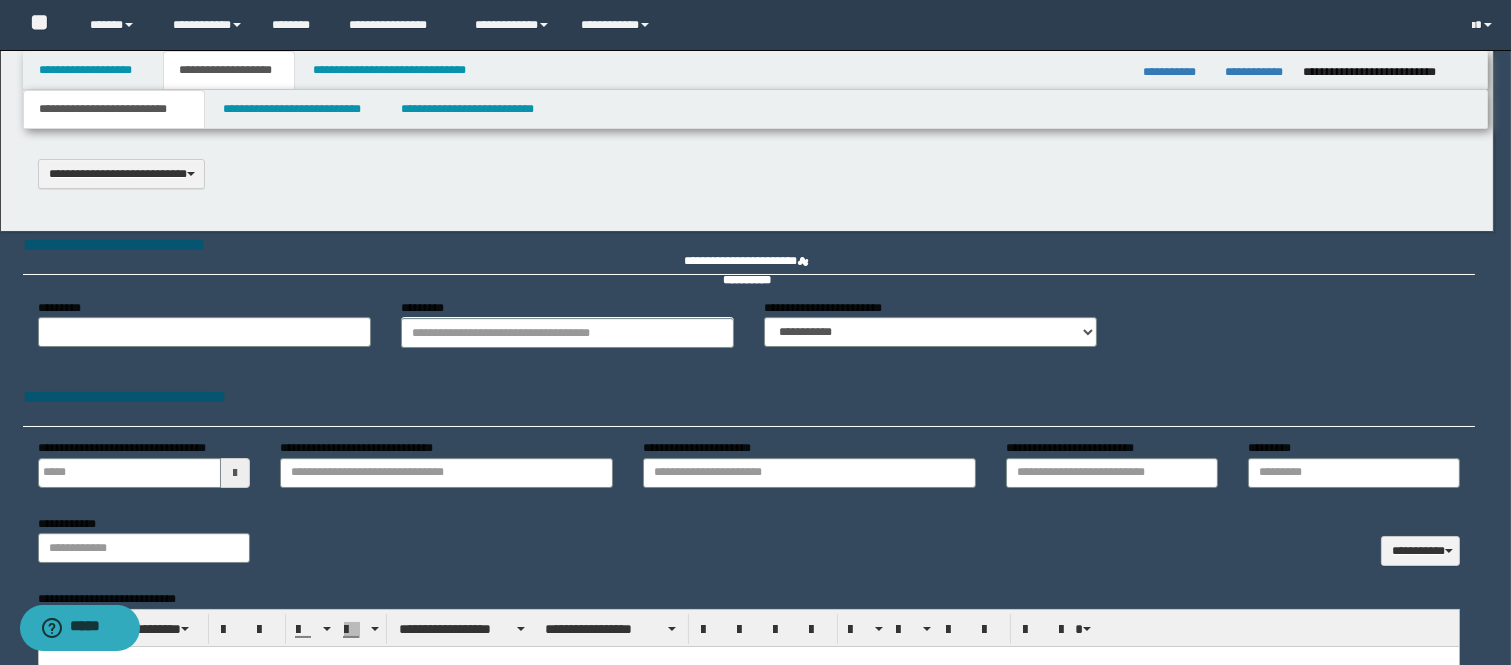 scroll, scrollTop: 0, scrollLeft: 0, axis: both 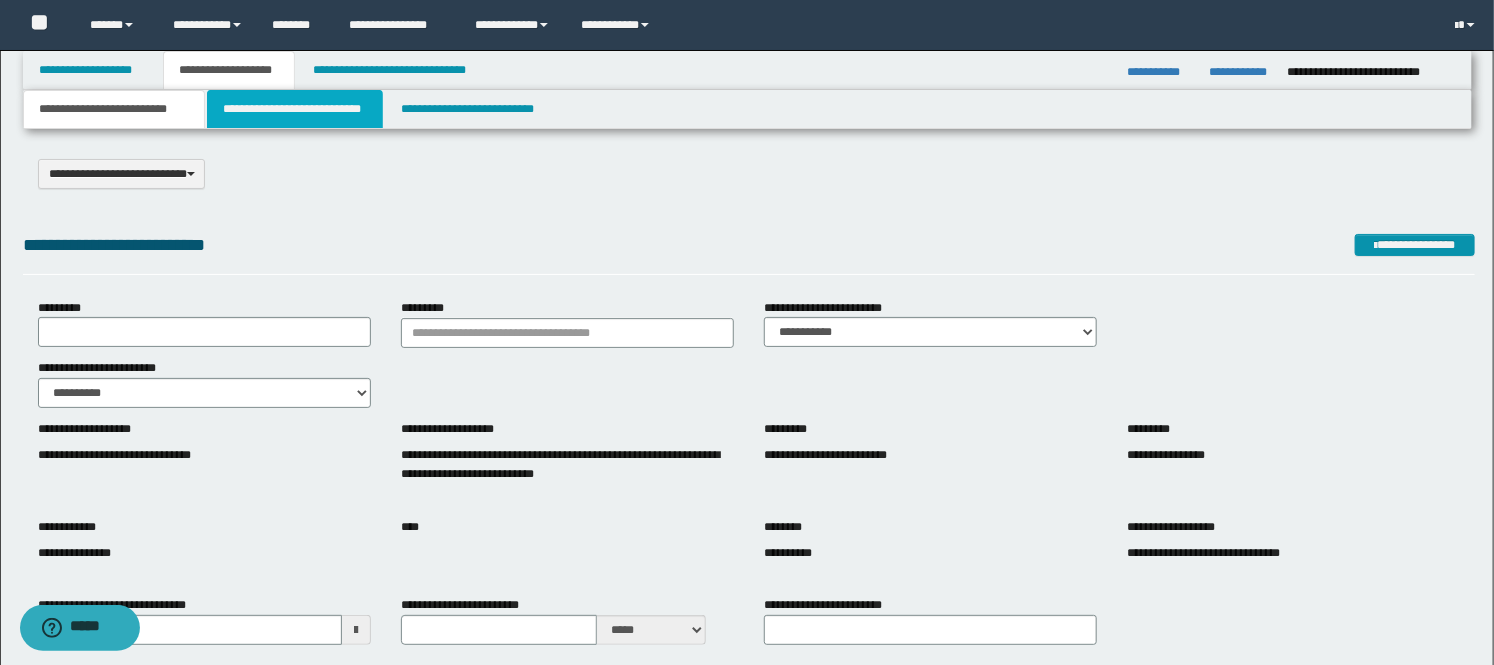 click on "**********" at bounding box center [295, 109] 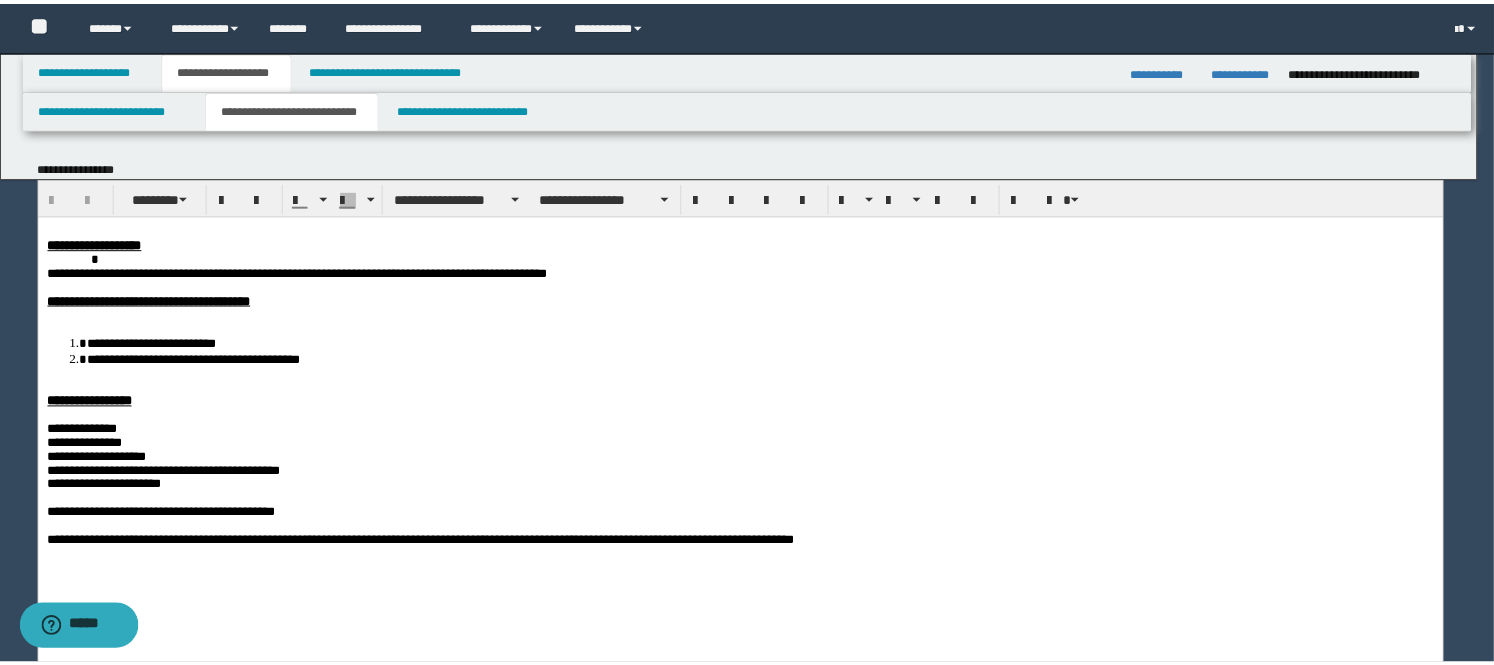 scroll, scrollTop: 0, scrollLeft: 0, axis: both 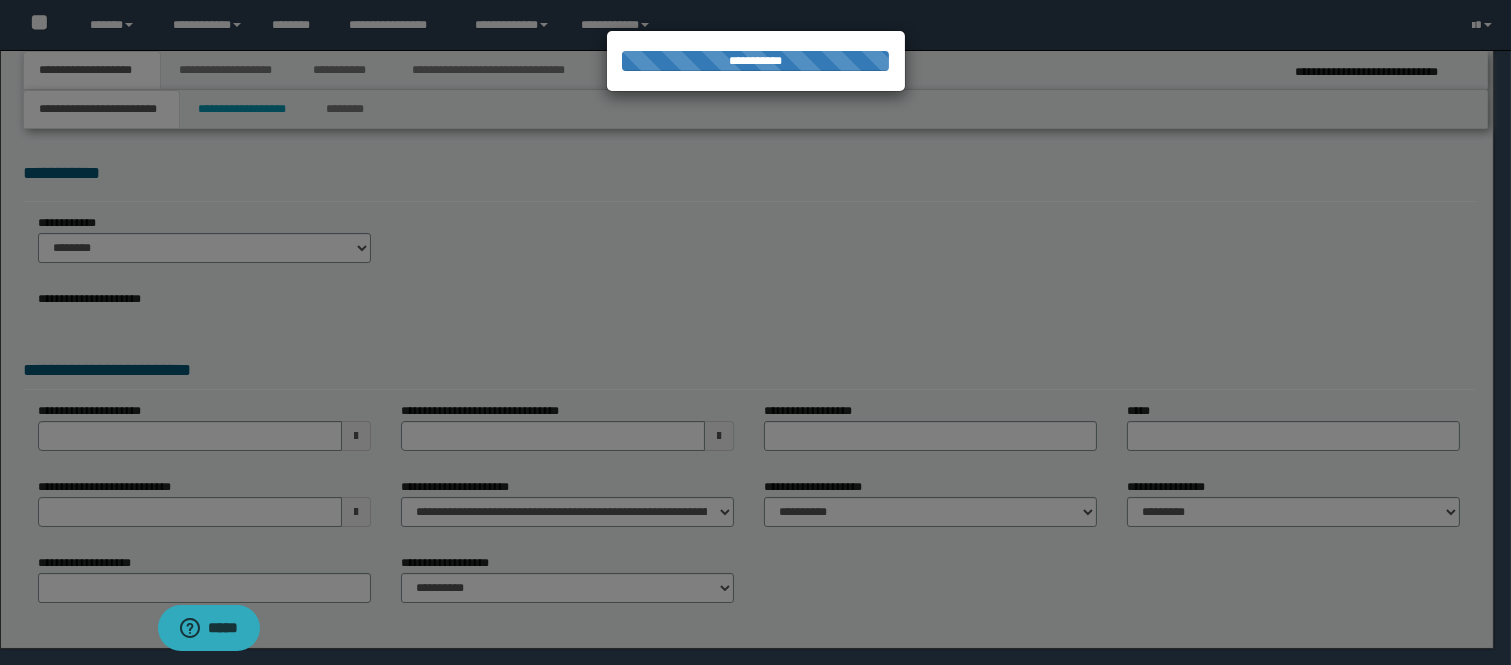 select on "**" 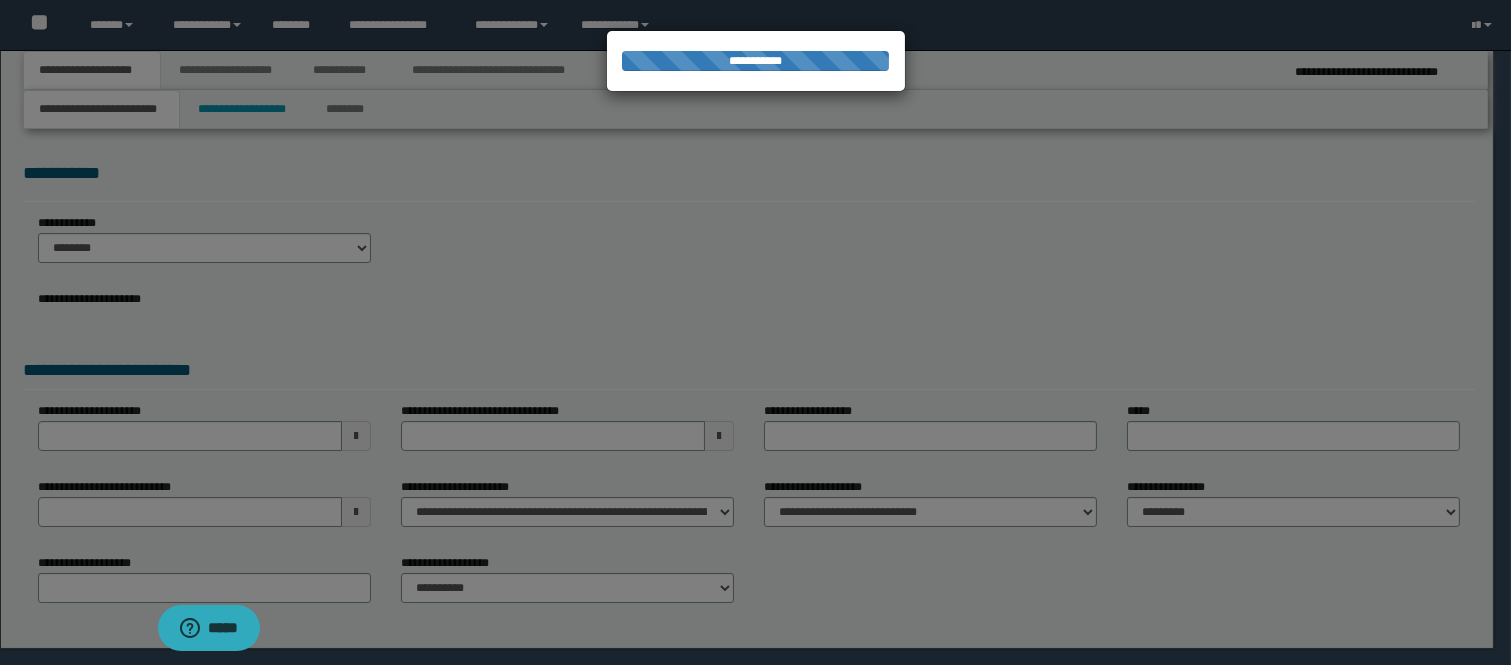 scroll, scrollTop: 0, scrollLeft: 0, axis: both 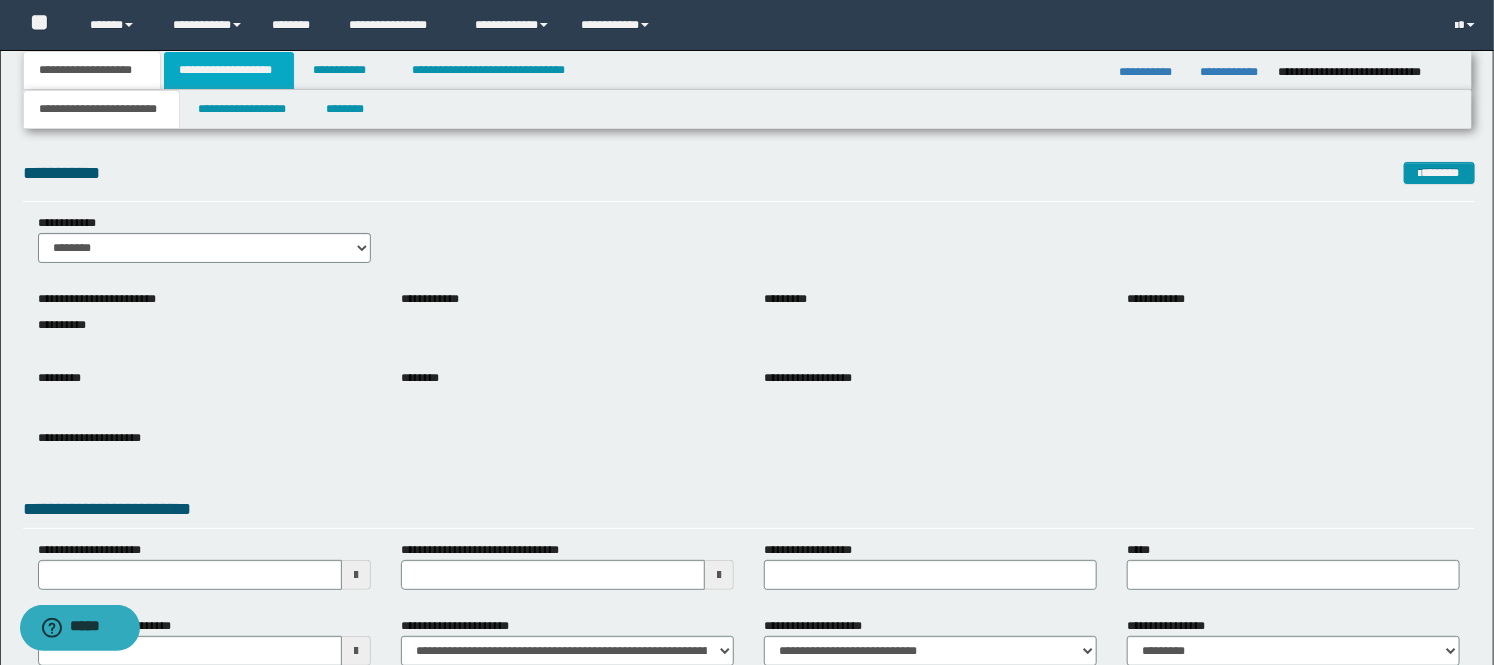click on "**********" at bounding box center (229, 70) 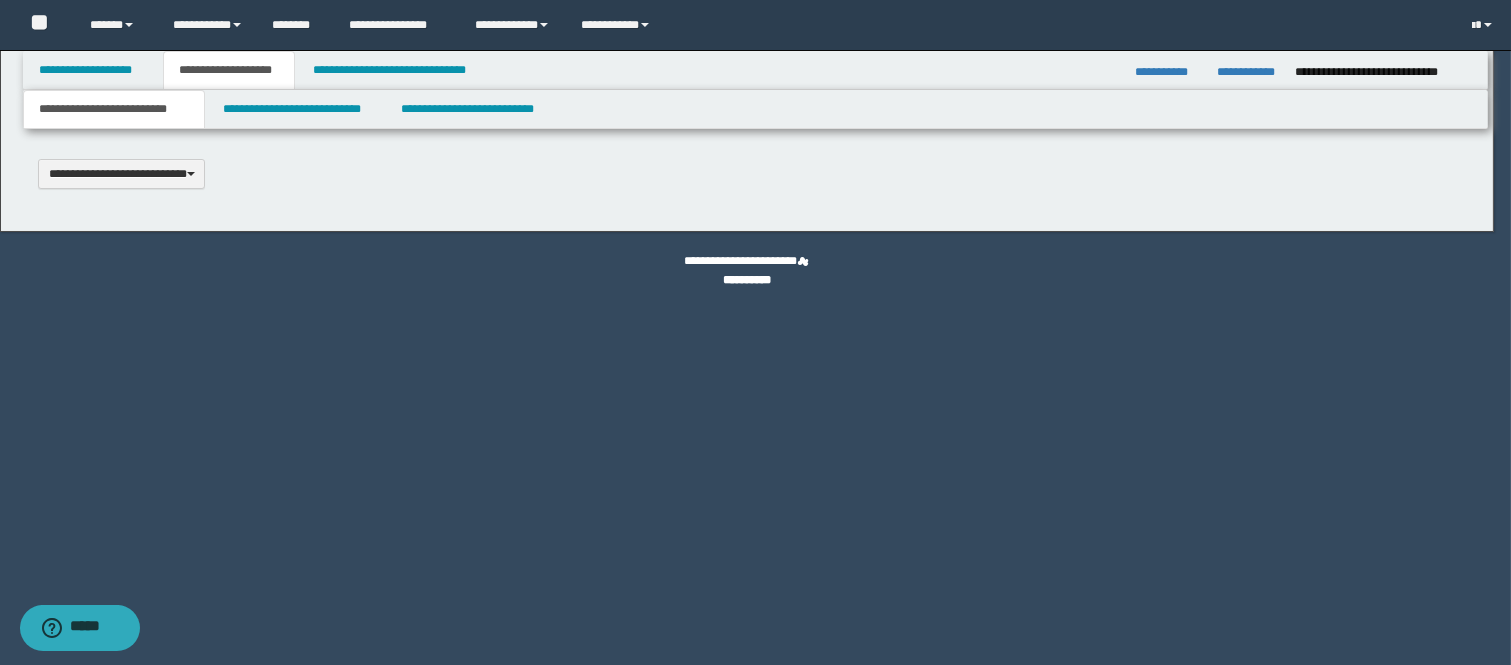 type 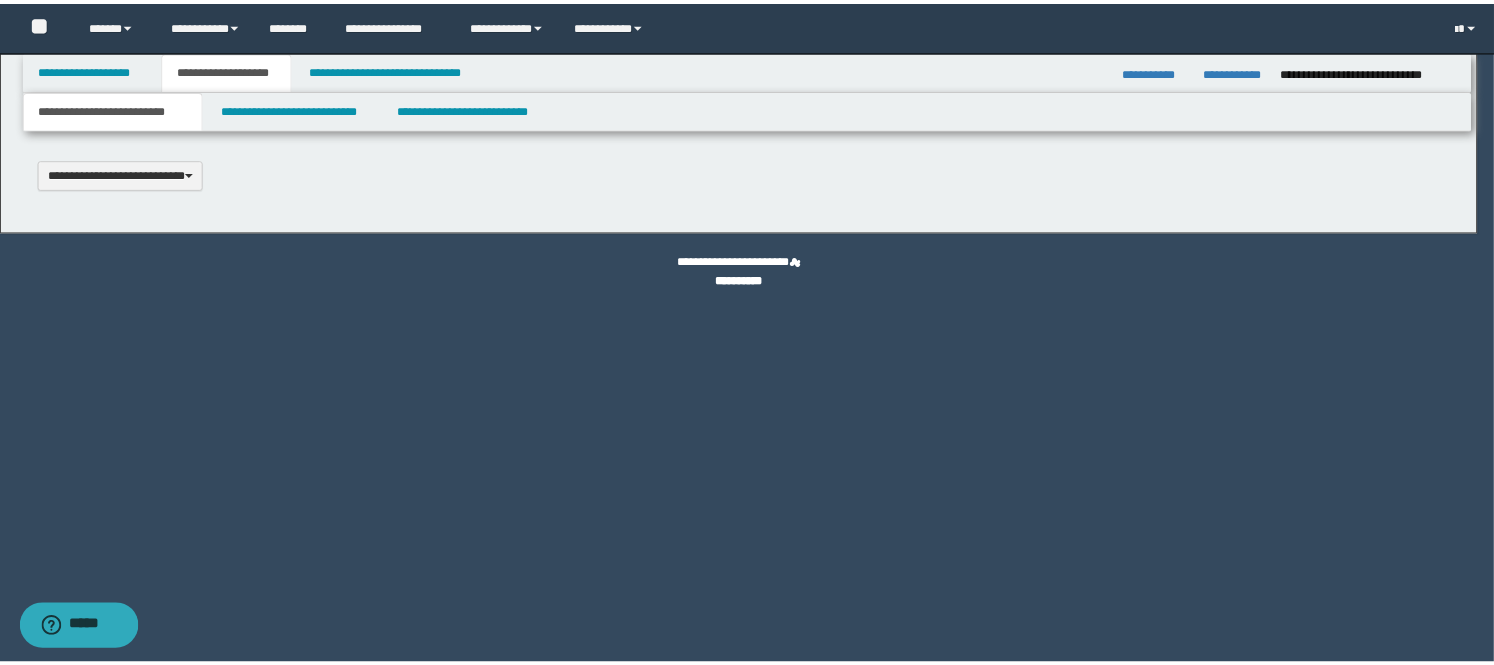 scroll, scrollTop: 0, scrollLeft: 0, axis: both 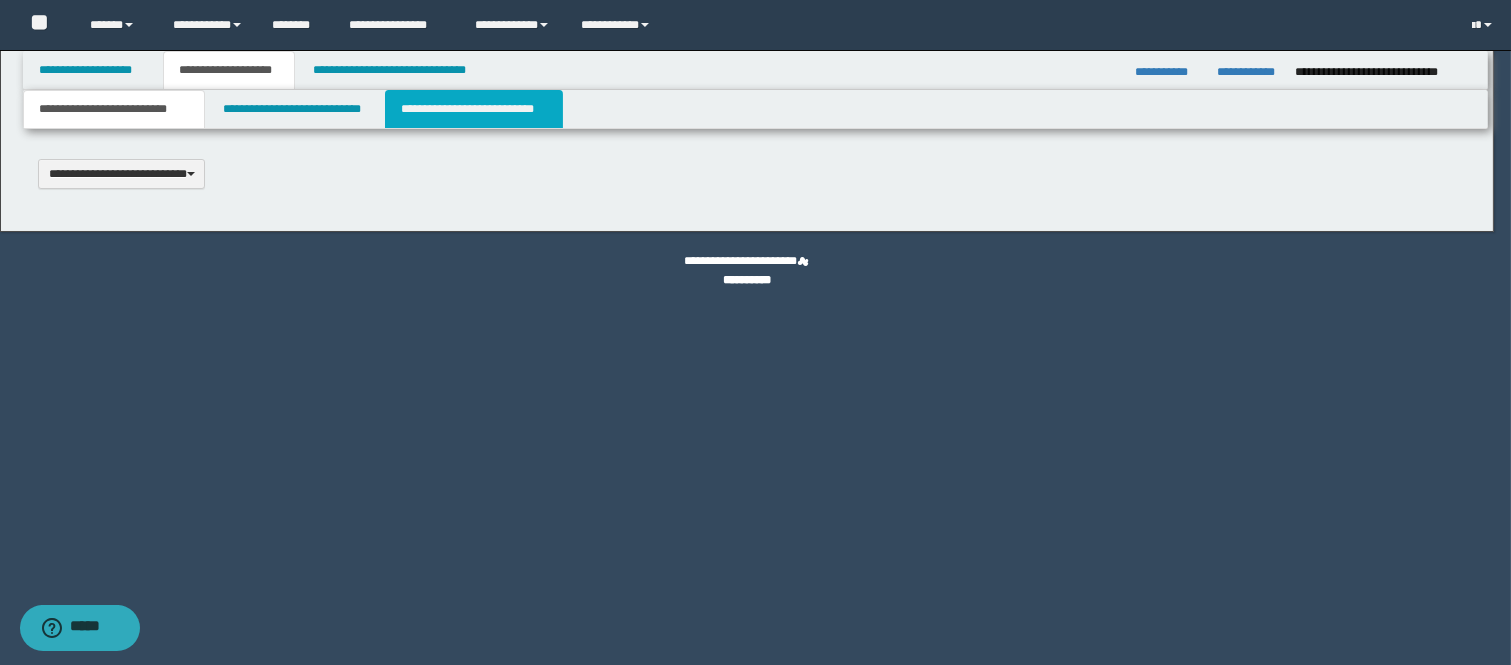 select on "*" 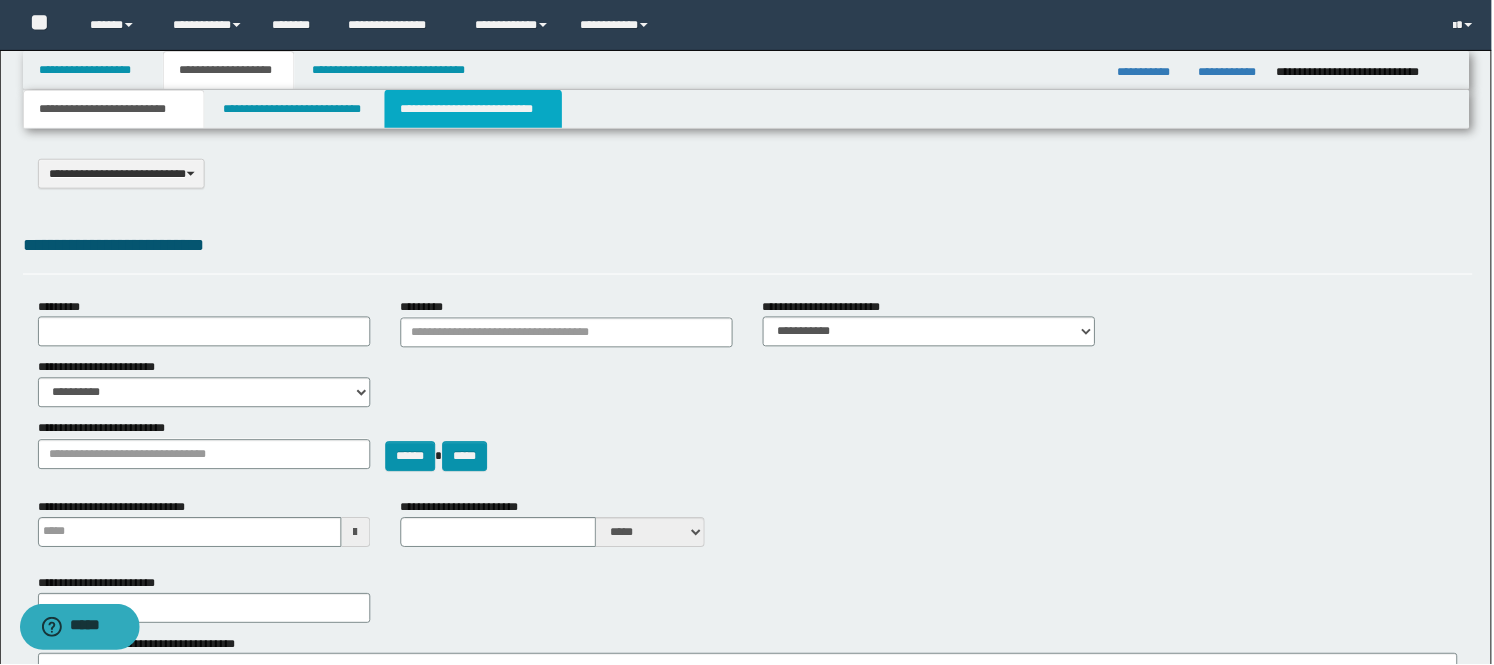 click on "**********" at bounding box center (474, 109) 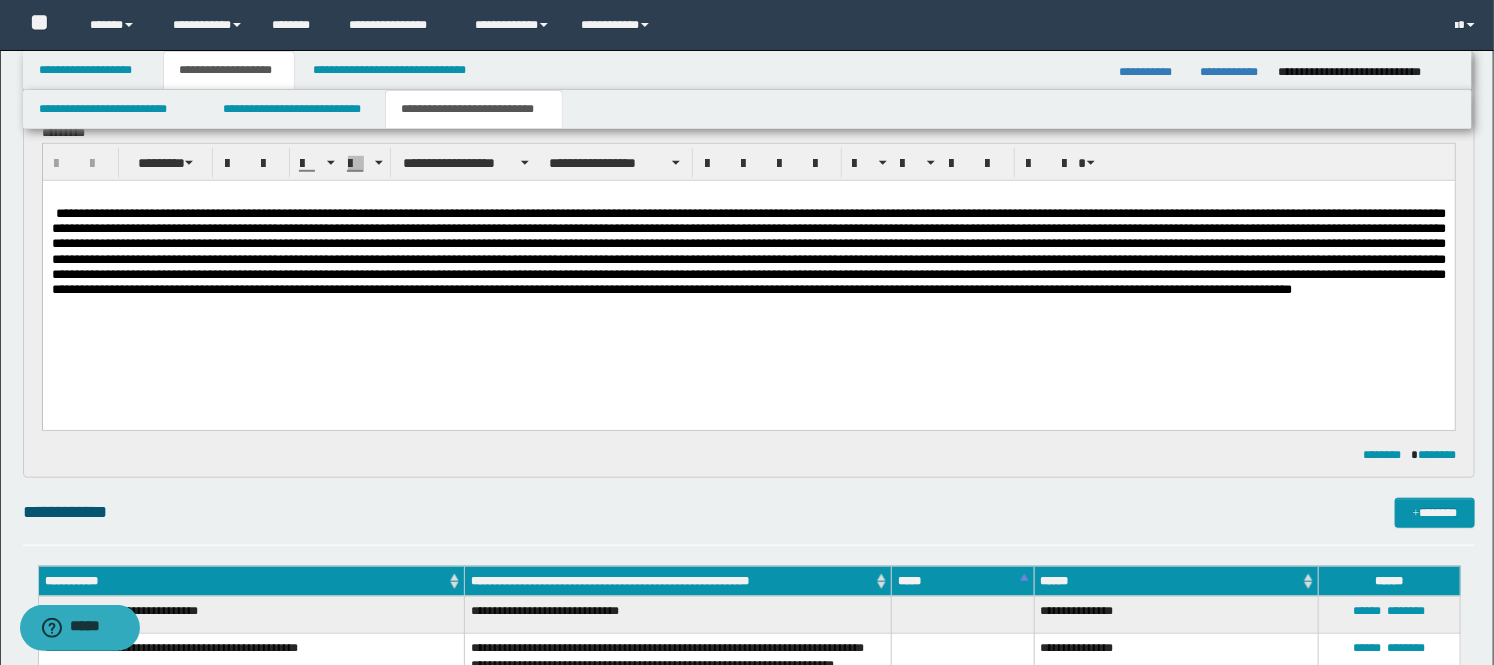 scroll, scrollTop: 333, scrollLeft: 0, axis: vertical 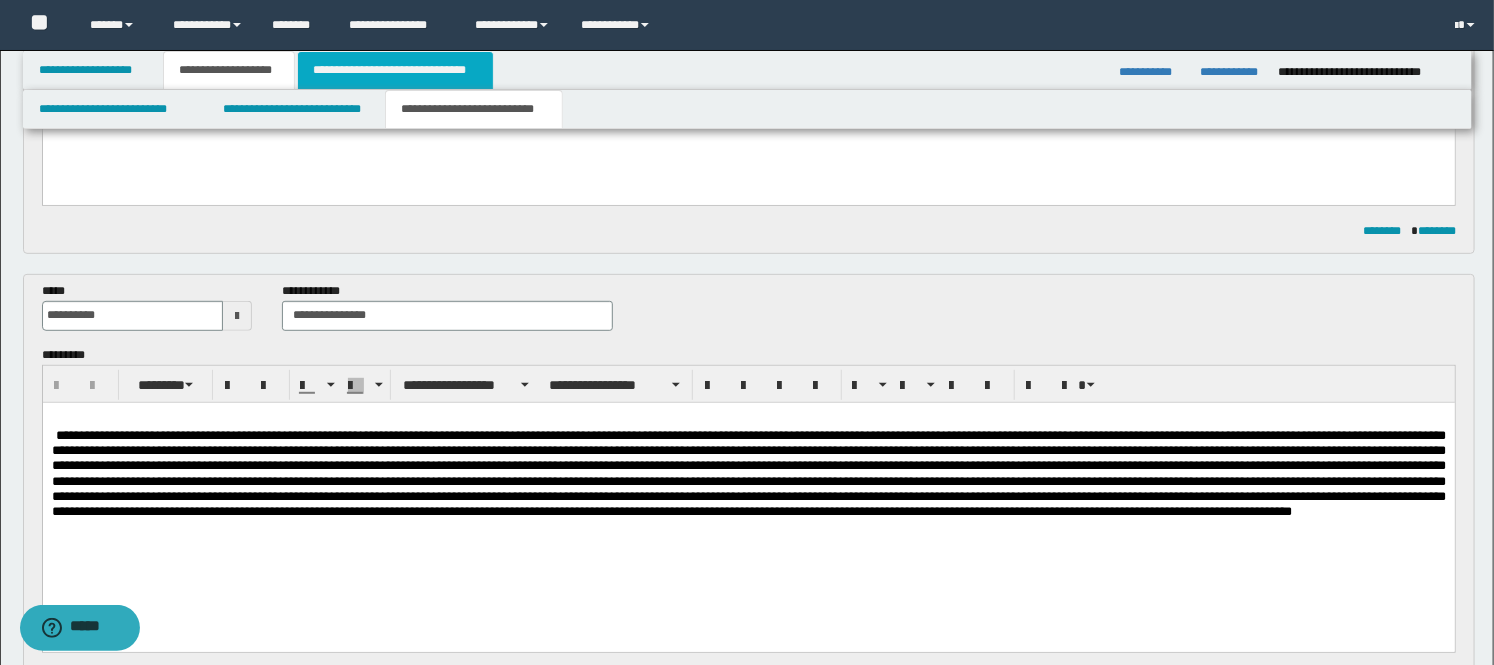 click on "**********" at bounding box center [395, 70] 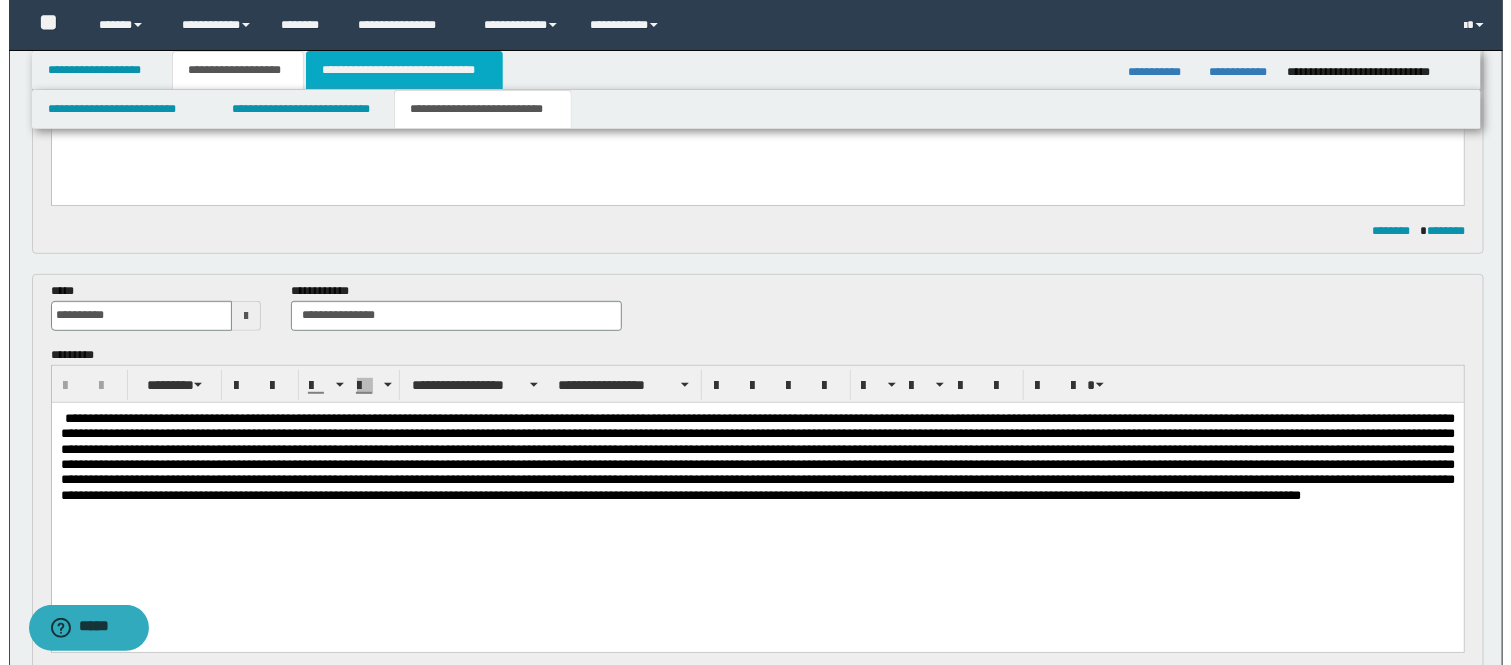 scroll, scrollTop: 0, scrollLeft: 0, axis: both 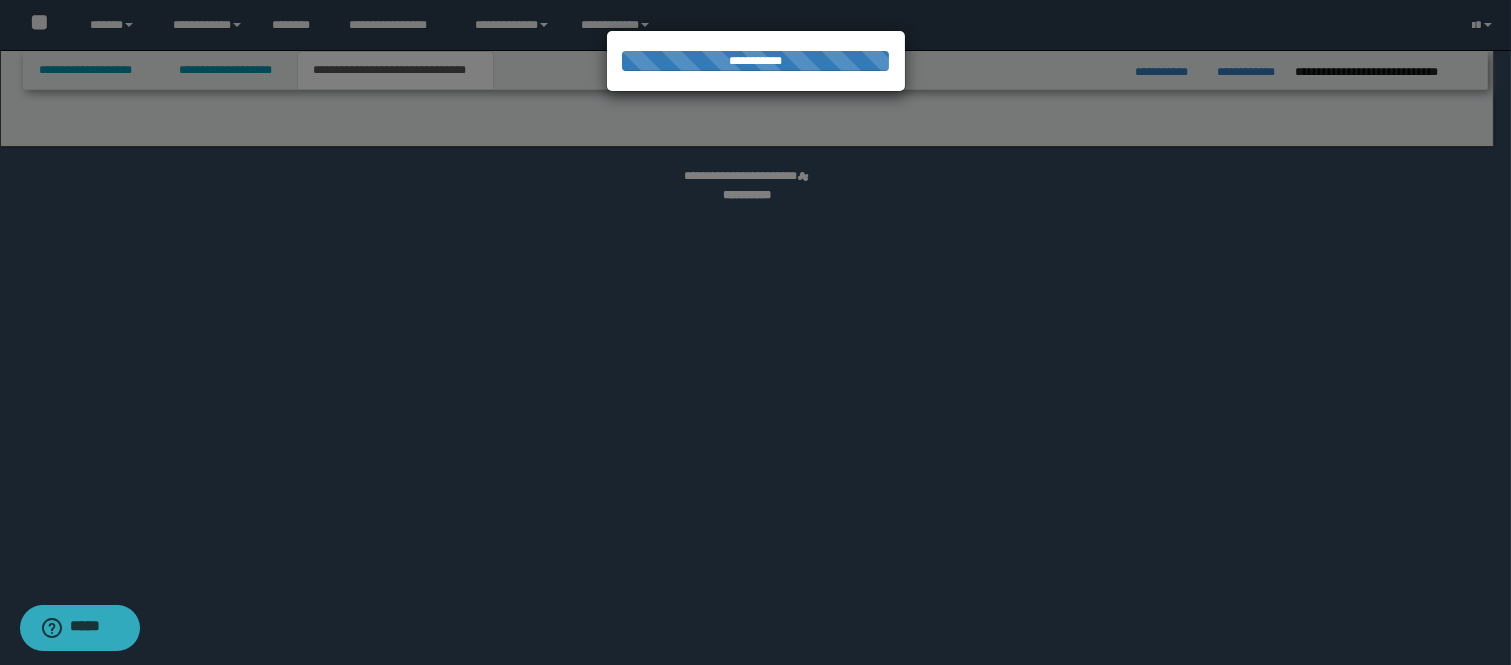 select on "*" 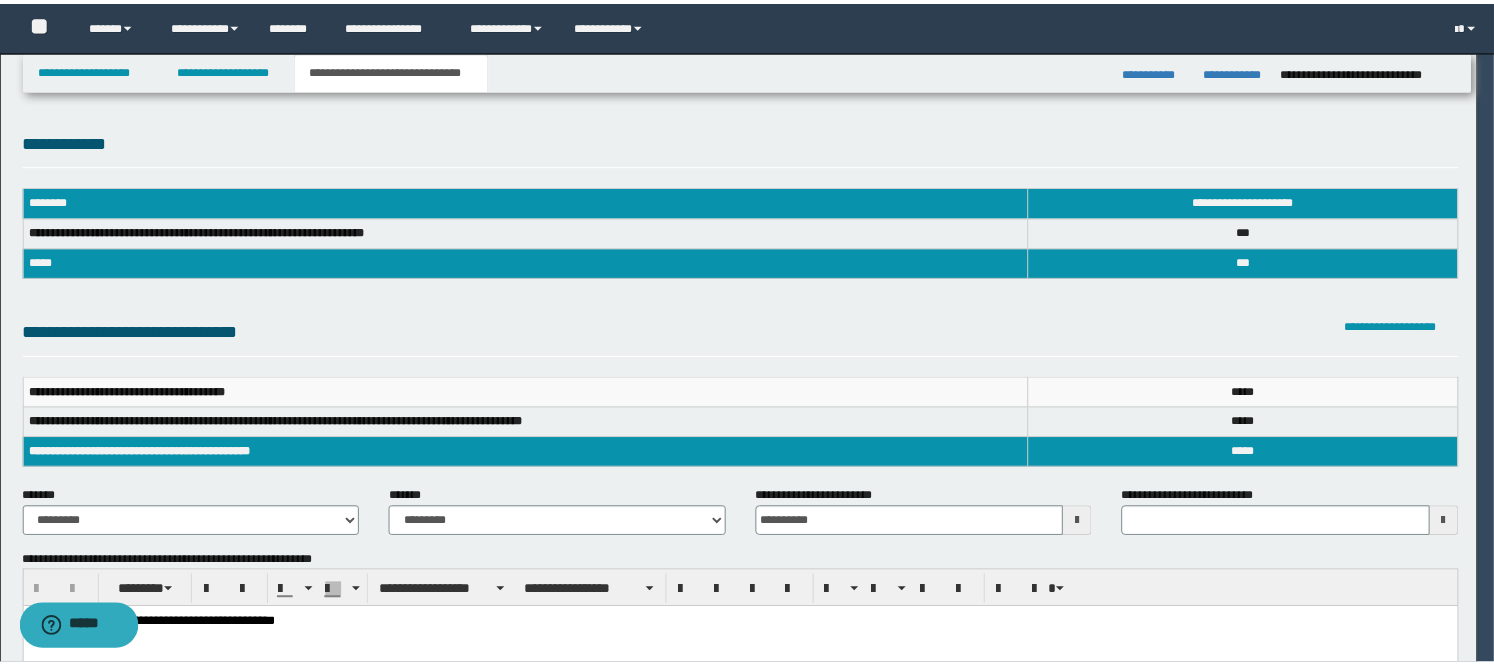 scroll, scrollTop: 0, scrollLeft: 0, axis: both 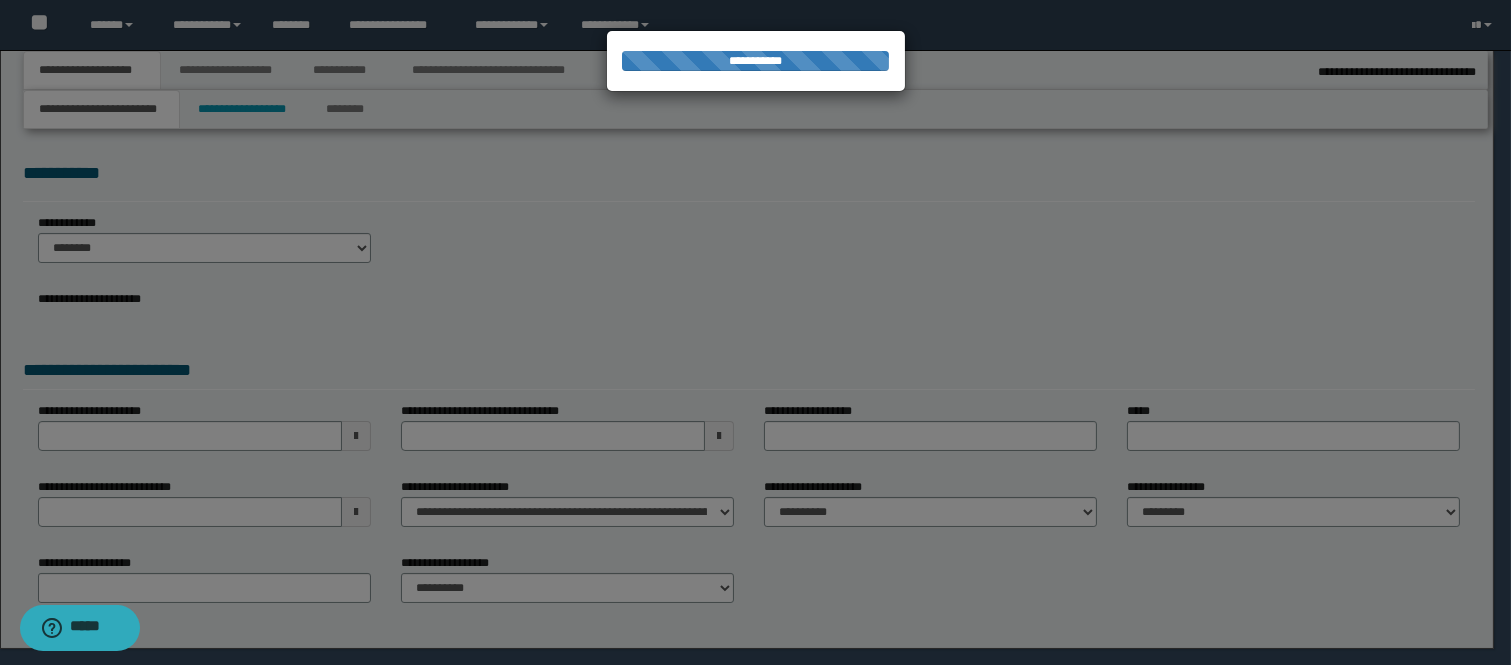 select on "*" 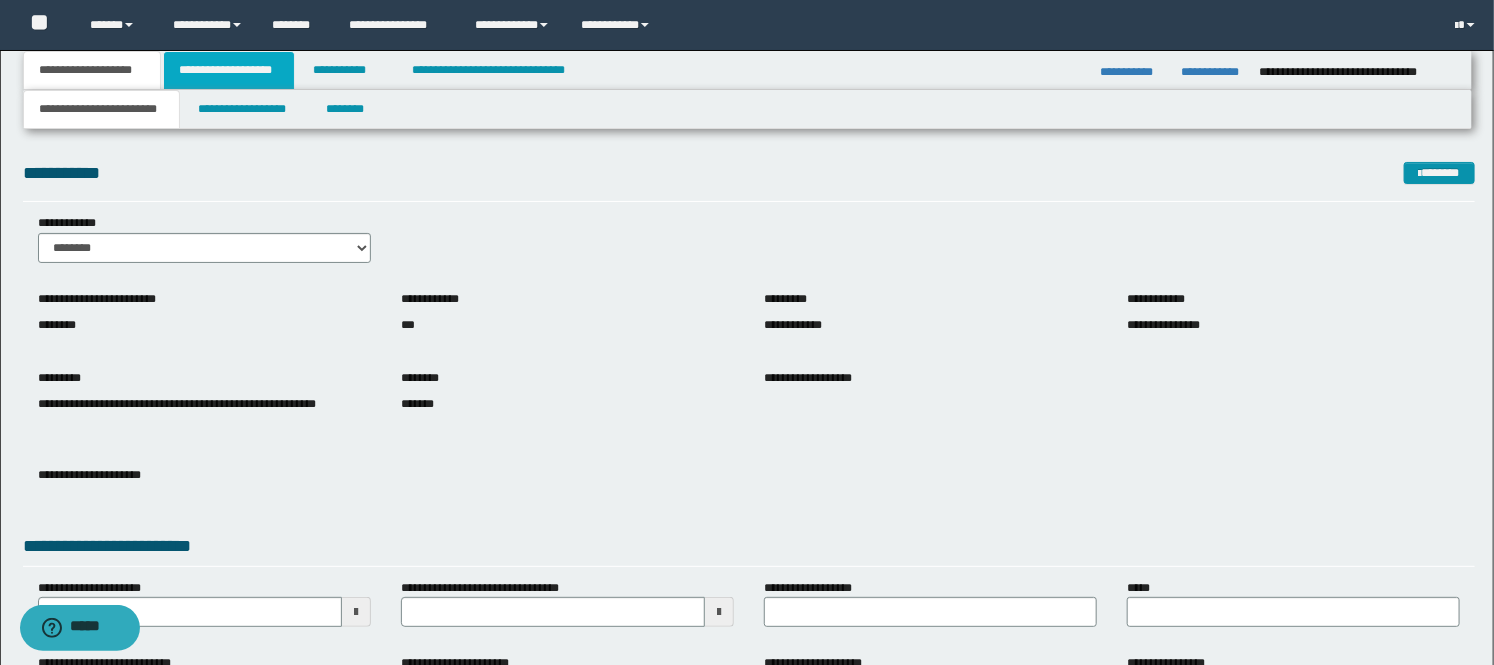 drag, startPoint x: 233, startPoint y: 68, endPoint x: 243, endPoint y: 81, distance: 16.40122 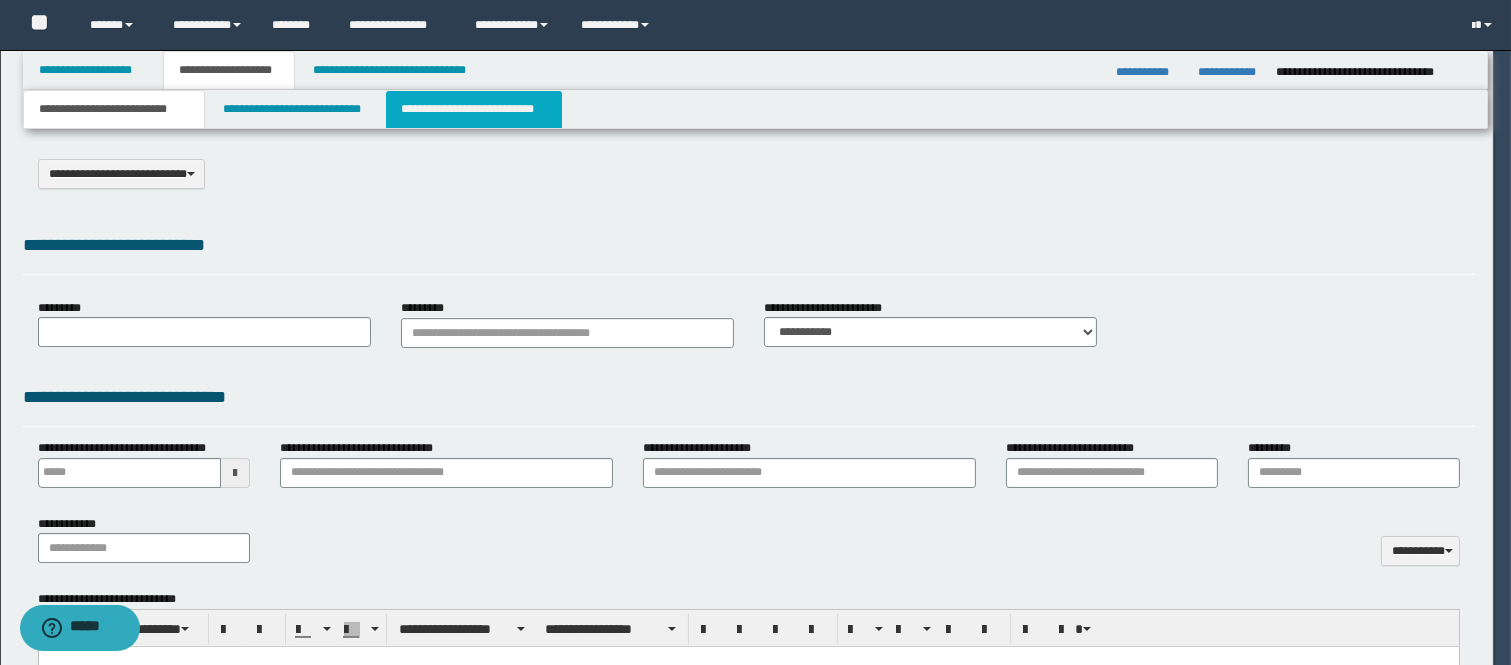 scroll, scrollTop: 0, scrollLeft: 0, axis: both 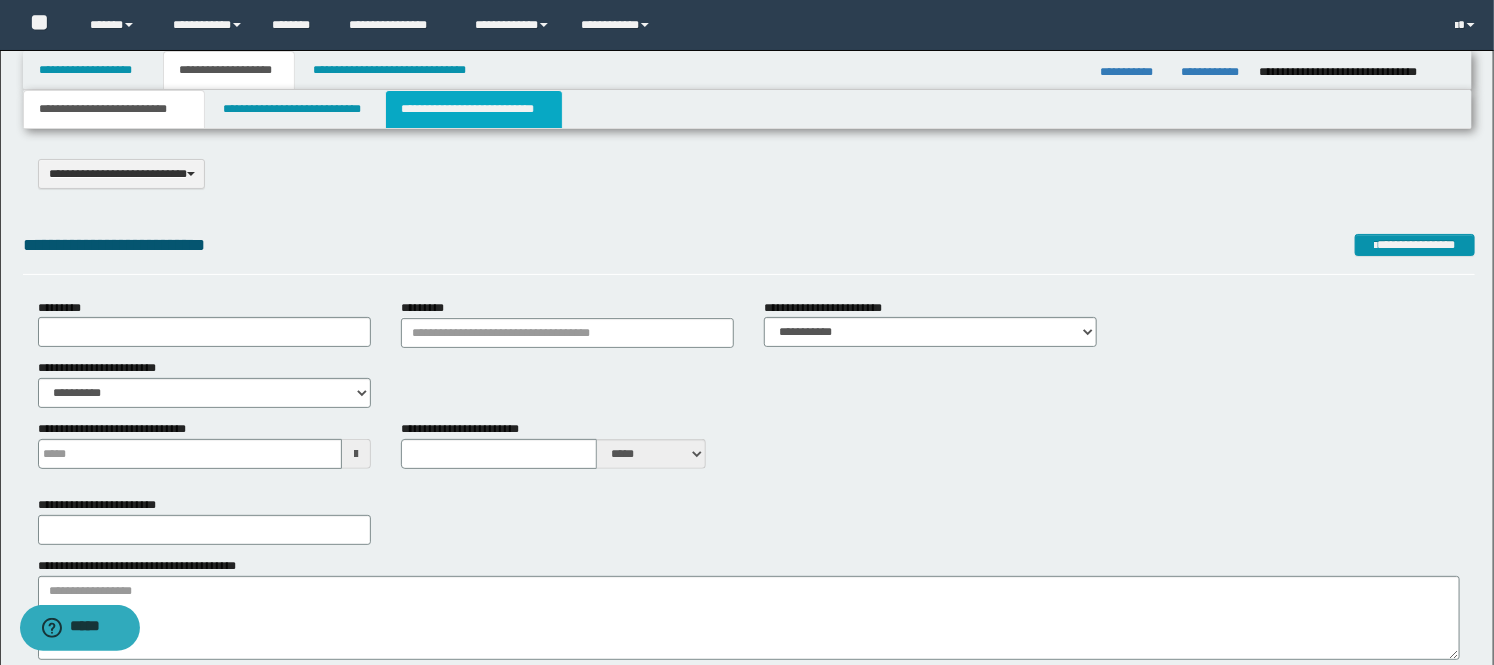 click on "**********" at bounding box center (474, 109) 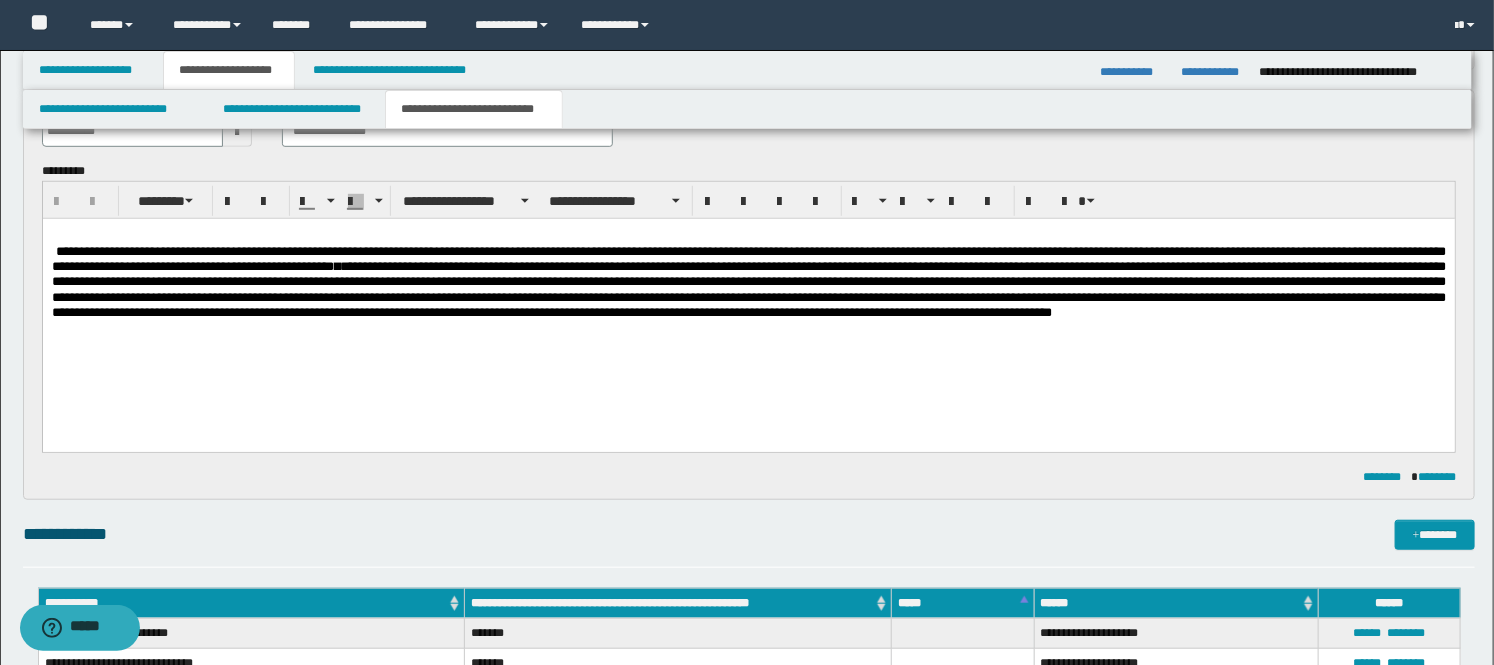 scroll, scrollTop: 444, scrollLeft: 0, axis: vertical 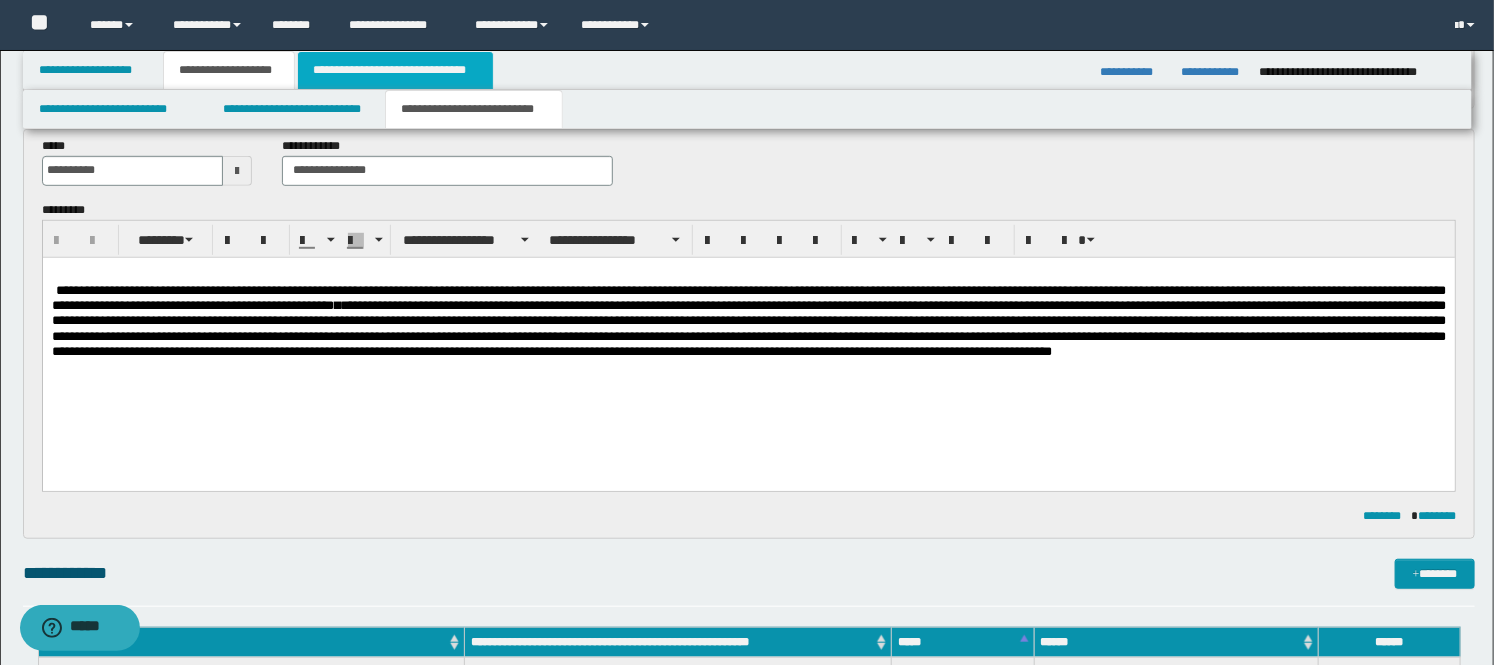 click on "**********" at bounding box center [395, 70] 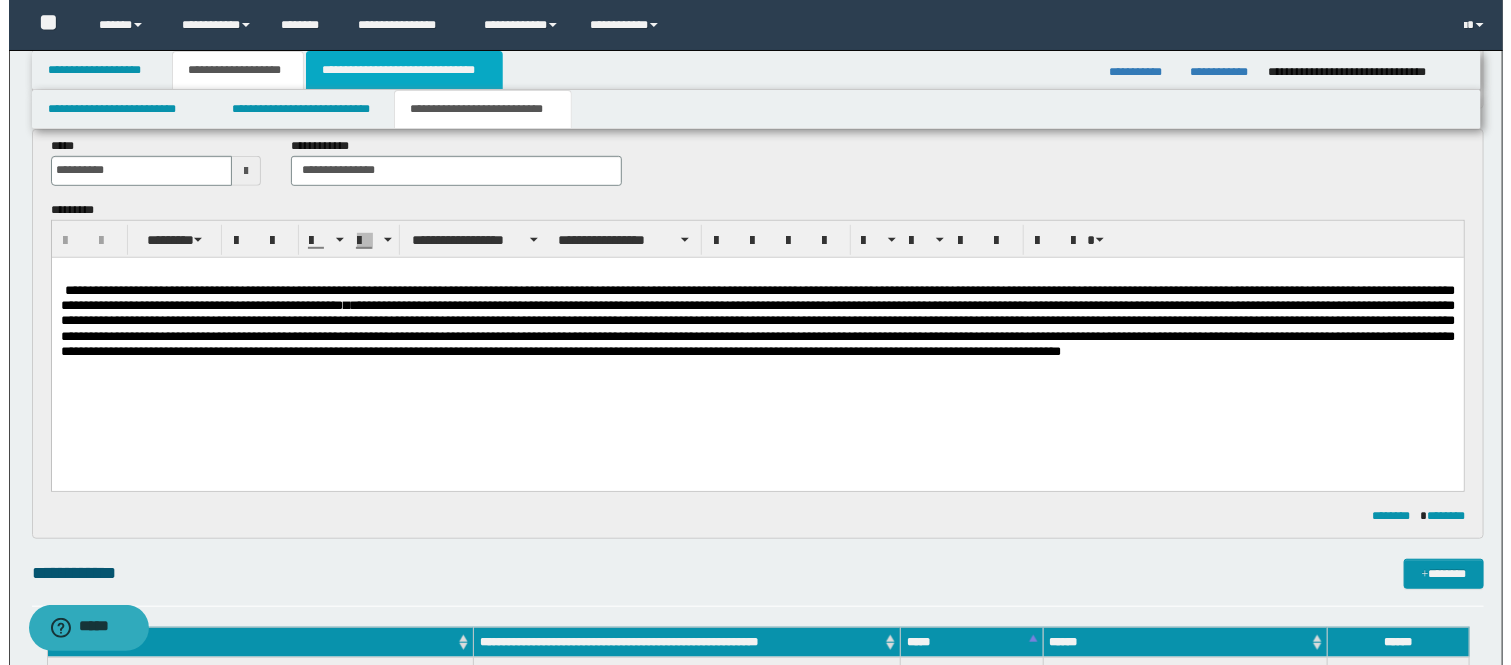 scroll, scrollTop: 0, scrollLeft: 0, axis: both 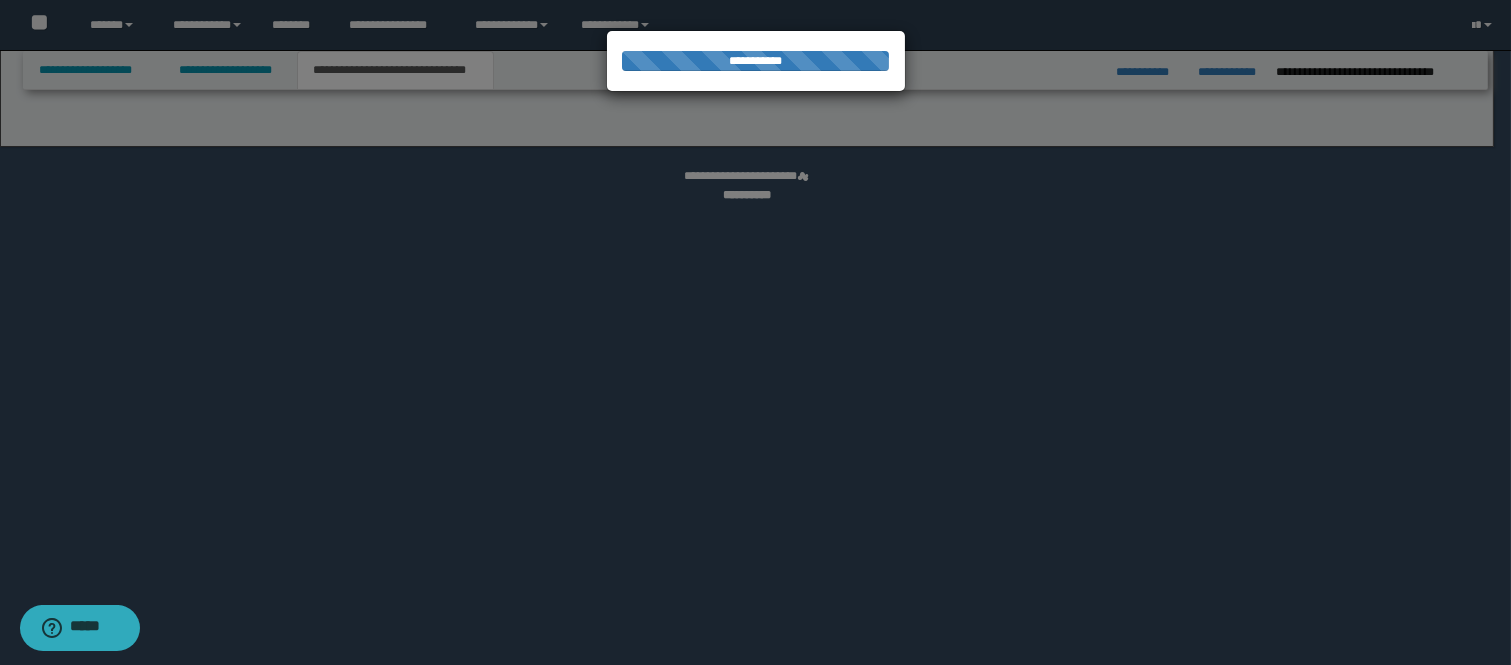select on "*" 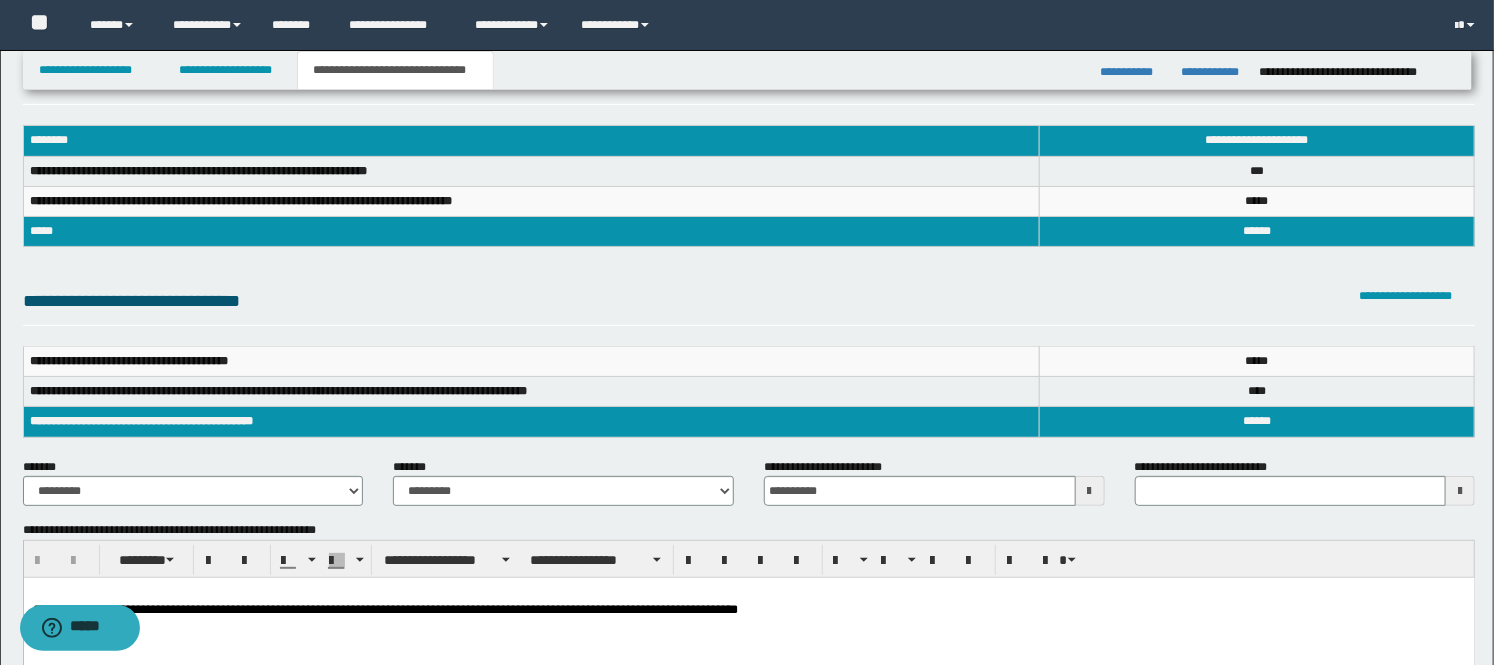 scroll, scrollTop: 111, scrollLeft: 0, axis: vertical 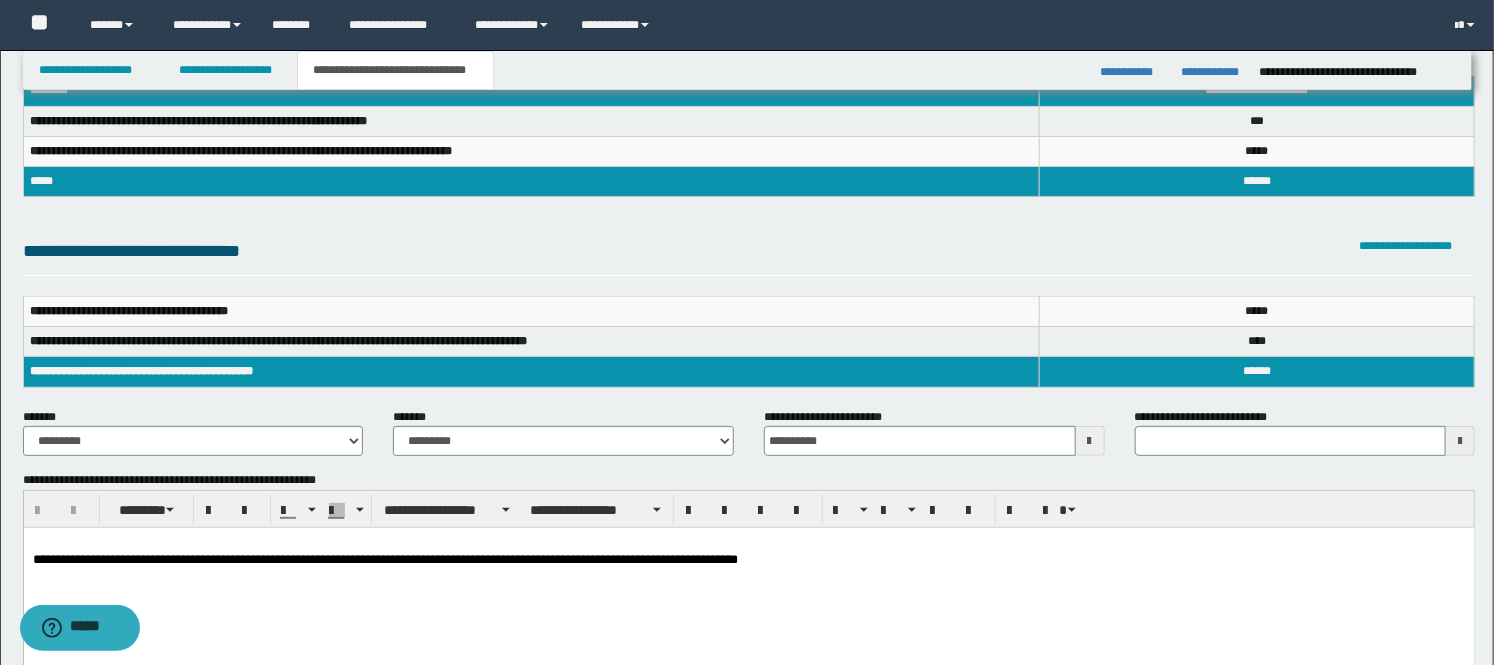 type 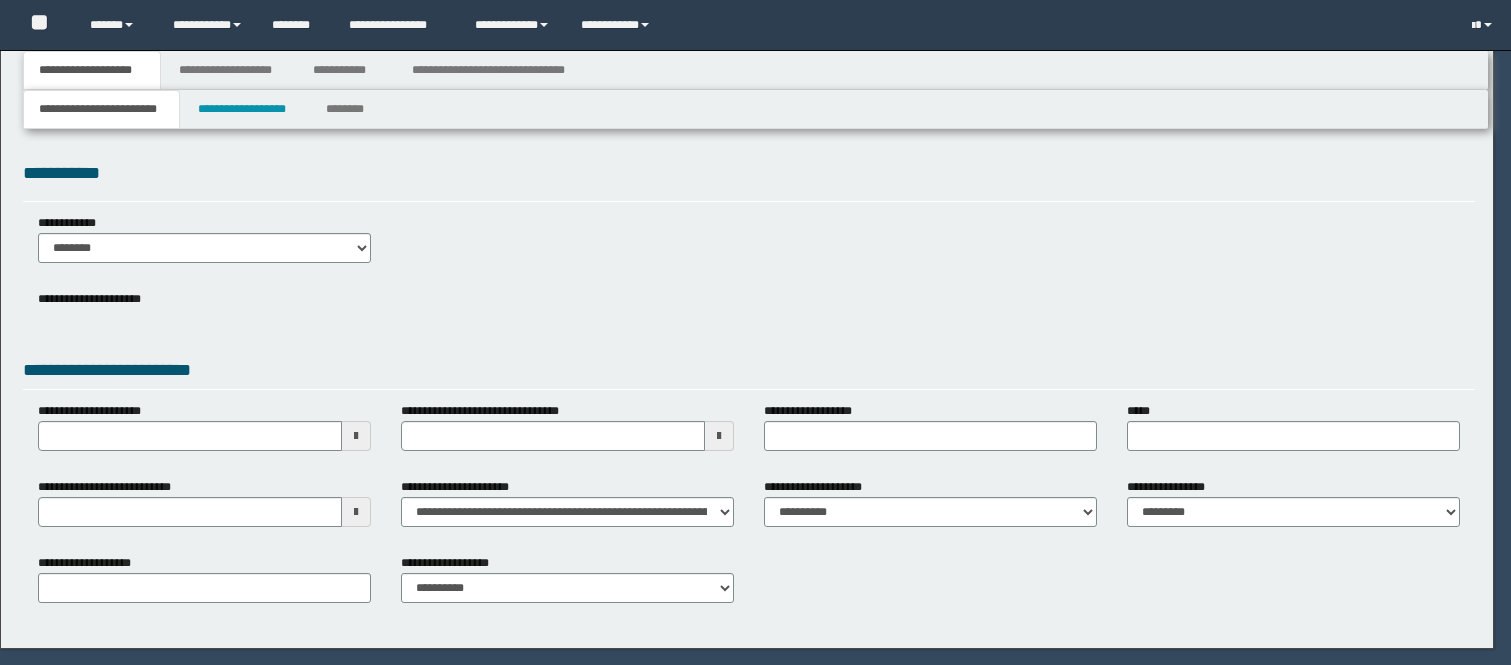 scroll, scrollTop: 0, scrollLeft: 0, axis: both 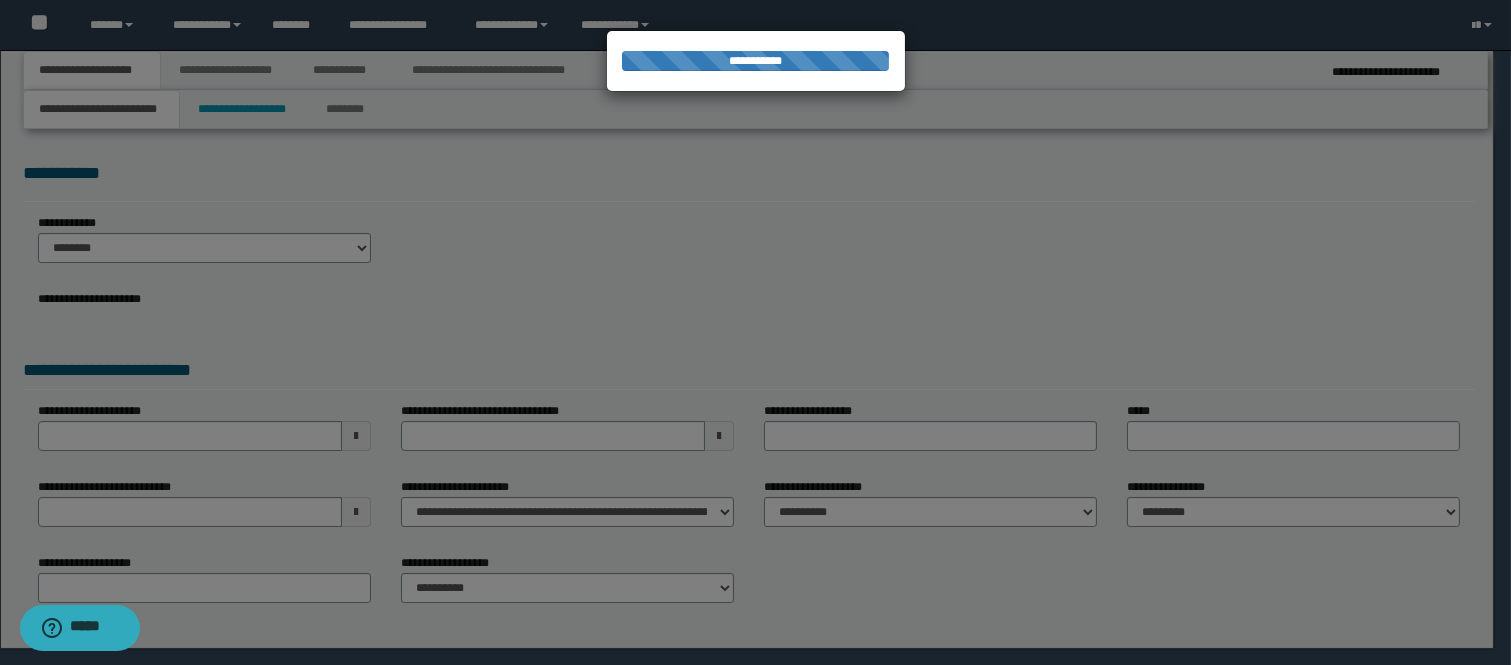 select on "*" 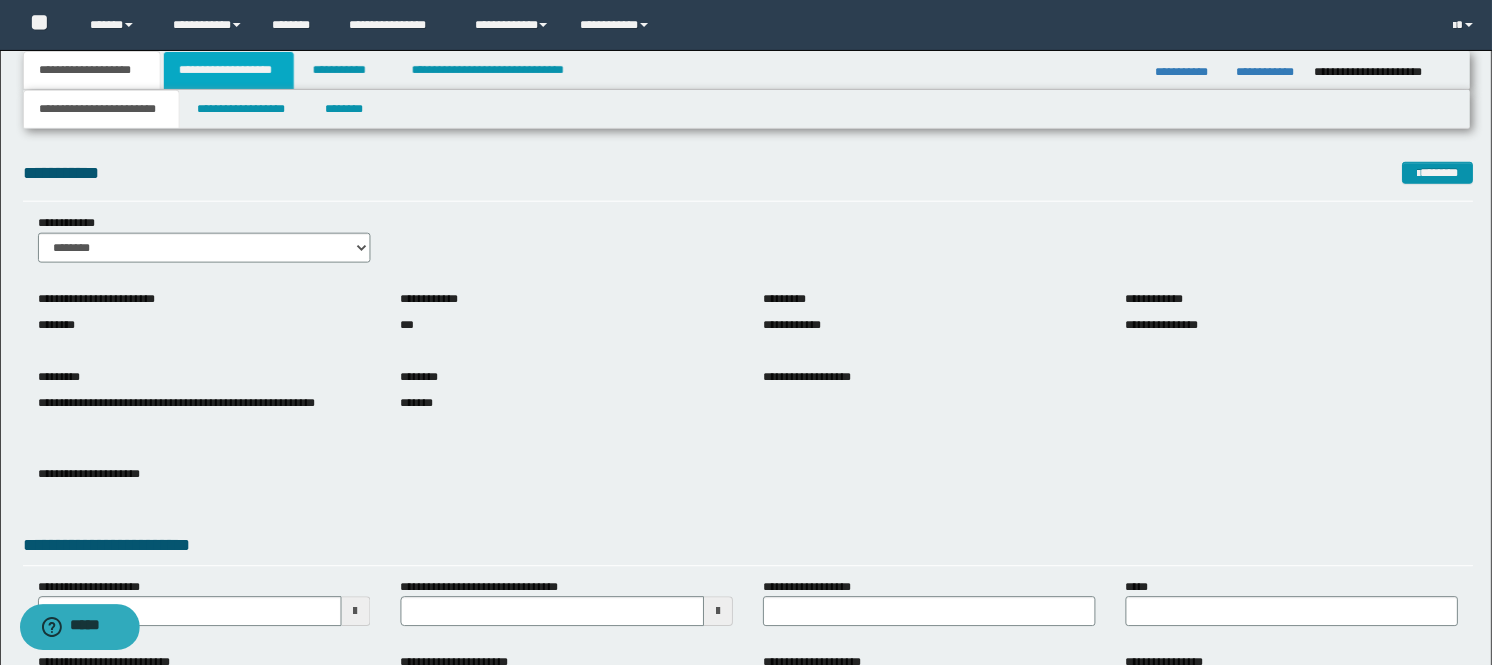 click on "**********" at bounding box center (229, 70) 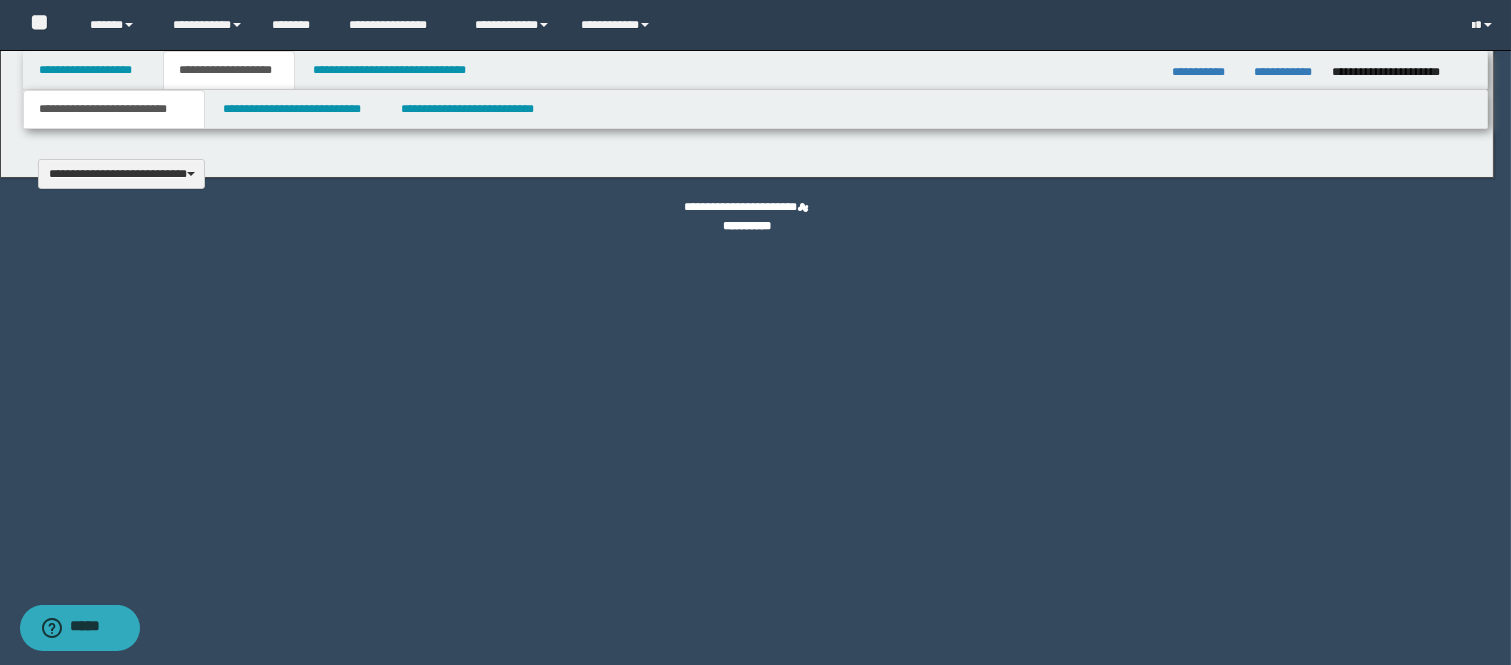 click at bounding box center (755, 333) 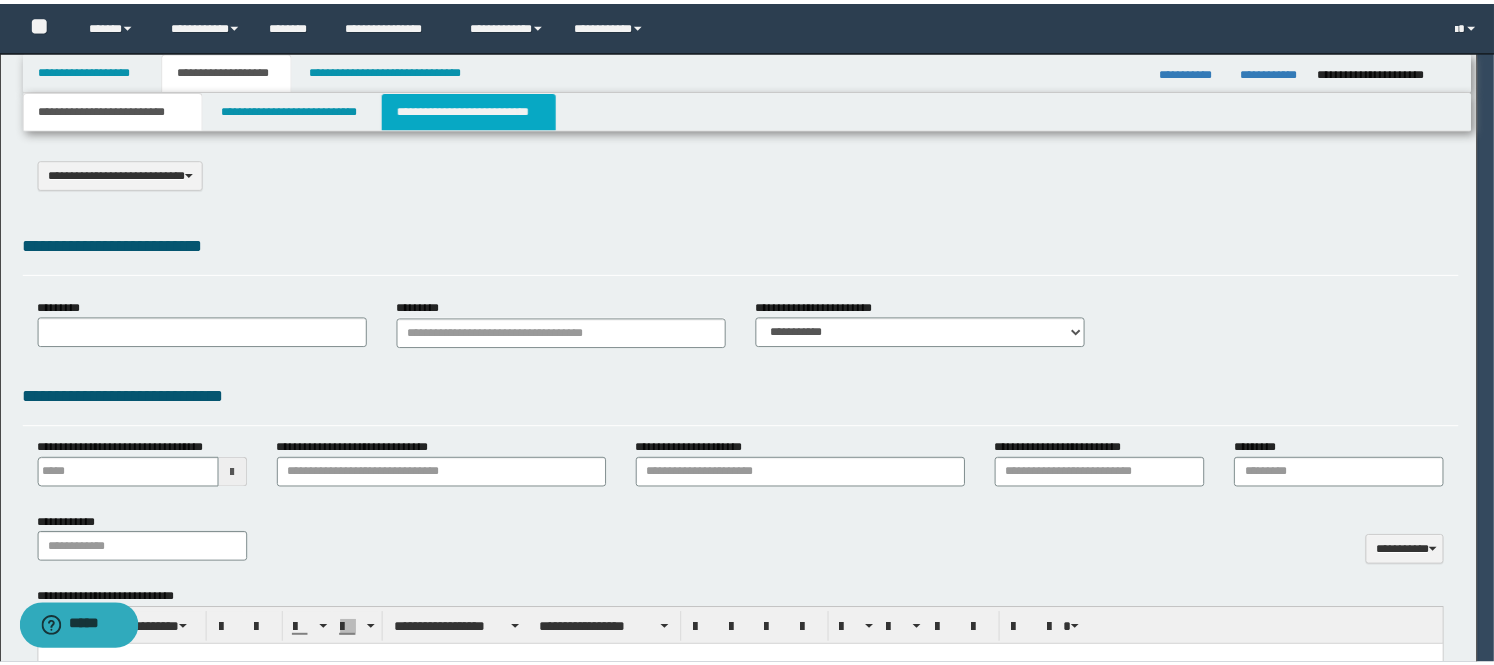 scroll, scrollTop: 0, scrollLeft: 0, axis: both 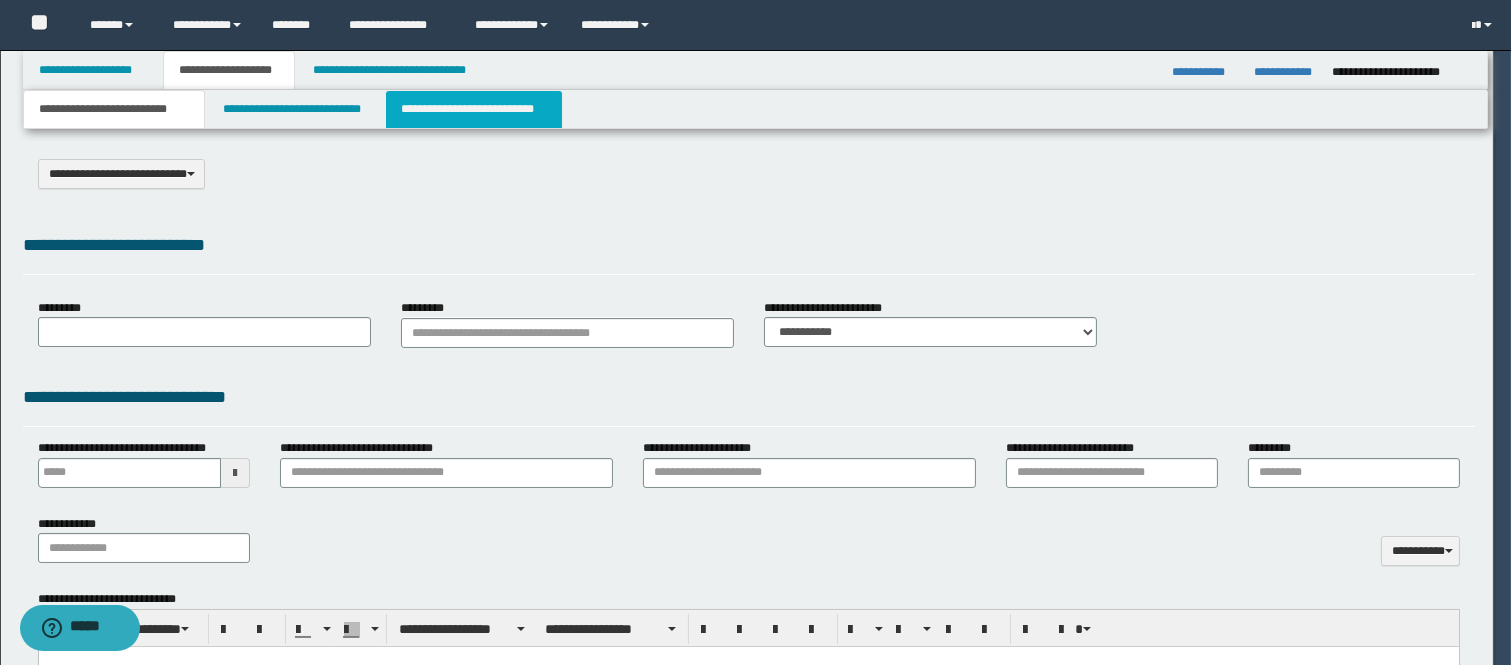 select on "*" 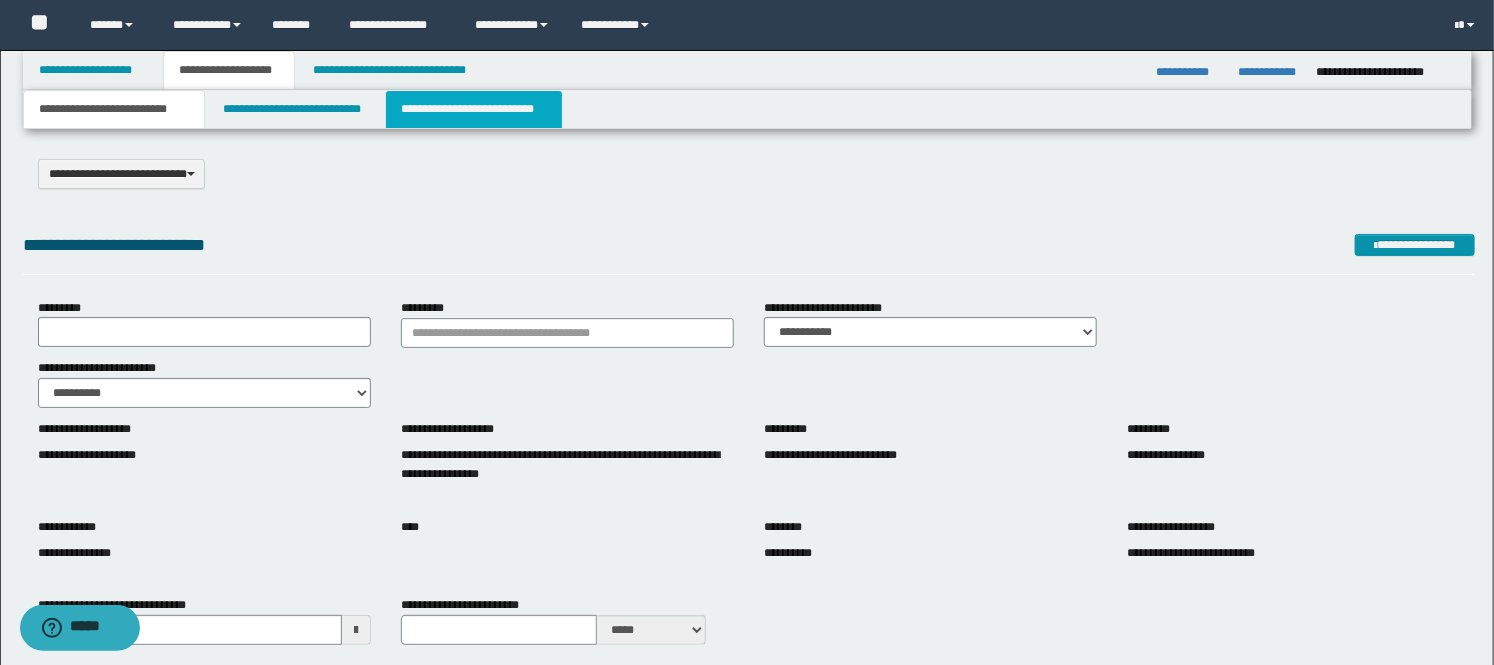 click on "**********" at bounding box center (474, 109) 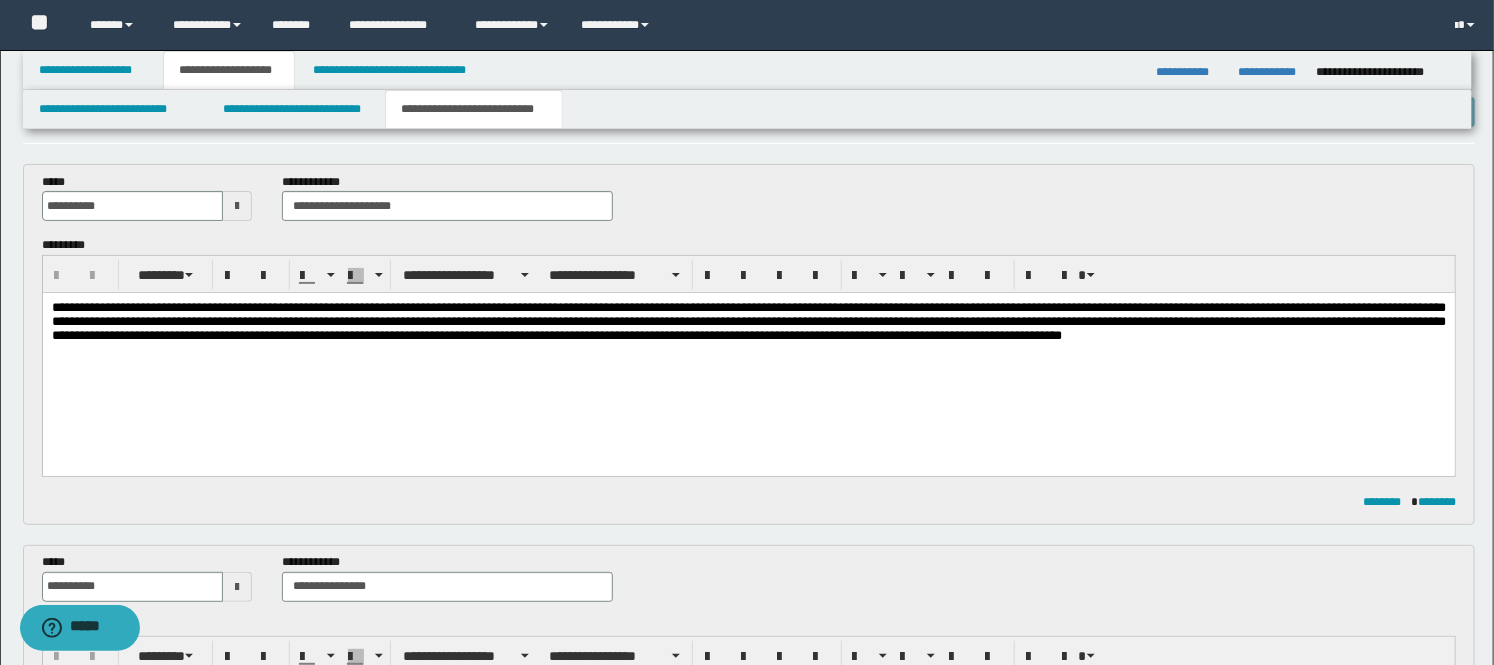 scroll, scrollTop: 111, scrollLeft: 0, axis: vertical 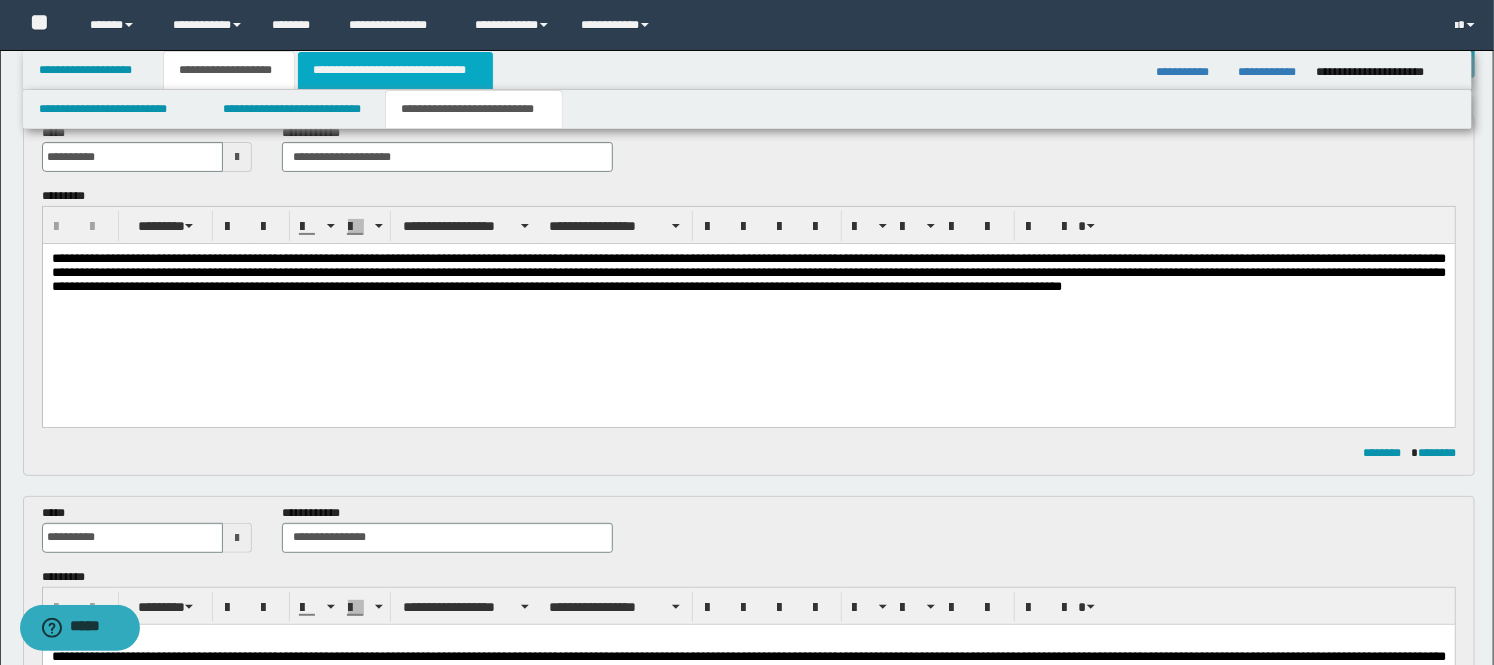 click on "**********" at bounding box center (395, 70) 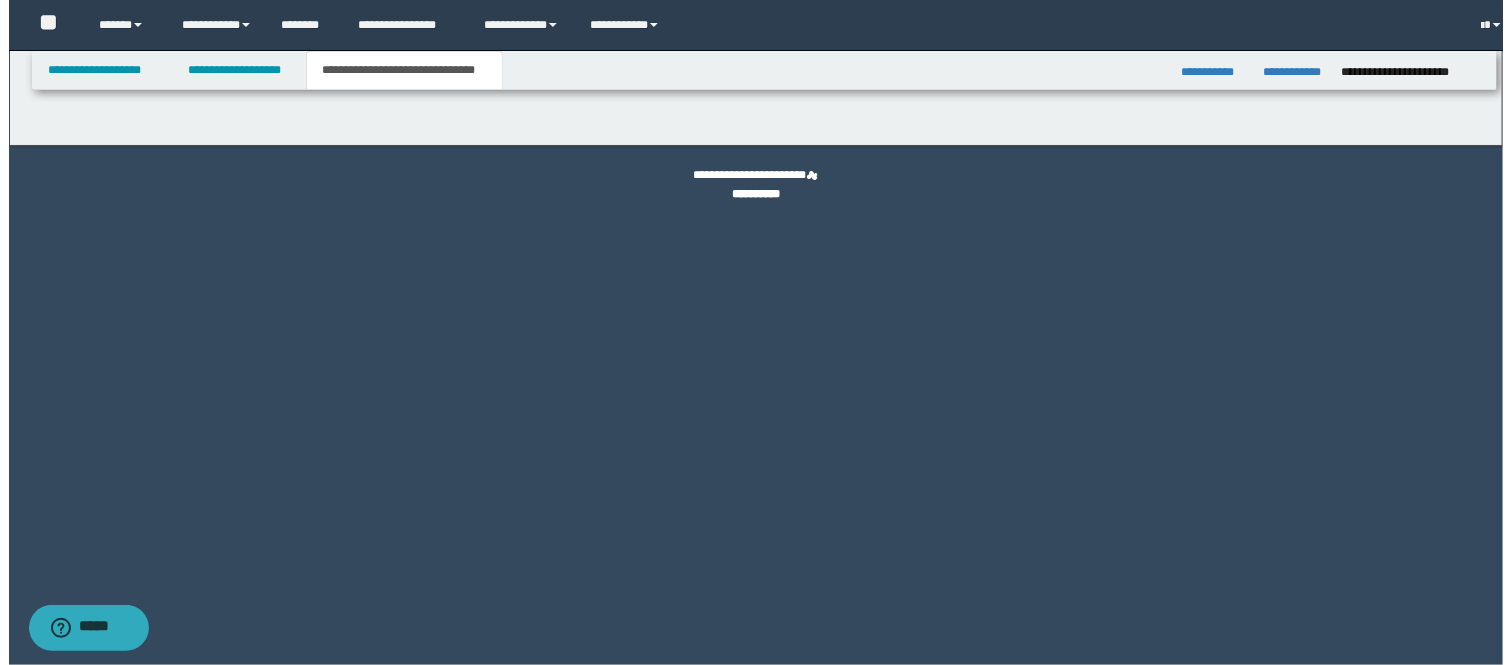 scroll, scrollTop: 0, scrollLeft: 0, axis: both 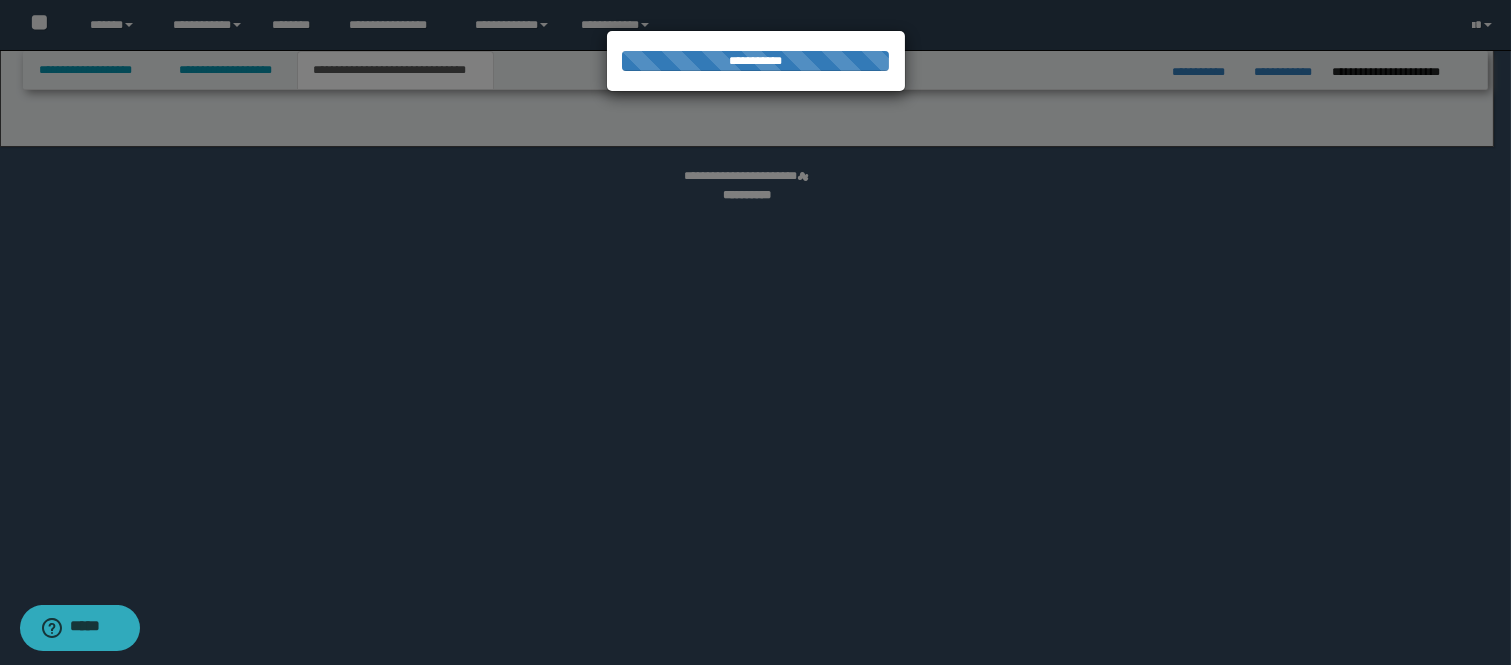 select on "*" 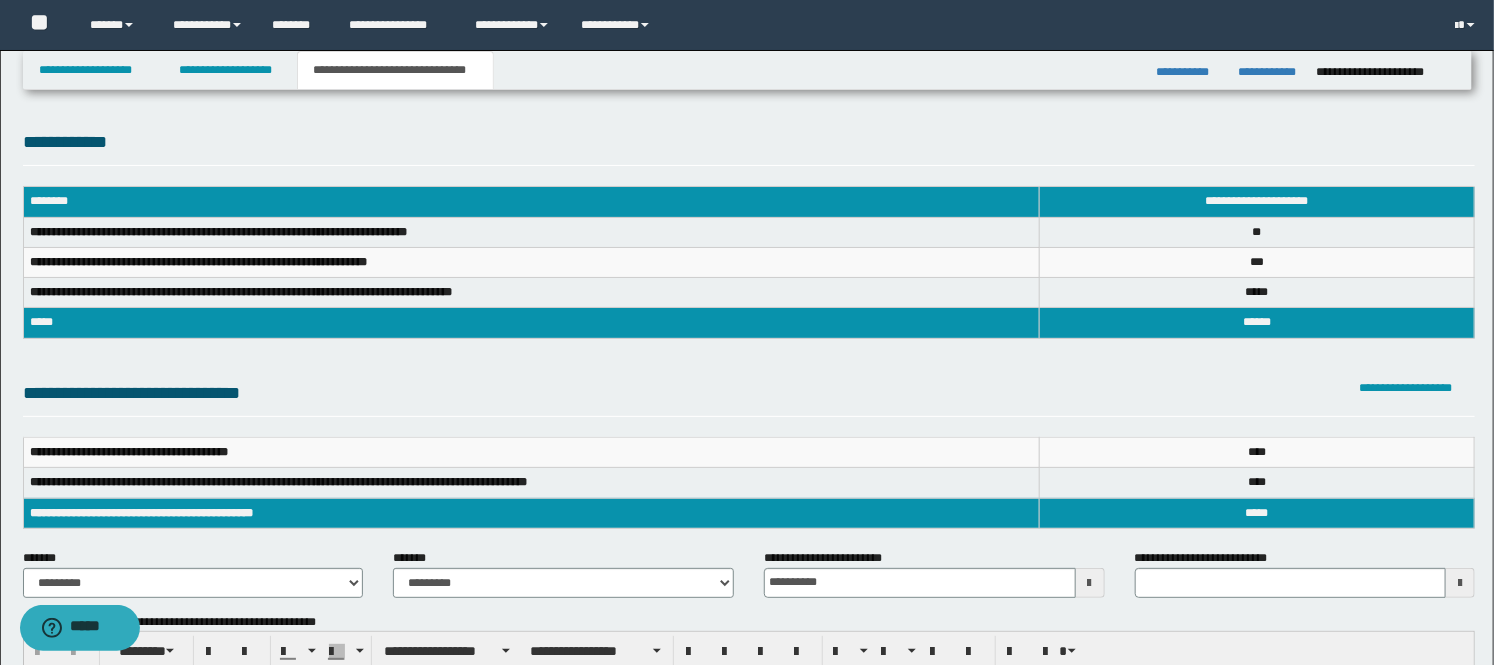 scroll, scrollTop: 111, scrollLeft: 0, axis: vertical 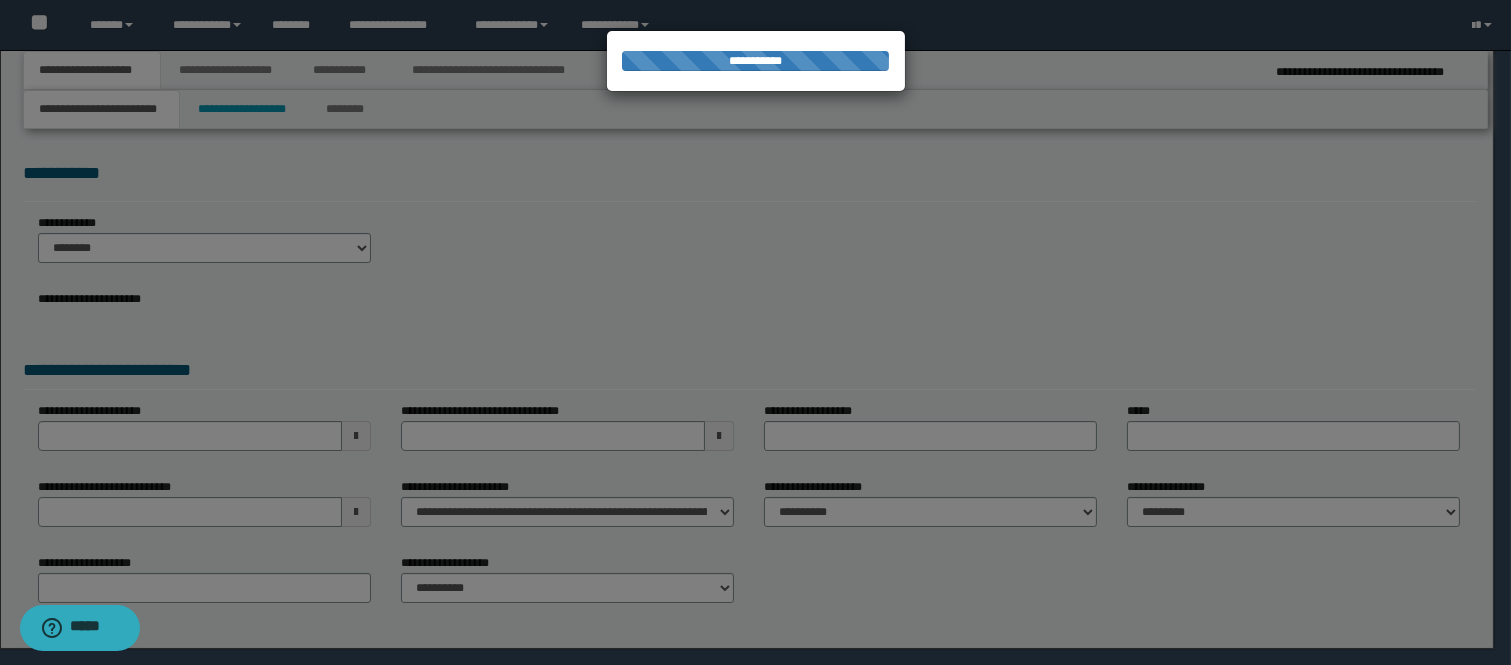 select on "*" 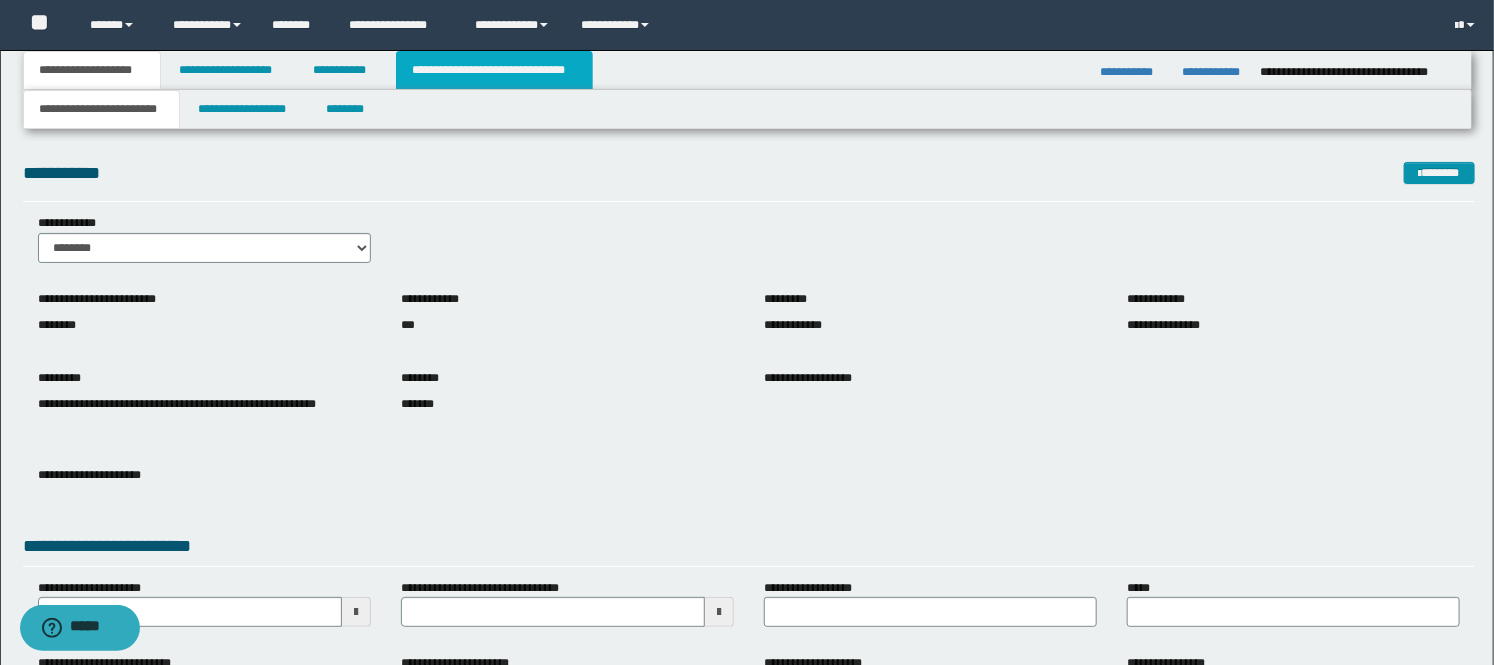 click on "**********" at bounding box center (494, 70) 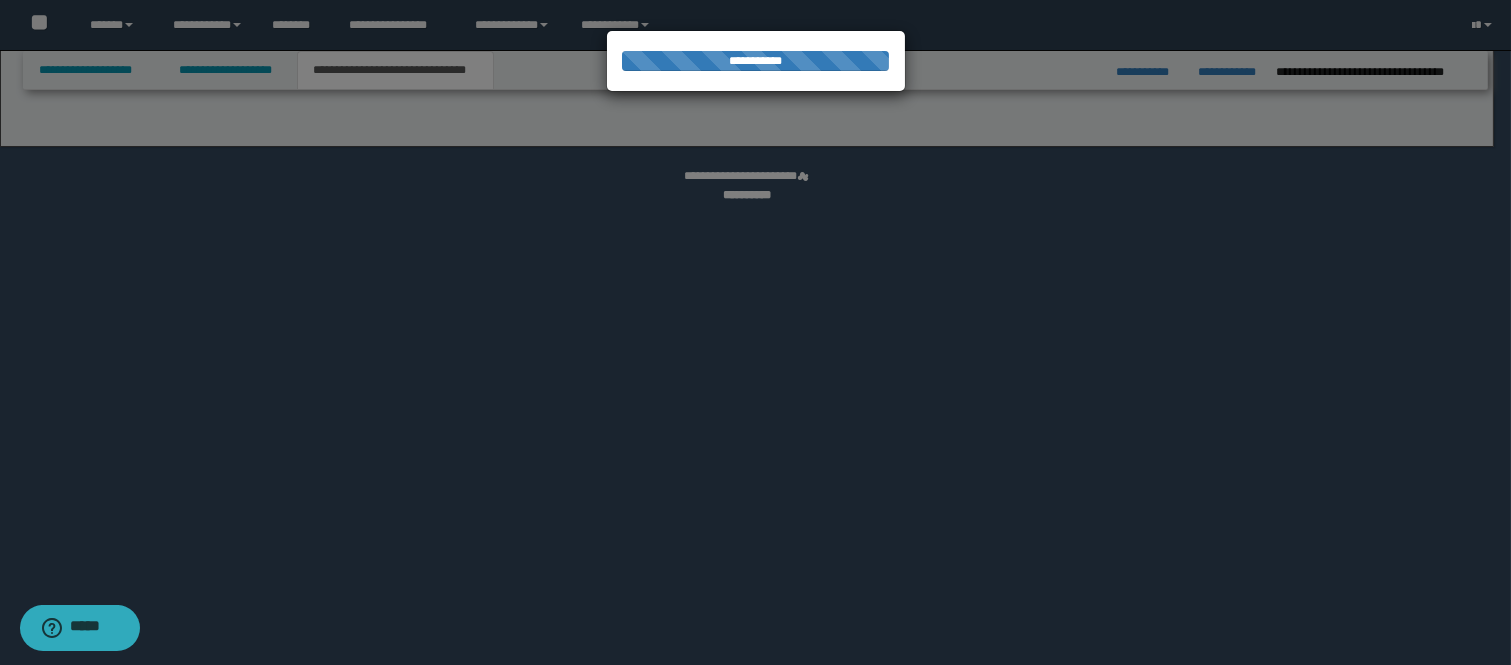 select on "*" 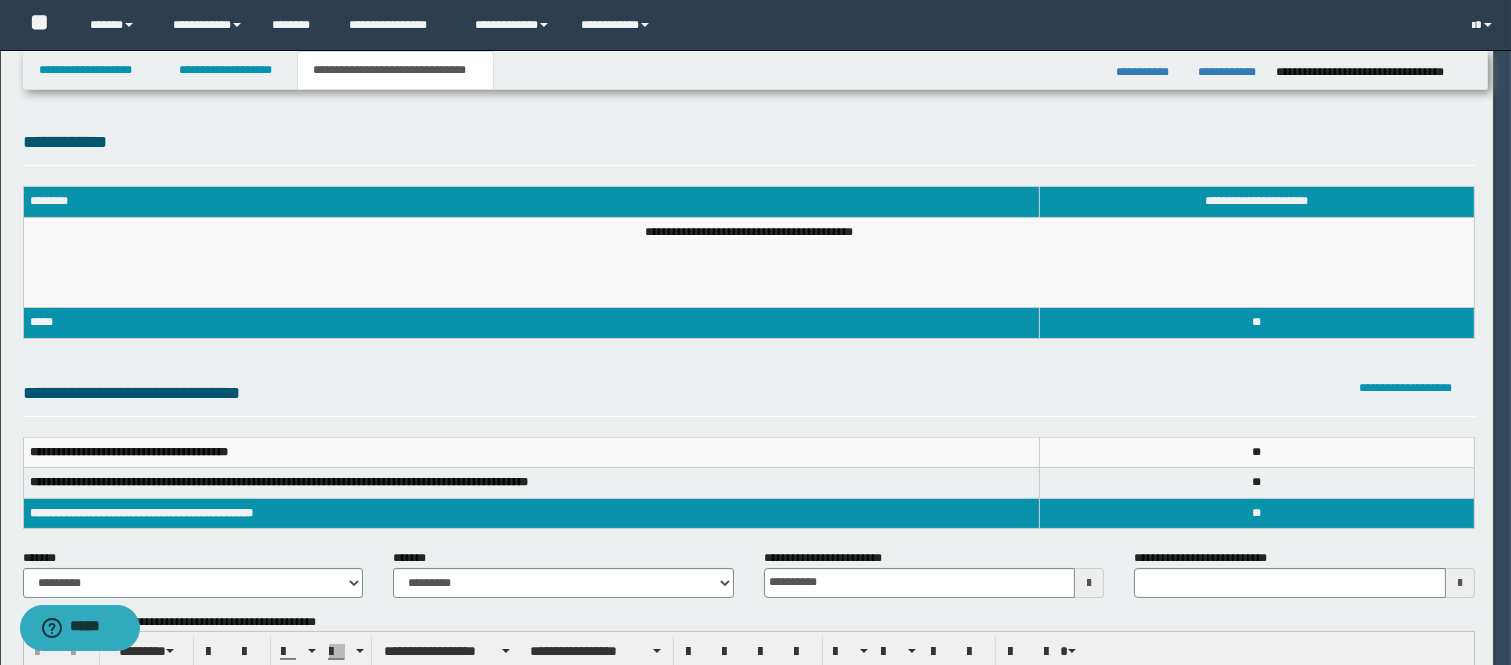 scroll, scrollTop: 0, scrollLeft: 0, axis: both 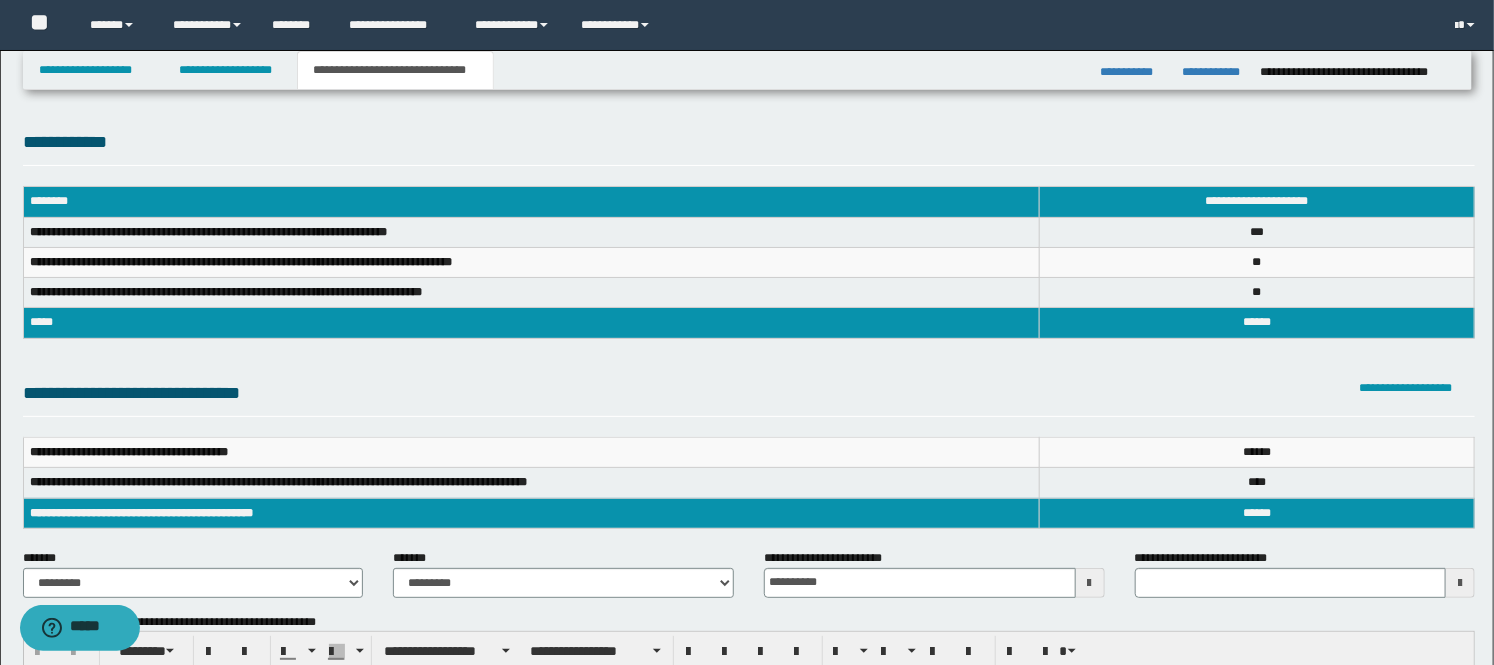 click on "**********" at bounding box center [747, 25] 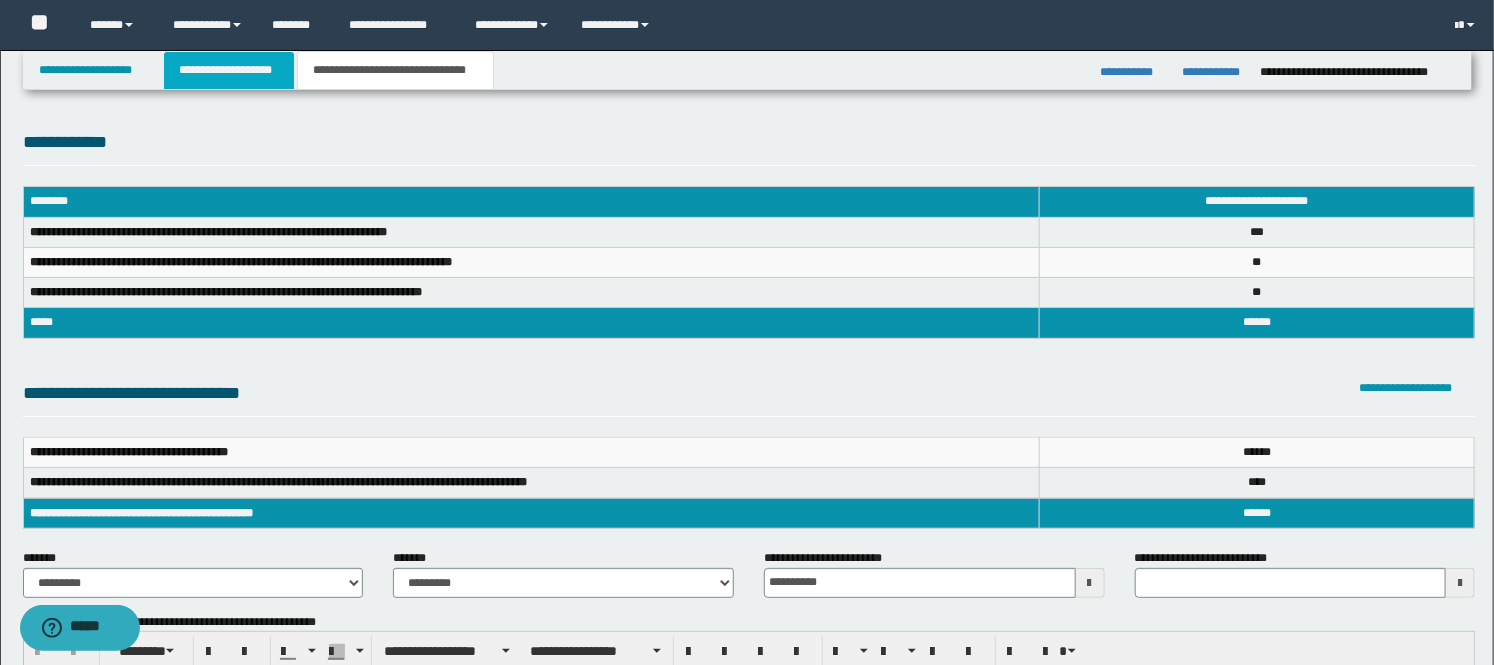 click on "**********" at bounding box center (229, 70) 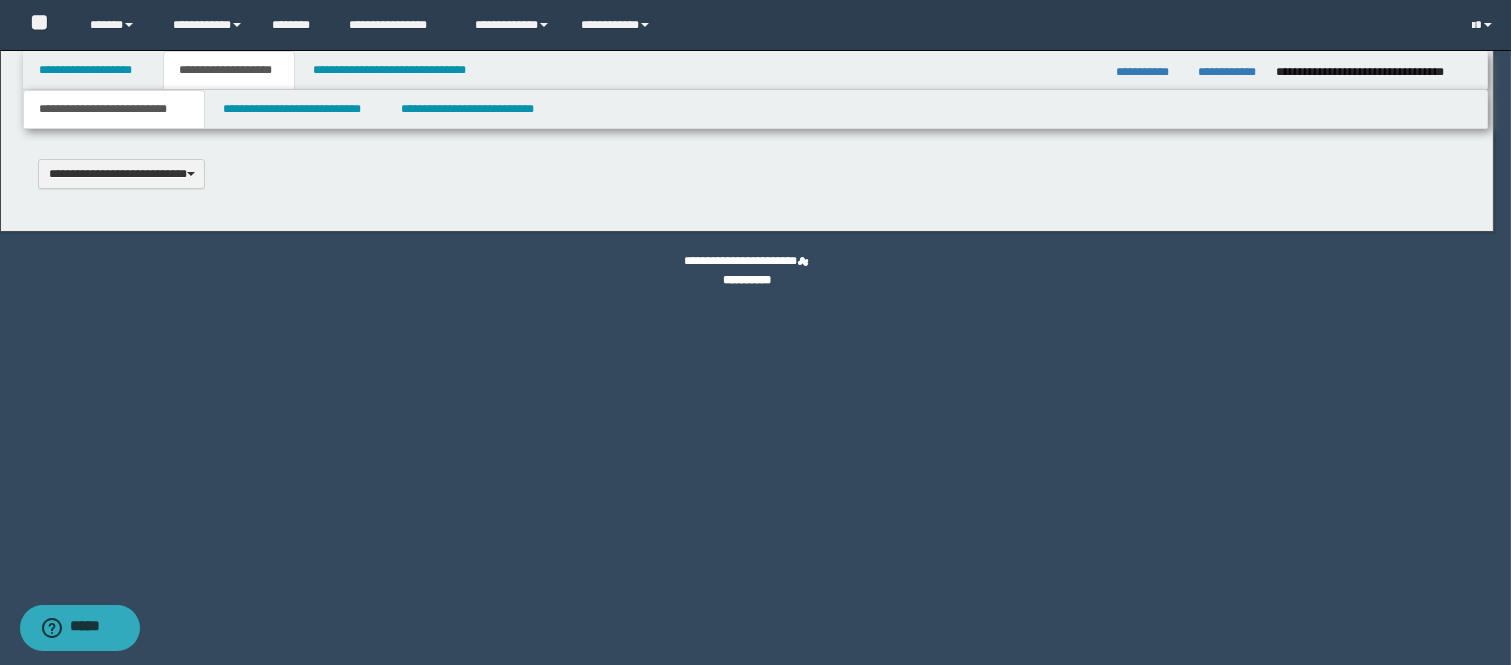 click at bounding box center (755, 333) 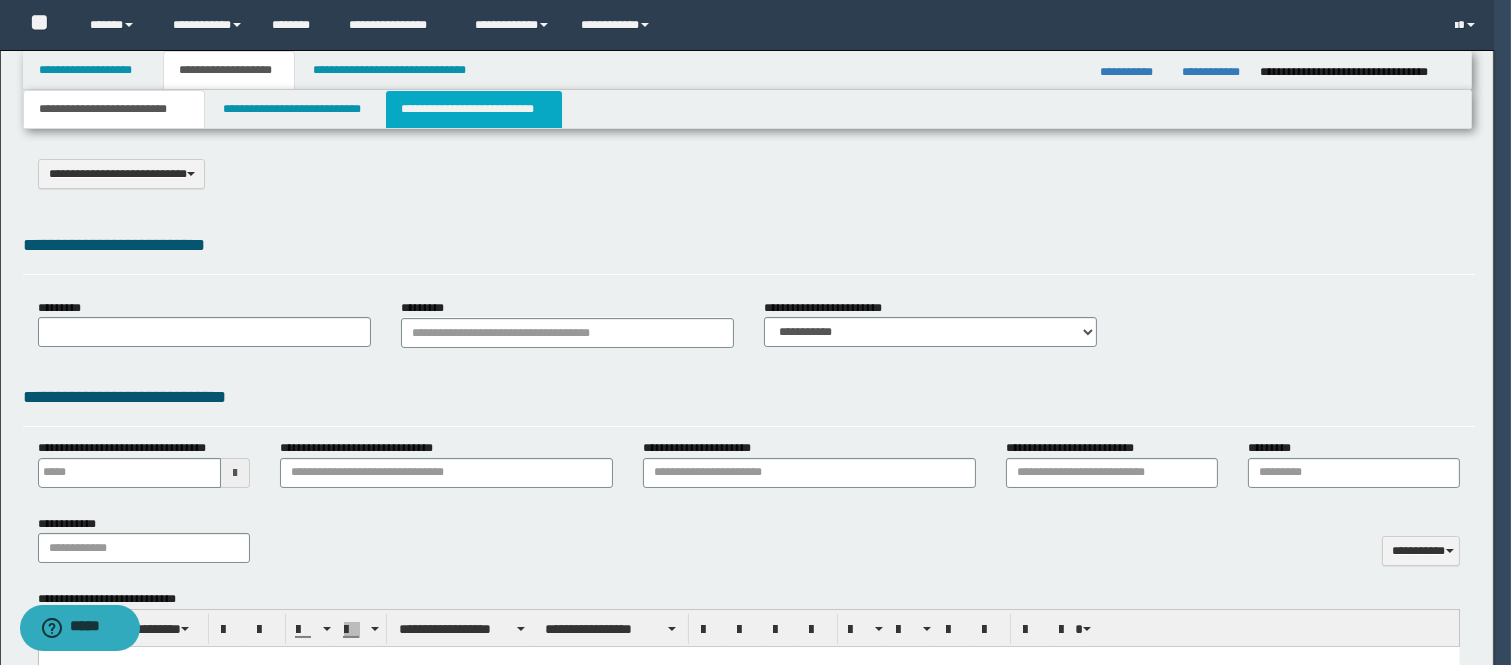 select on "*" 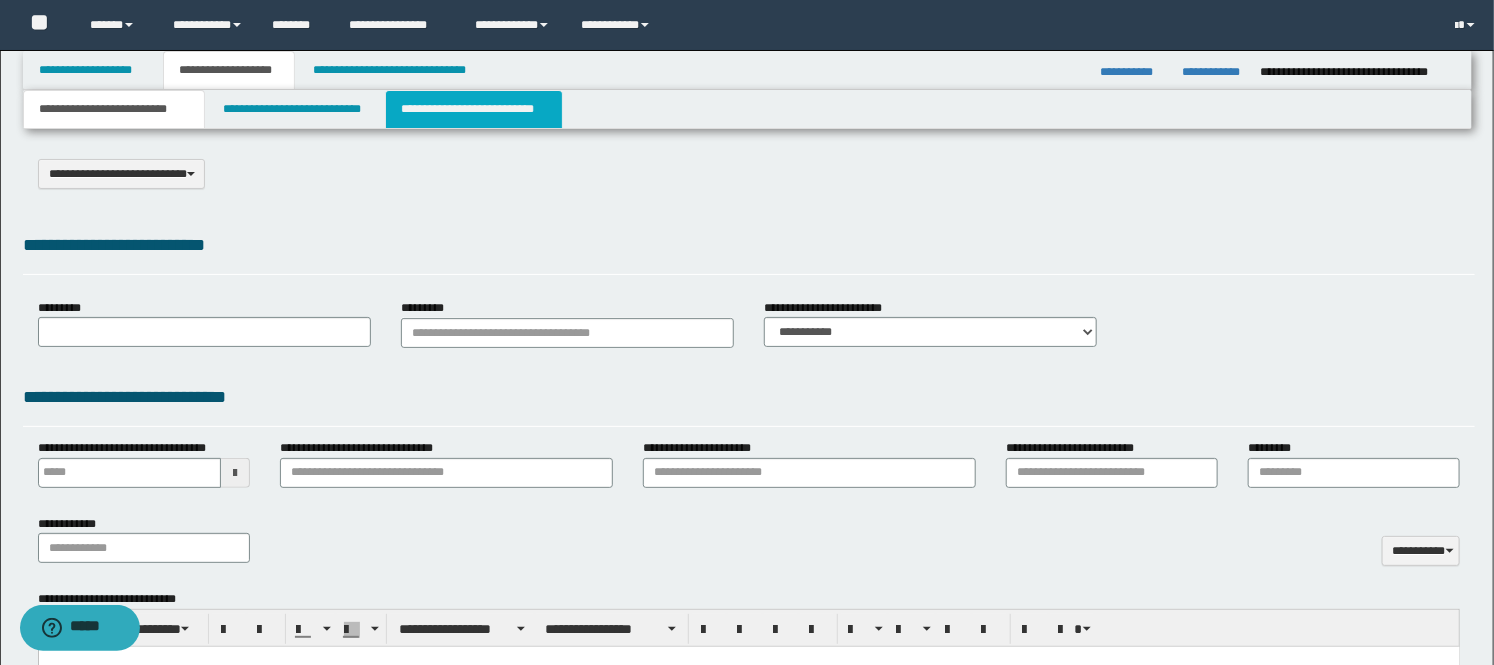 click on "**********" at bounding box center [474, 109] 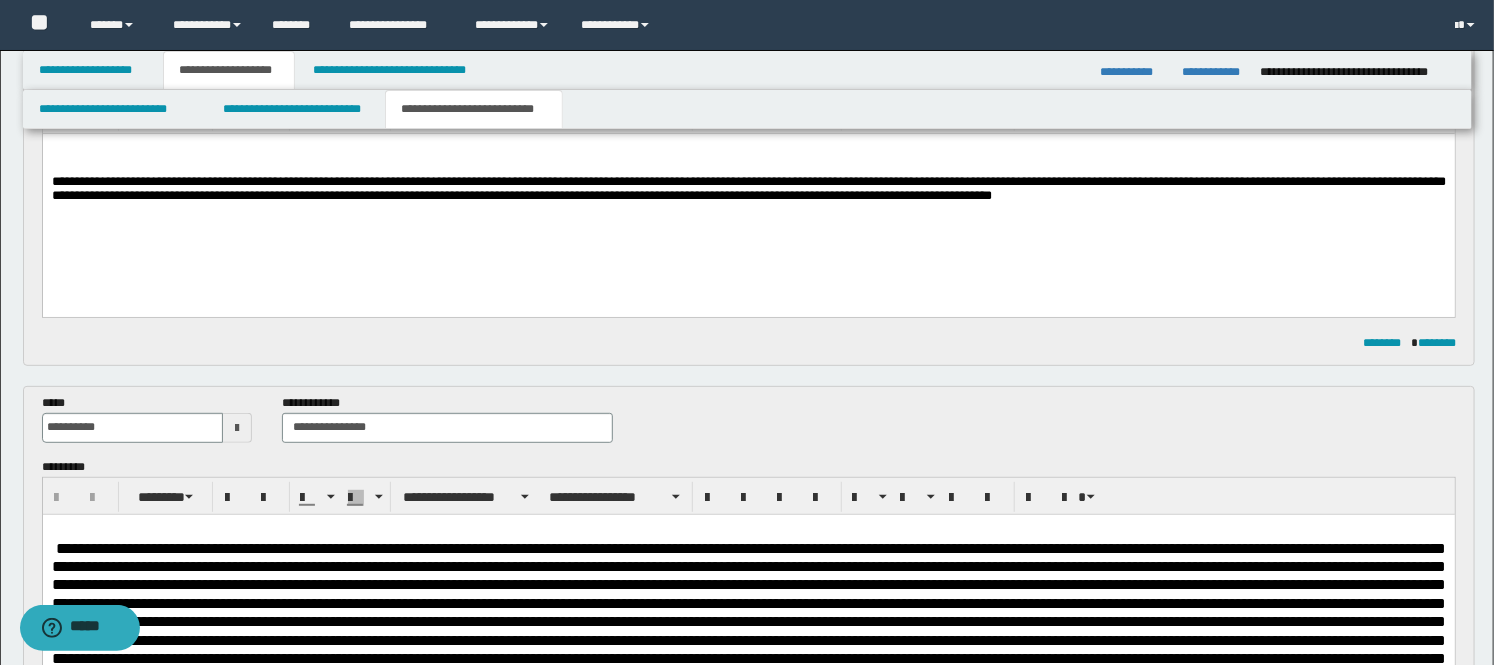 scroll, scrollTop: 222, scrollLeft: 0, axis: vertical 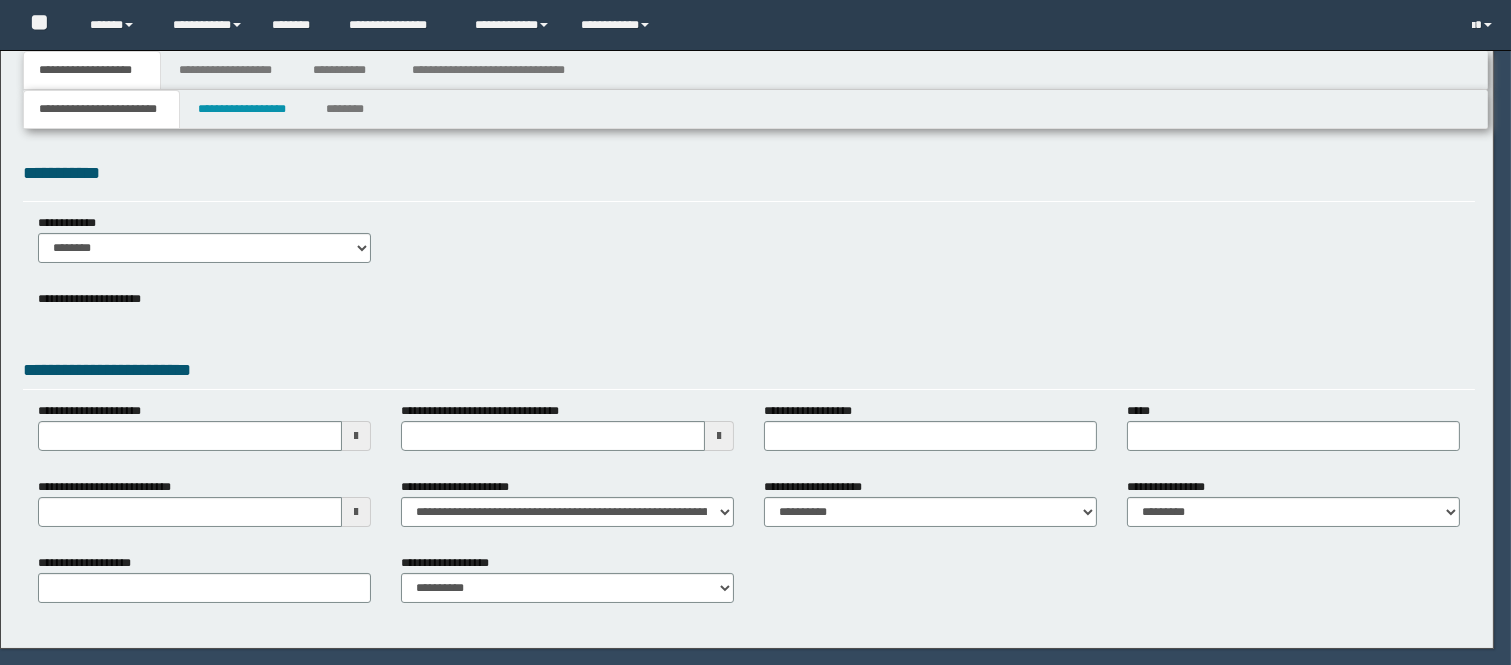 select on "*" 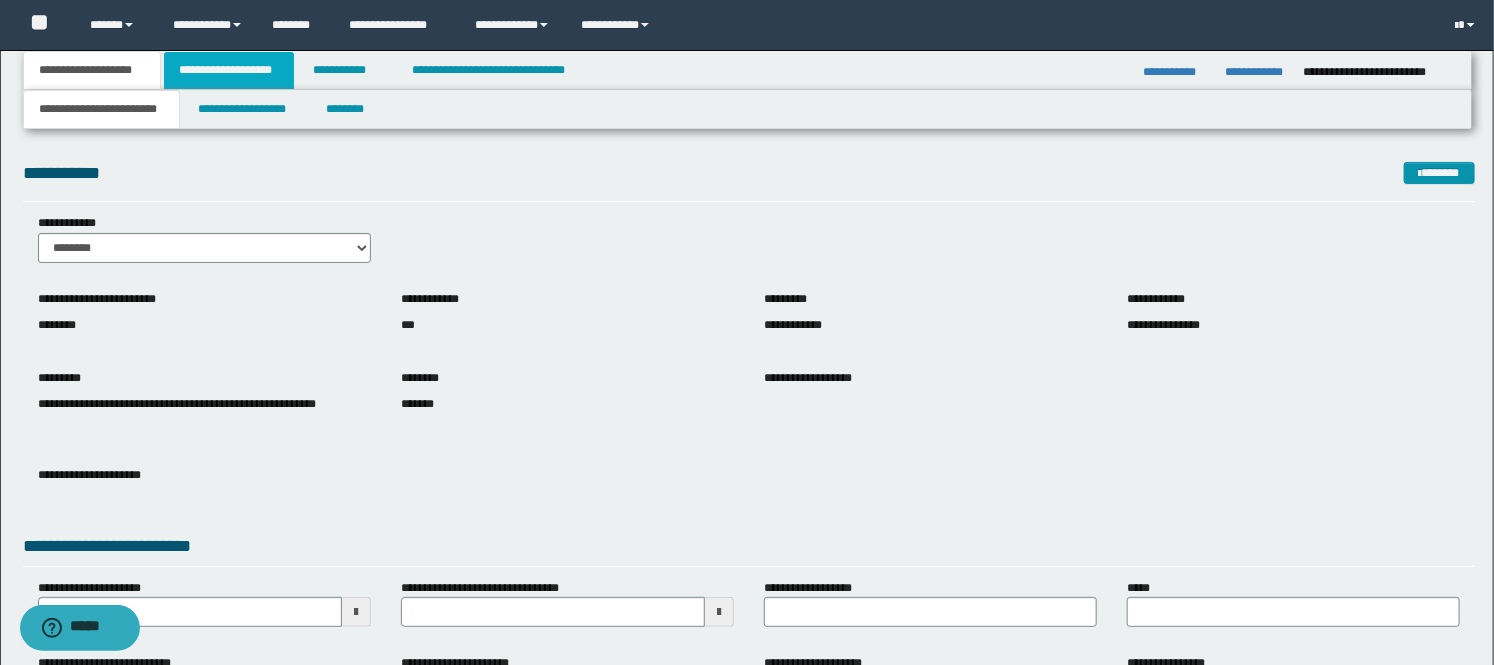click on "**********" at bounding box center (229, 70) 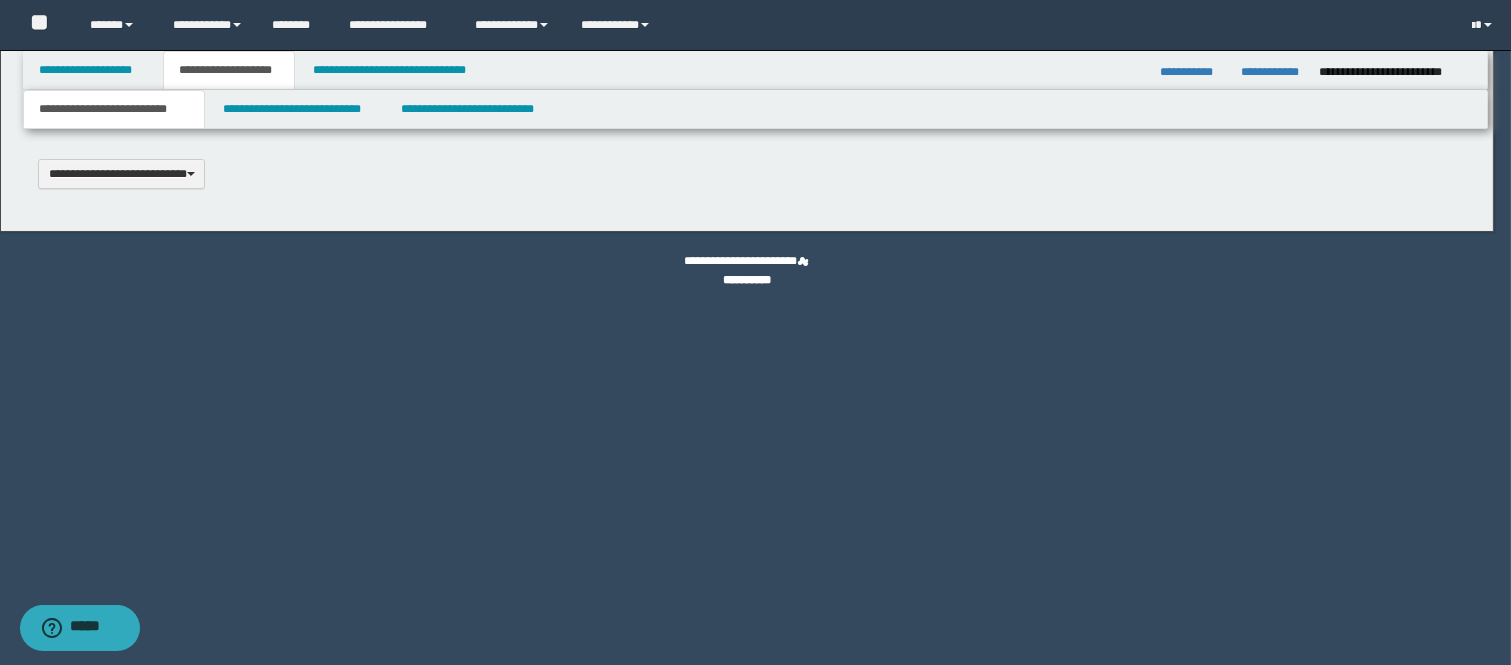 type 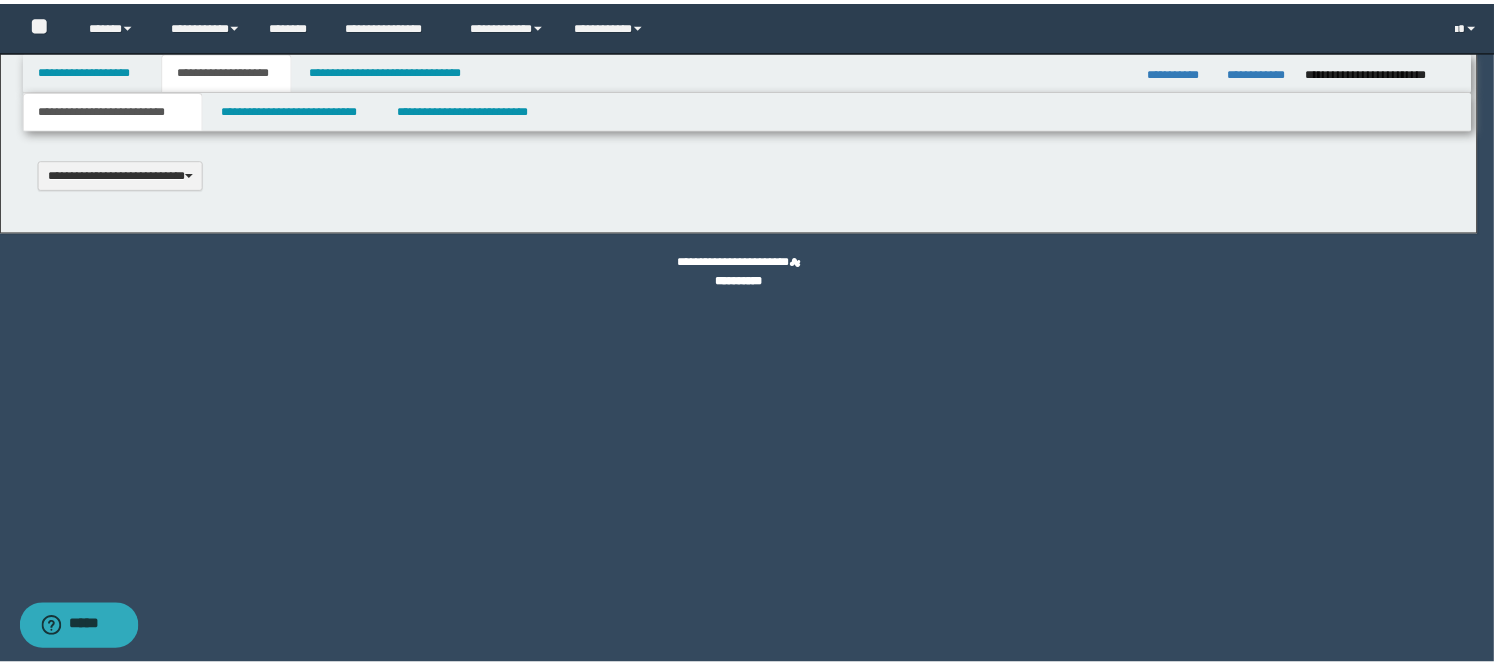 scroll, scrollTop: 0, scrollLeft: 0, axis: both 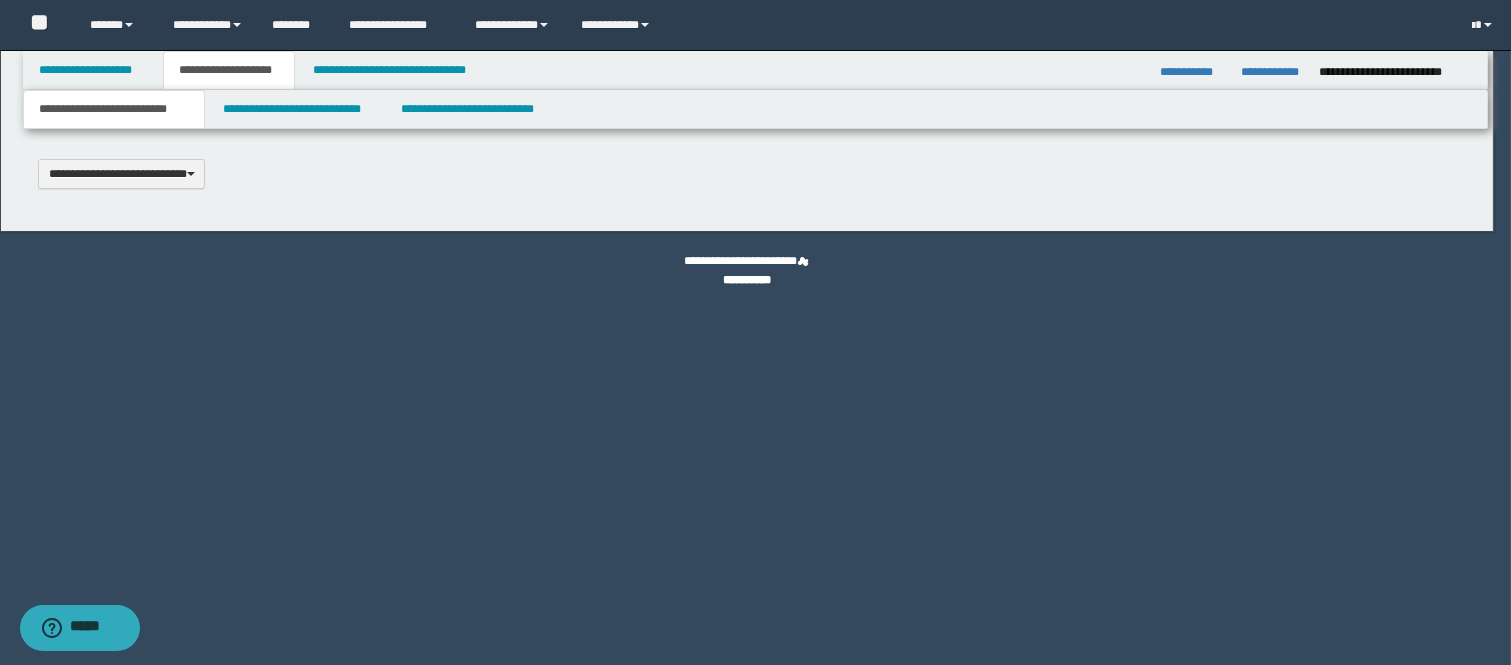 select on "*" 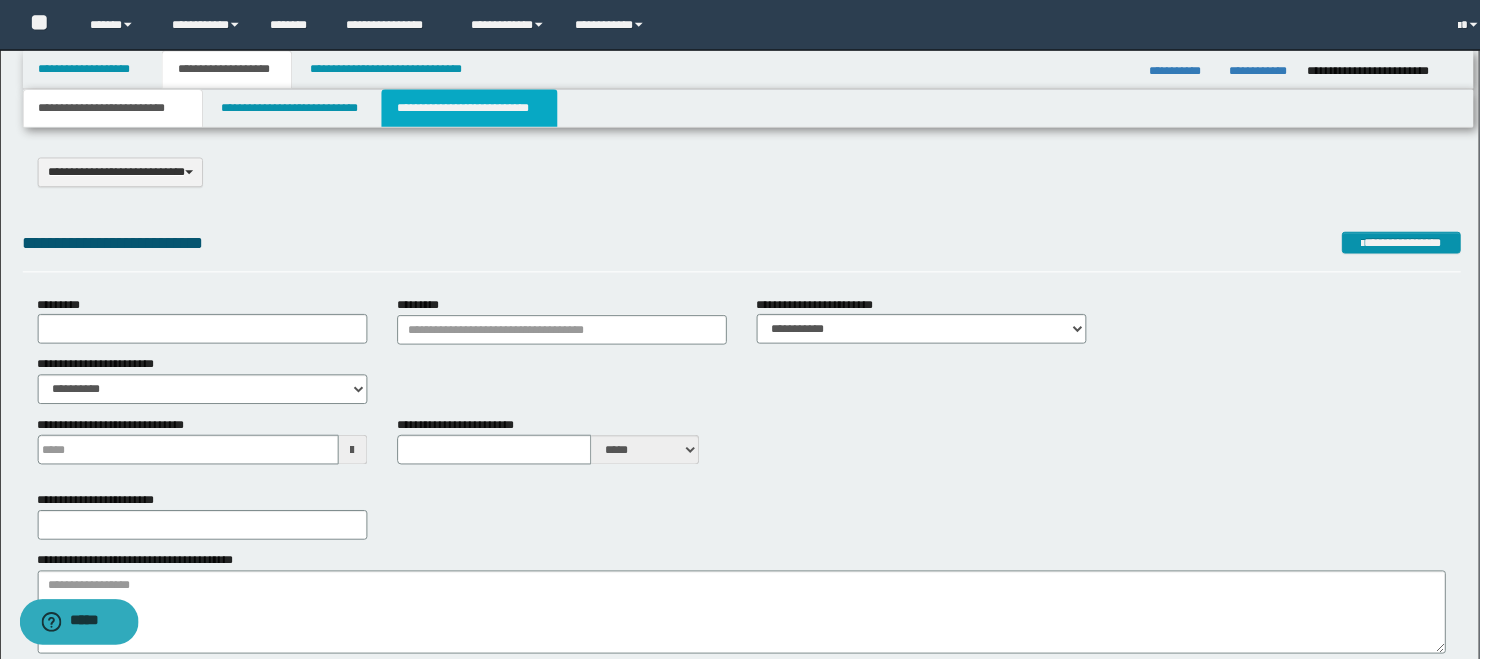 click on "**********" at bounding box center (474, 109) 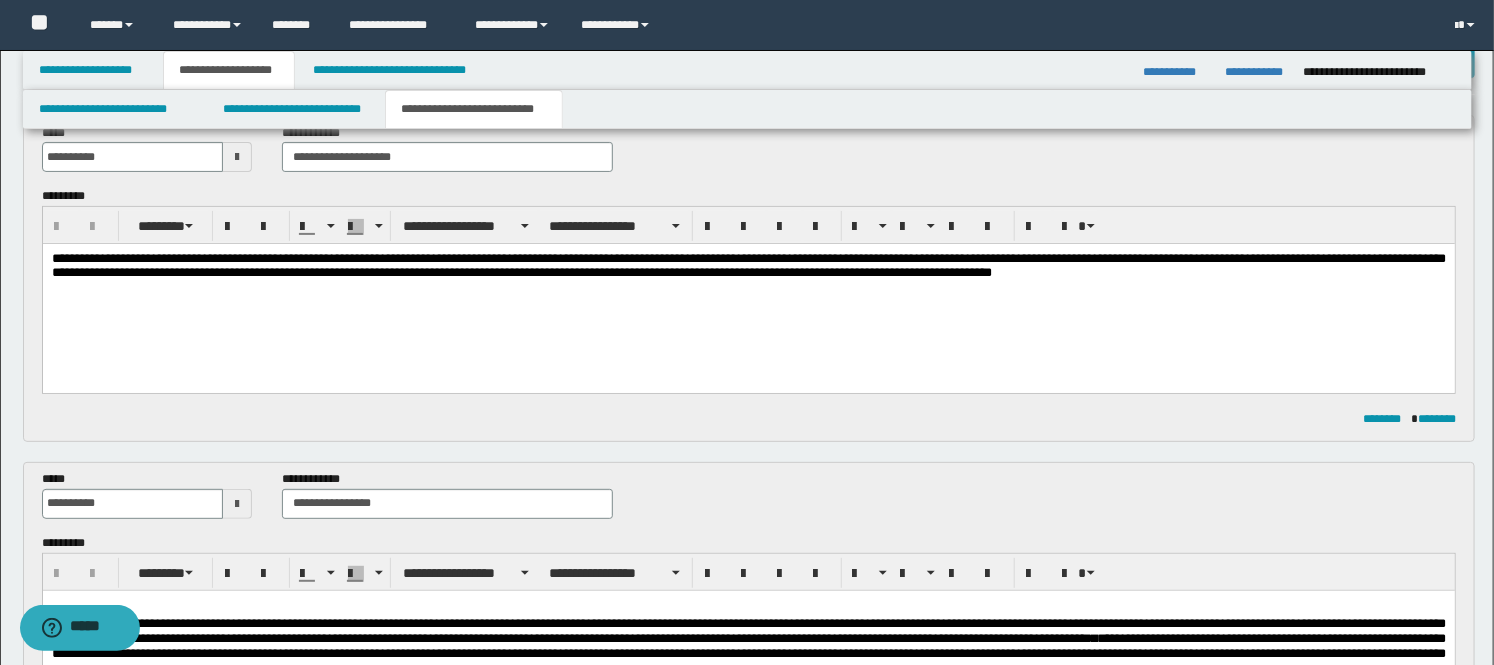 scroll, scrollTop: 222, scrollLeft: 0, axis: vertical 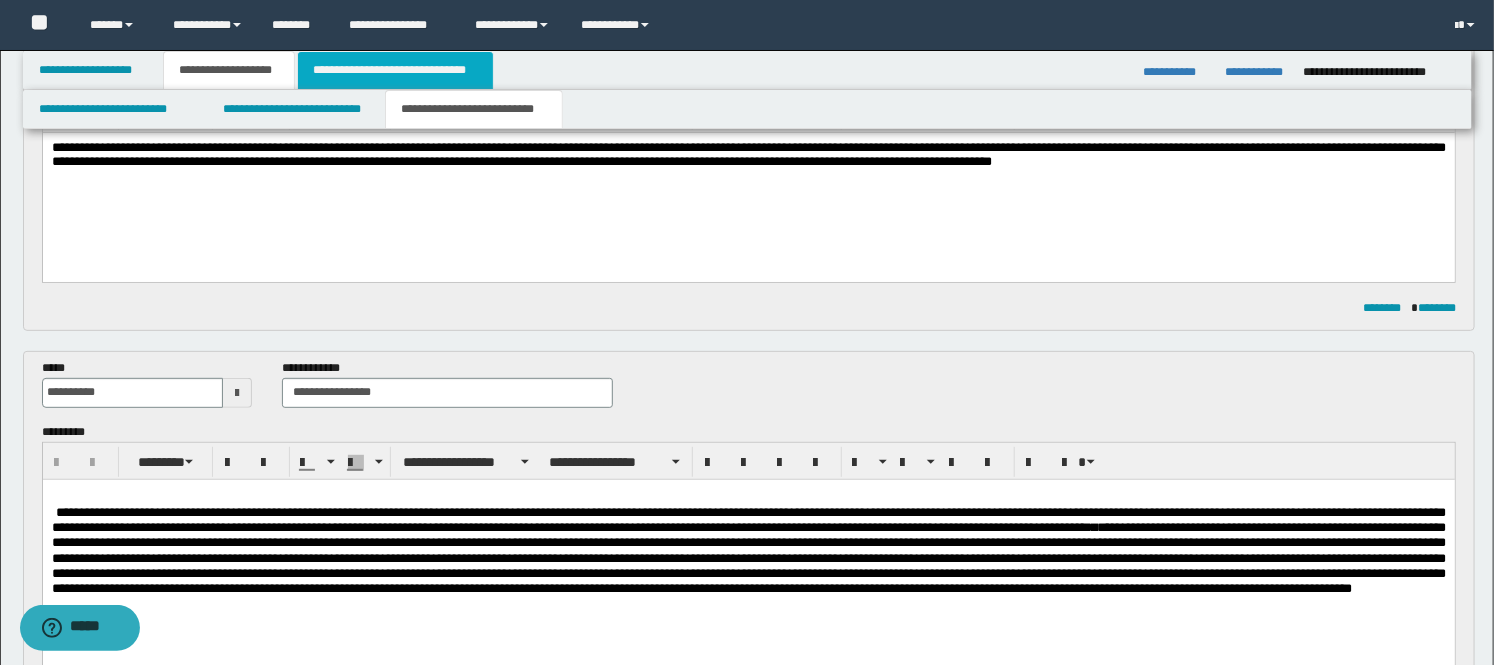 click on "**********" at bounding box center (395, 70) 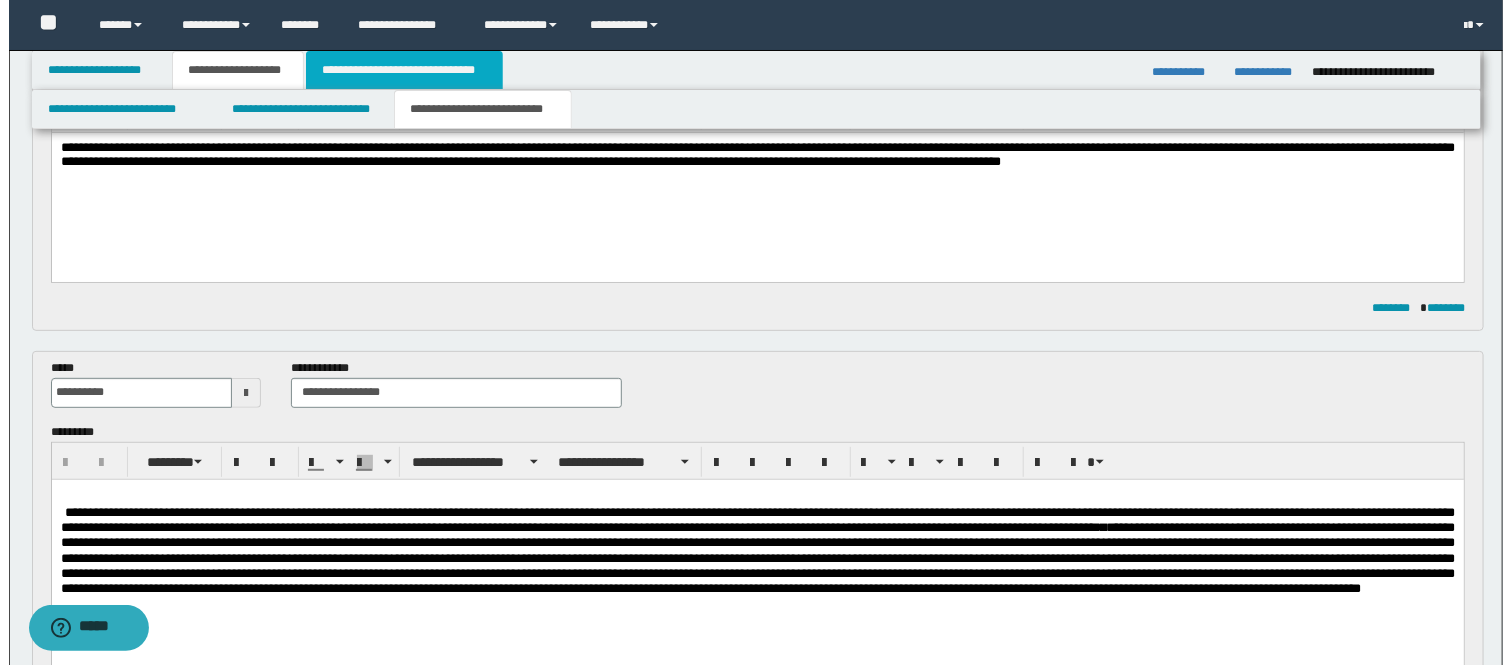 scroll, scrollTop: 0, scrollLeft: 0, axis: both 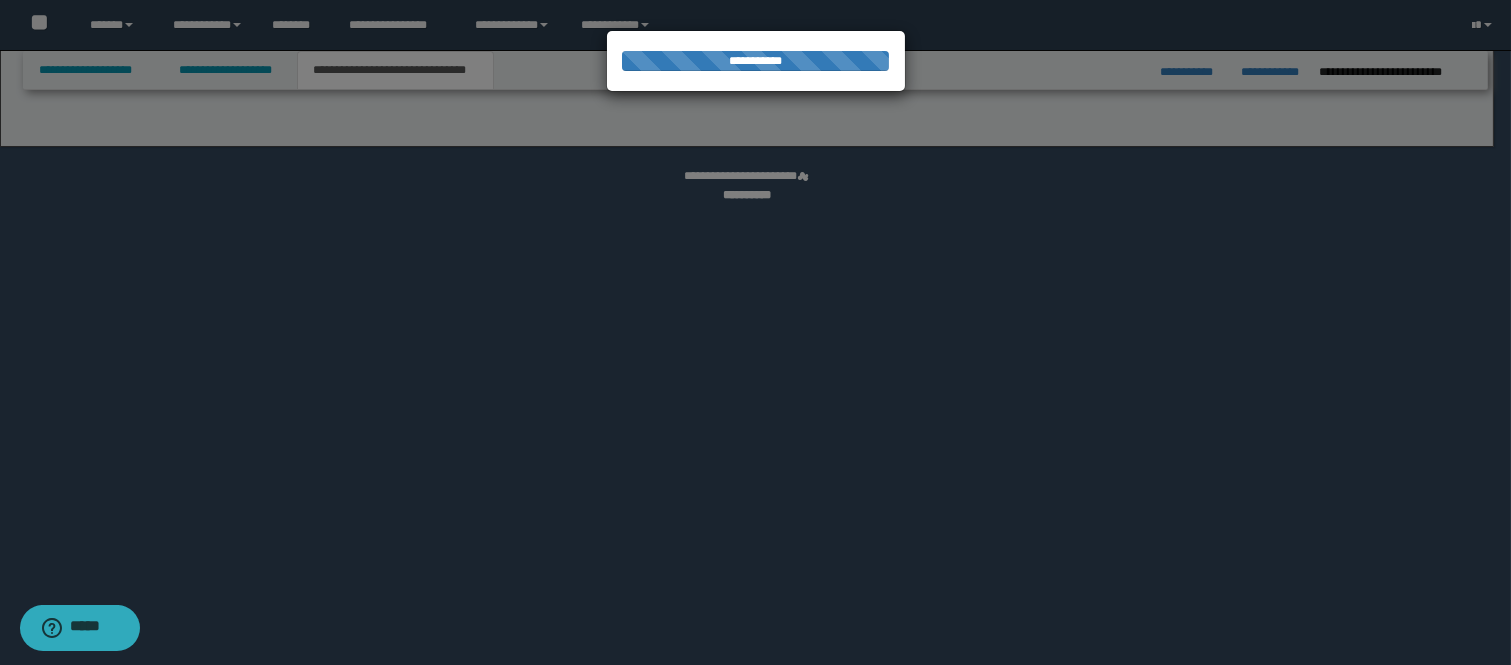 select on "*" 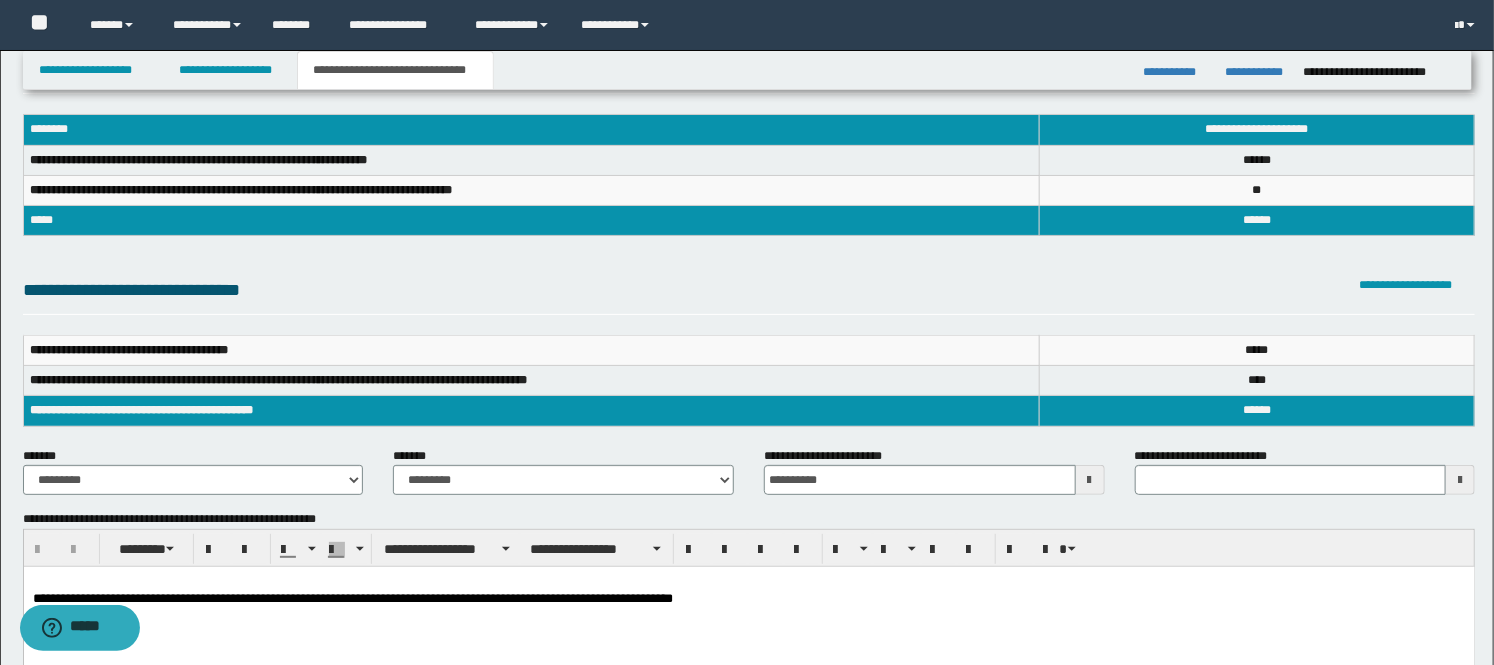 scroll, scrollTop: 111, scrollLeft: 0, axis: vertical 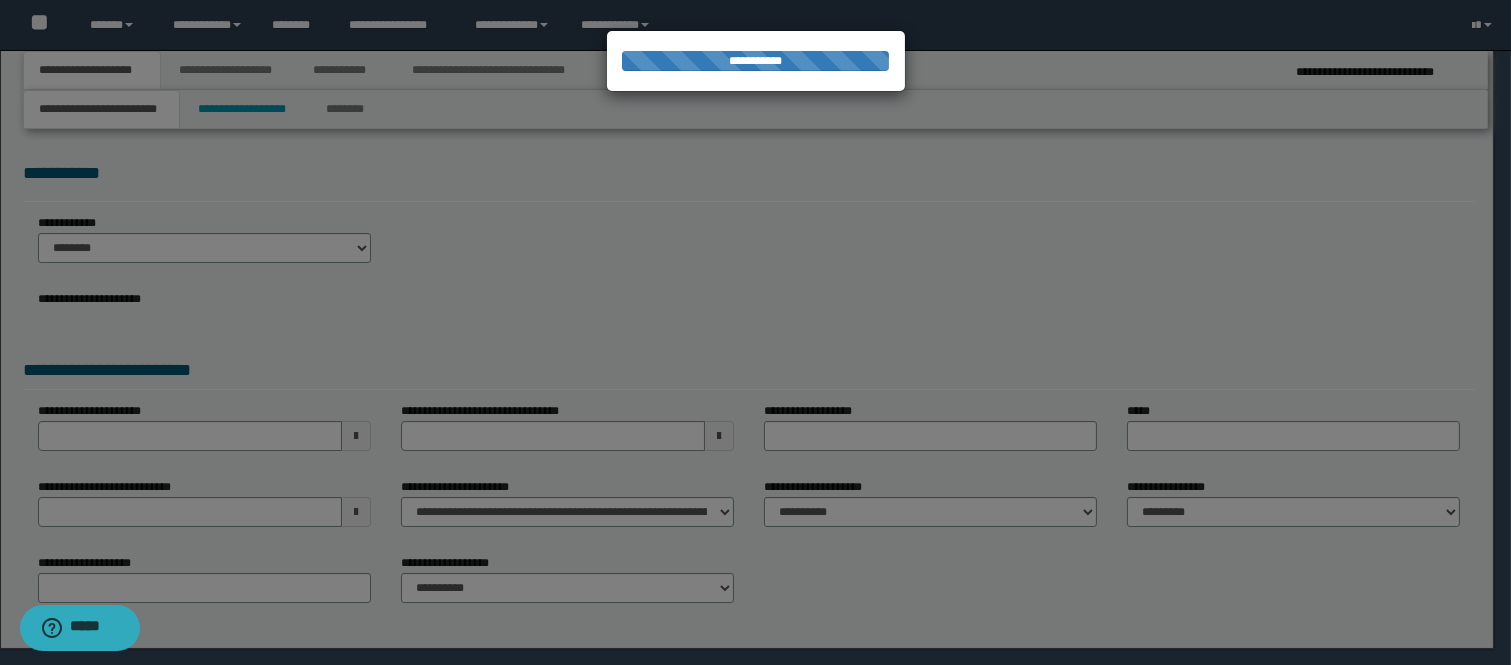 select on "*" 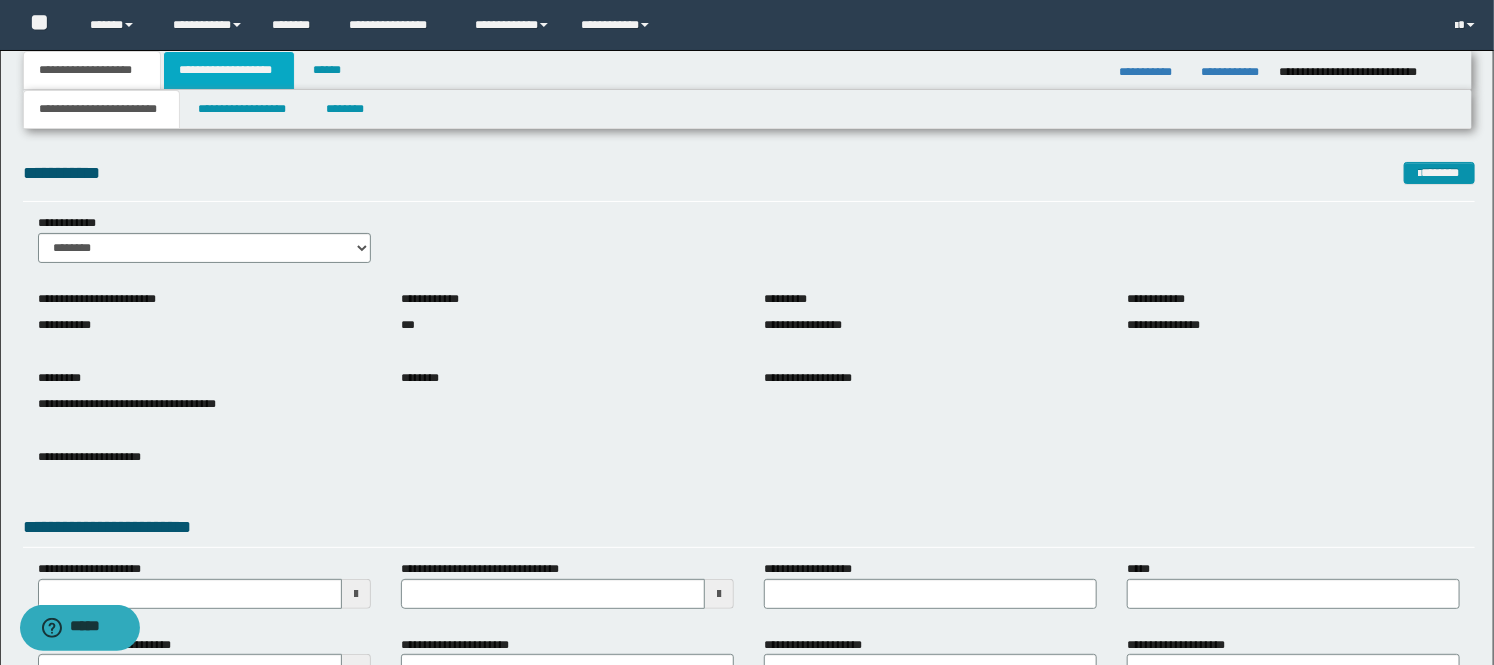 click on "**********" at bounding box center [229, 70] 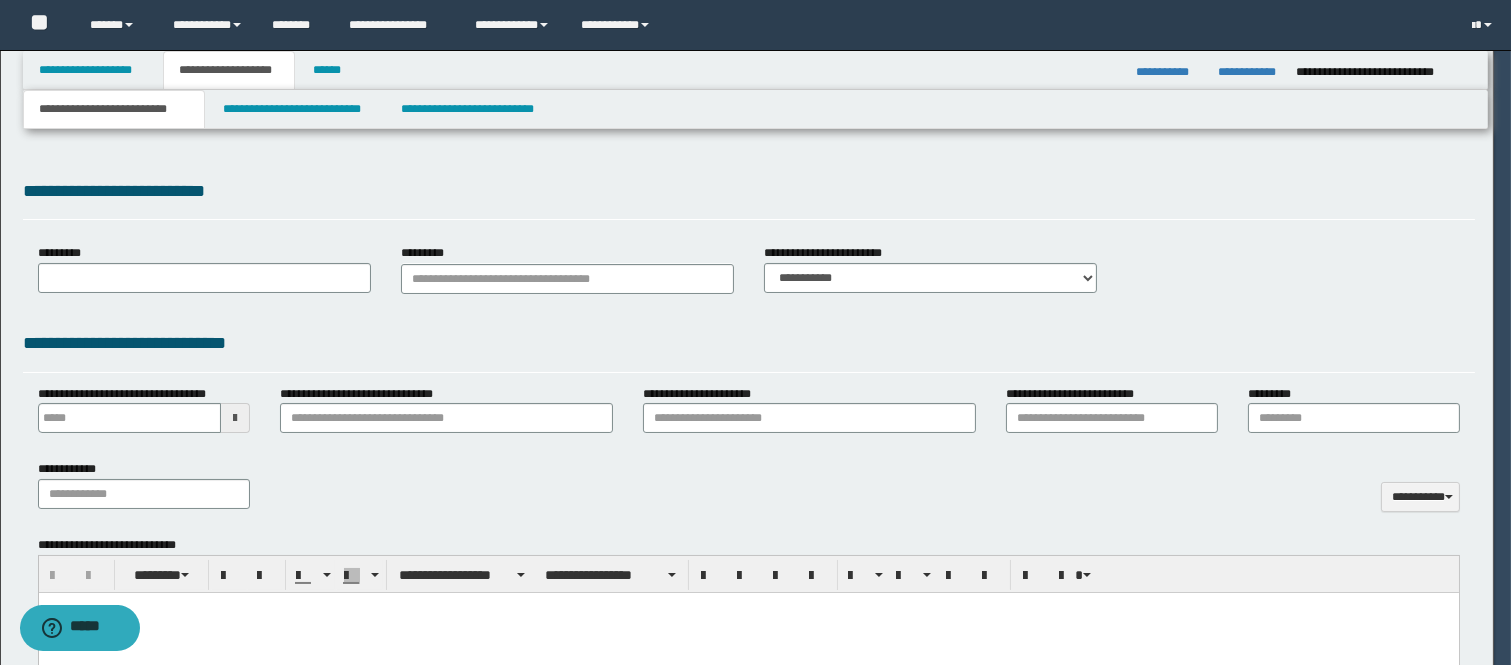 type 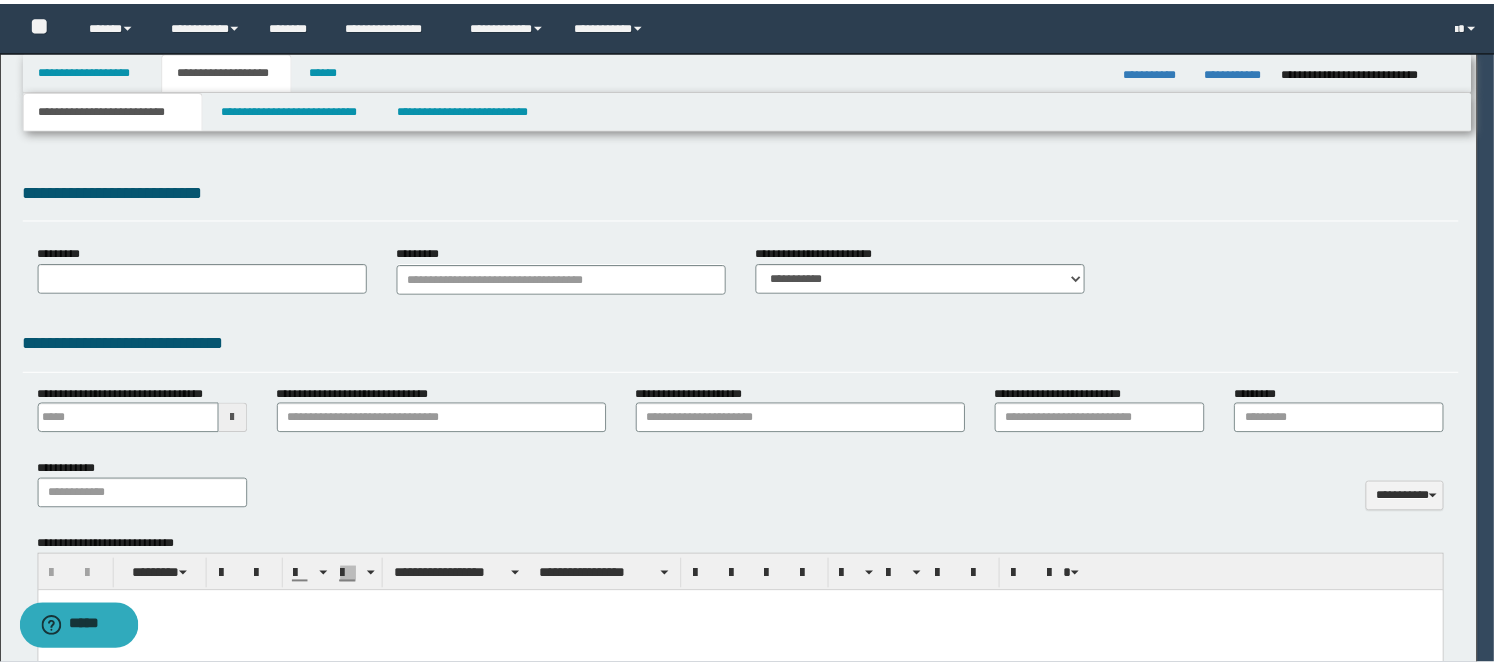 scroll, scrollTop: 0, scrollLeft: 0, axis: both 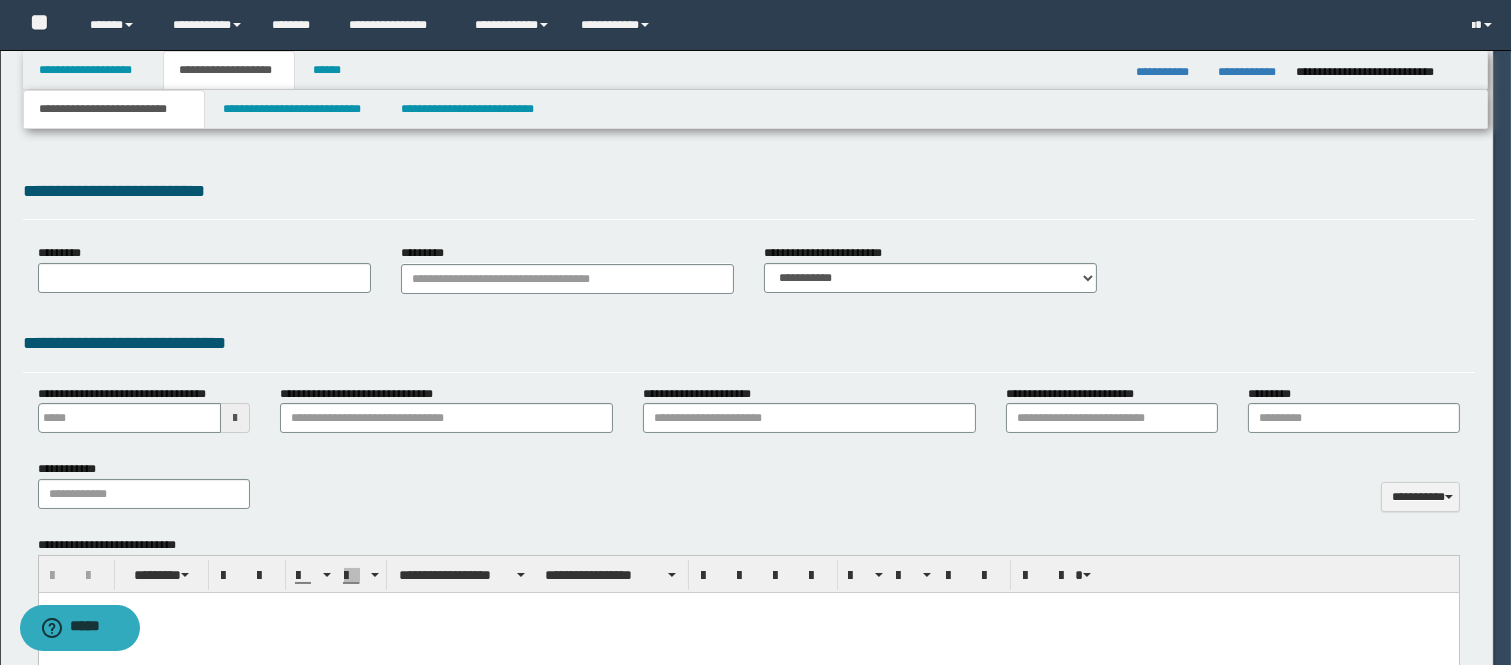 select on "*" 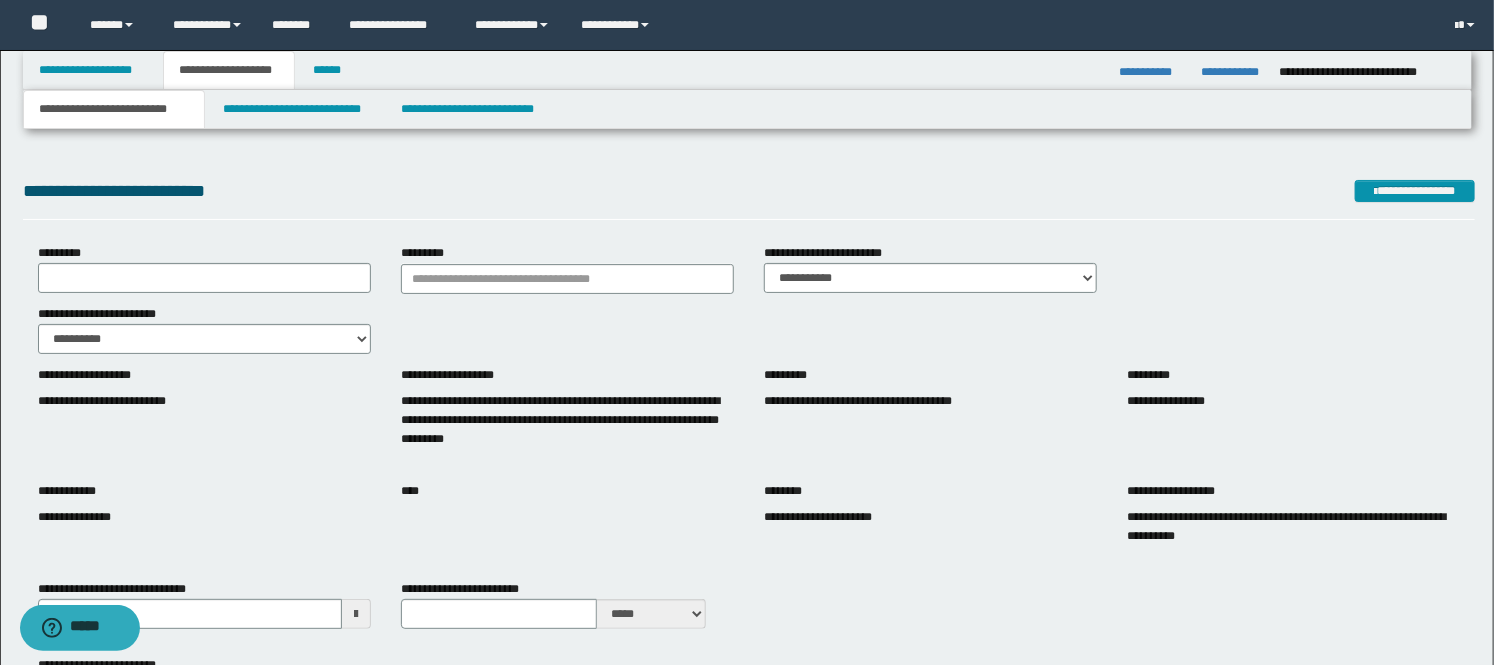 click on "**********" at bounding box center [114, 109] 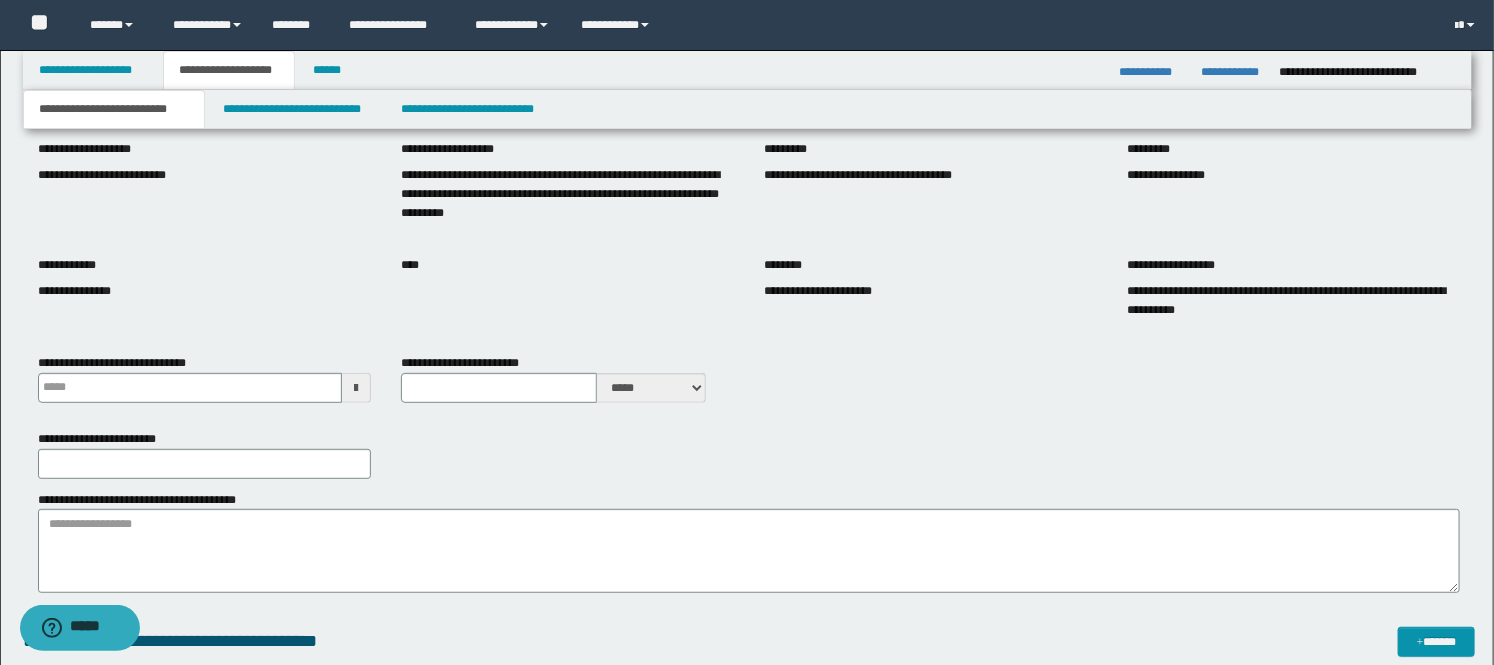 scroll, scrollTop: 111, scrollLeft: 0, axis: vertical 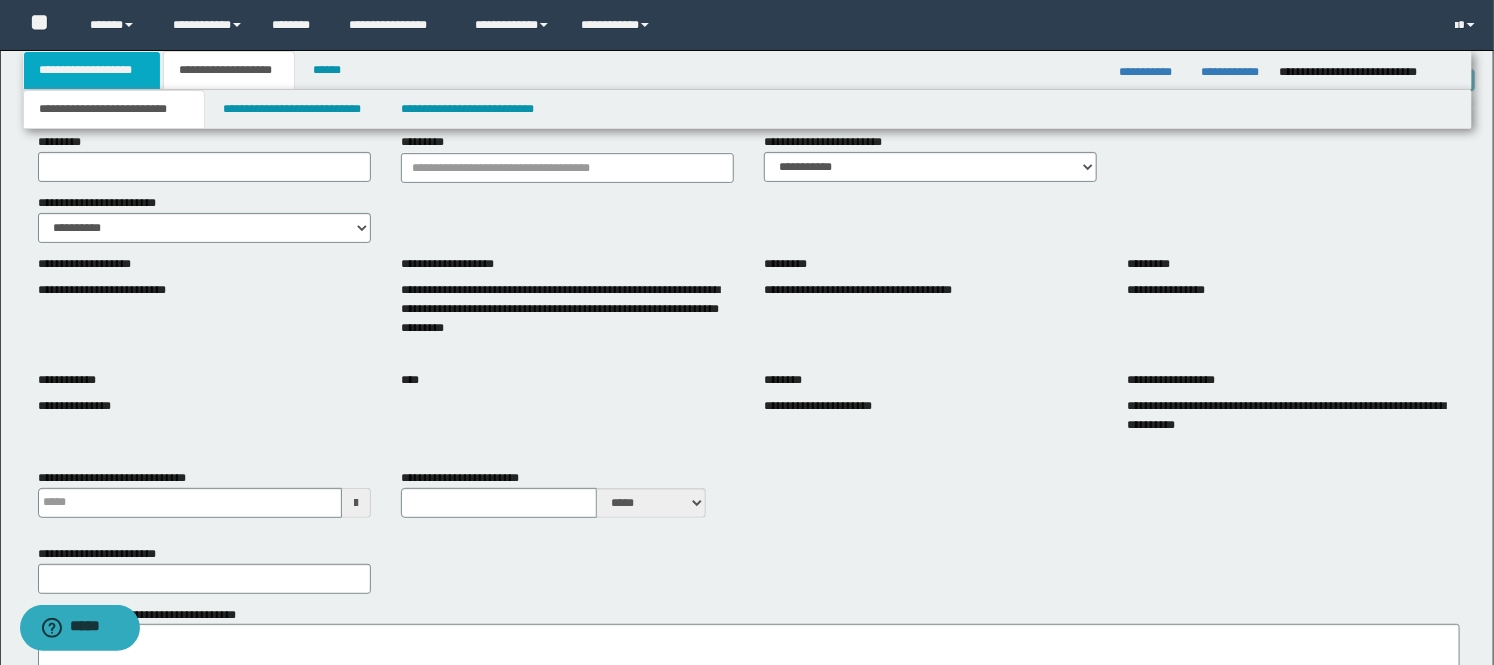 click on "**********" at bounding box center [92, 70] 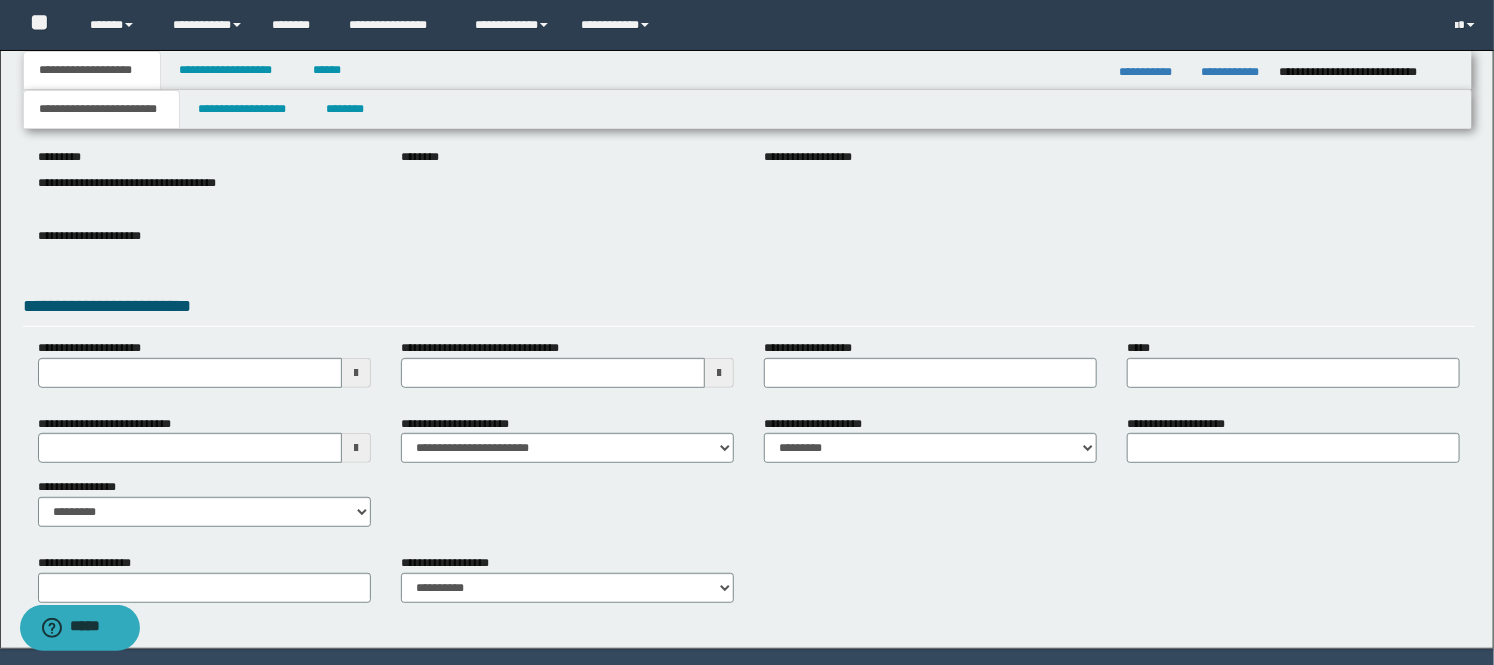 scroll, scrollTop: 222, scrollLeft: 0, axis: vertical 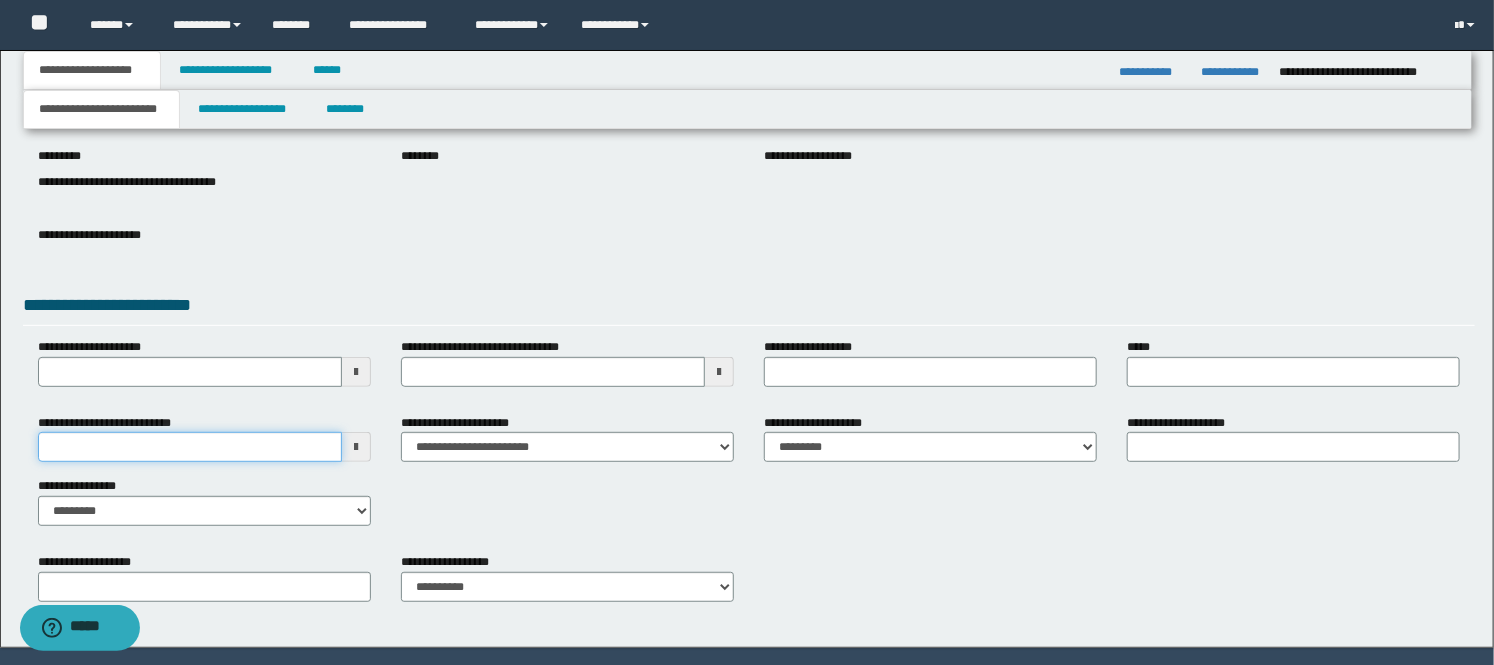 click on "**********" at bounding box center [190, 447] 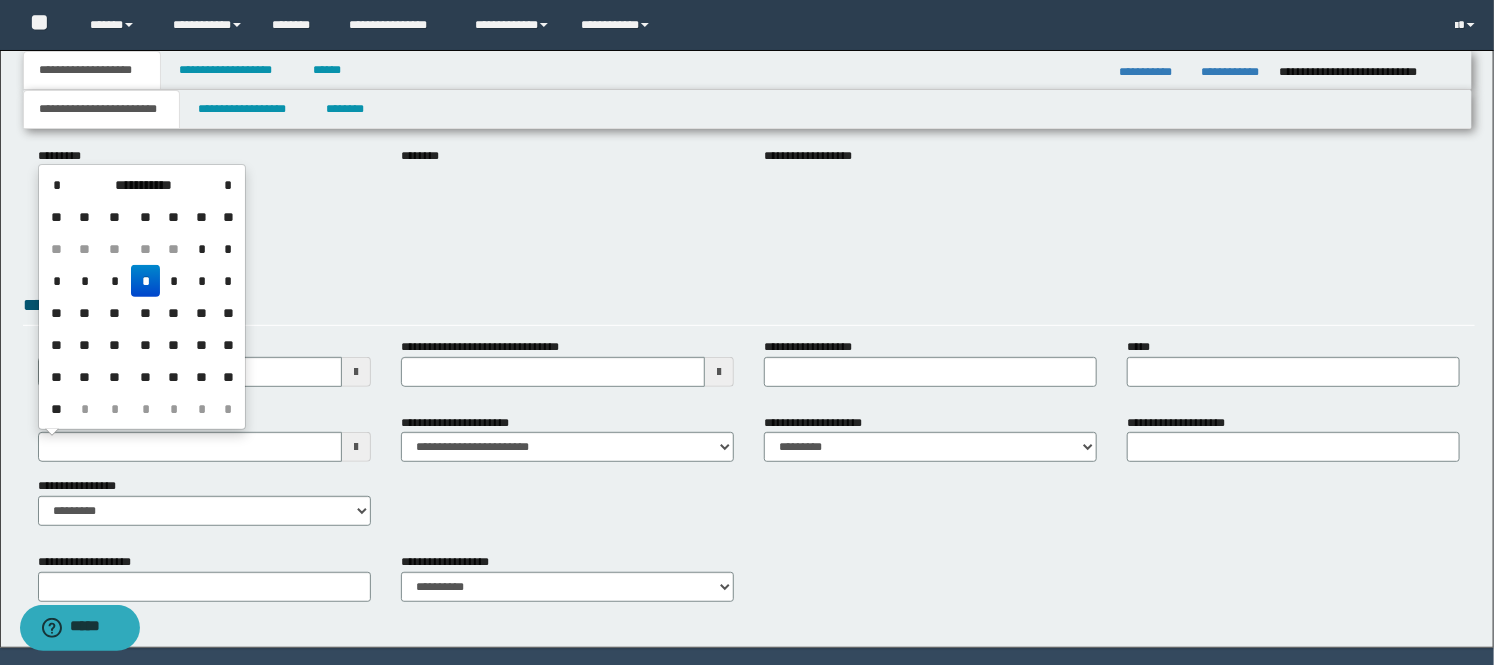 click on "*" at bounding box center [145, 281] 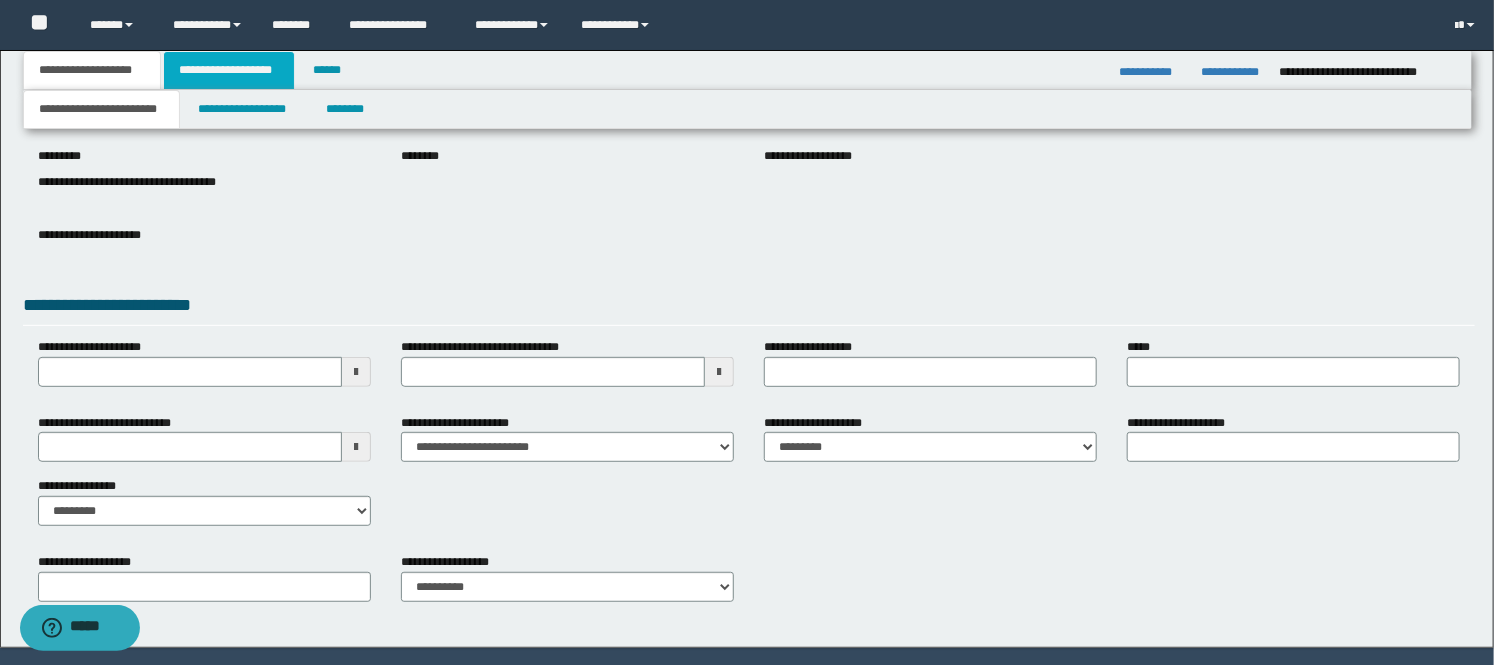click on "**********" at bounding box center (229, 70) 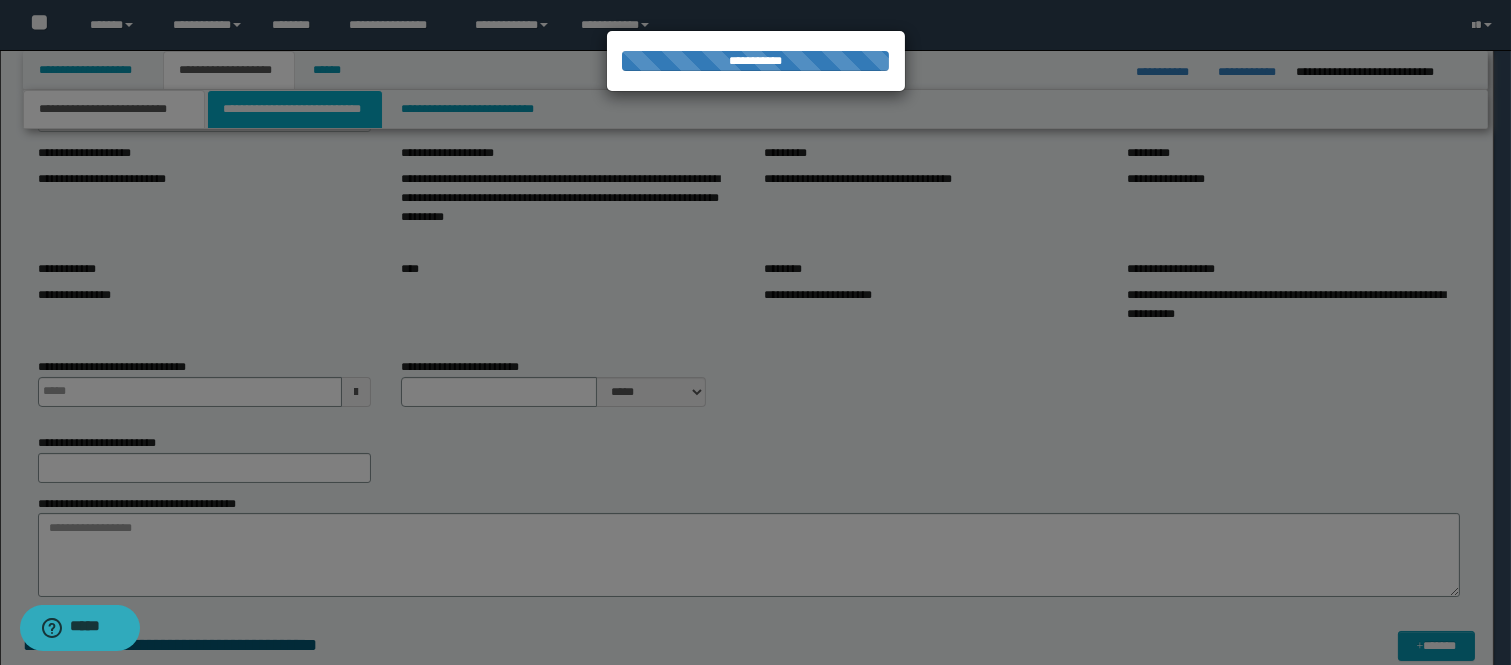 type 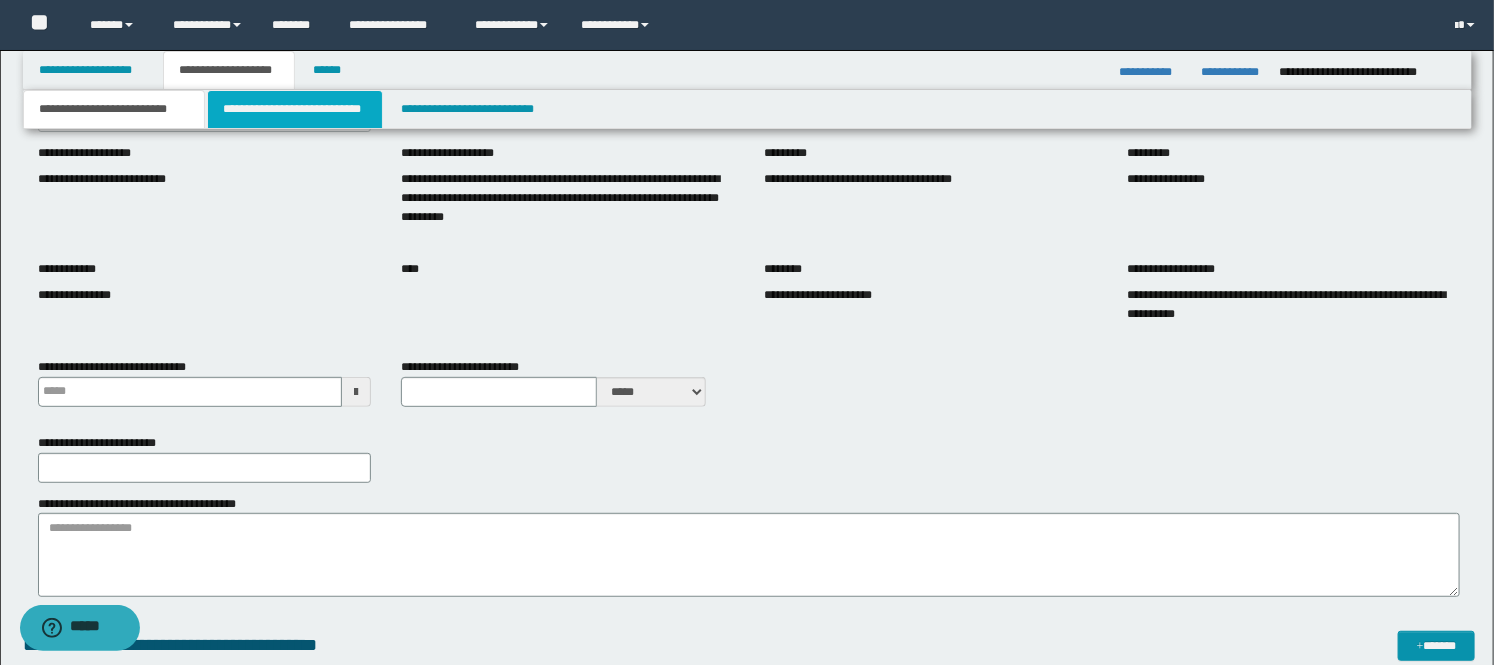 click on "**********" at bounding box center [295, 109] 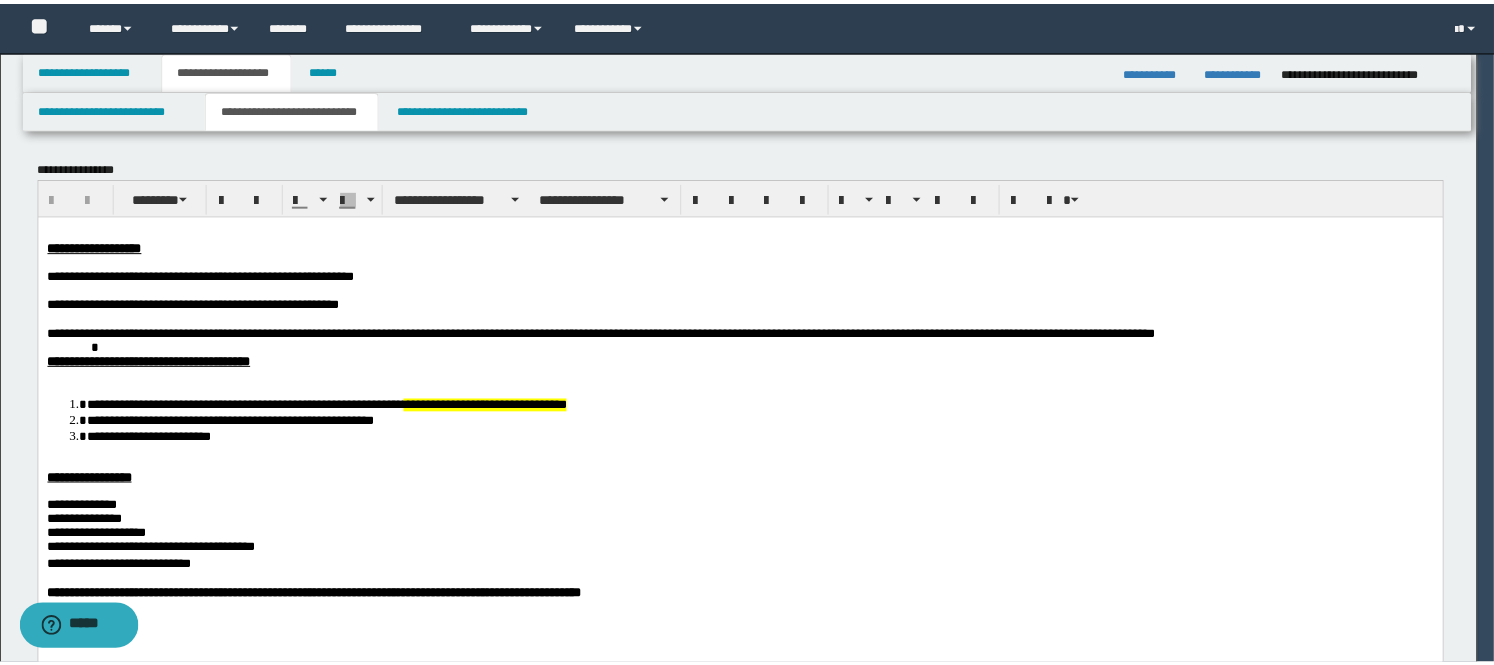 scroll, scrollTop: 0, scrollLeft: 0, axis: both 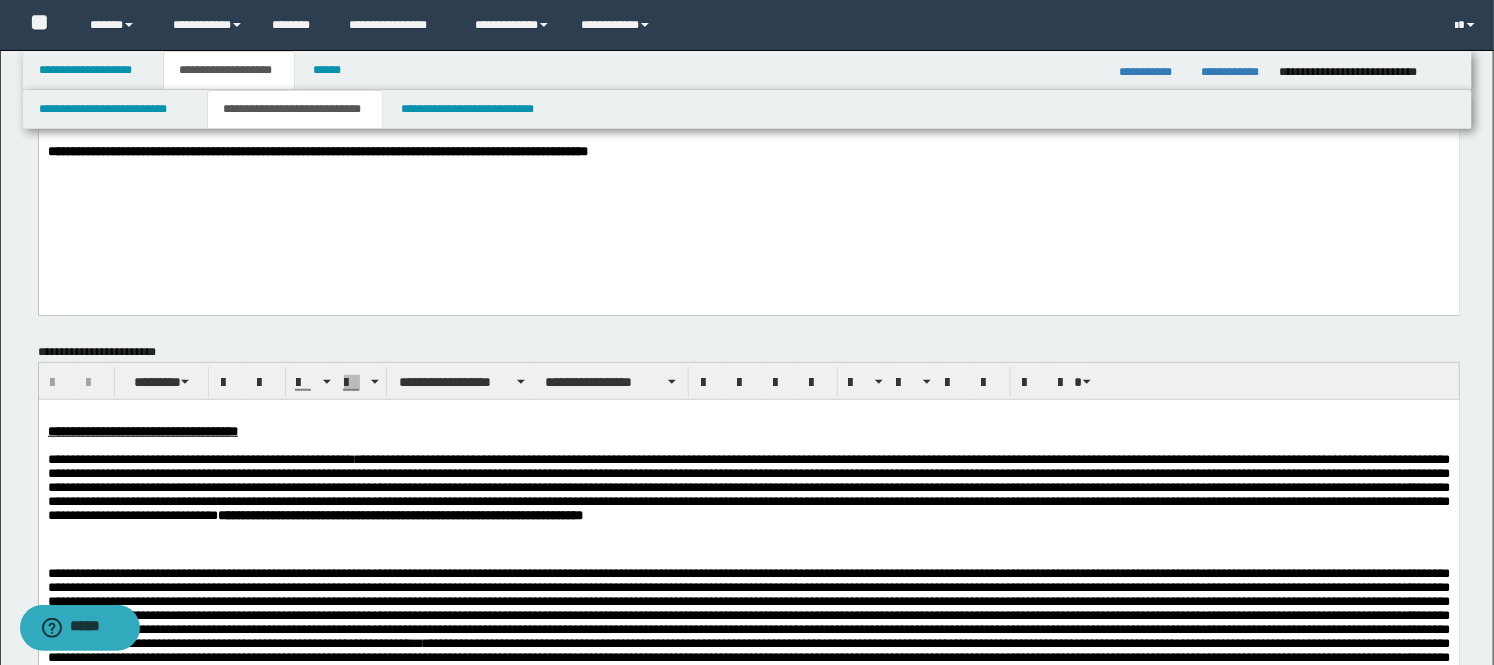 drag, startPoint x: 312, startPoint y: 433, endPoint x: 322, endPoint y: 440, distance: 12.206555 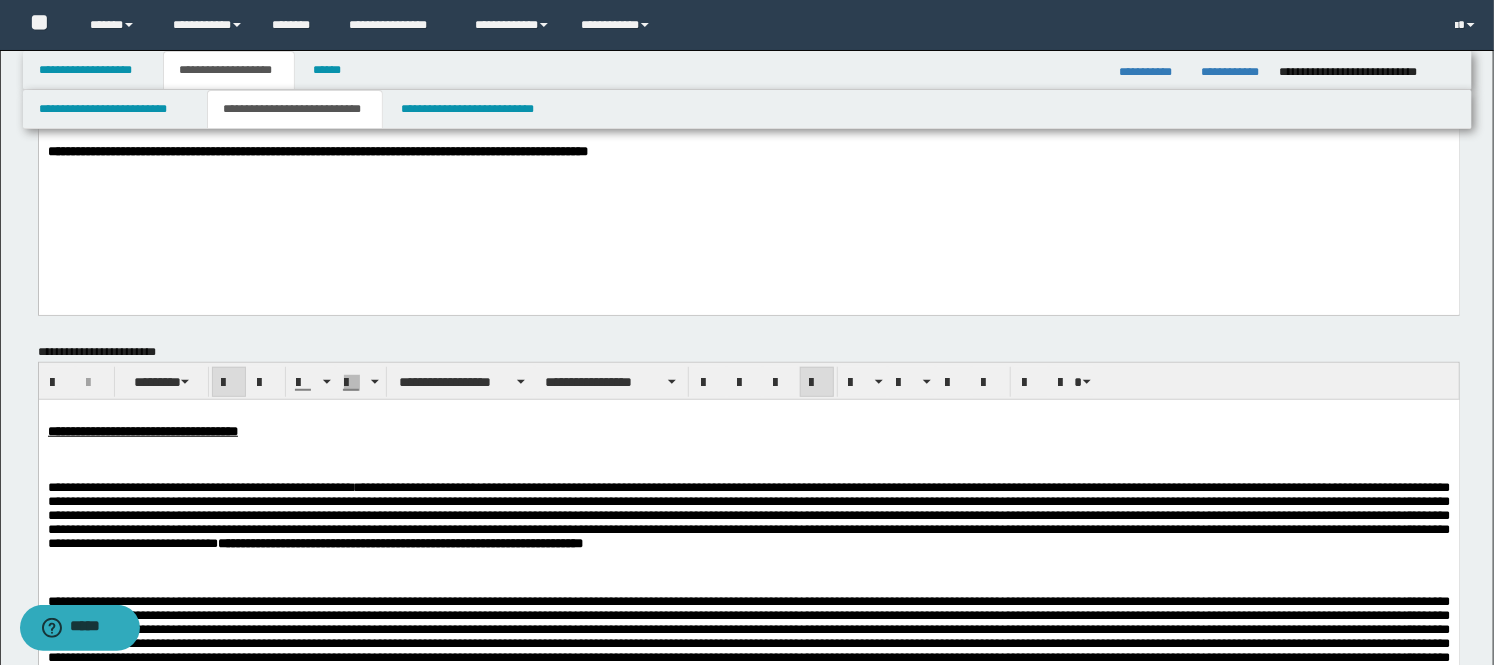 type 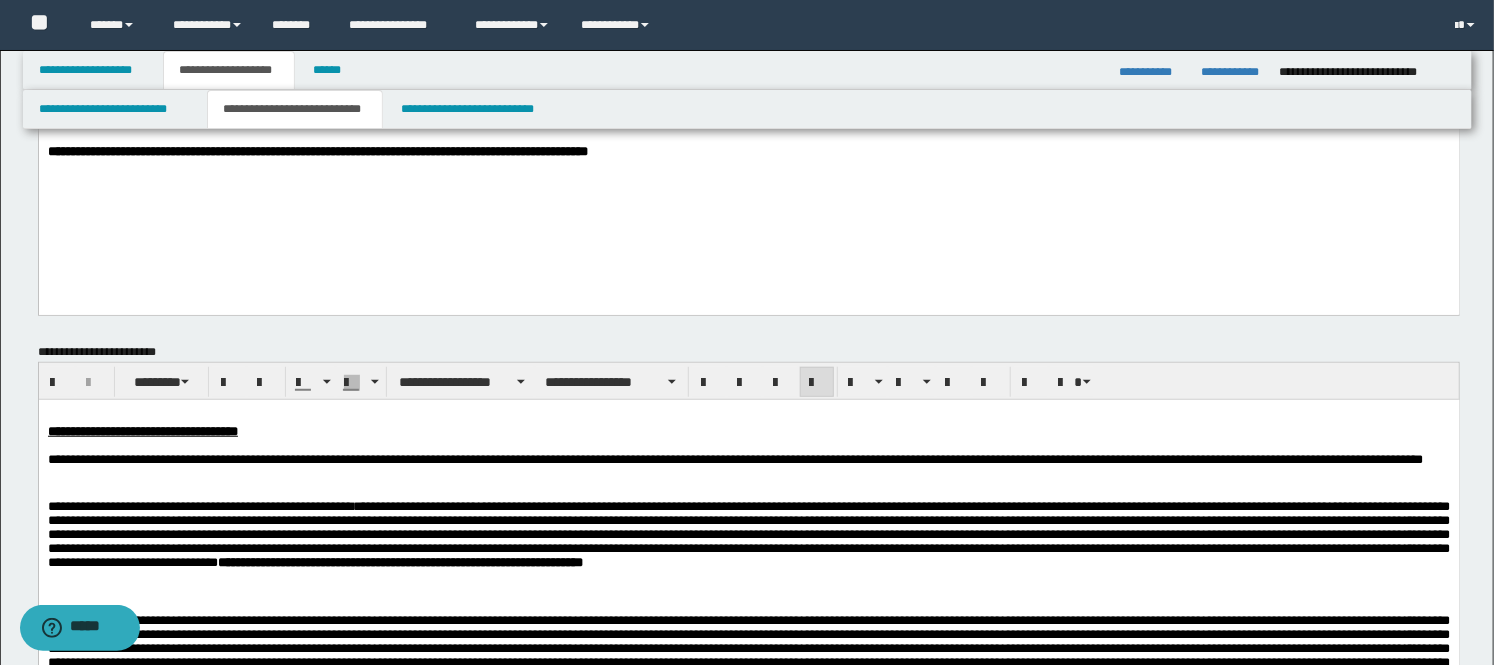 drag, startPoint x: 378, startPoint y: 460, endPoint x: 385, endPoint y: 517, distance: 57.428215 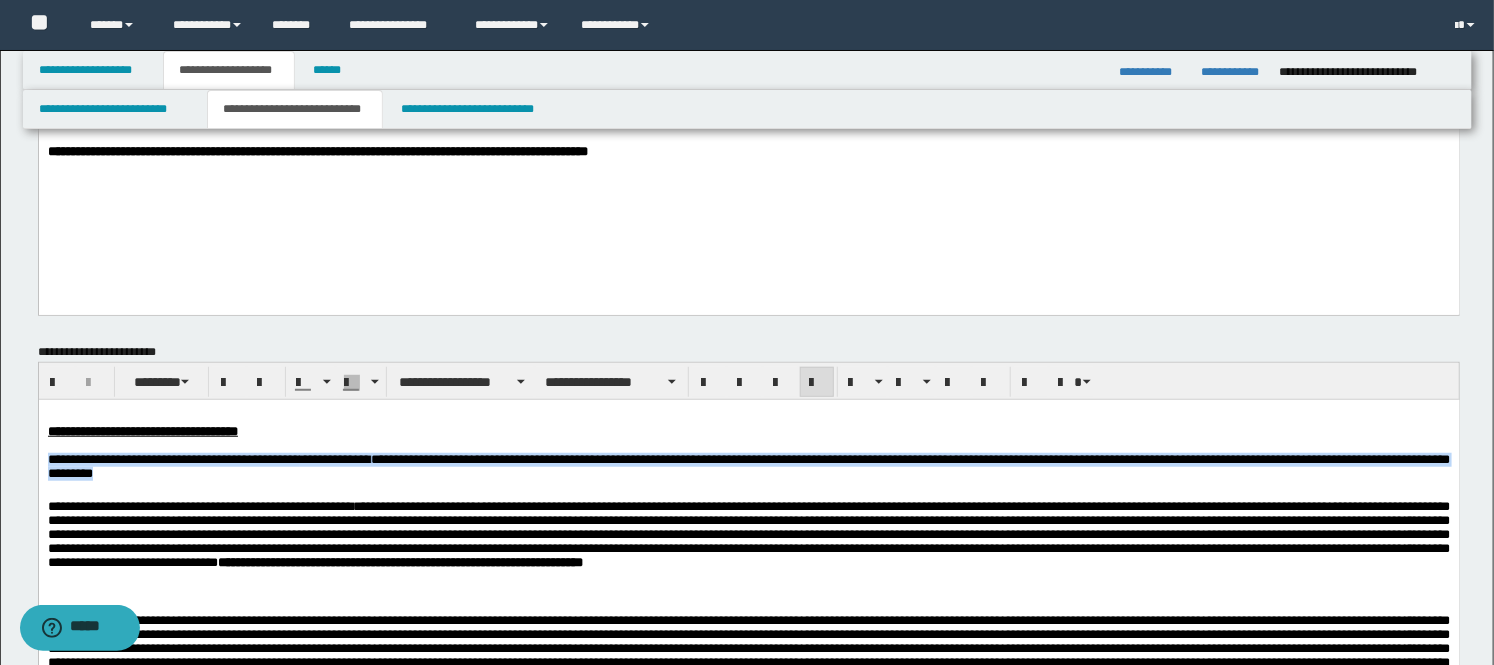 drag, startPoint x: 411, startPoint y: 489, endPoint x: 49, endPoint y: 466, distance: 362.72992 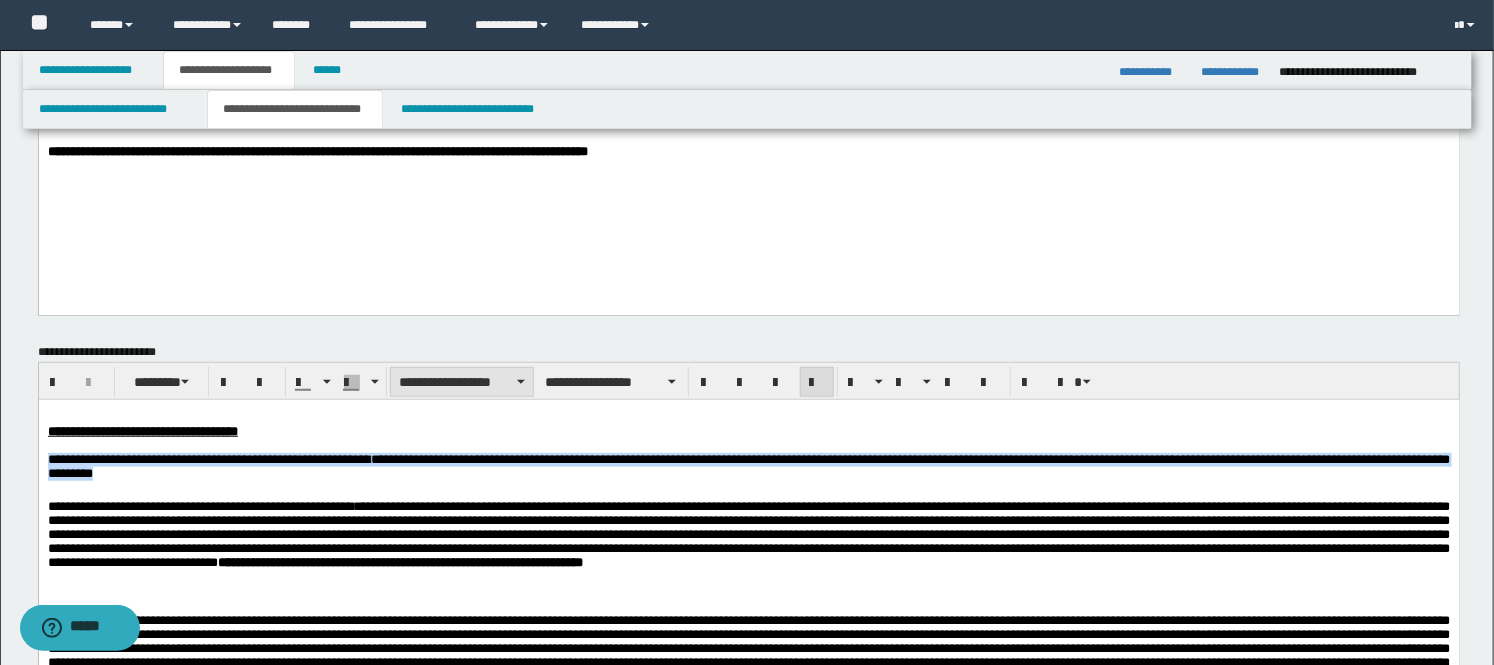 click on "**********" at bounding box center [462, 382] 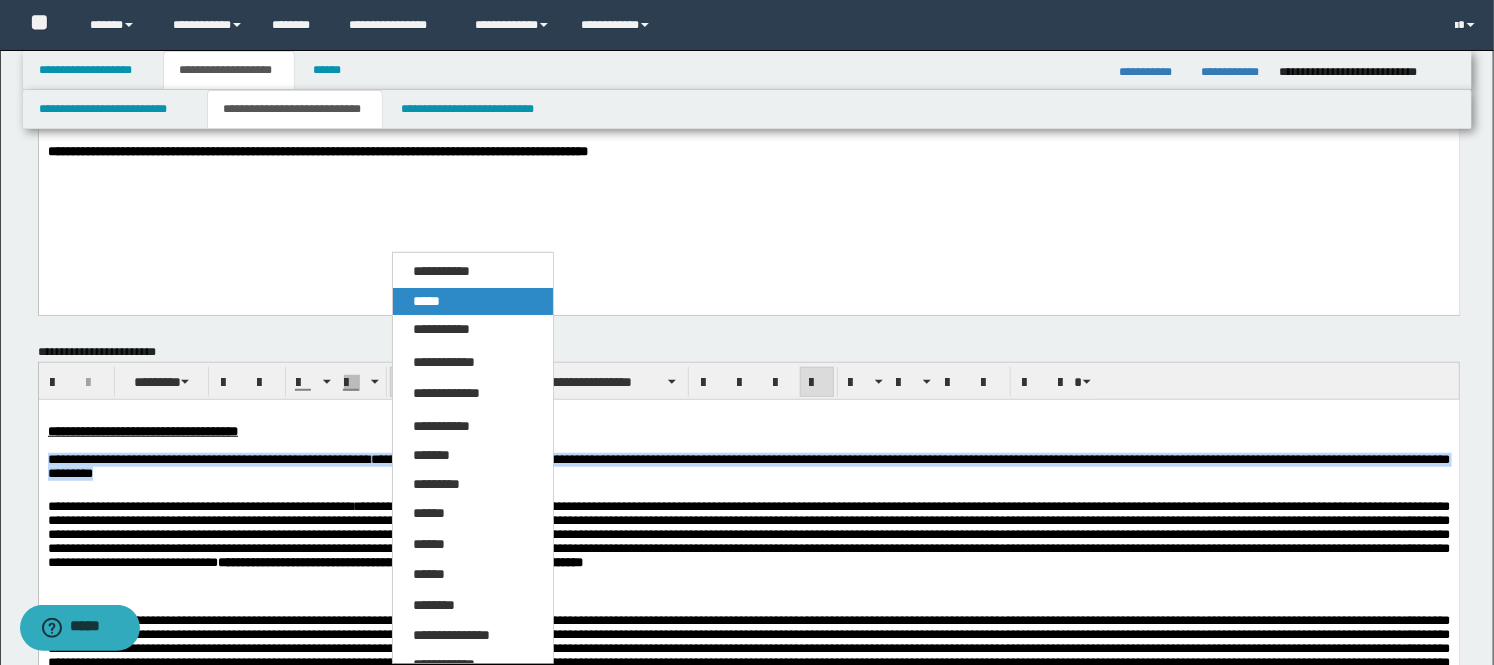 click on "*****" at bounding box center [473, 302] 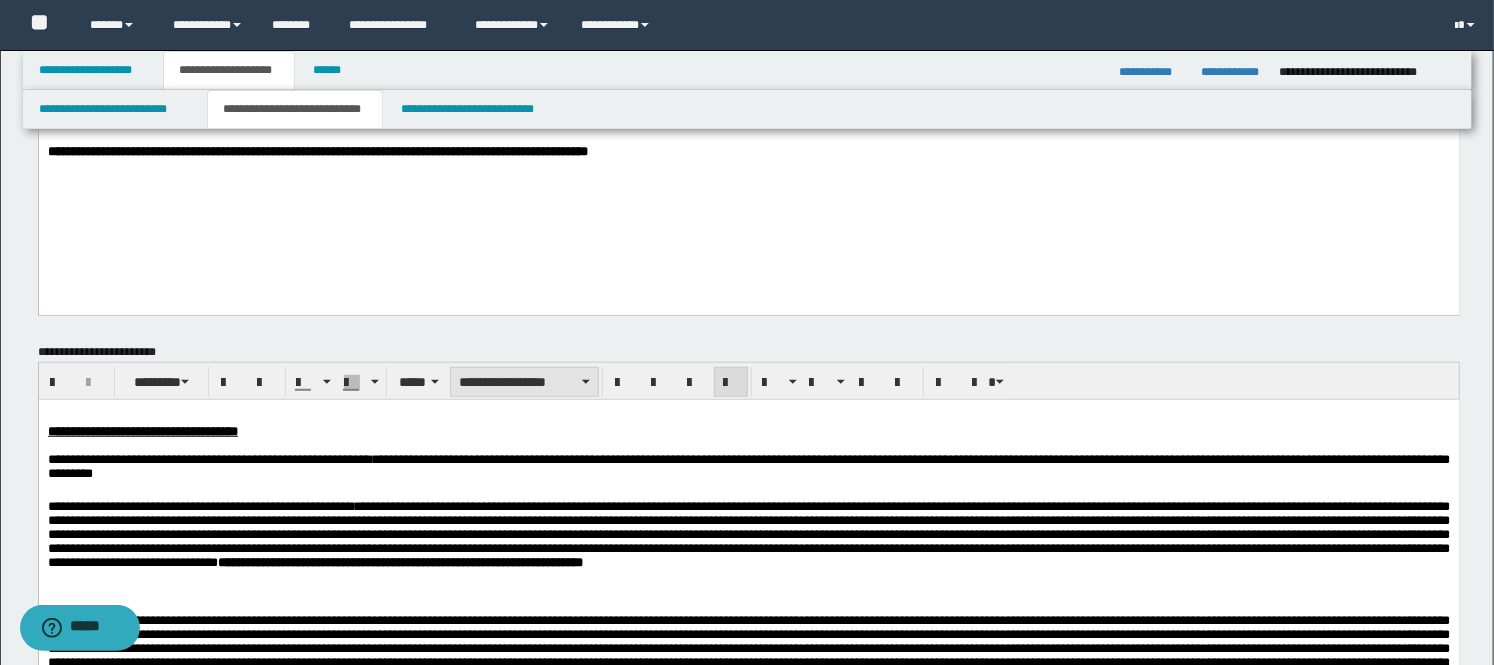 click on "**********" at bounding box center [524, 382] 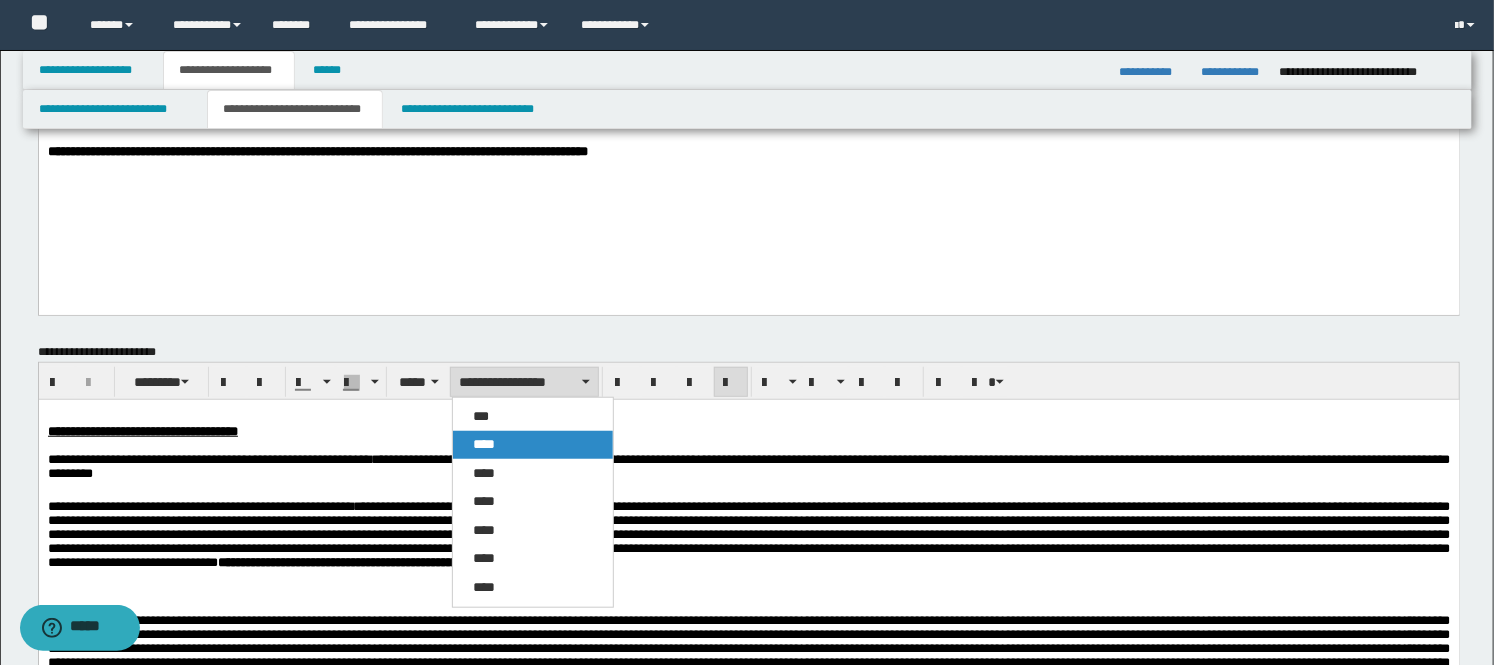 click on "****" at bounding box center (533, 445) 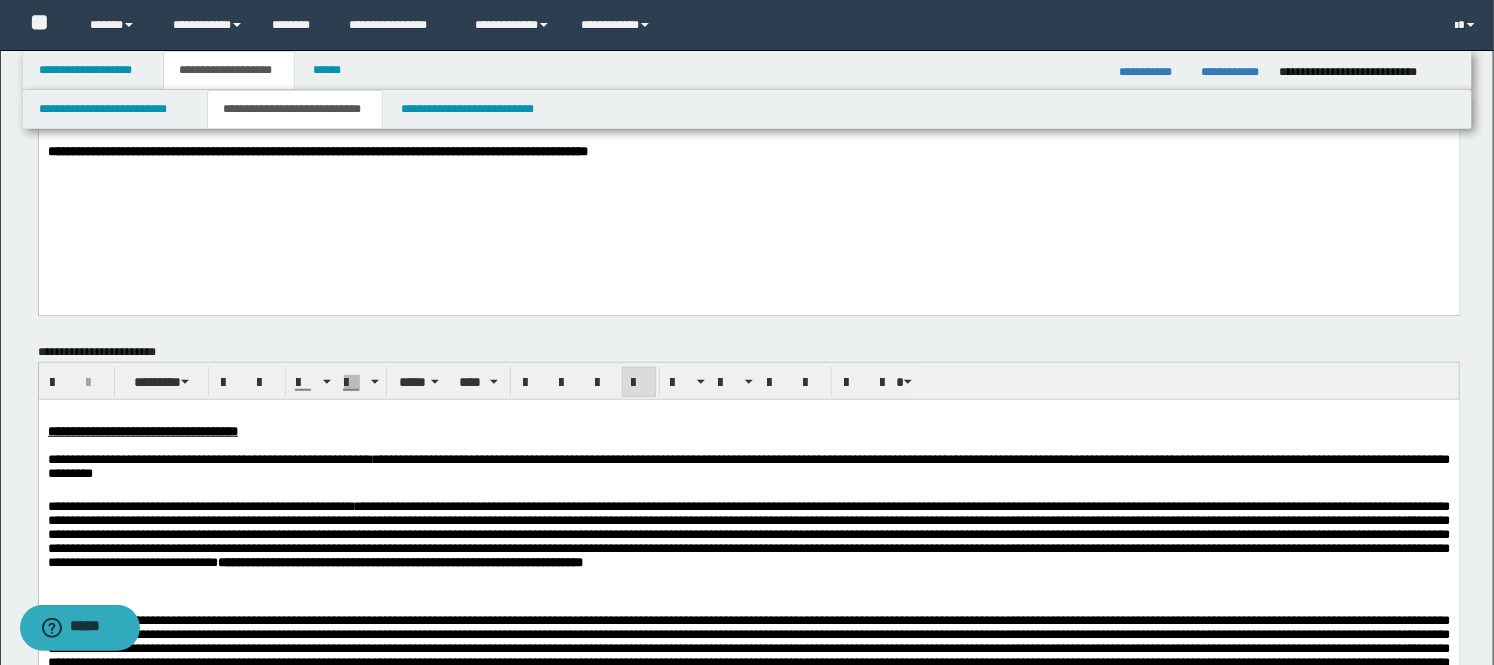 click on "**********" at bounding box center [748, 534] 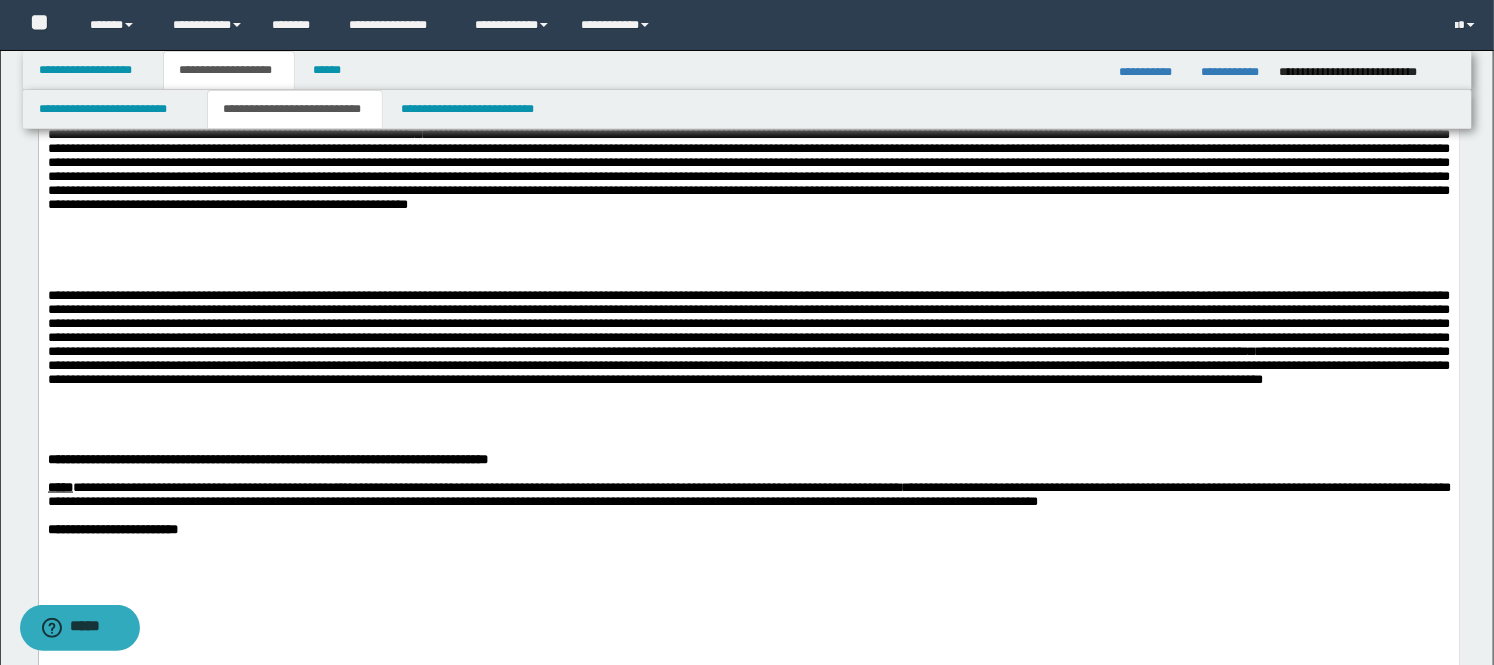 scroll, scrollTop: 1111, scrollLeft: 0, axis: vertical 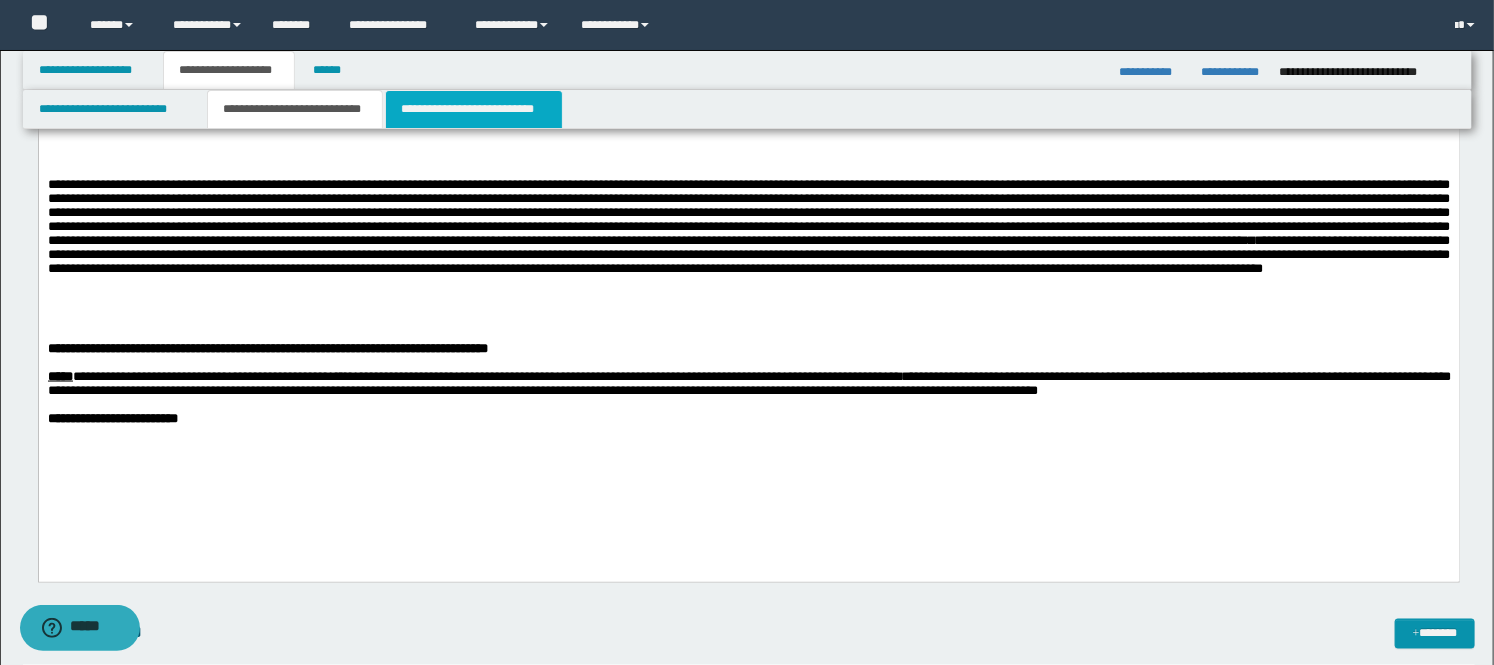 click on "**********" at bounding box center [474, 109] 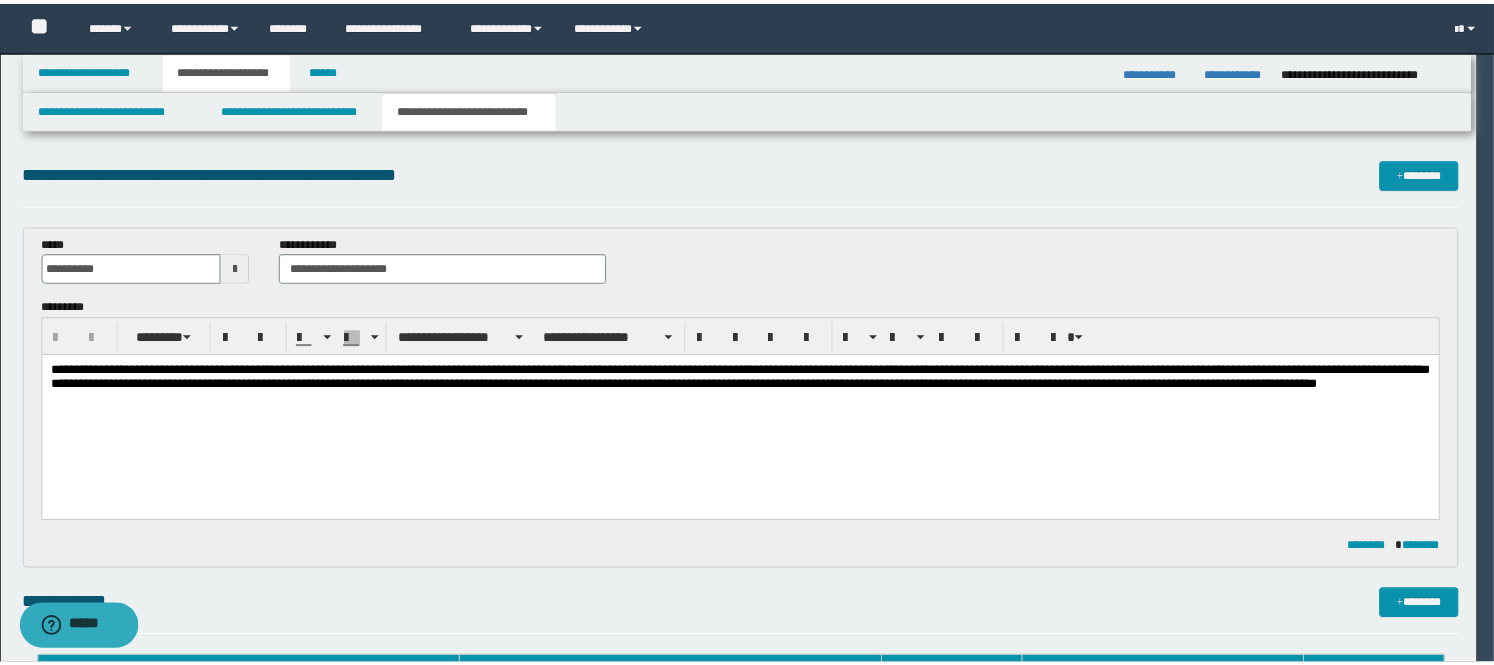scroll, scrollTop: 0, scrollLeft: 0, axis: both 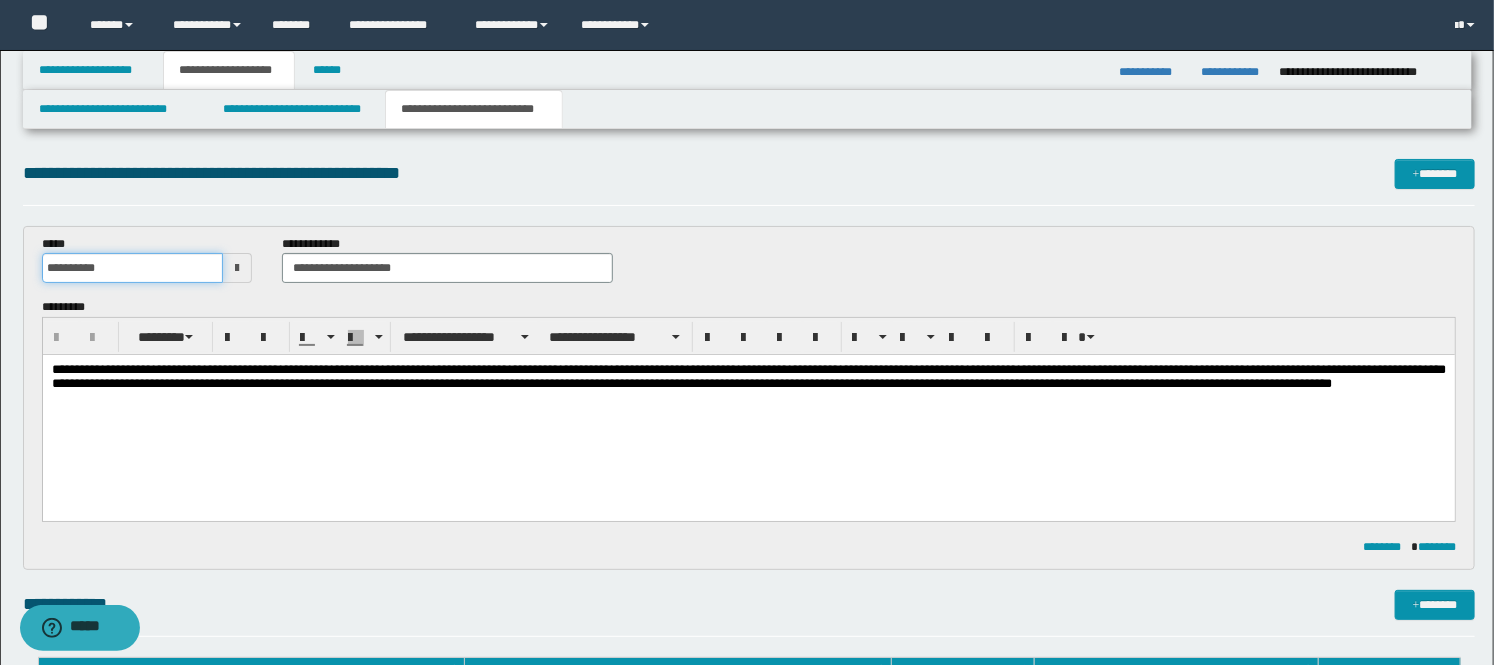 click on "**********" at bounding box center (133, 268) 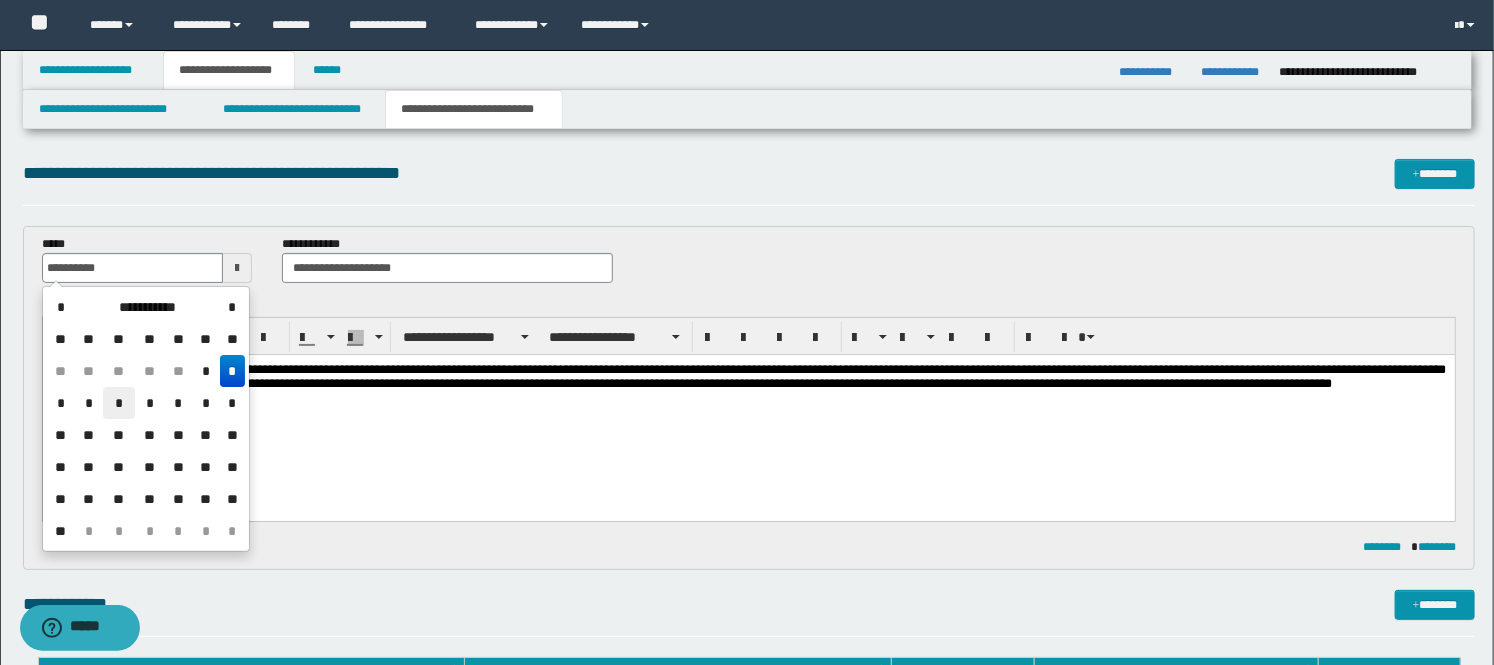 click on "*" at bounding box center (119, 403) 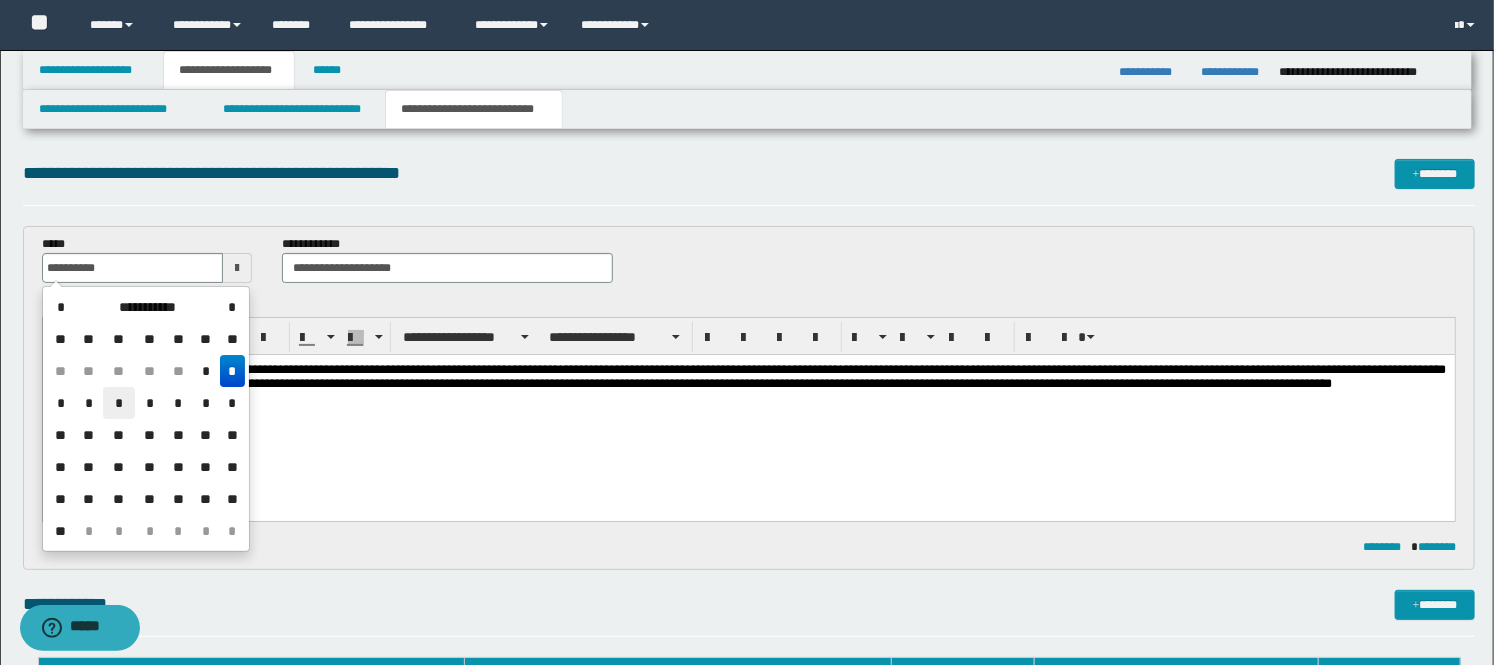 type on "**********" 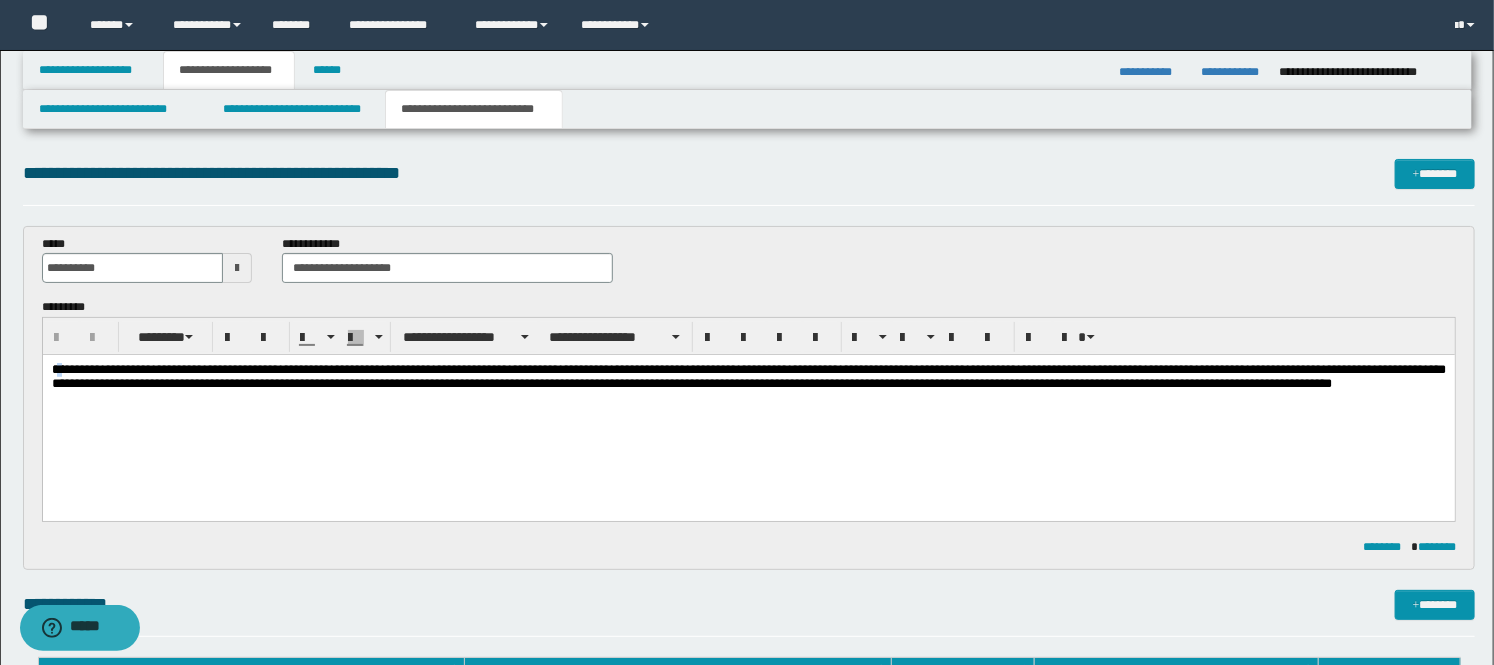 click on "**********" at bounding box center (748, 376) 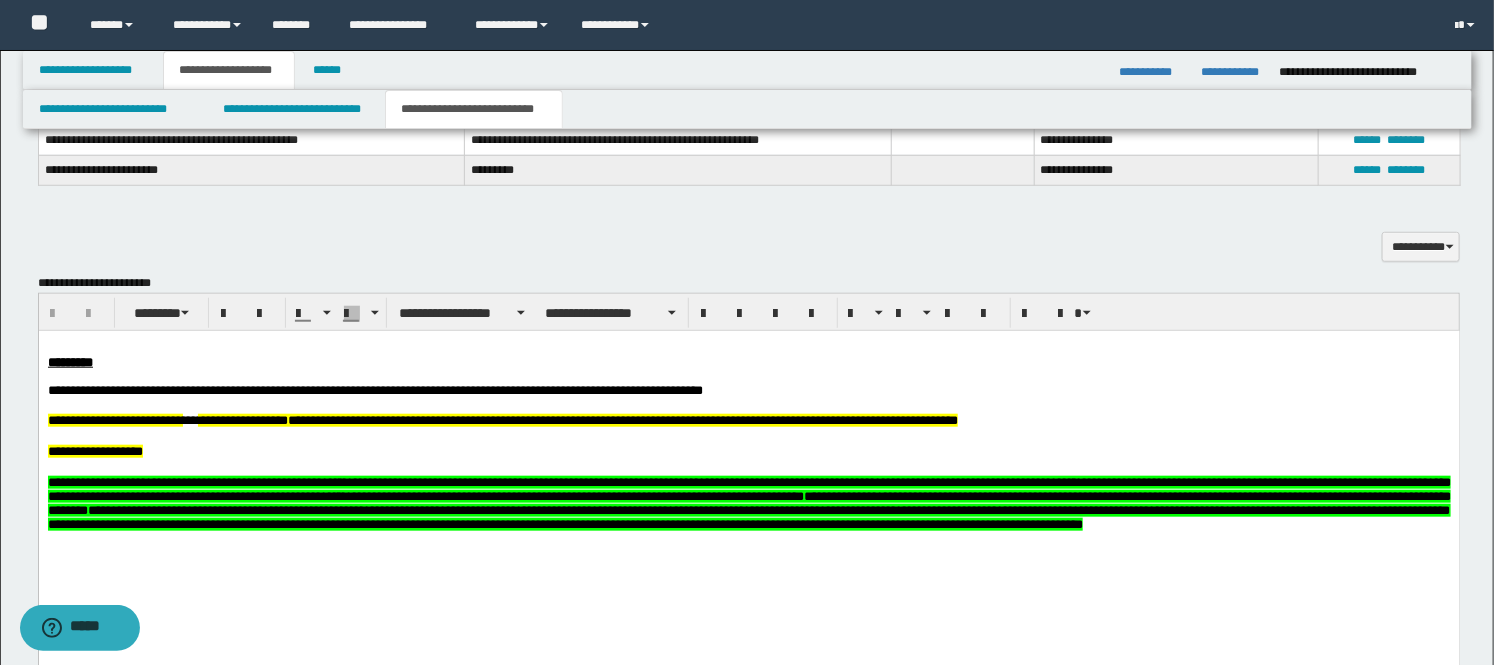 scroll, scrollTop: 1000, scrollLeft: 0, axis: vertical 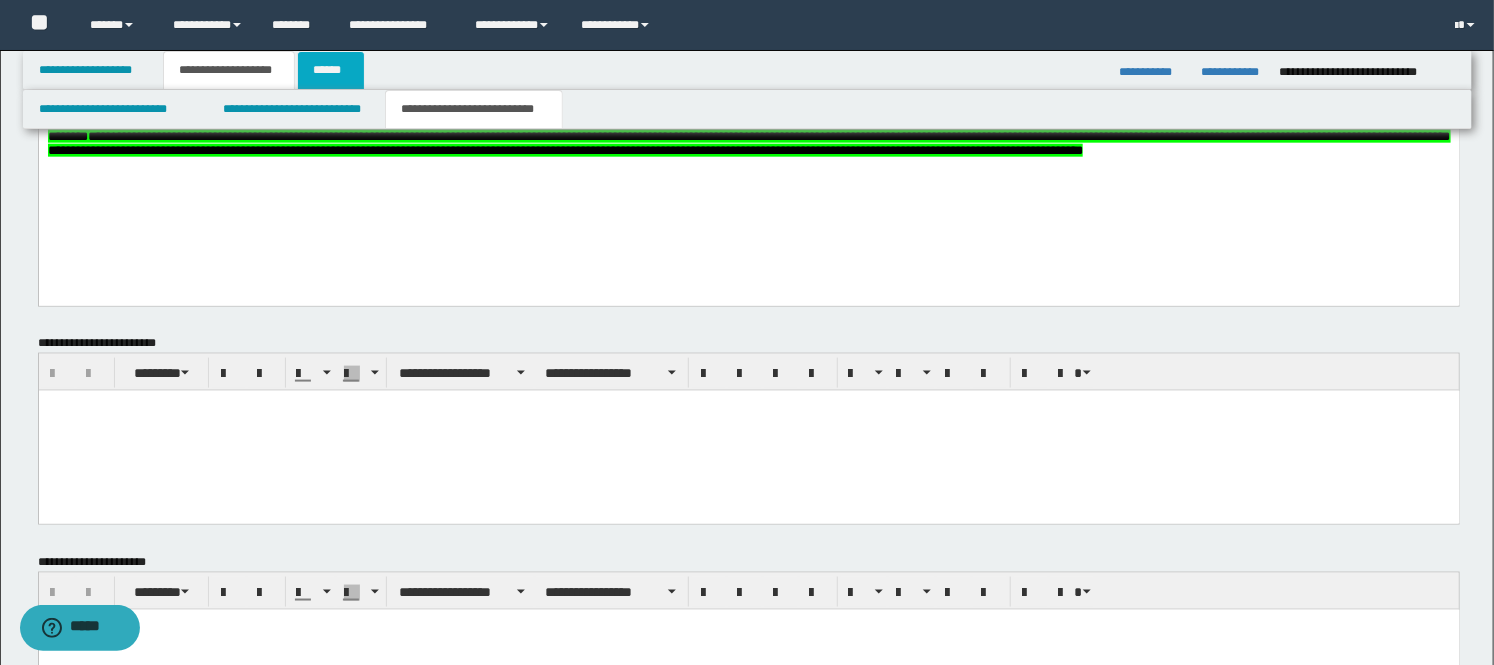 click on "******" at bounding box center [331, 70] 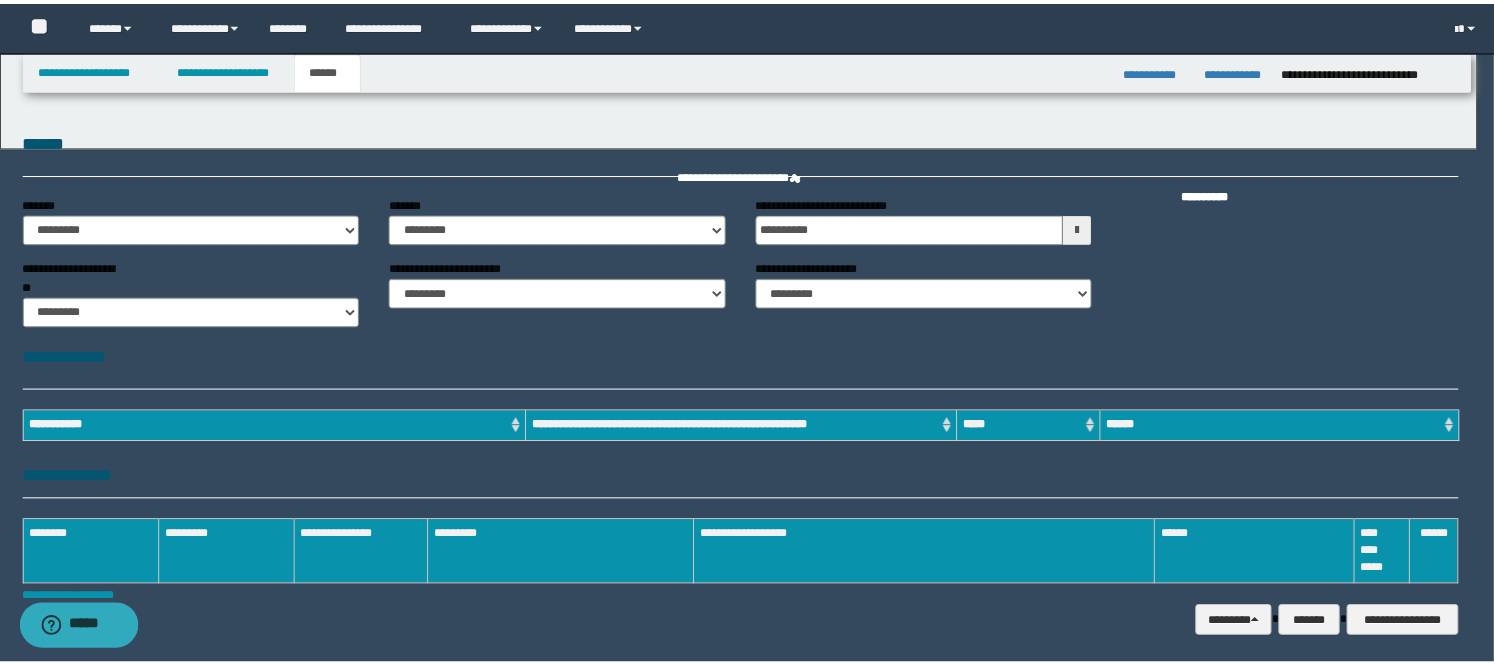 scroll, scrollTop: 0, scrollLeft: 0, axis: both 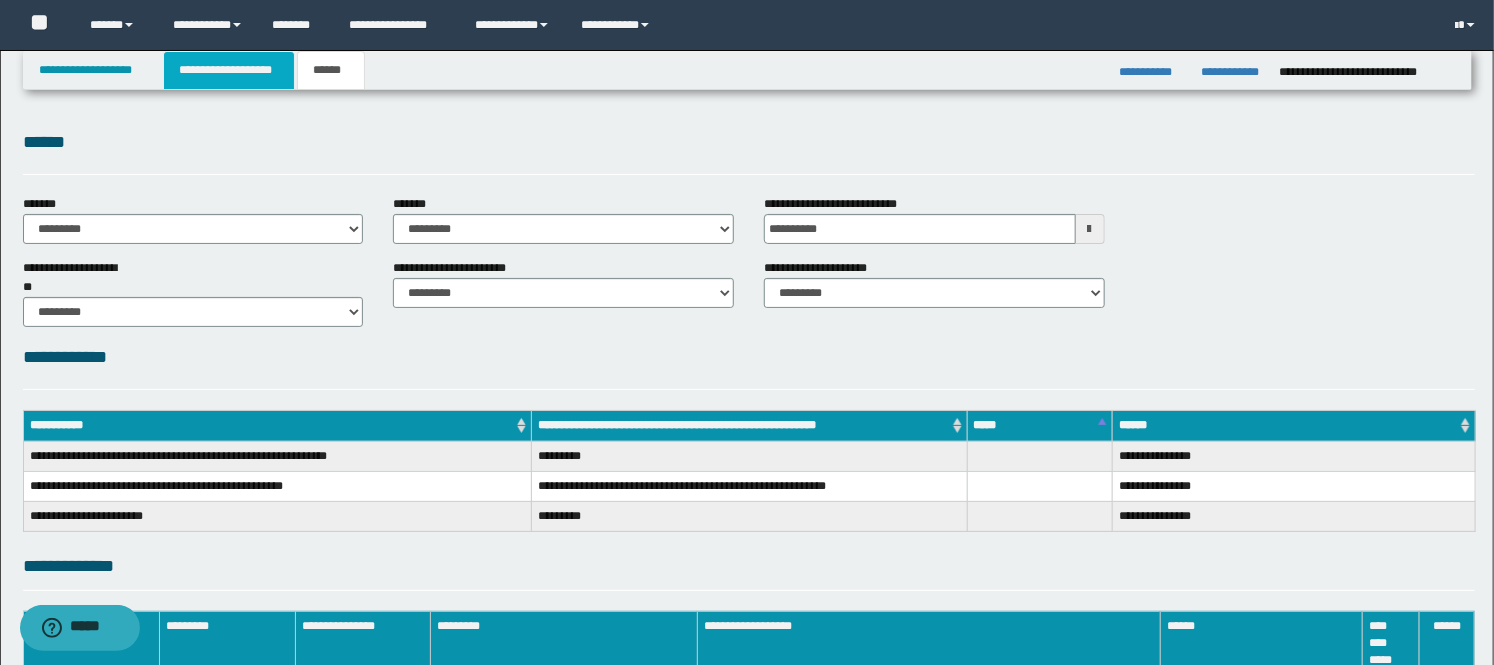 click on "**********" at bounding box center [229, 70] 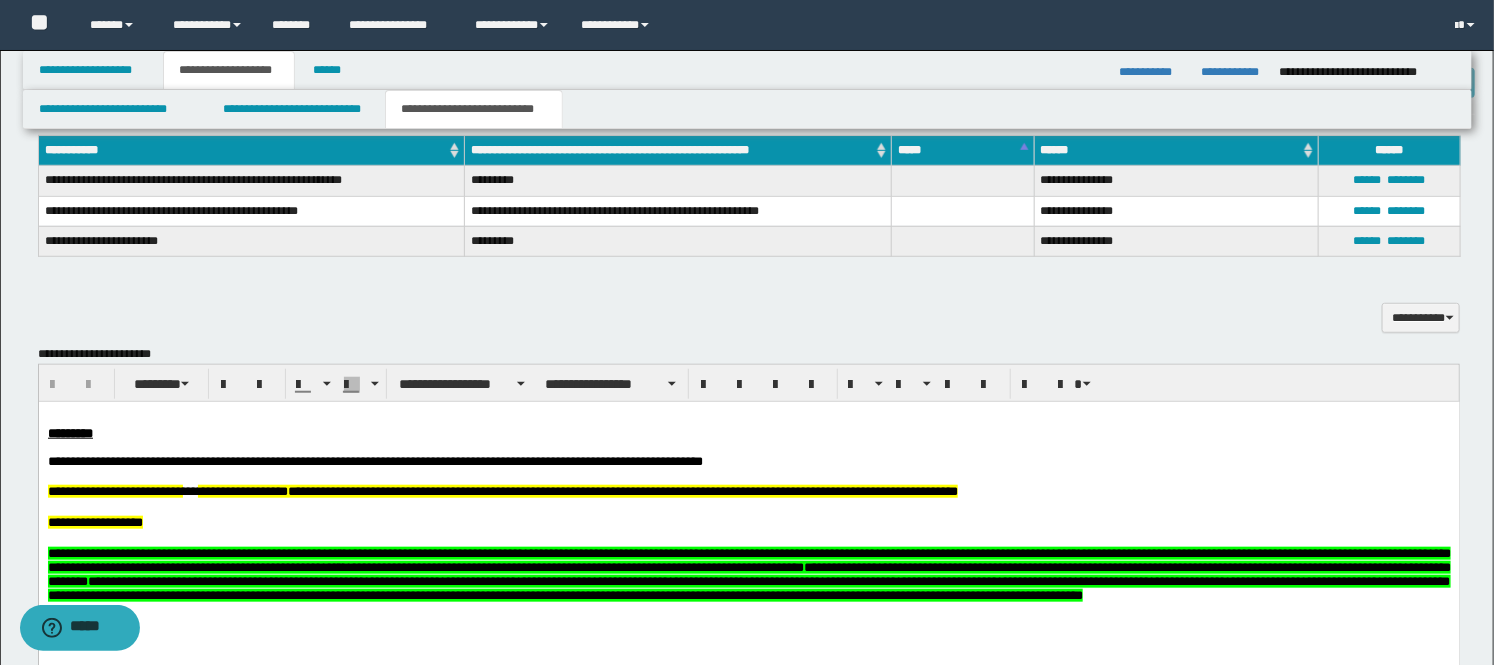 scroll, scrollTop: 666, scrollLeft: 0, axis: vertical 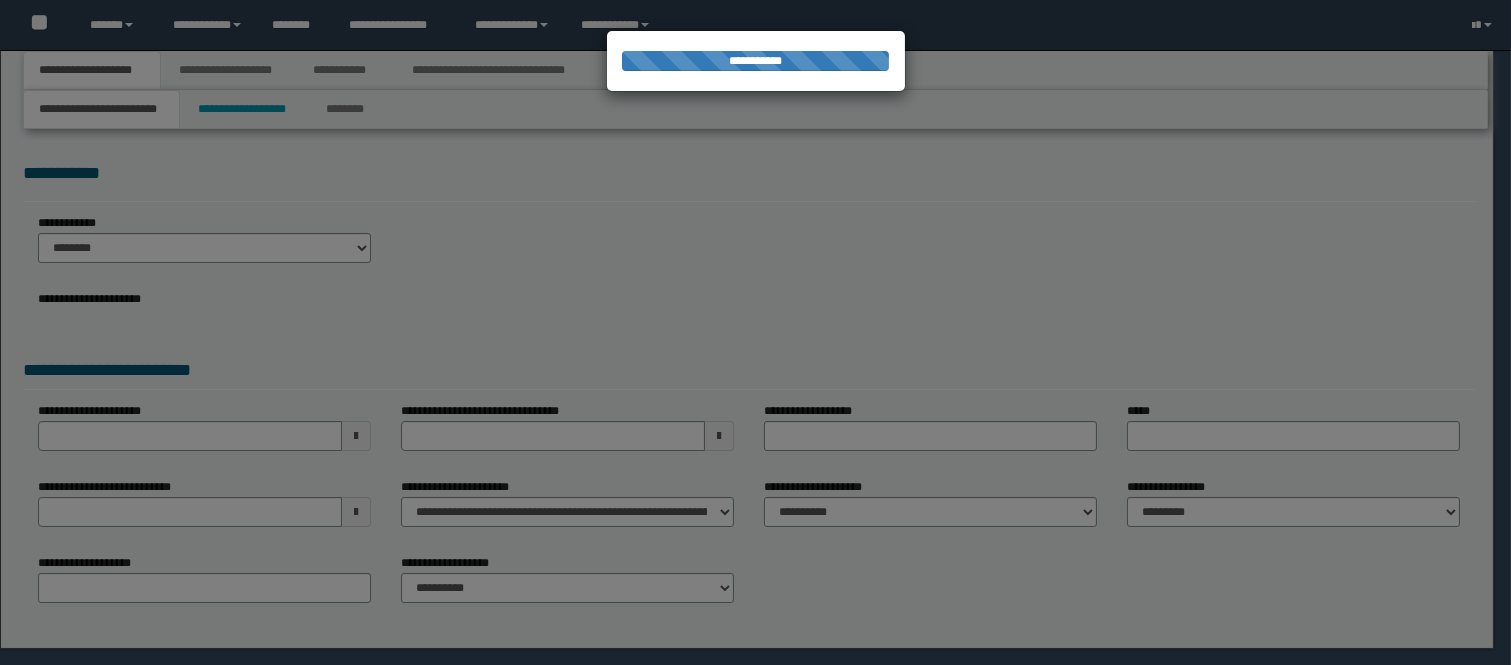 select on "*" 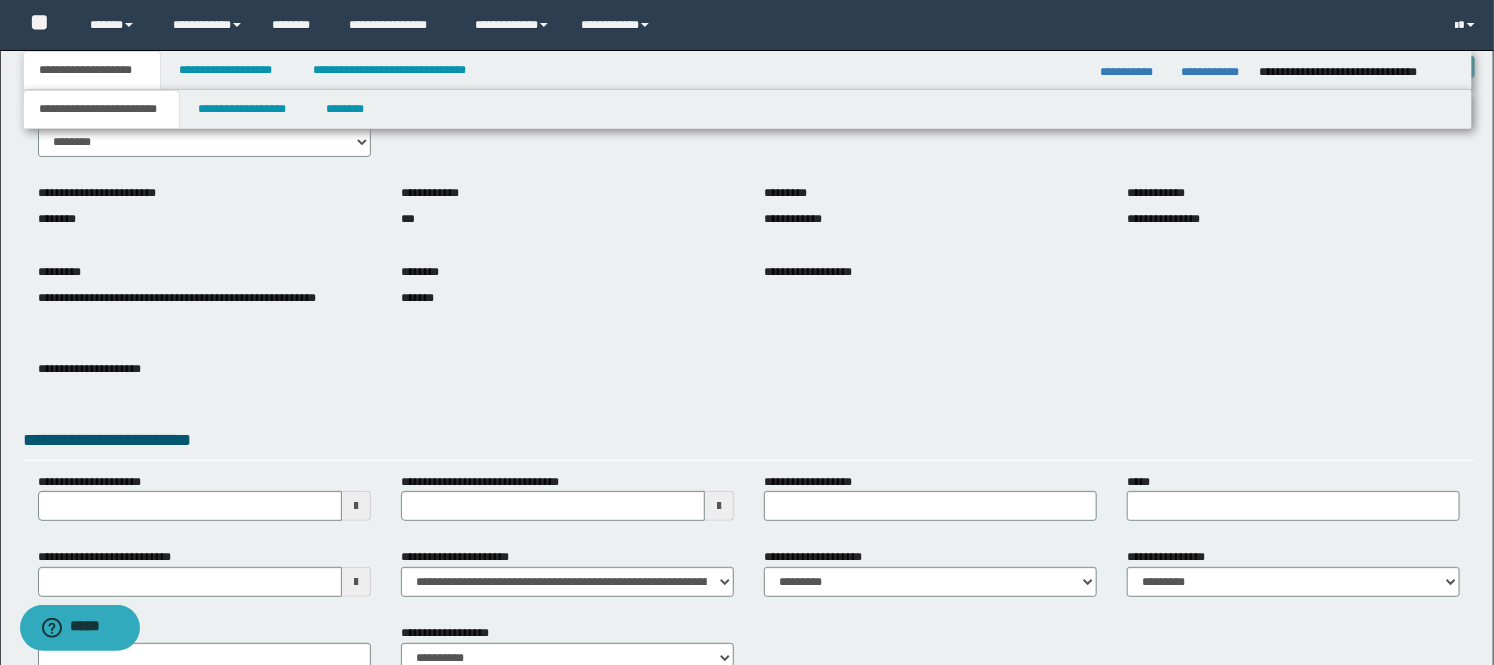 scroll, scrollTop: 222, scrollLeft: 0, axis: vertical 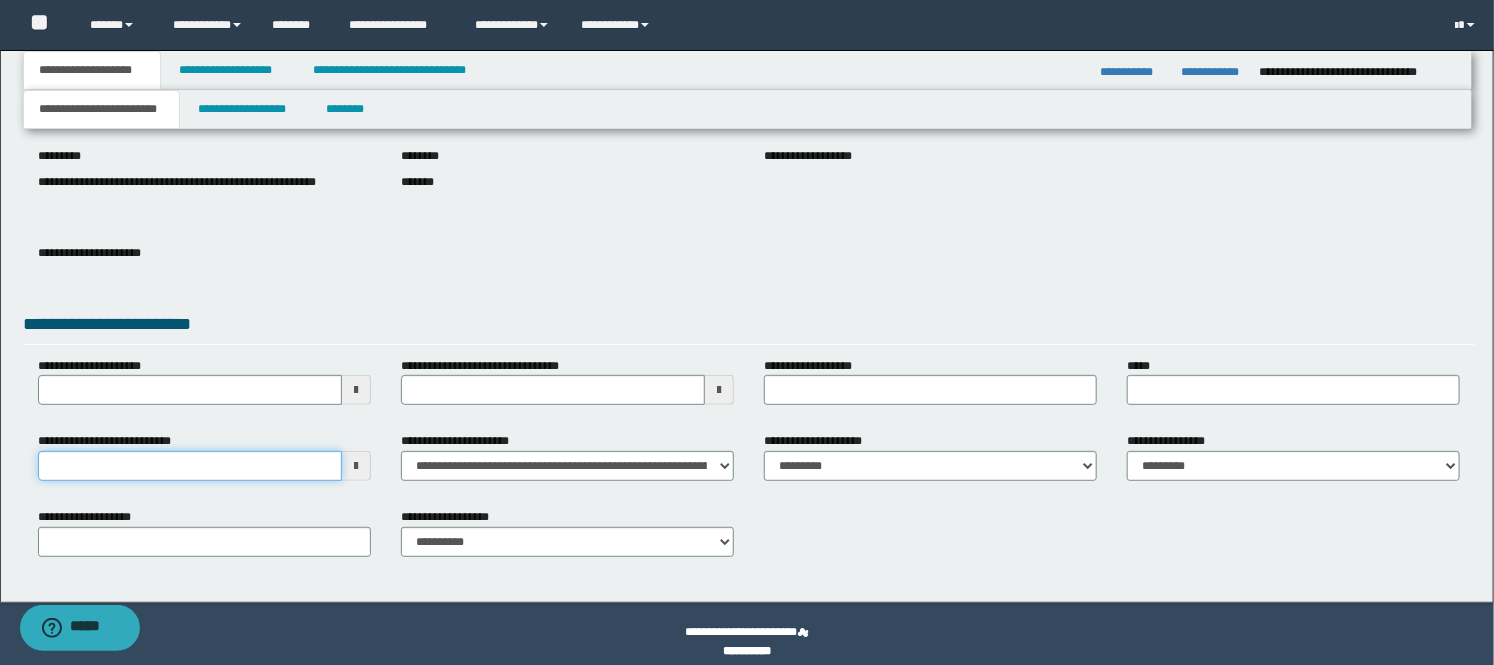 click on "**********" at bounding box center (190, 466) 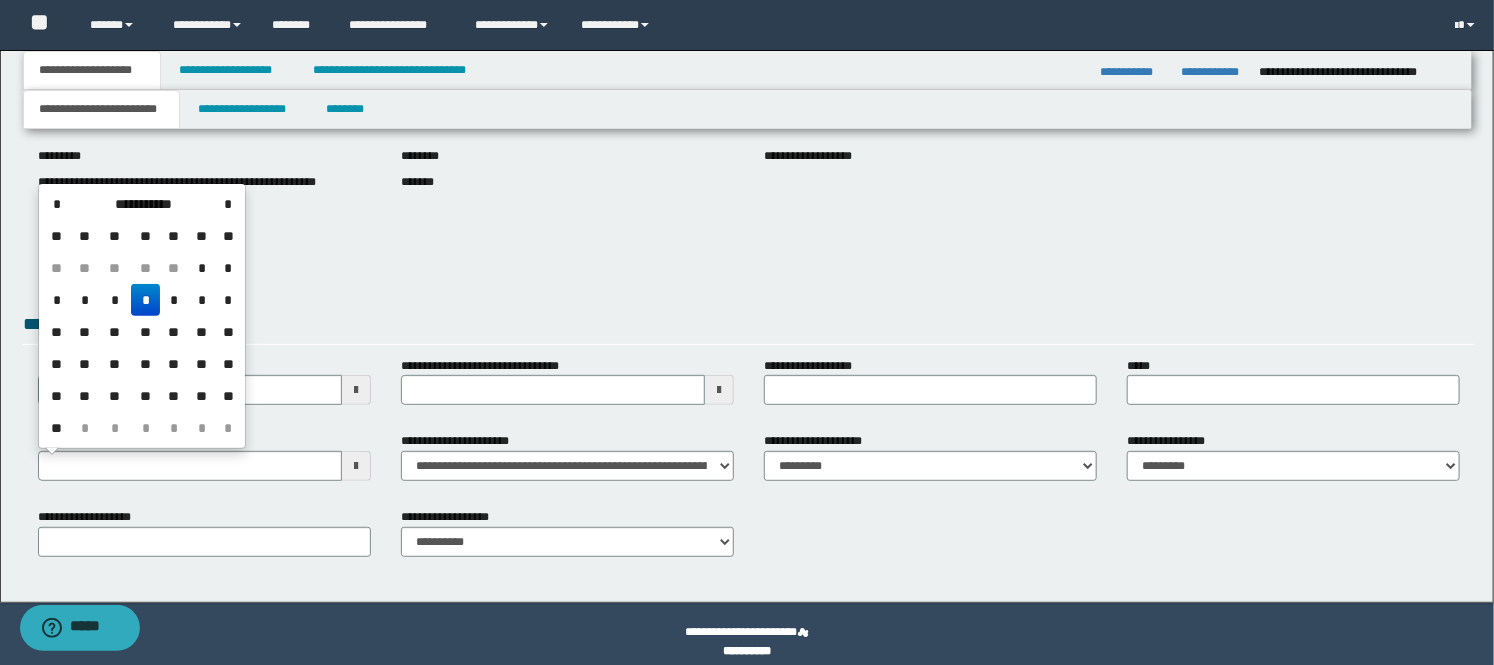 click on "*" at bounding box center [145, 300] 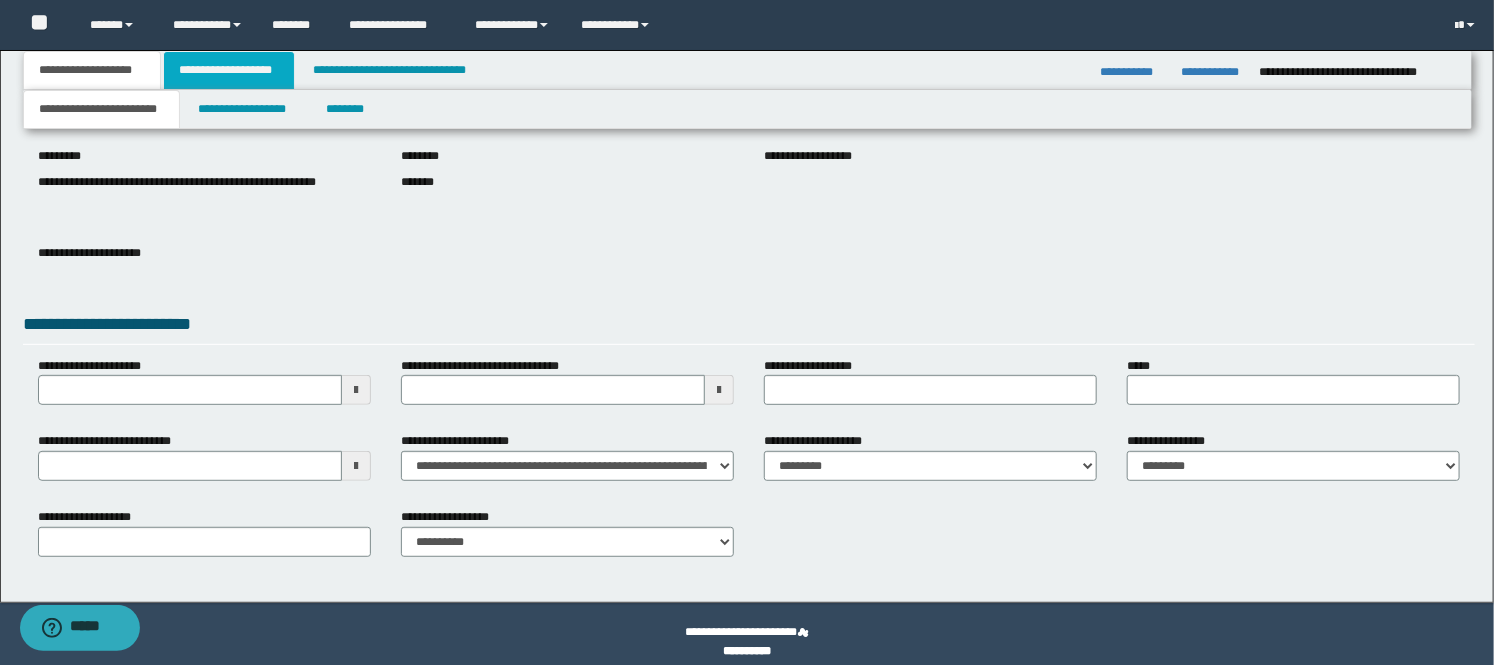 click on "**********" at bounding box center (229, 70) 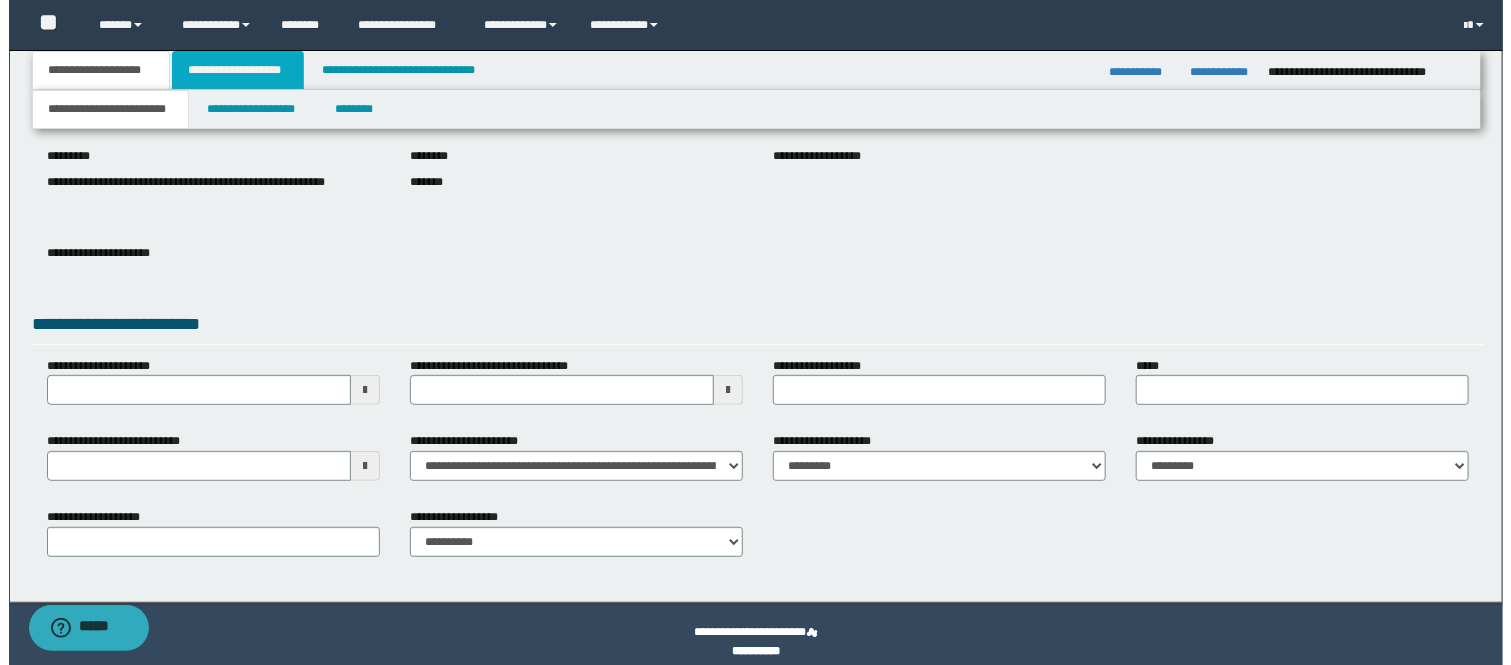 scroll, scrollTop: 0, scrollLeft: 0, axis: both 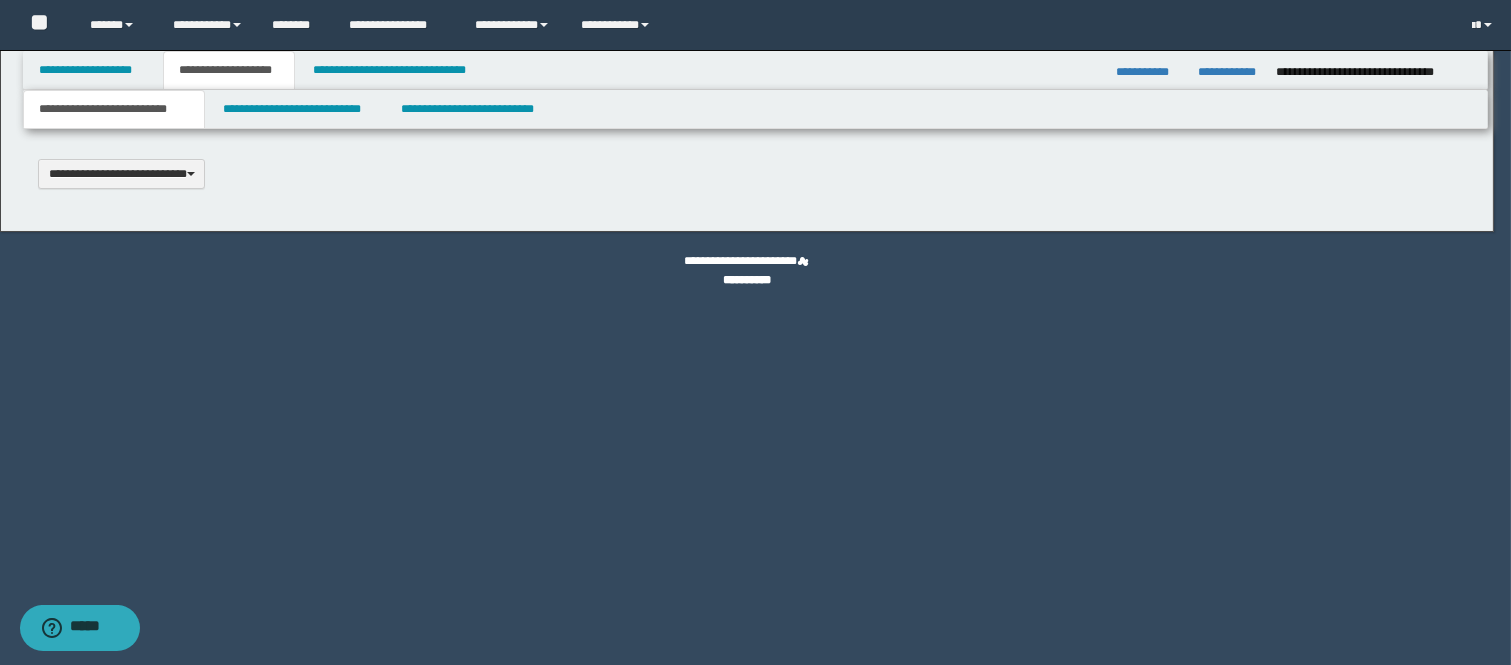 type 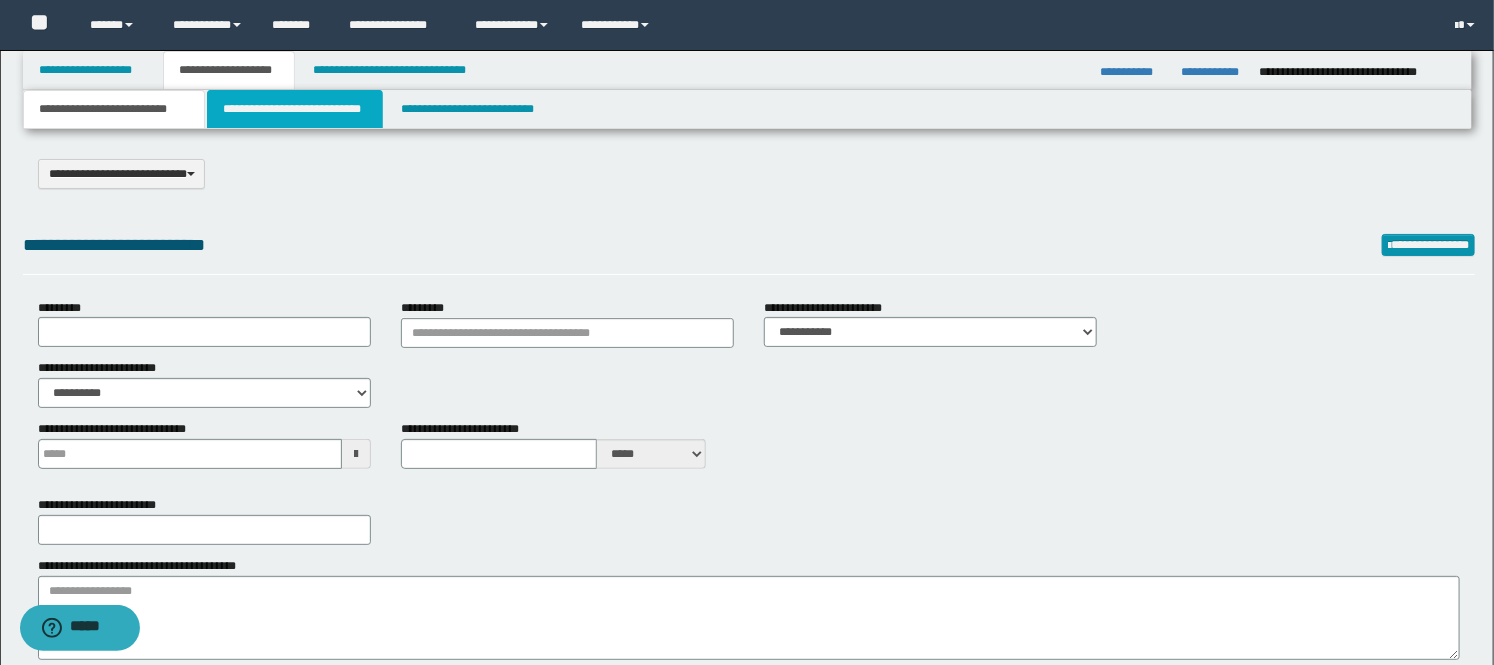 click on "**********" at bounding box center [295, 109] 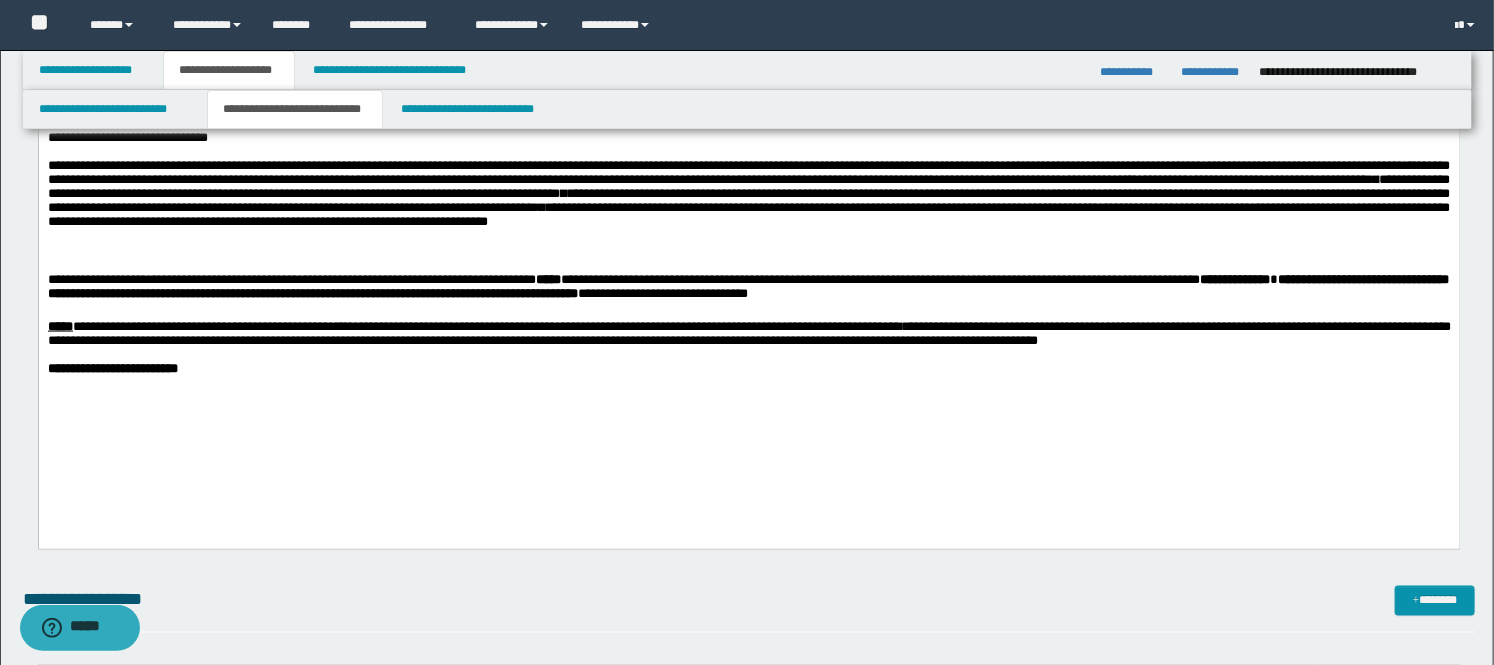 scroll, scrollTop: 1222, scrollLeft: 0, axis: vertical 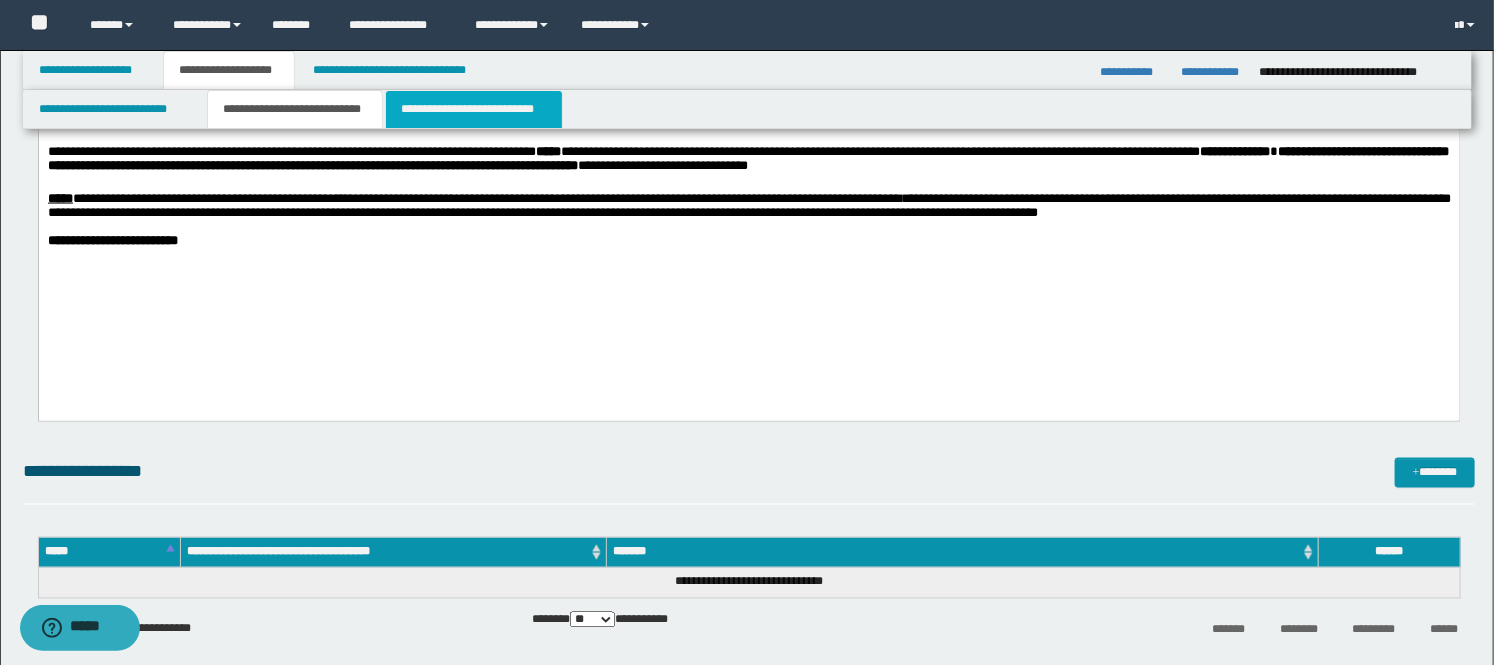 click on "**********" at bounding box center [474, 109] 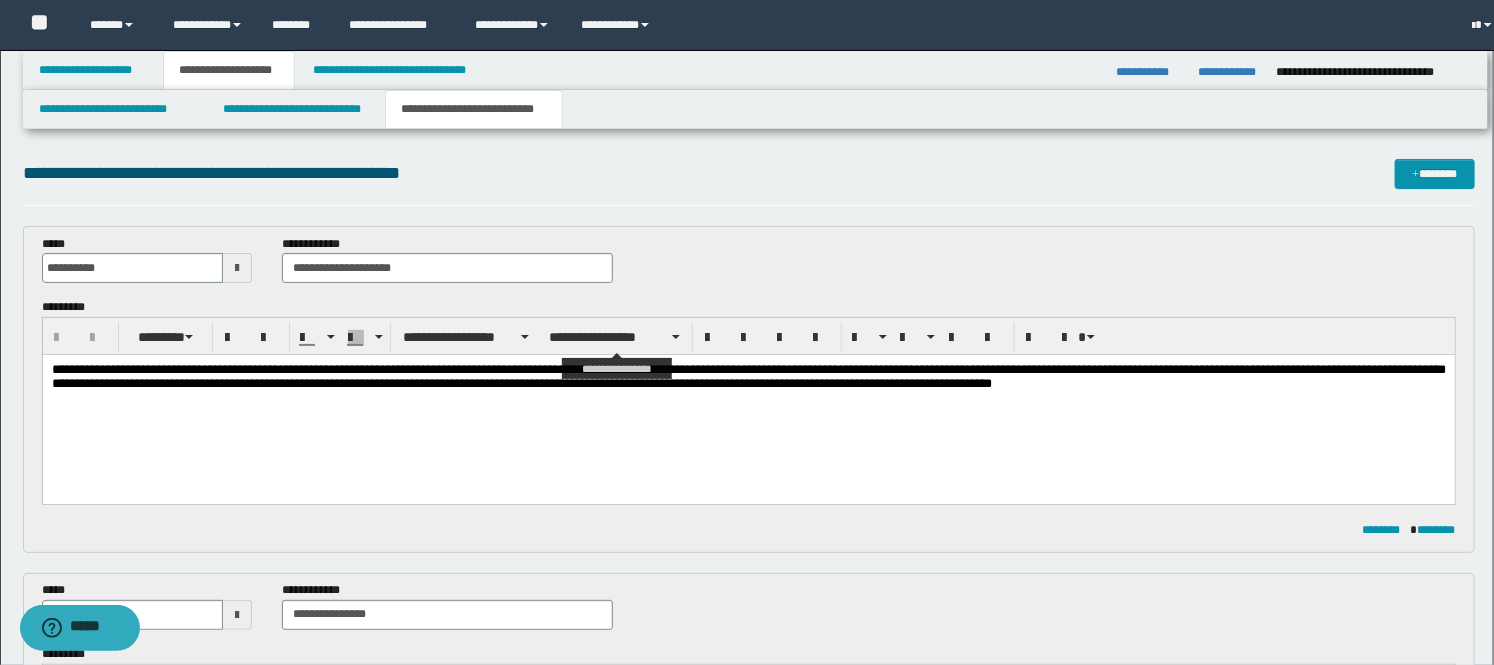 scroll, scrollTop: 0, scrollLeft: 0, axis: both 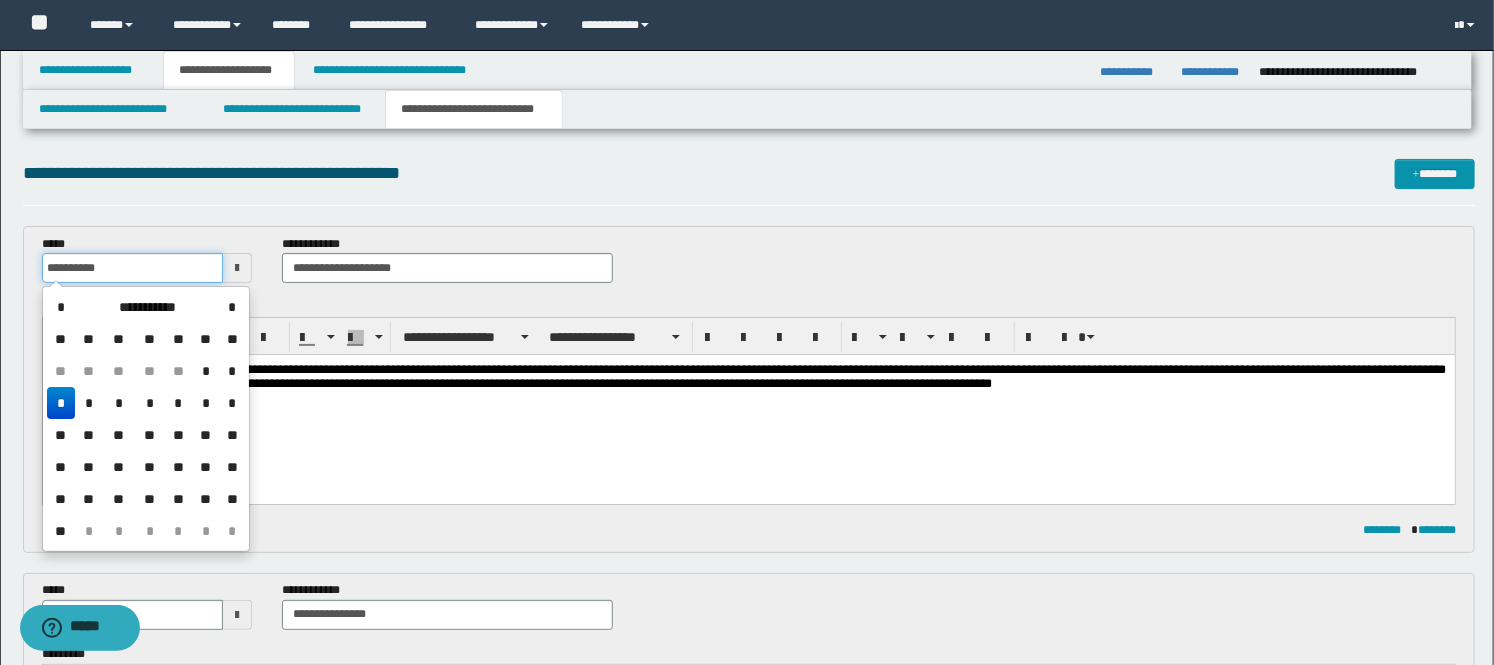 click on "**********" at bounding box center [133, 268] 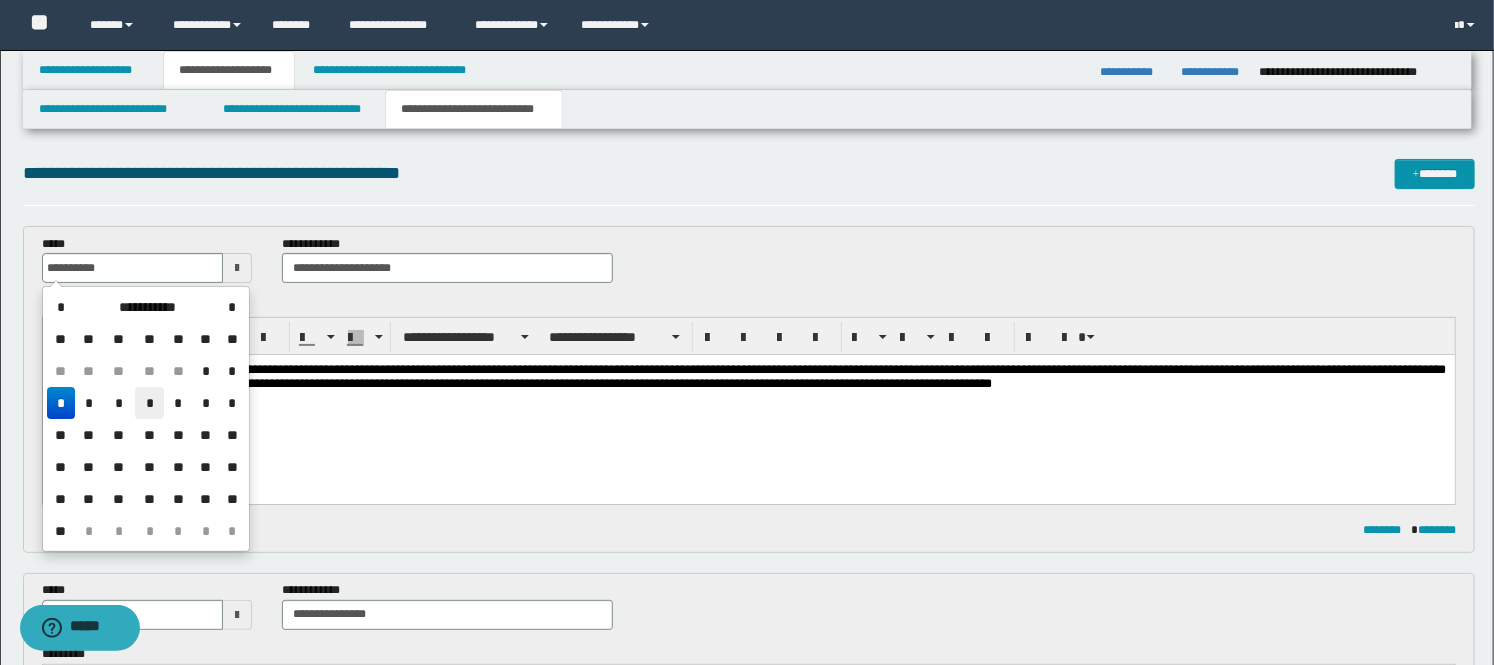 click on "*" at bounding box center [149, 403] 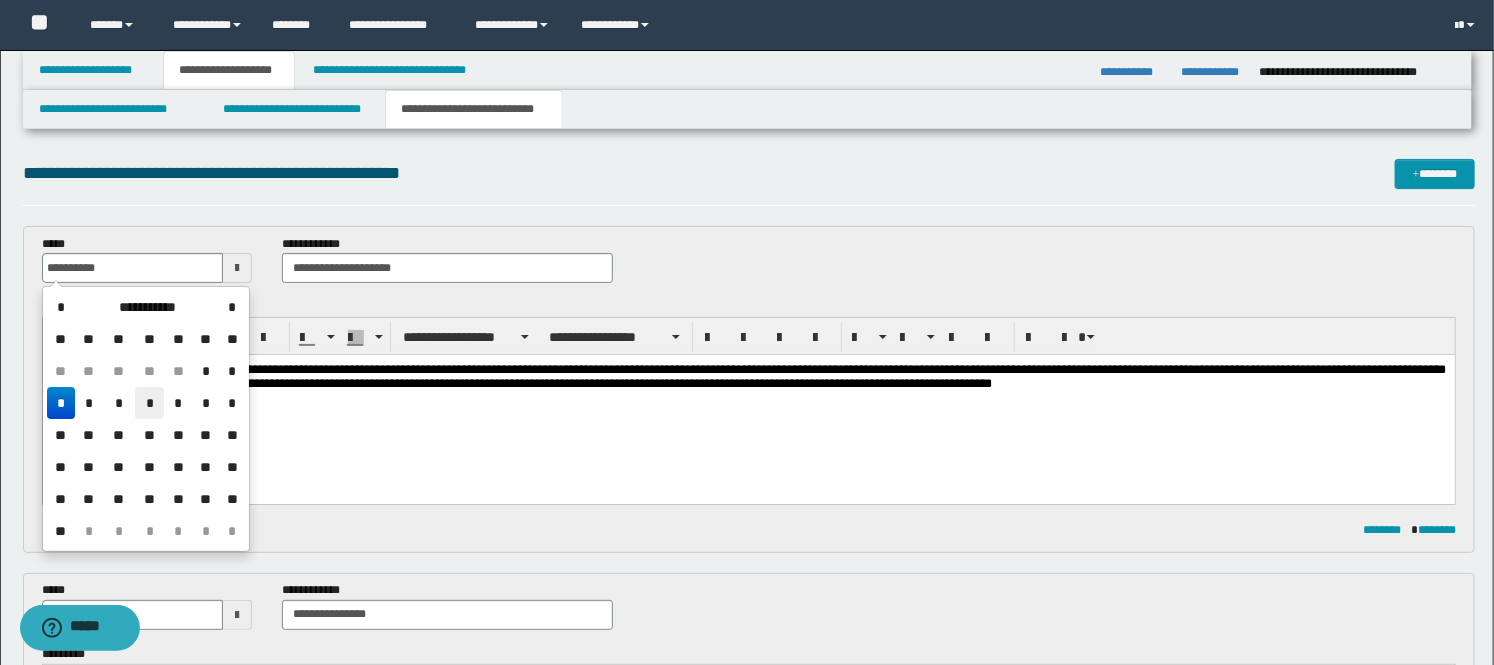 type on "**********" 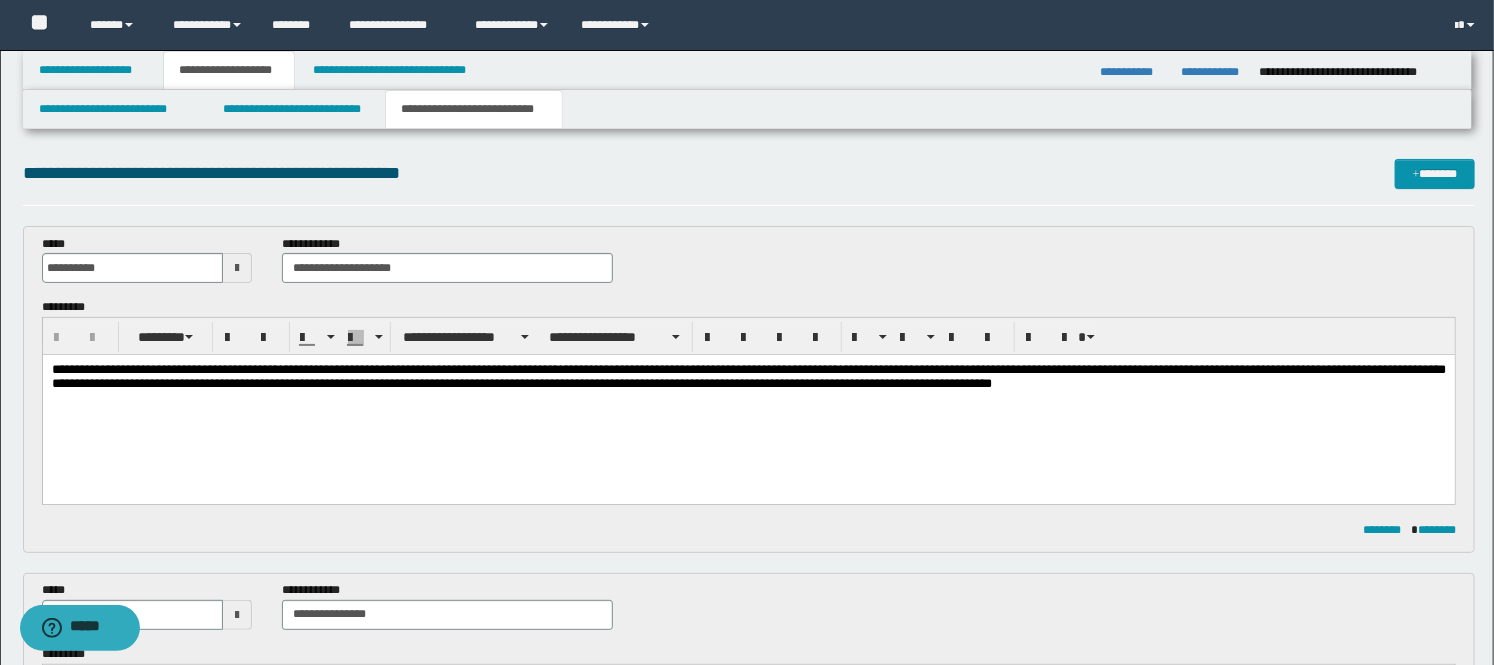 click on "**********" at bounding box center [748, 376] 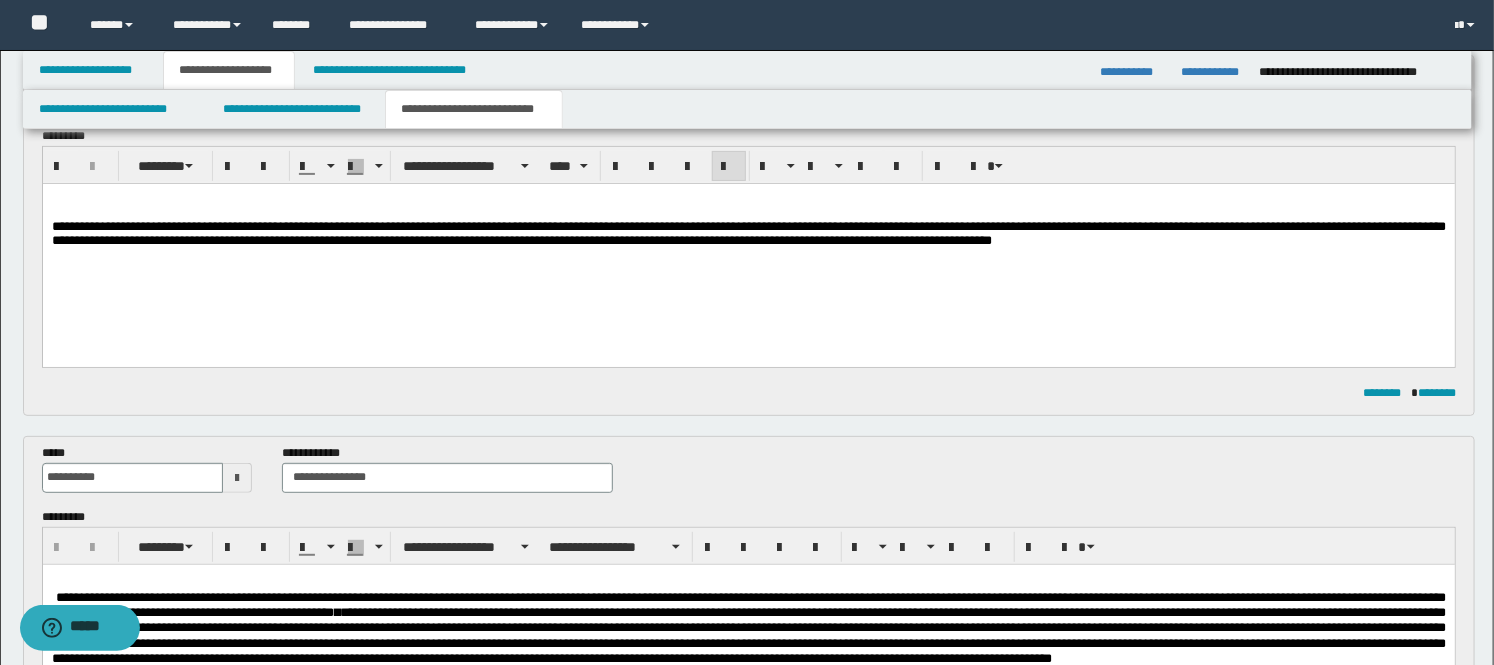 scroll, scrollTop: 222, scrollLeft: 0, axis: vertical 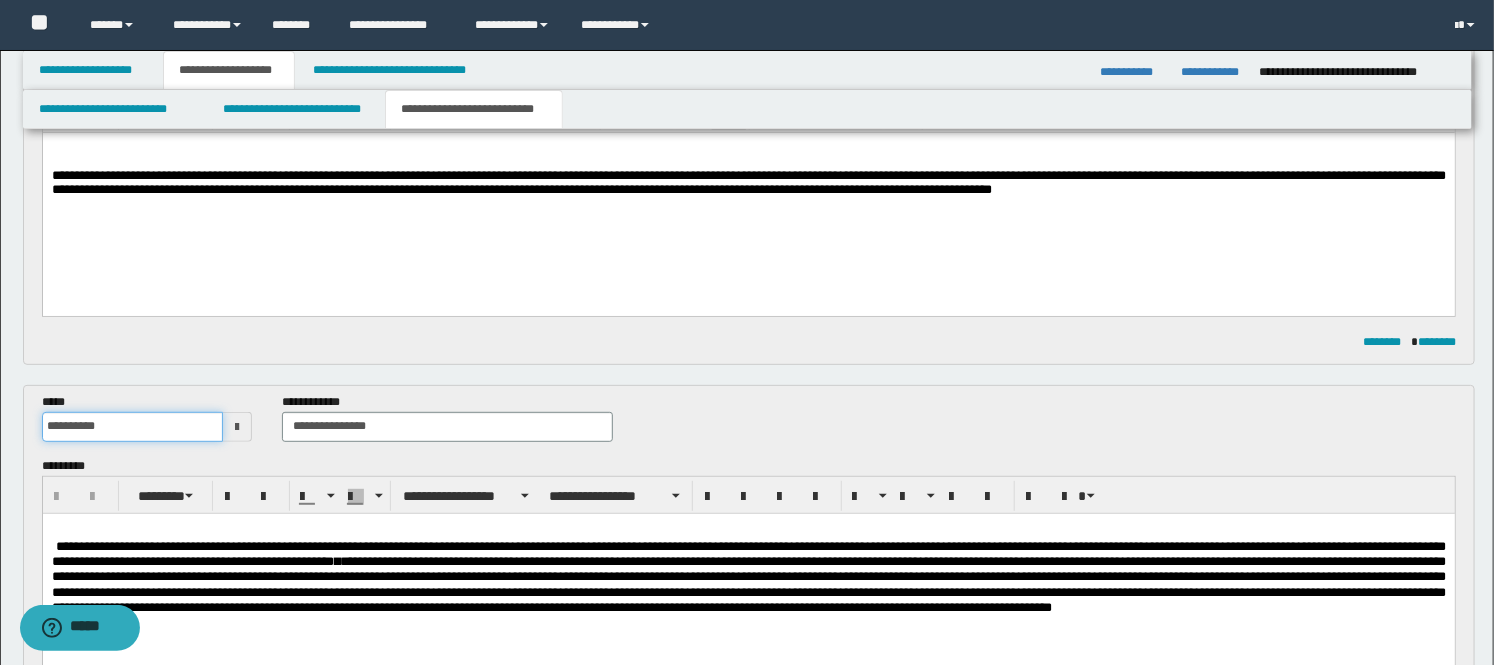 click on "**********" at bounding box center [133, 427] 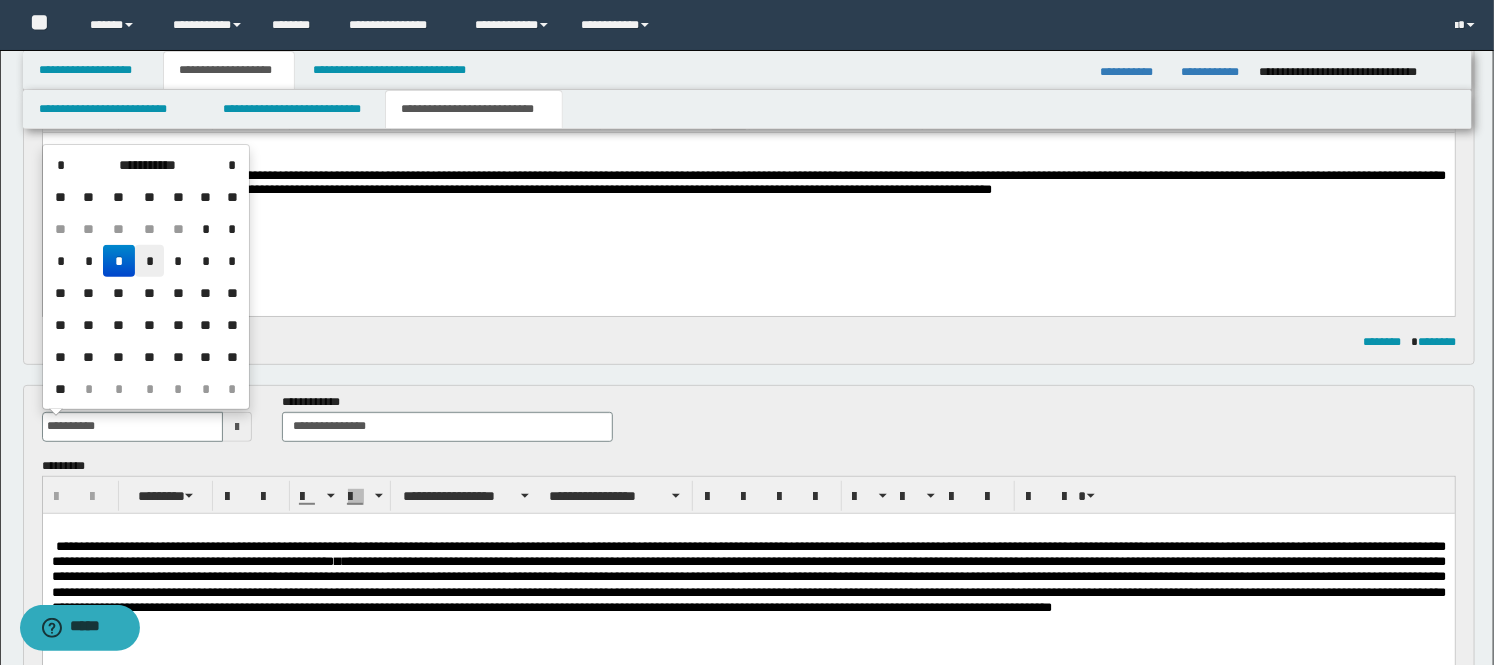 click on "*" at bounding box center [149, 261] 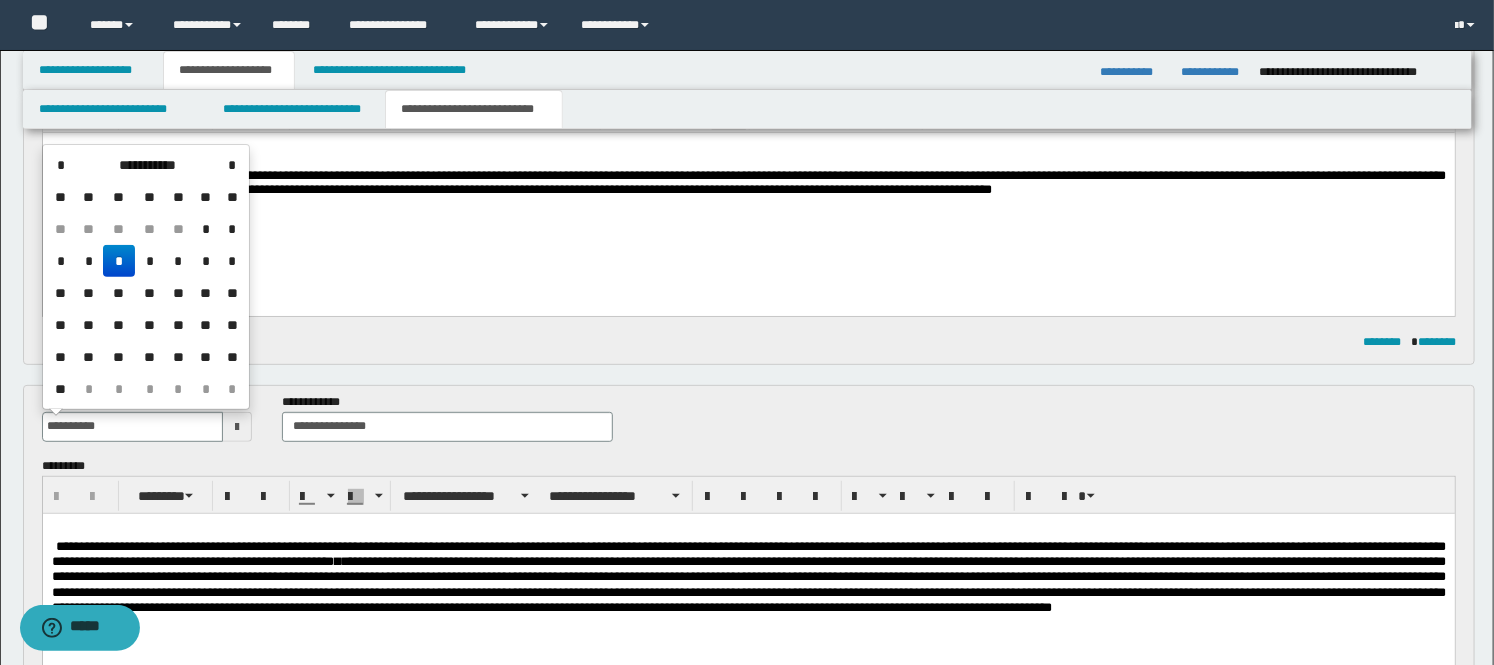 type on "**********" 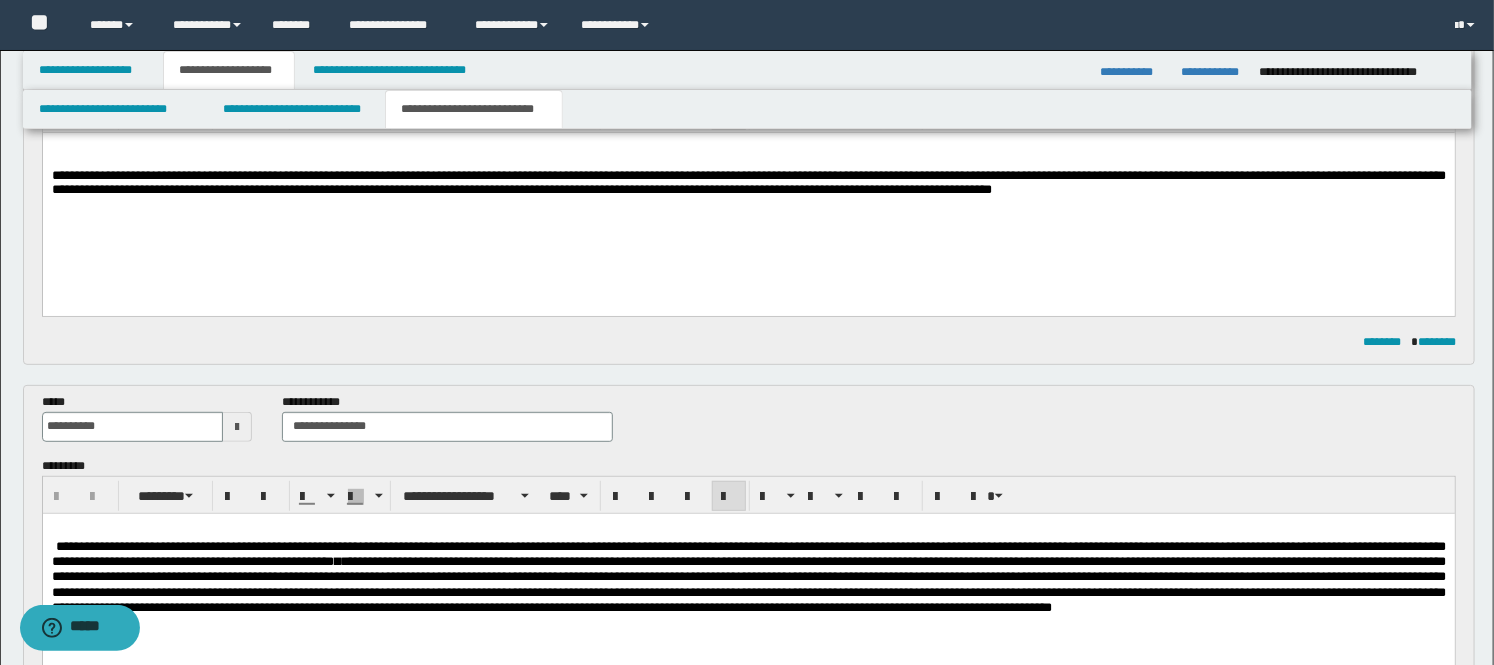click on "**********" at bounding box center (748, 576) 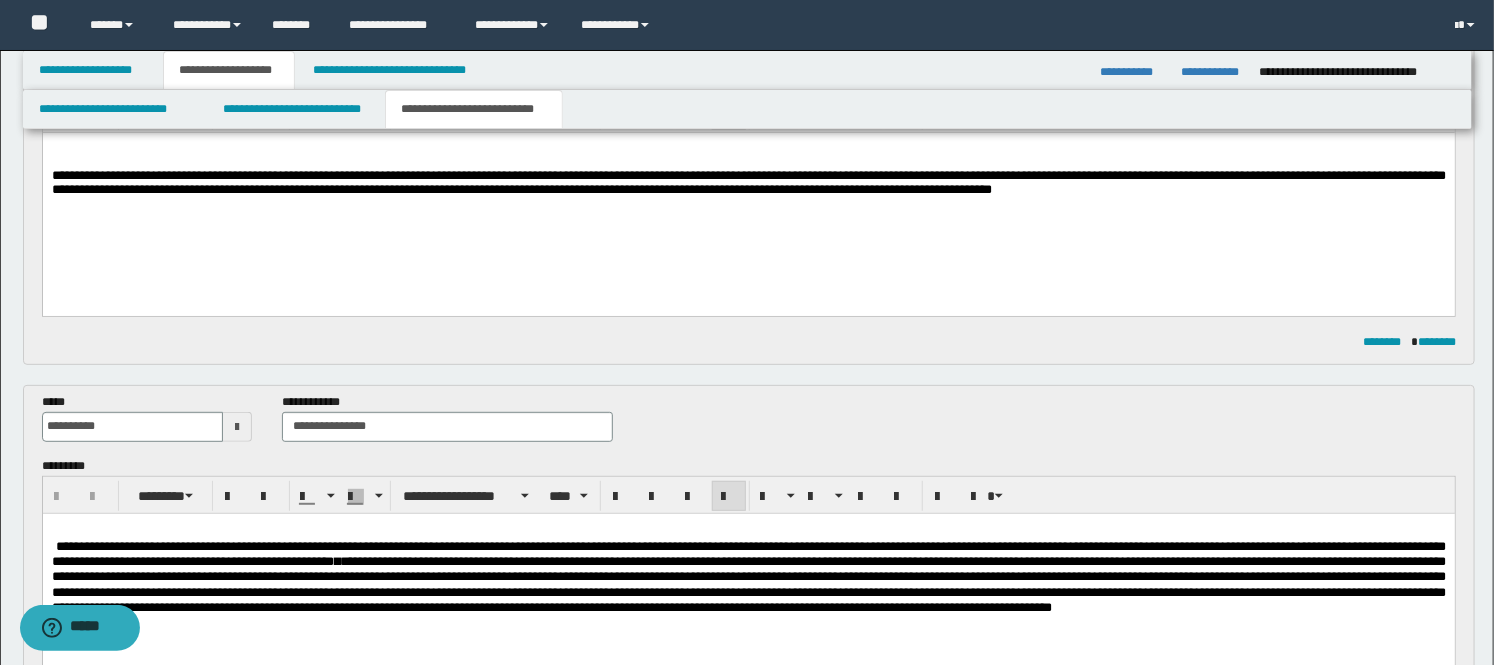 type 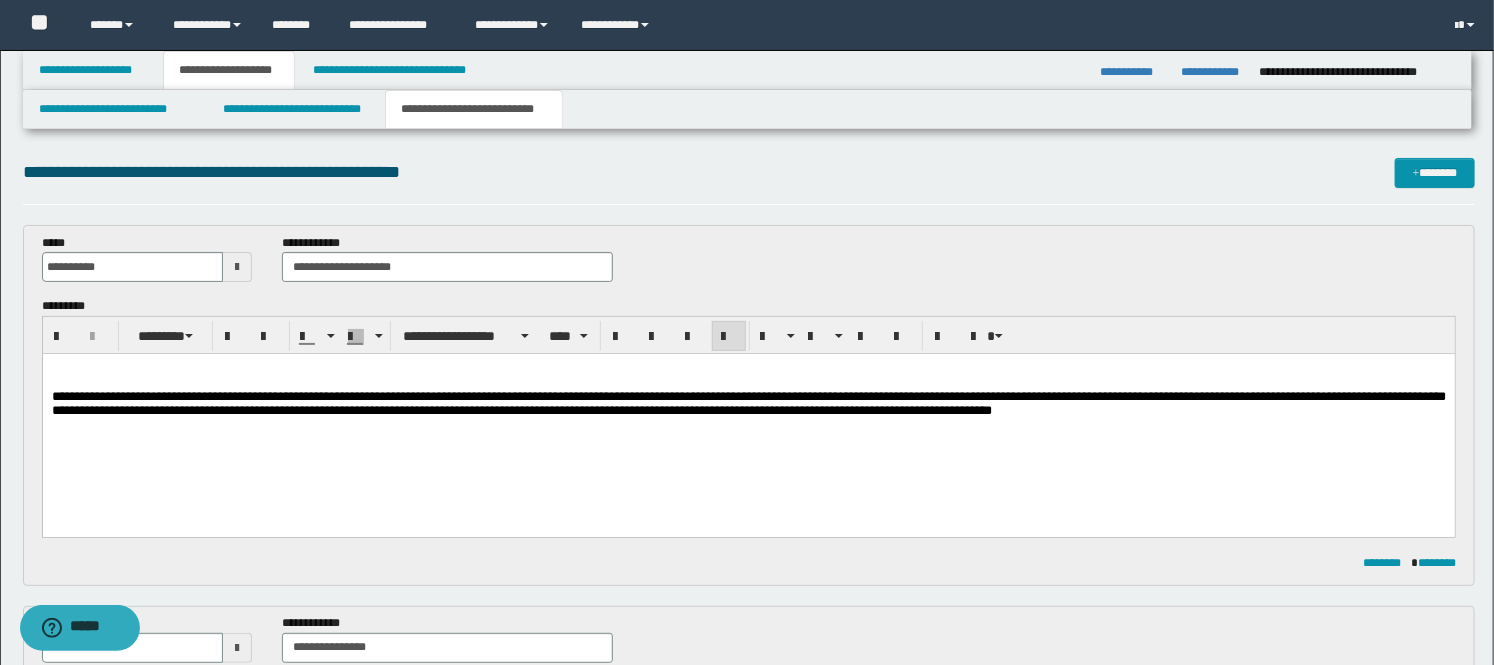 scroll, scrollTop: 0, scrollLeft: 0, axis: both 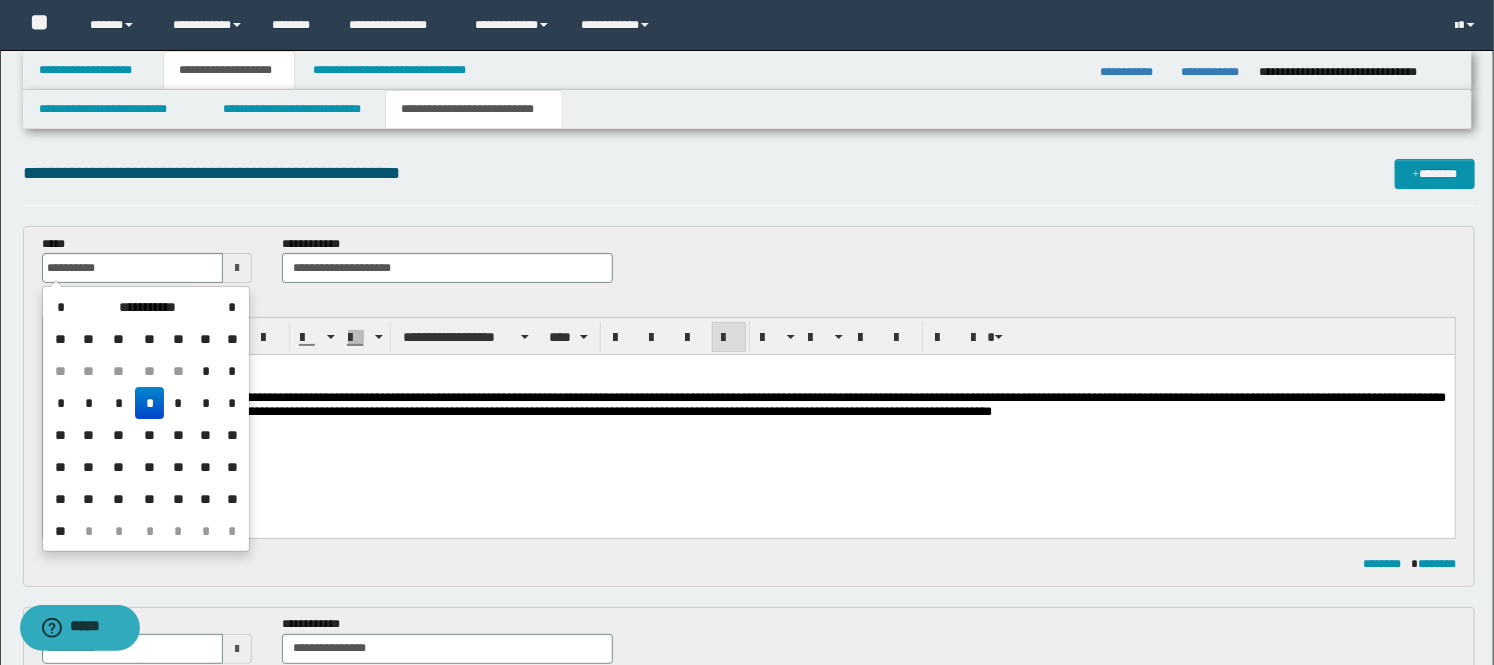 click on "**********" at bounding box center (133, 268) 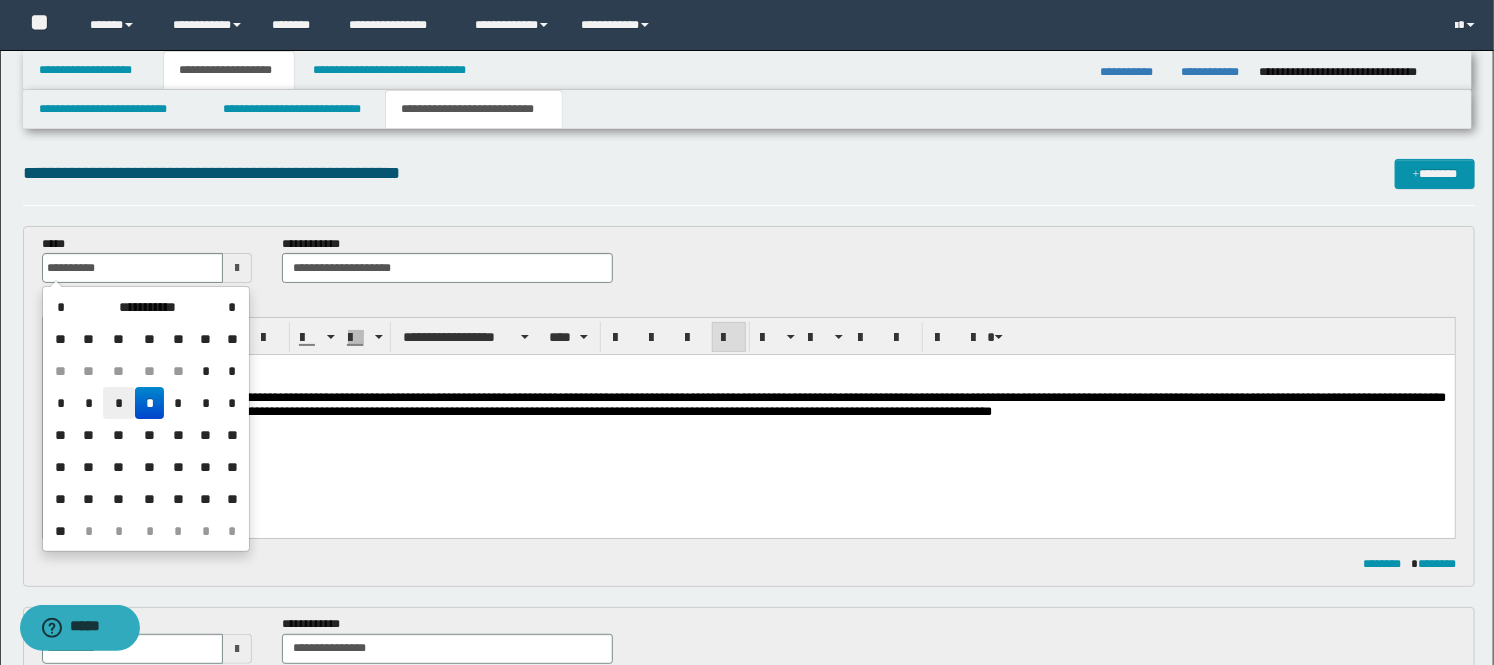 click on "*" at bounding box center (119, 403) 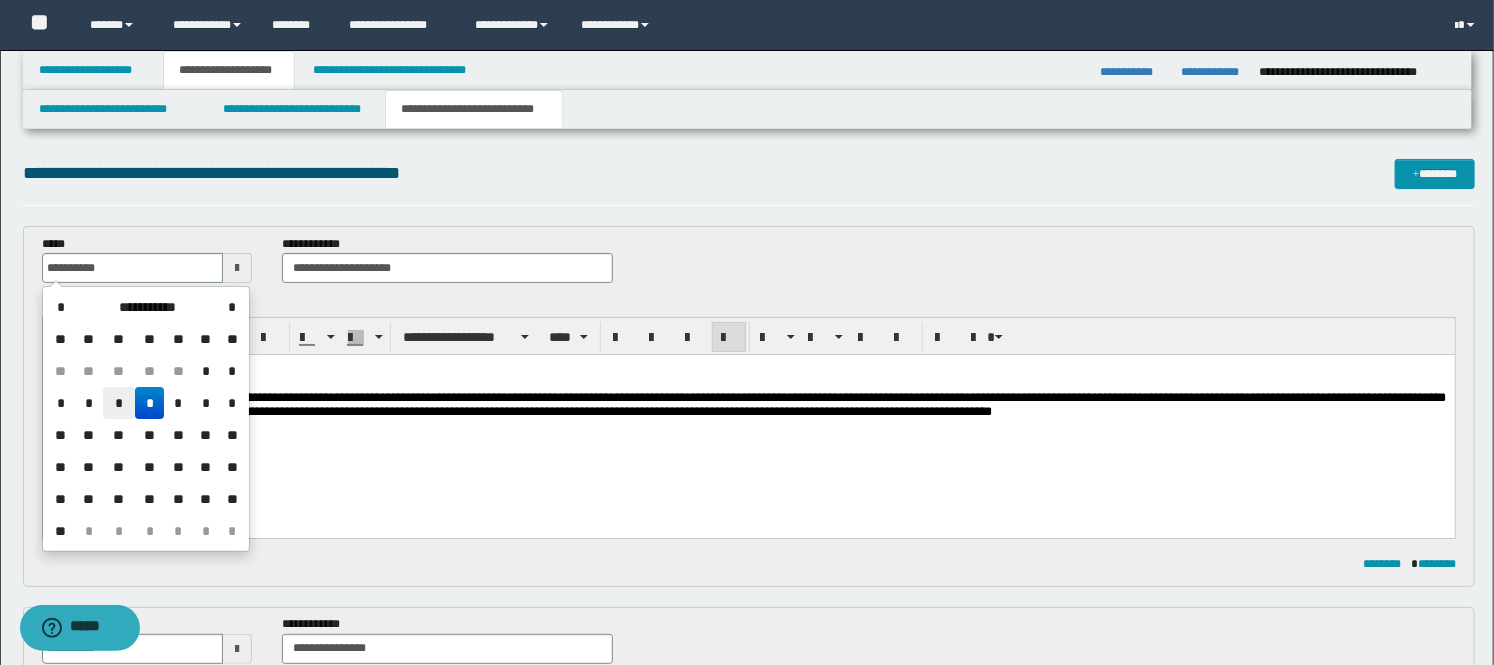 type on "**********" 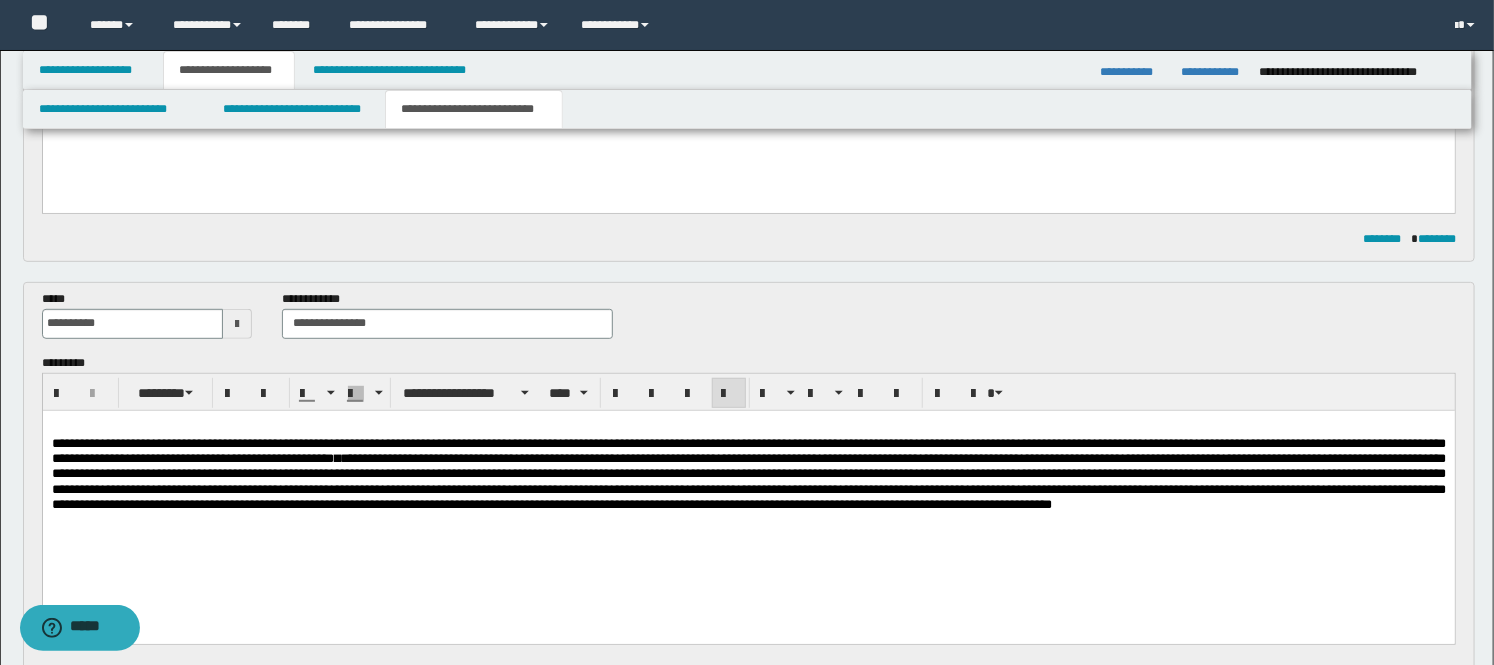 scroll, scrollTop: 333, scrollLeft: 0, axis: vertical 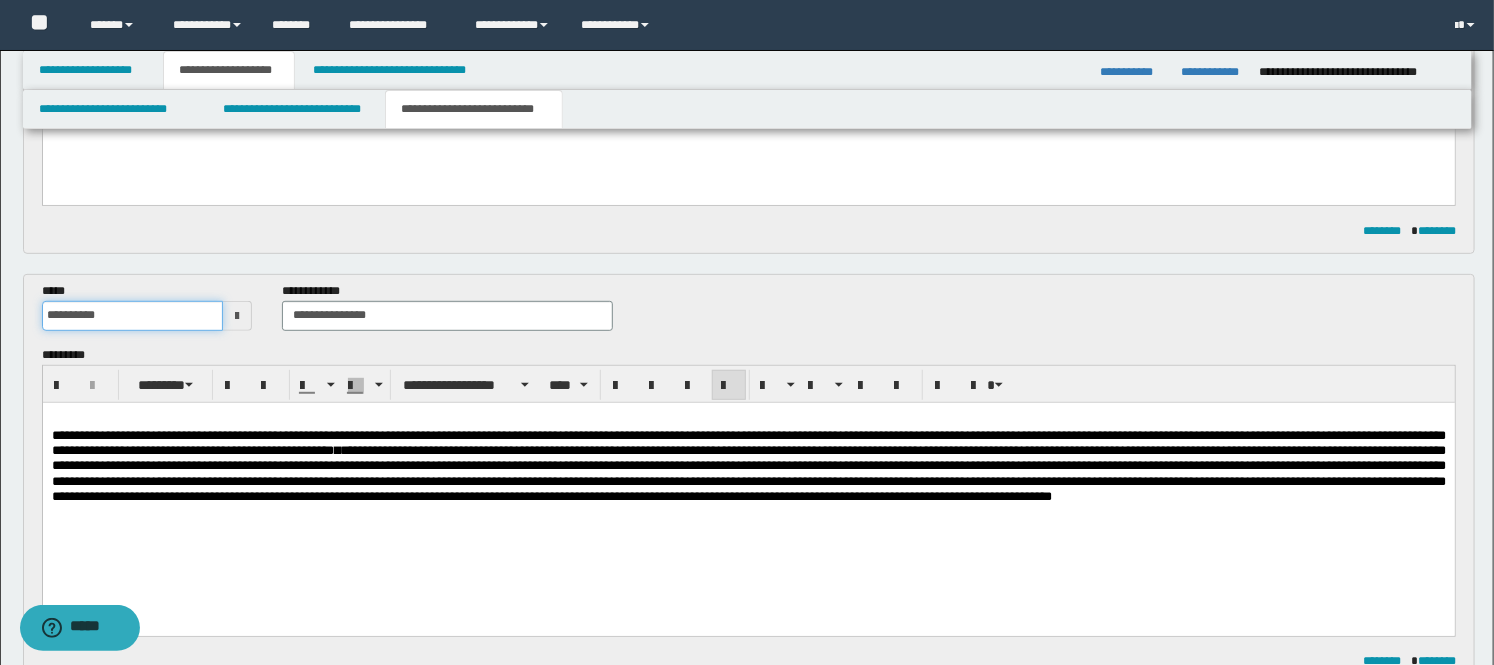 click on "**********" at bounding box center (133, 316) 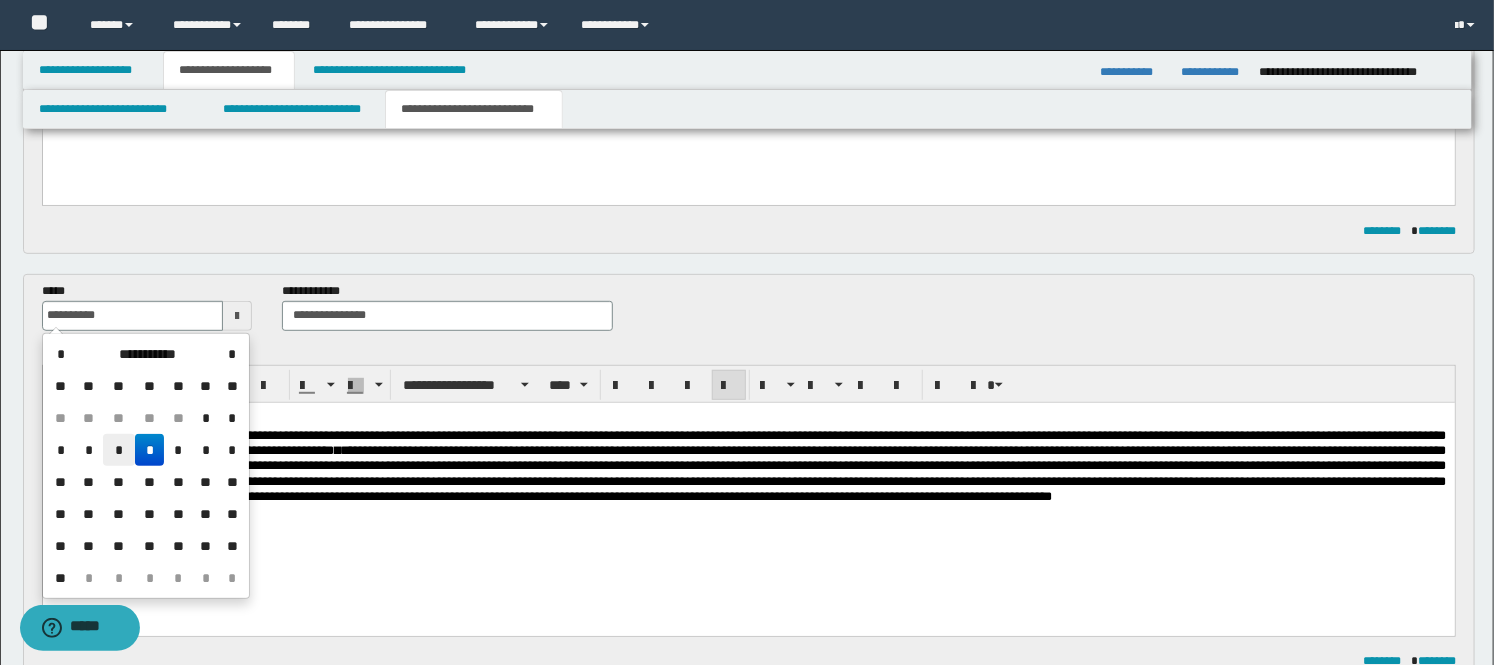 drag, startPoint x: 122, startPoint y: 440, endPoint x: 140, endPoint y: 71, distance: 369.43875 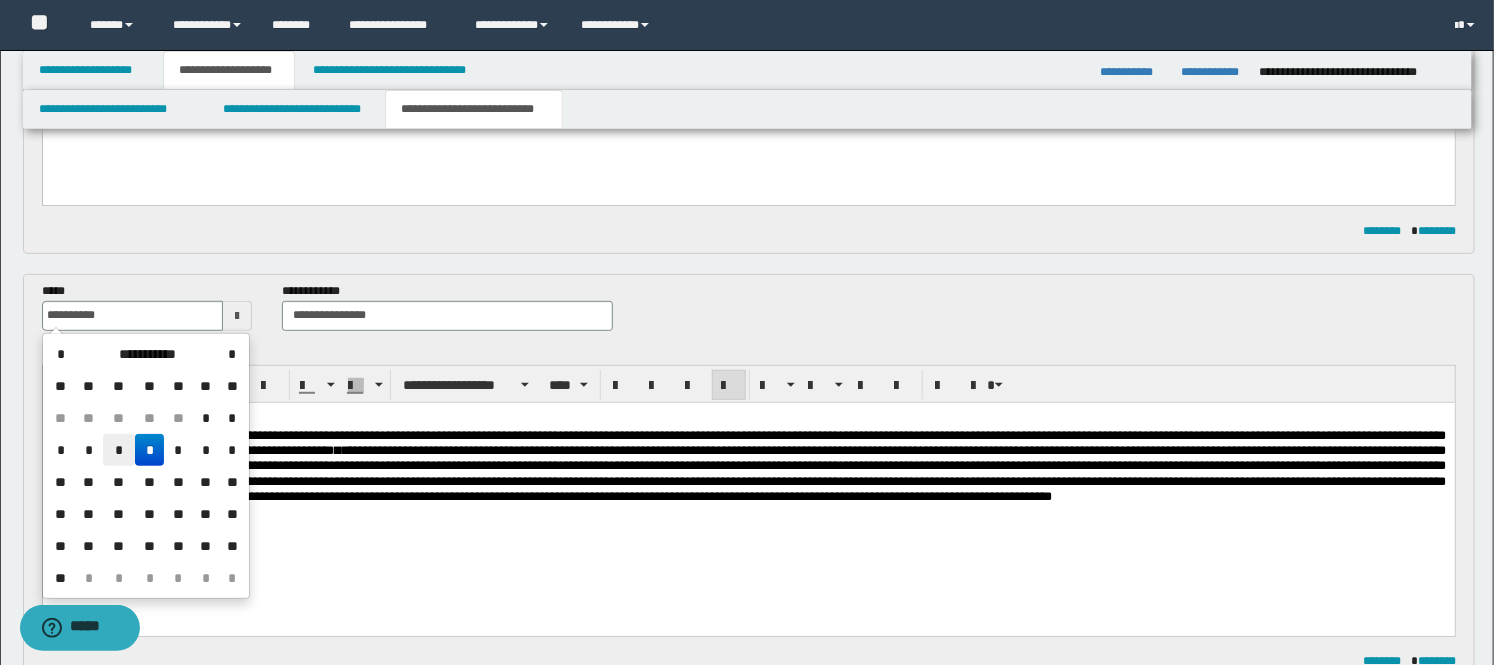 click on "*" at bounding box center (119, 450) 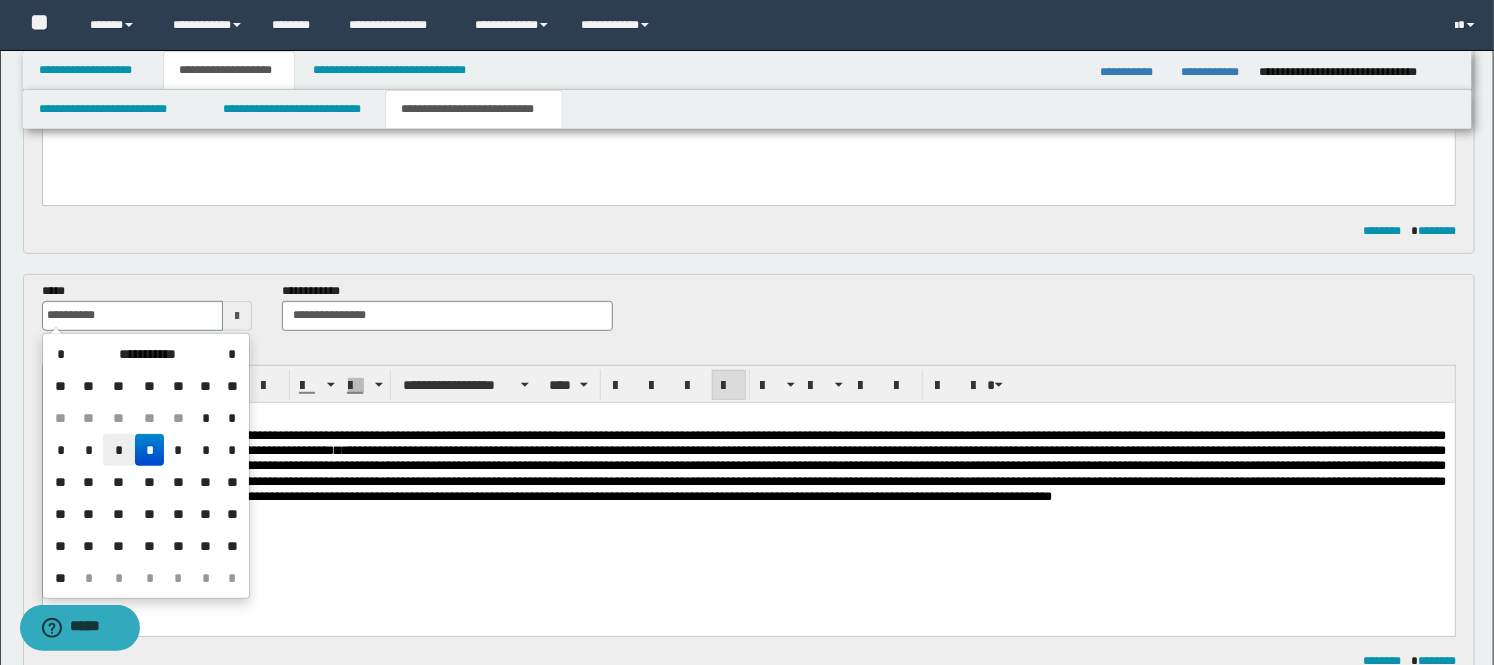type on "**********" 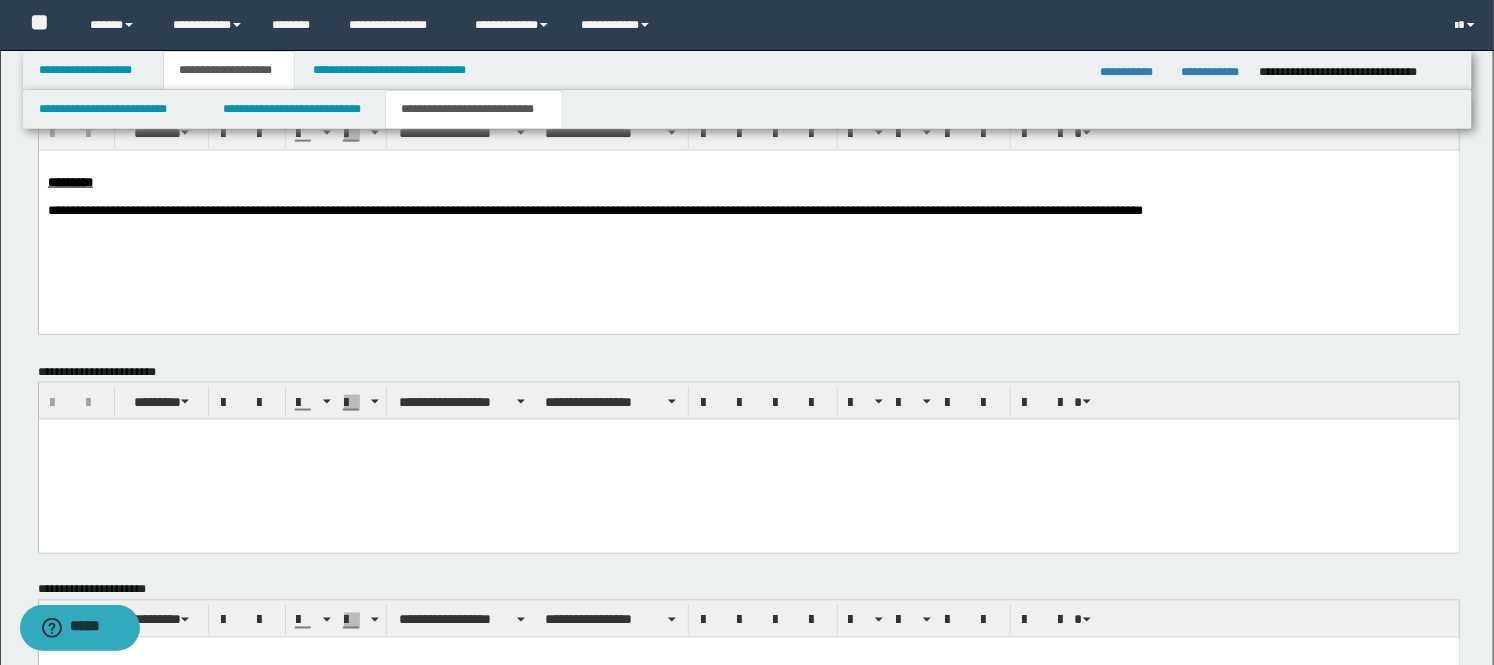 scroll, scrollTop: 1222, scrollLeft: 0, axis: vertical 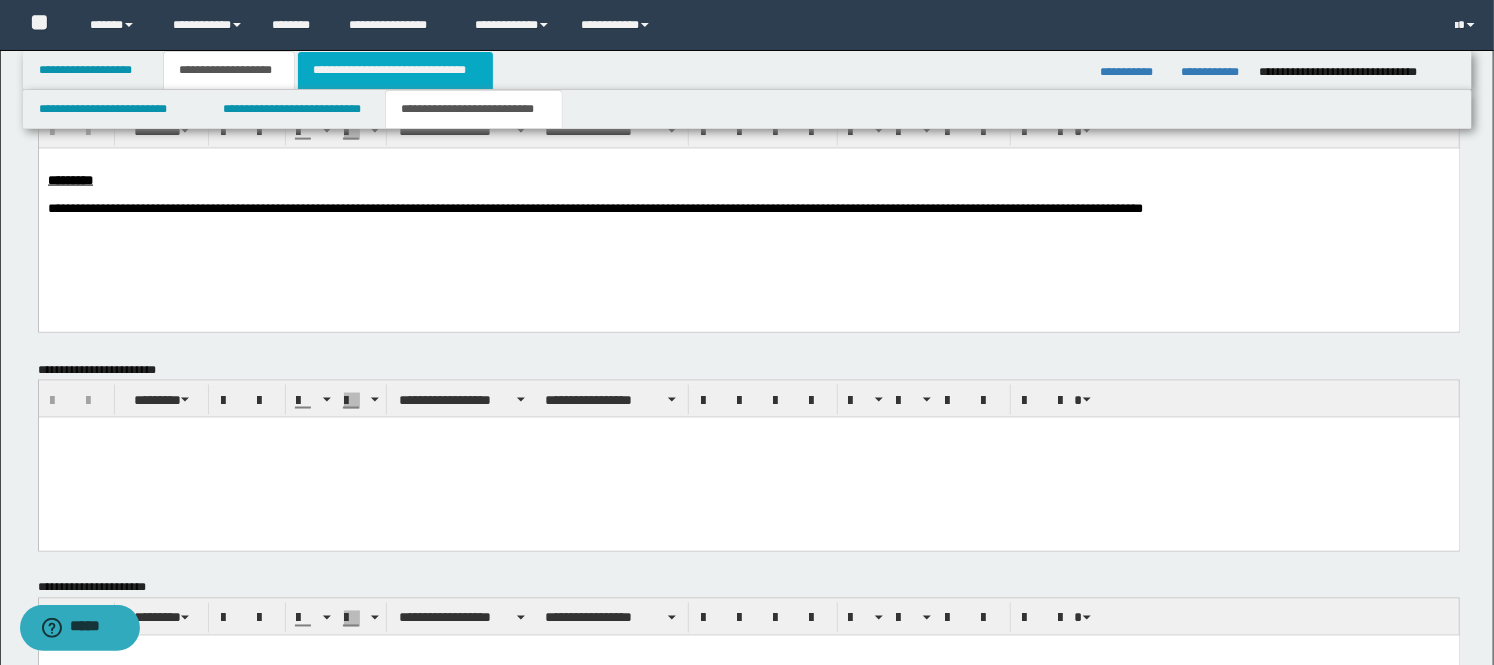 click on "**********" at bounding box center (395, 70) 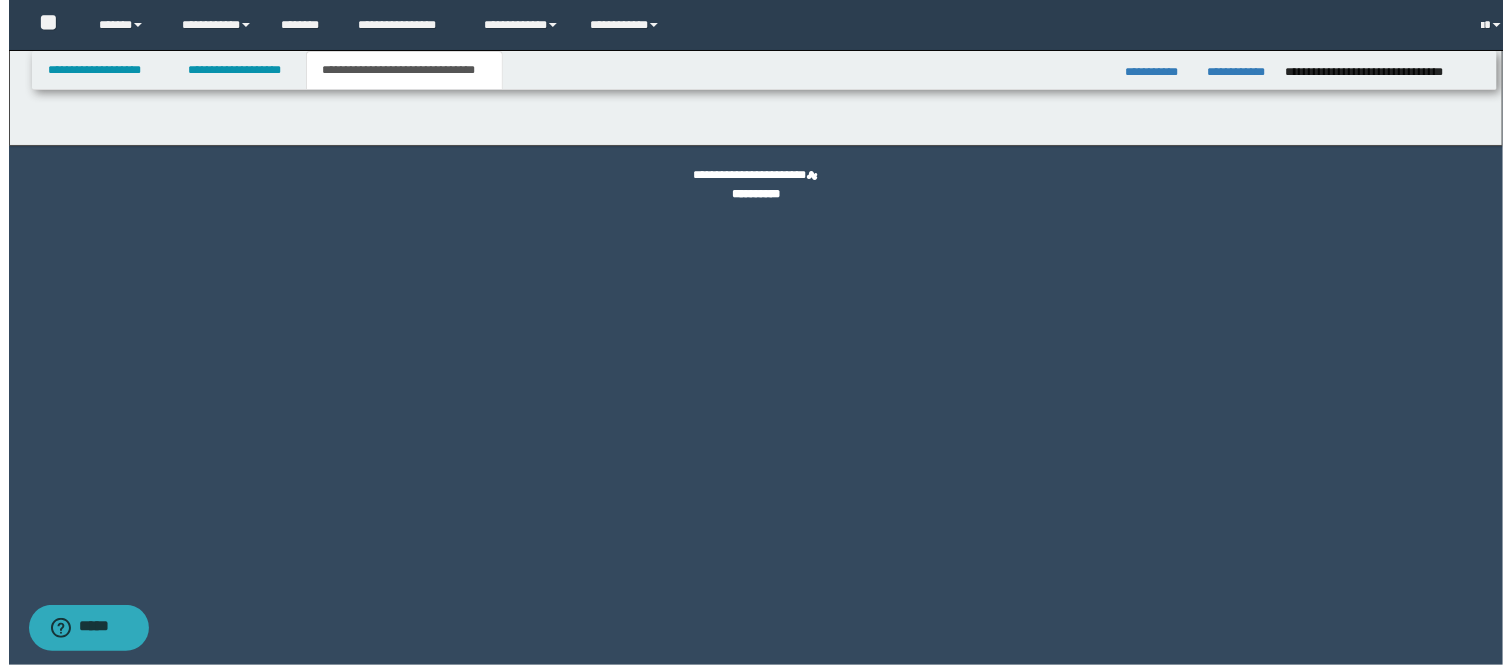 scroll, scrollTop: 0, scrollLeft: 0, axis: both 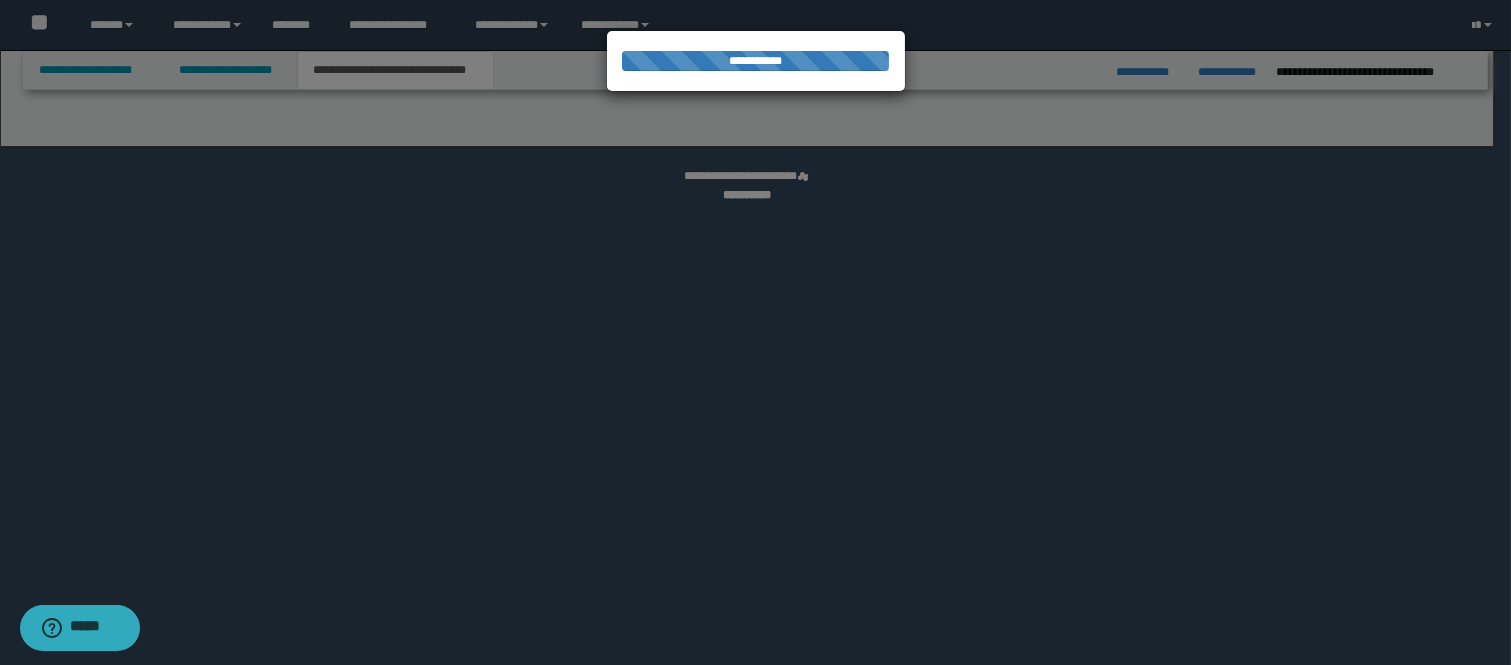 select on "*" 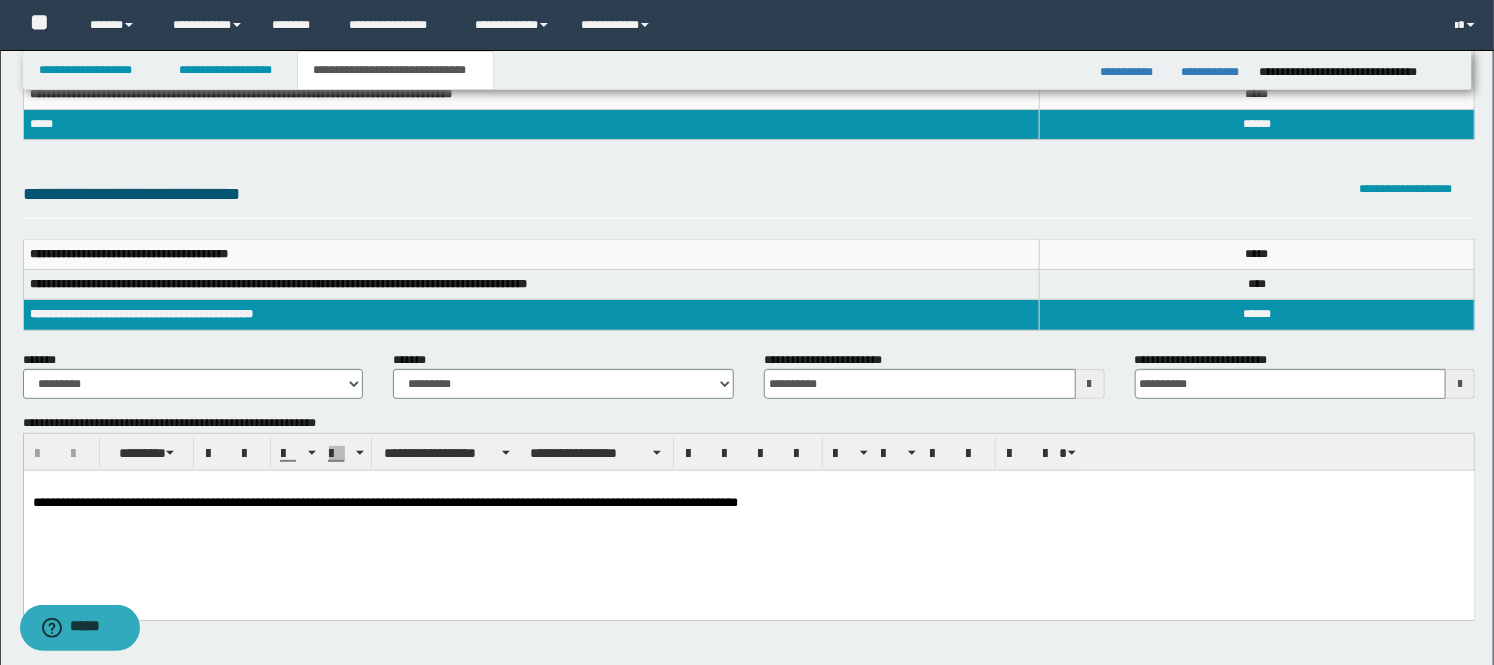 scroll, scrollTop: 222, scrollLeft: 0, axis: vertical 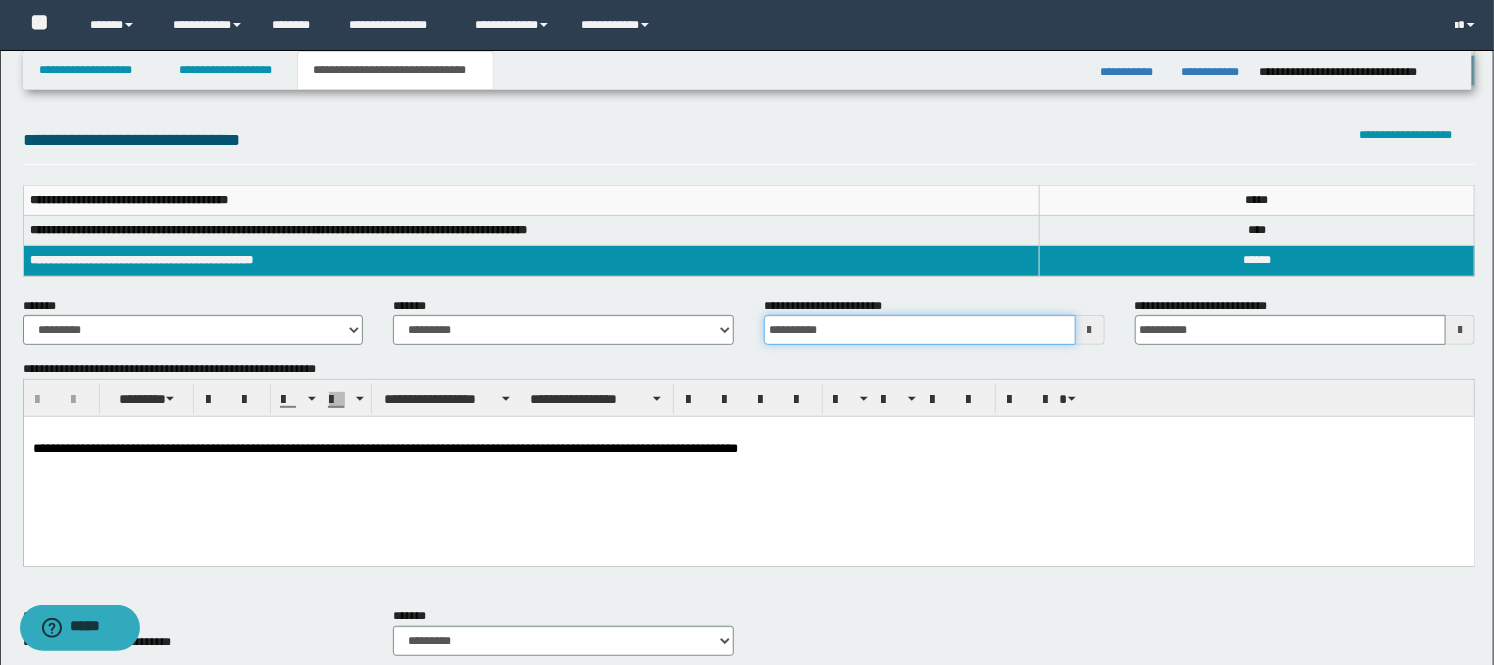 click on "**********" at bounding box center (920, 330) 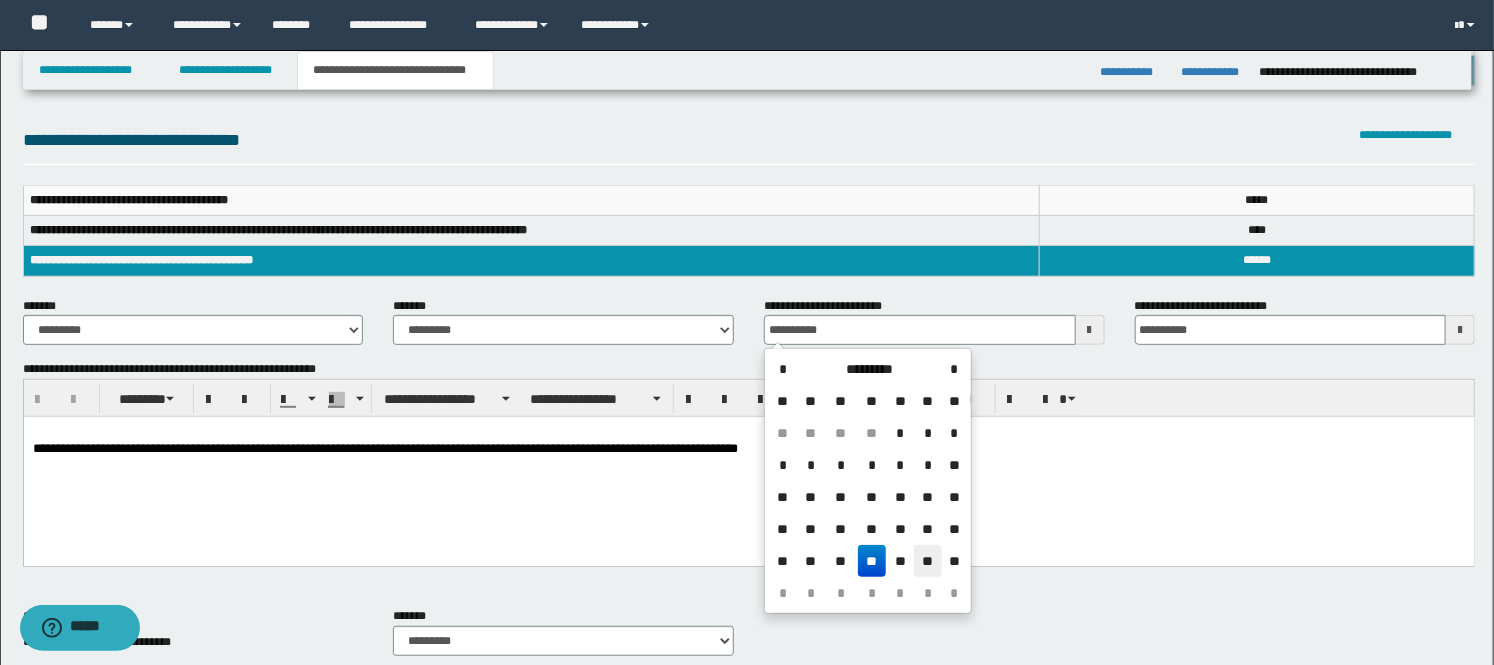 click on "**" at bounding box center [928, 561] 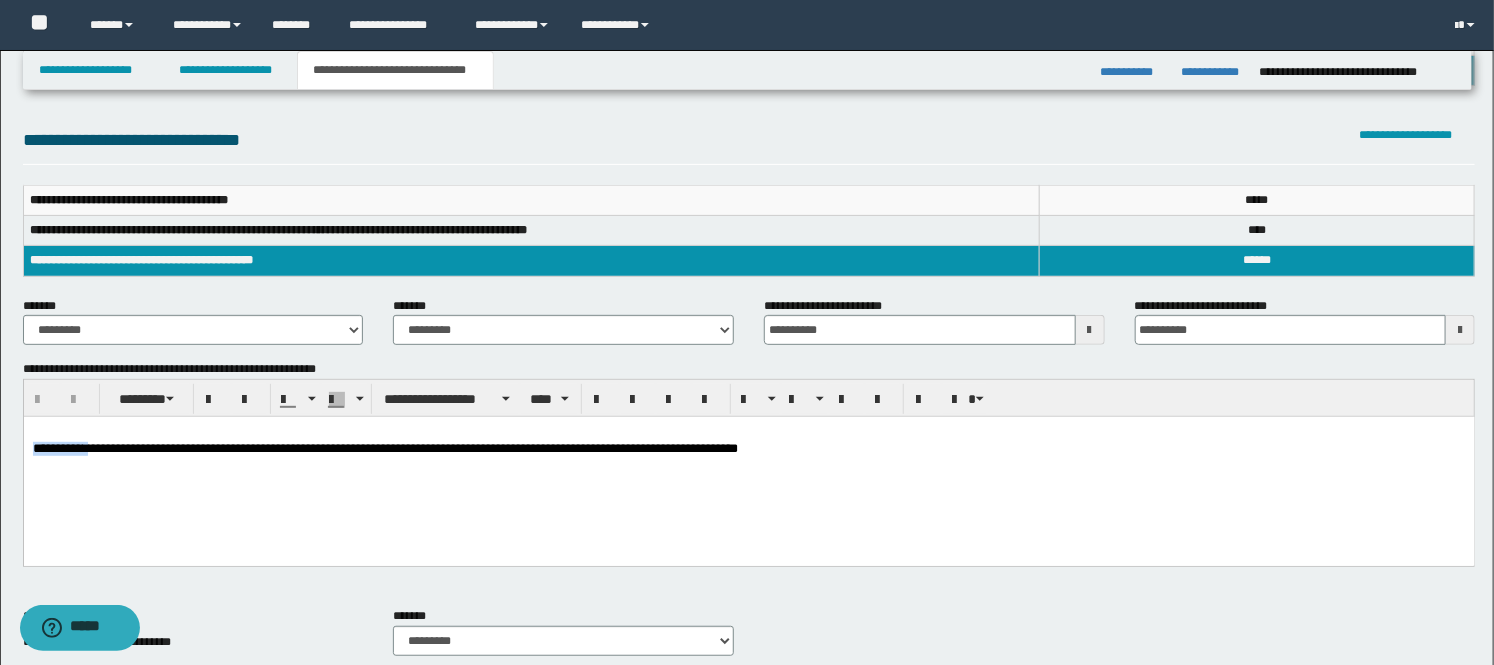 drag, startPoint x: 102, startPoint y: 449, endPoint x: 31, endPoint y: 445, distance: 71.11259 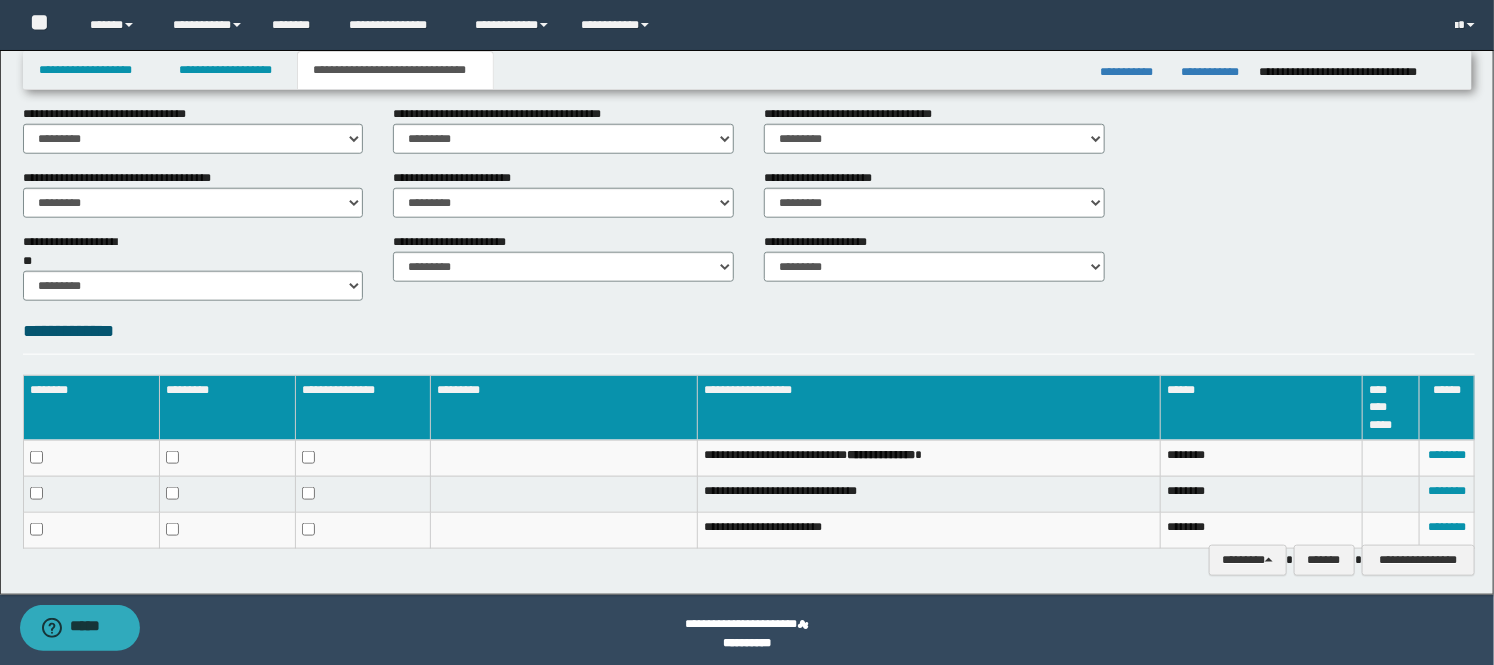 scroll, scrollTop: 796, scrollLeft: 0, axis: vertical 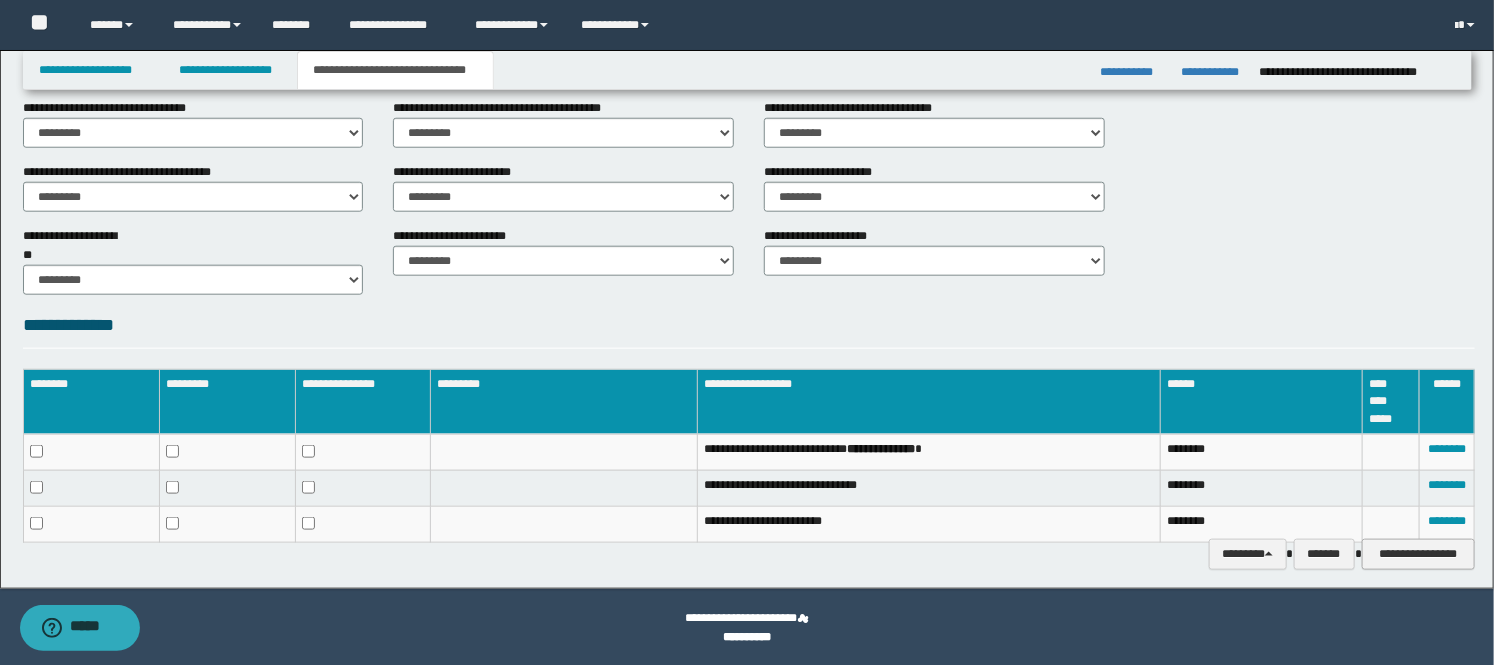click on "**********" at bounding box center [1418, 554] 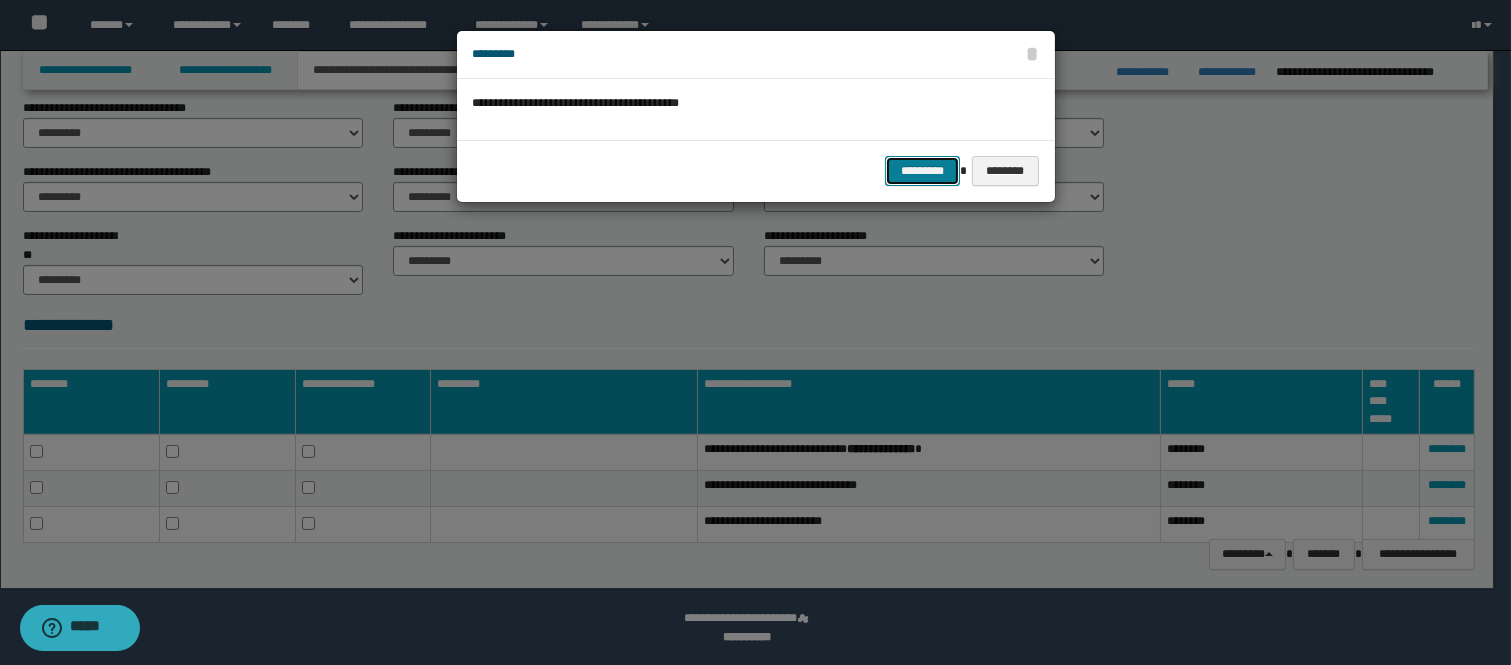 click on "*********" at bounding box center (922, 171) 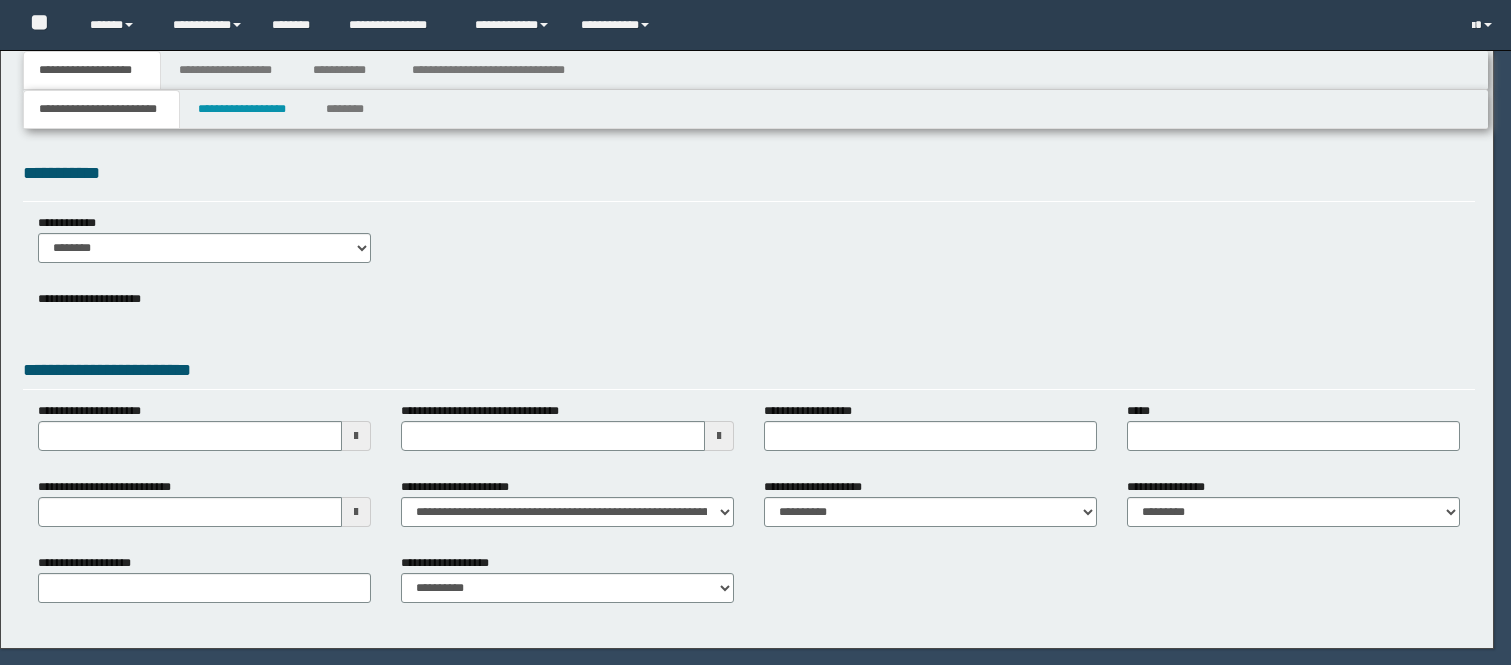 scroll, scrollTop: 0, scrollLeft: 0, axis: both 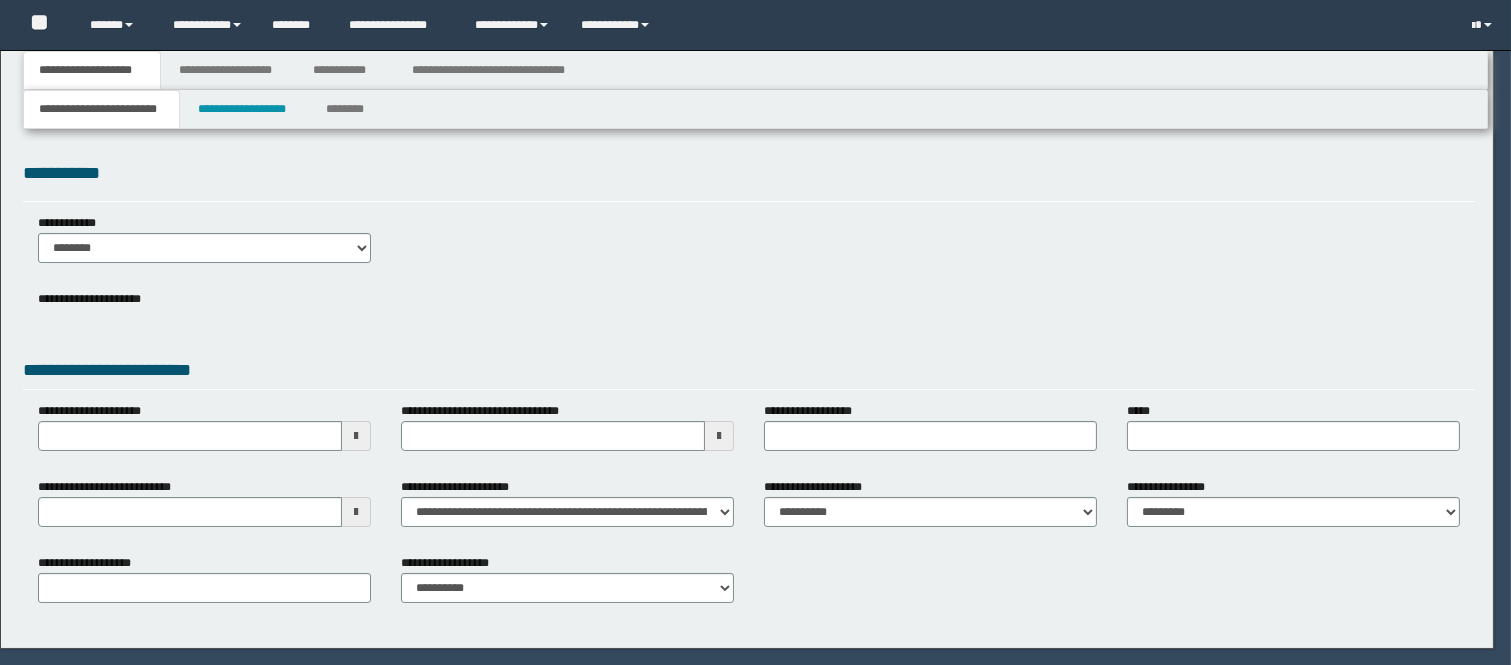 select on "*" 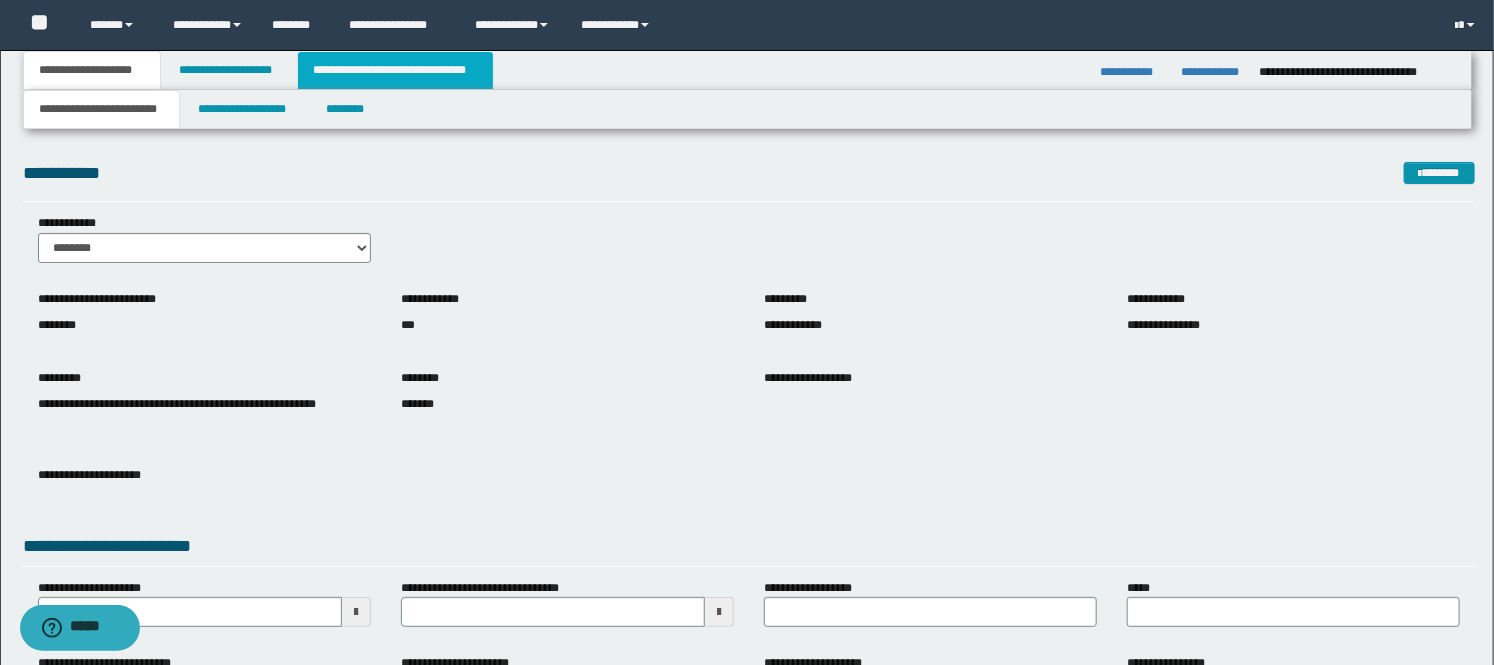 drag, startPoint x: 450, startPoint y: 65, endPoint x: 461, endPoint y: 85, distance: 22.825424 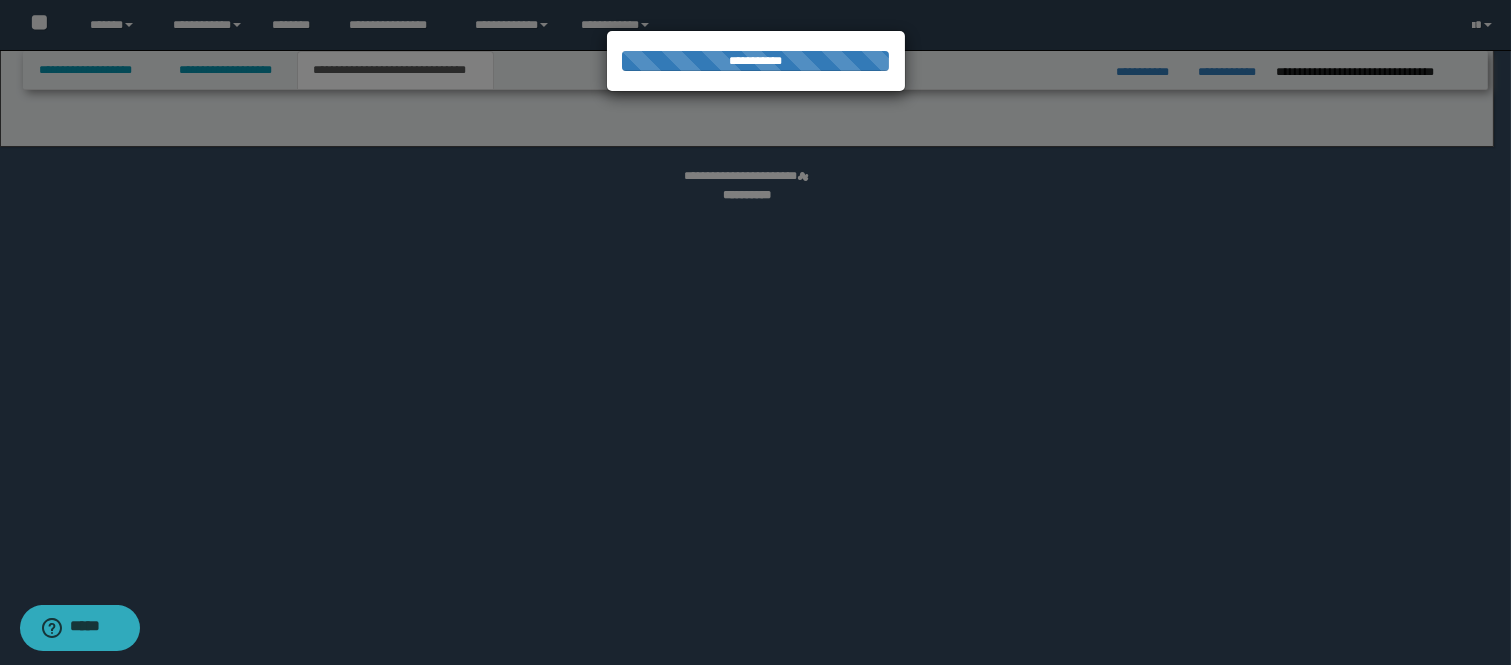 select on "*" 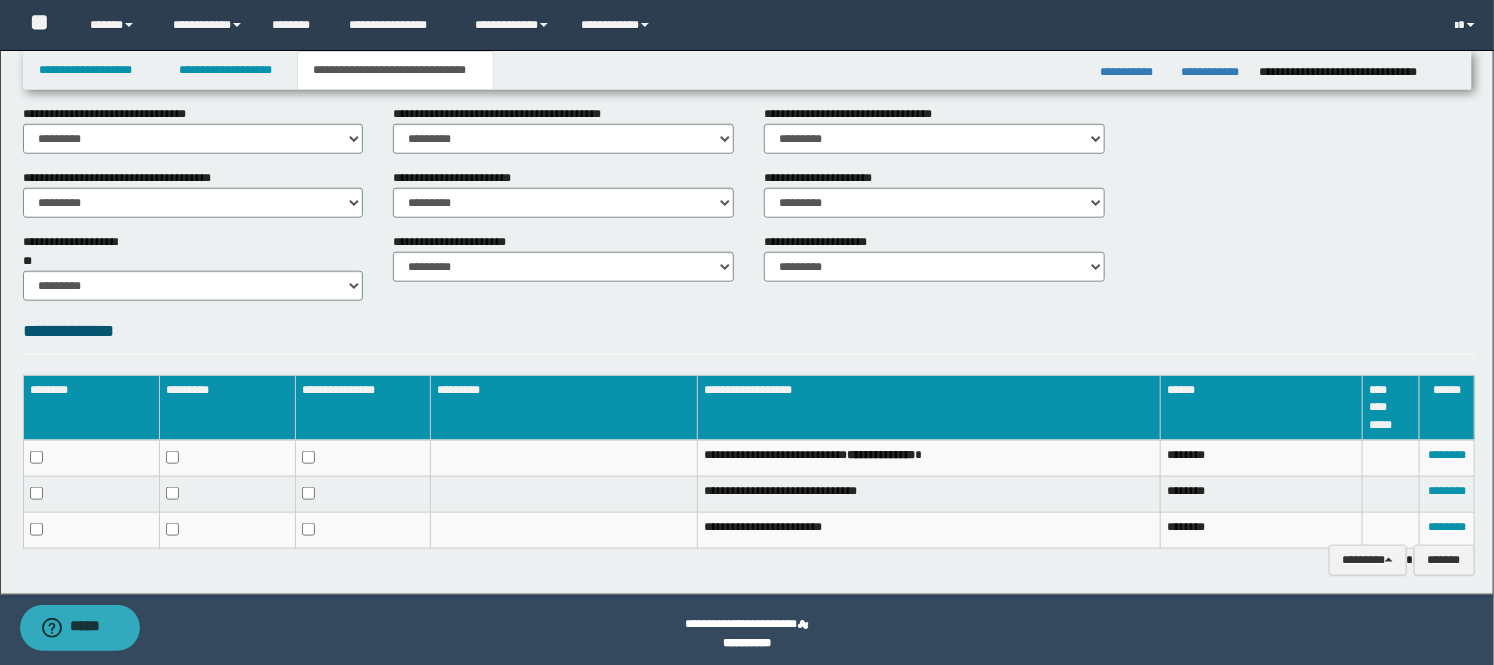 scroll, scrollTop: 796, scrollLeft: 0, axis: vertical 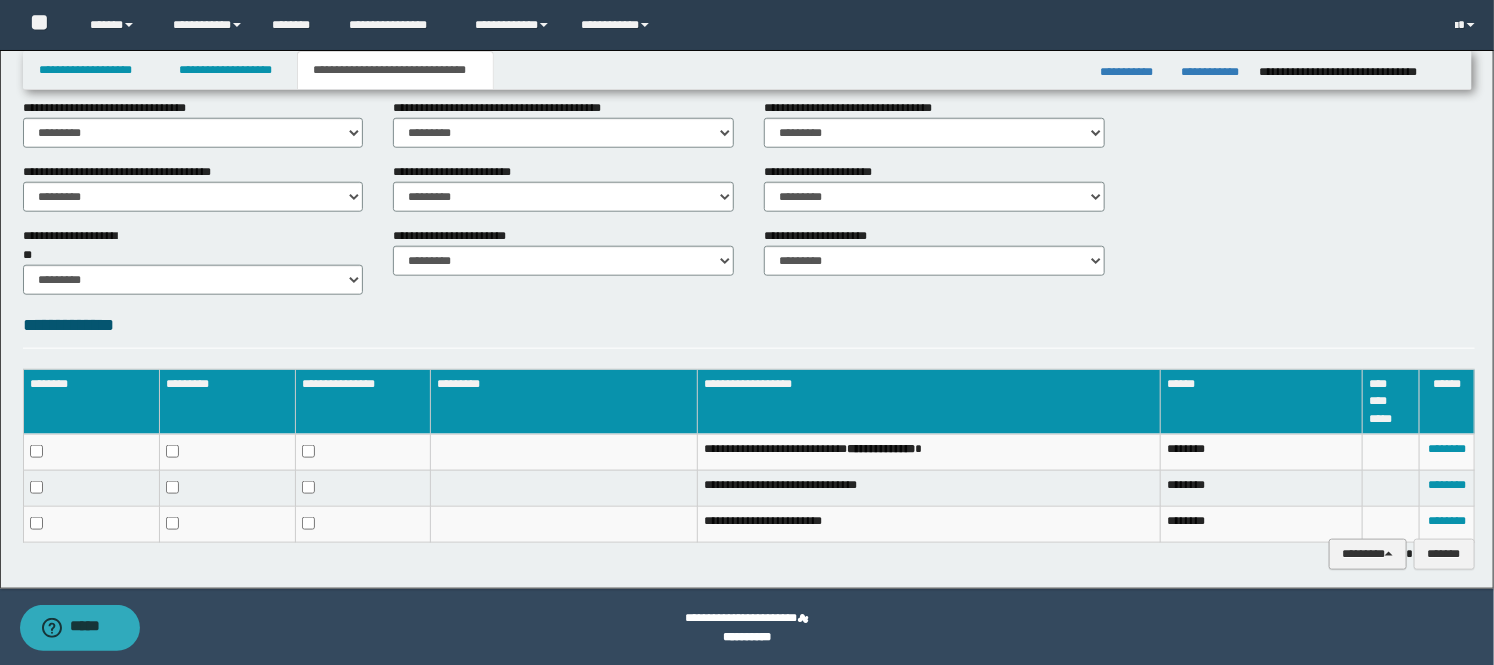 click on "********" at bounding box center (1367, 554) 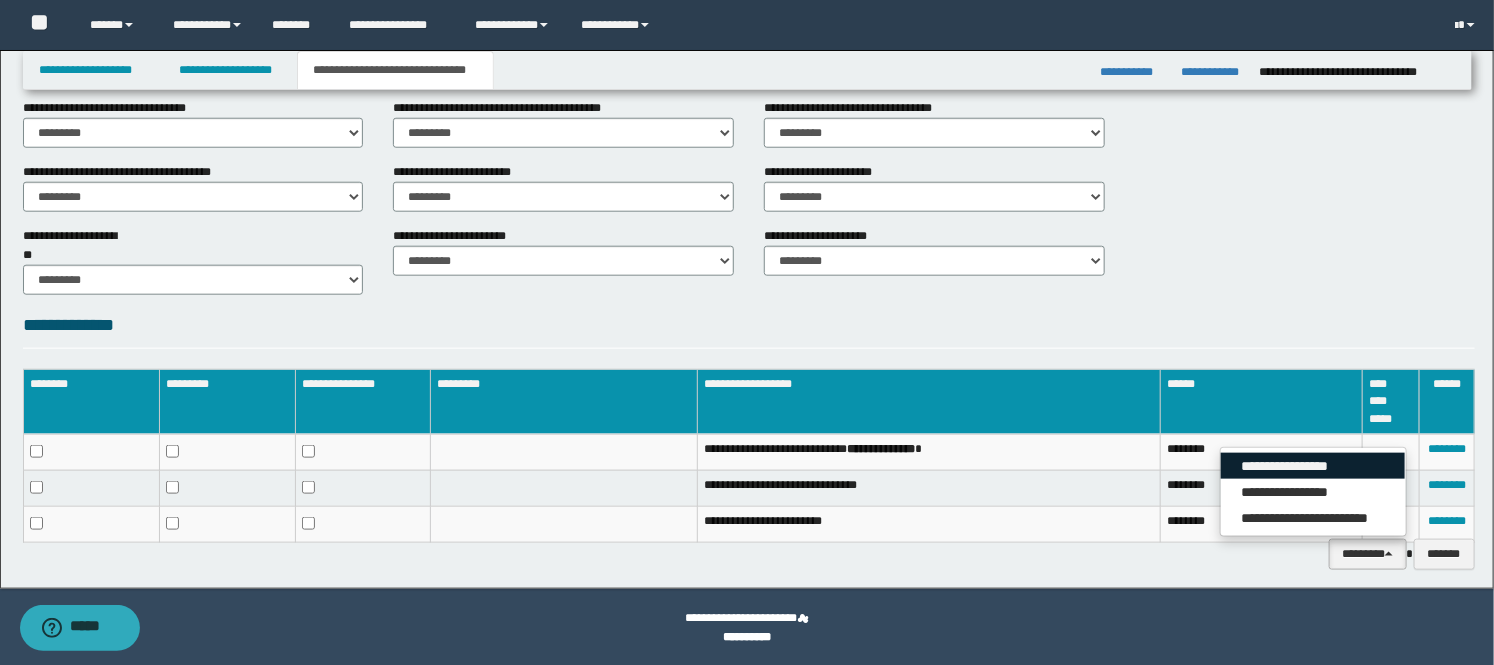 click on "**********" at bounding box center [1313, 466] 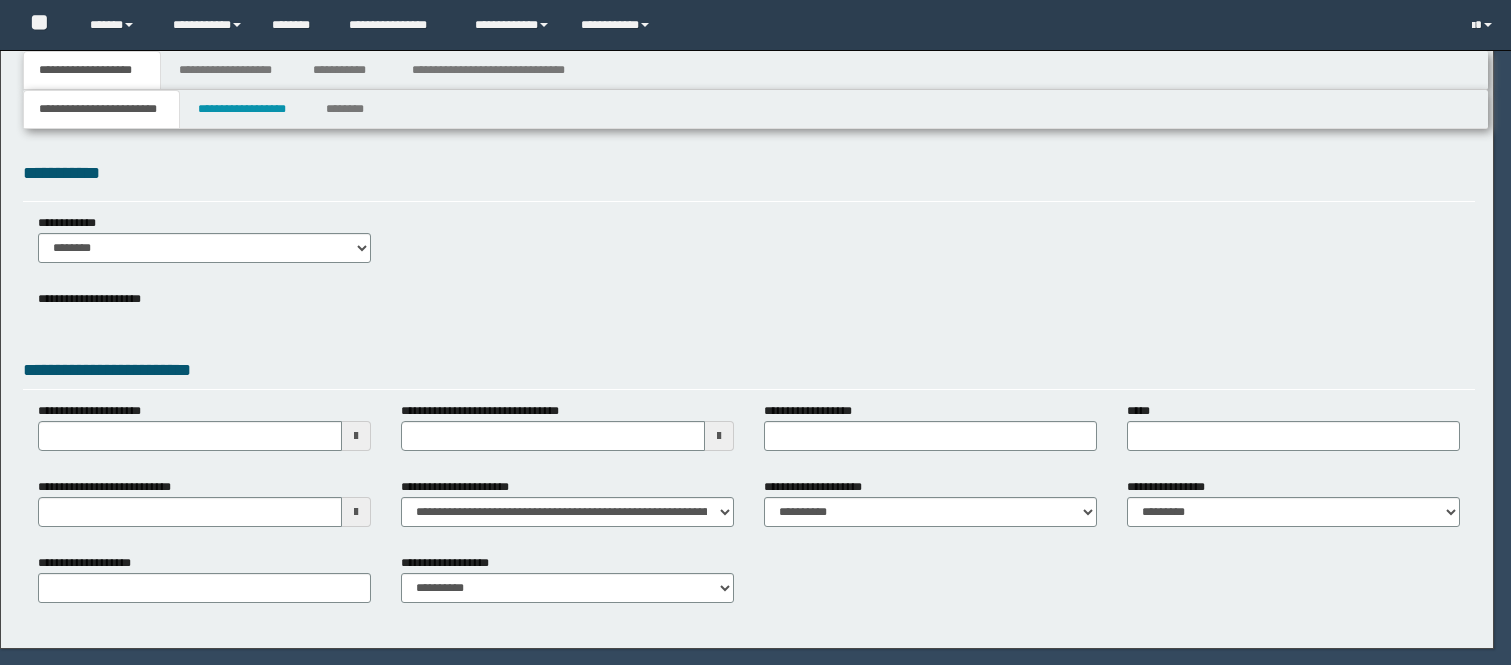 scroll, scrollTop: 0, scrollLeft: 0, axis: both 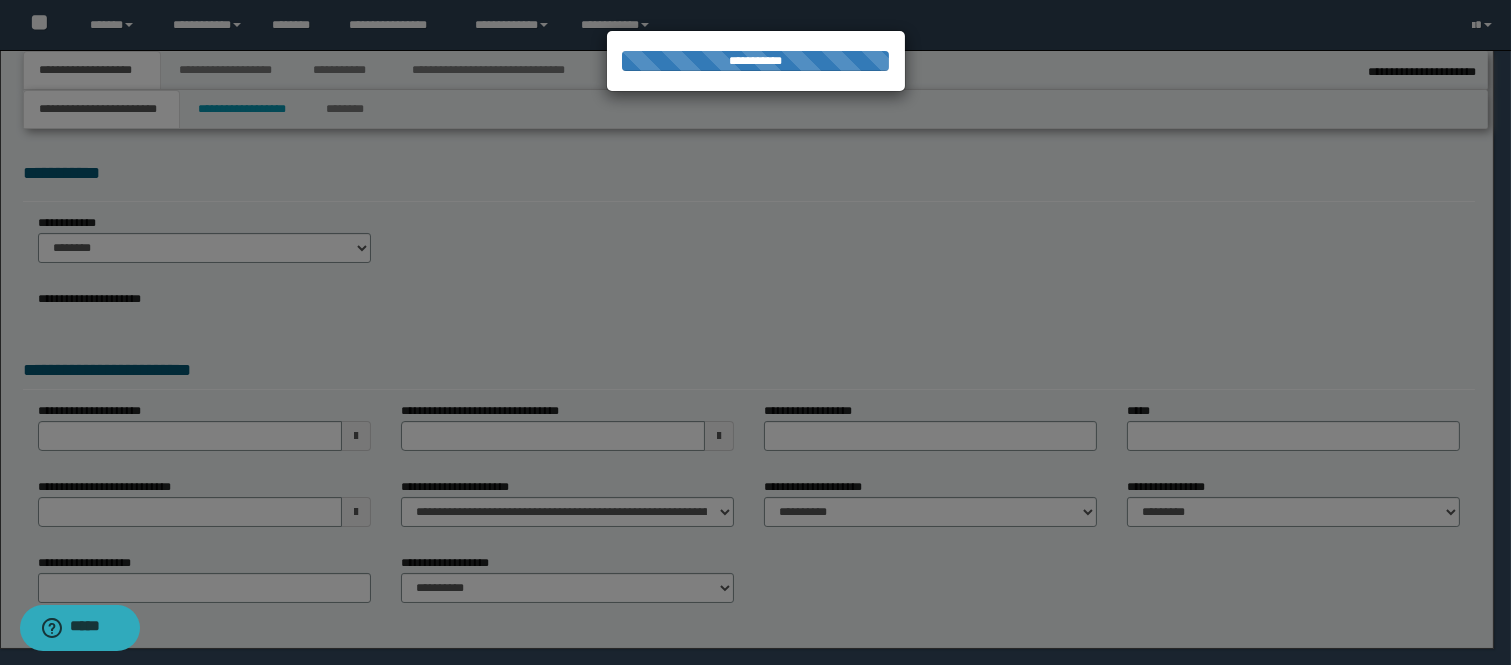 select on "*" 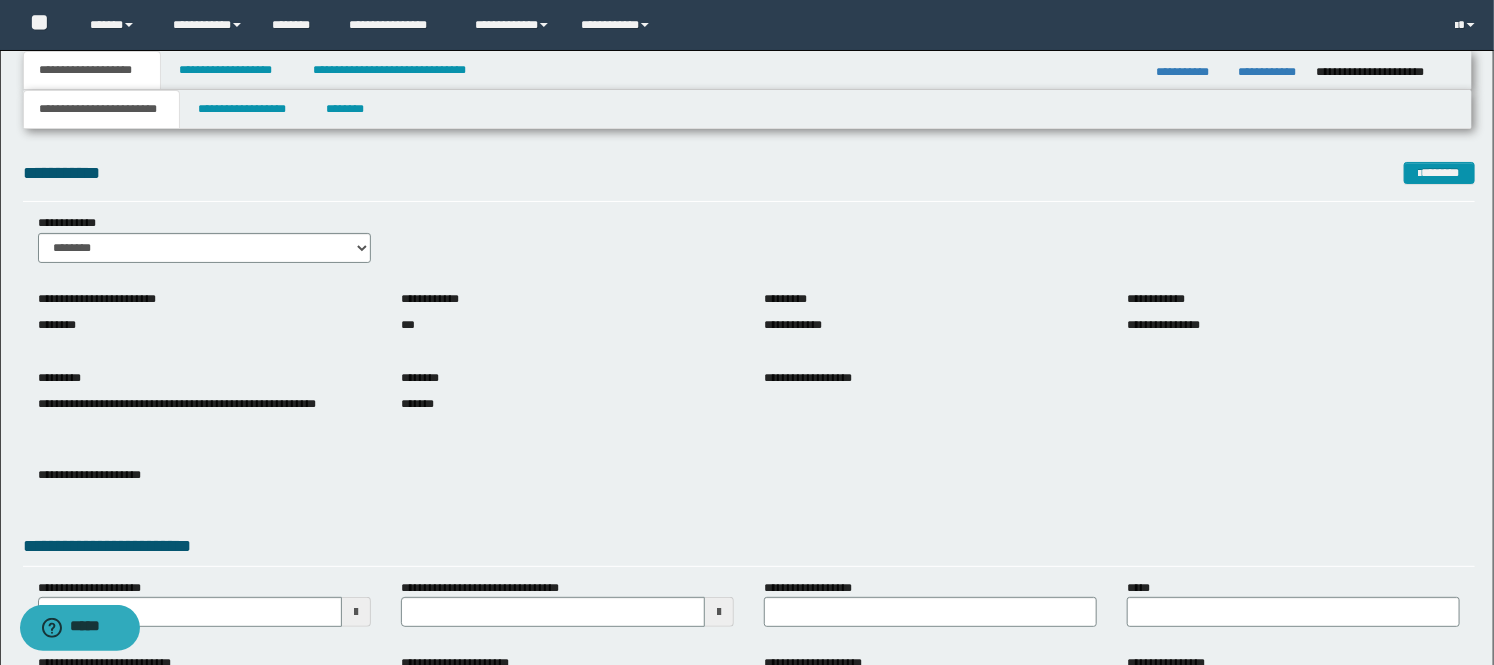 scroll, scrollTop: 222, scrollLeft: 0, axis: vertical 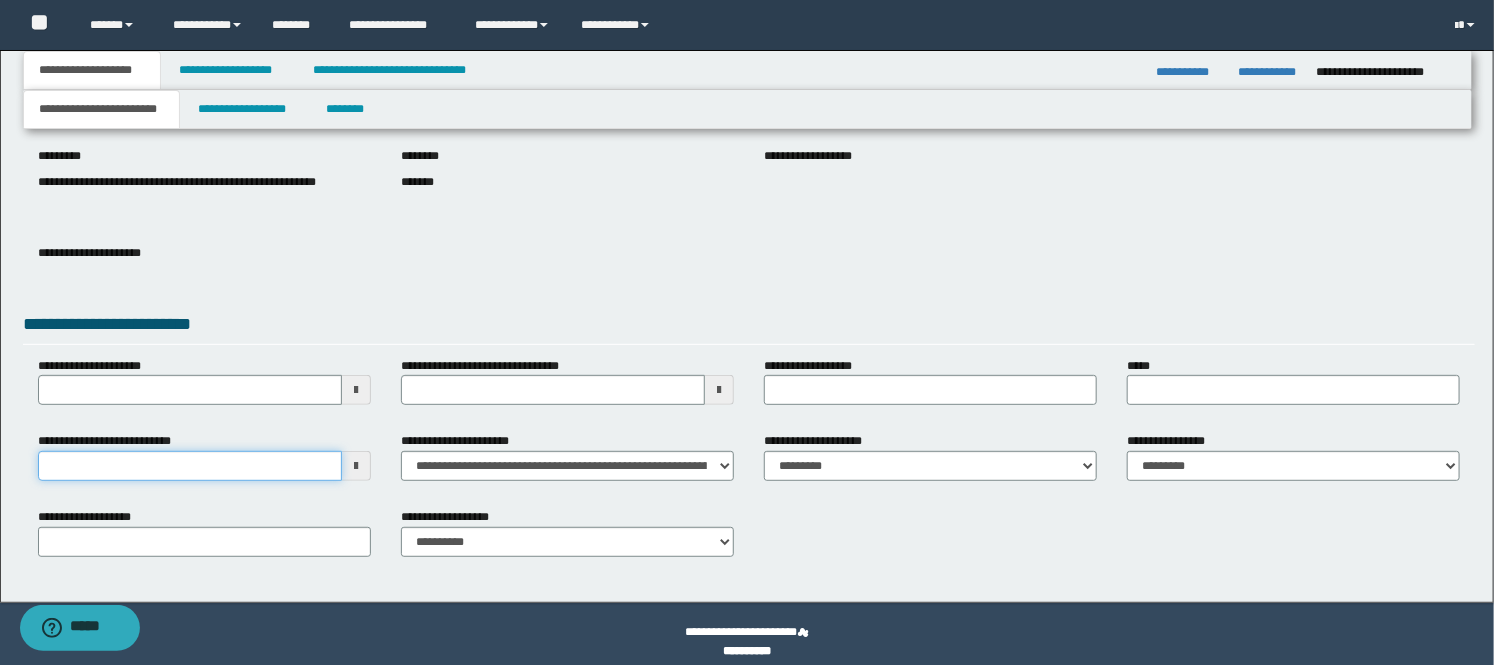 click on "**********" at bounding box center (190, 466) 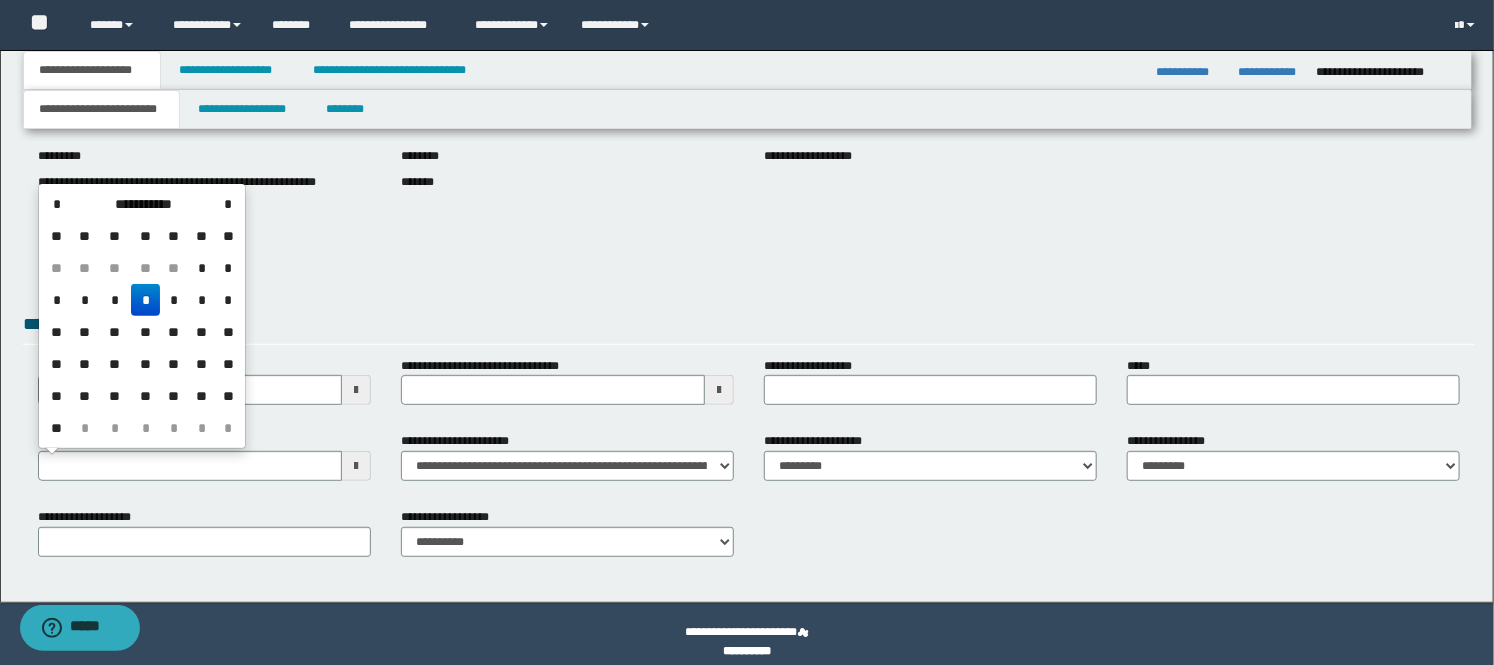 click on "*" at bounding box center (145, 300) 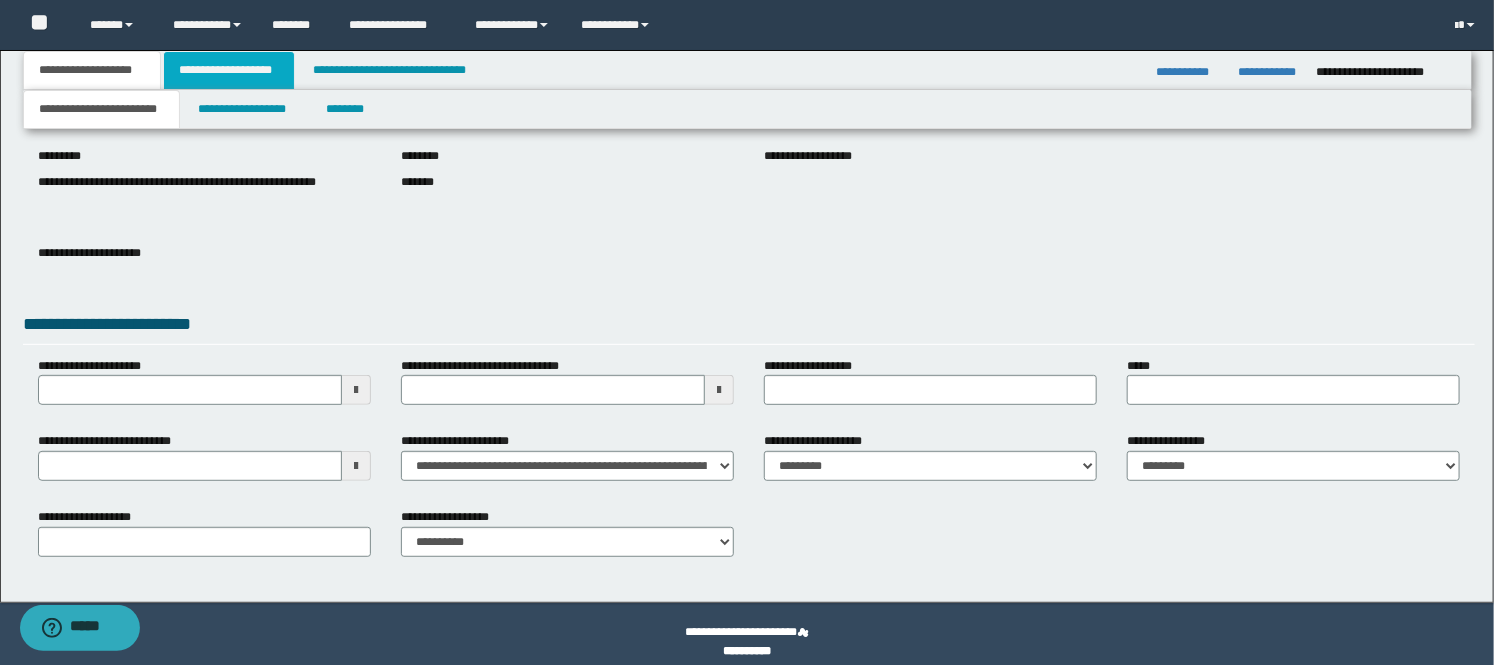 click on "**********" at bounding box center [229, 70] 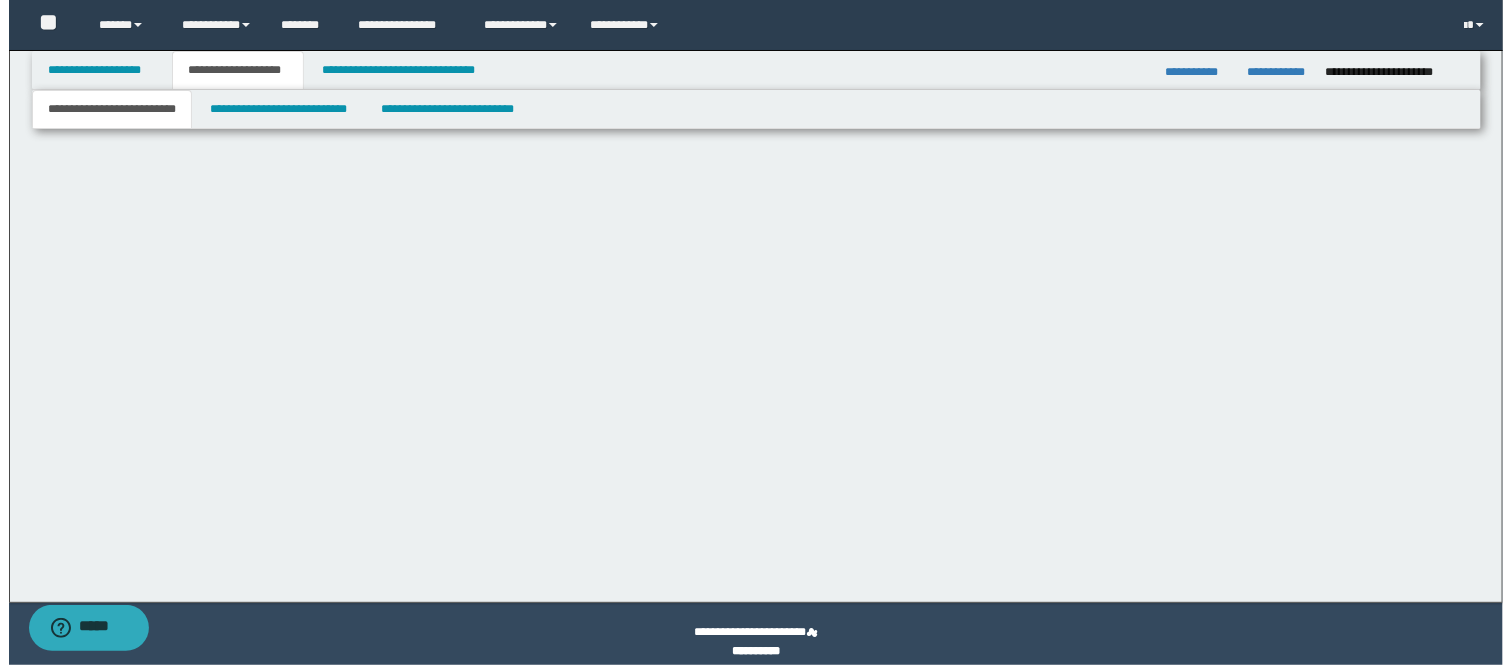 scroll, scrollTop: 0, scrollLeft: 0, axis: both 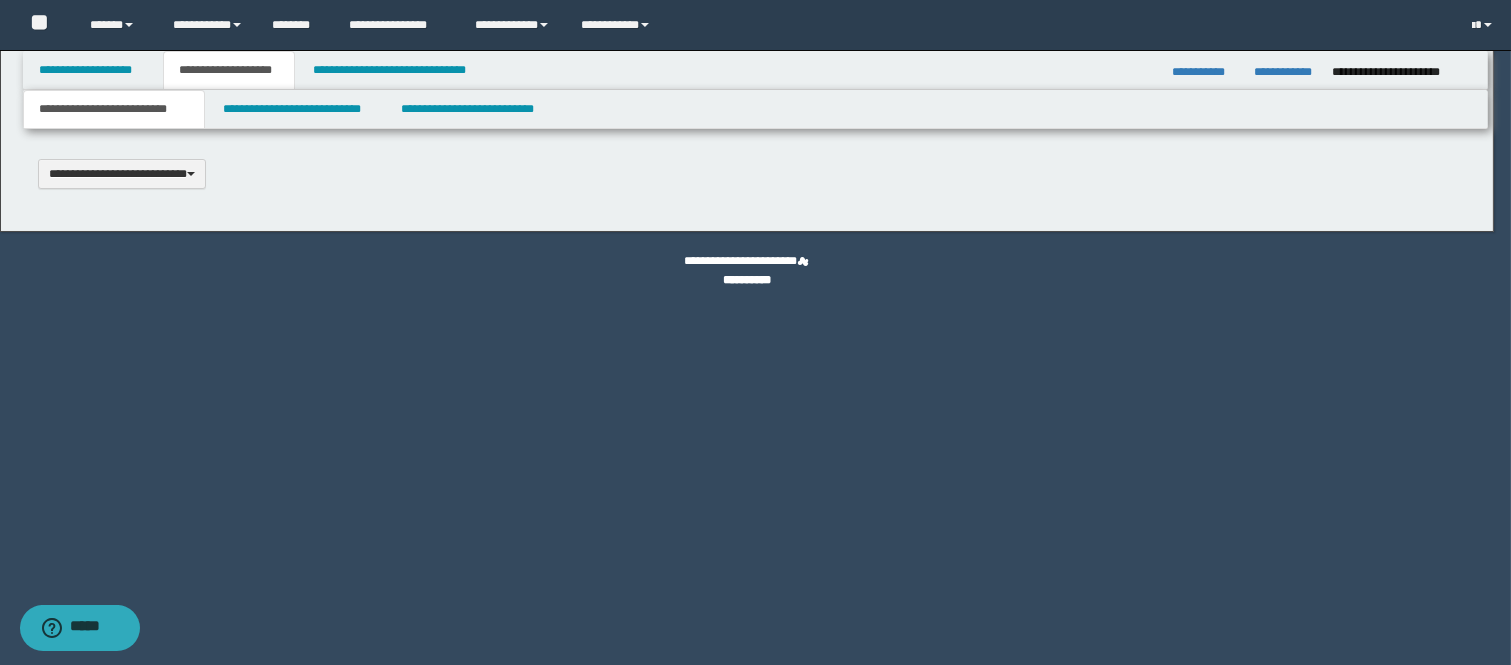 type 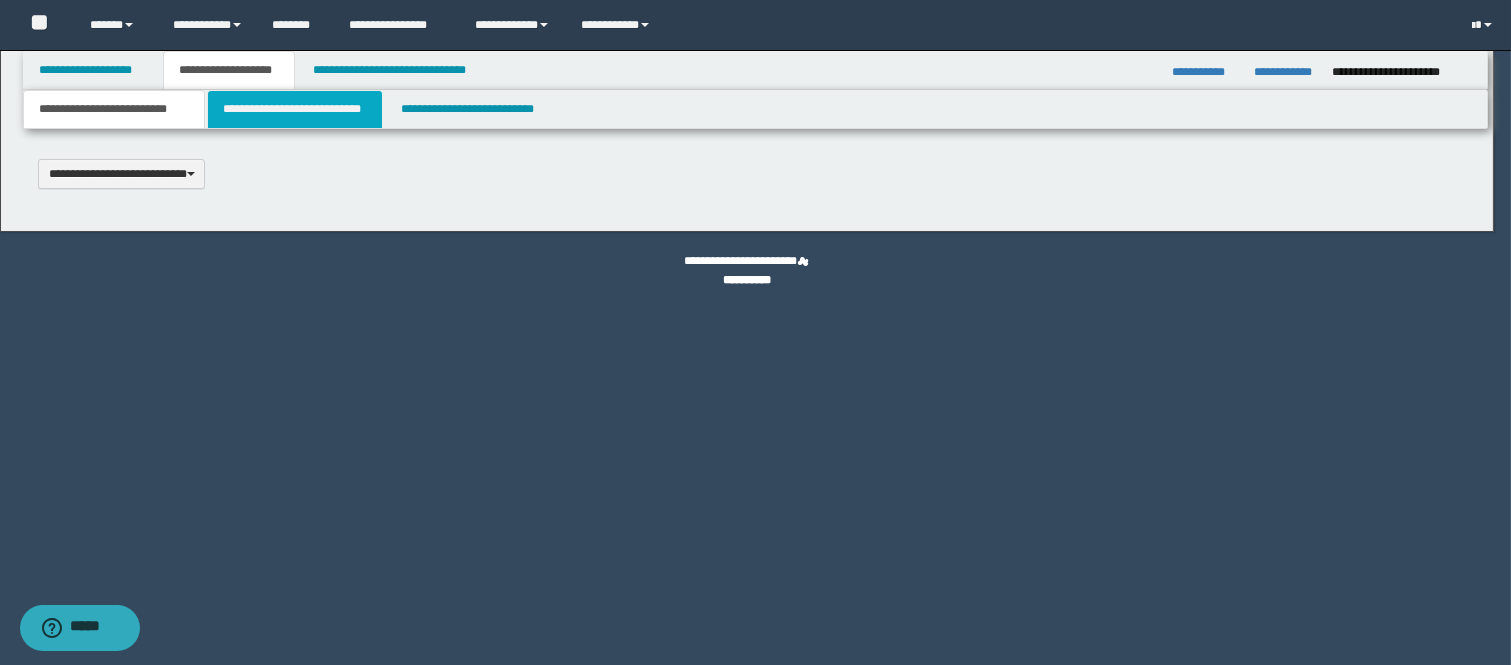 scroll, scrollTop: 0, scrollLeft: 0, axis: both 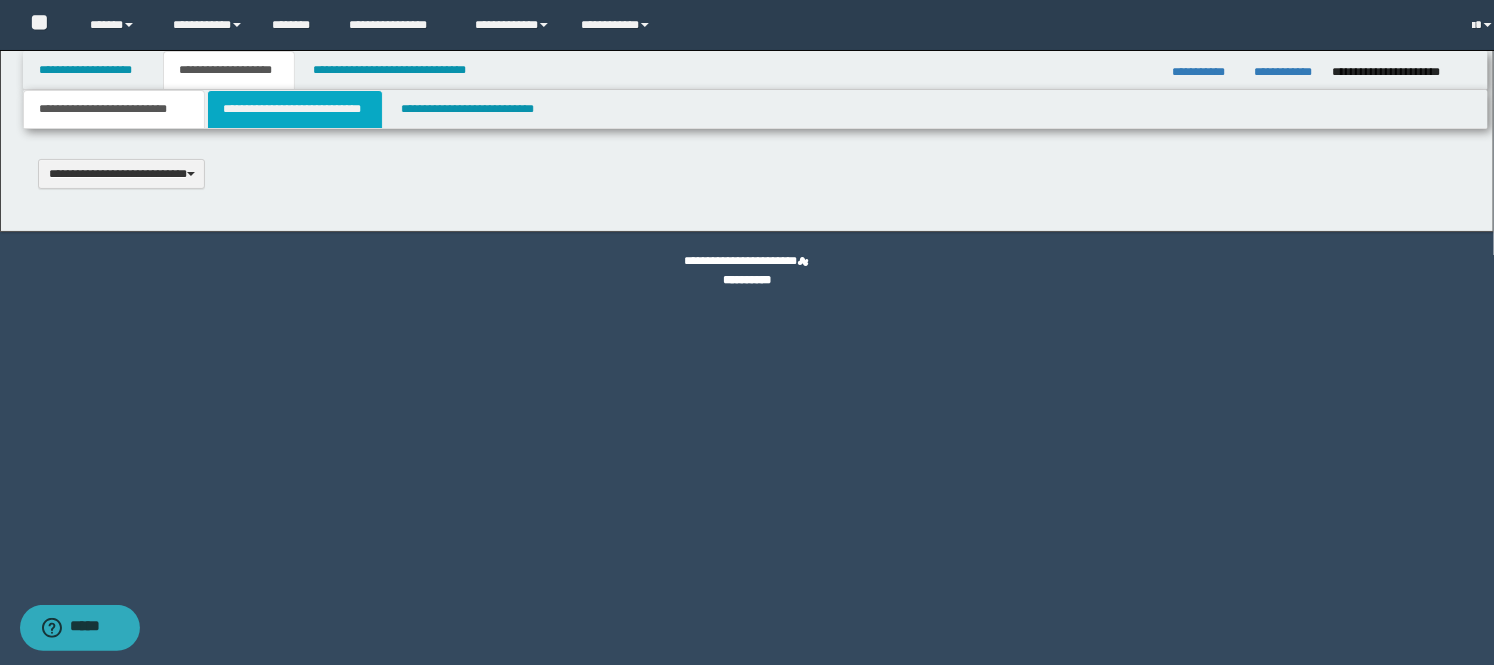 click on "**********" at bounding box center (295, 109) 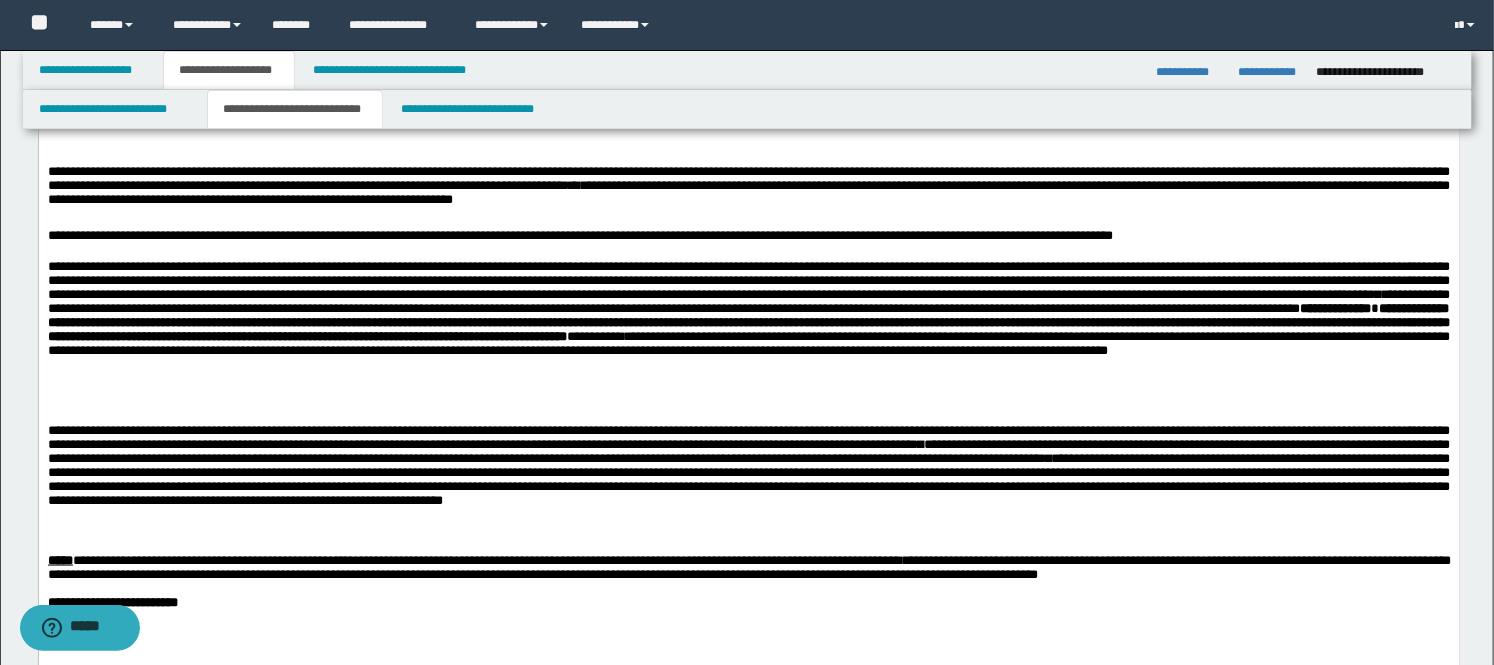 scroll, scrollTop: 1000, scrollLeft: 0, axis: vertical 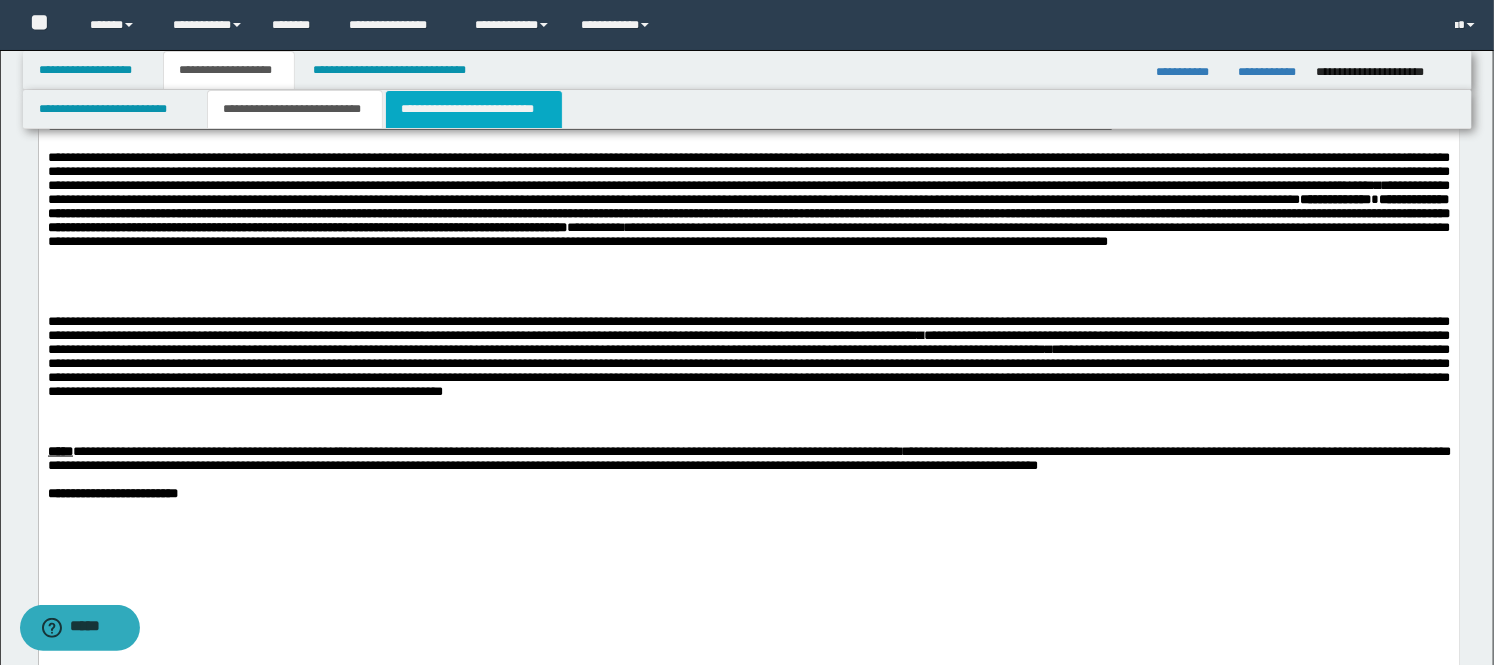 click on "**********" at bounding box center [474, 109] 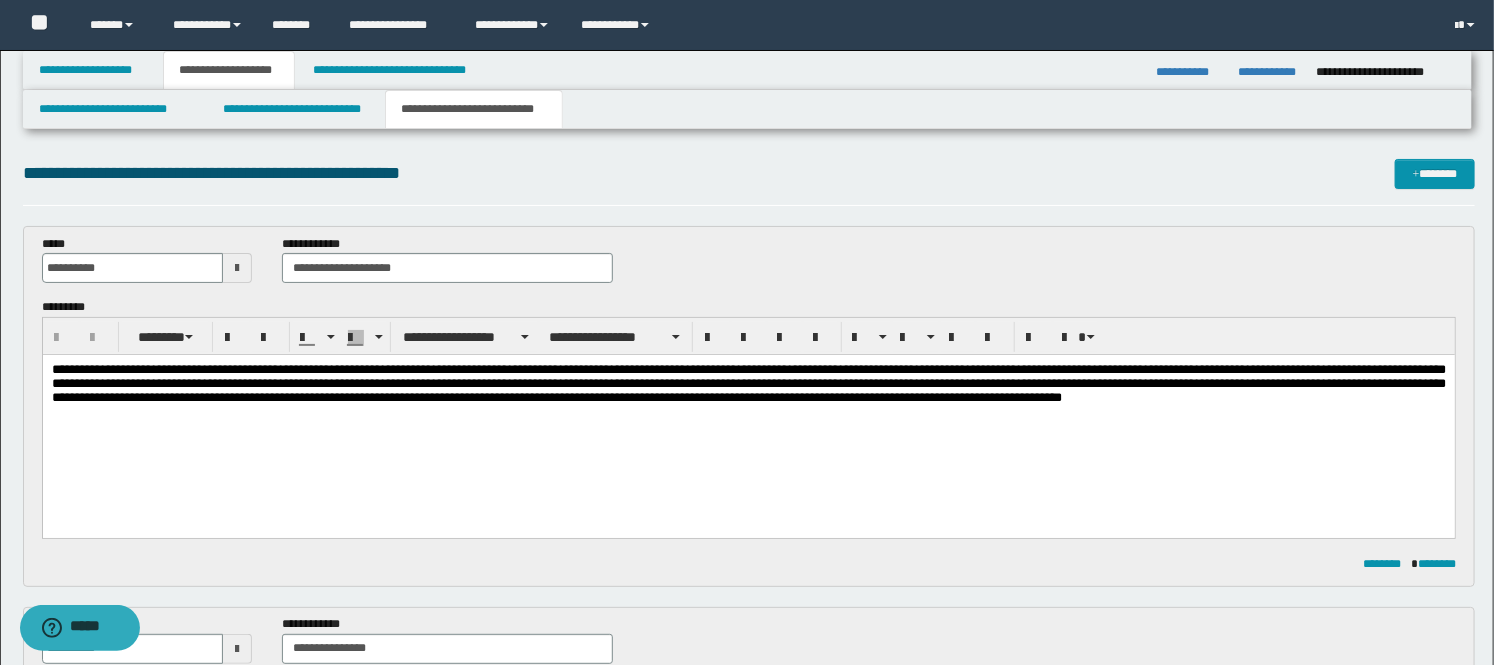 scroll, scrollTop: 0, scrollLeft: 0, axis: both 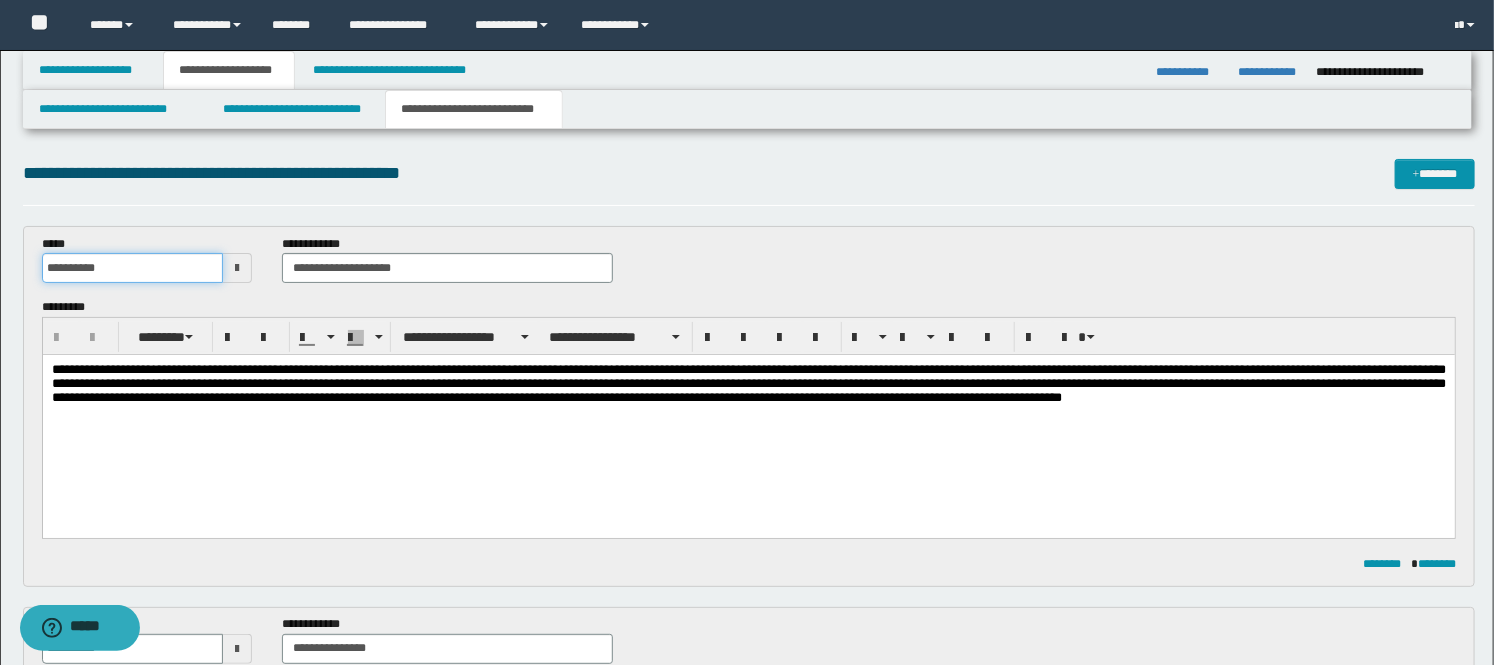 click on "**********" at bounding box center (133, 268) 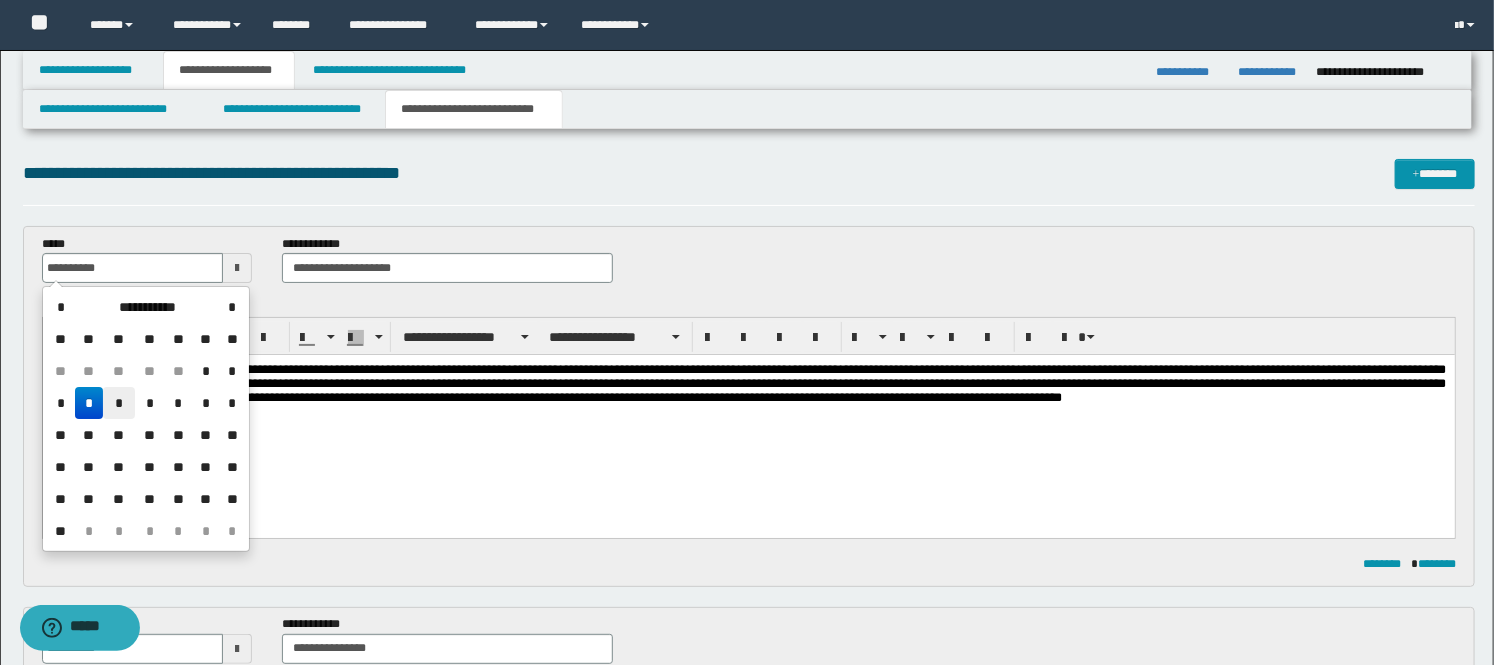 click on "*" at bounding box center (119, 403) 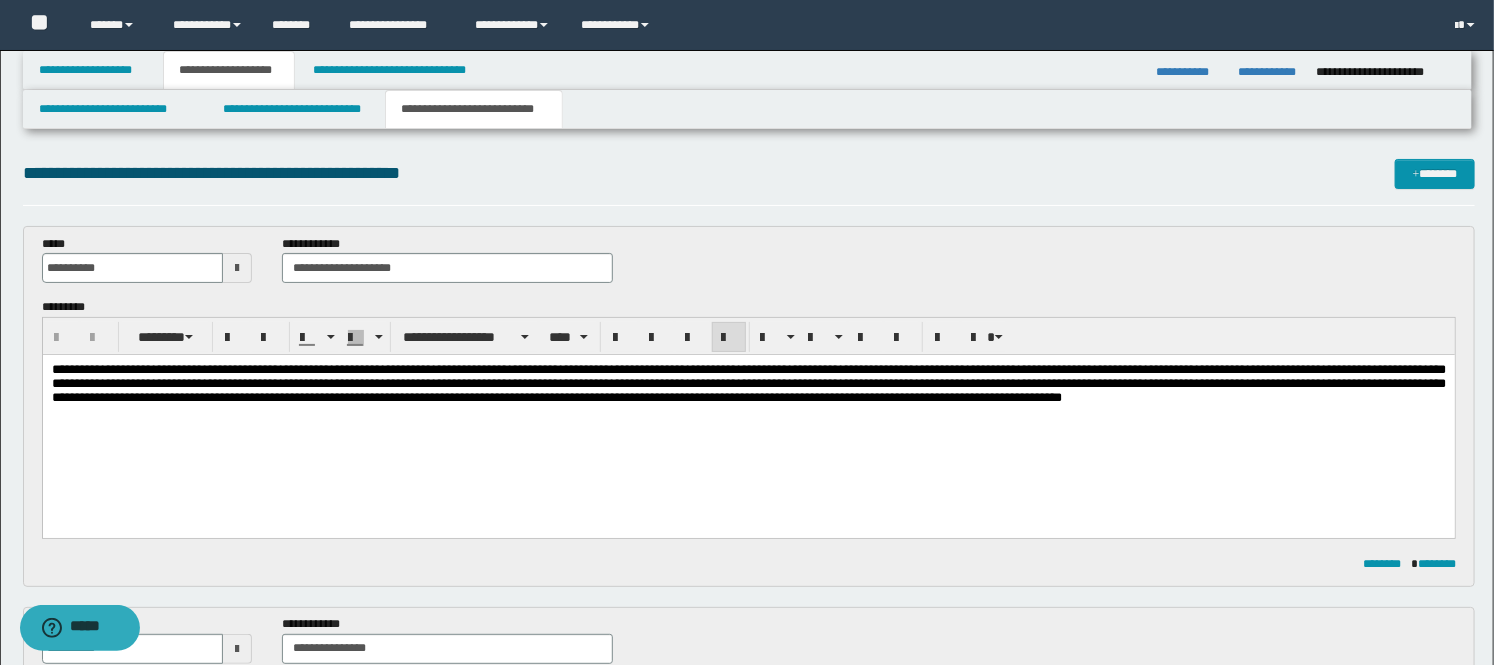 click on "**********" at bounding box center [748, 383] 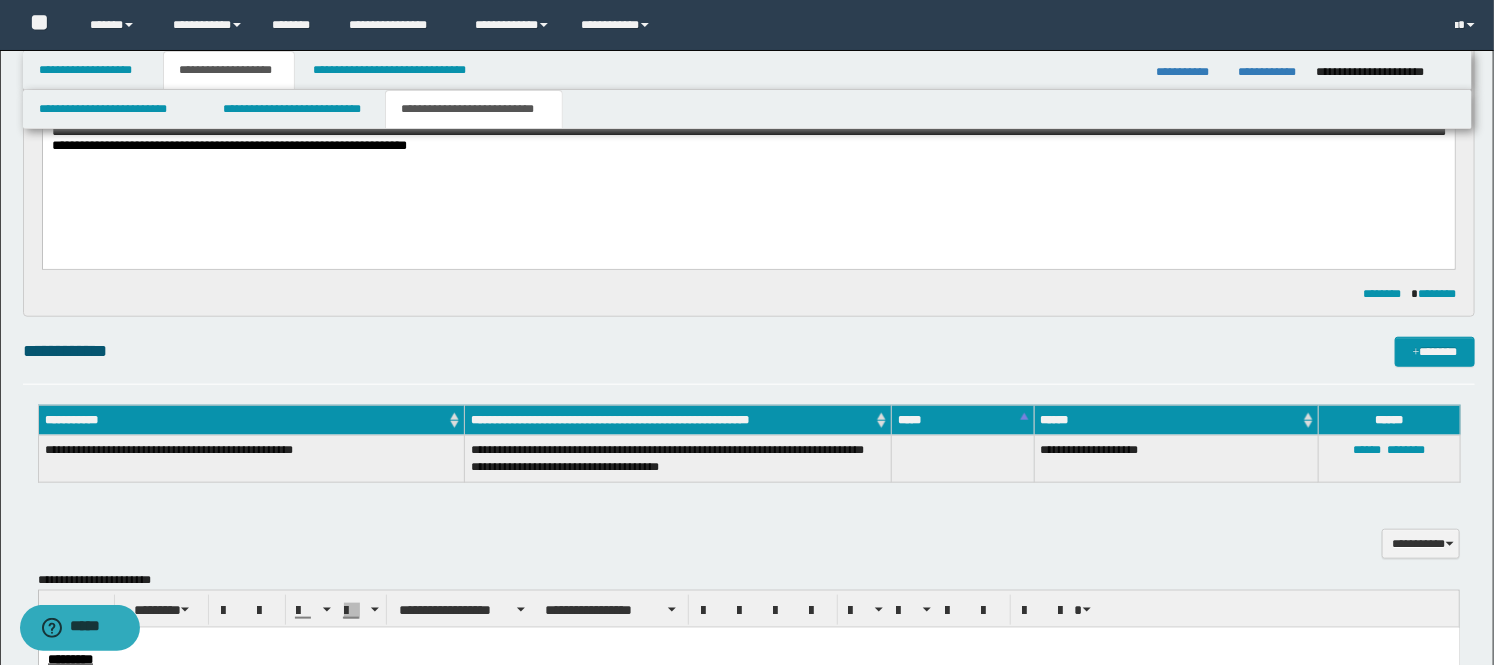 scroll, scrollTop: 1111, scrollLeft: 0, axis: vertical 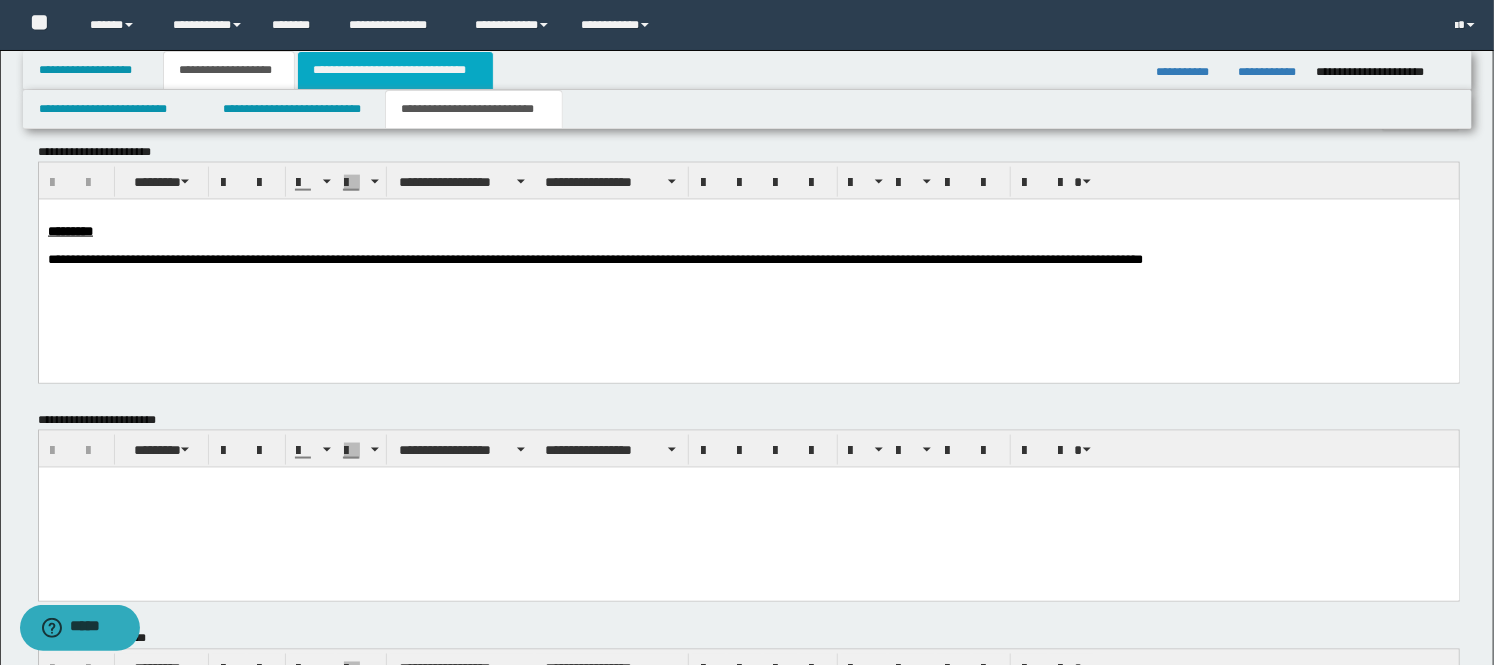 click on "**********" at bounding box center [395, 70] 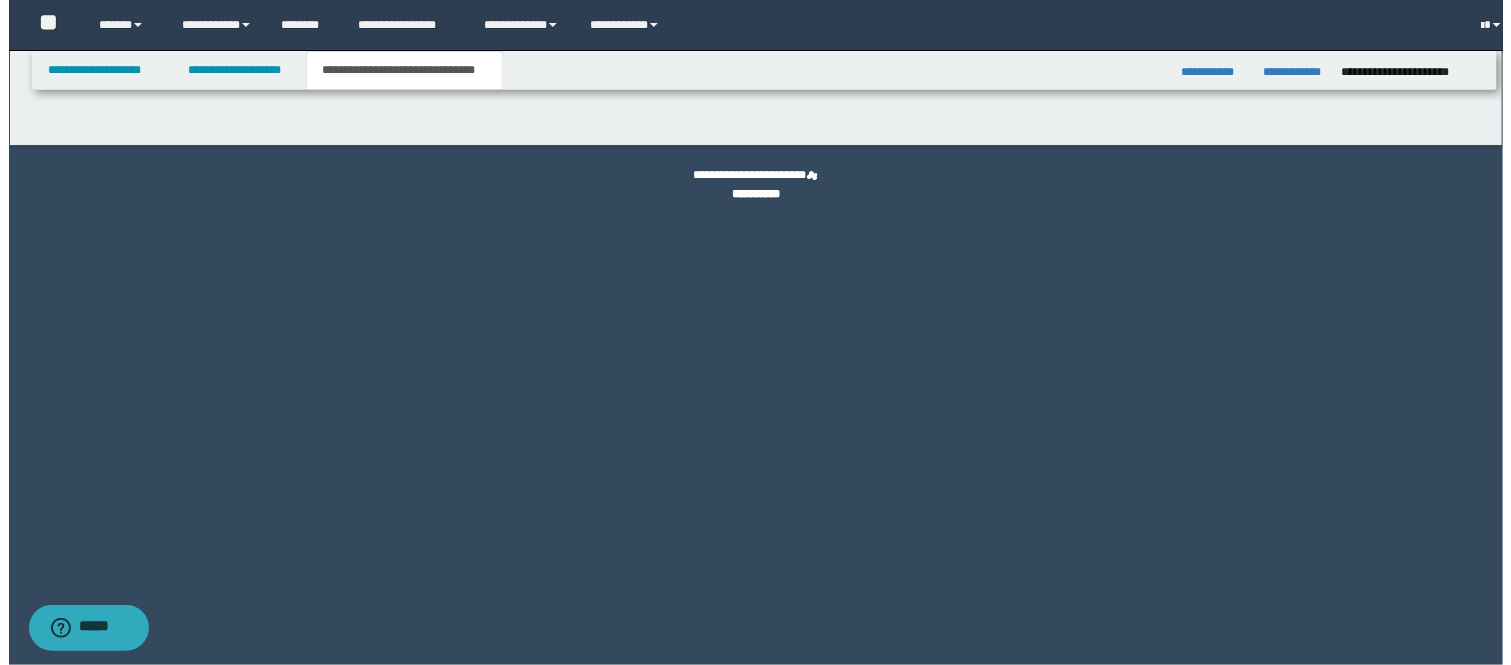 scroll, scrollTop: 0, scrollLeft: 0, axis: both 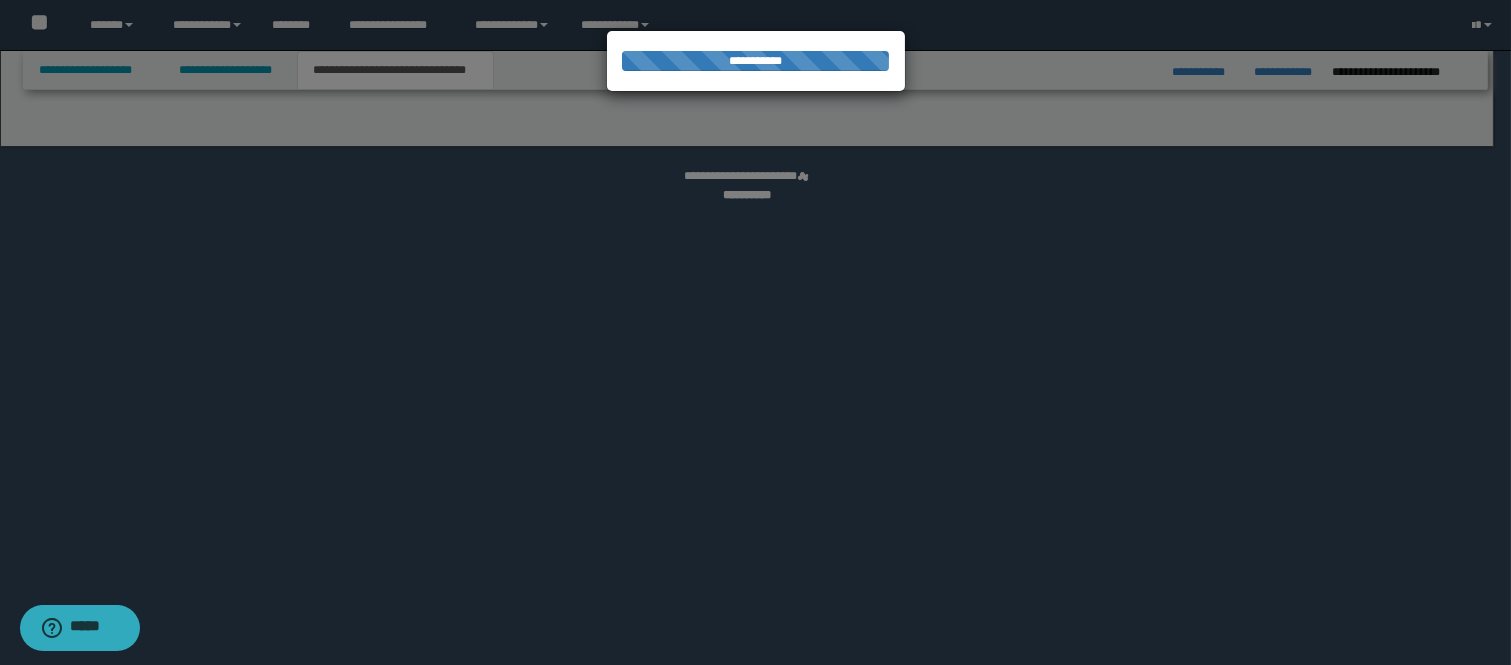 select on "*" 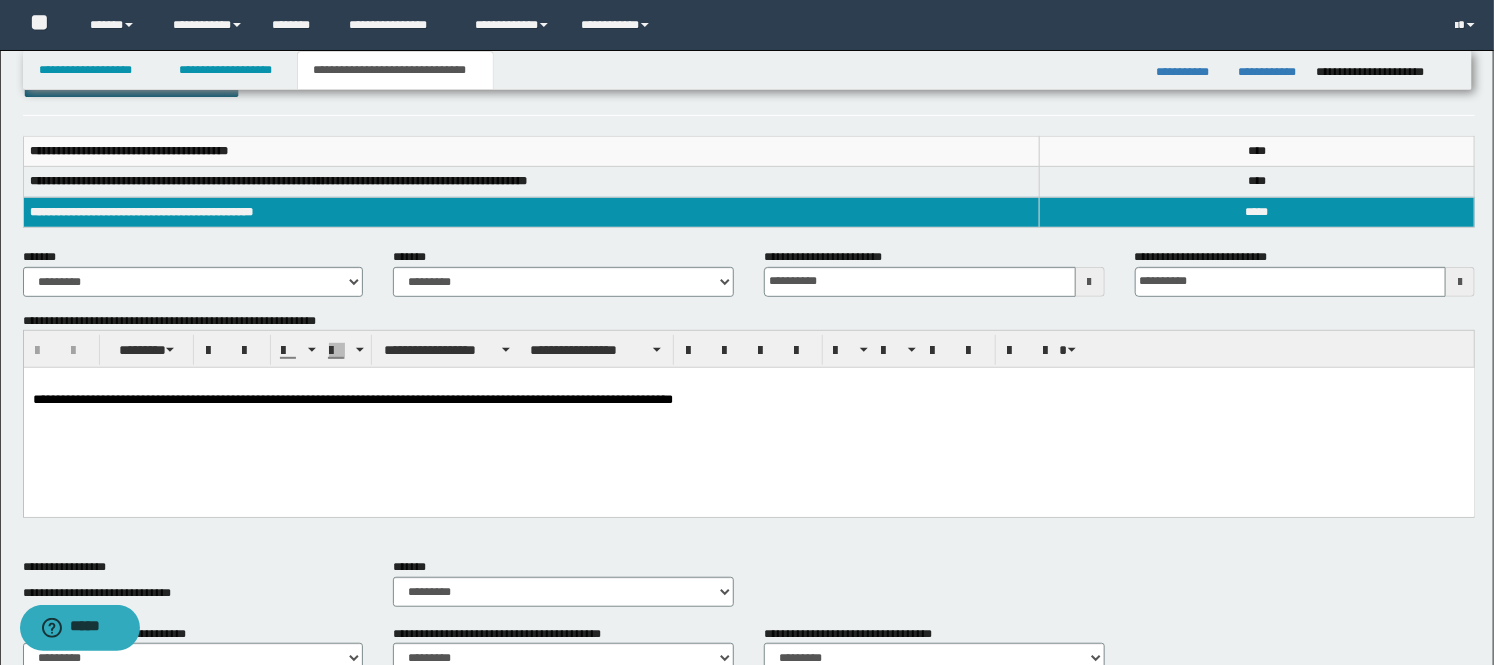 scroll, scrollTop: 333, scrollLeft: 0, axis: vertical 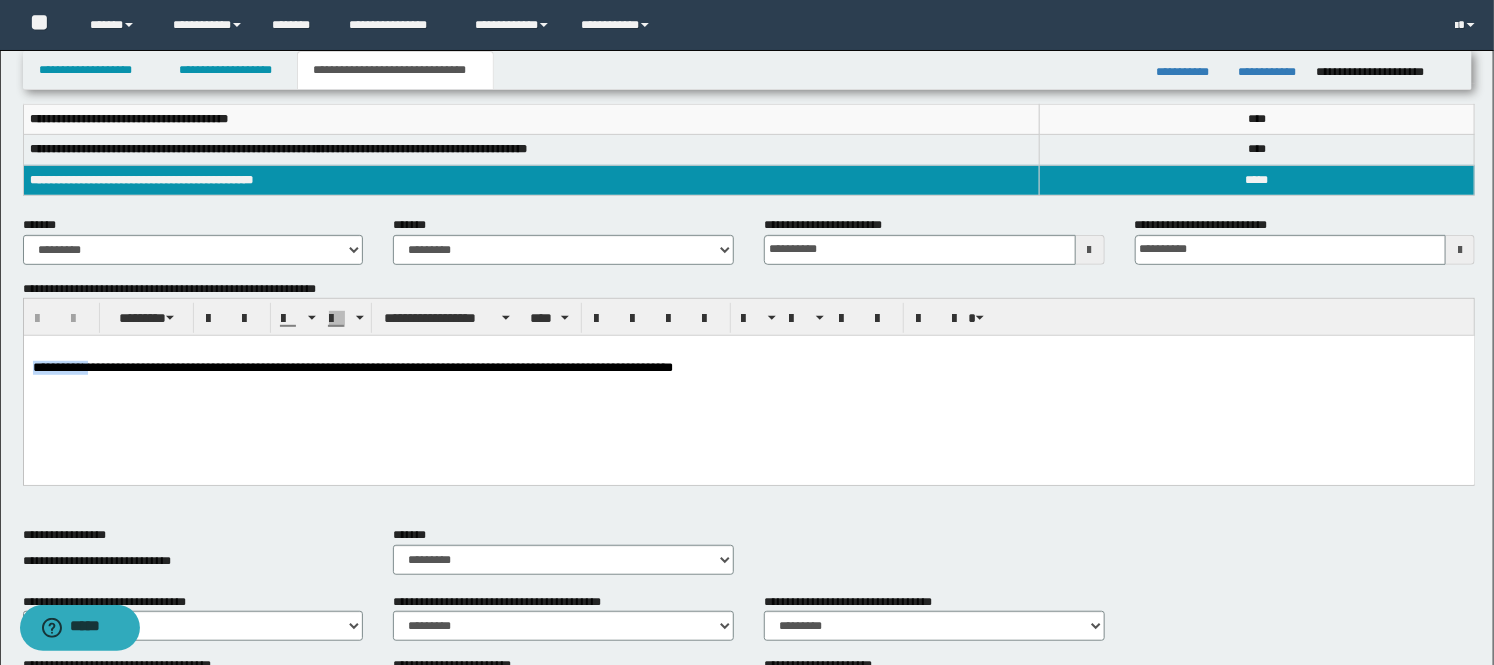 drag, startPoint x: 101, startPoint y: 363, endPoint x: 1, endPoint y: 362, distance: 100.005 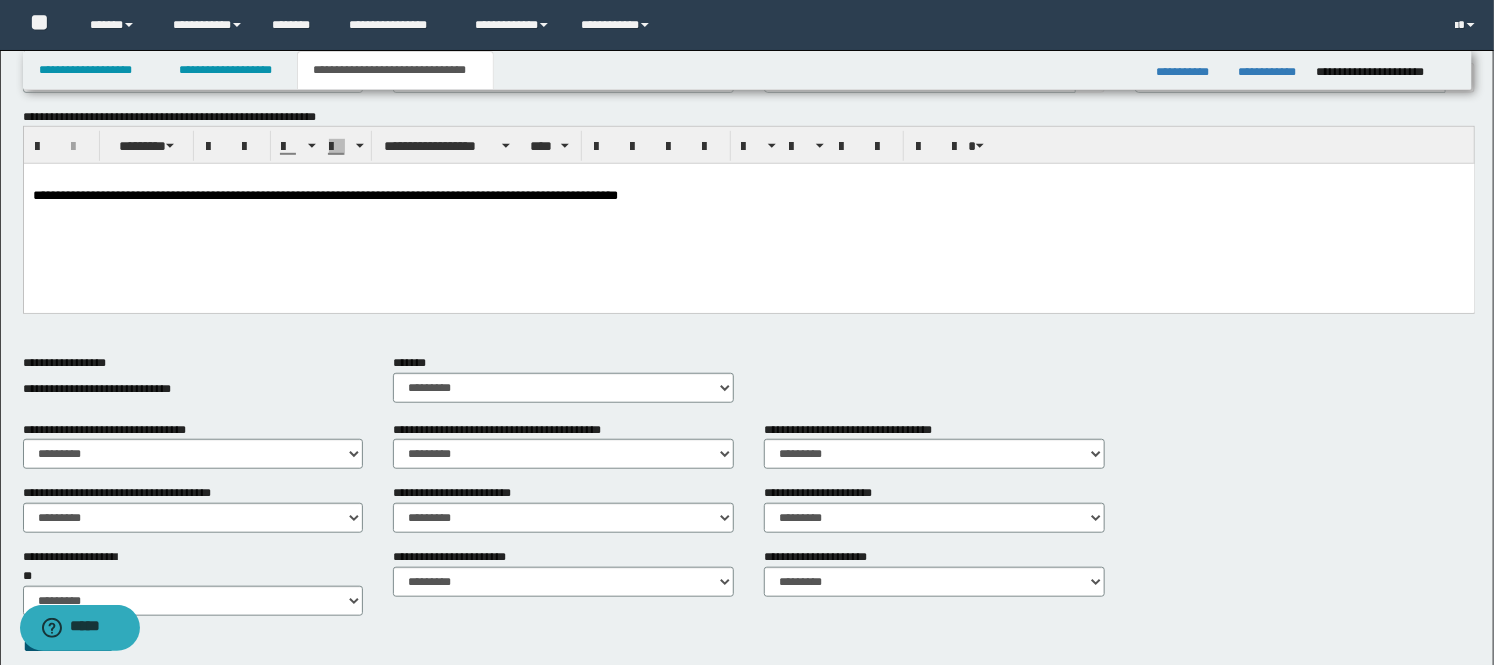 scroll, scrollTop: 826, scrollLeft: 0, axis: vertical 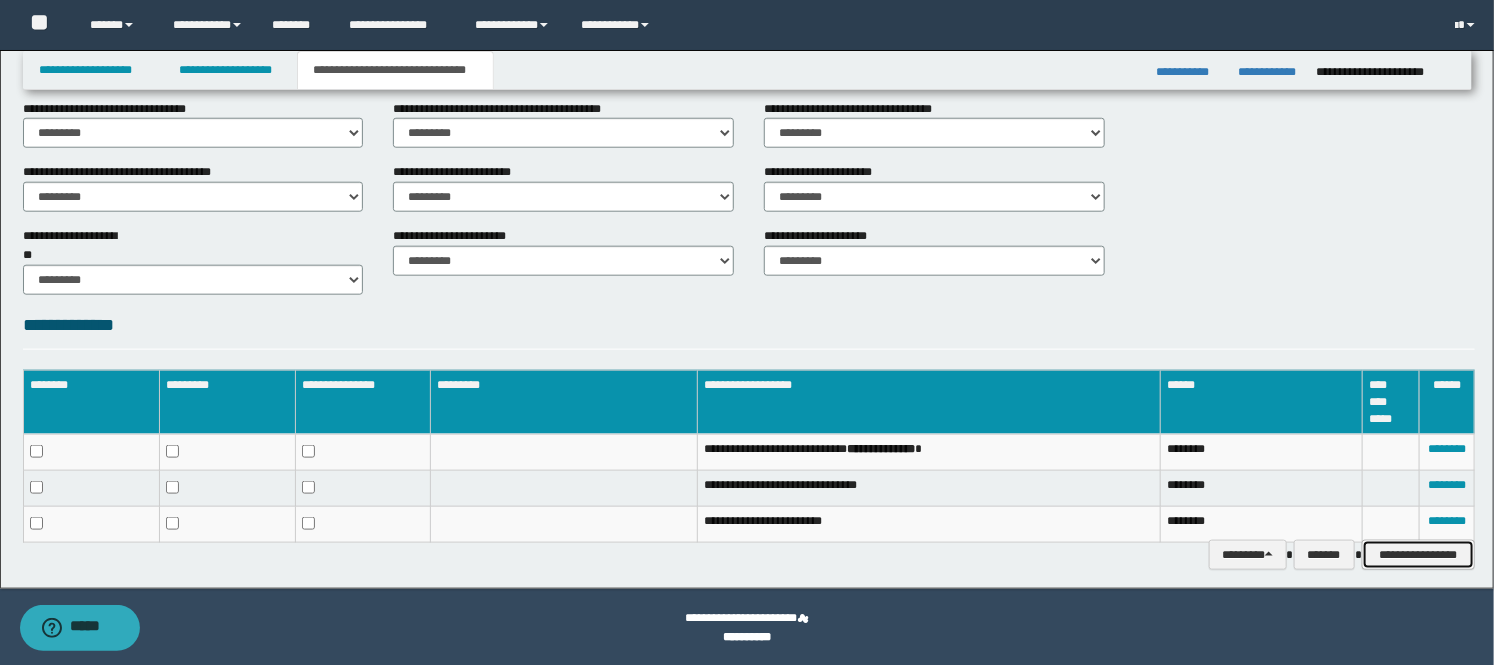 click on "**********" at bounding box center (1418, 555) 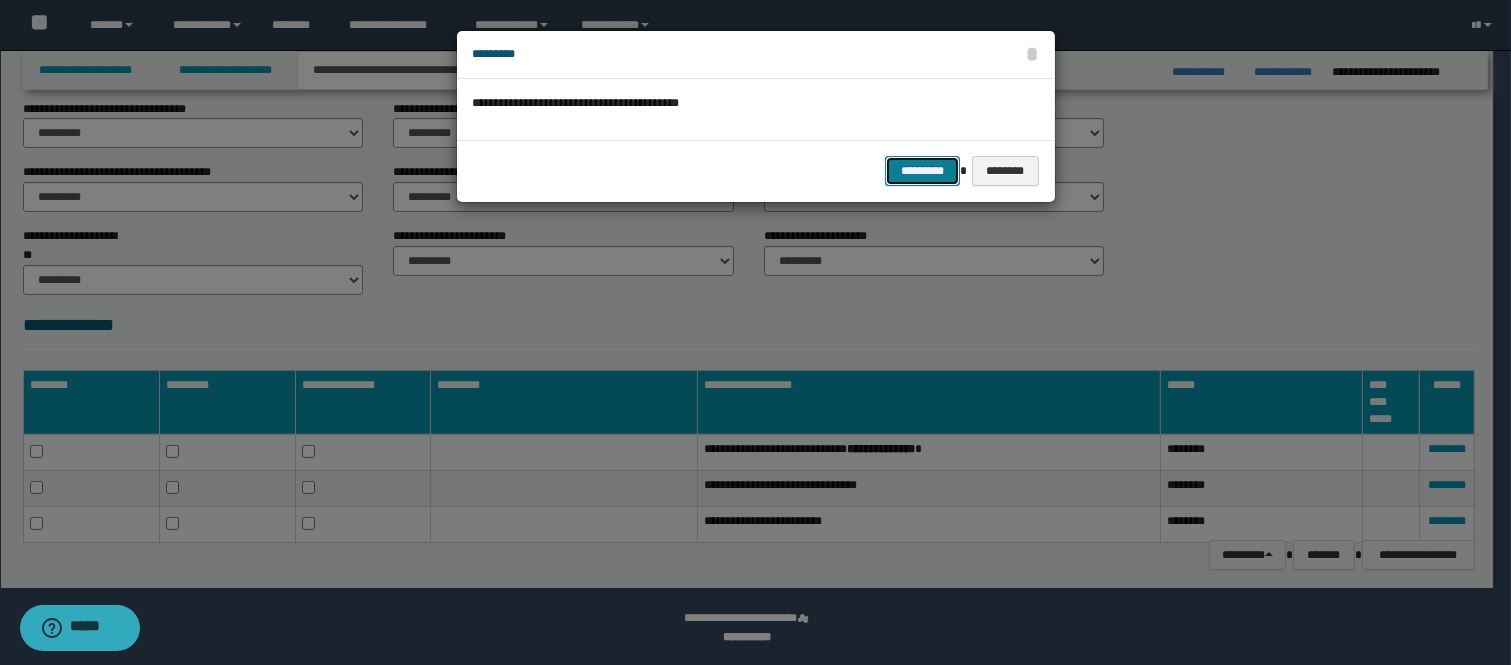 click on "*********" at bounding box center (922, 171) 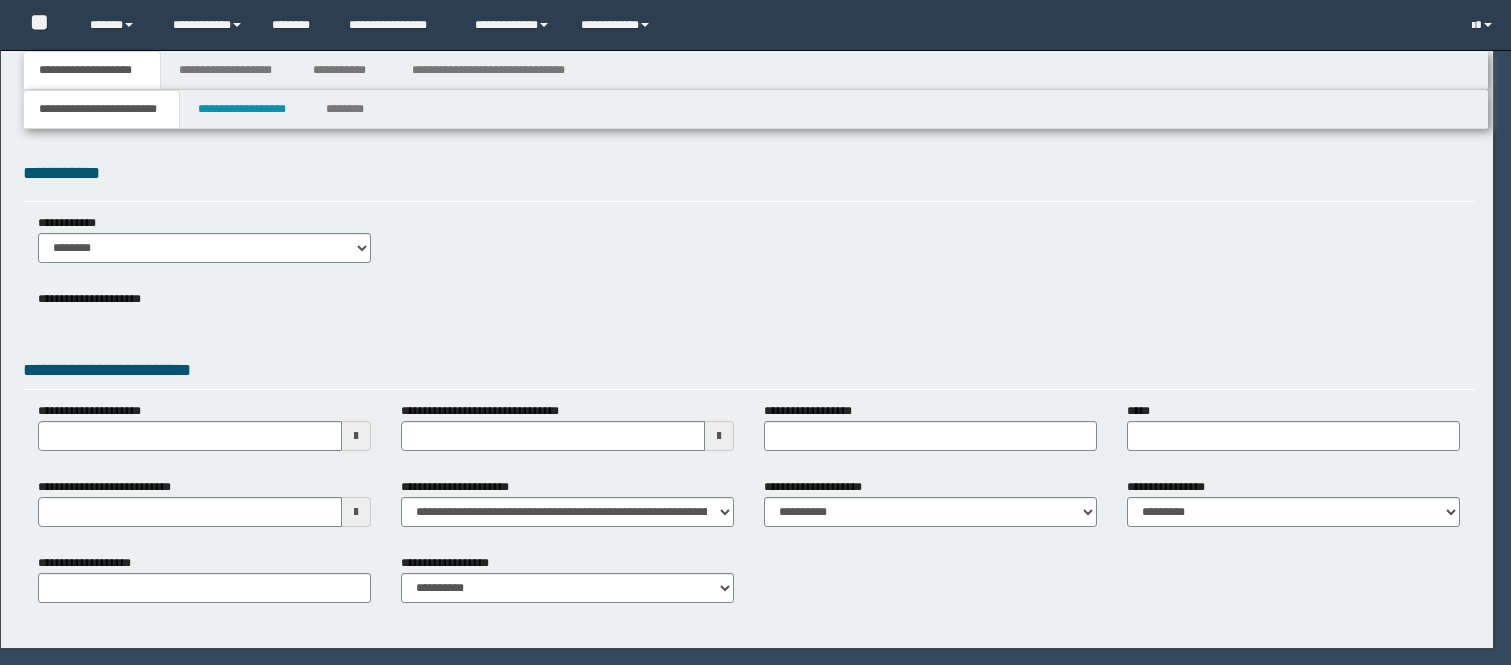 scroll, scrollTop: 0, scrollLeft: 0, axis: both 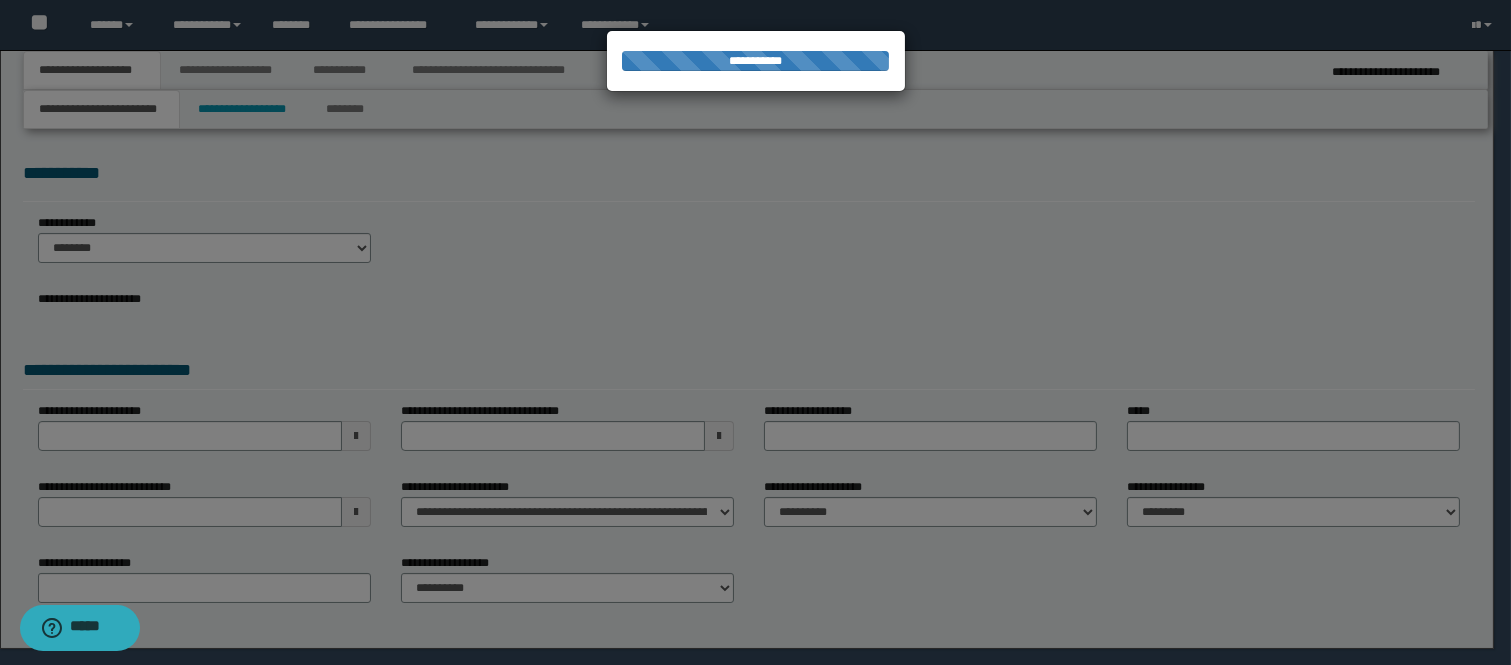 select on "*" 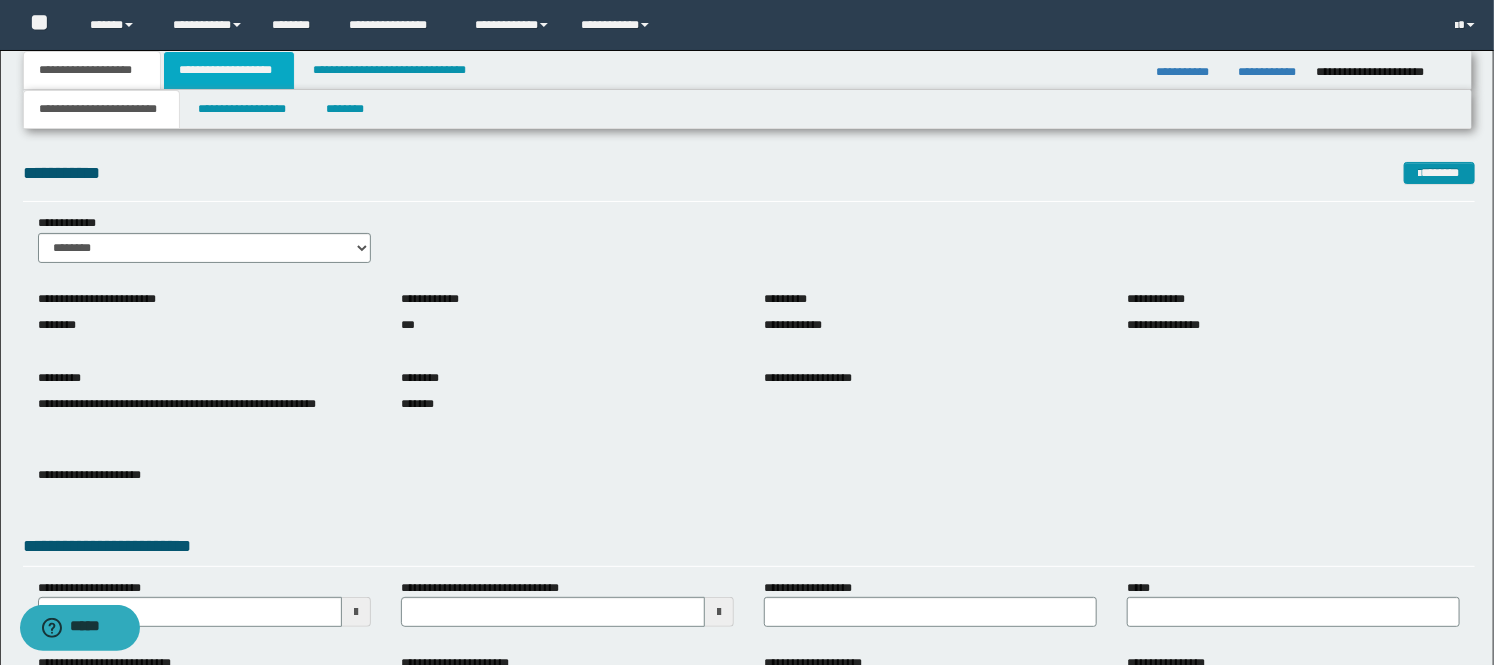 click on "**********" at bounding box center [229, 70] 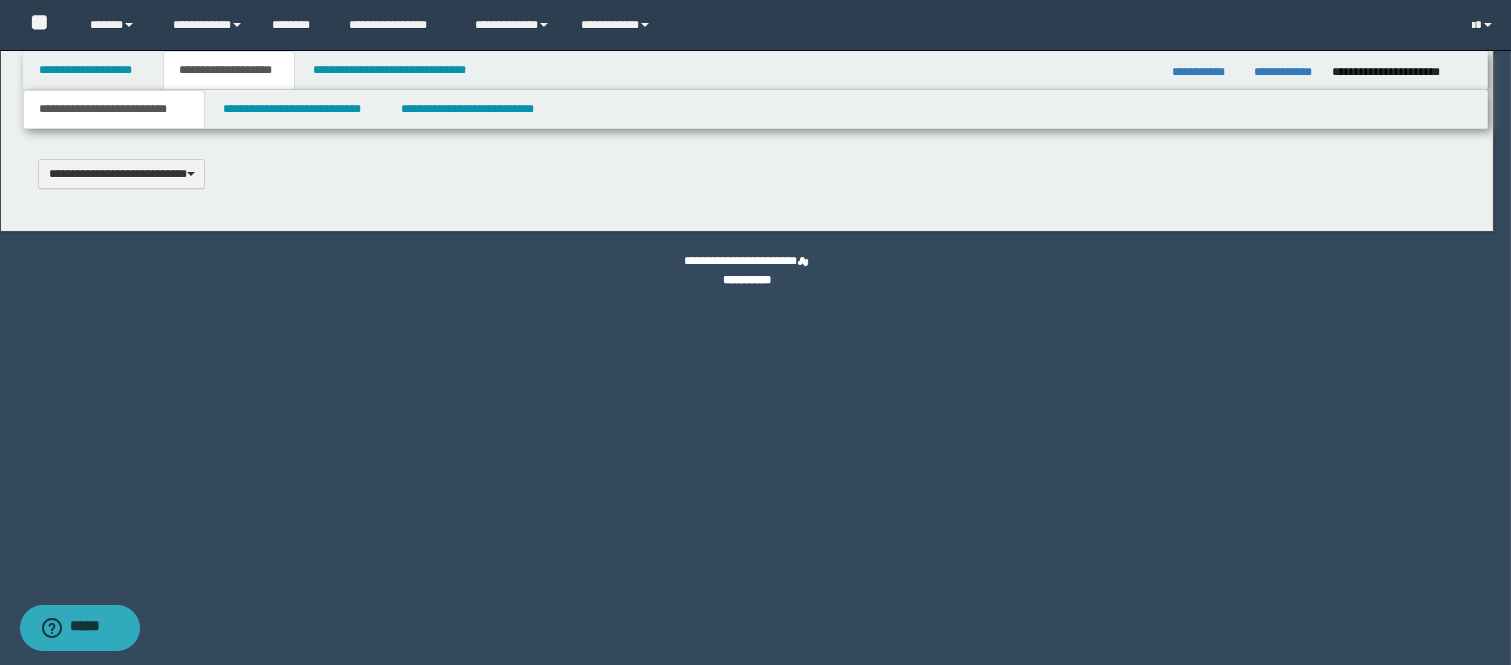 type 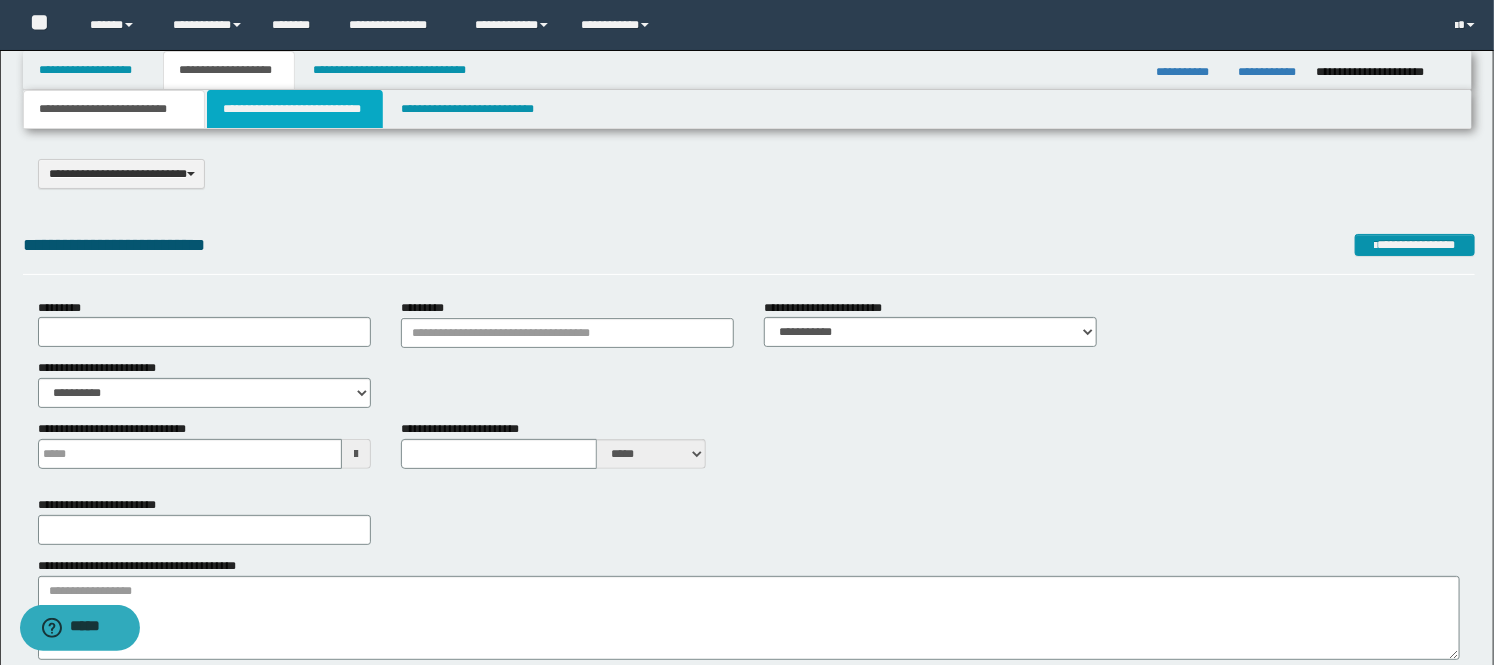 click on "**********" at bounding box center (295, 109) 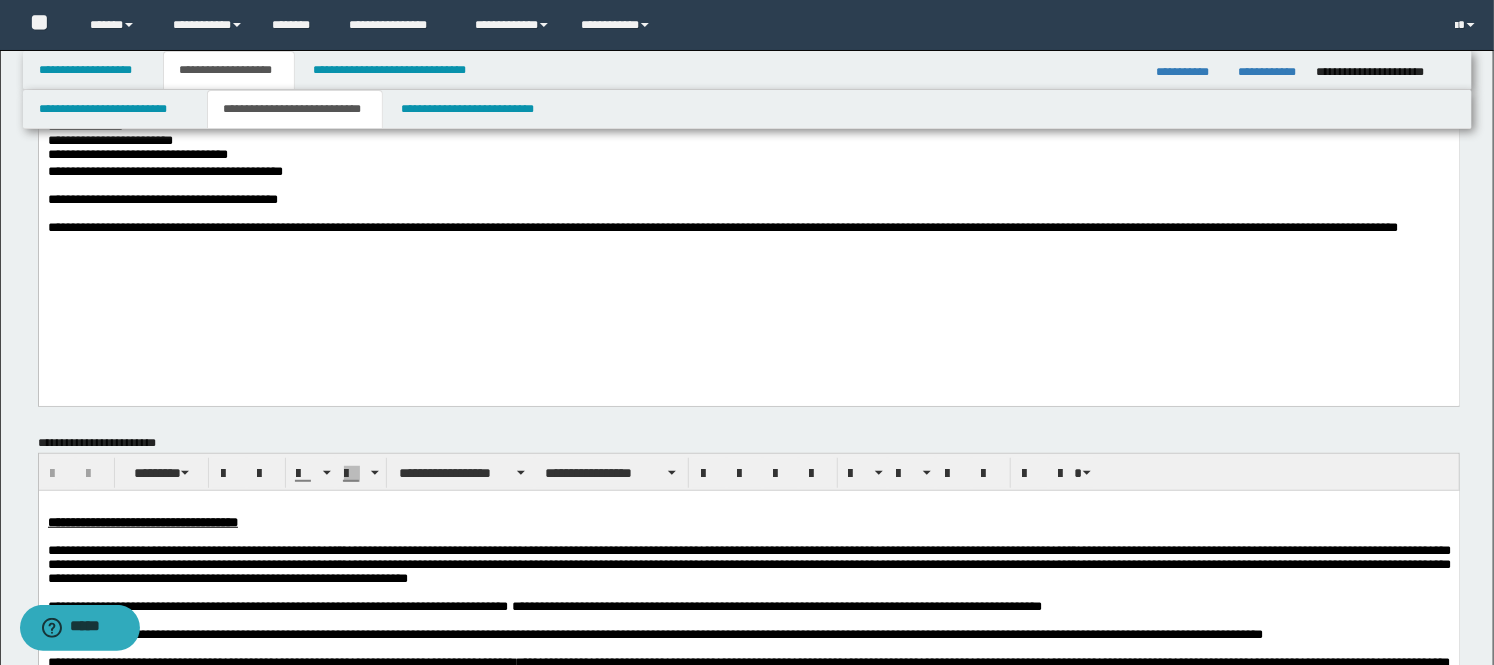 scroll, scrollTop: 222, scrollLeft: 0, axis: vertical 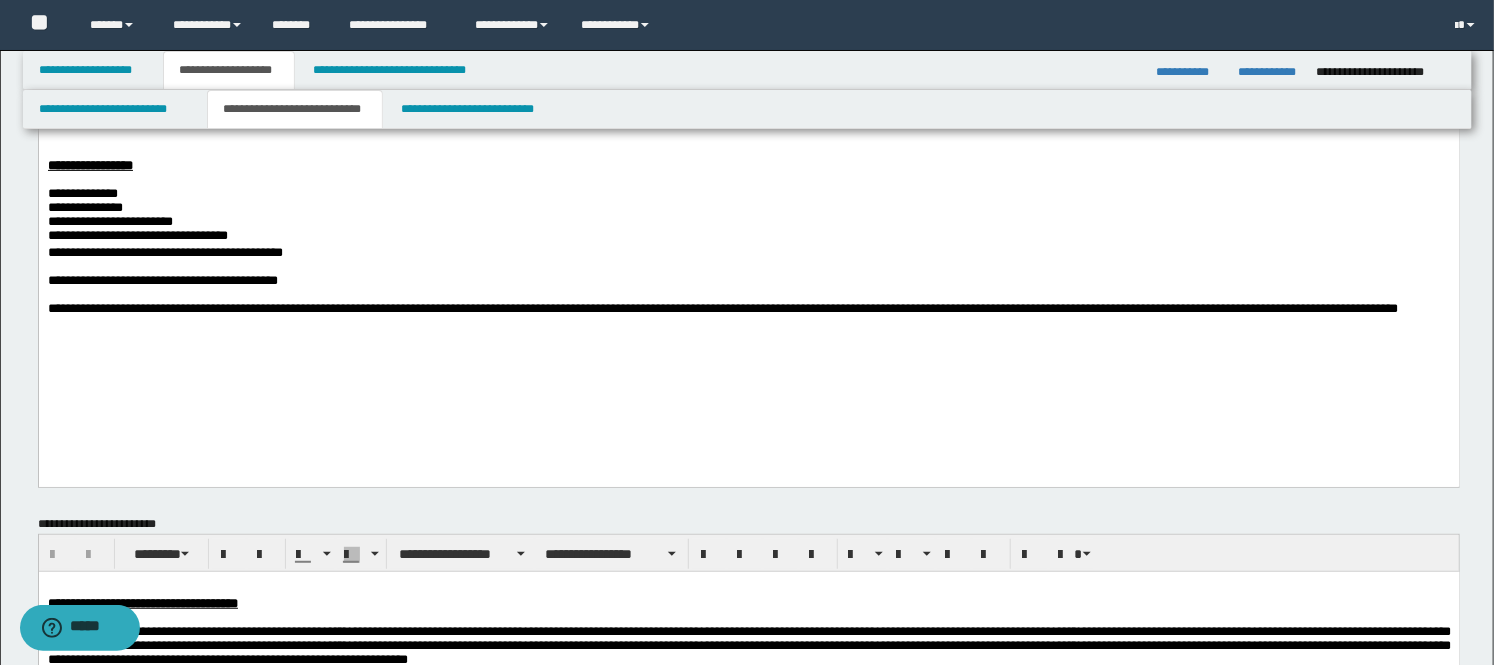 click on "**********" at bounding box center (748, 309) 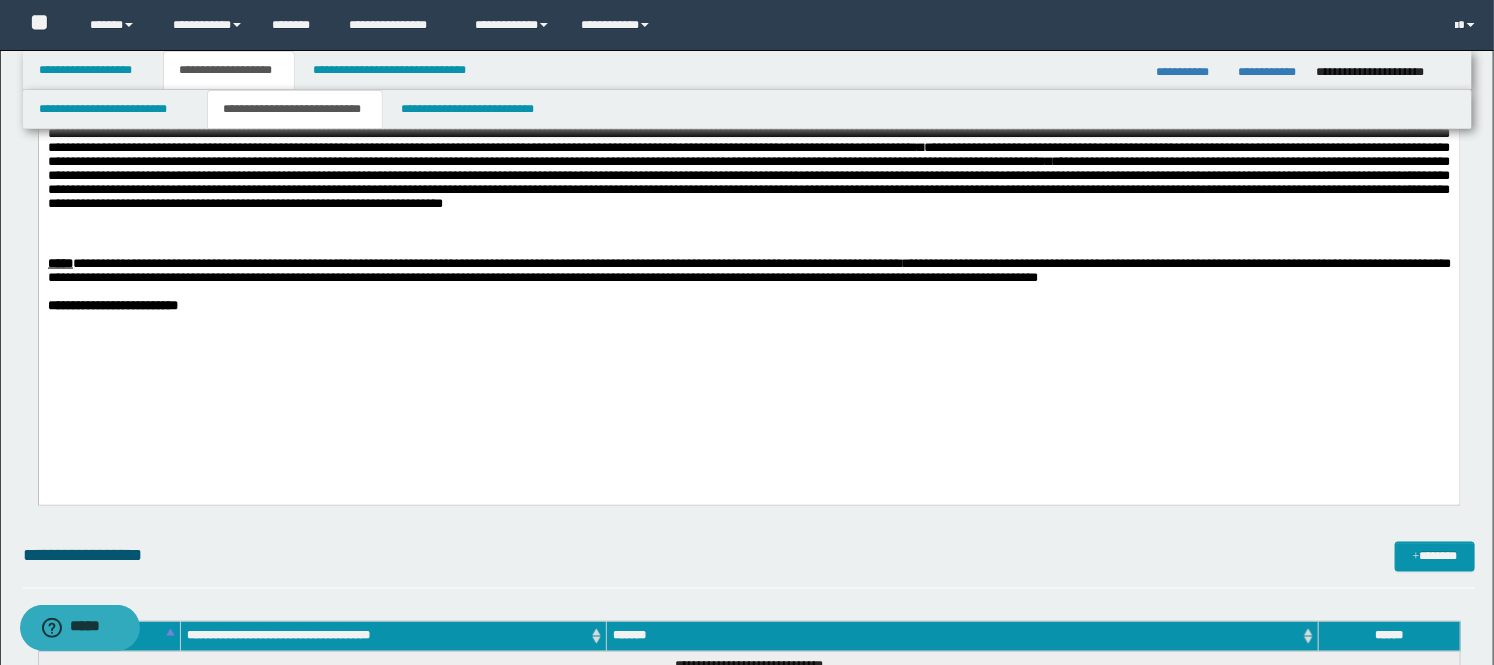 scroll, scrollTop: 1222, scrollLeft: 0, axis: vertical 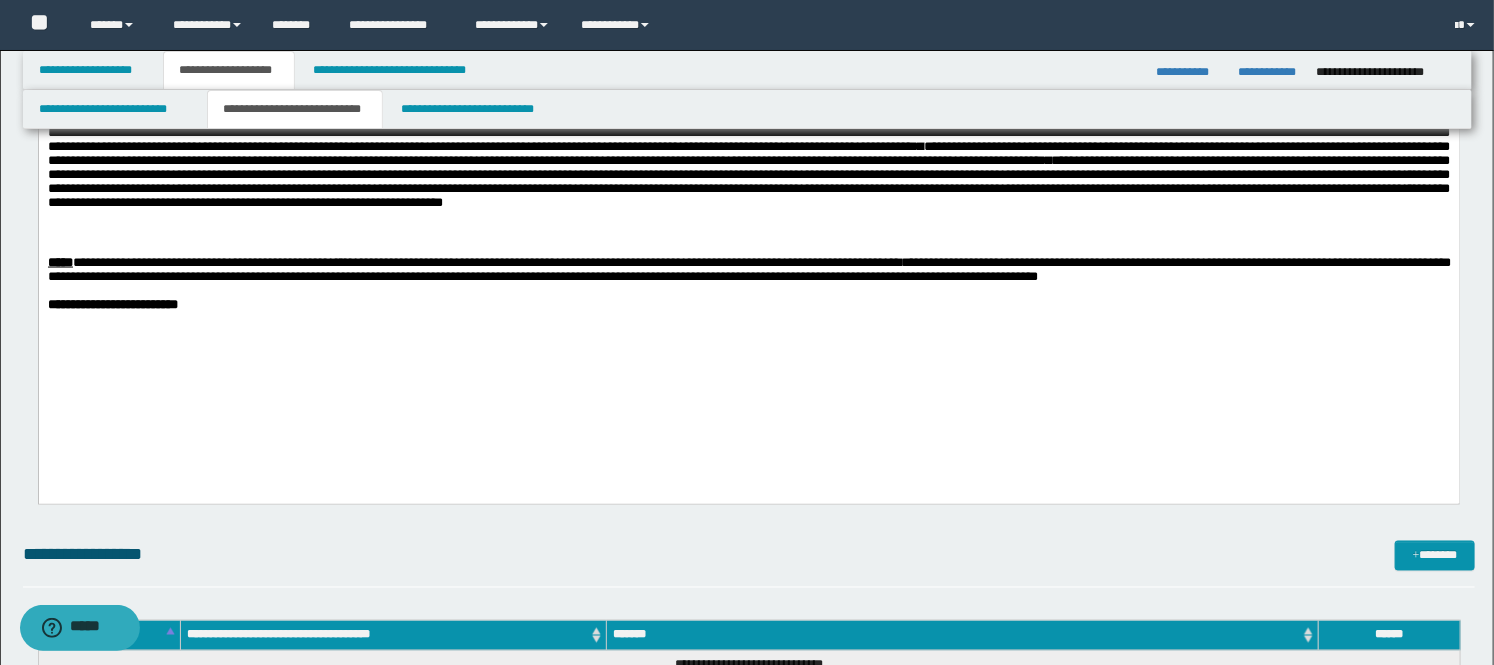 click on "**********" at bounding box center [748, -12] 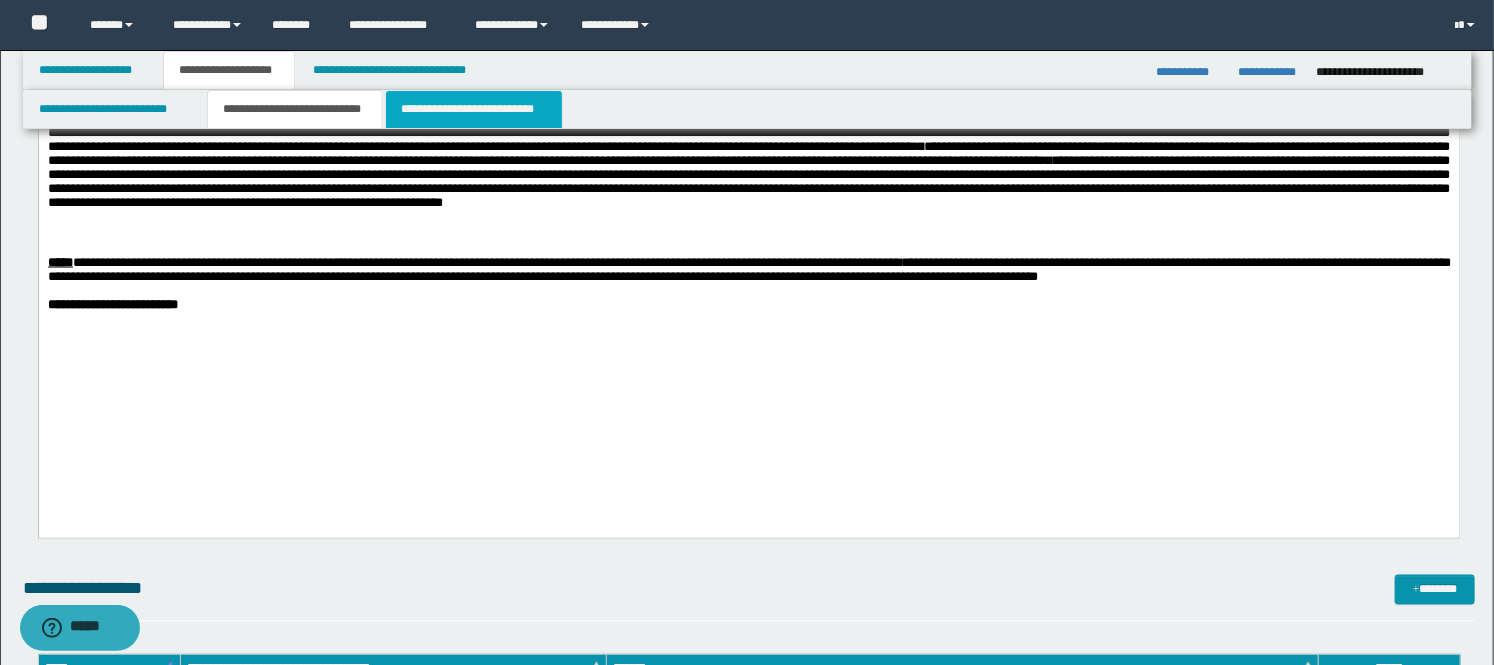 click on "**********" at bounding box center [474, 109] 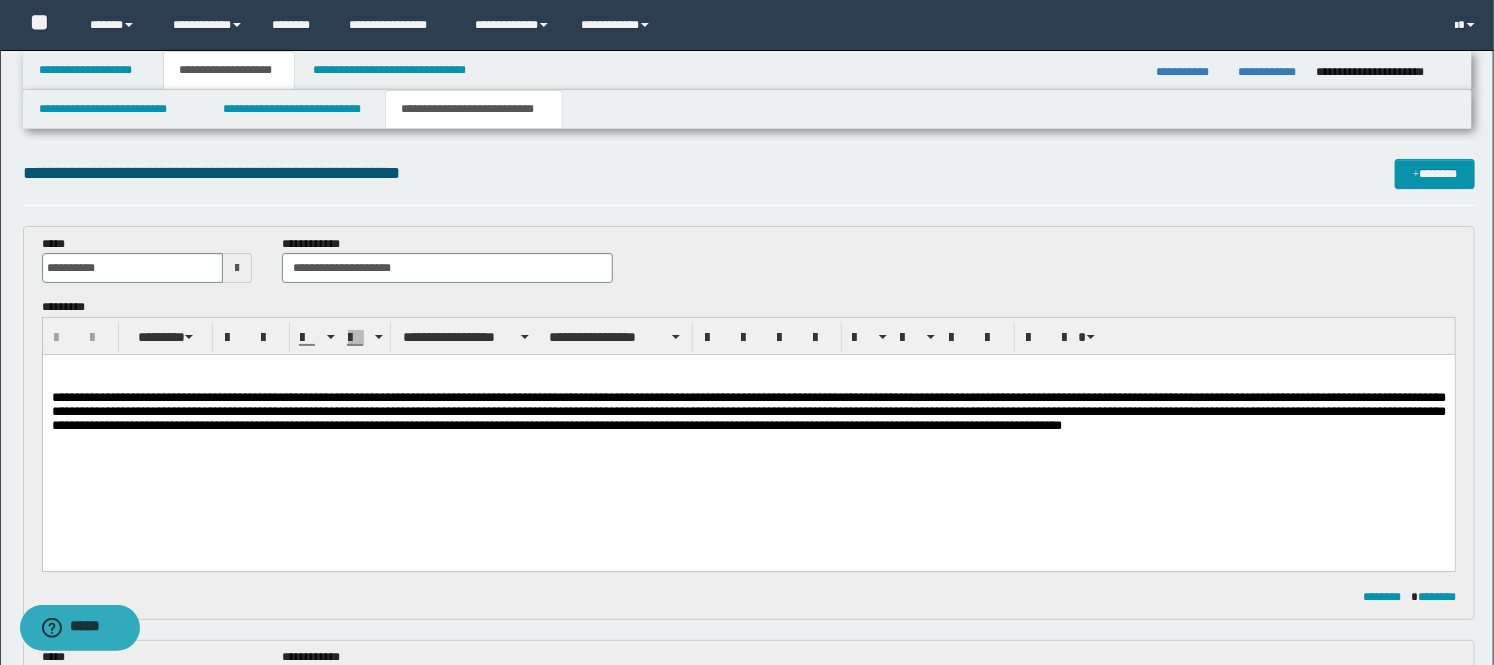scroll, scrollTop: 0, scrollLeft: 0, axis: both 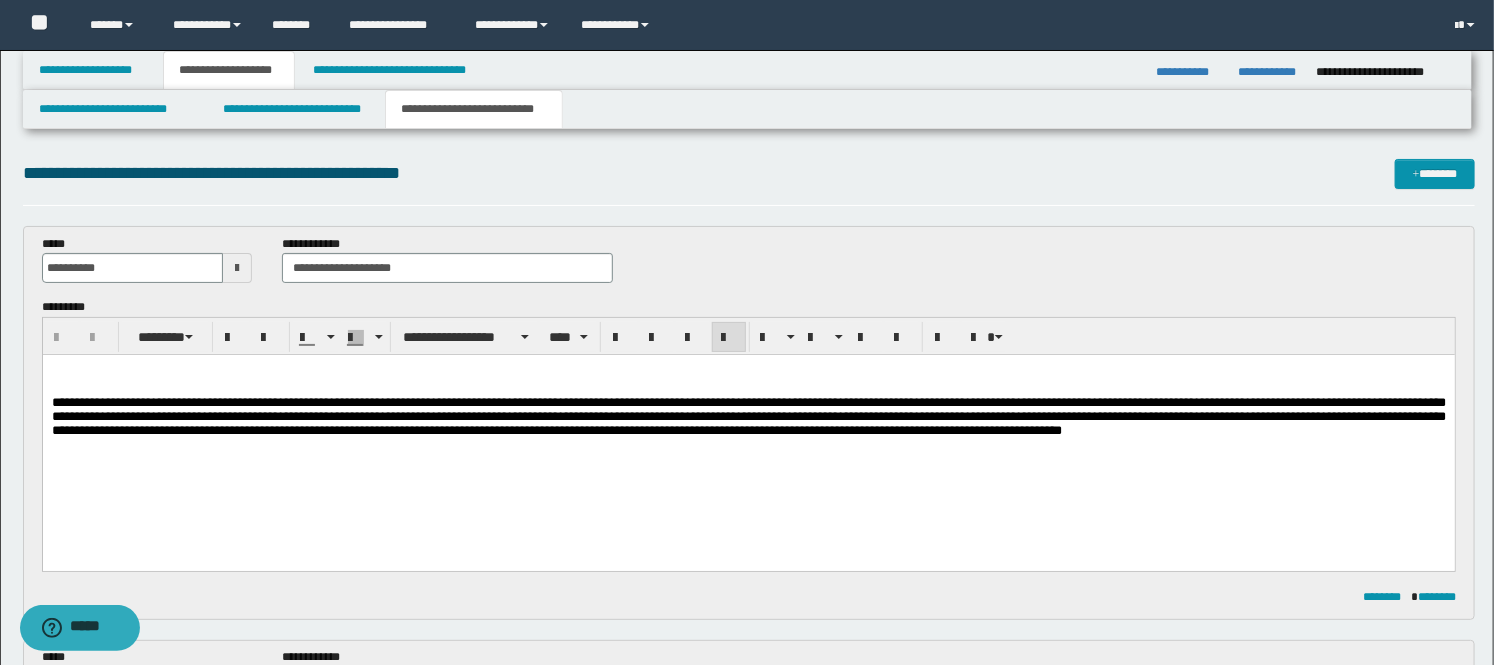 click on "**********" at bounding box center [748, 417] 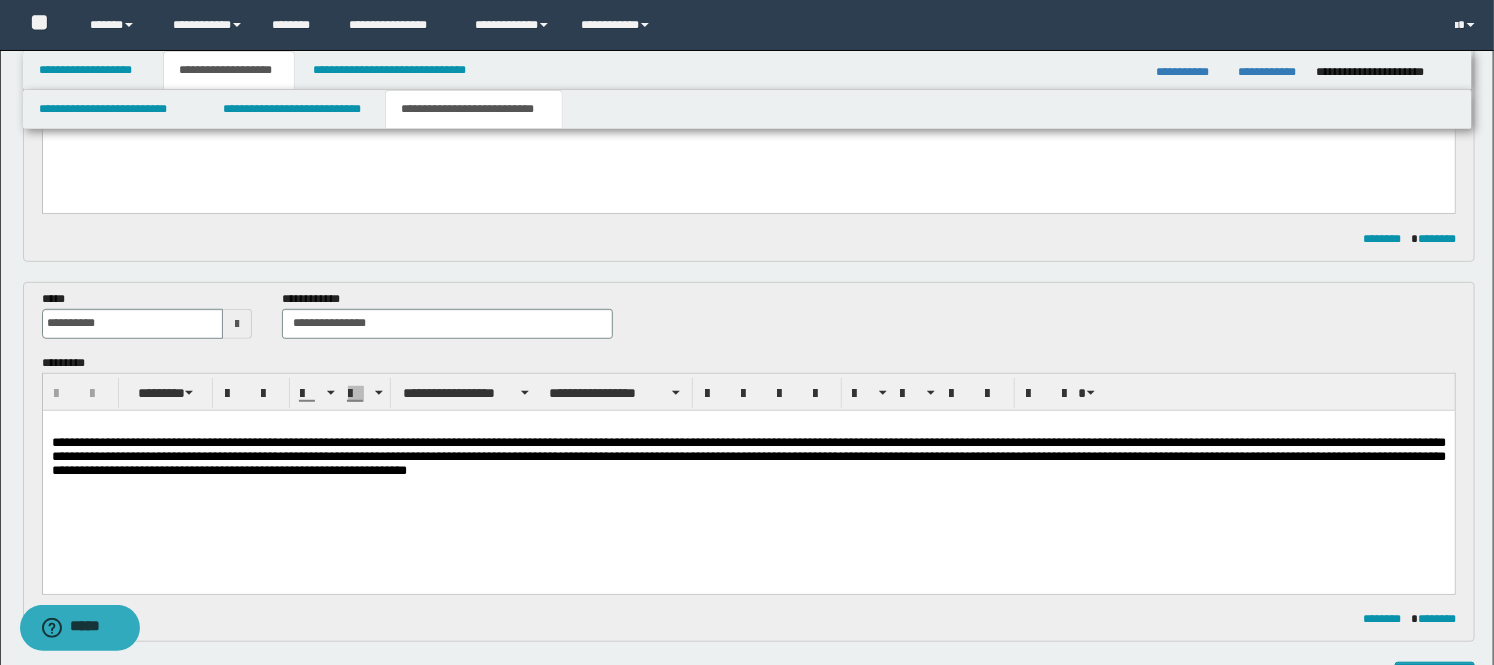 scroll, scrollTop: 444, scrollLeft: 0, axis: vertical 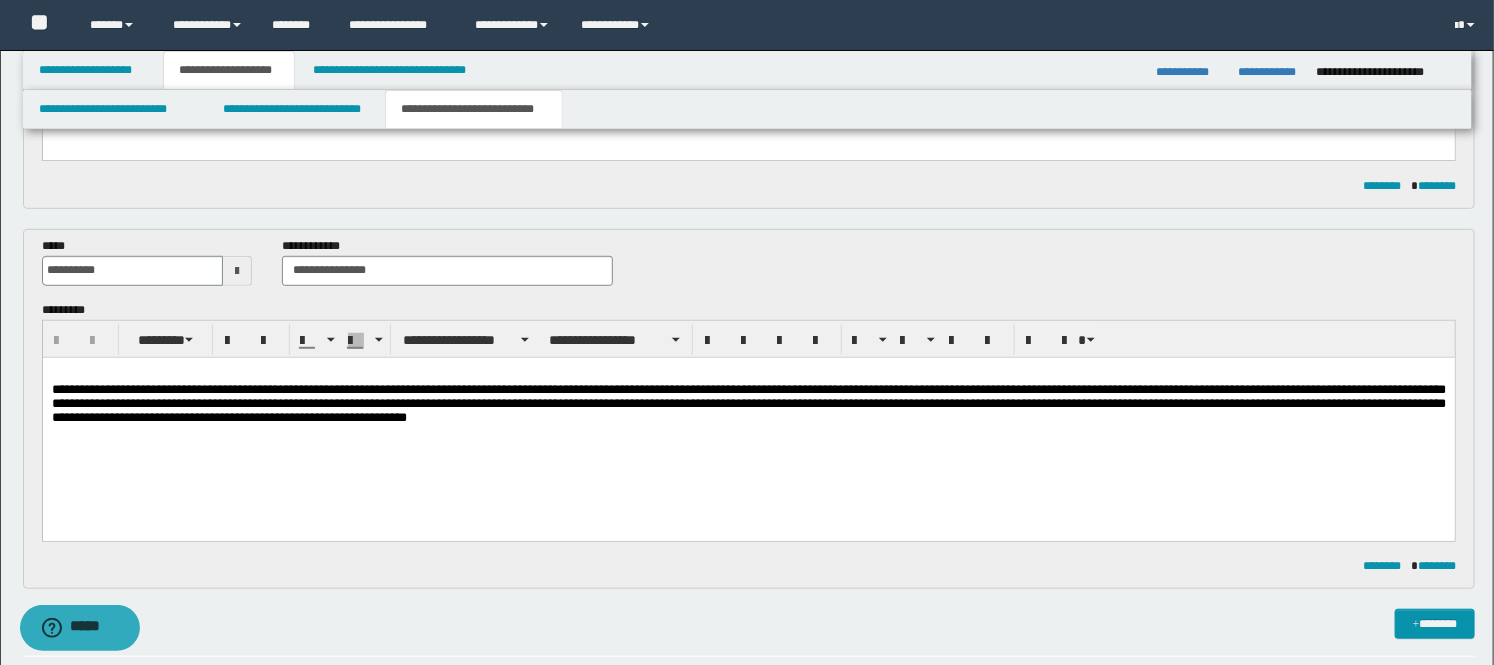 click on "**********" at bounding box center [748, 403] 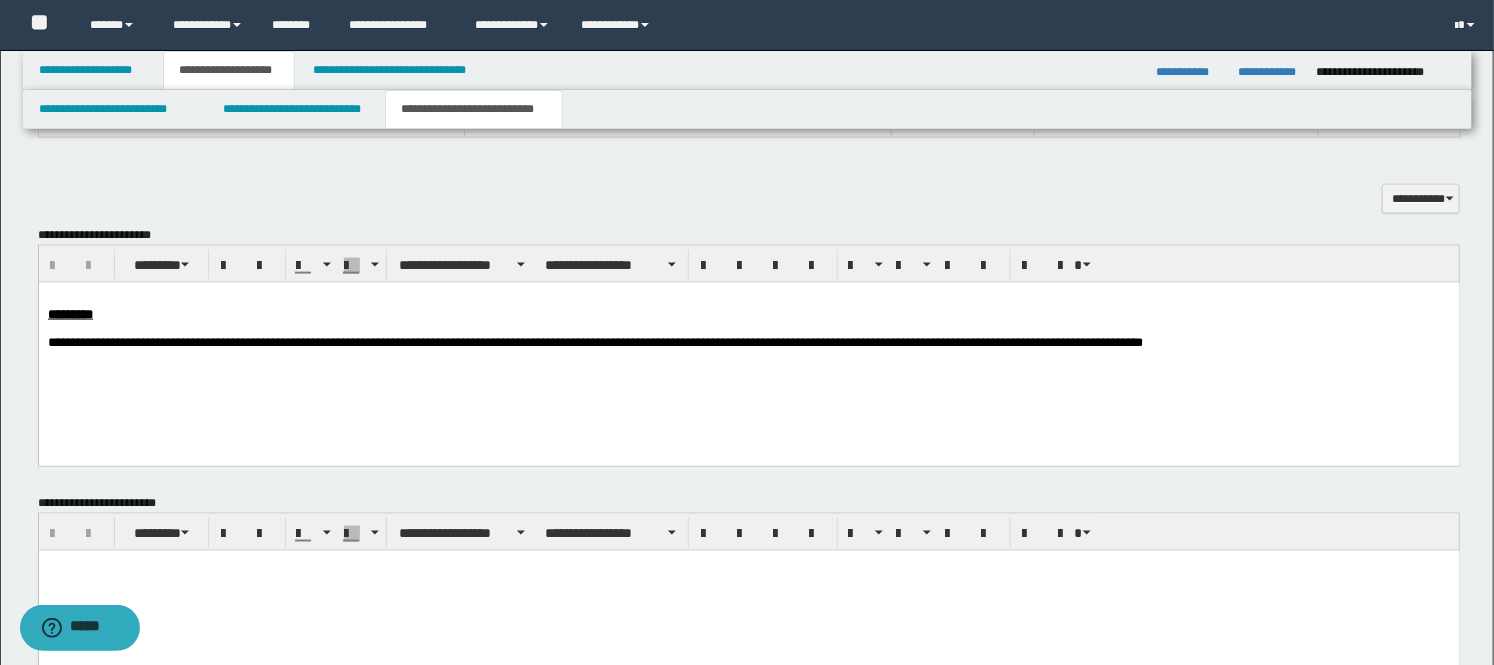scroll, scrollTop: 1111, scrollLeft: 0, axis: vertical 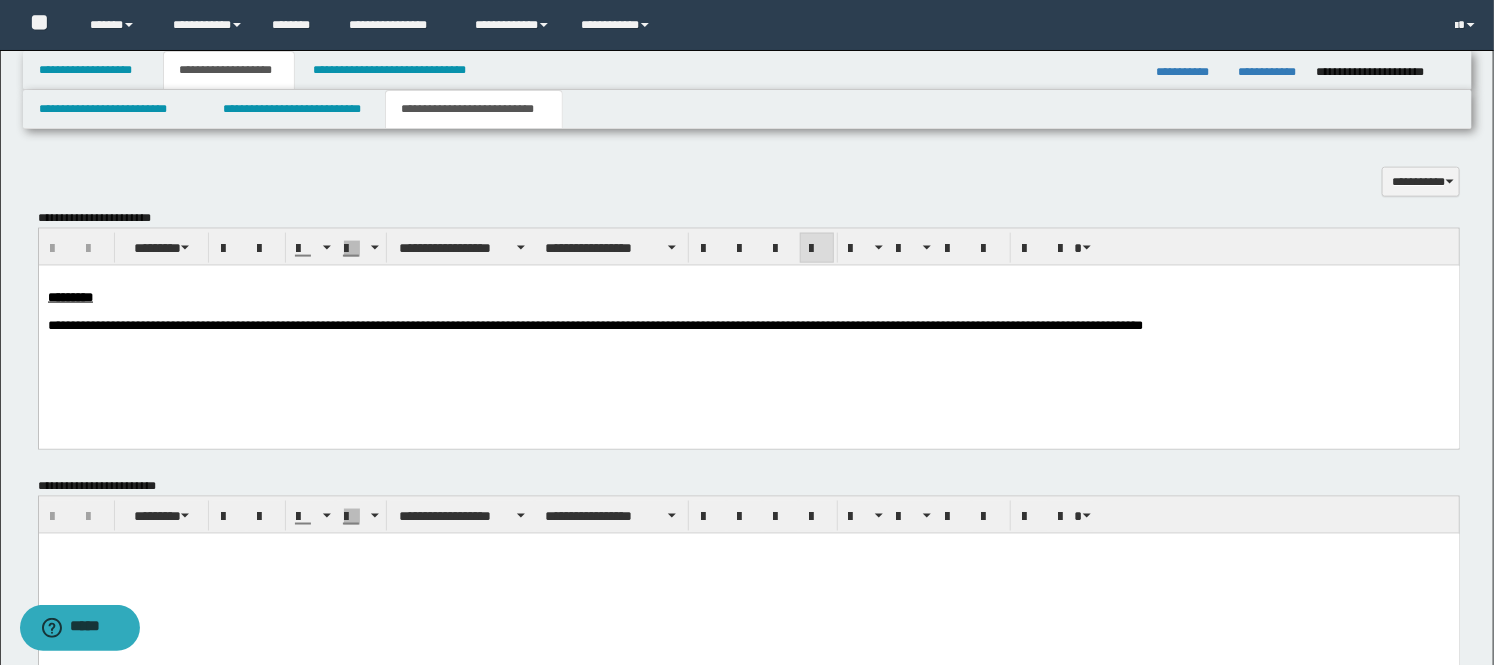 click on "**********" at bounding box center [748, 325] 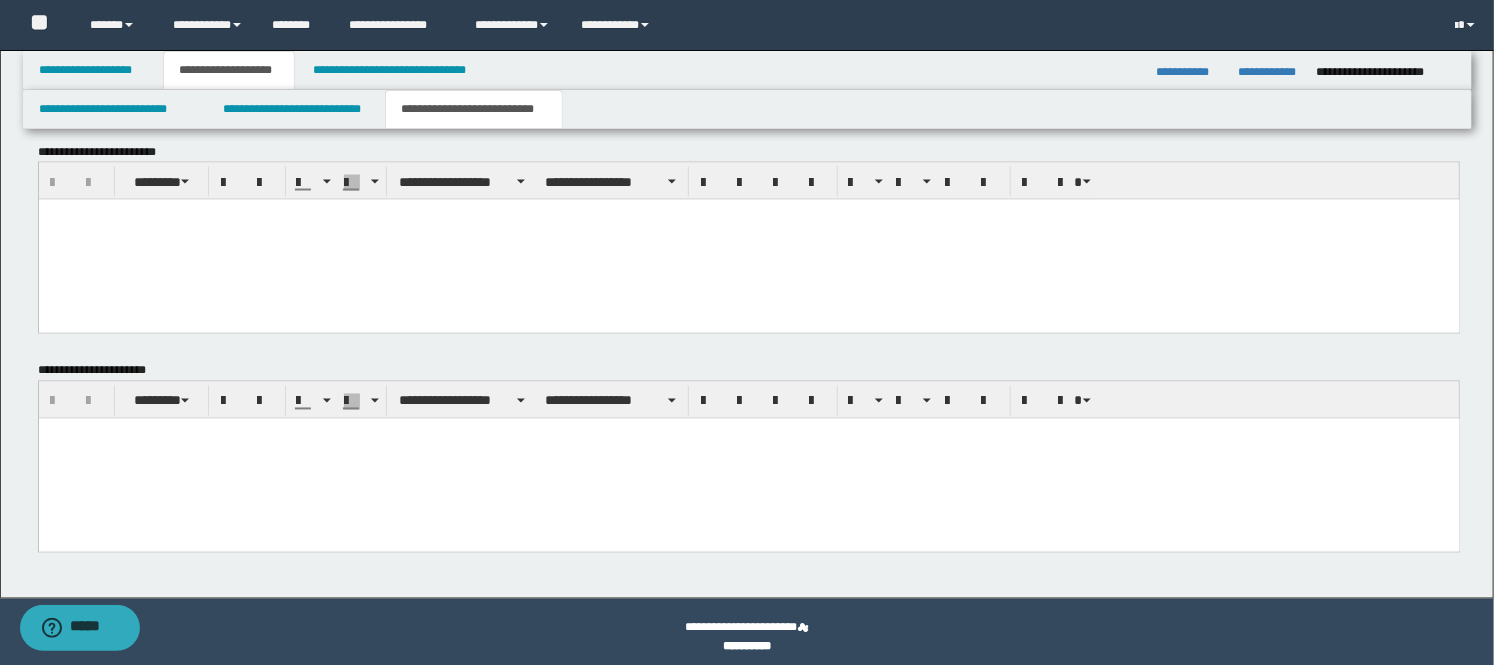 scroll, scrollTop: 1490, scrollLeft: 0, axis: vertical 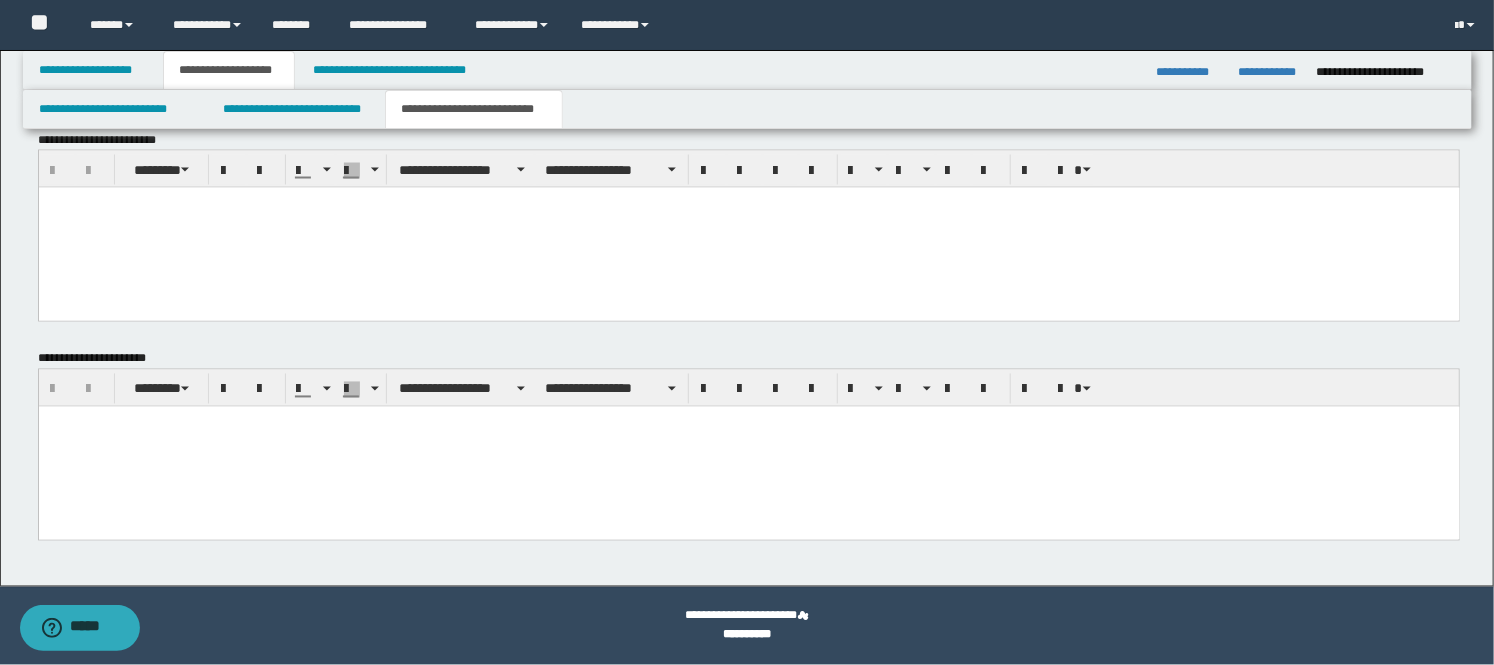 click at bounding box center [748, 228] 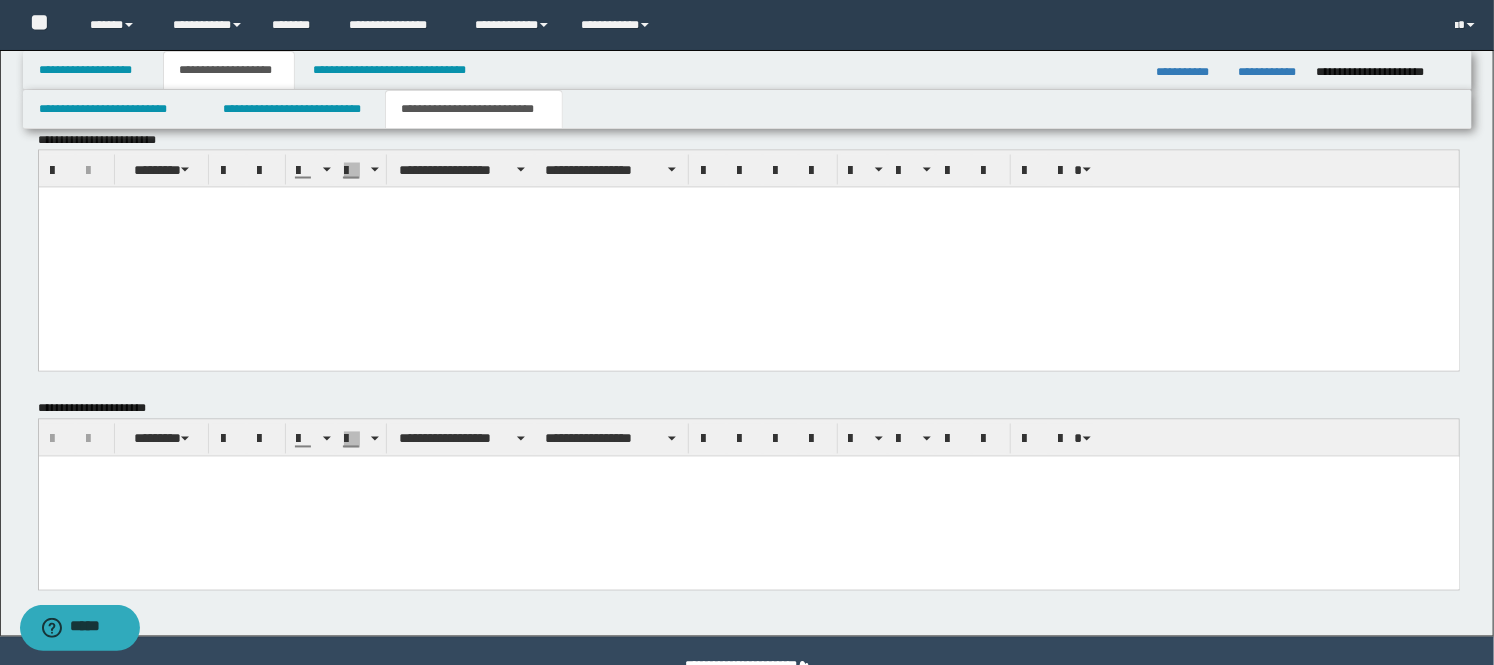 click at bounding box center (748, 496) 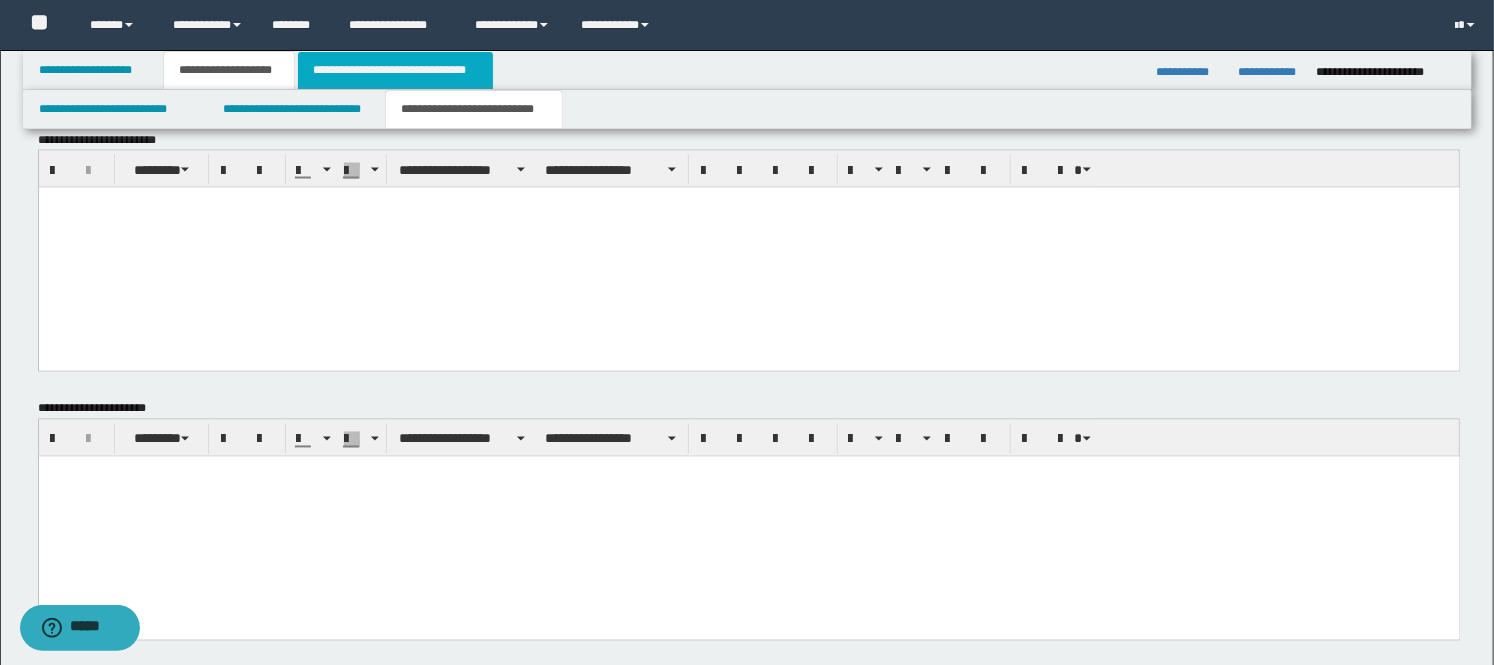 click on "**********" at bounding box center (395, 70) 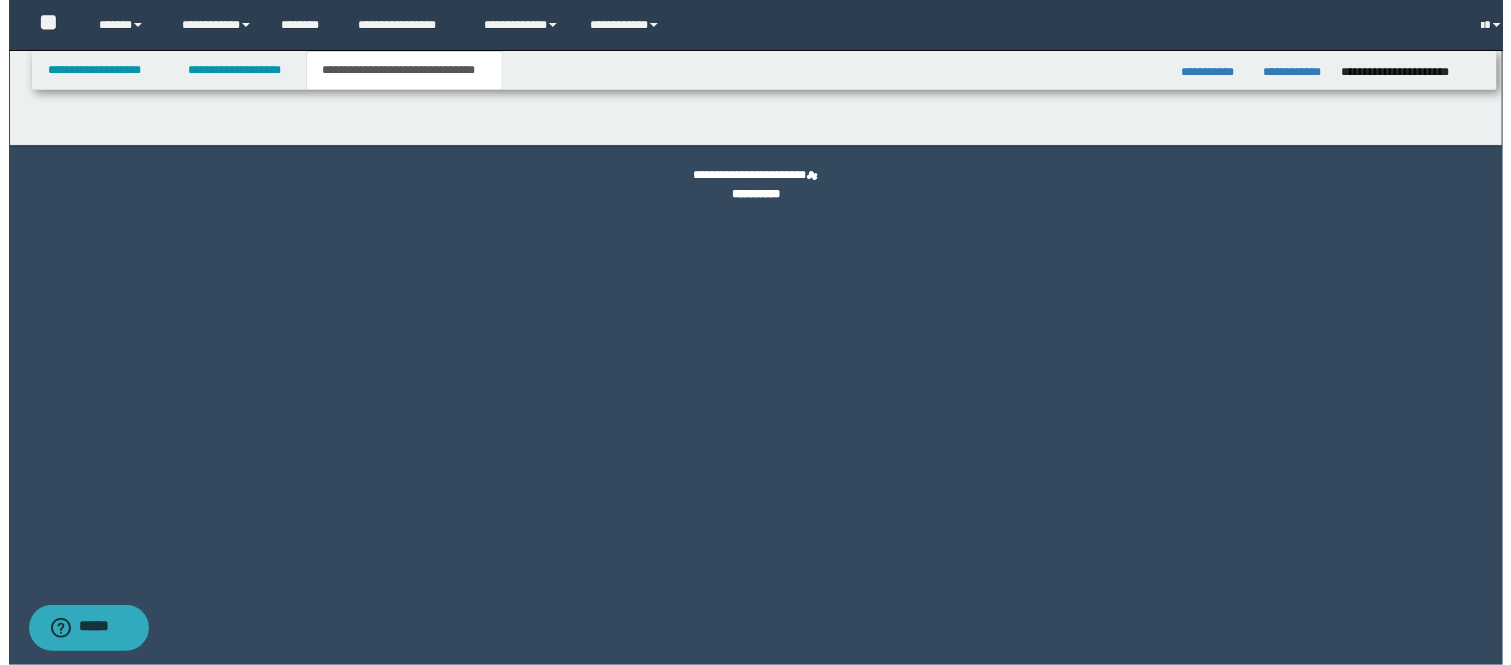 scroll, scrollTop: 0, scrollLeft: 0, axis: both 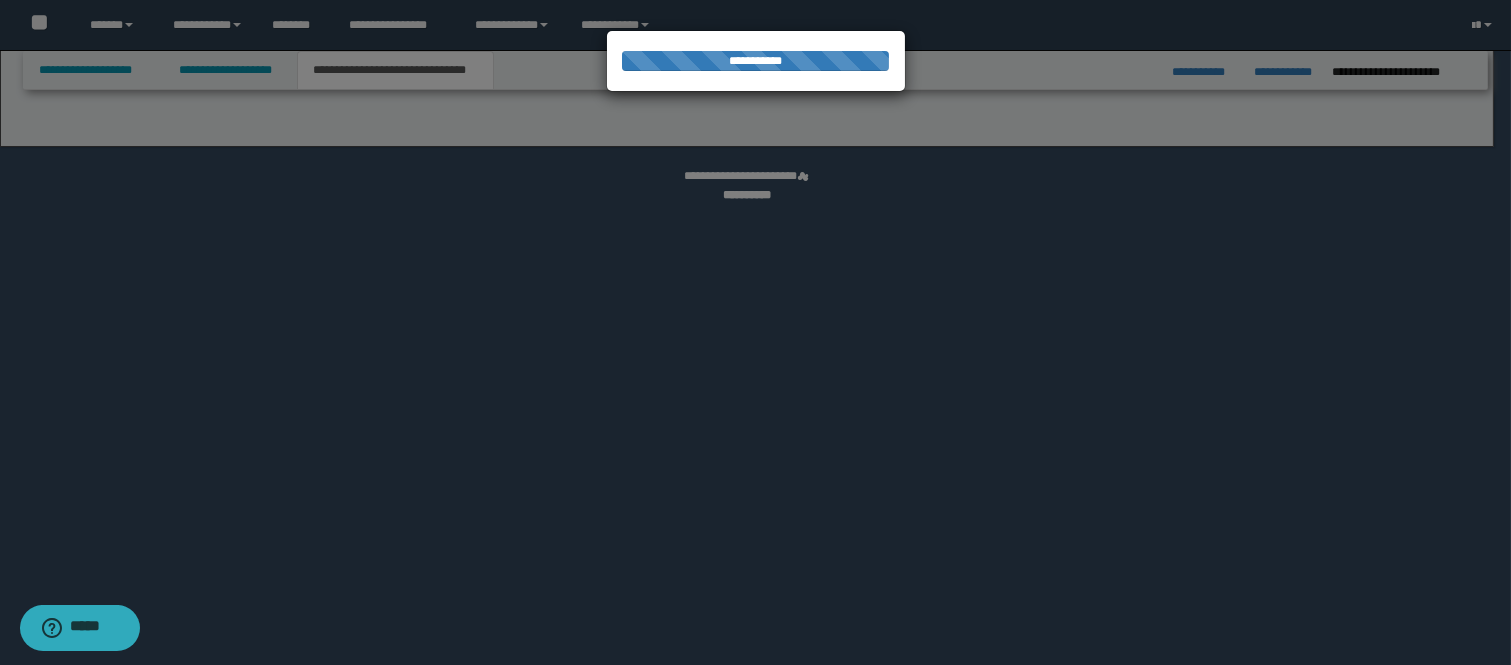 select on "*" 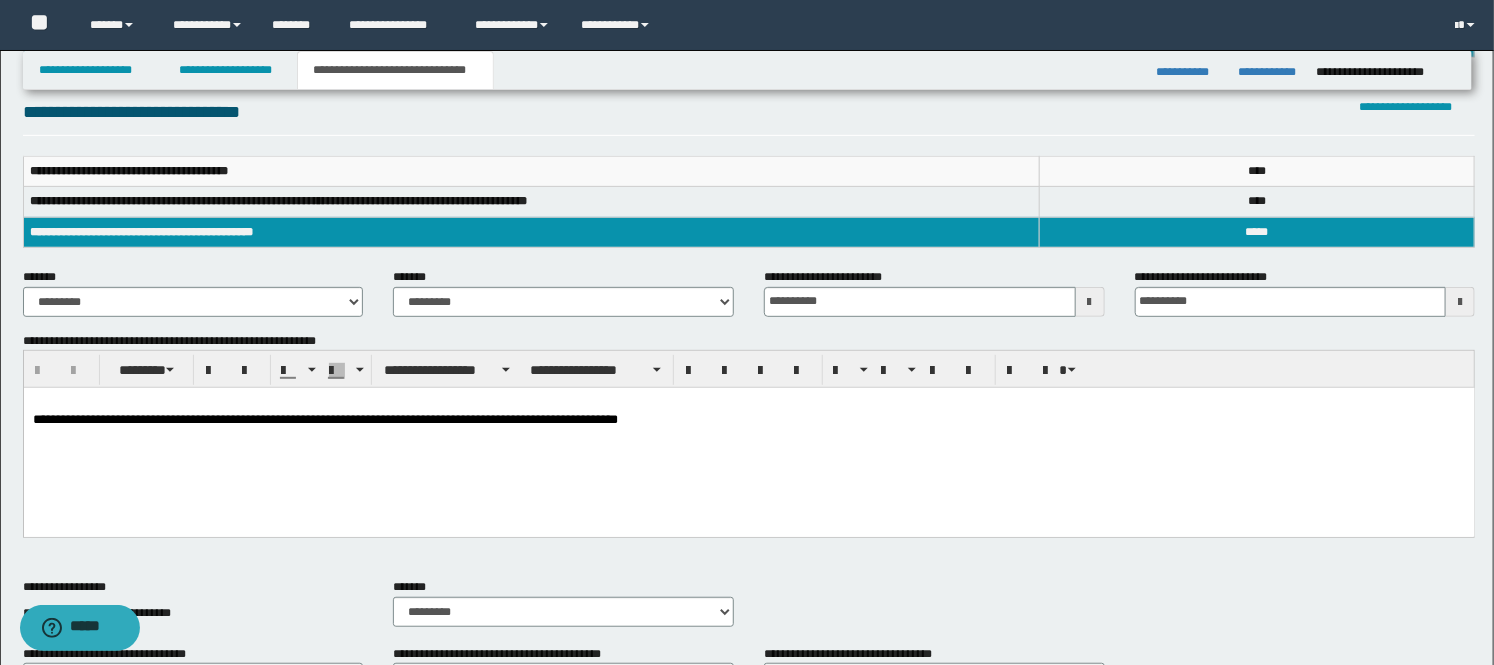 scroll, scrollTop: 333, scrollLeft: 0, axis: vertical 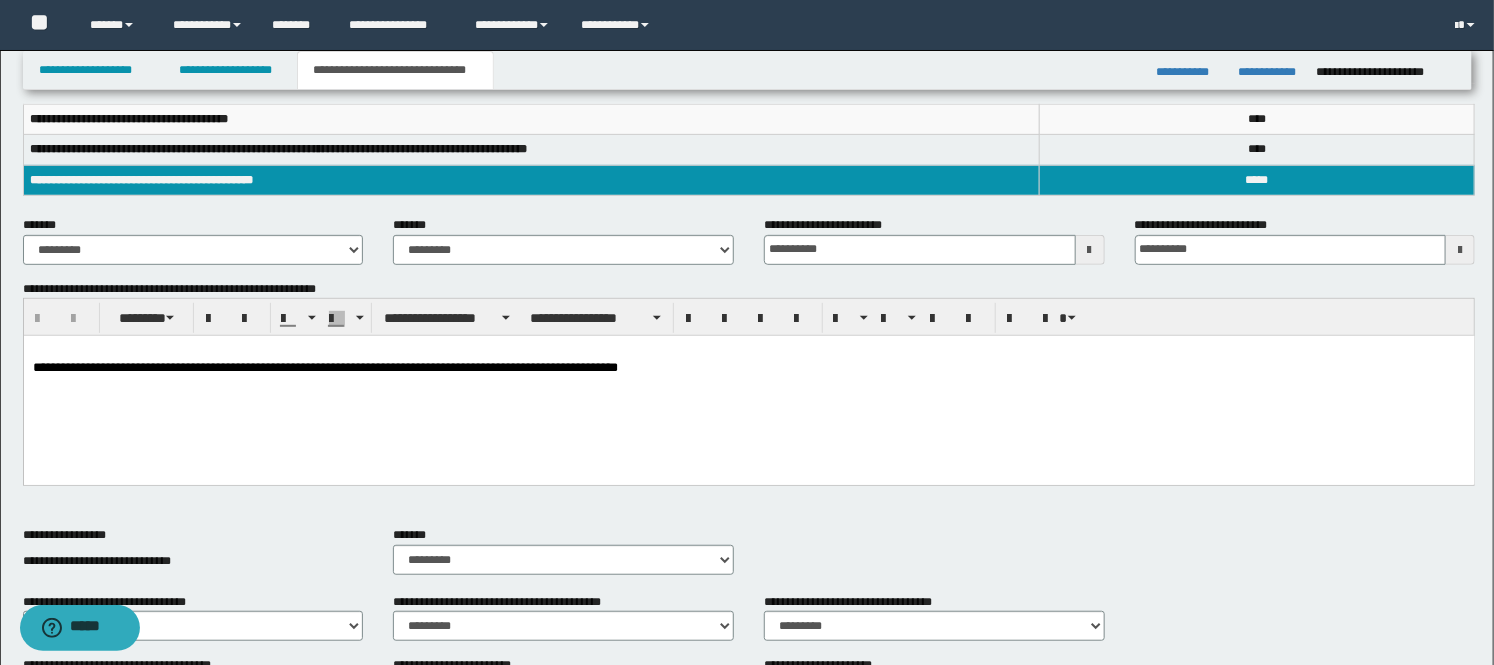 click on "**********" at bounding box center [748, 368] 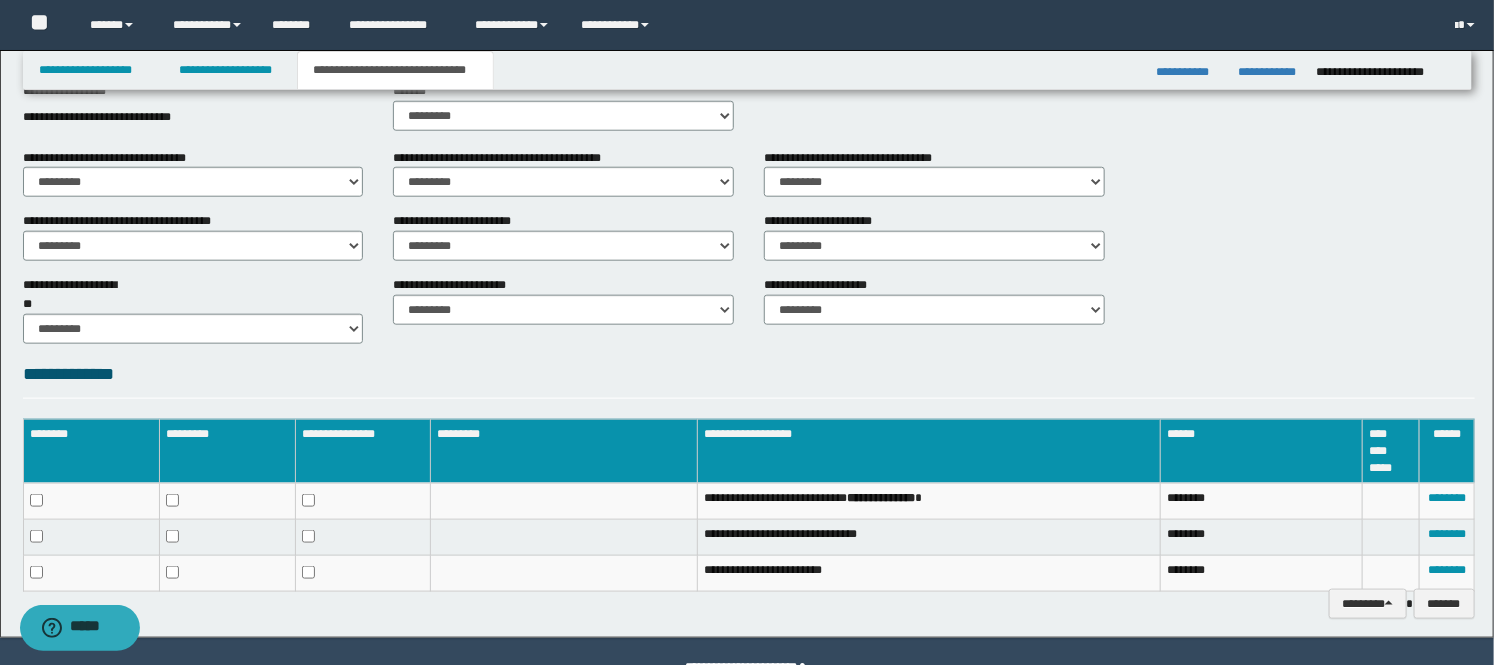 scroll, scrollTop: 876, scrollLeft: 0, axis: vertical 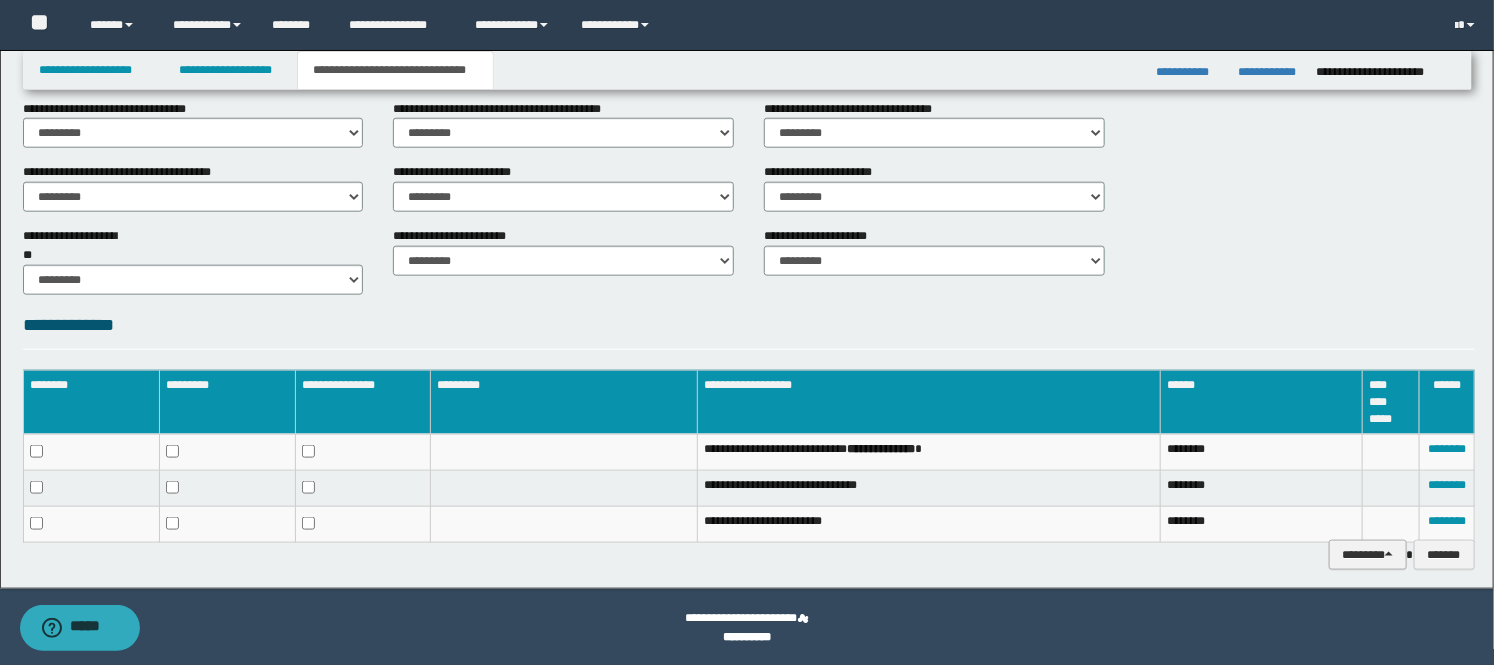 drag, startPoint x: 1361, startPoint y: 550, endPoint x: 1372, endPoint y: 525, distance: 27.313 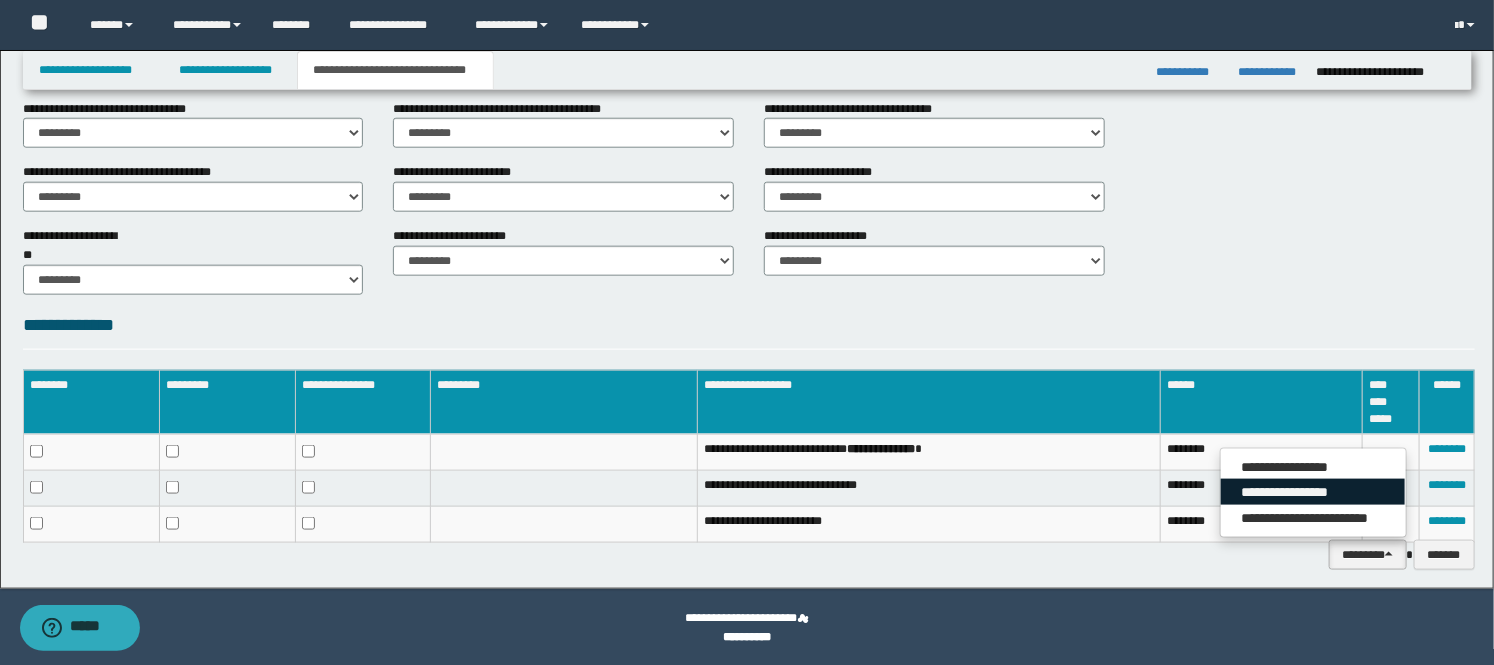click on "**********" at bounding box center [1313, 492] 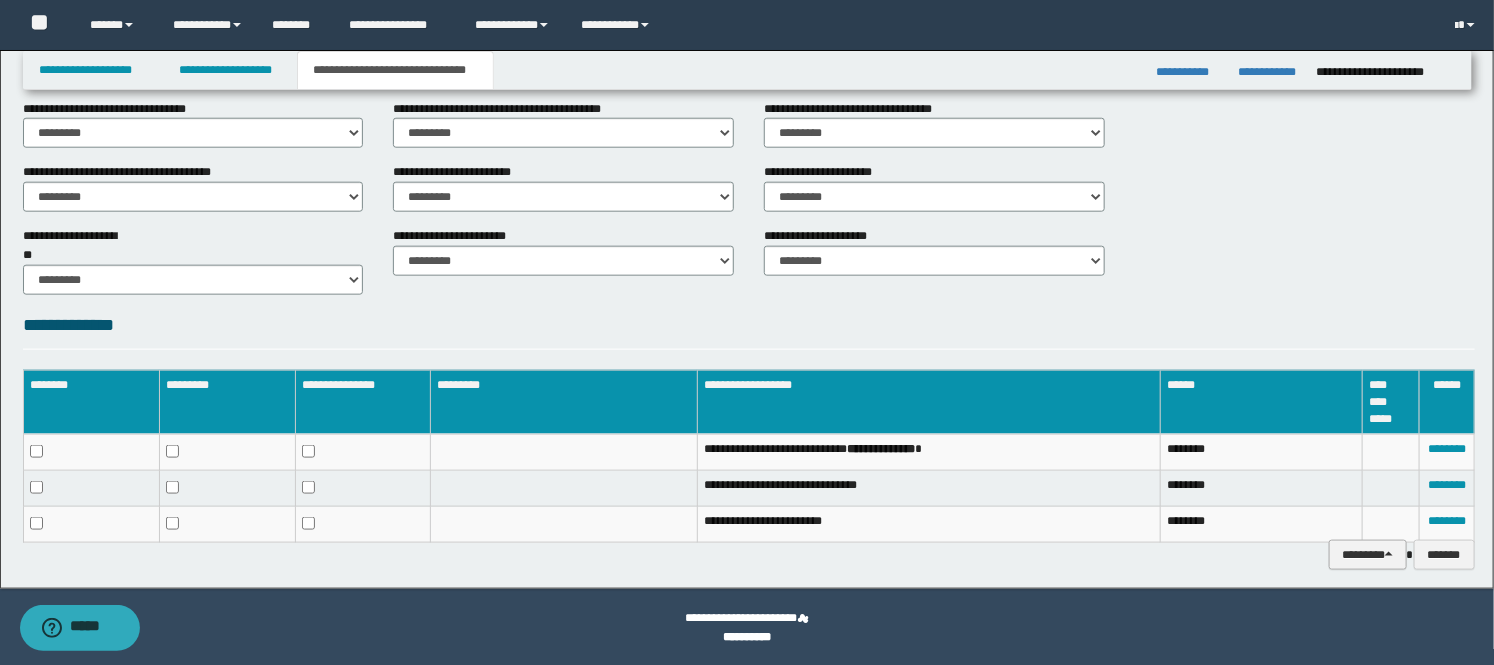 click on "********" at bounding box center (1367, 555) 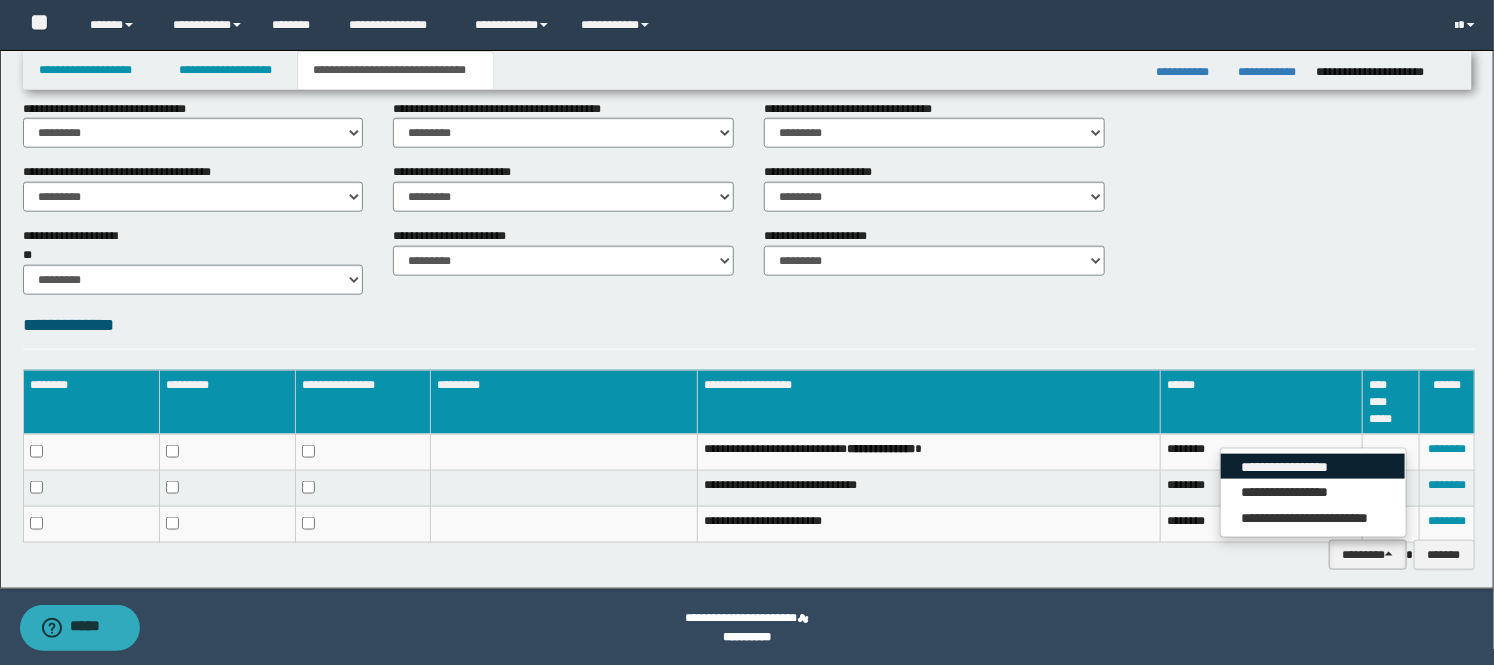 click on "**********" at bounding box center (1313, 467) 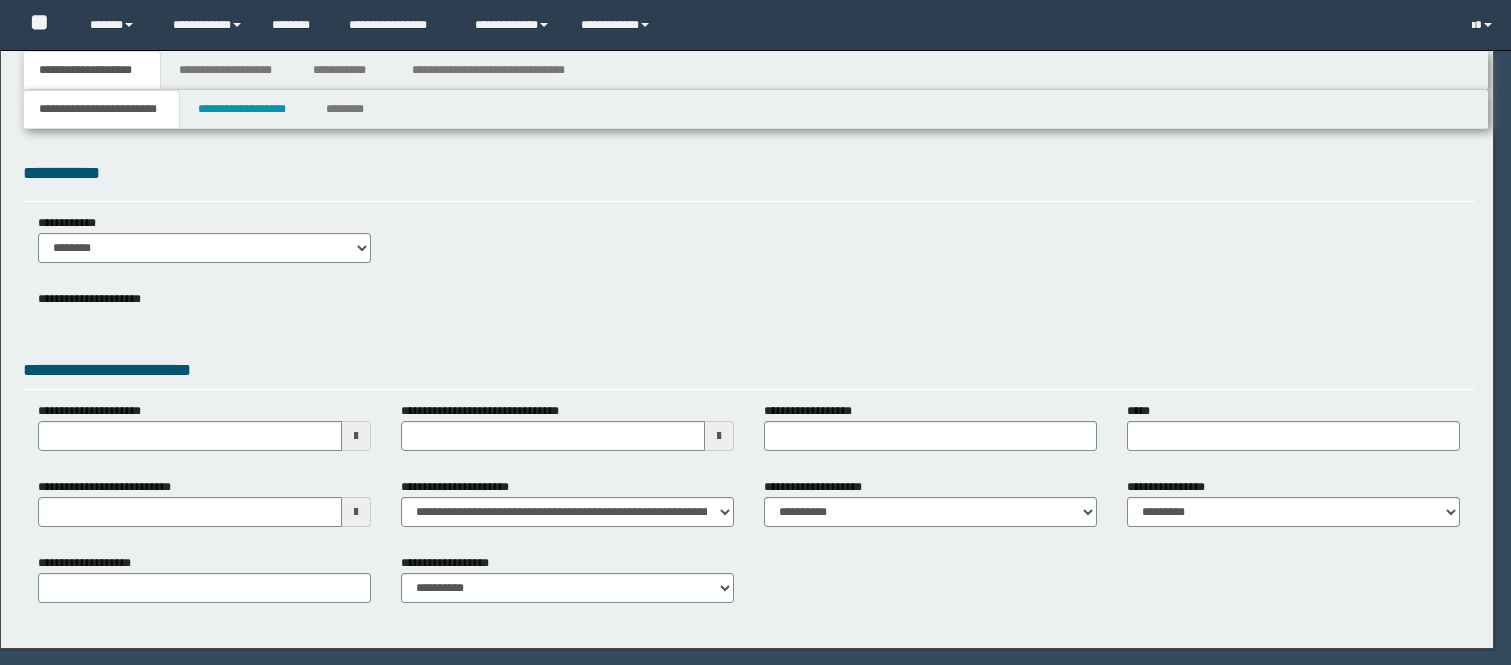 scroll, scrollTop: 0, scrollLeft: 0, axis: both 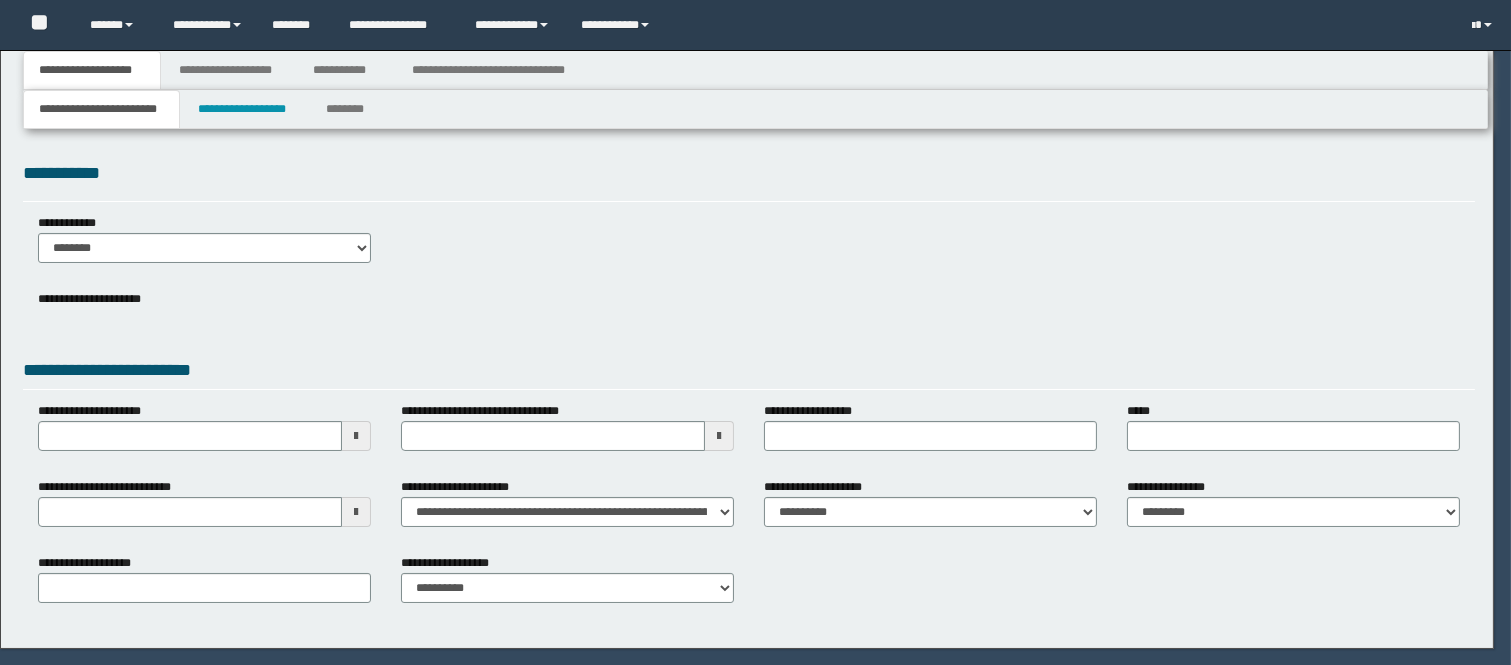select on "*" 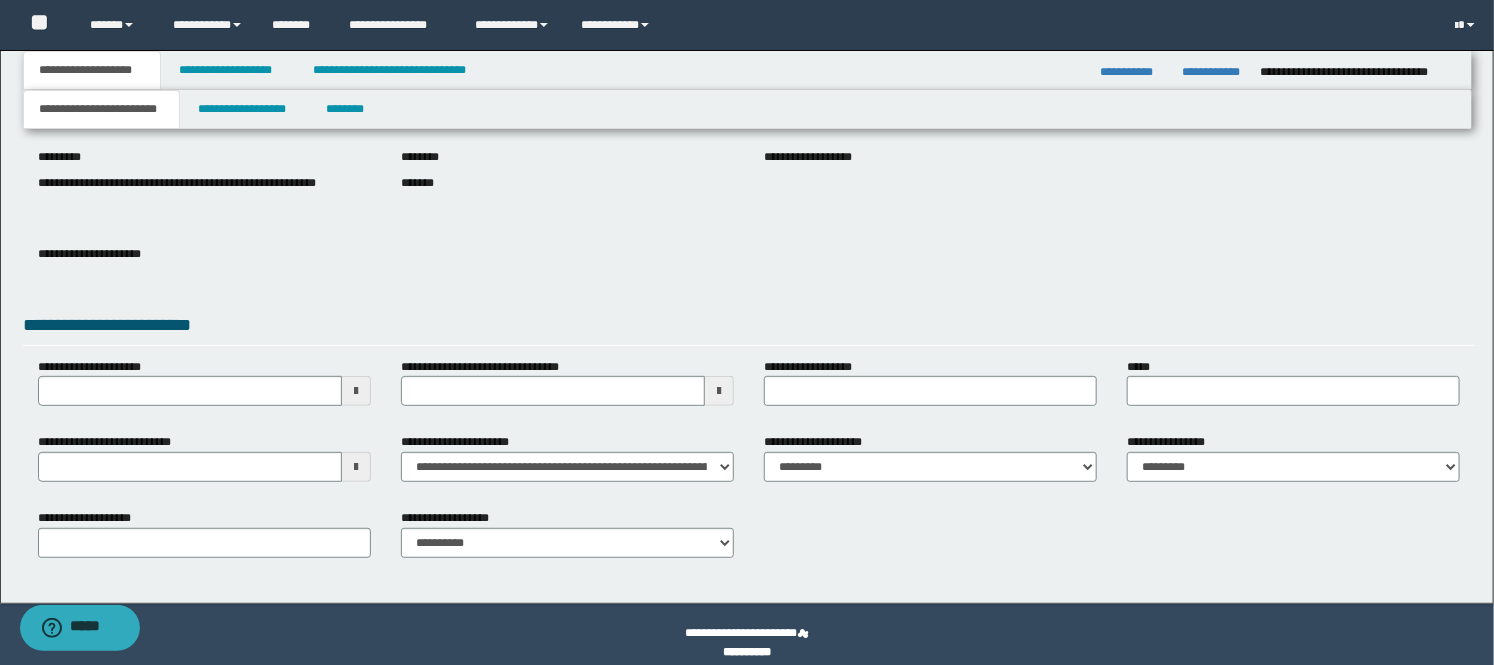 scroll, scrollTop: 222, scrollLeft: 0, axis: vertical 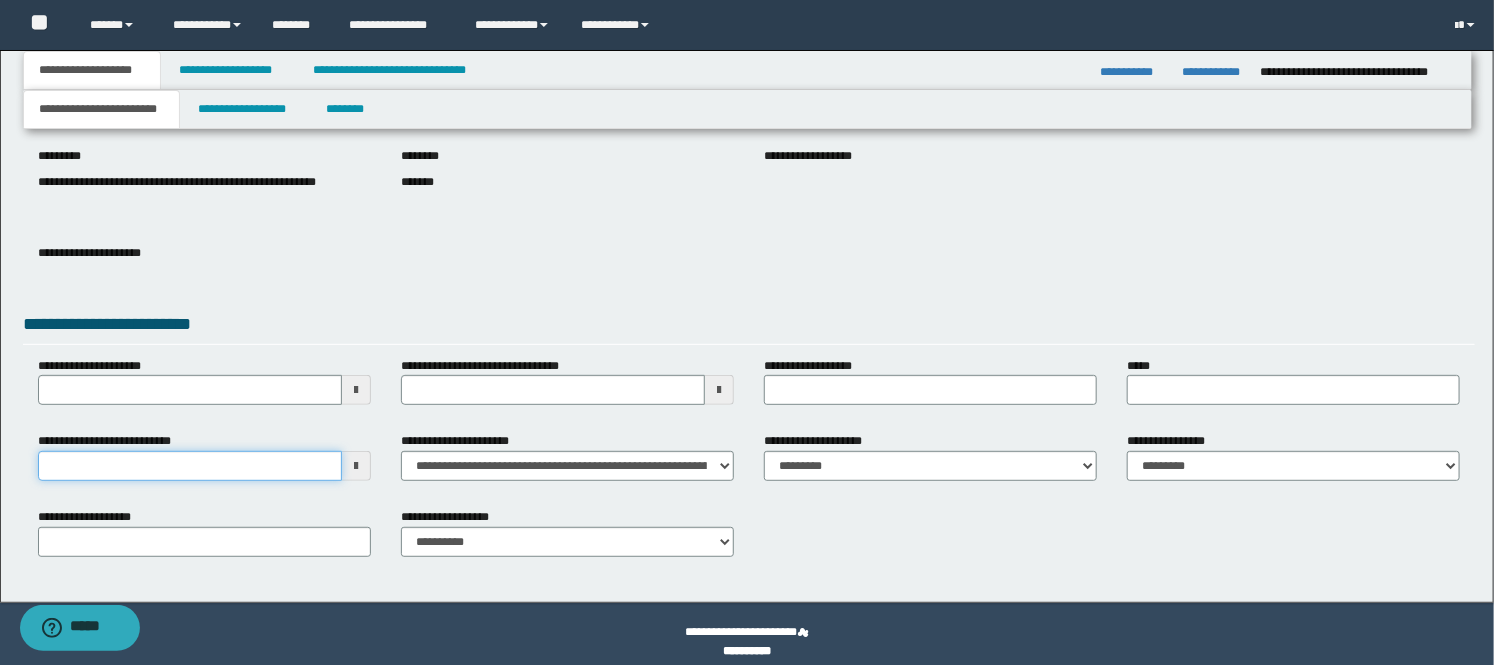 click on "**********" at bounding box center (190, 466) 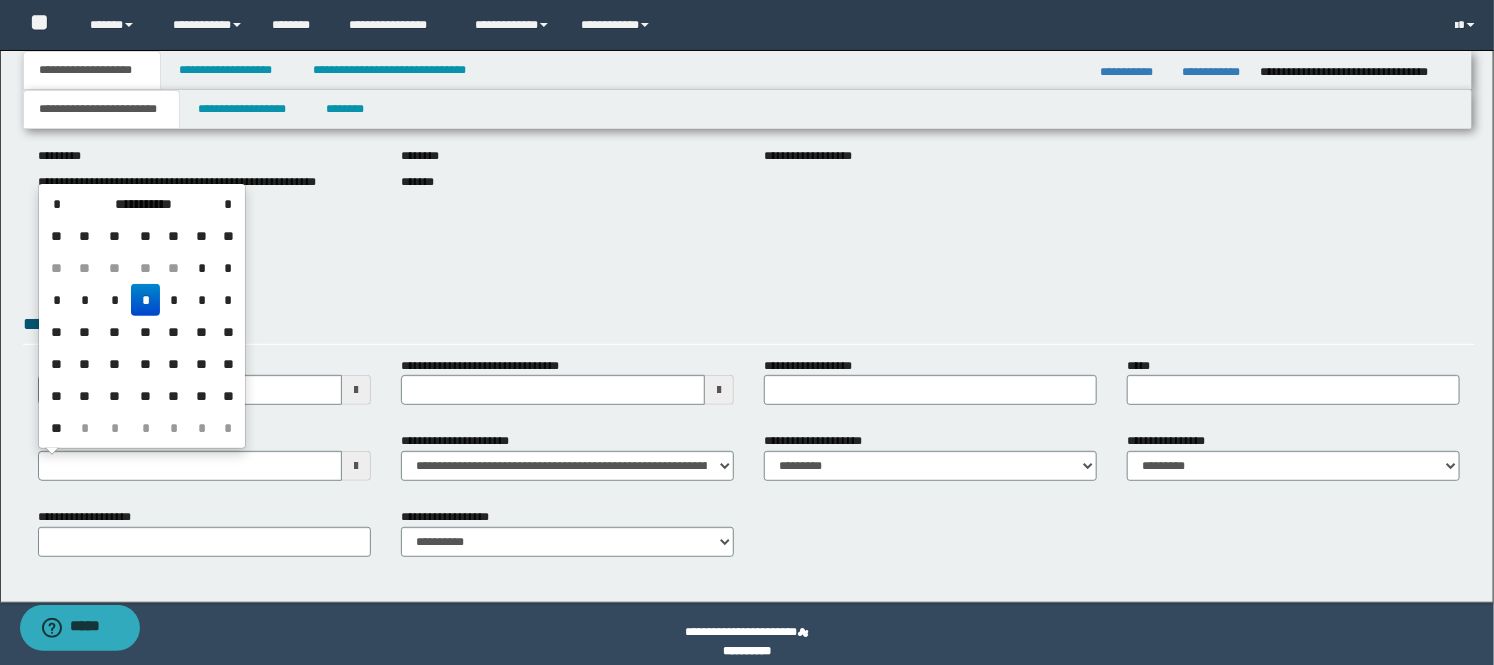 drag, startPoint x: 143, startPoint y: 297, endPoint x: 226, endPoint y: 171, distance: 150.88075 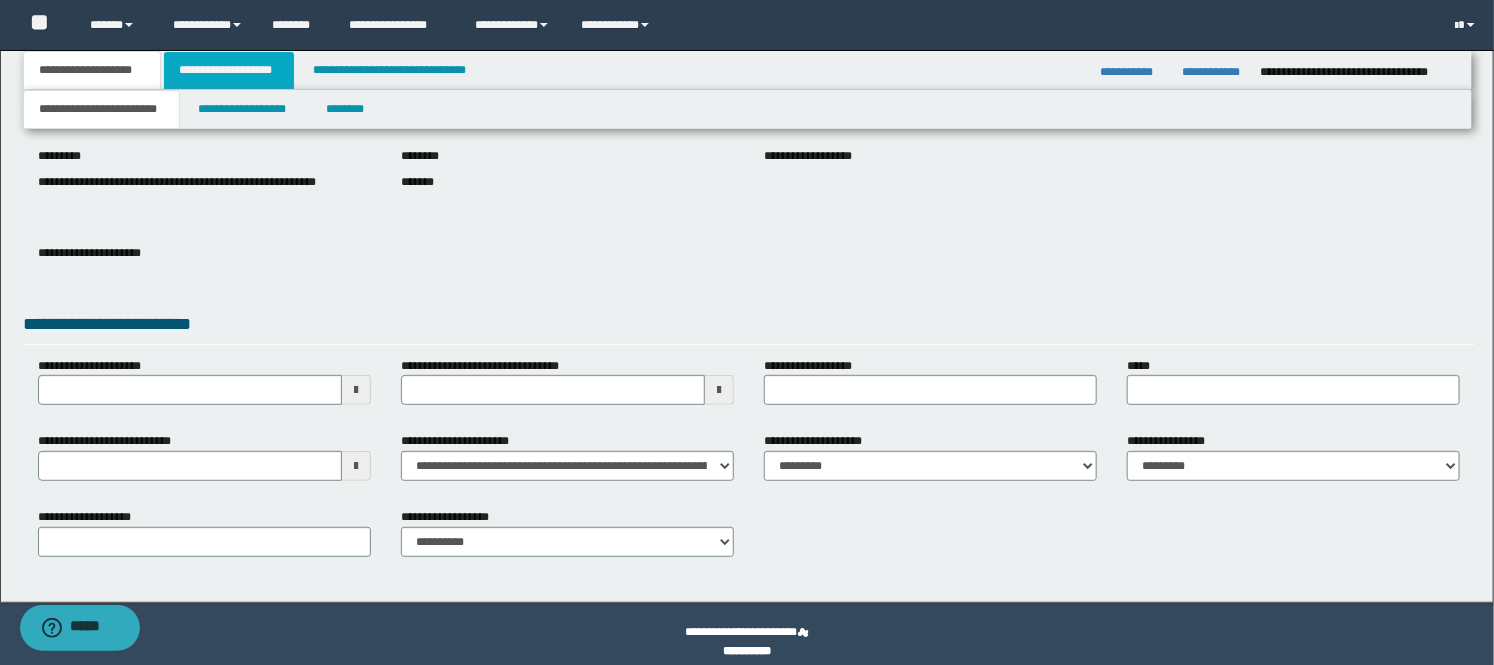 drag, startPoint x: 211, startPoint y: 68, endPoint x: 213, endPoint y: 94, distance: 26.076809 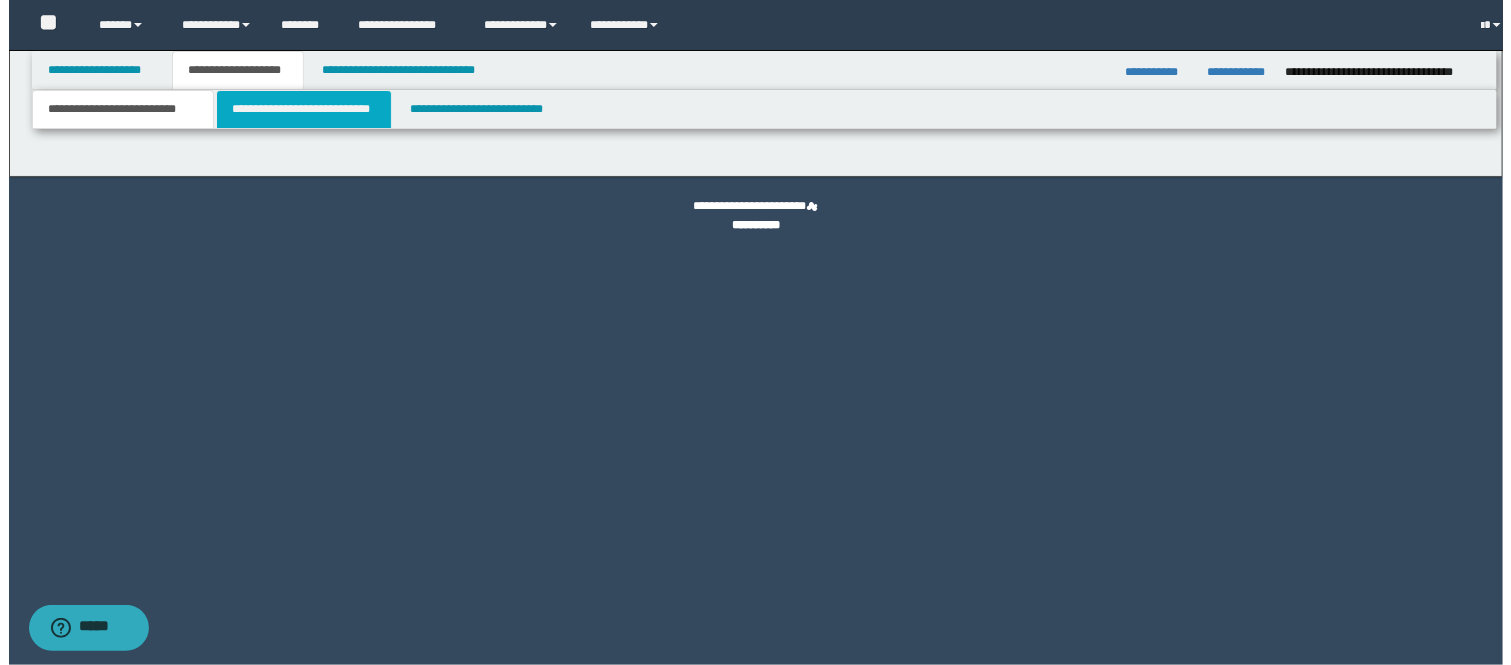 scroll, scrollTop: 0, scrollLeft: 0, axis: both 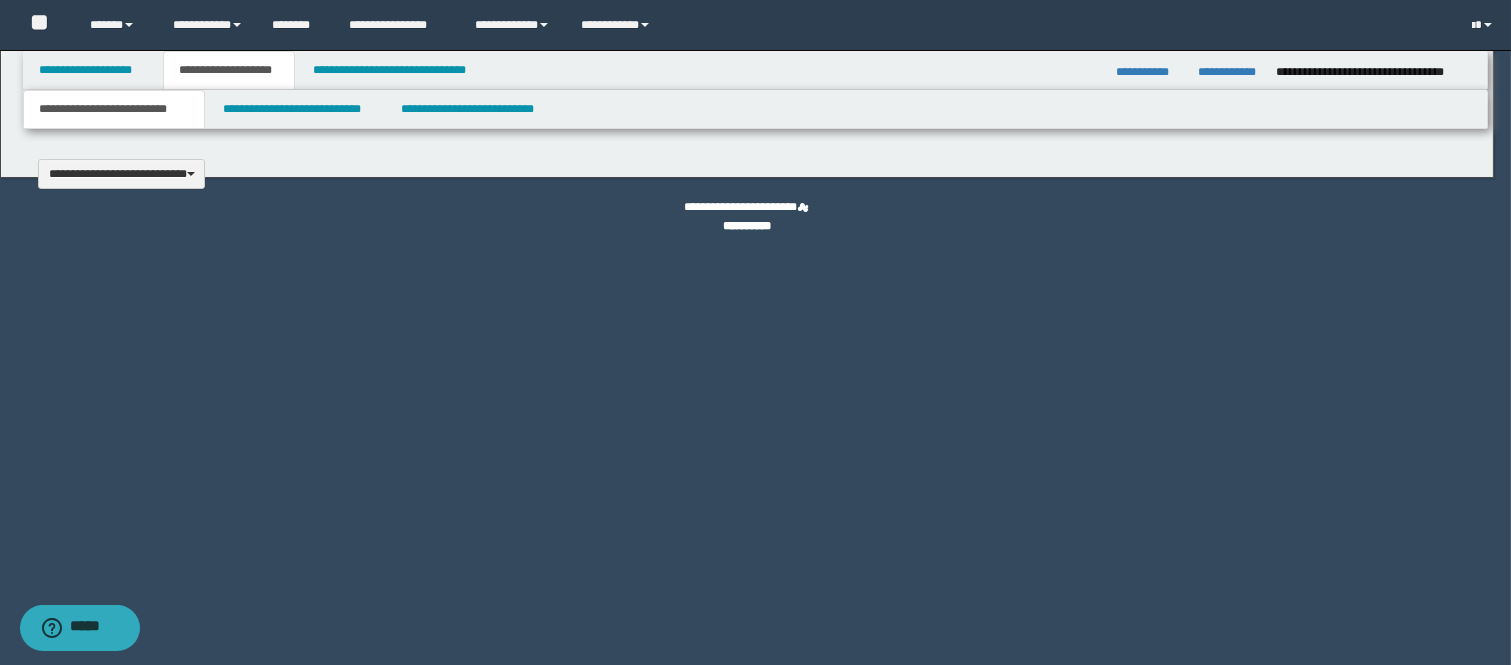 type 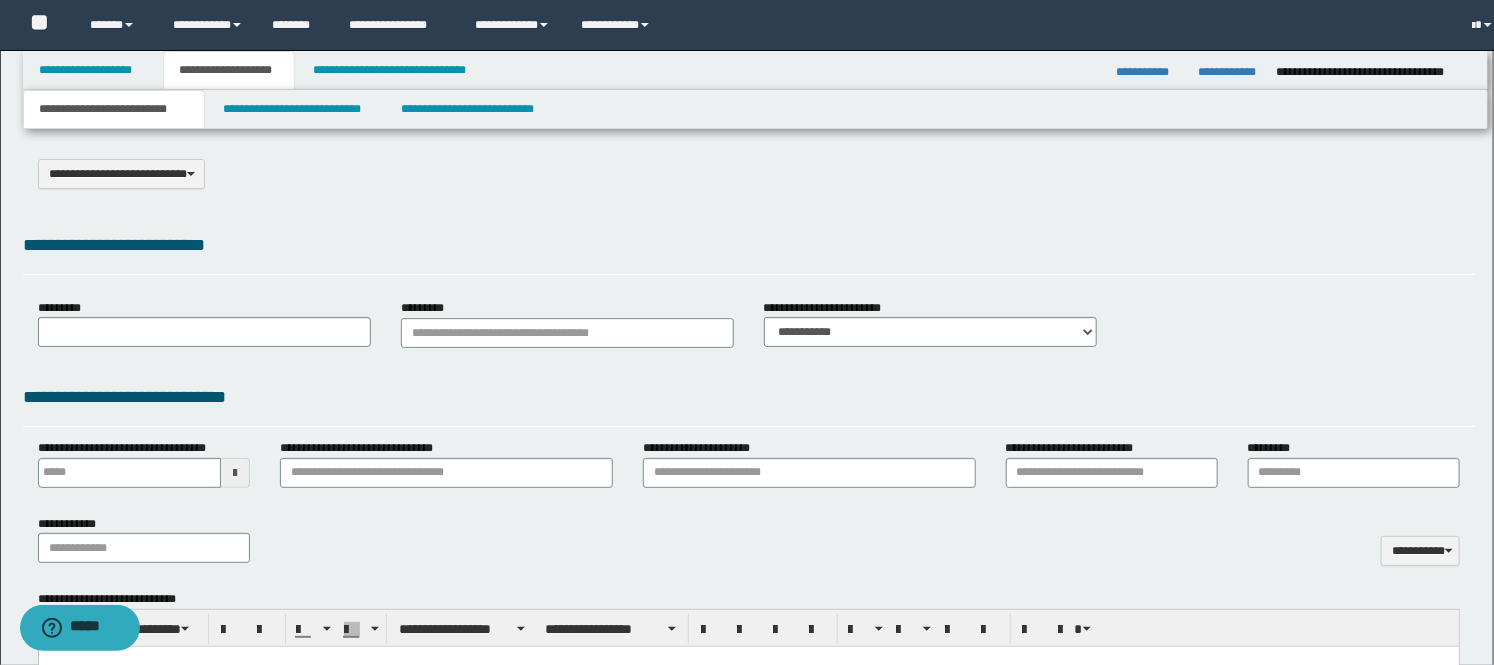 select on "*" 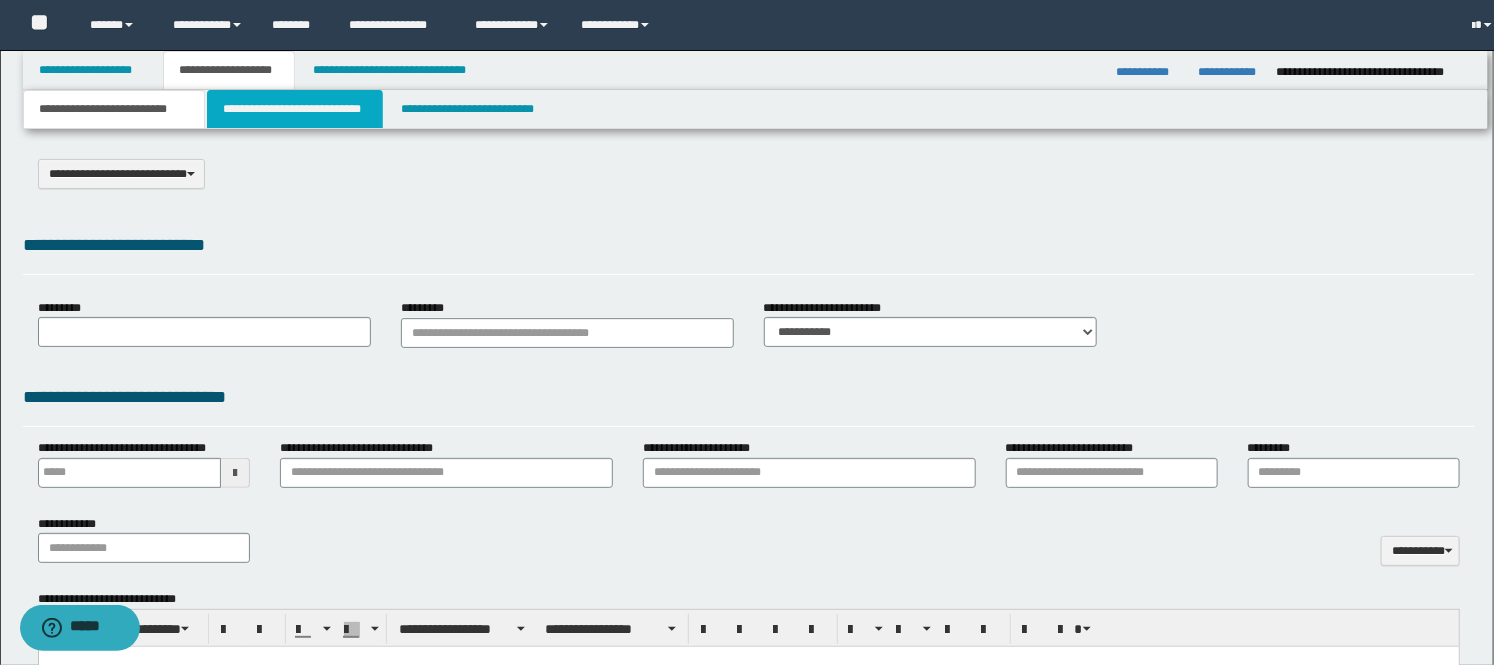 click on "**********" at bounding box center [295, 109] 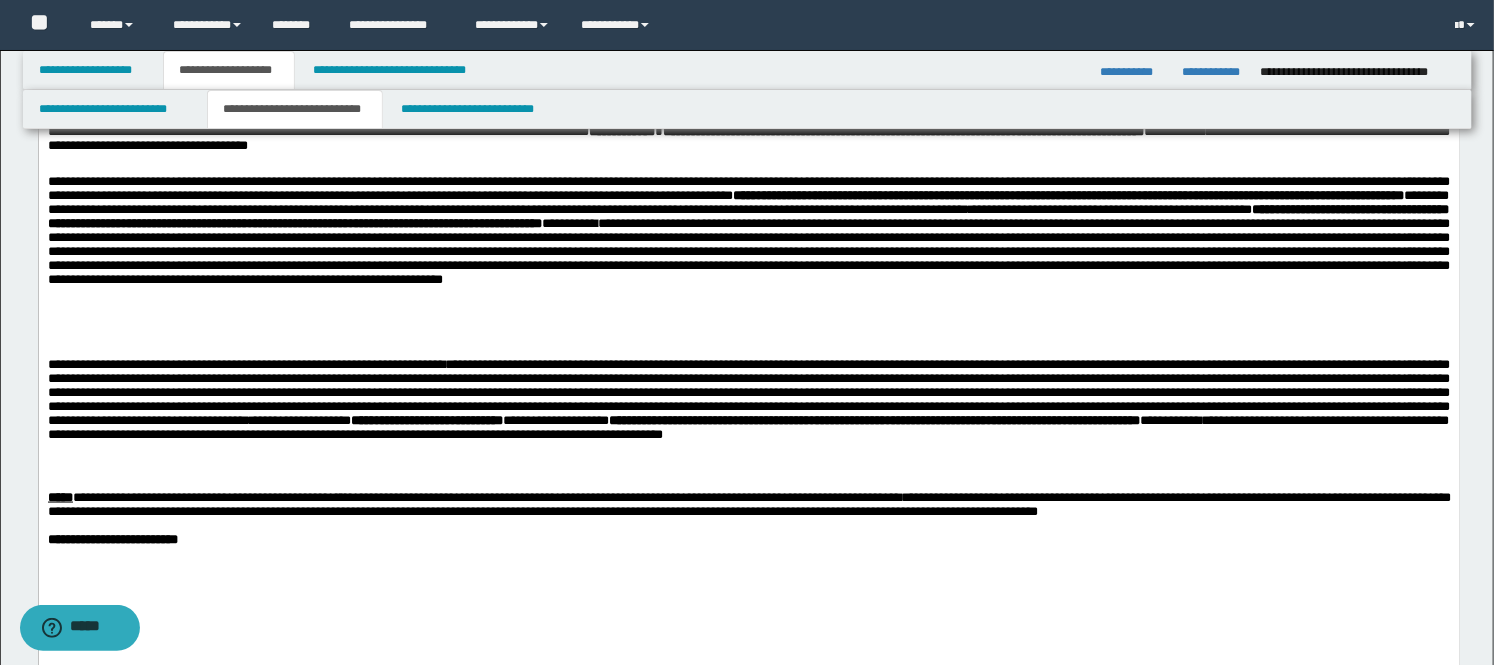 scroll, scrollTop: 1000, scrollLeft: 0, axis: vertical 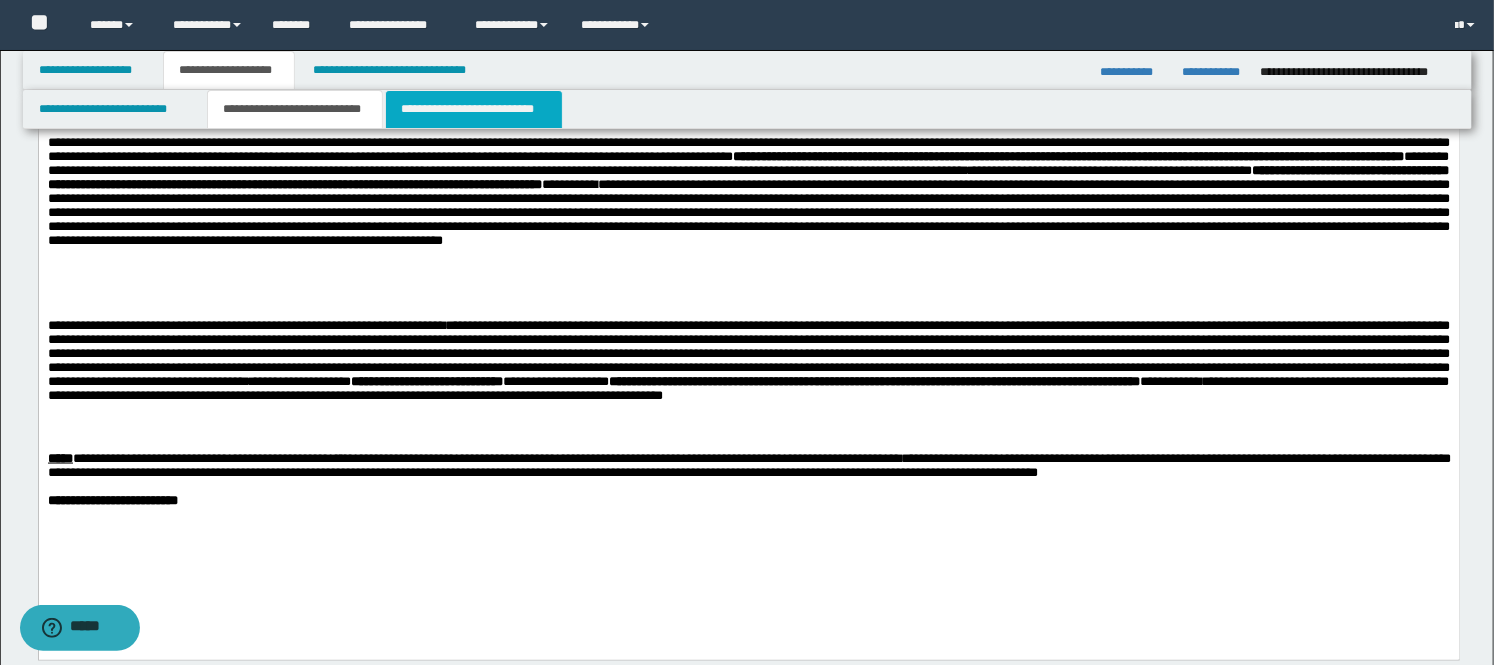 click on "**********" at bounding box center [474, 109] 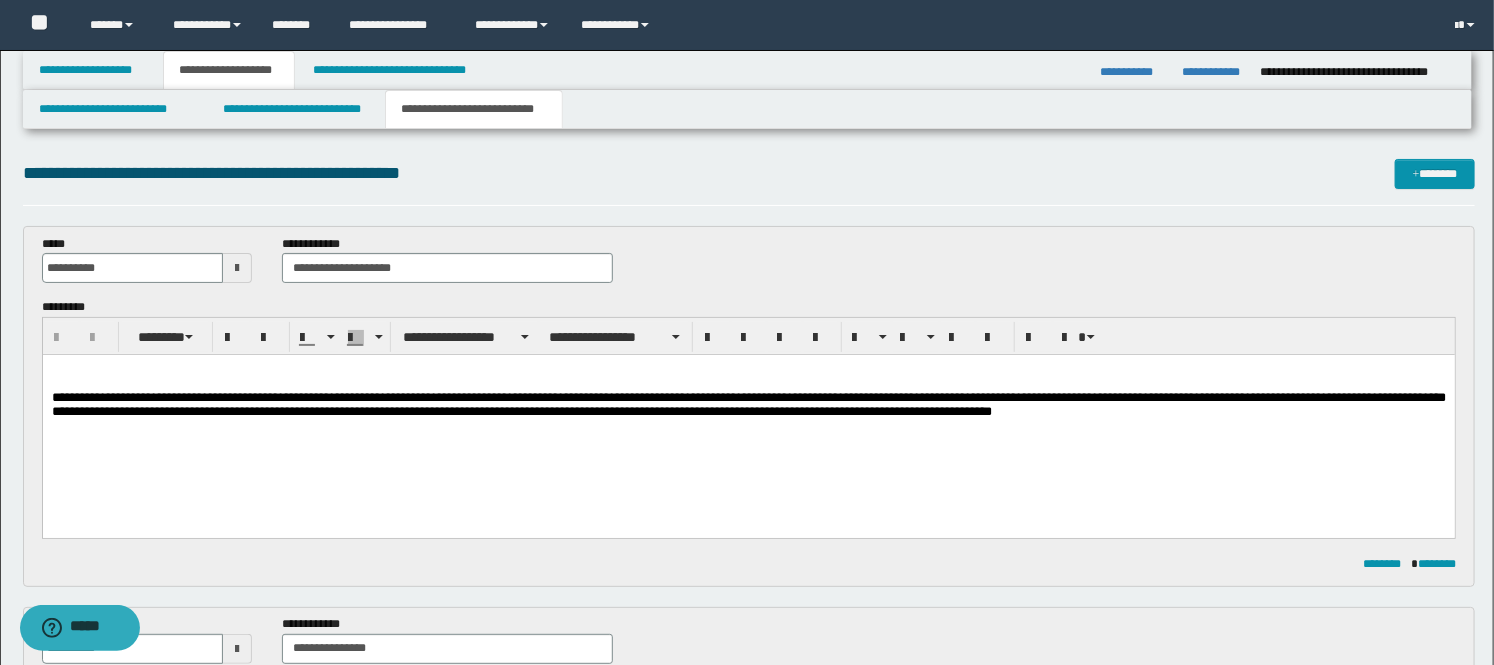scroll, scrollTop: 0, scrollLeft: 0, axis: both 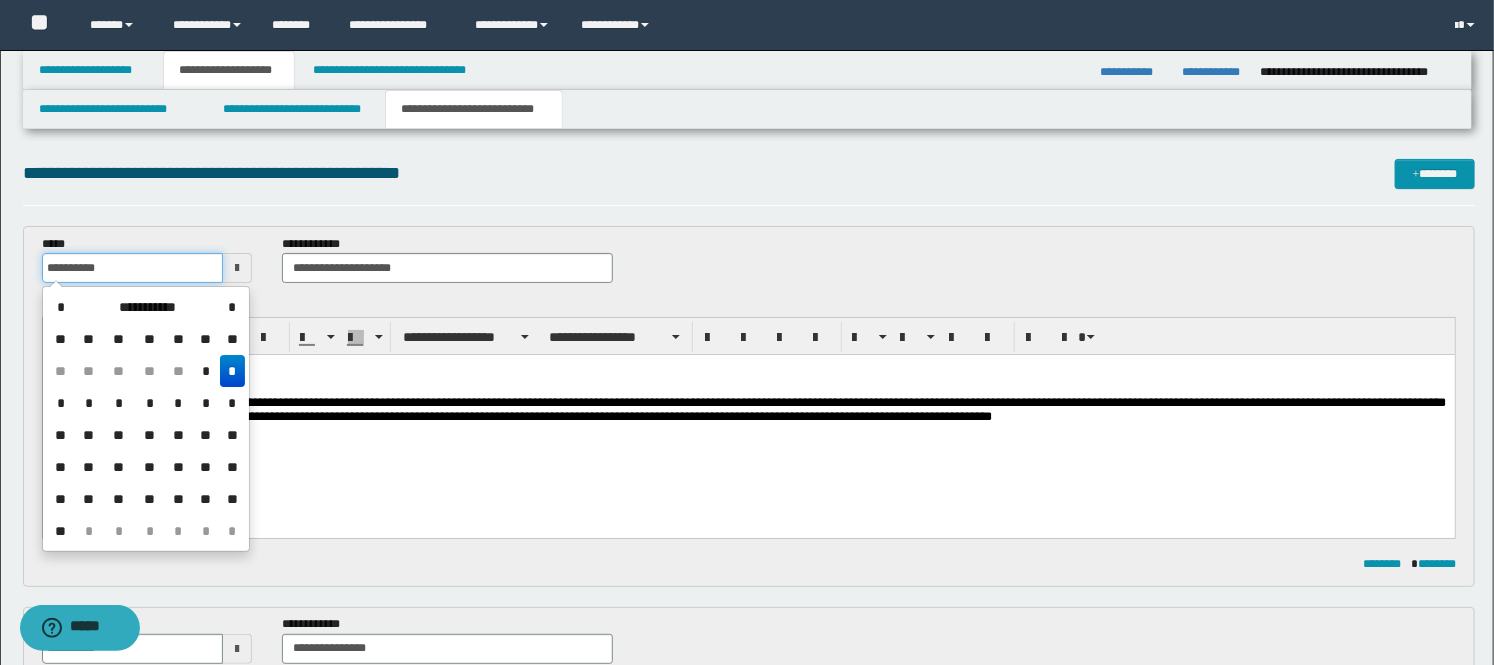drag, startPoint x: 101, startPoint y: 267, endPoint x: 162, endPoint y: 326, distance: 84.8646 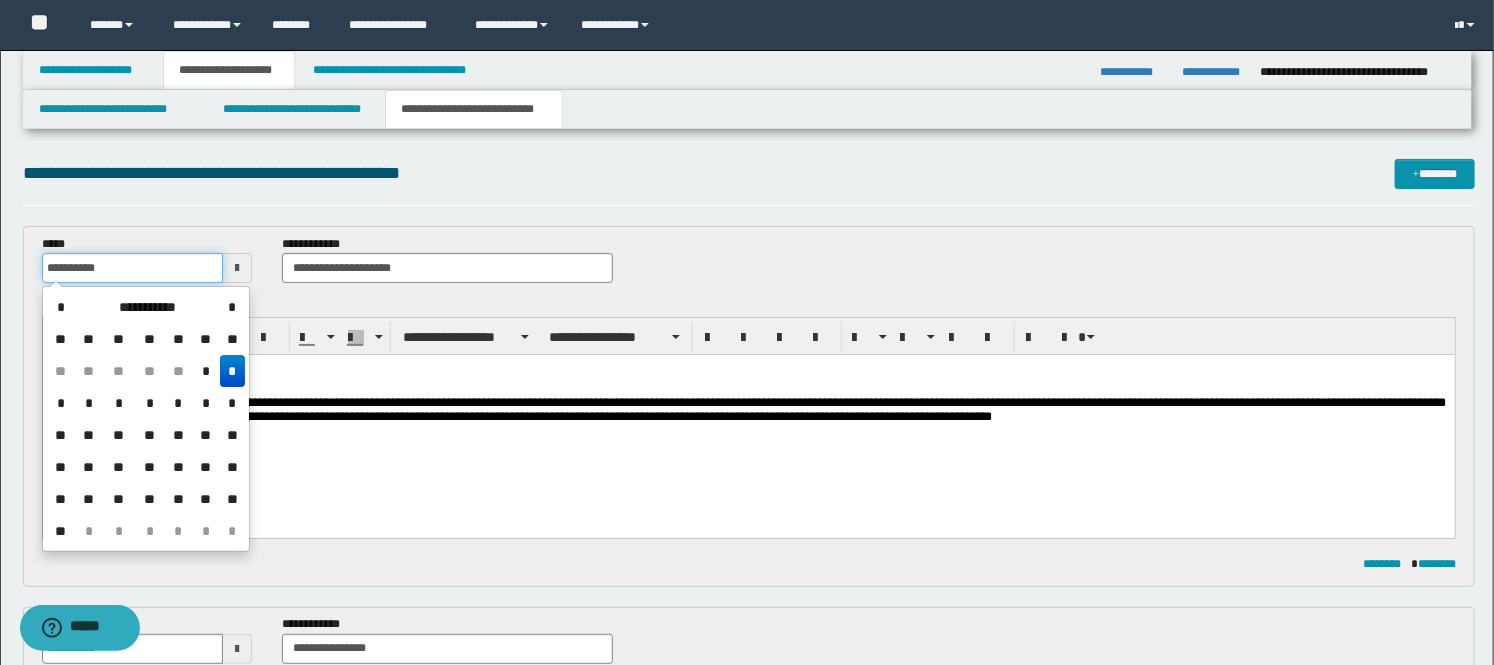 click on "**********" at bounding box center (133, 268) 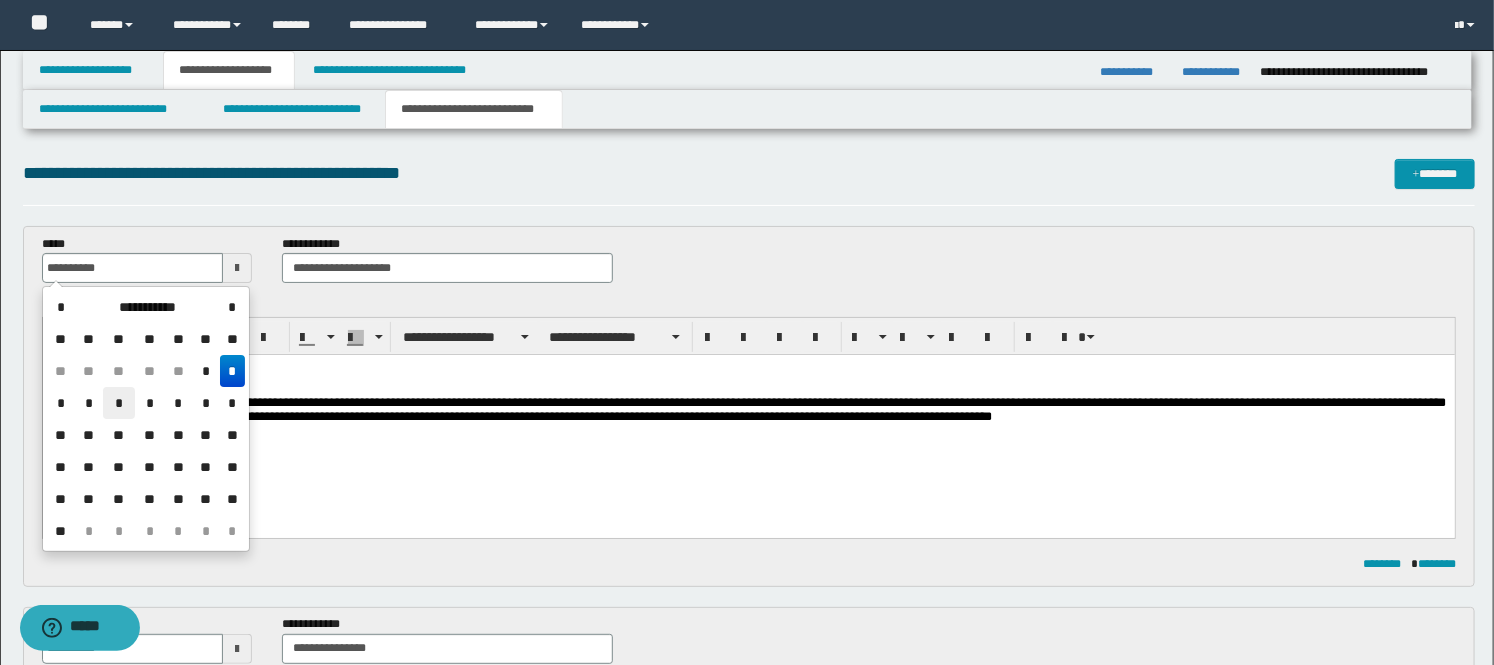click on "*" at bounding box center [119, 403] 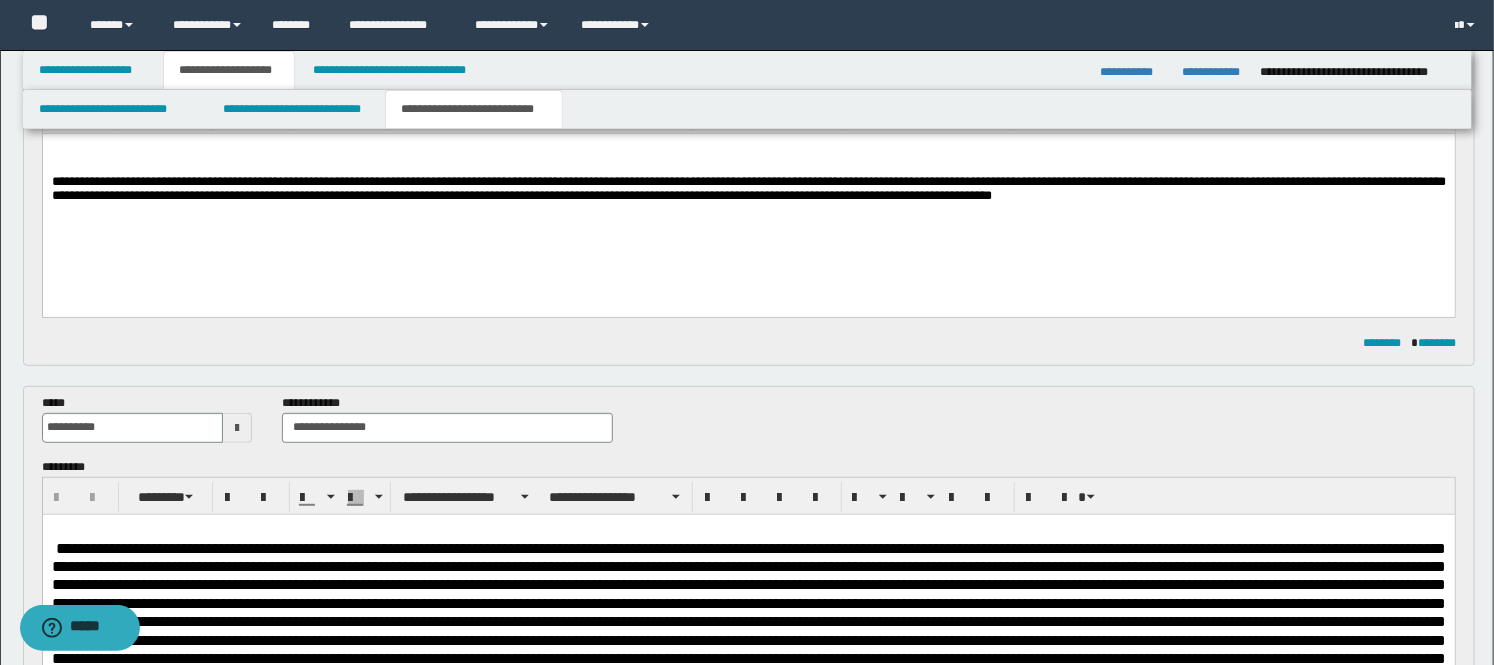scroll, scrollTop: 222, scrollLeft: 0, axis: vertical 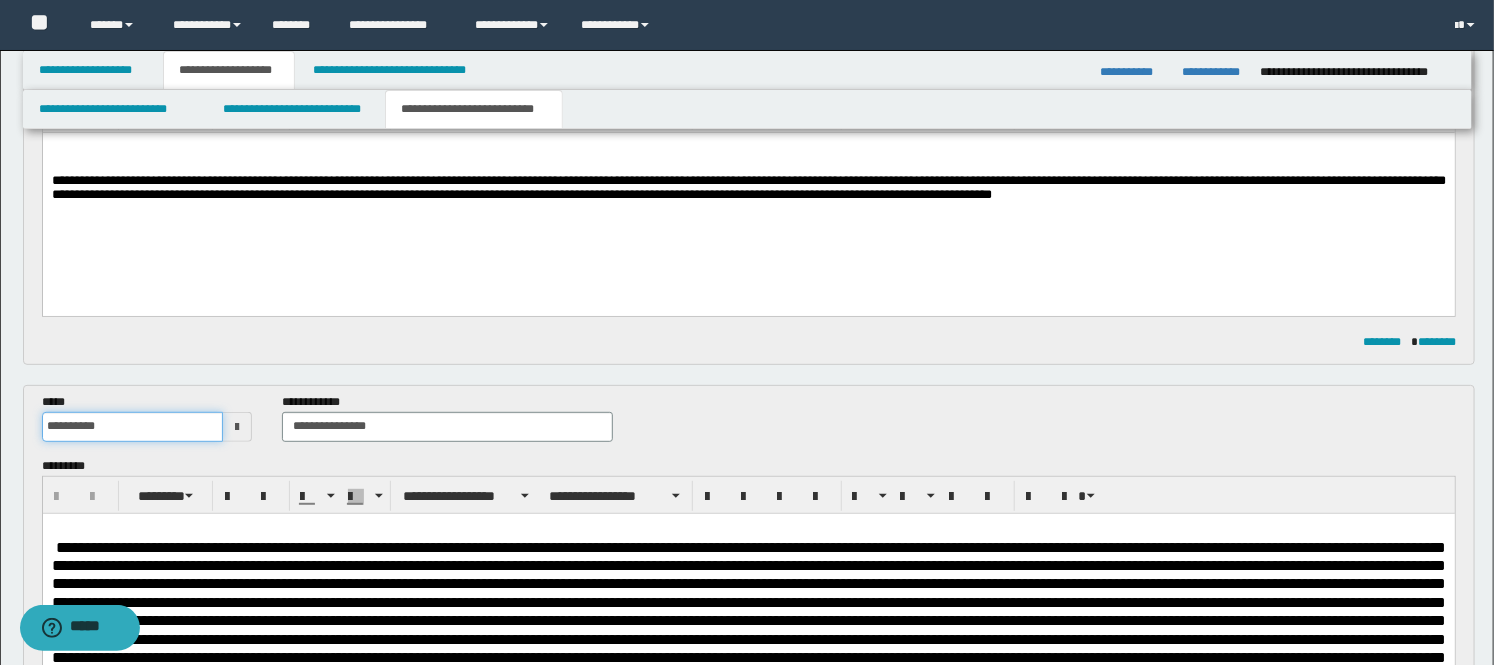drag, startPoint x: 101, startPoint y: 427, endPoint x: 115, endPoint y: 440, distance: 19.104973 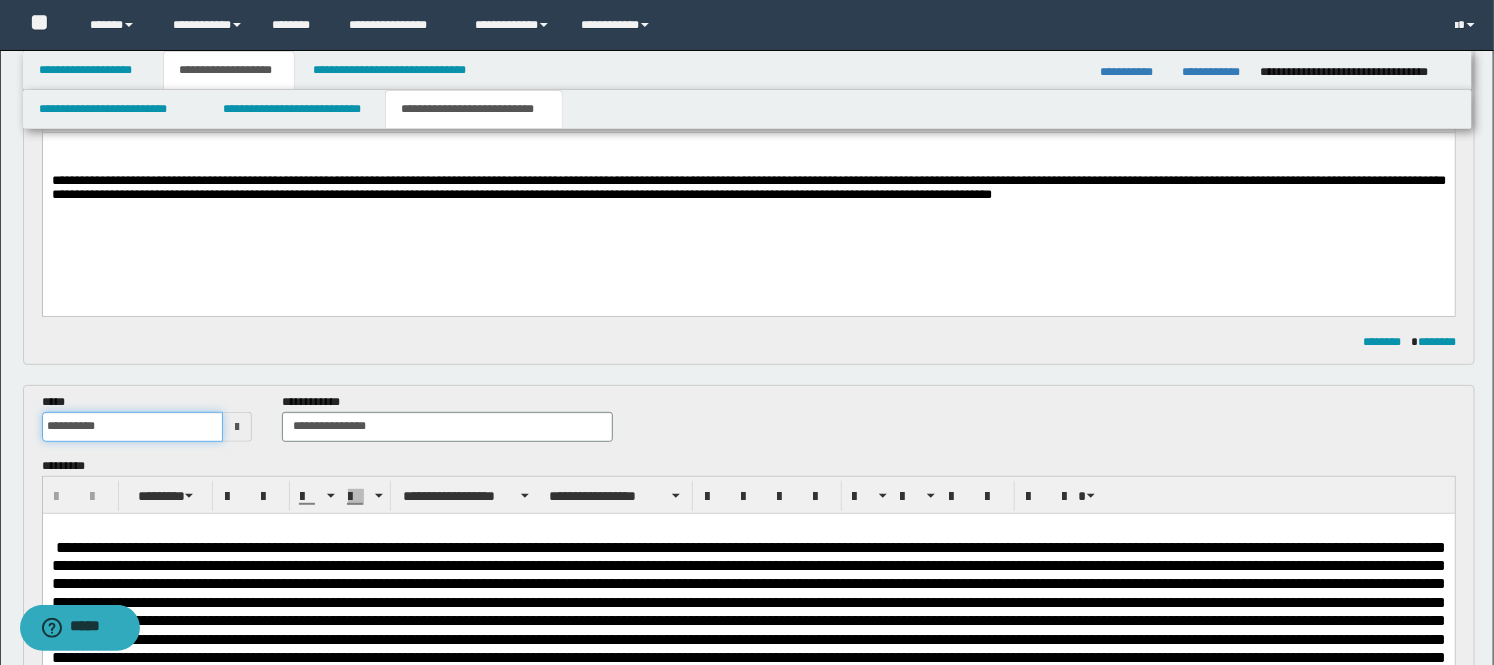 click on "**********" at bounding box center (133, 427) 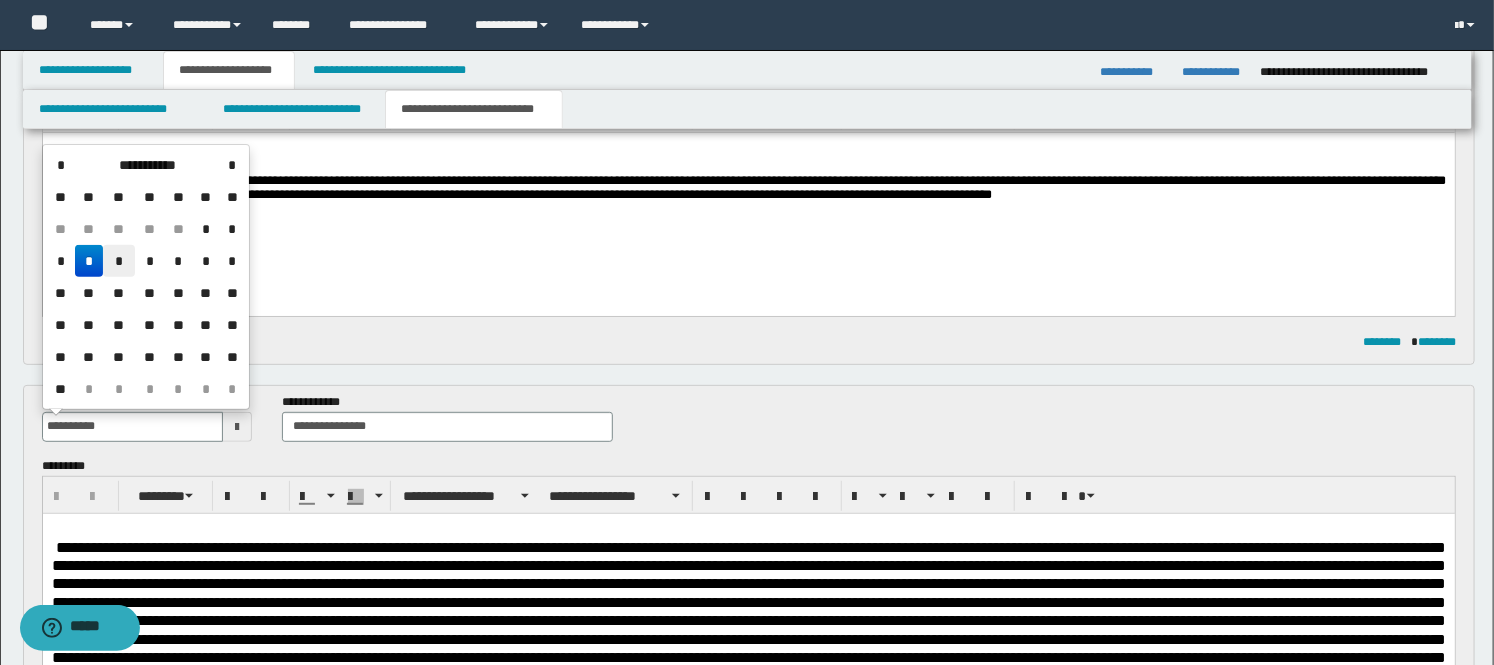 click on "*" at bounding box center [119, 261] 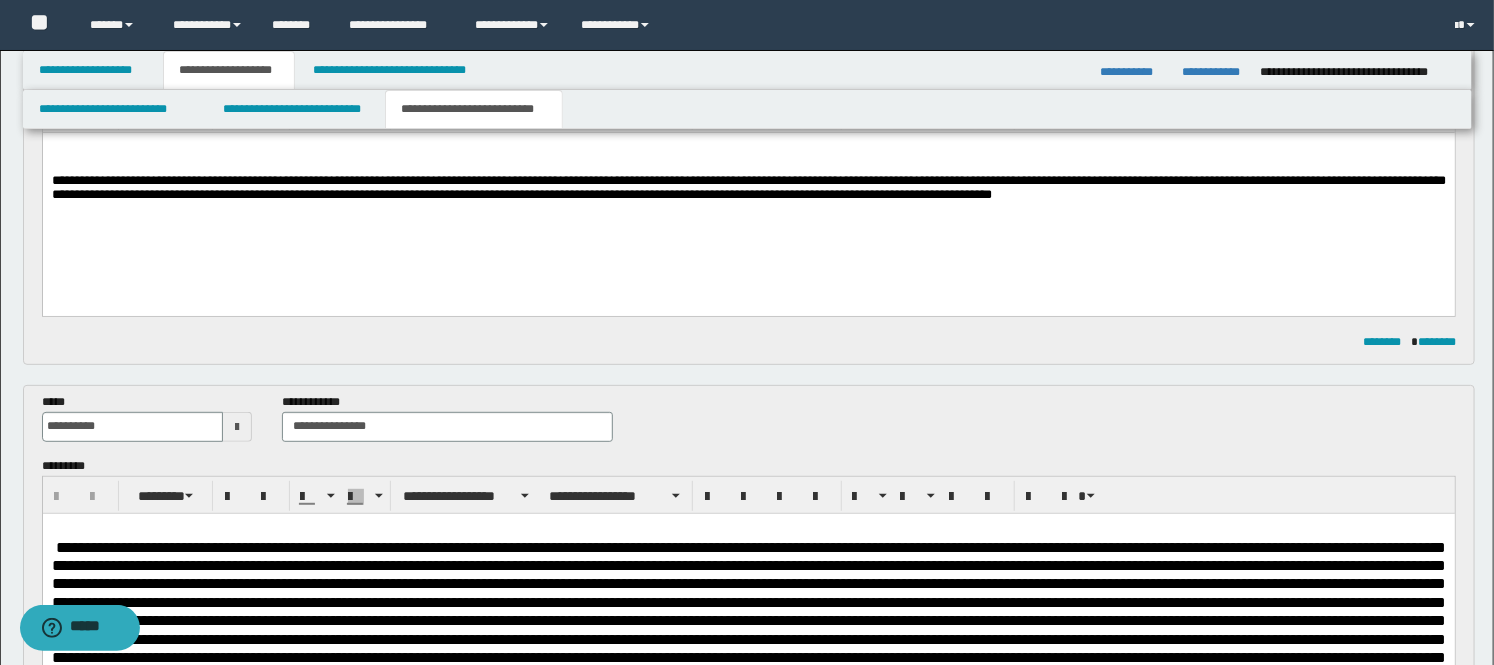 drag, startPoint x: 55, startPoint y: 541, endPoint x: 60, endPoint y: 580, distance: 39.319206 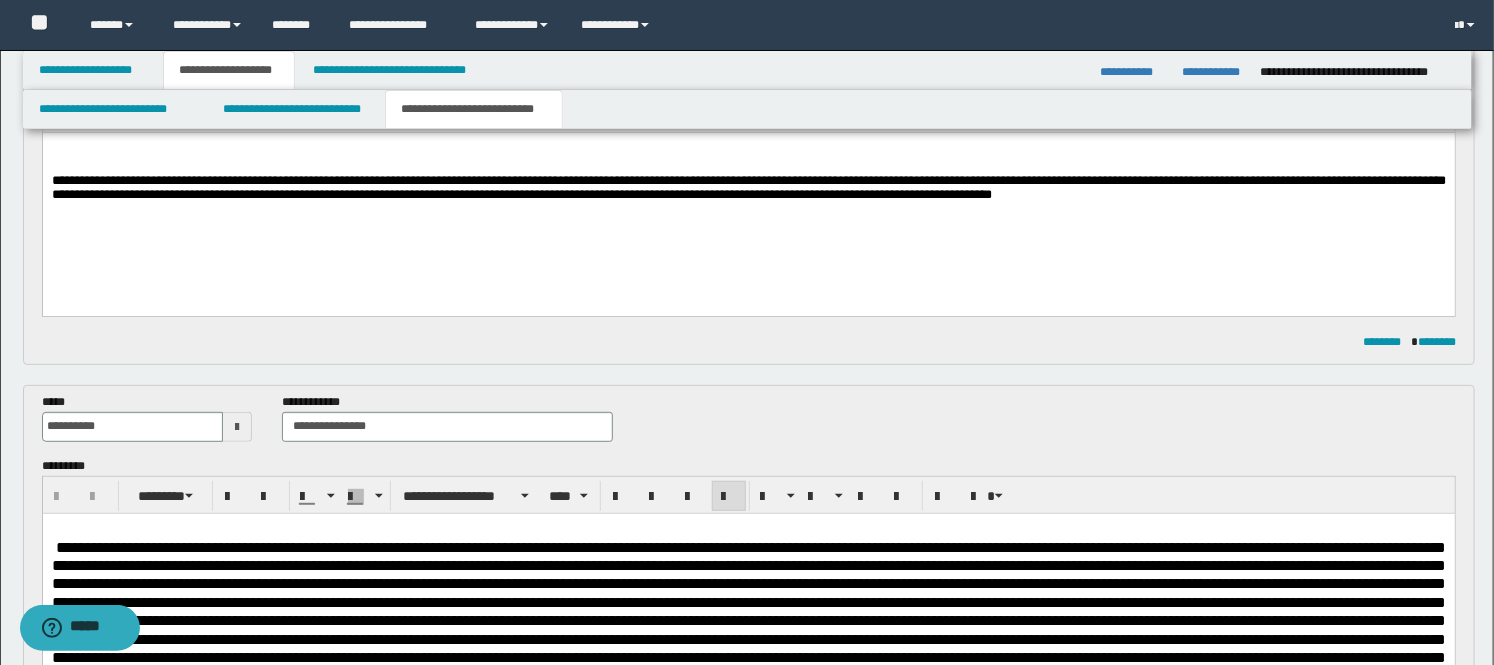 type 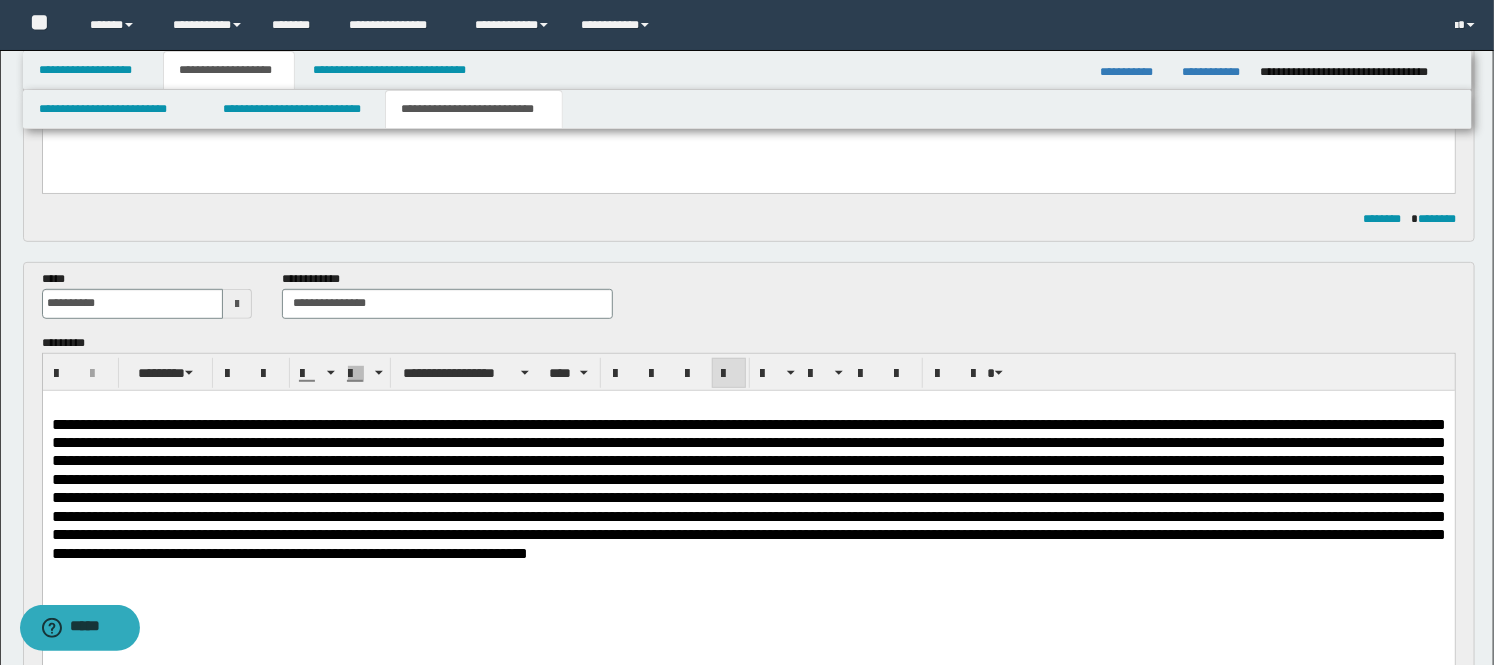 scroll, scrollTop: 555, scrollLeft: 0, axis: vertical 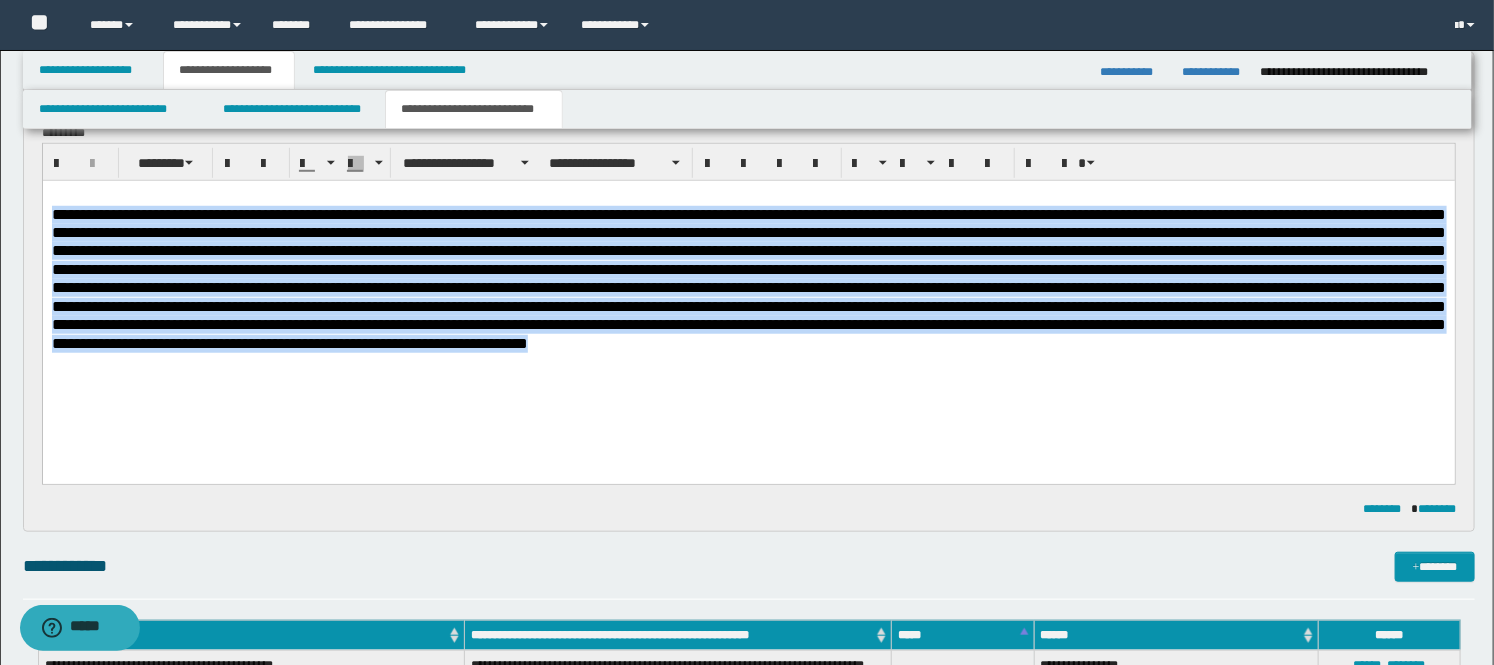 drag, startPoint x: 110, startPoint y: 194, endPoint x: 1309, endPoint y: 363, distance: 1210.8518 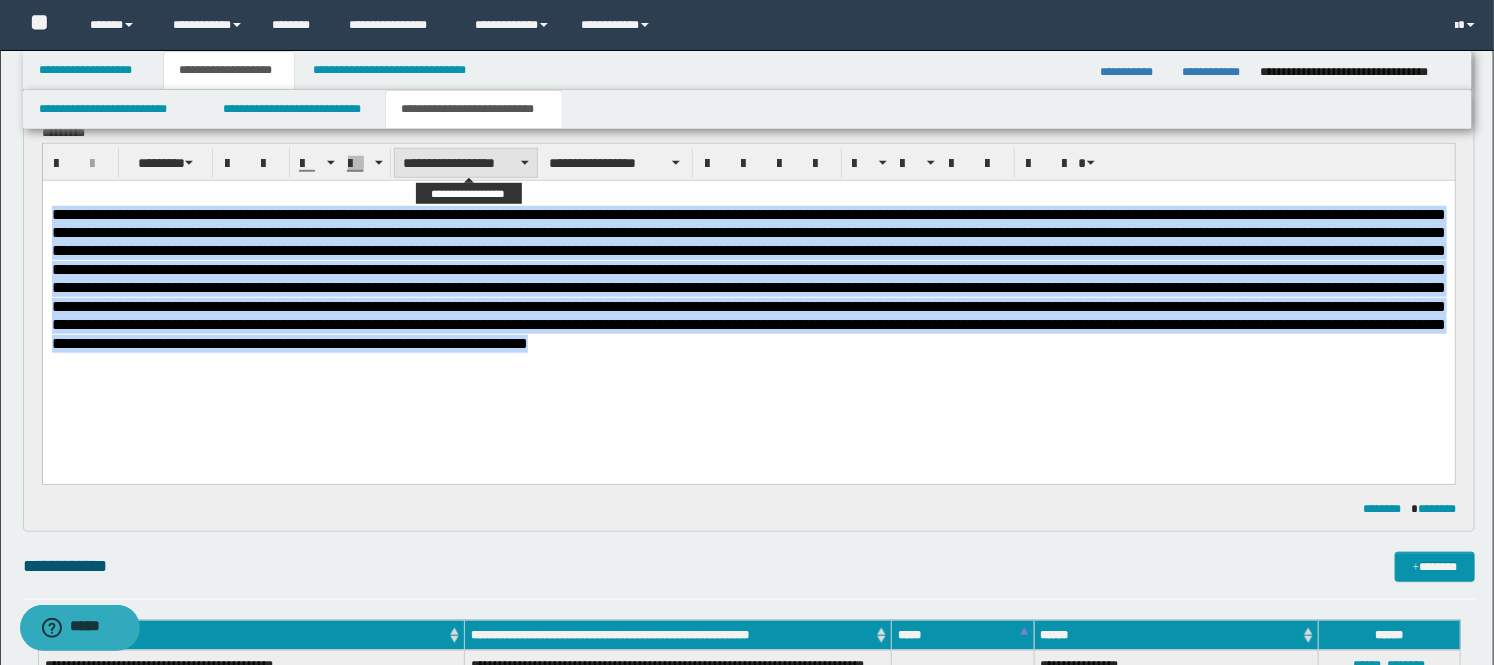click on "**********" at bounding box center [466, 163] 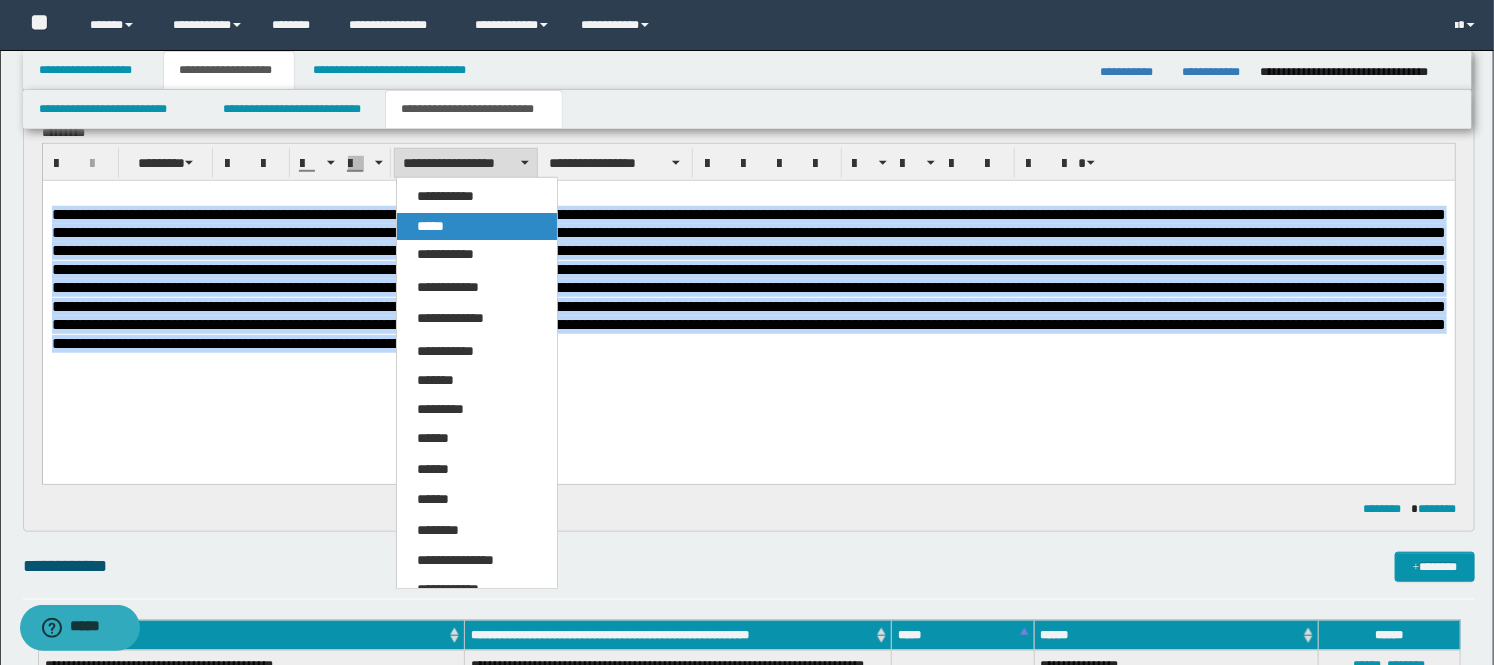 drag, startPoint x: 444, startPoint y: 233, endPoint x: 510, endPoint y: 1, distance: 241.2053 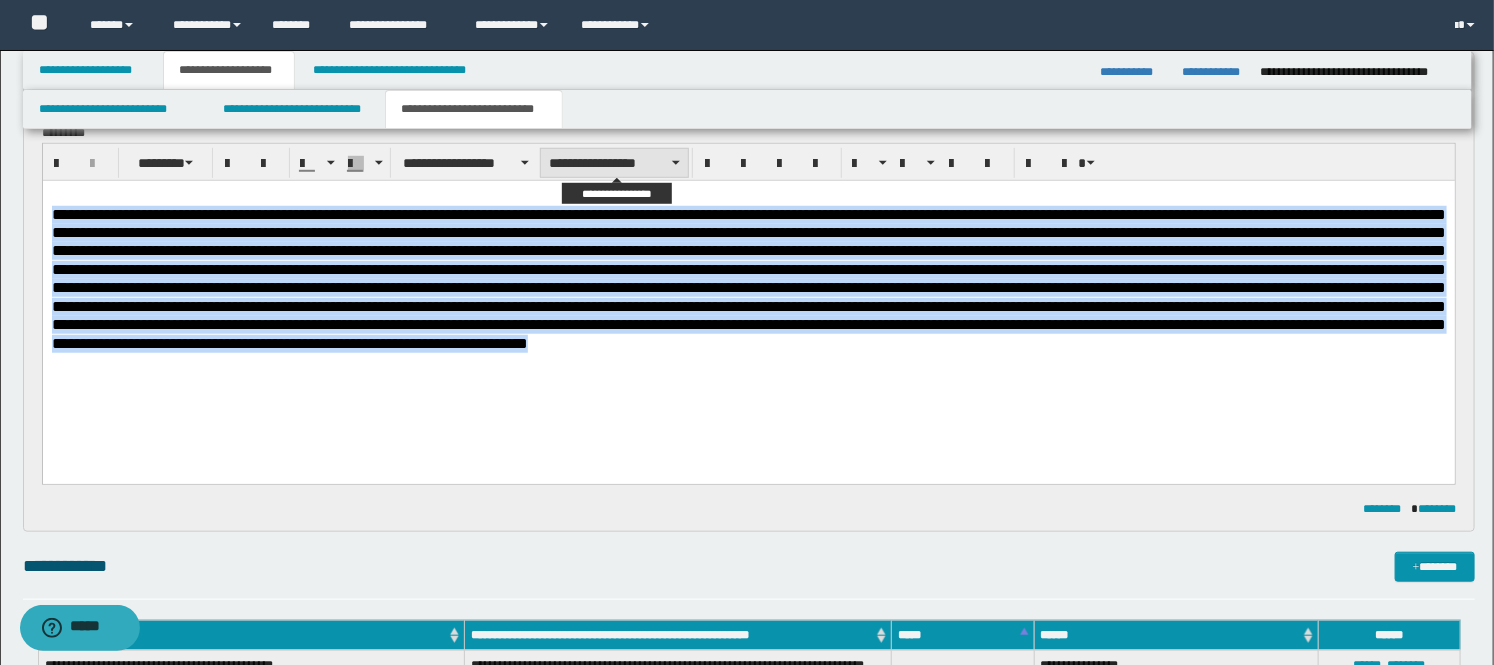 click on "**********" at bounding box center (614, 163) 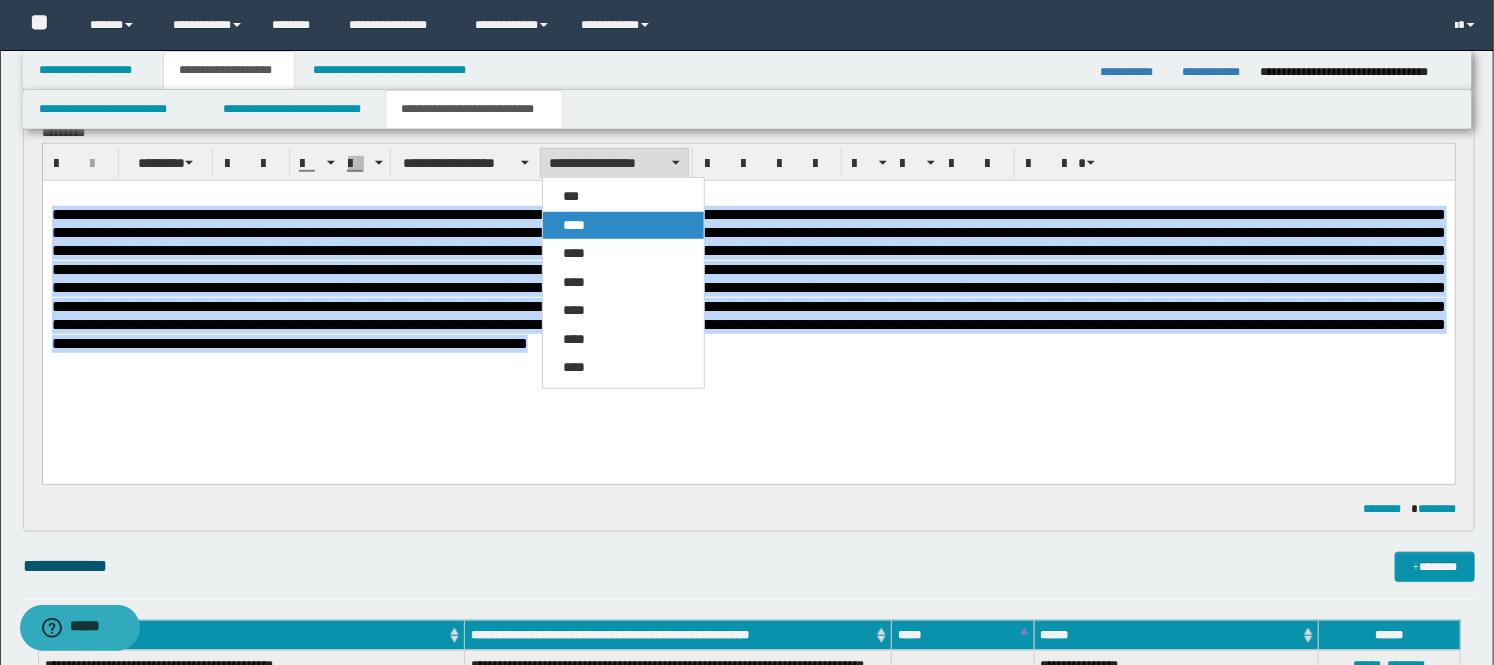 click on "****" at bounding box center [623, 226] 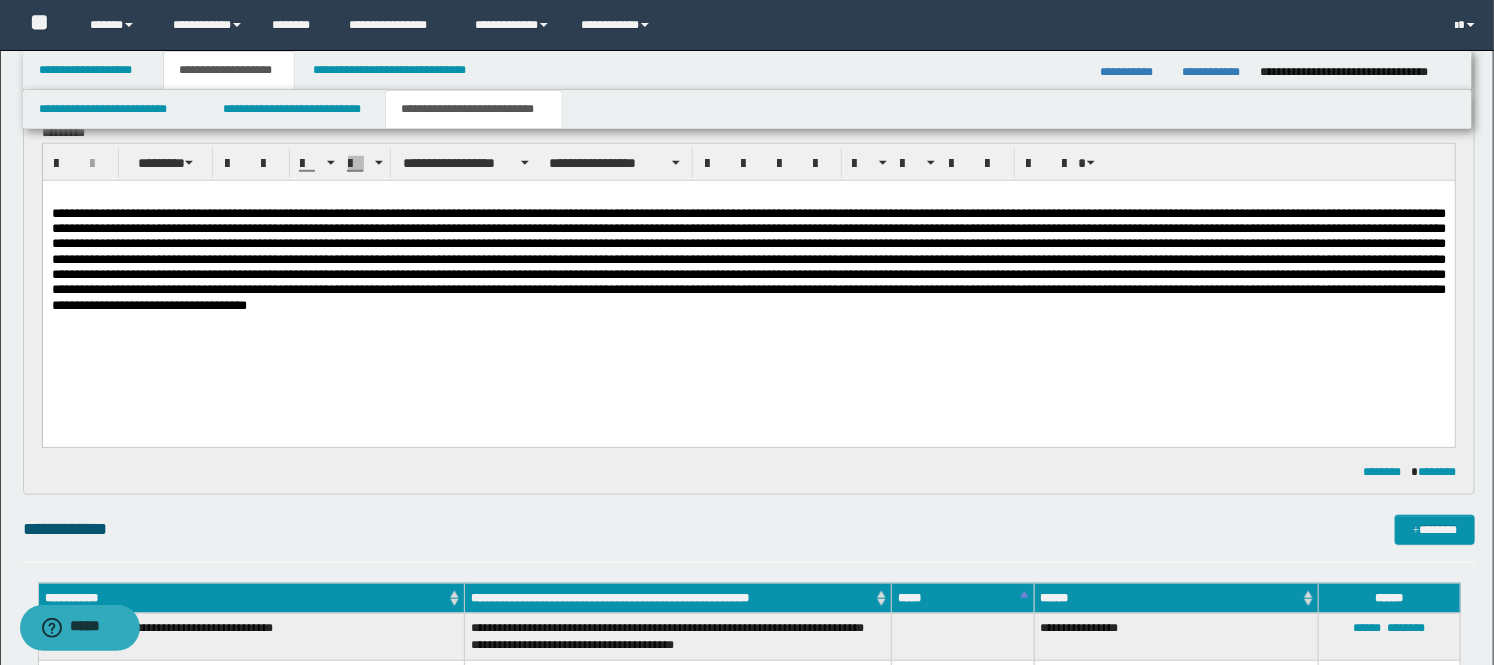 click at bounding box center (748, 275) 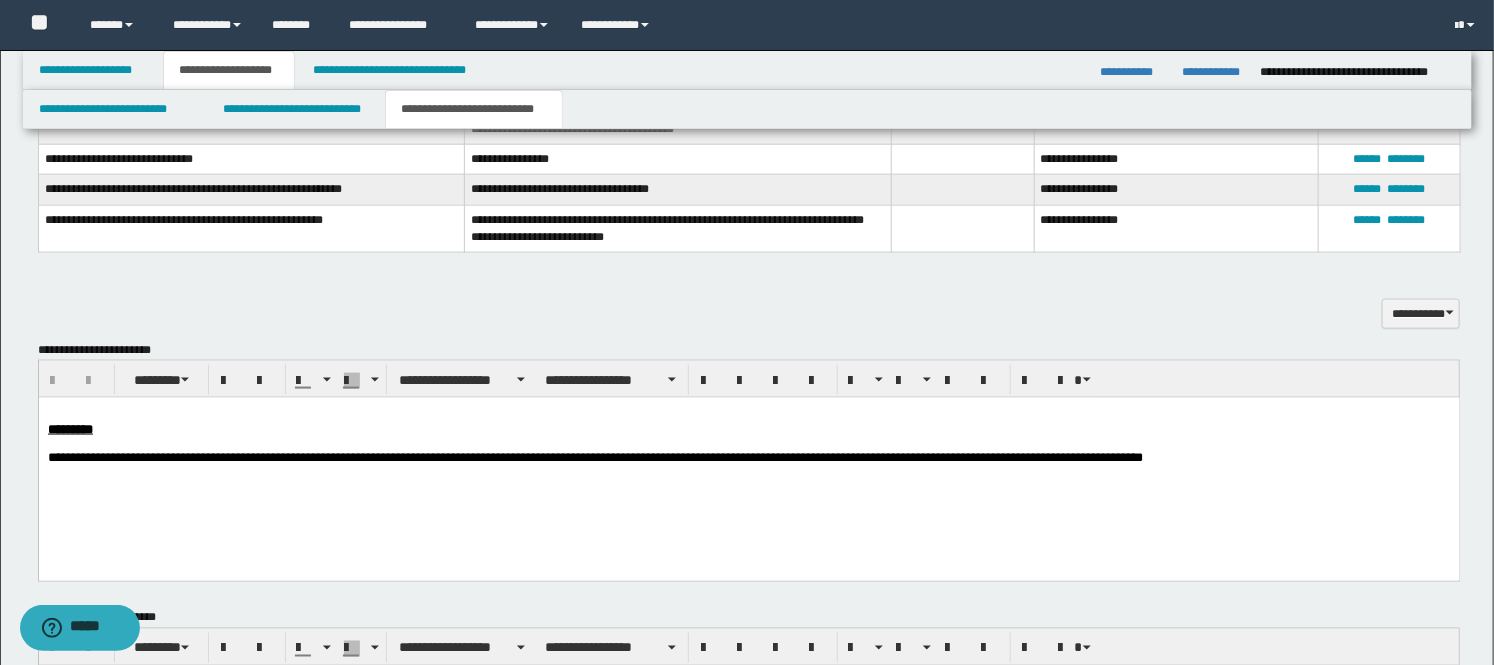 scroll, scrollTop: 1111, scrollLeft: 0, axis: vertical 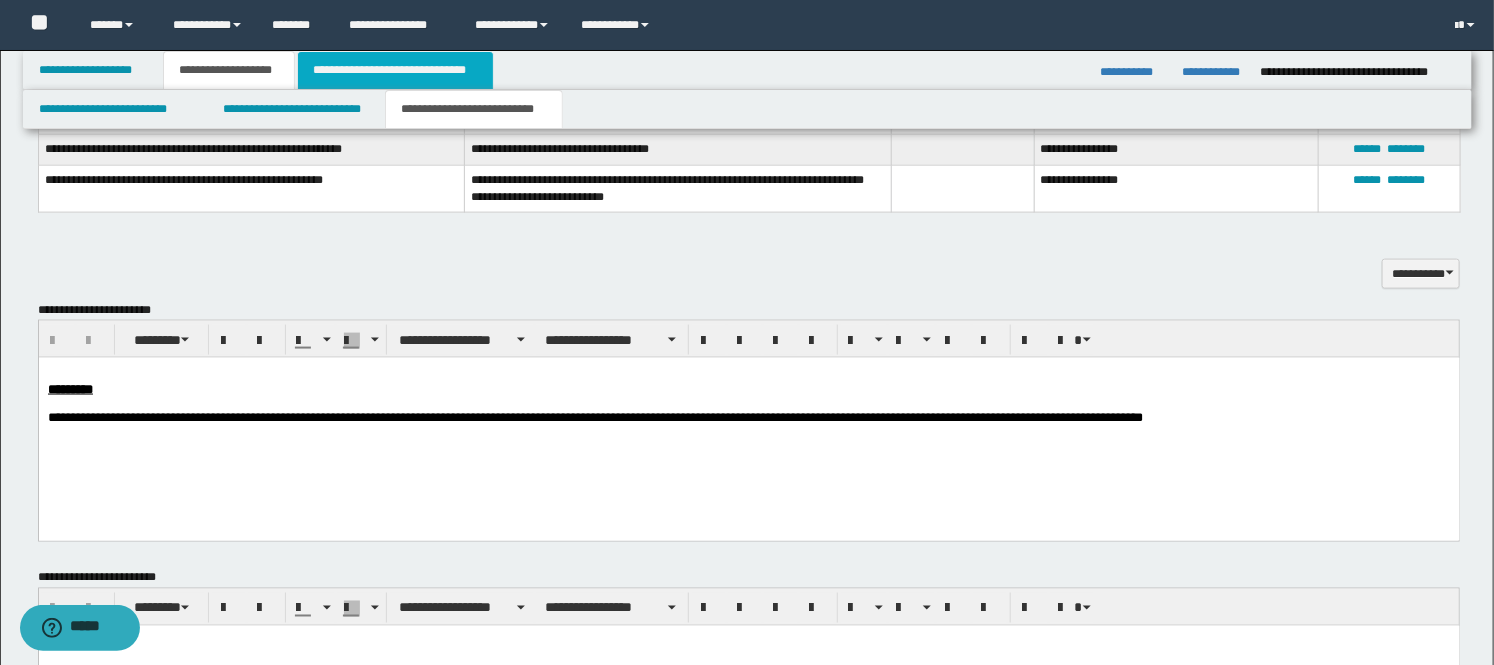 click on "**********" at bounding box center (395, 70) 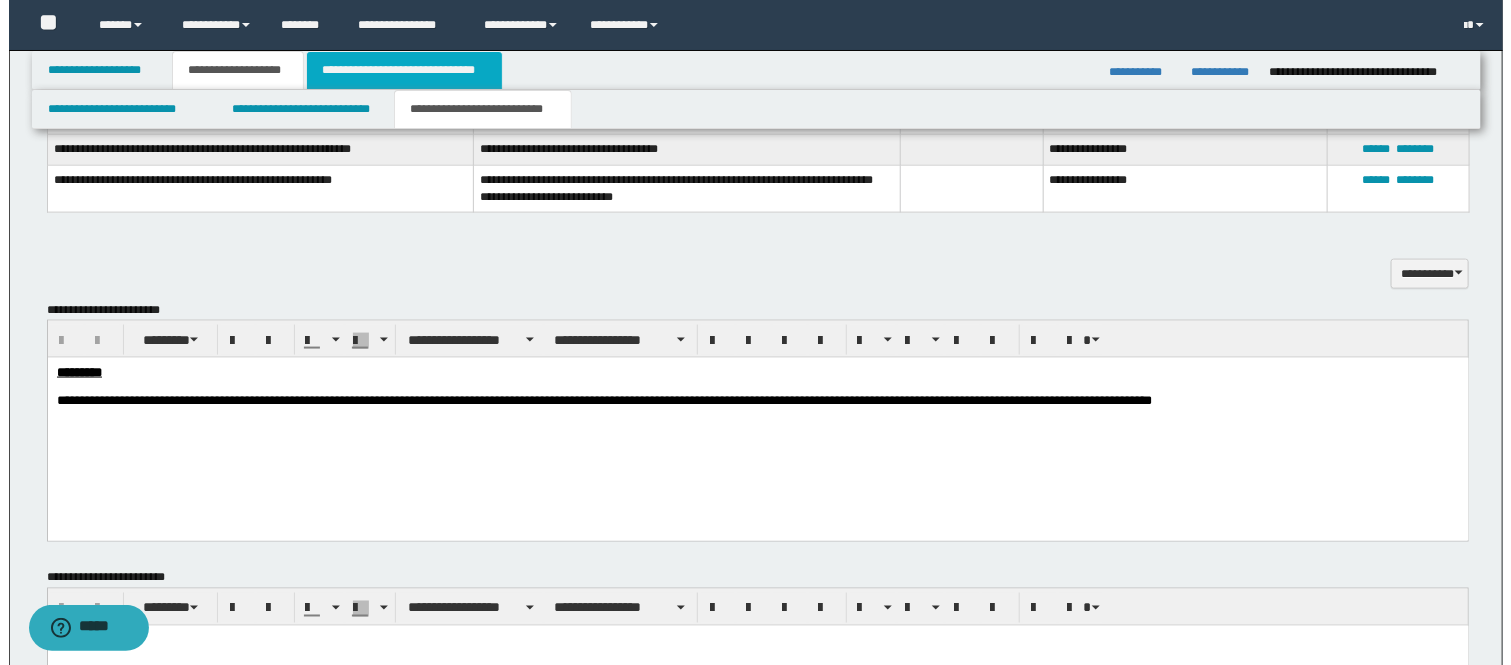 scroll, scrollTop: 0, scrollLeft: 0, axis: both 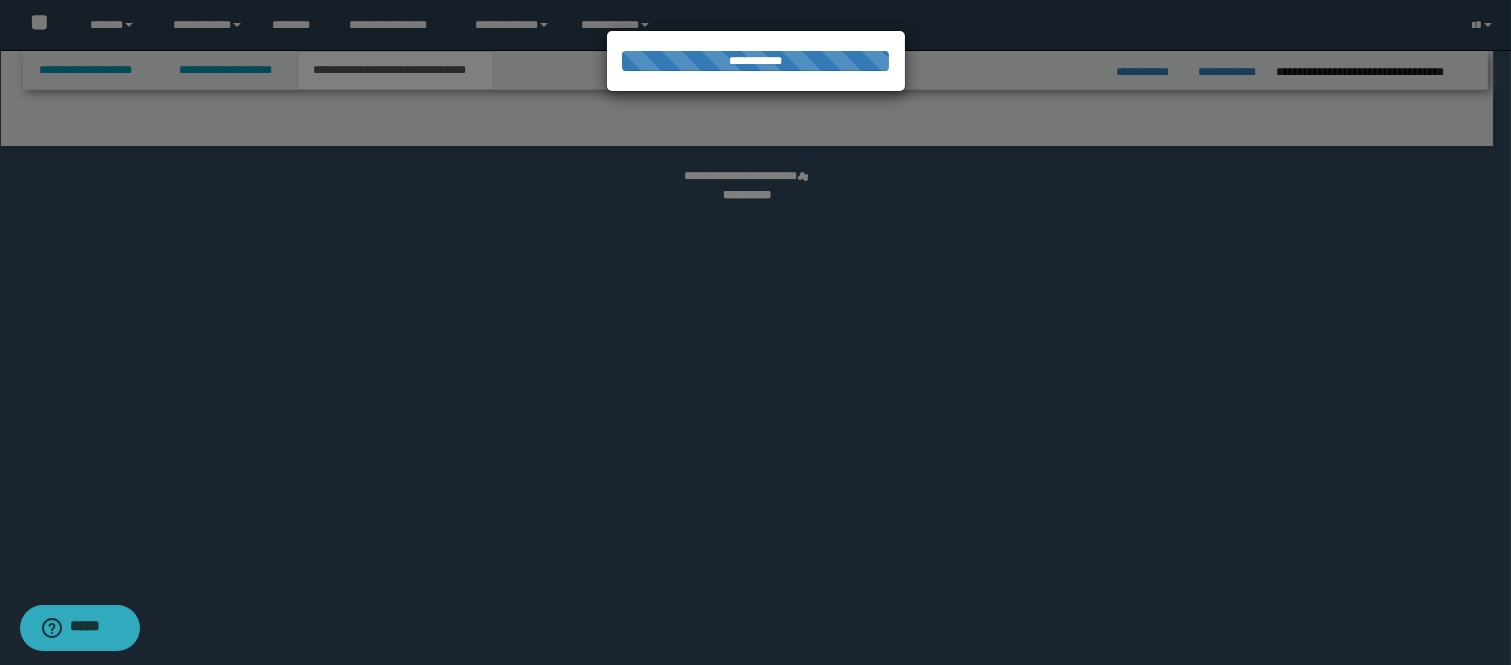 select on "*" 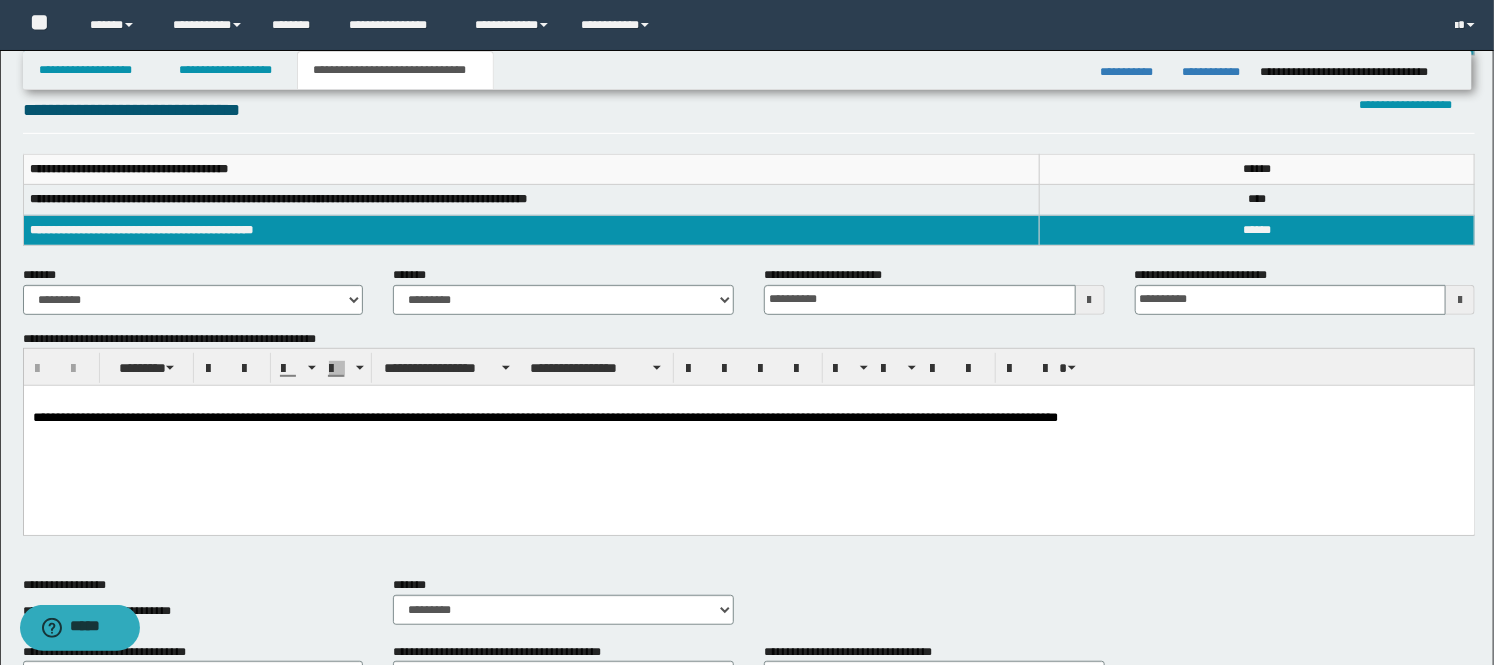 scroll, scrollTop: 333, scrollLeft: 0, axis: vertical 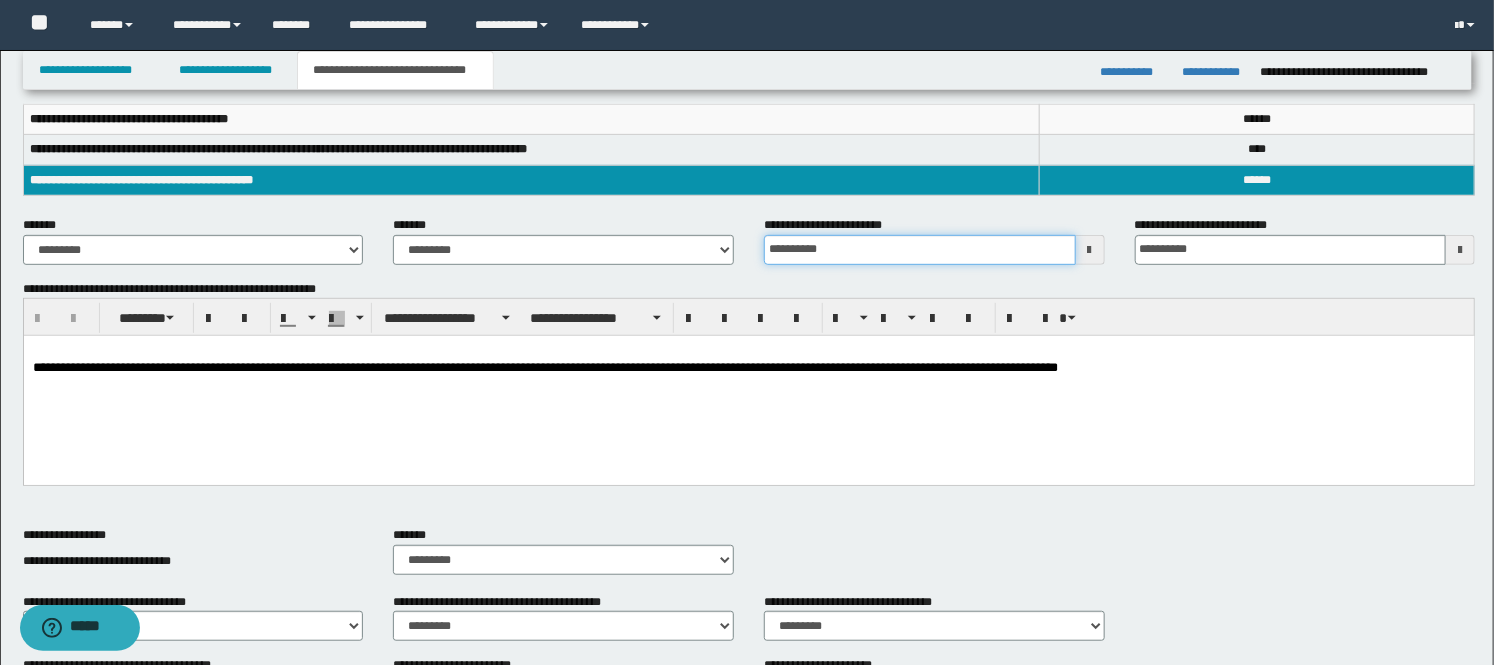 click on "**********" at bounding box center [920, 250] 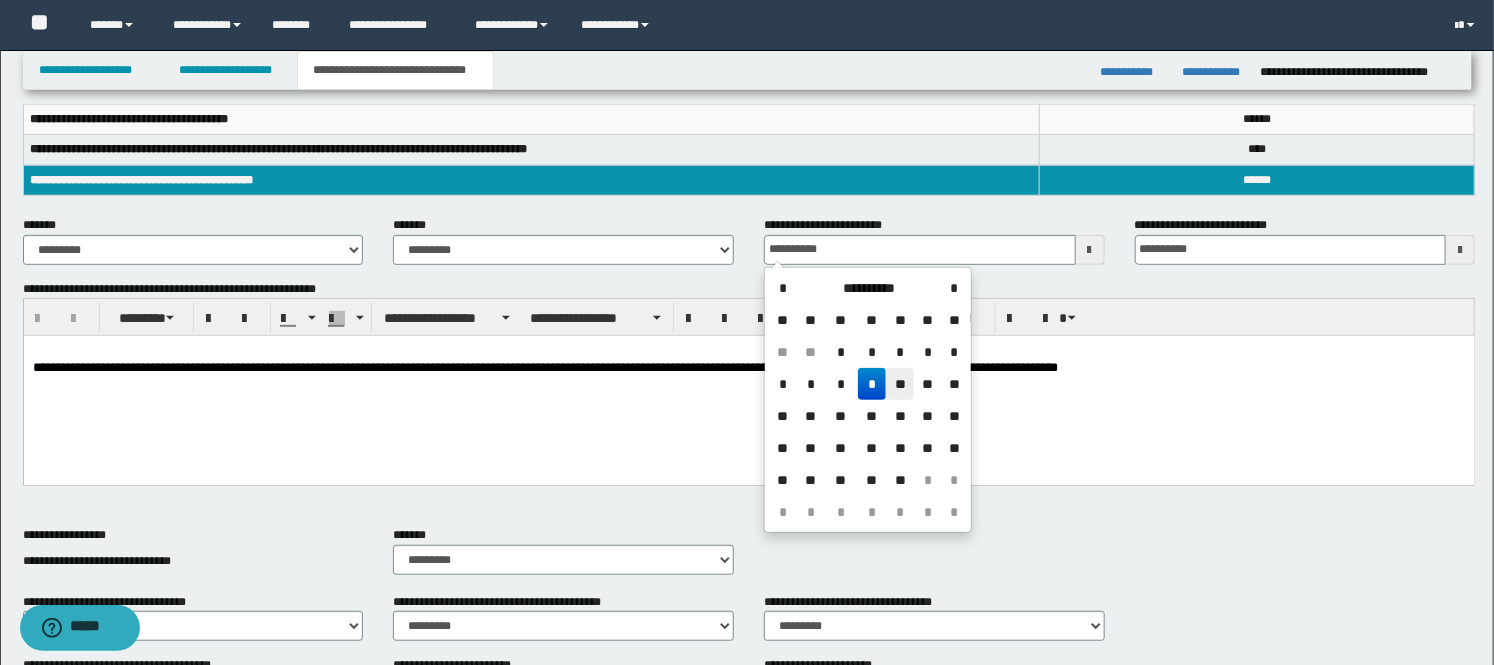 click on "**" at bounding box center [900, 384] 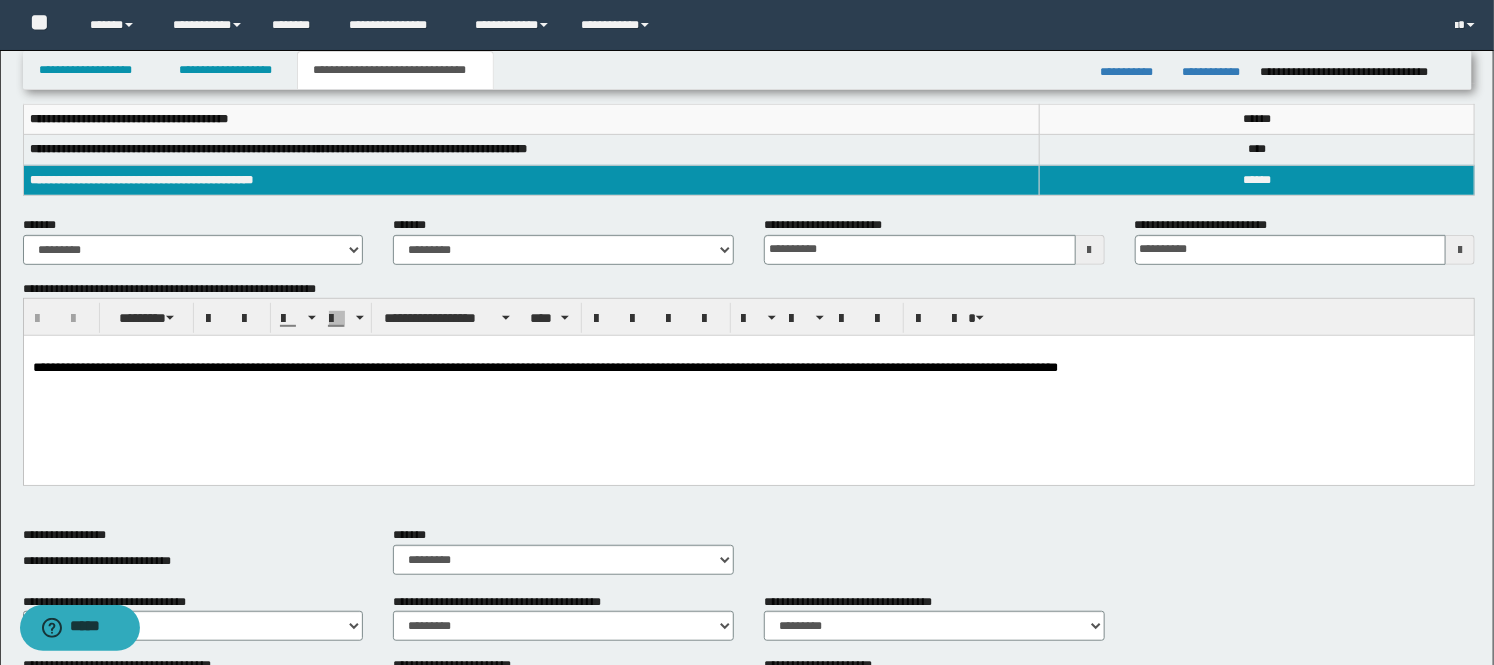 drag, startPoint x: 100, startPoint y: 362, endPoint x: 34, endPoint y: 362, distance: 66 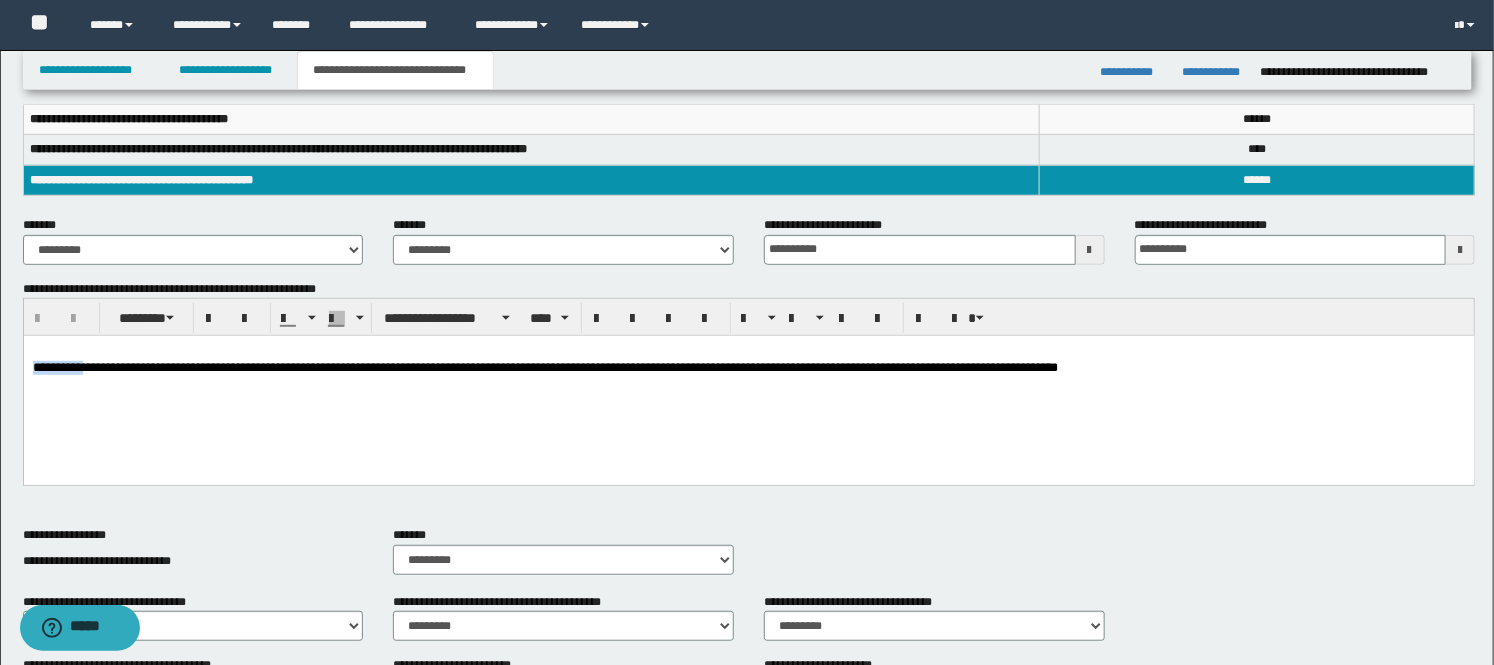 drag, startPoint x: 98, startPoint y: 367, endPoint x: 33, endPoint y: 362, distance: 65.192024 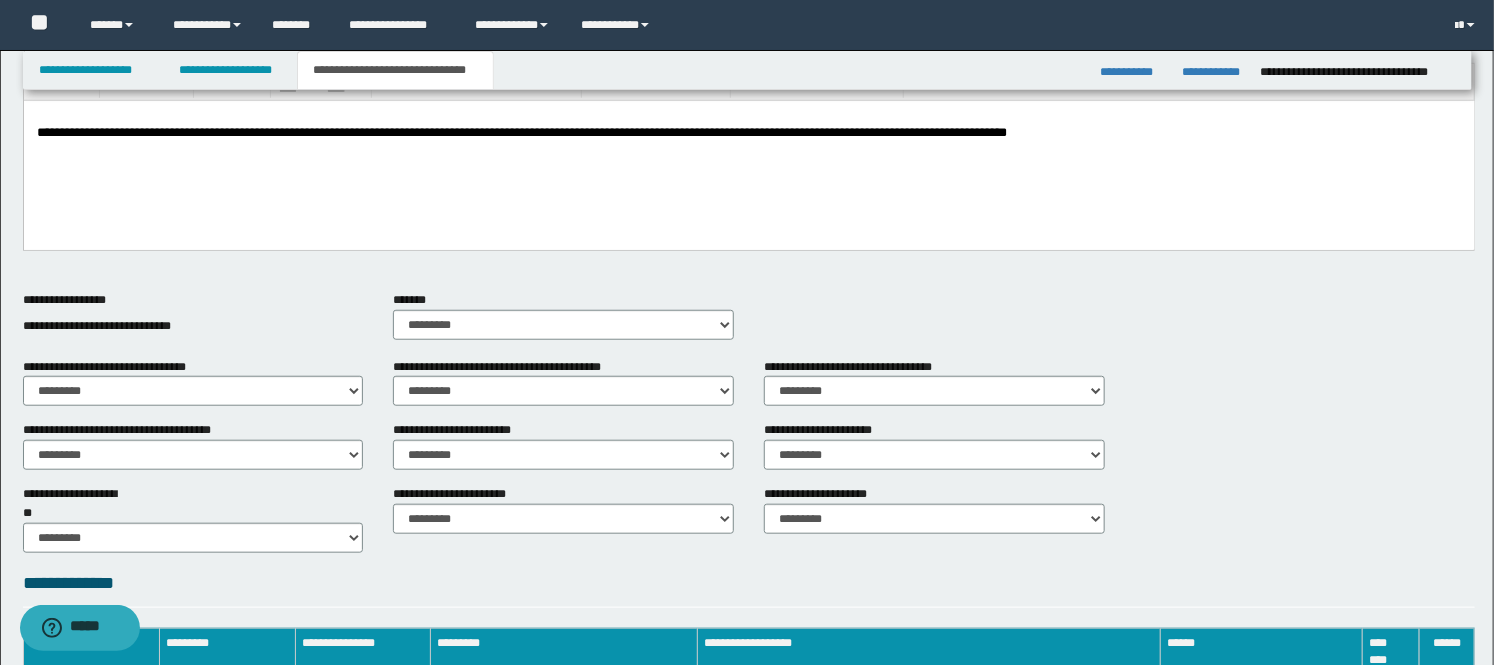 scroll, scrollTop: 826, scrollLeft: 0, axis: vertical 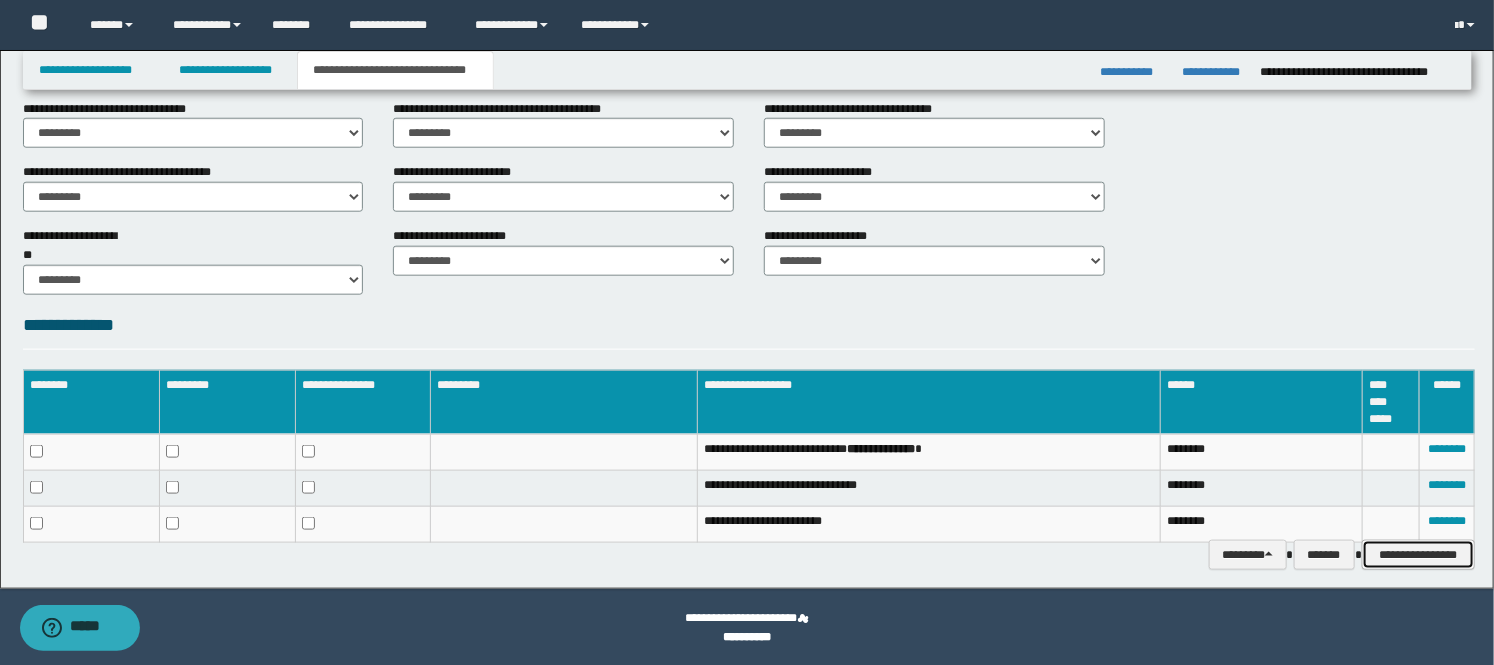 click on "**********" at bounding box center (1418, 555) 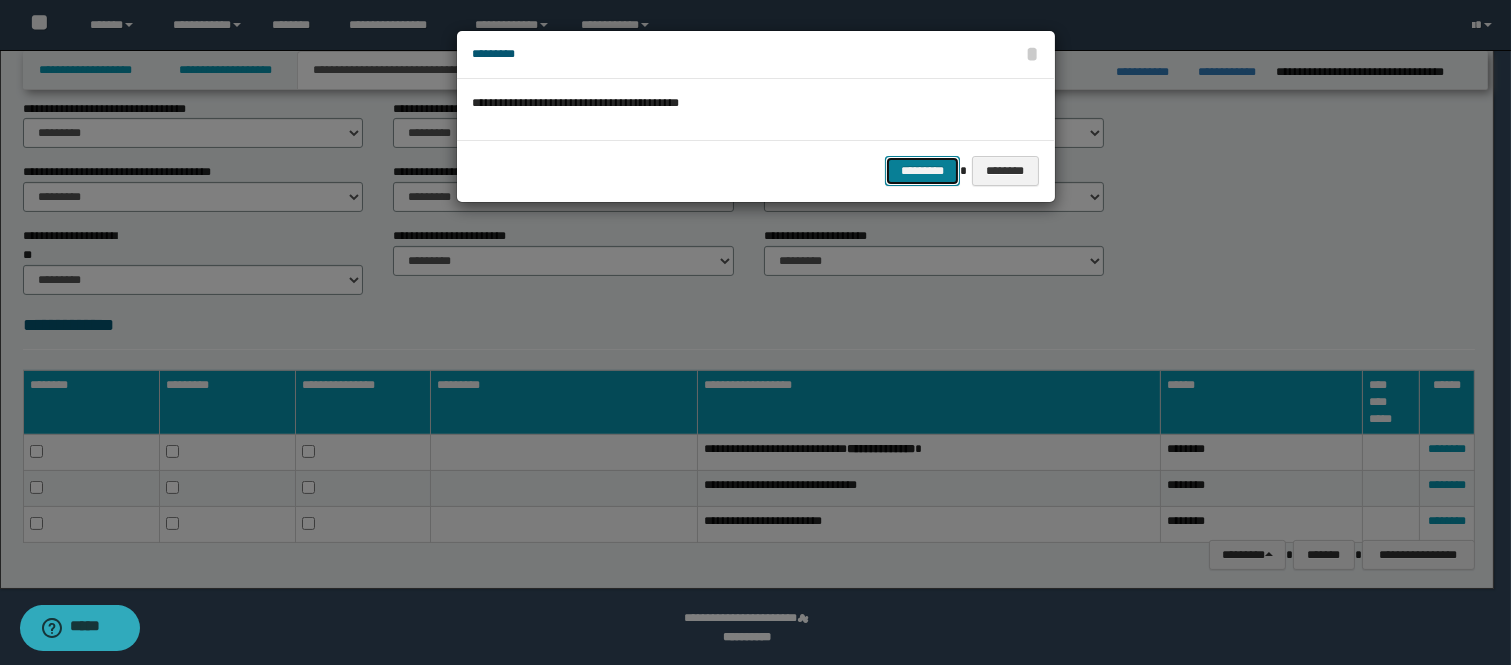 click on "*********" at bounding box center (922, 171) 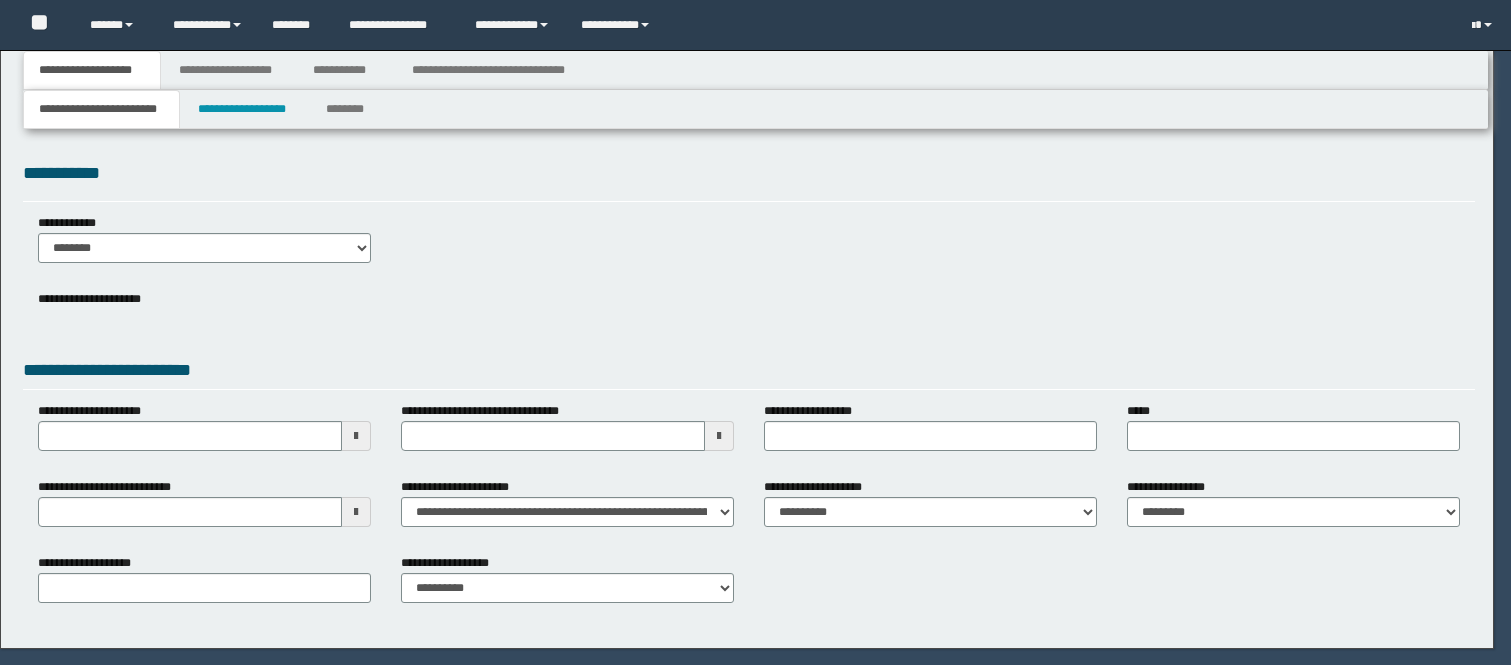 scroll, scrollTop: 0, scrollLeft: 0, axis: both 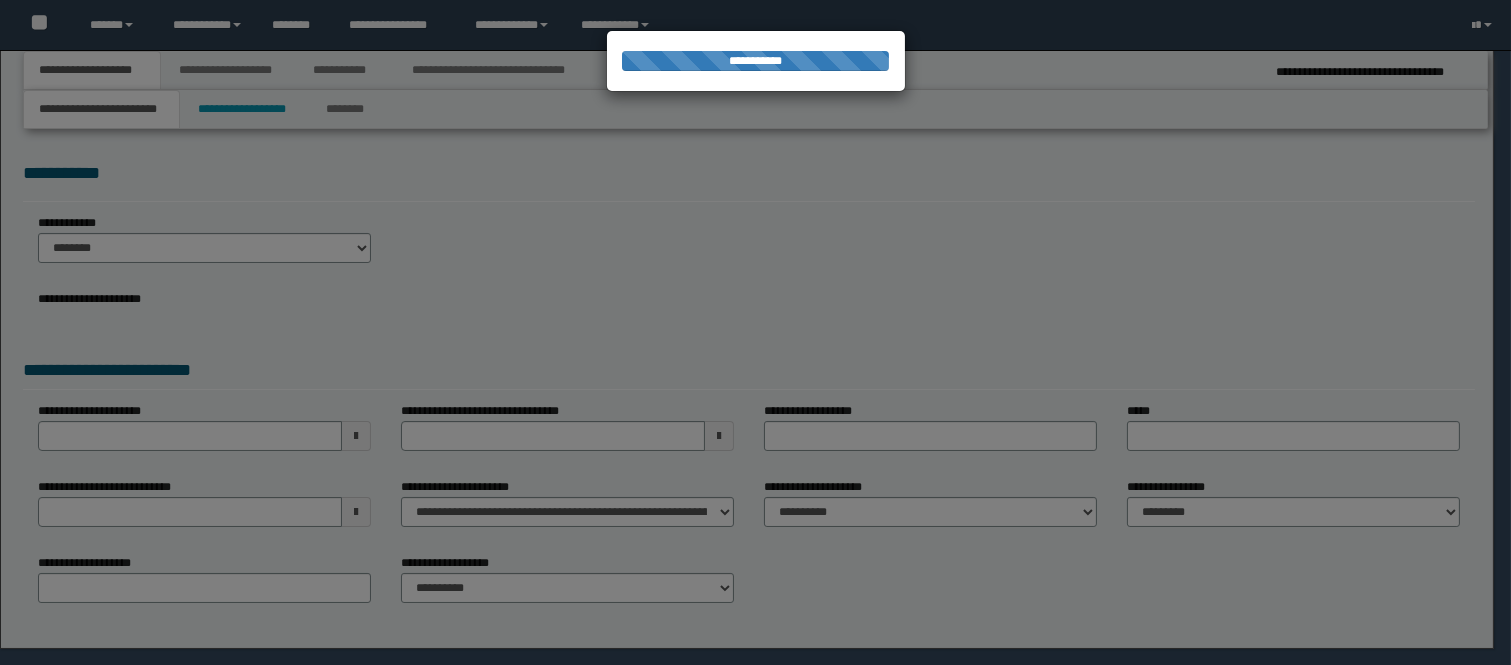 select on "*" 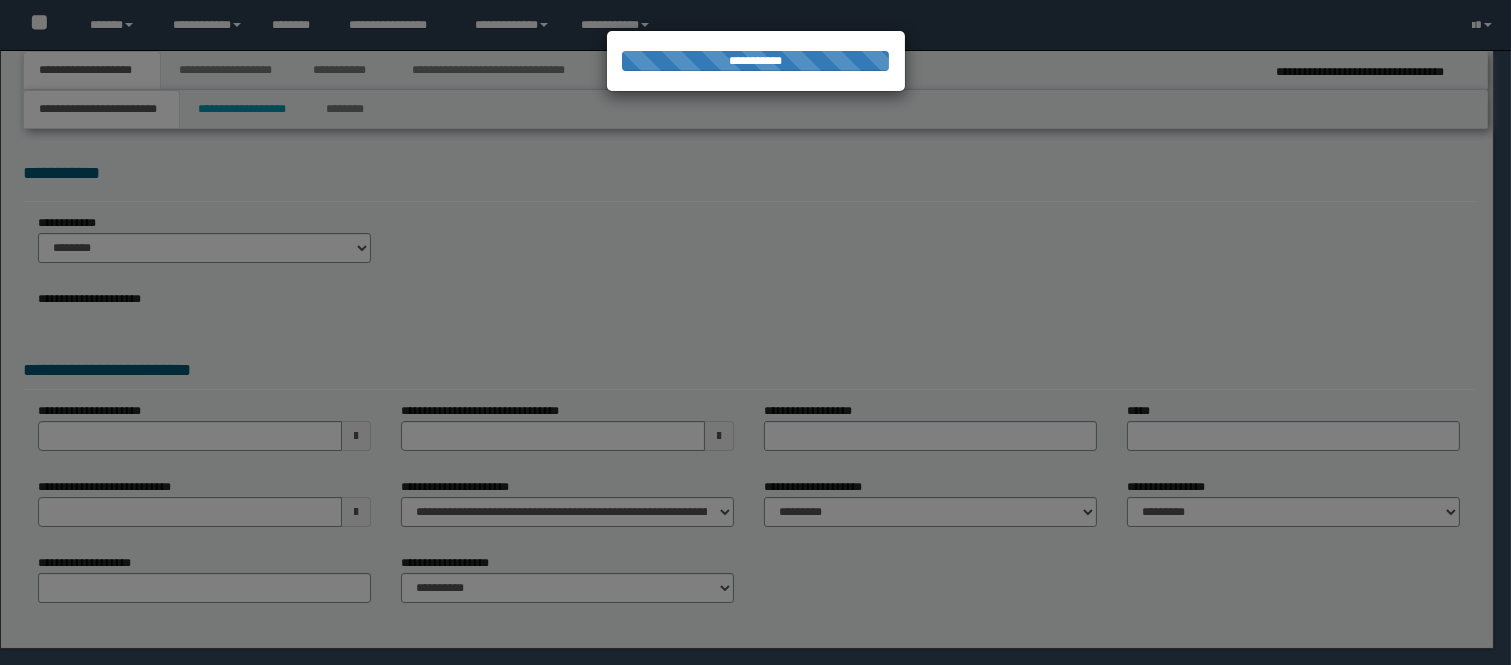 scroll, scrollTop: 0, scrollLeft: 0, axis: both 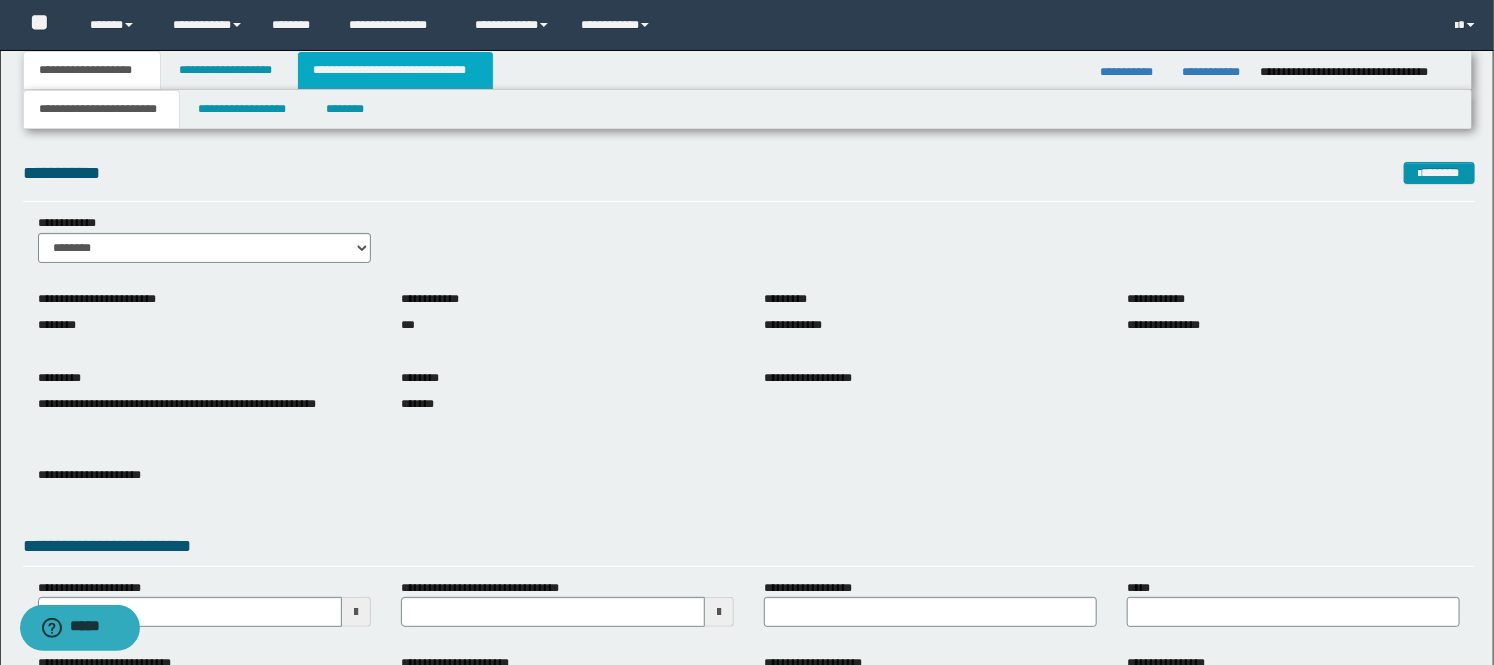 click on "**********" at bounding box center [395, 70] 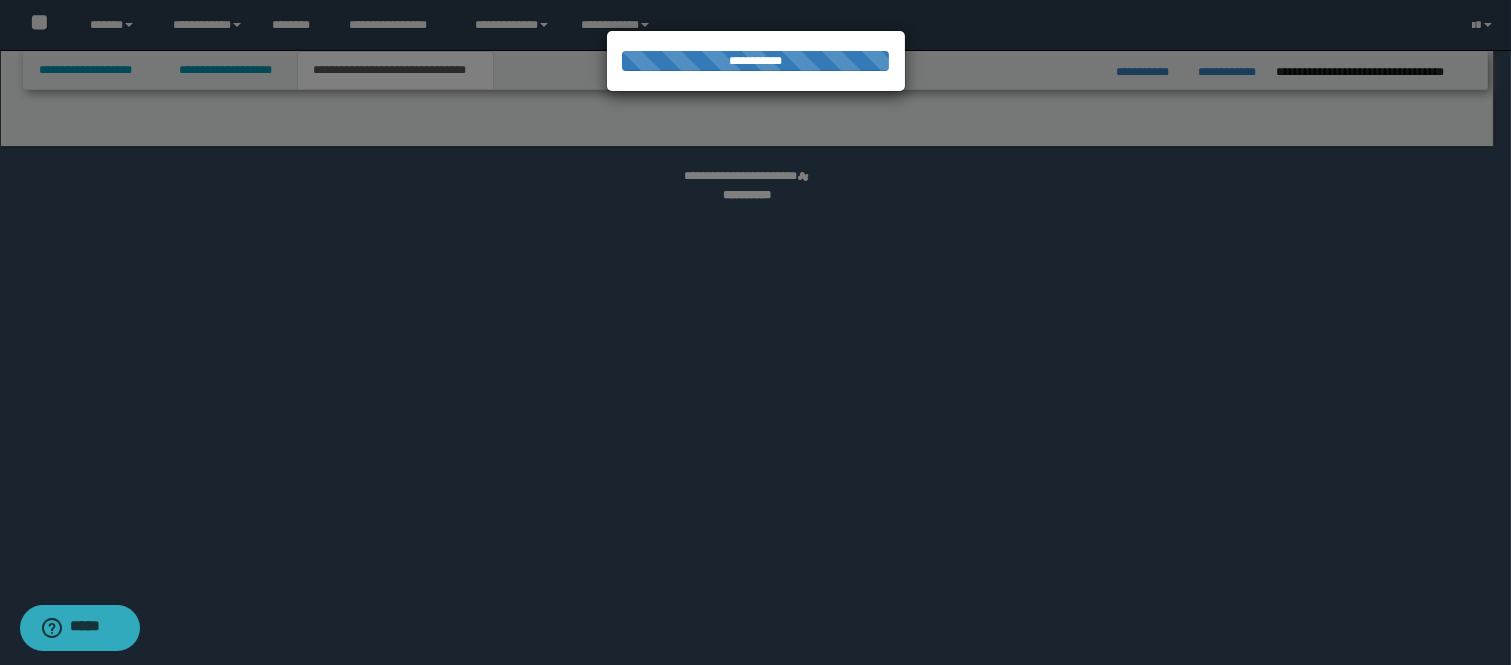 select on "*" 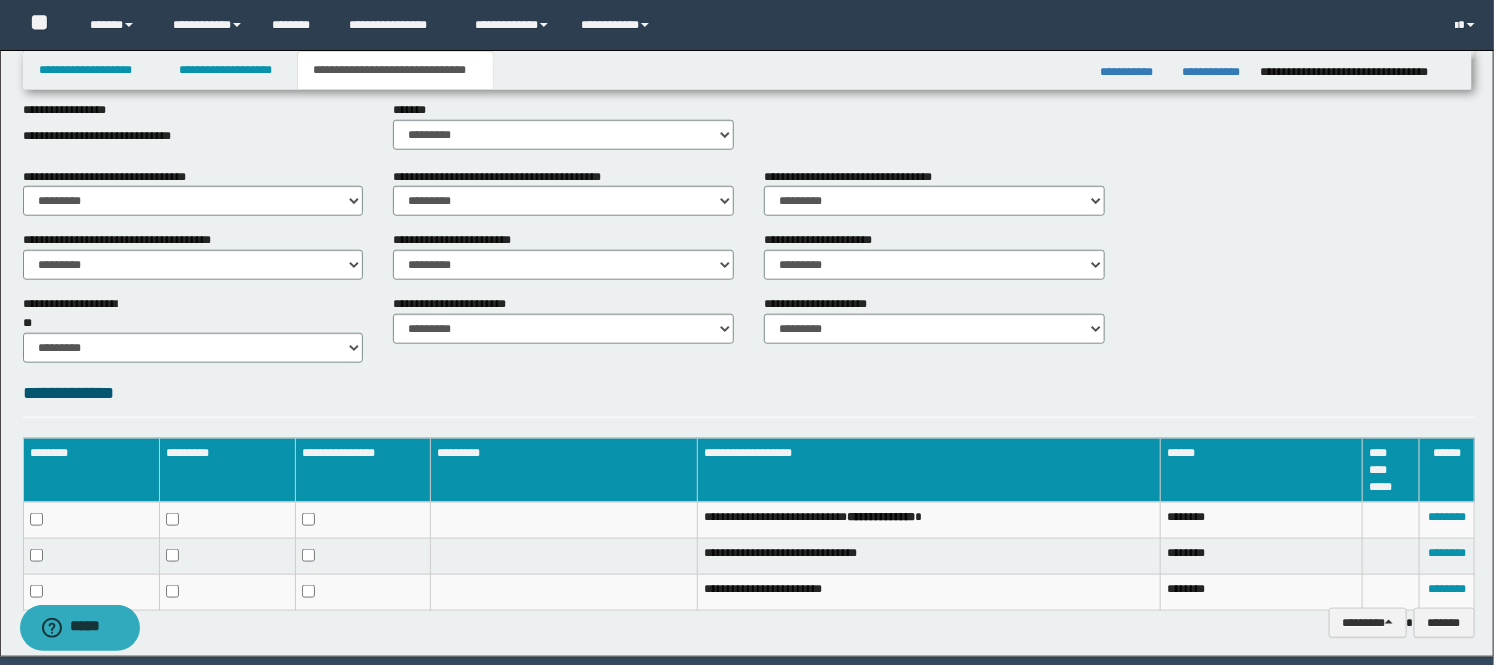 scroll, scrollTop: 826, scrollLeft: 0, axis: vertical 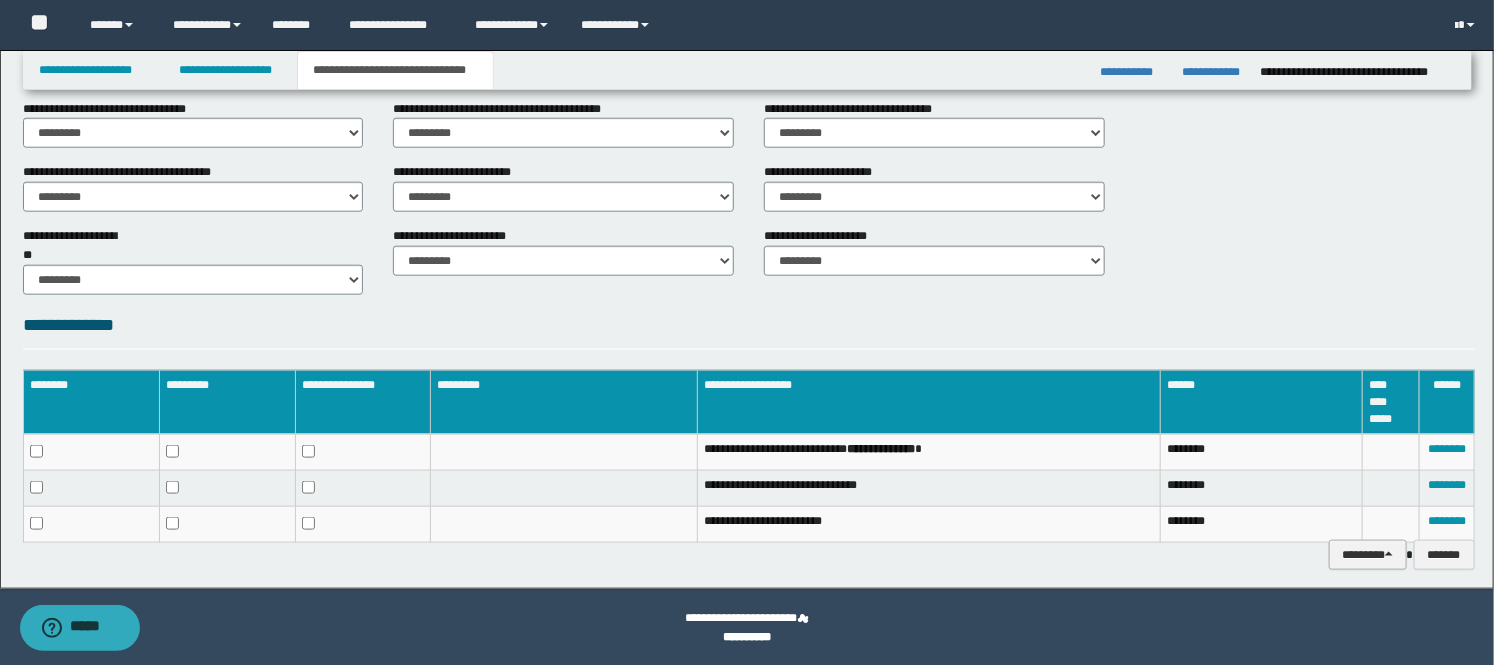 click on "********" at bounding box center [1367, 555] 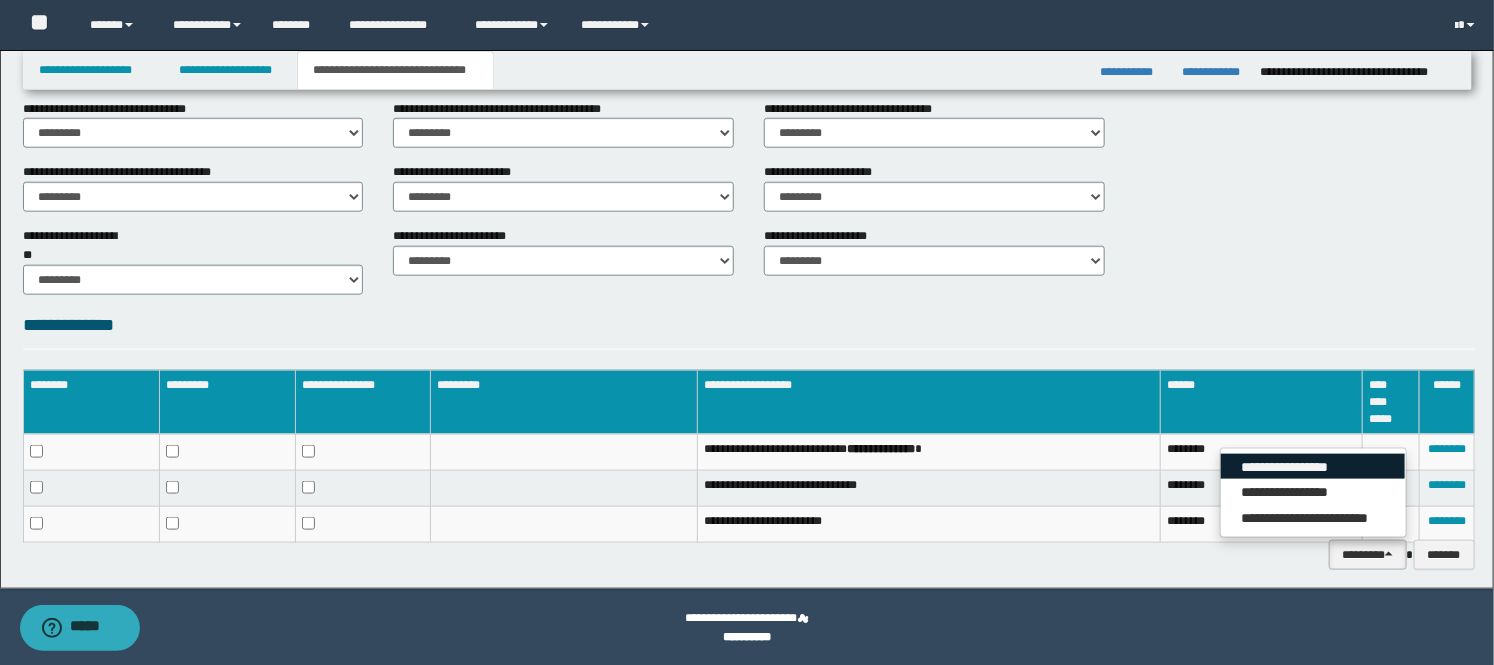 click on "**********" at bounding box center [1313, 467] 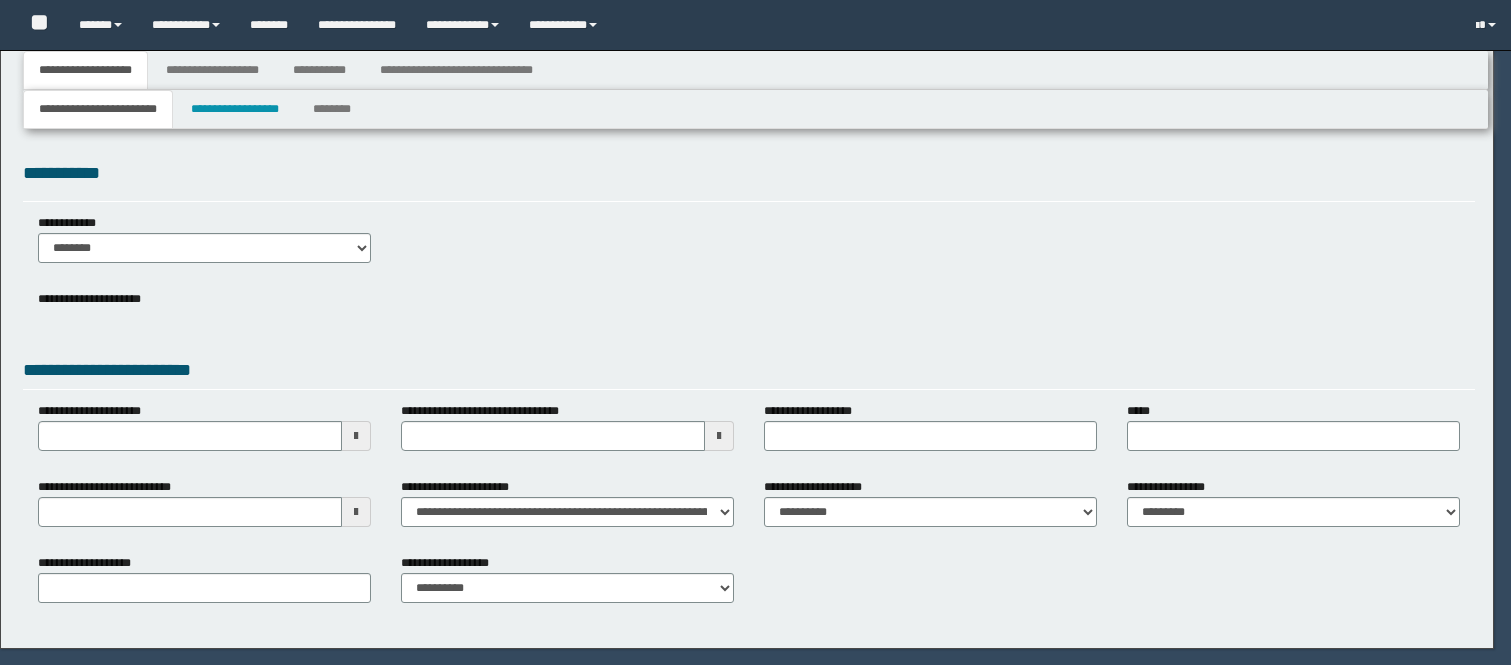 scroll, scrollTop: 0, scrollLeft: 0, axis: both 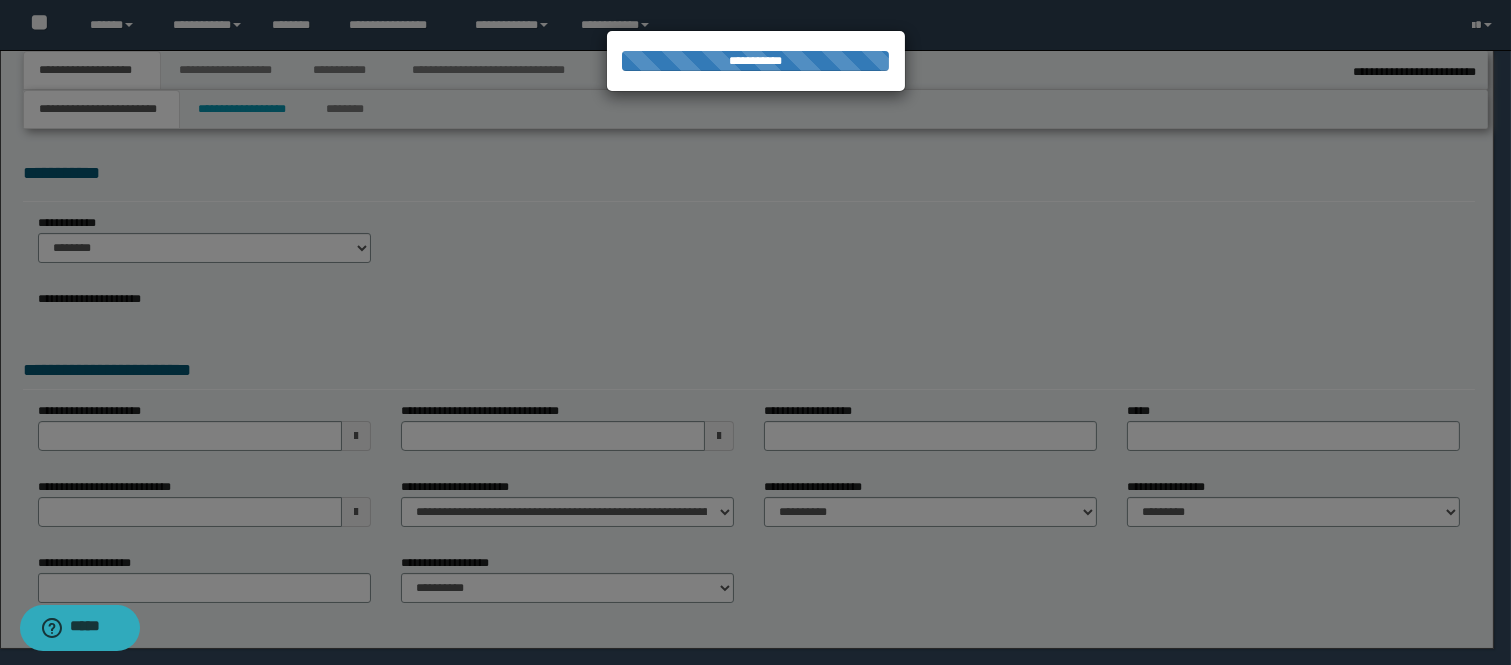 select on "*" 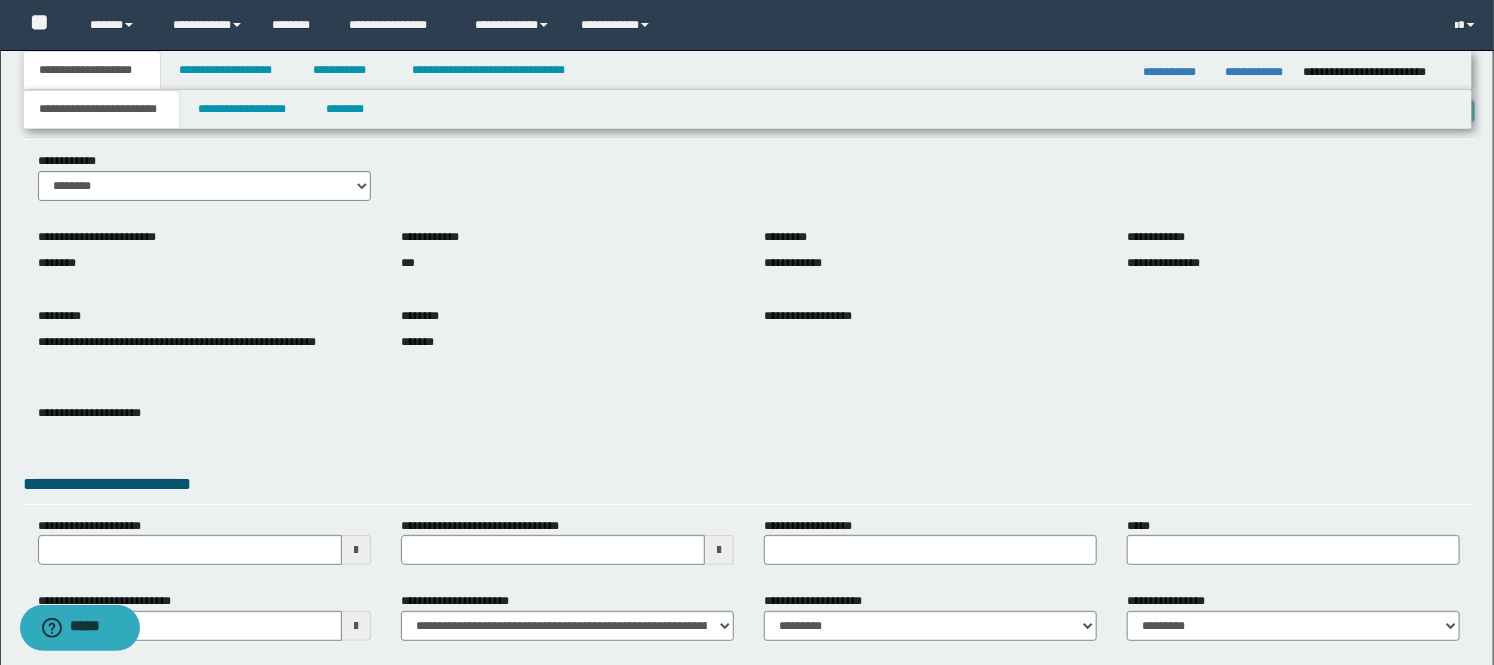 scroll, scrollTop: 111, scrollLeft: 0, axis: vertical 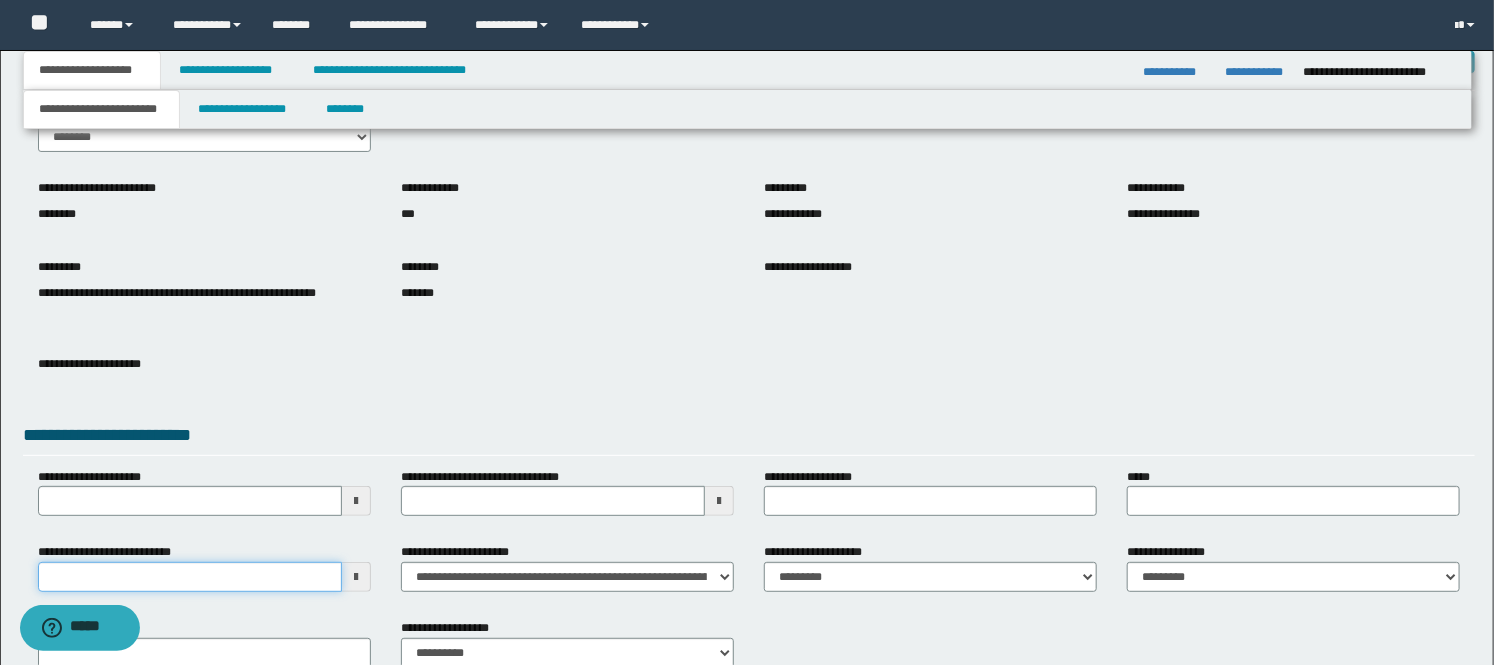 click on "**********" at bounding box center (190, 577) 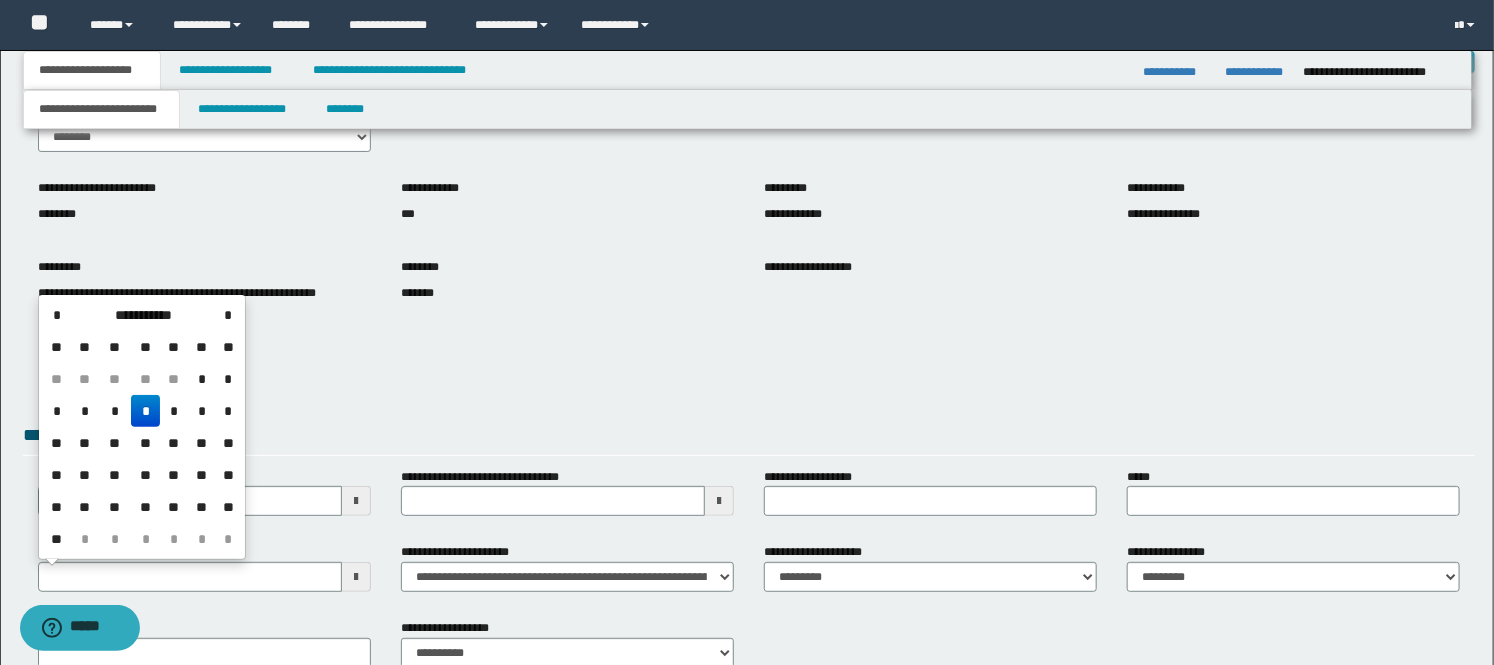 click on "*" at bounding box center (145, 411) 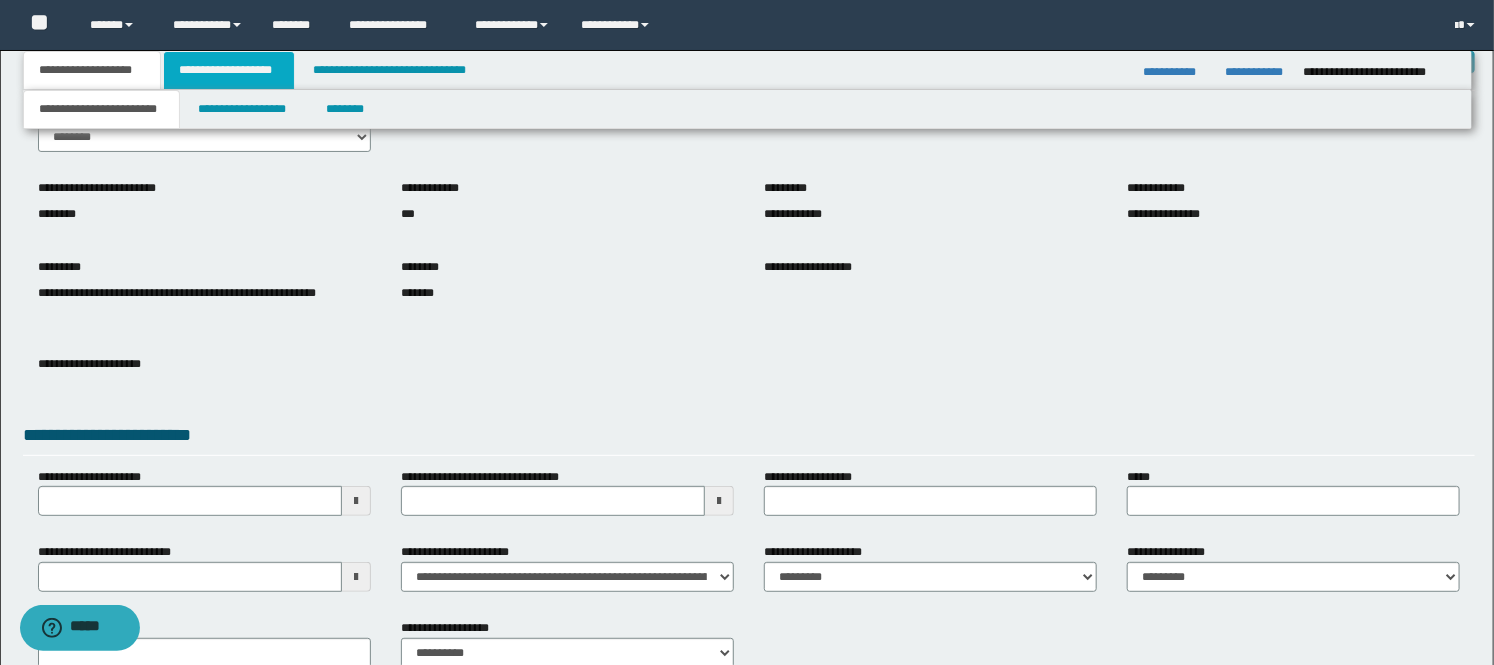 drag, startPoint x: 212, startPoint y: 61, endPoint x: 224, endPoint y: 74, distance: 17.691807 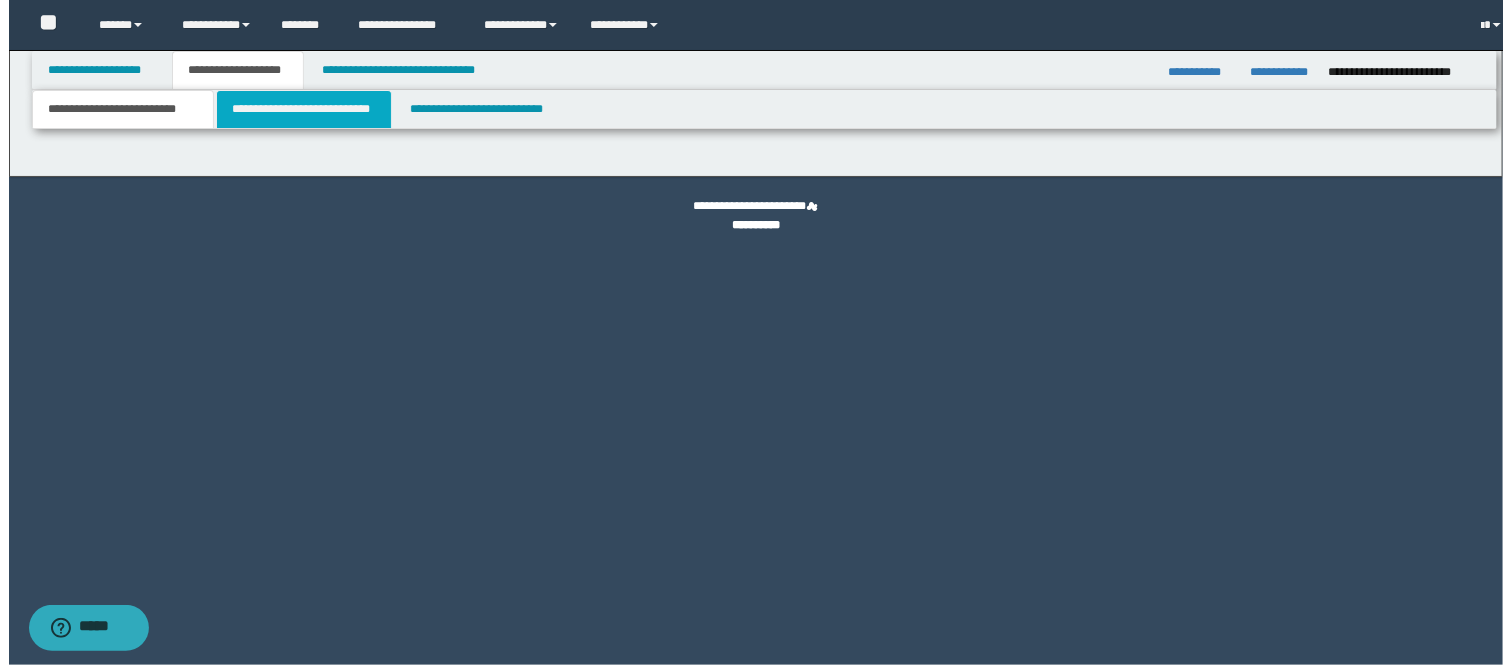 scroll, scrollTop: 0, scrollLeft: 0, axis: both 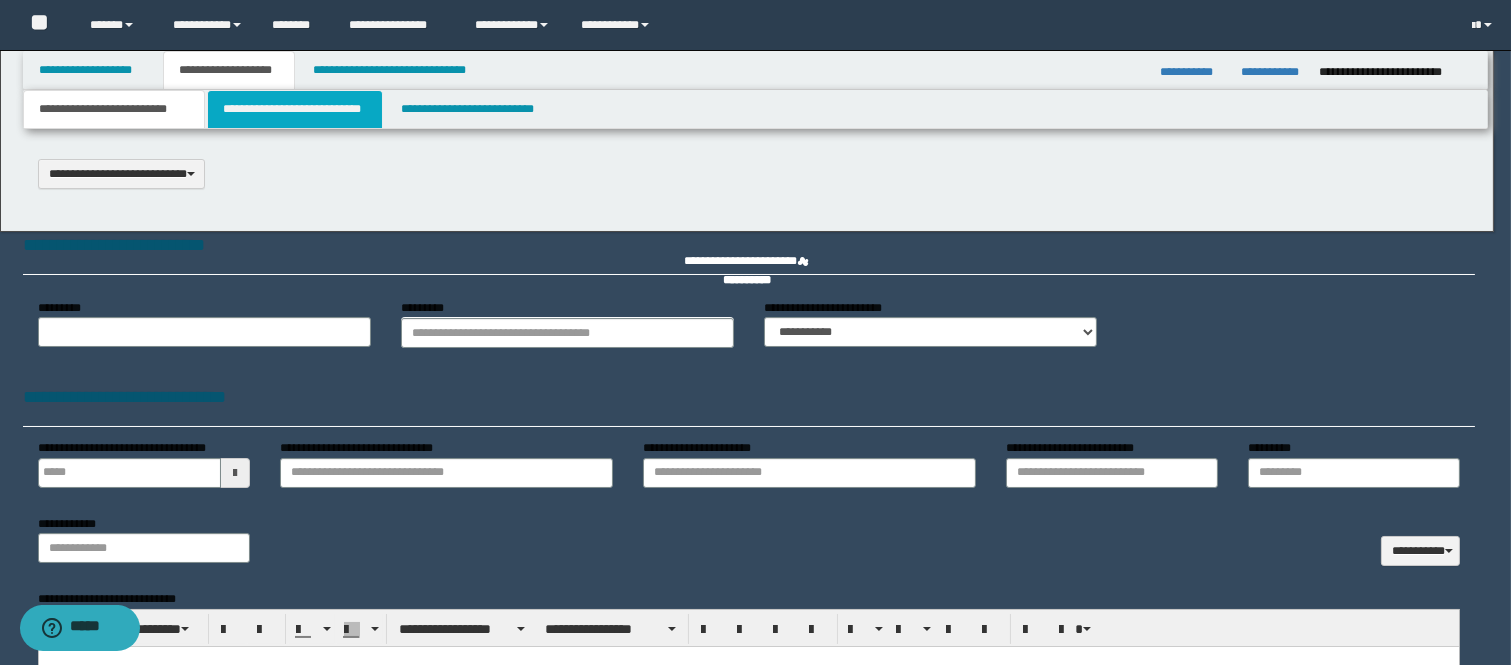 select on "*" 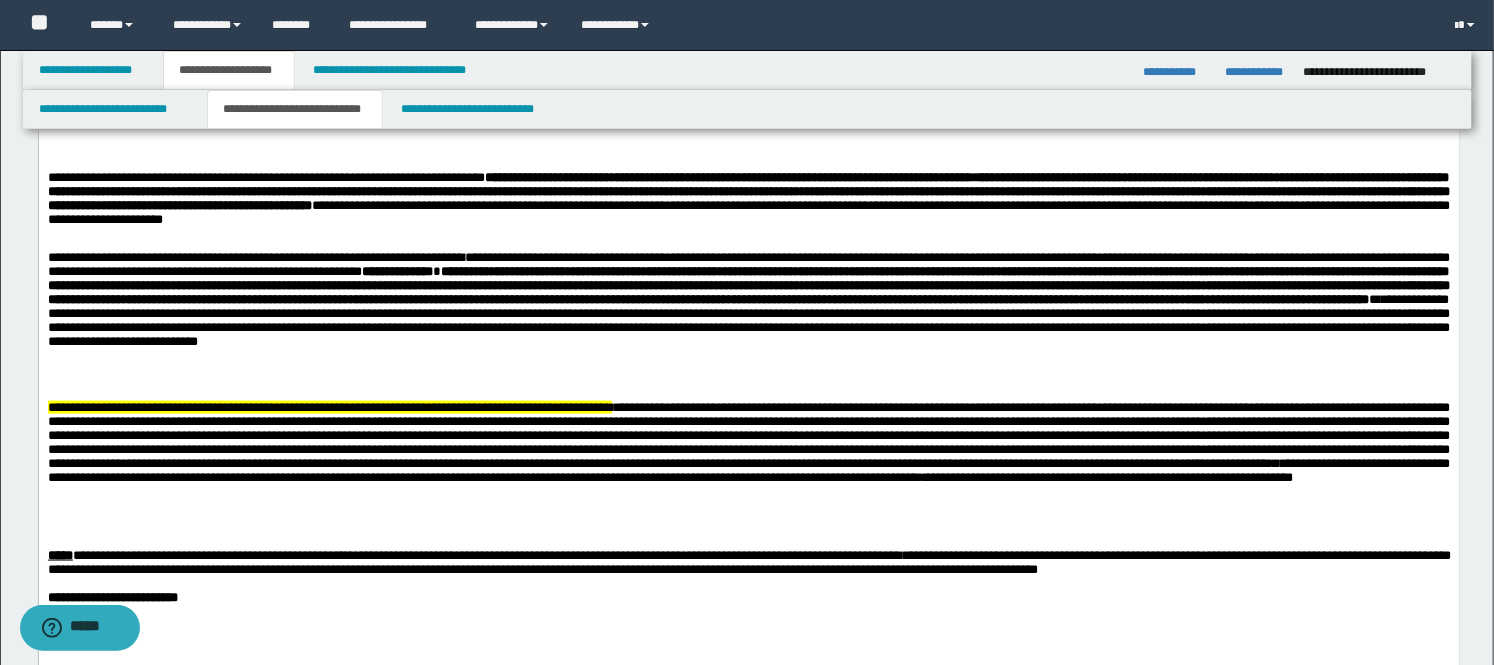 scroll, scrollTop: 1000, scrollLeft: 0, axis: vertical 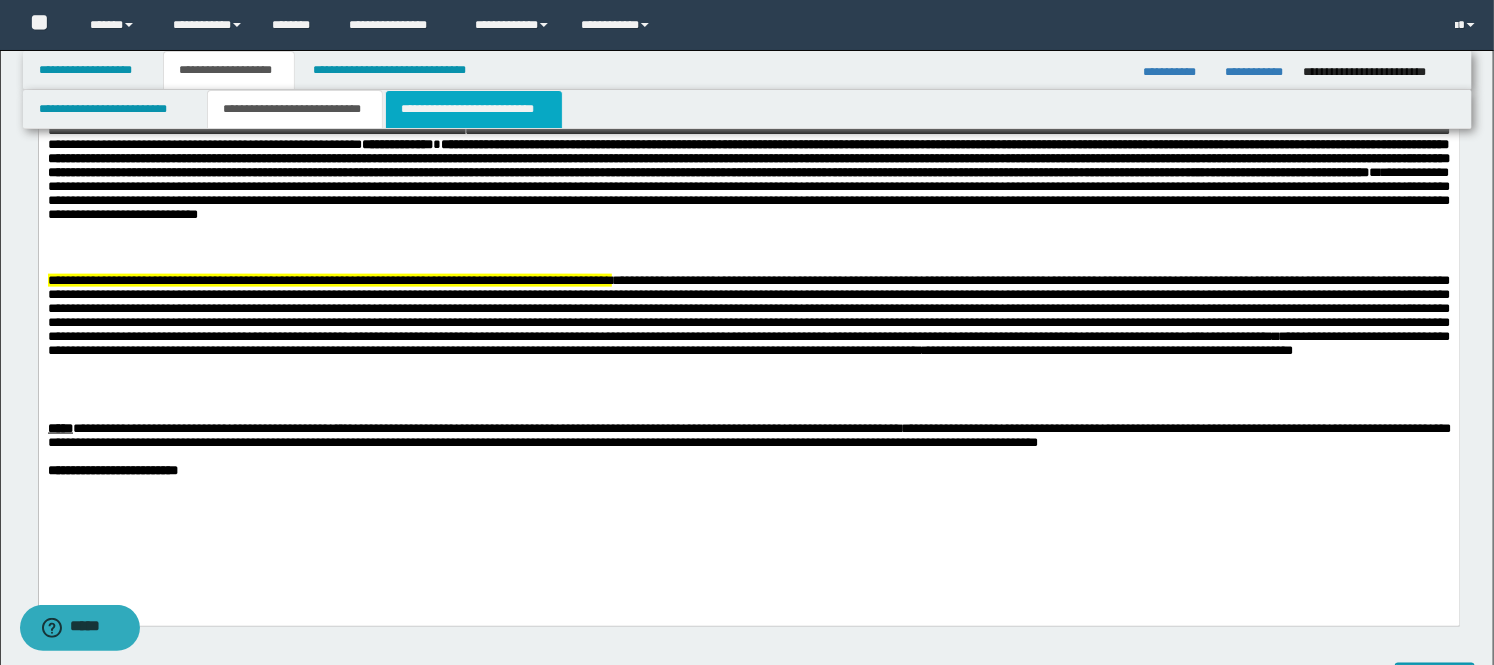 click on "**********" at bounding box center [474, 109] 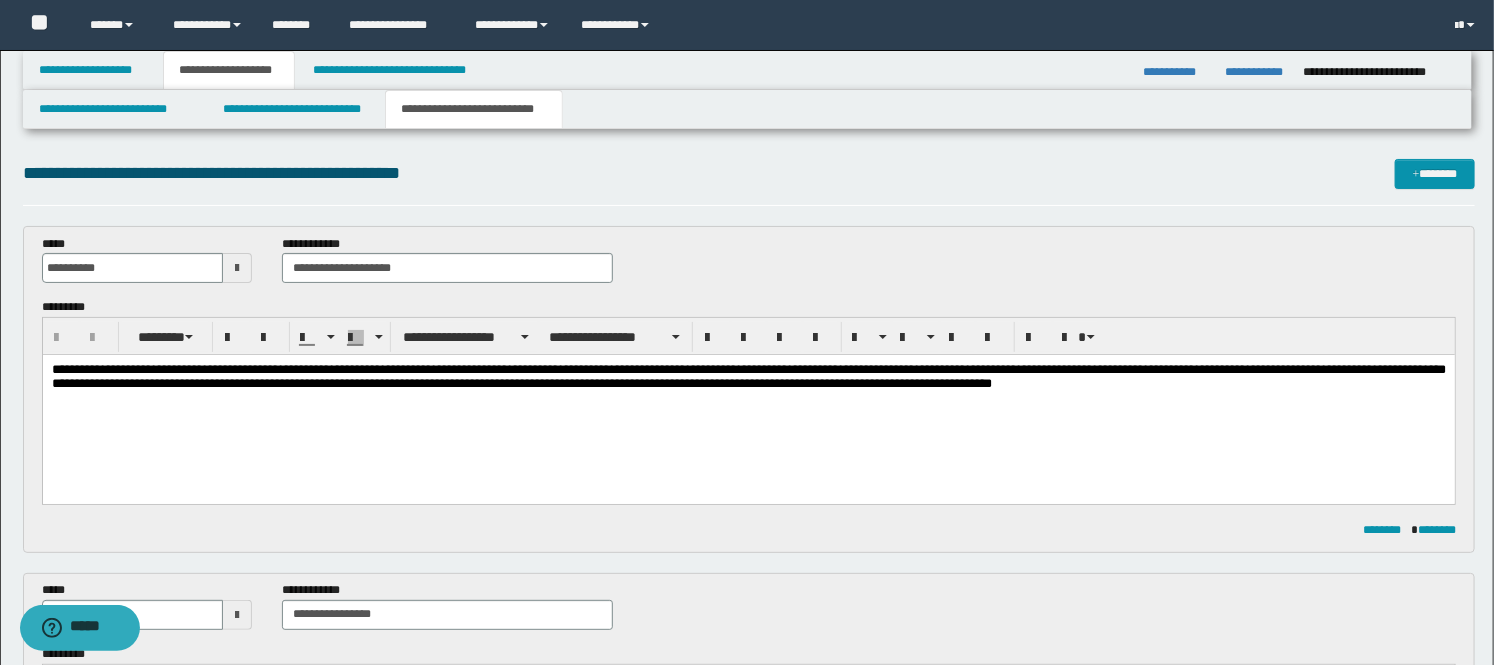 scroll, scrollTop: 0, scrollLeft: 0, axis: both 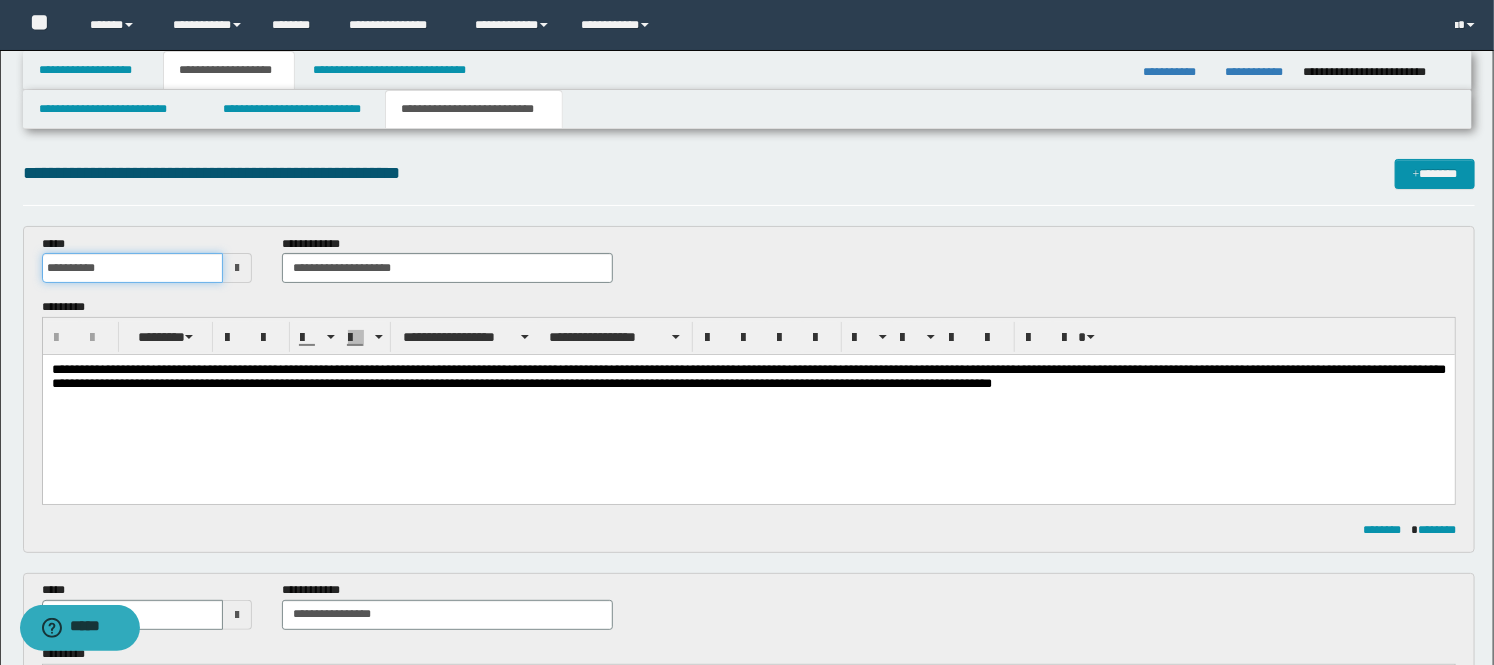 click on "**********" at bounding box center [133, 268] 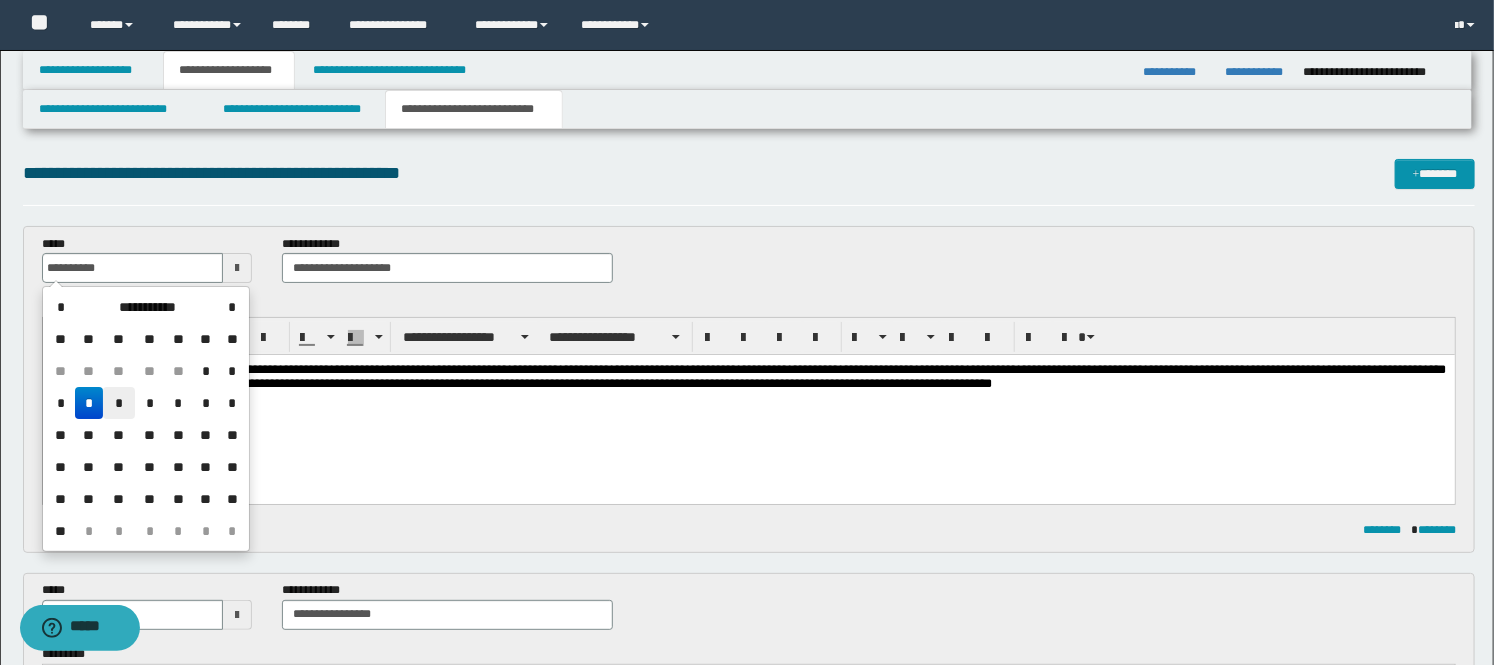drag, startPoint x: 110, startPoint y: 411, endPoint x: 39, endPoint y: 57, distance: 361.04987 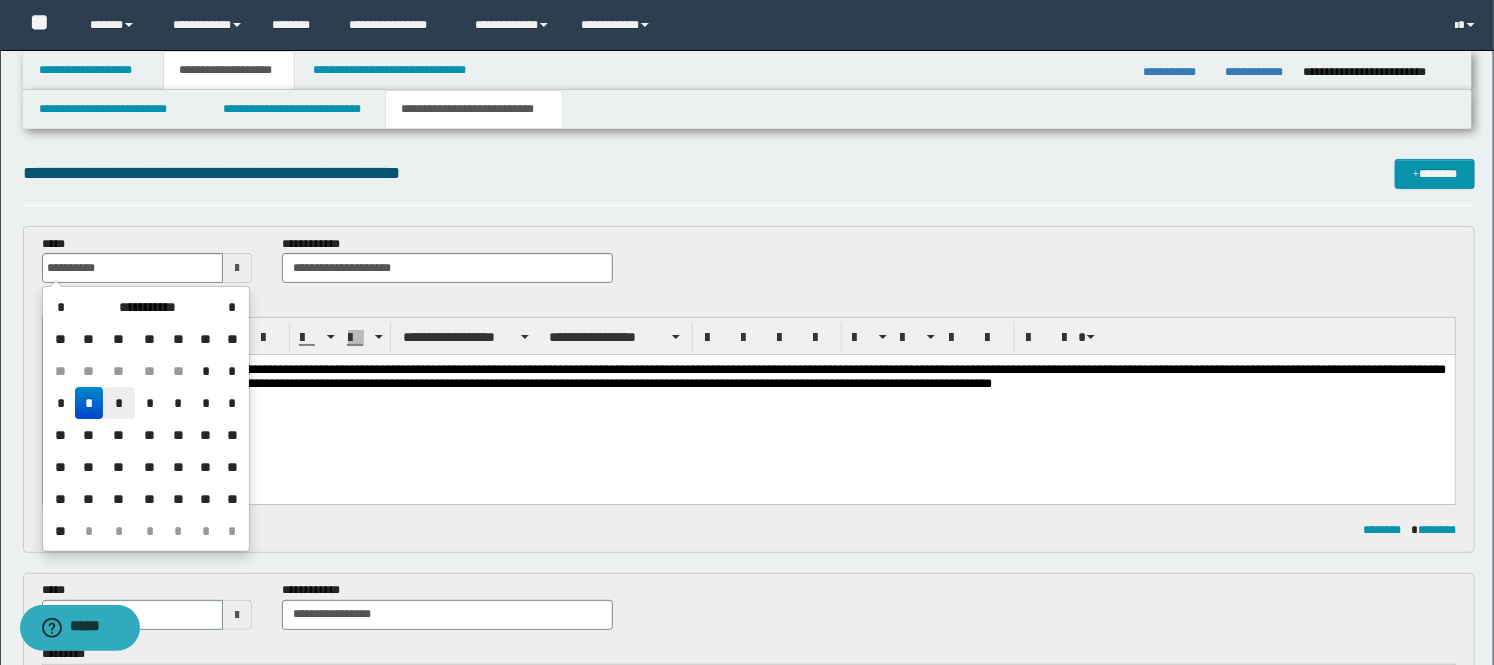 click on "*" at bounding box center (119, 403) 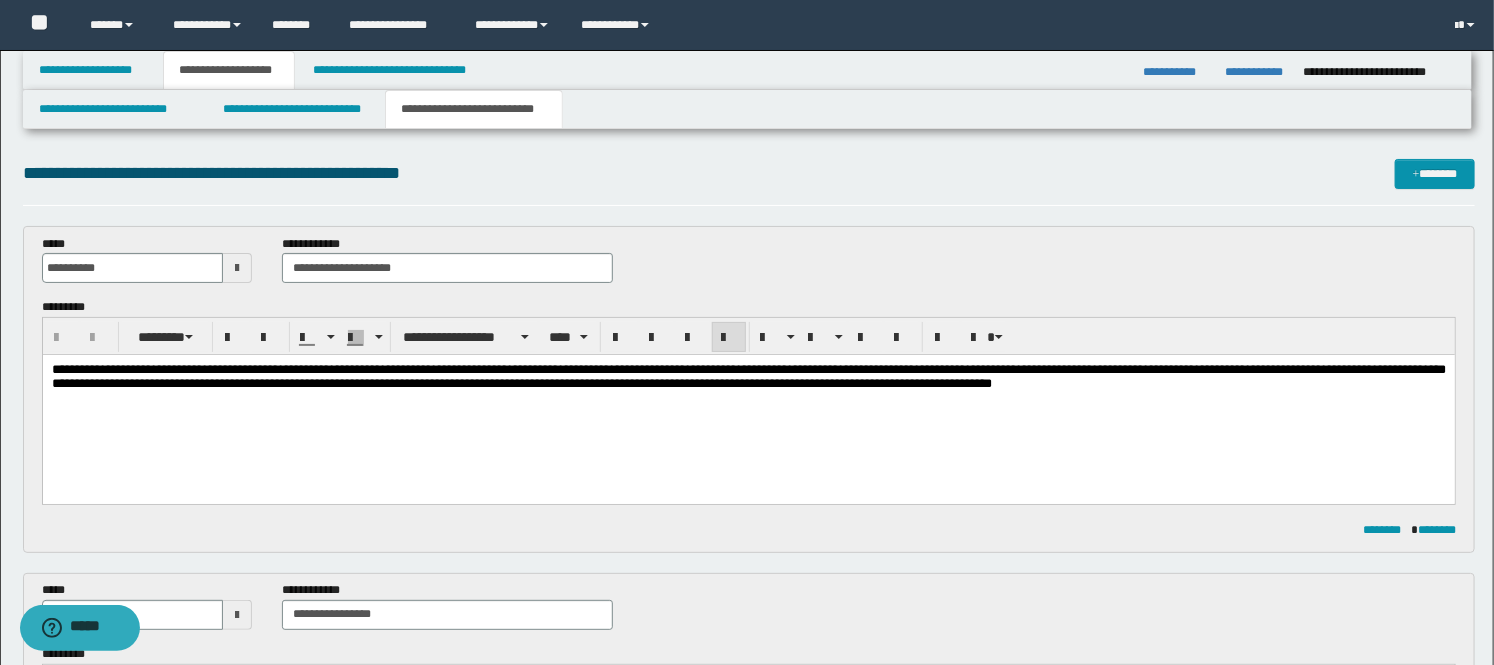 click on "**********" at bounding box center [748, 376] 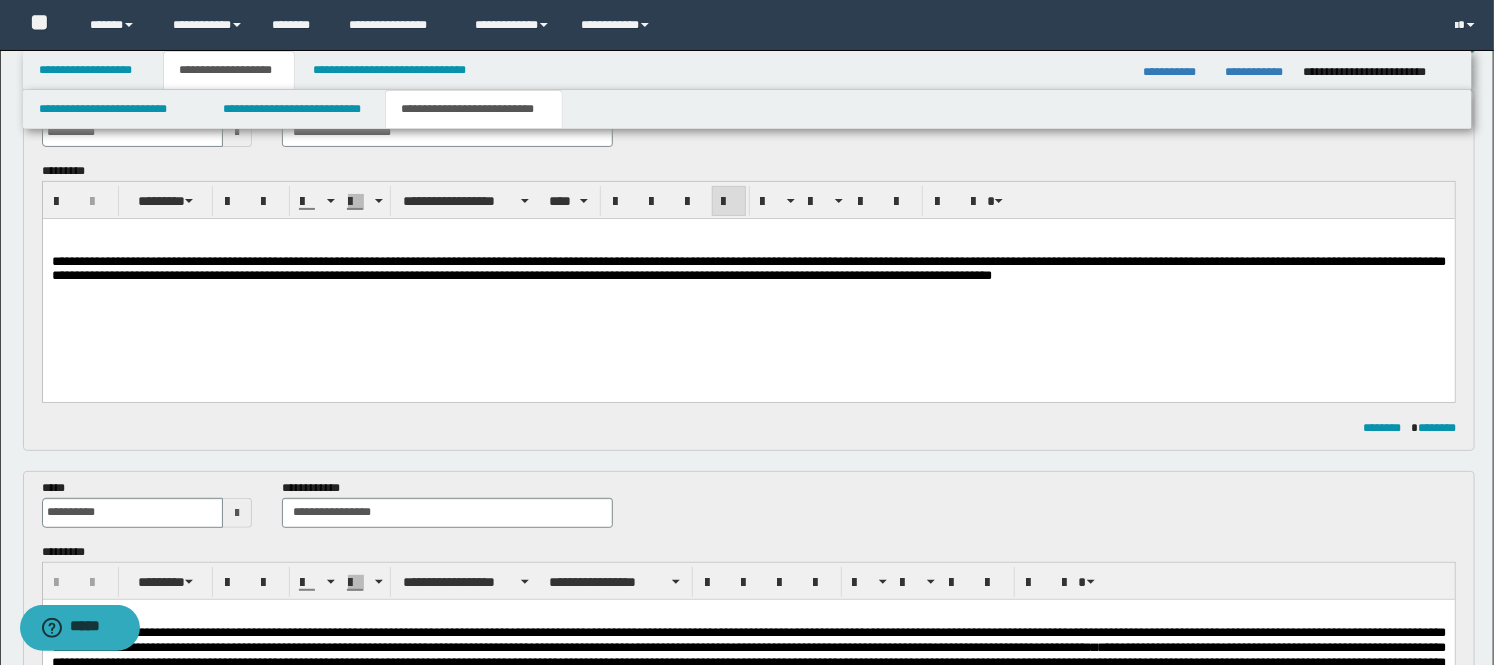 scroll, scrollTop: 222, scrollLeft: 0, axis: vertical 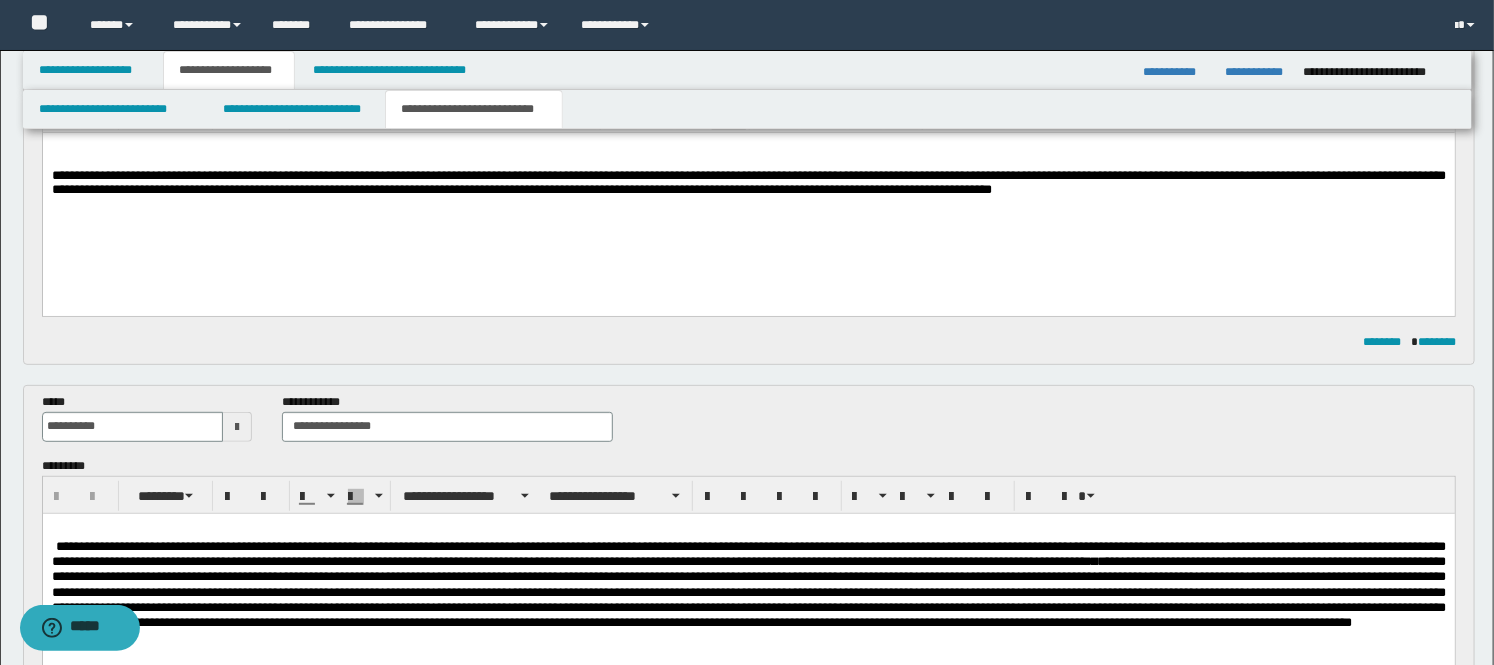 click on "**********" at bounding box center [748, 553] 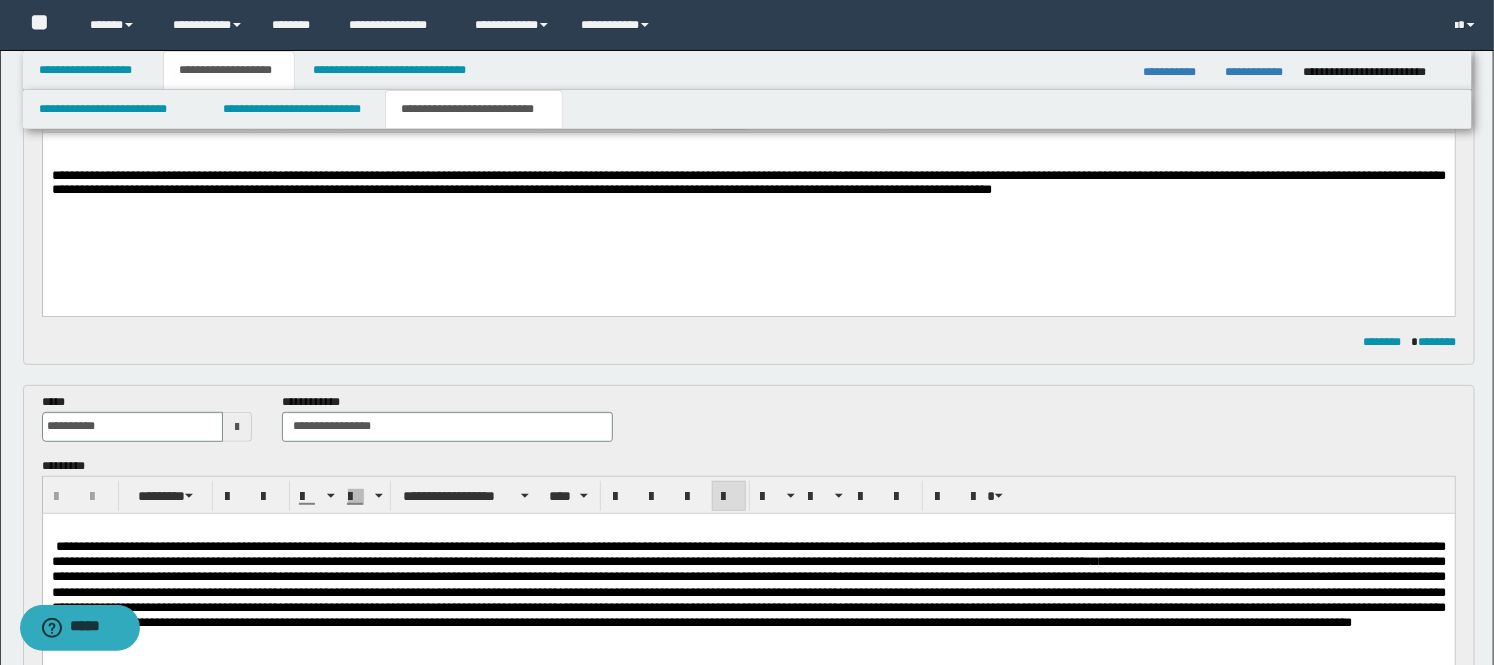 type 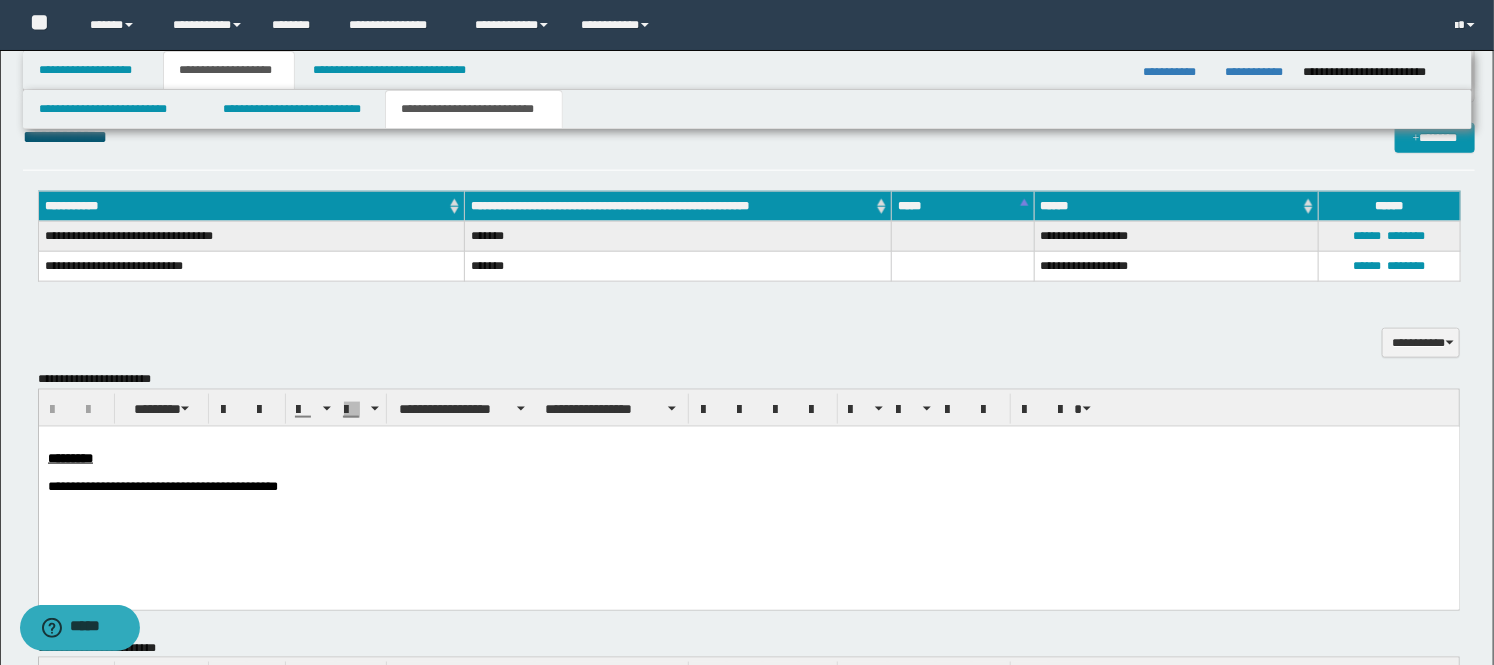 scroll, scrollTop: 1000, scrollLeft: 0, axis: vertical 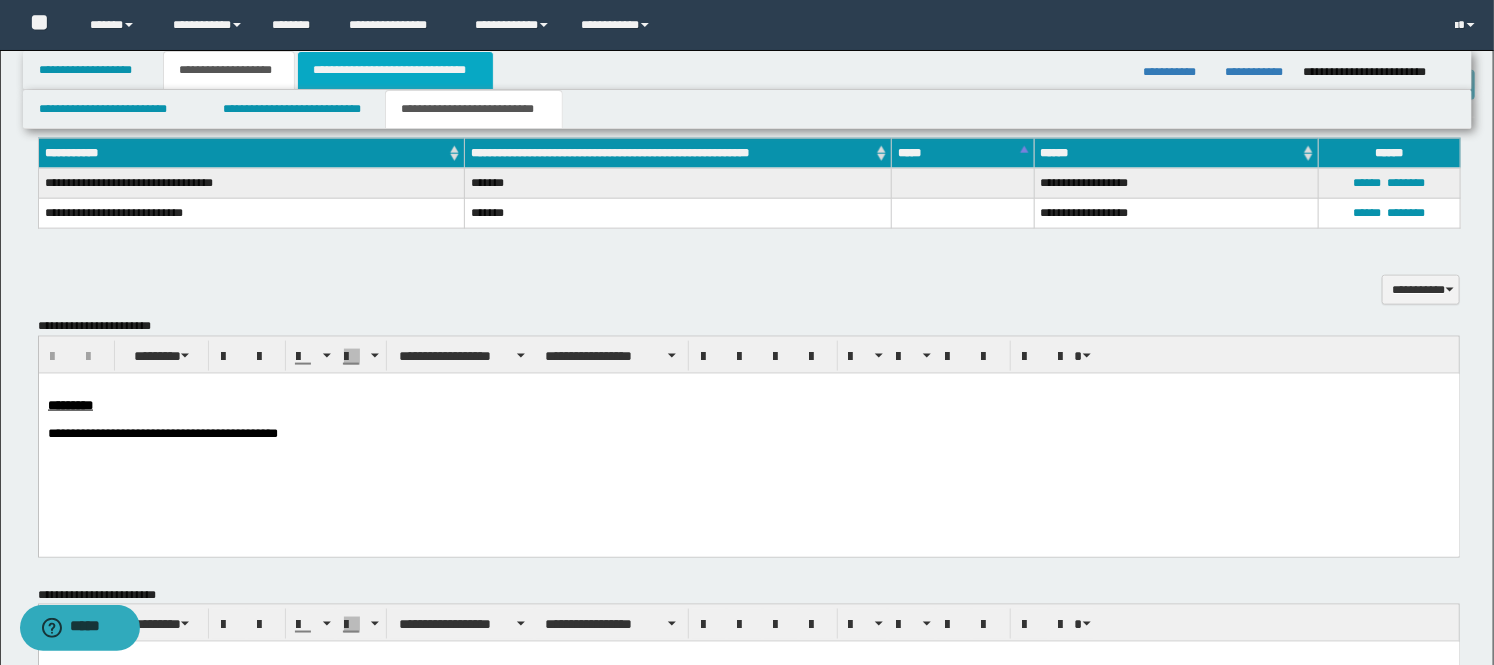 click on "**********" at bounding box center (395, 70) 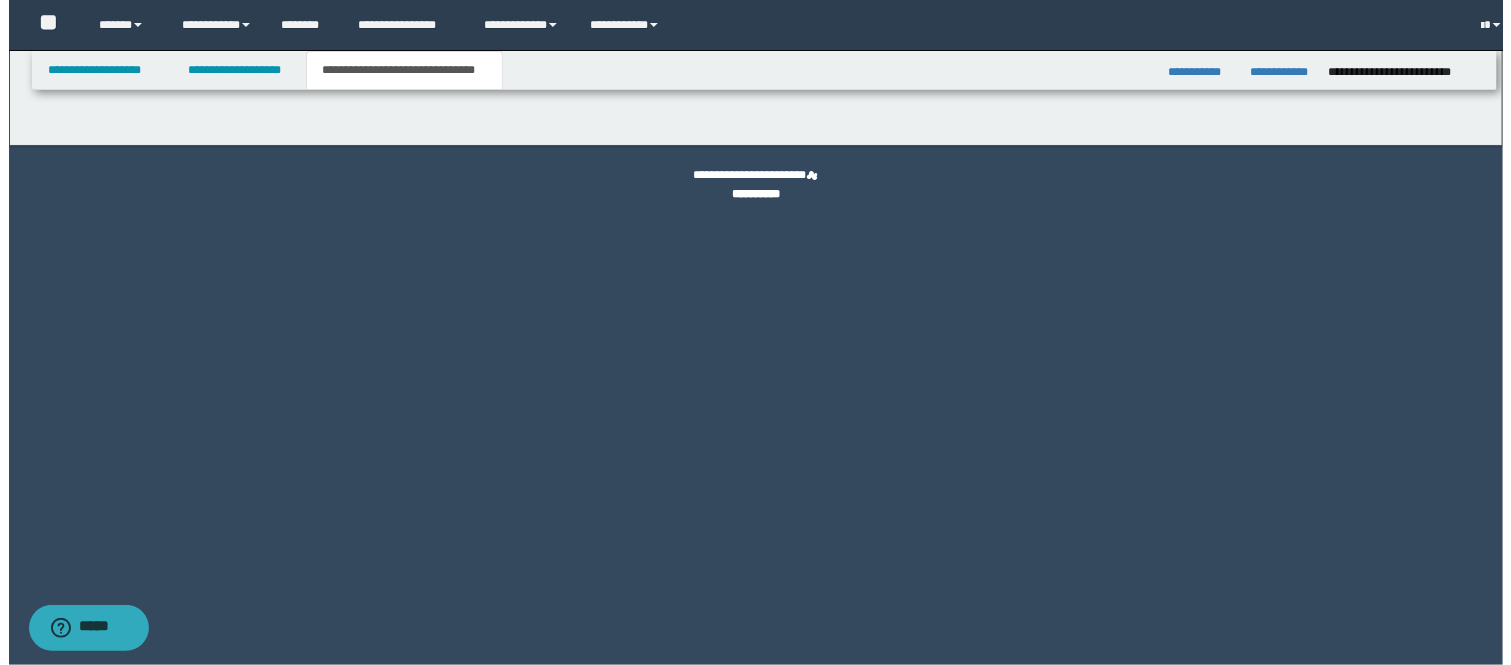 scroll, scrollTop: 0, scrollLeft: 0, axis: both 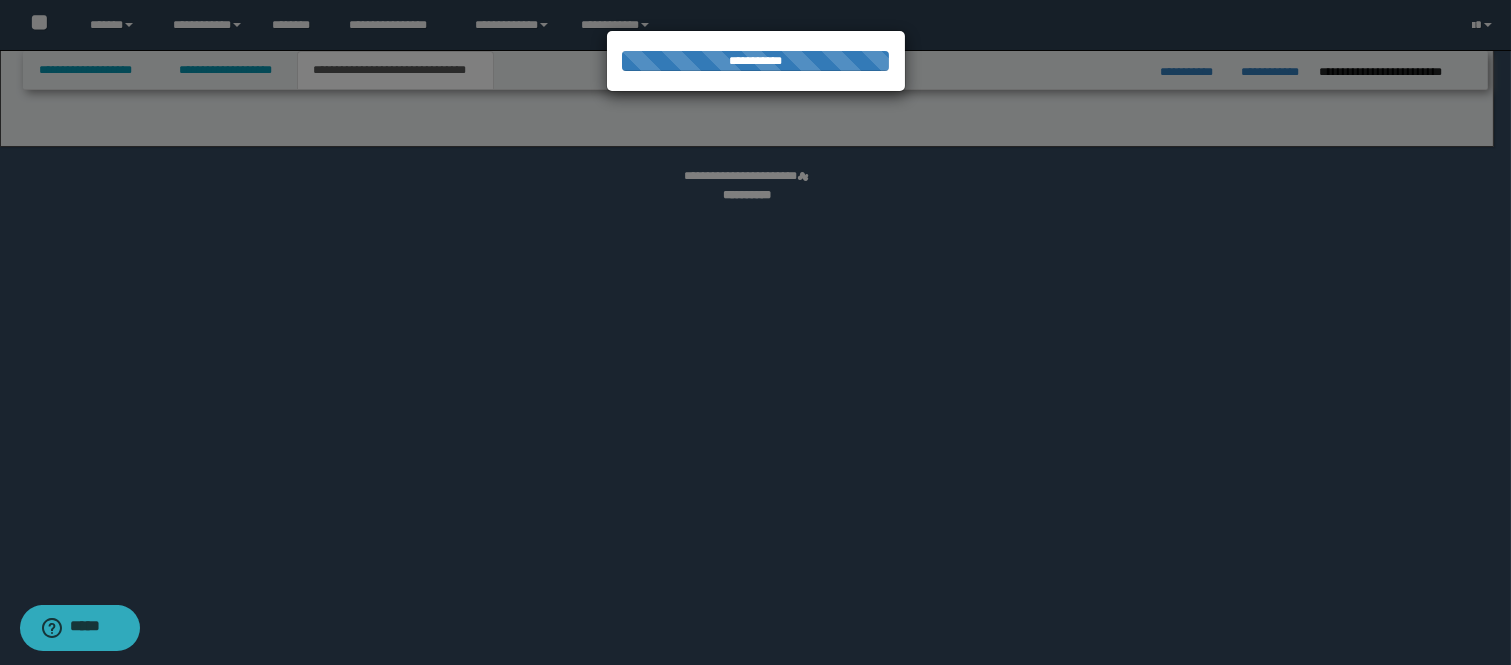 select on "*" 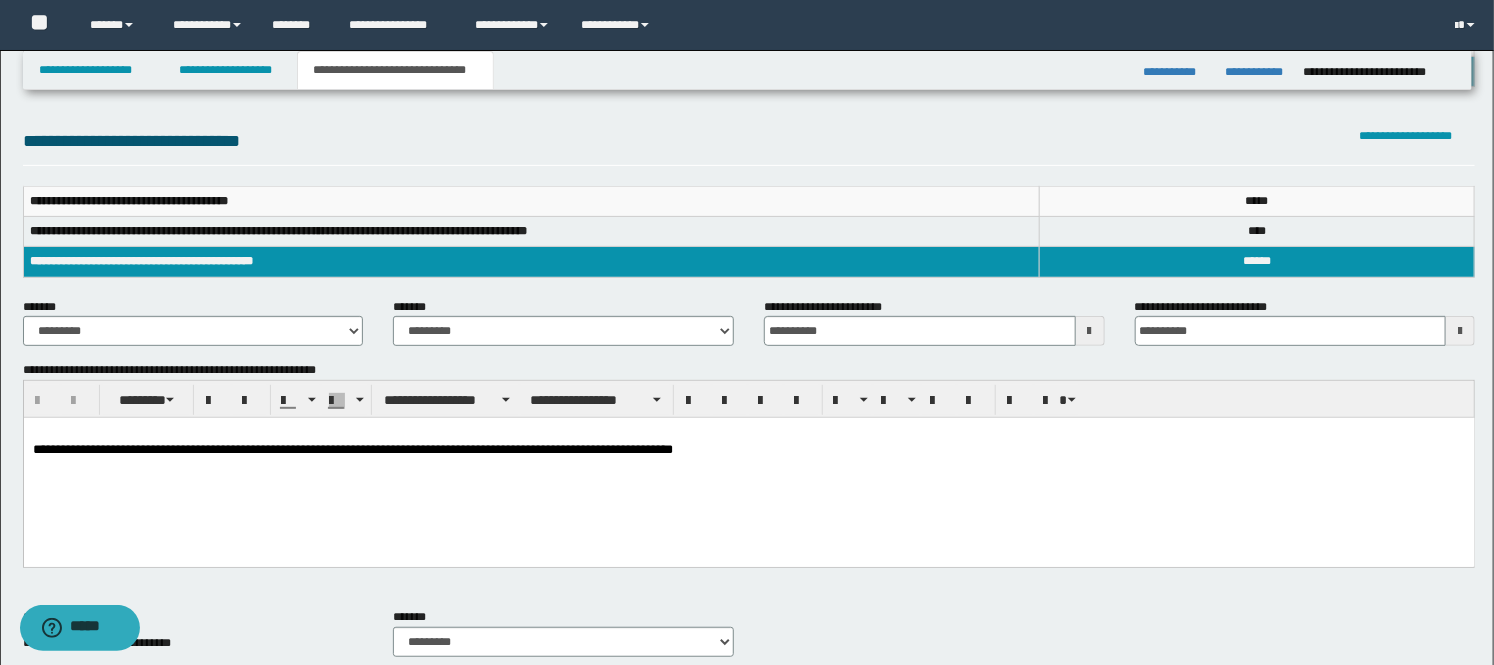 scroll, scrollTop: 222, scrollLeft: 0, axis: vertical 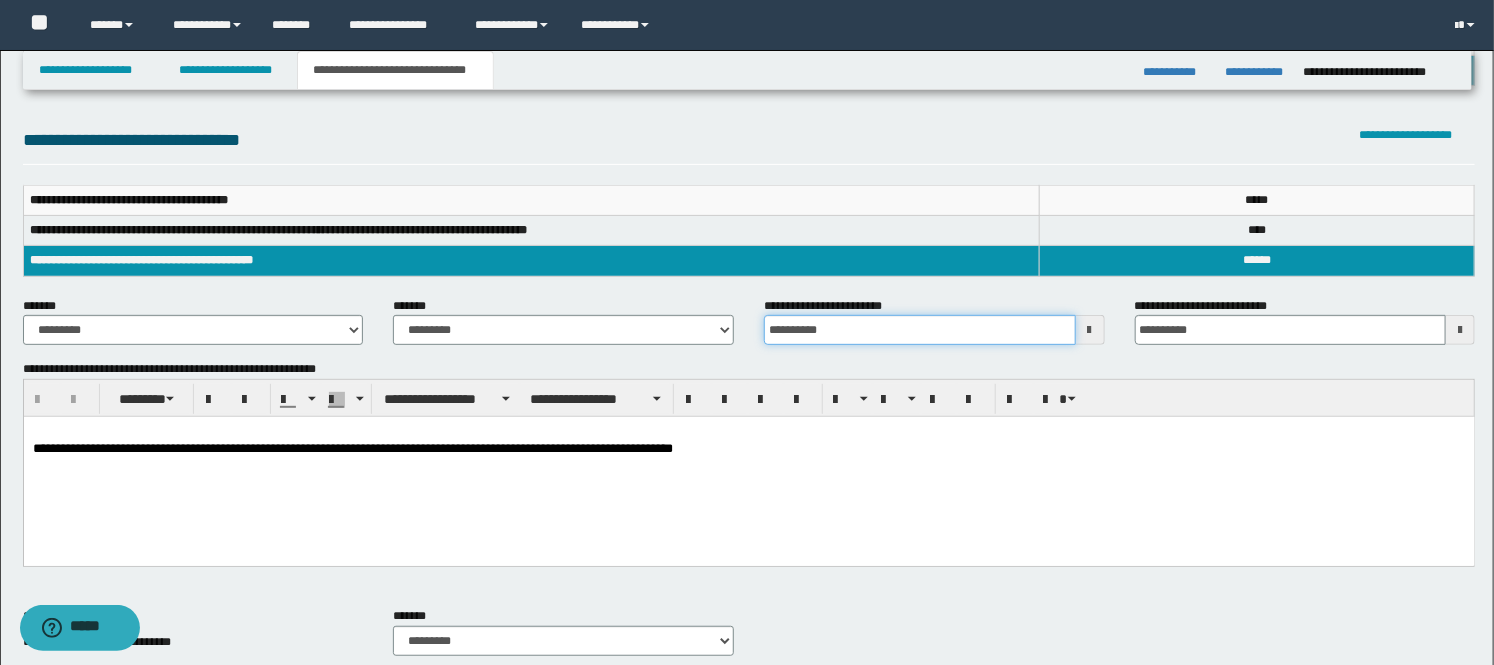 click on "**********" at bounding box center [920, 330] 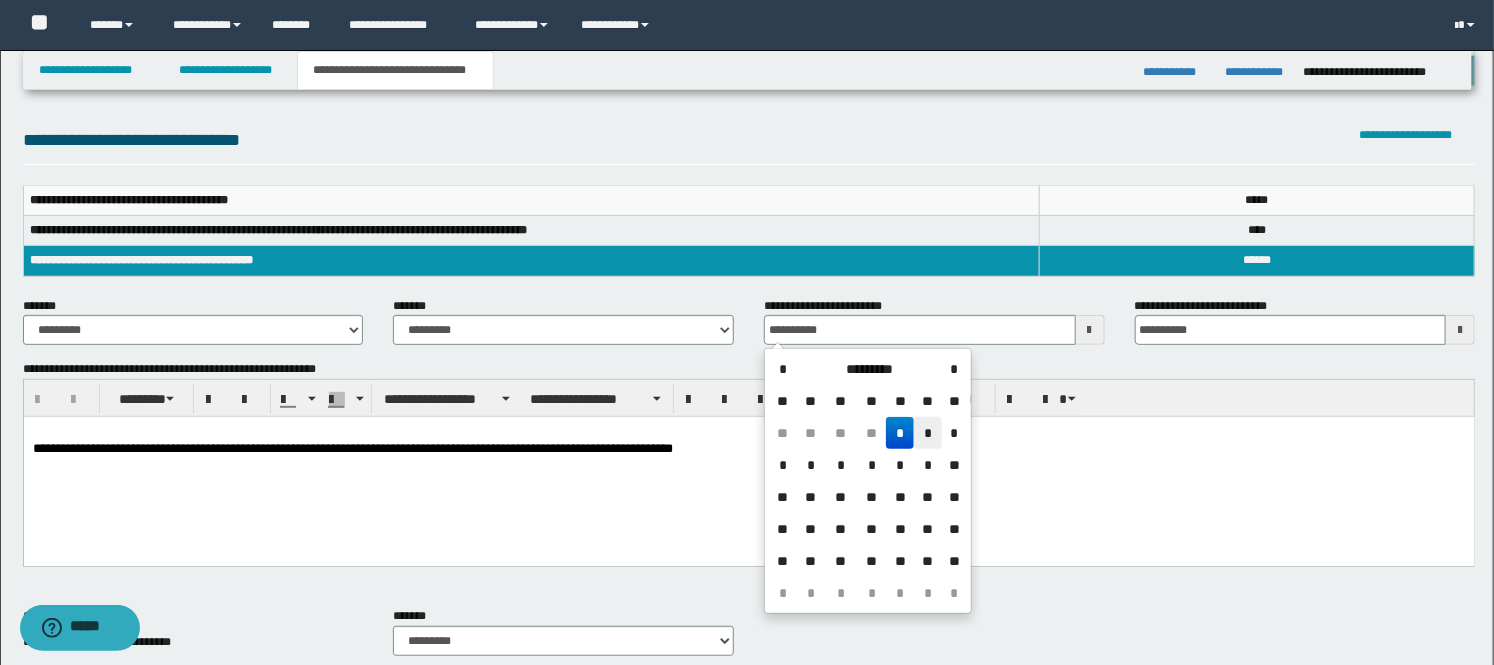 drag, startPoint x: 926, startPoint y: 430, endPoint x: 887, endPoint y: 33, distance: 398.911 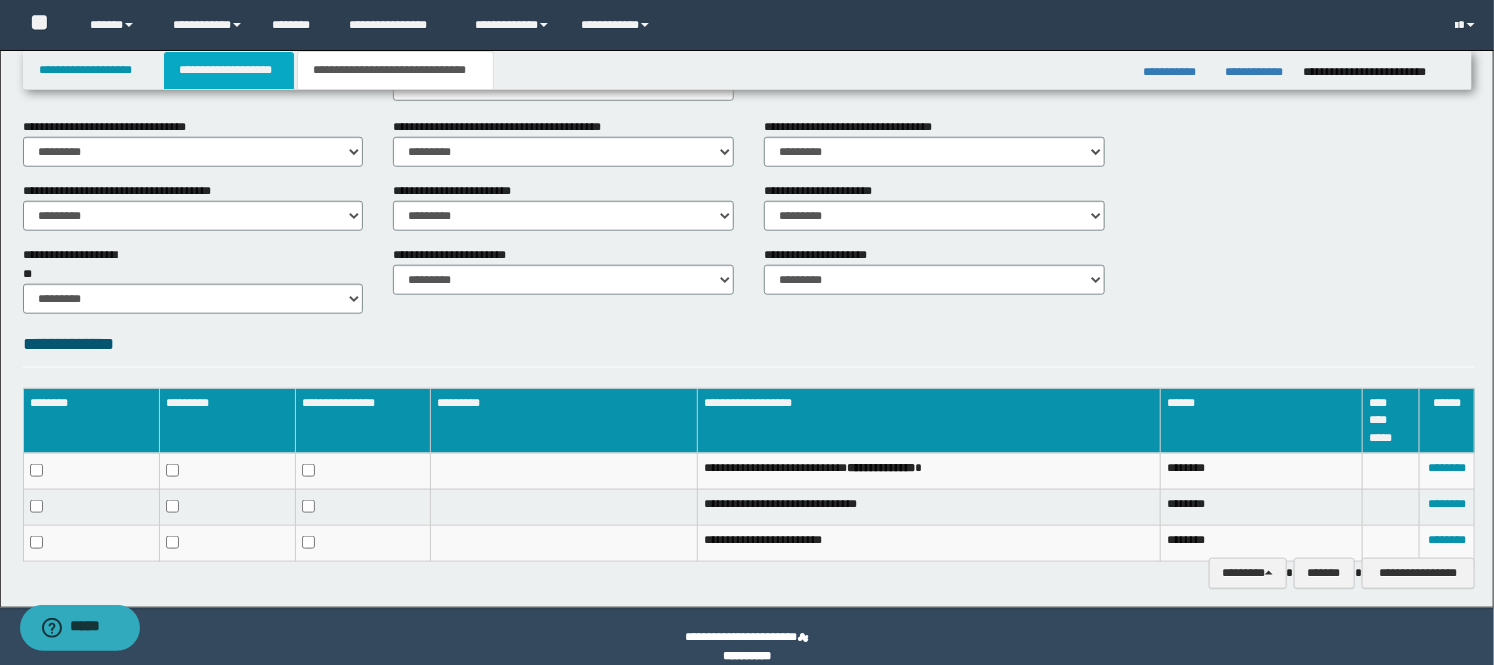 click on "**********" at bounding box center (229, 70) 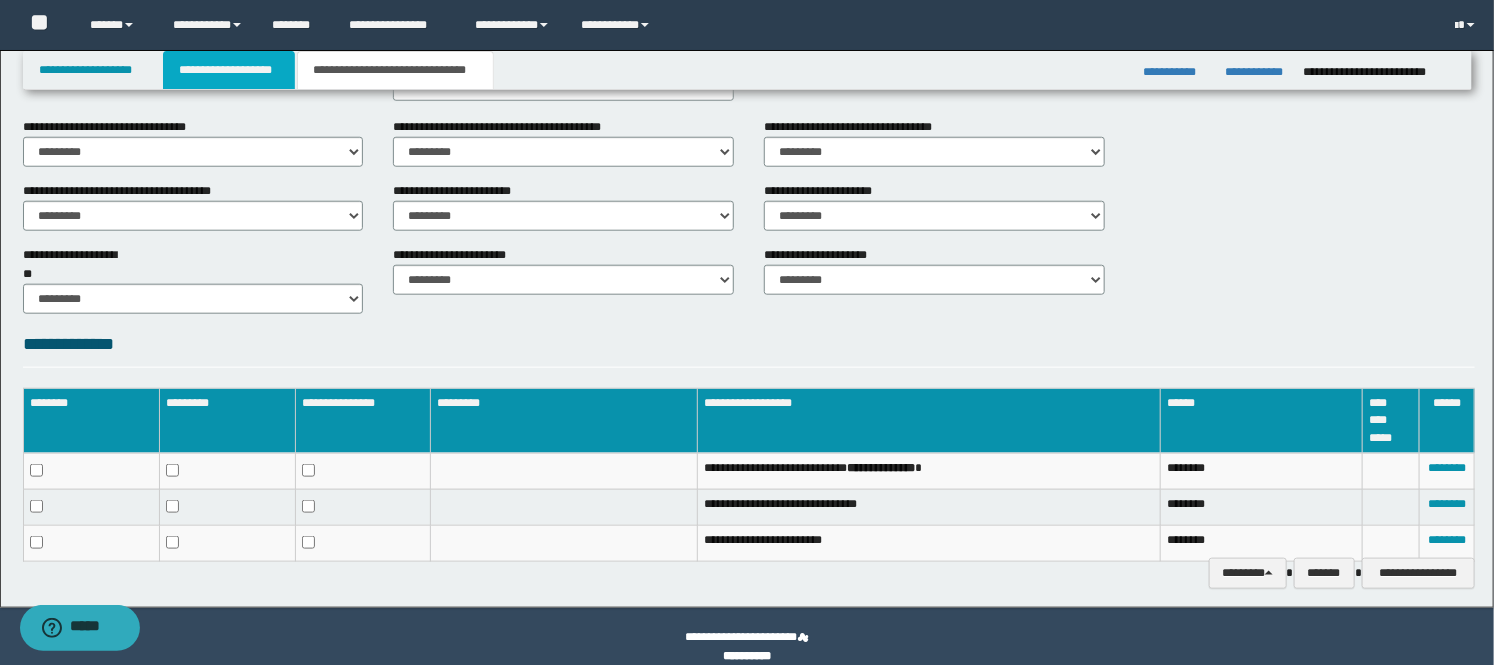scroll, scrollTop: 808, scrollLeft: 0, axis: vertical 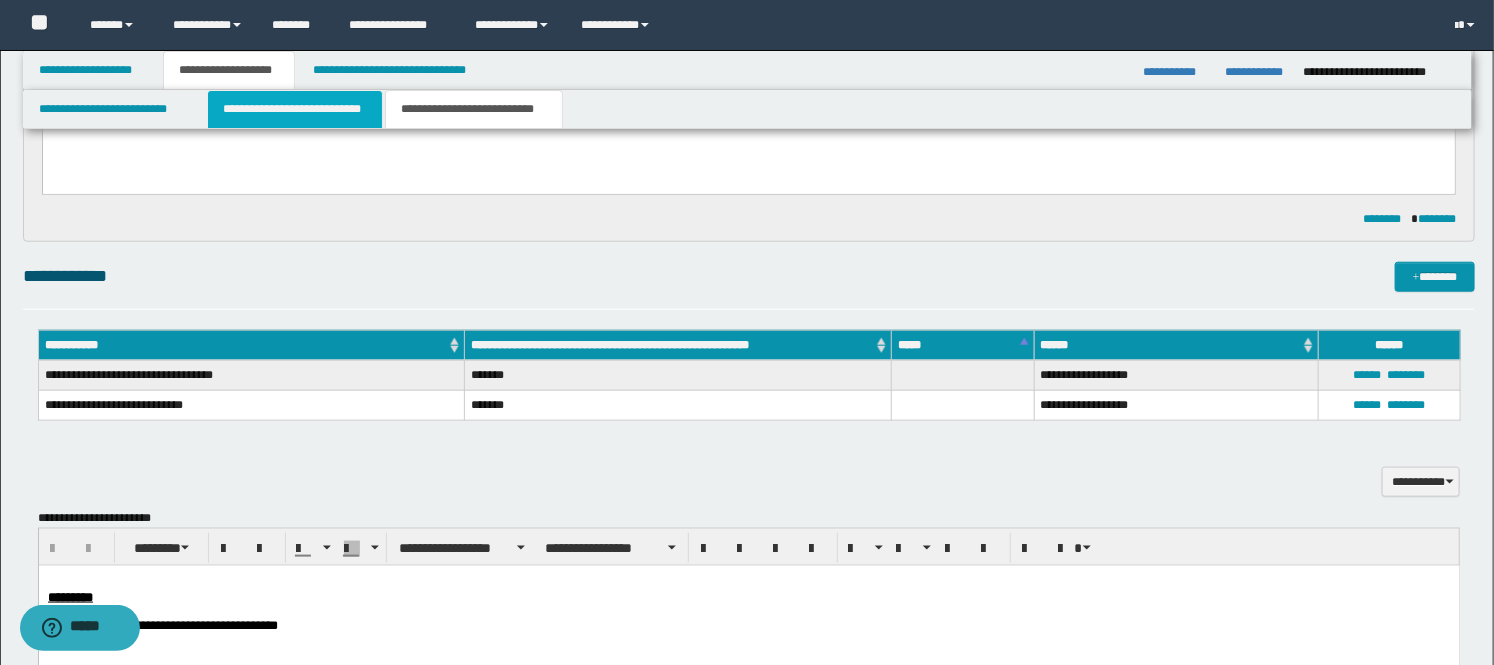 click on "**********" at bounding box center [295, 109] 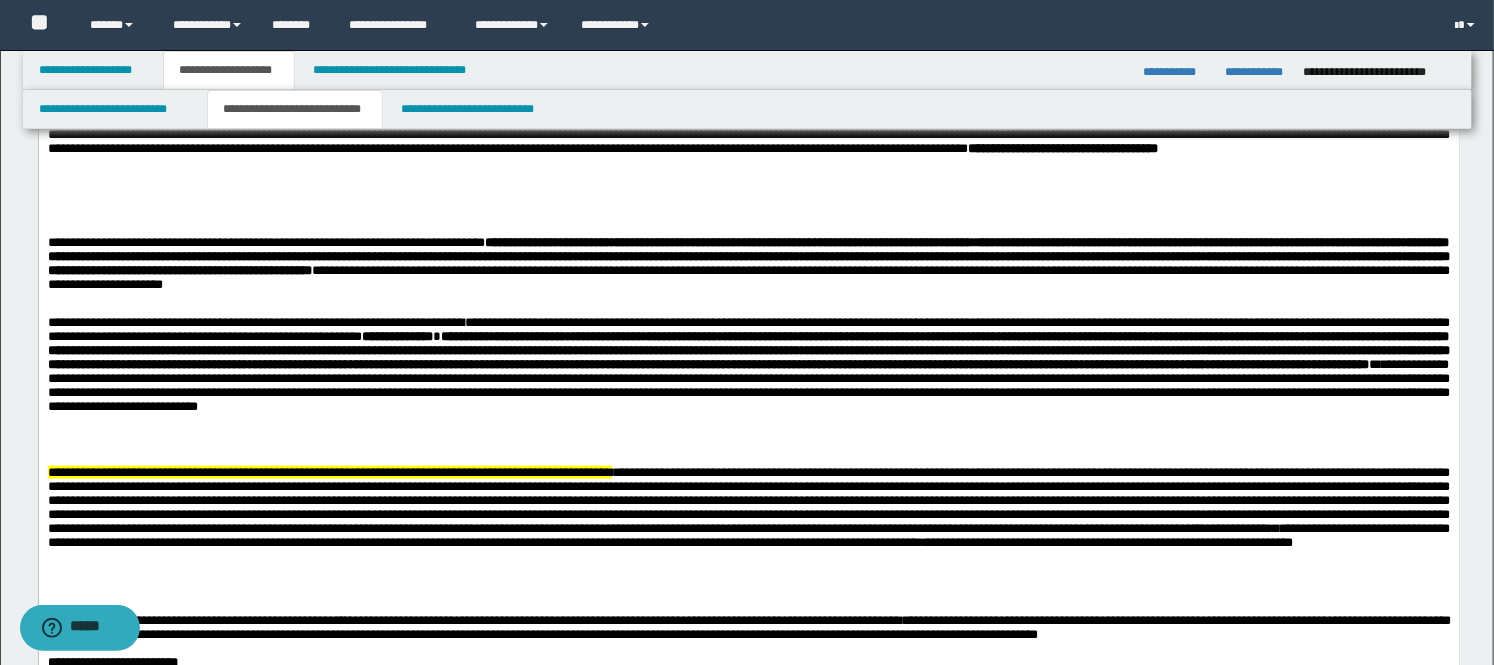 scroll, scrollTop: 920, scrollLeft: 0, axis: vertical 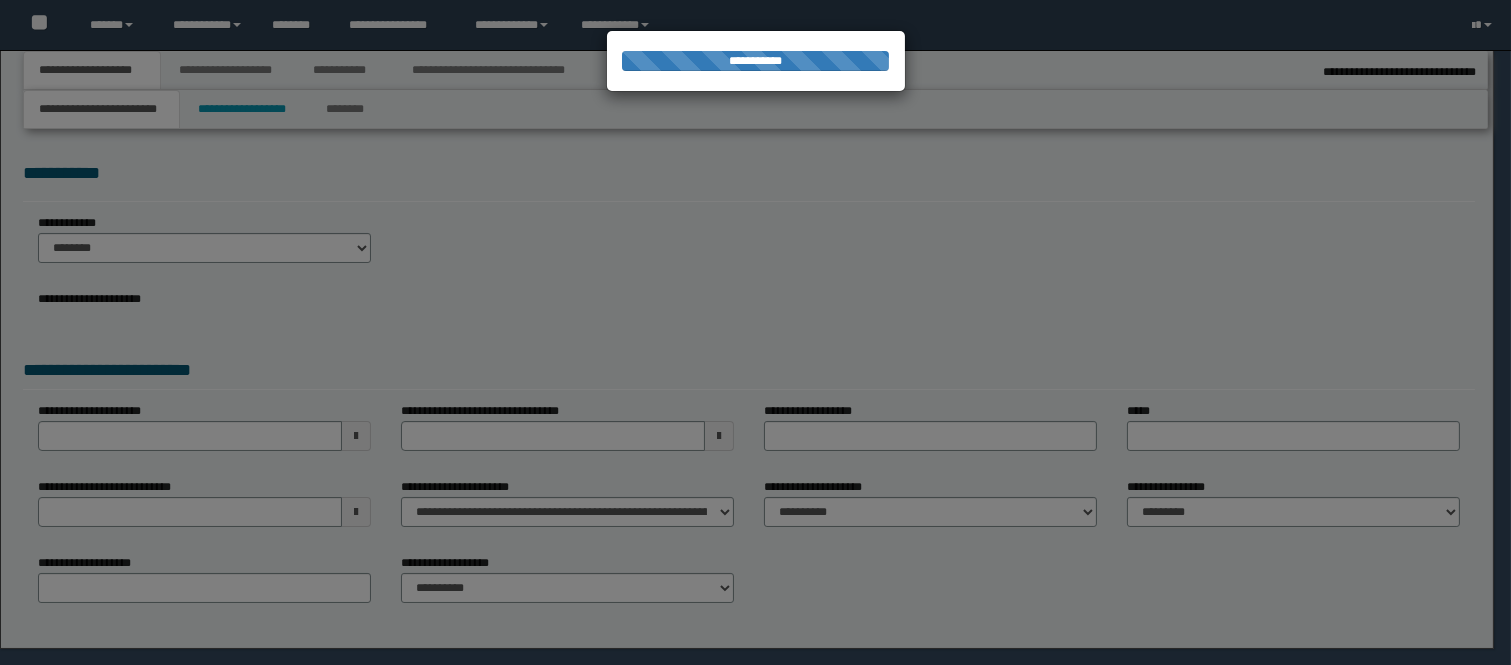 select on "*" 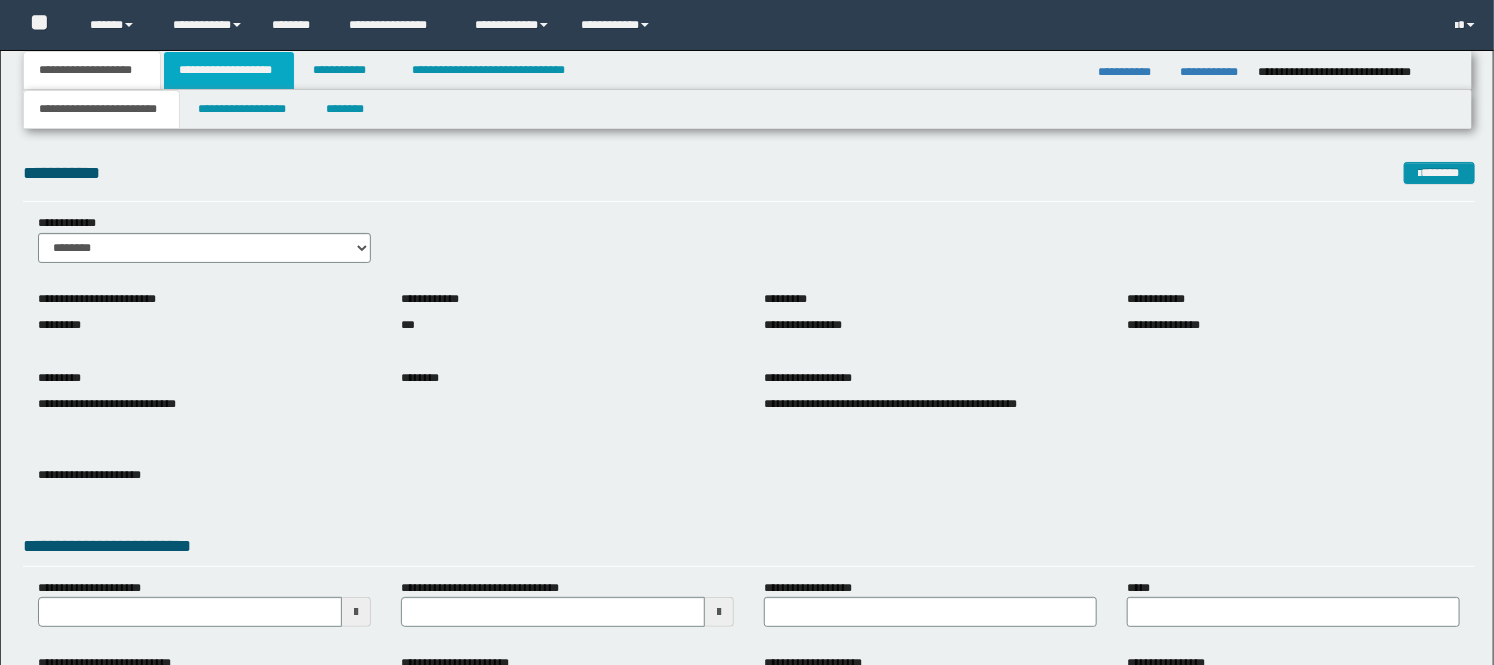 click on "**********" at bounding box center [229, 70] 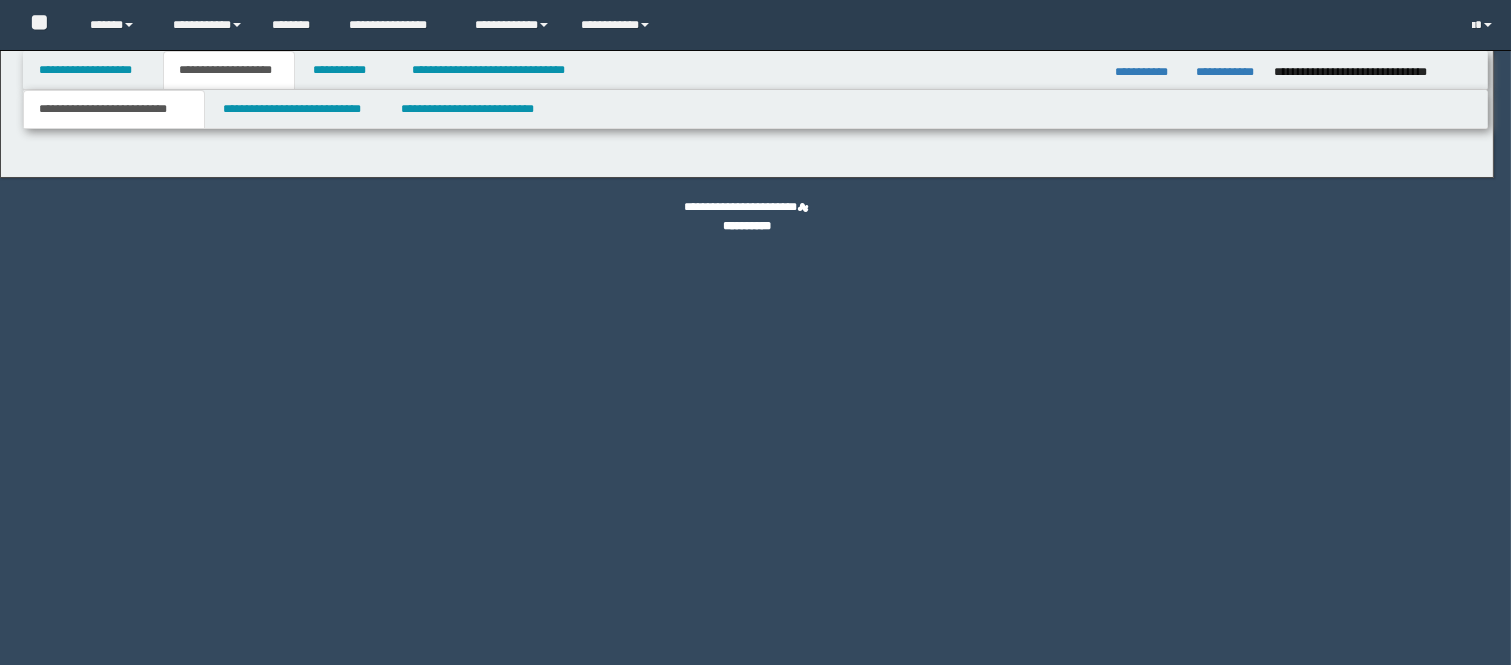 scroll, scrollTop: 0, scrollLeft: 0, axis: both 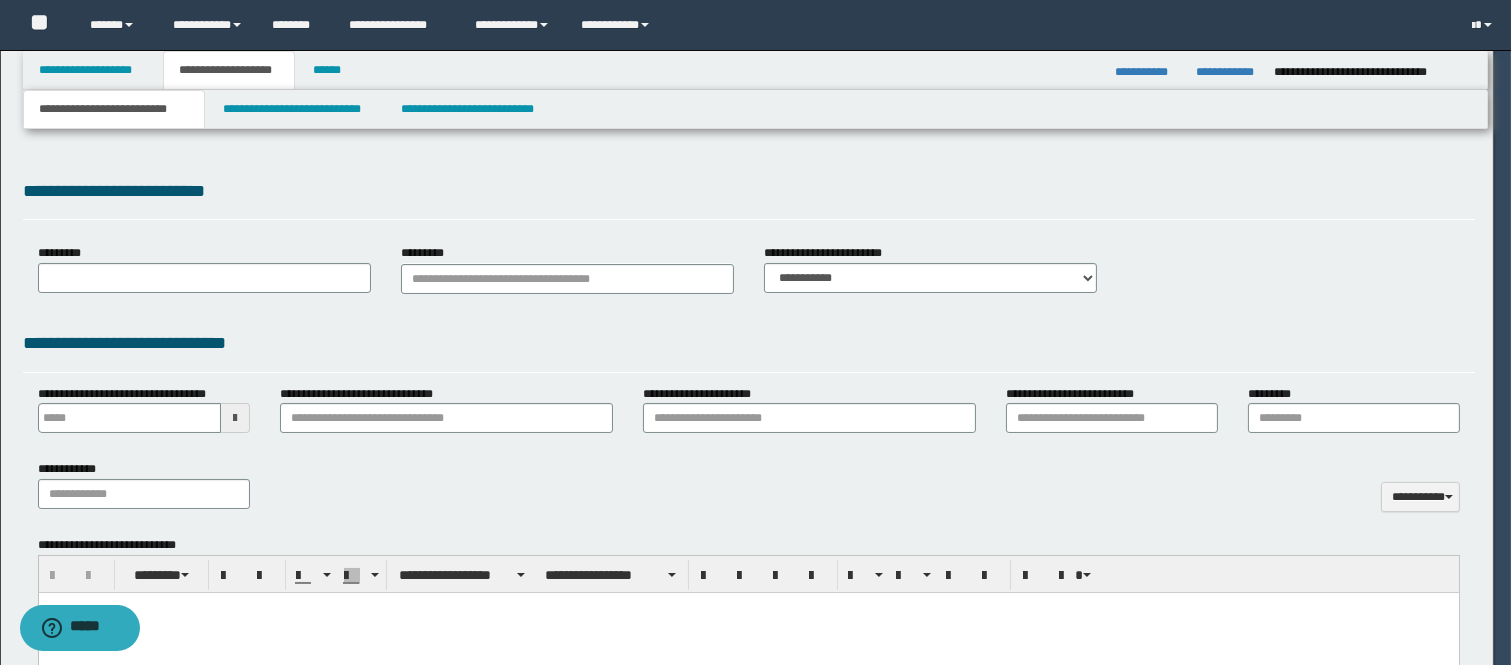 type 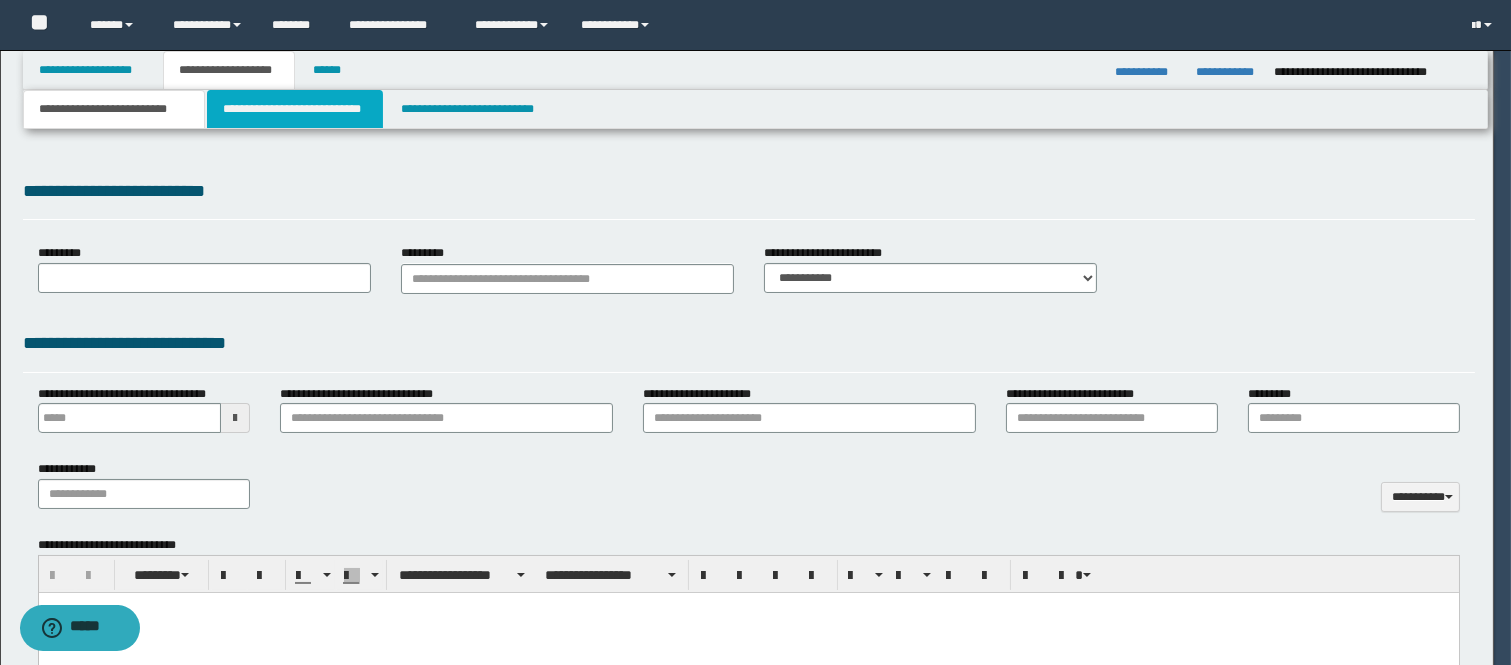 click on "**********" at bounding box center (295, 109) 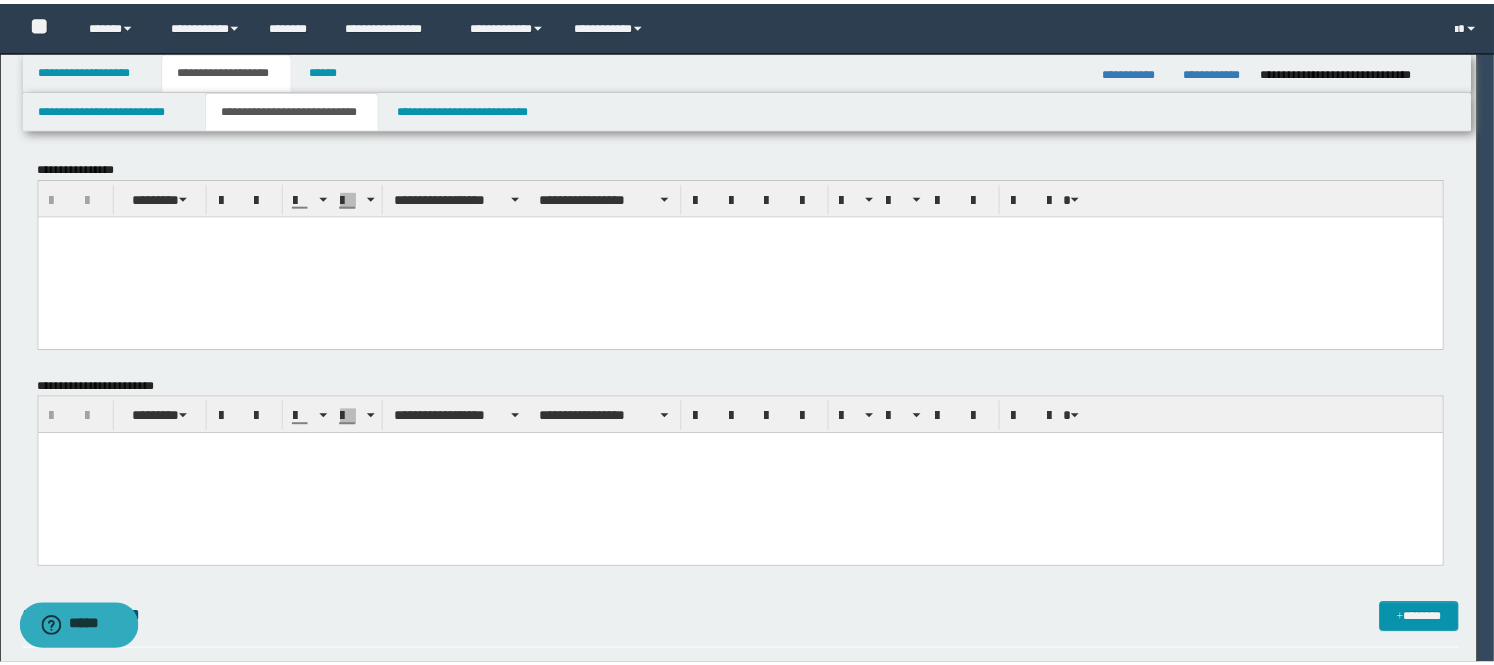 scroll, scrollTop: 0, scrollLeft: 0, axis: both 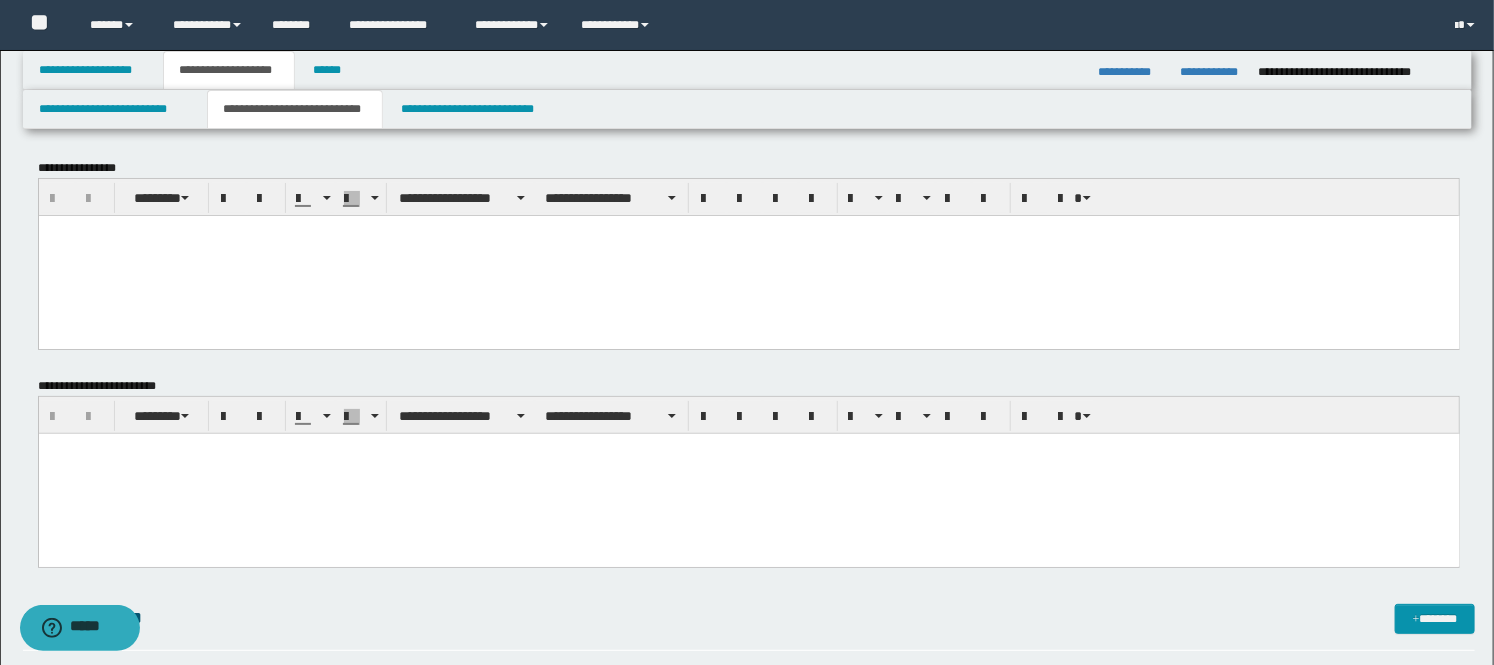 click at bounding box center (748, 255) 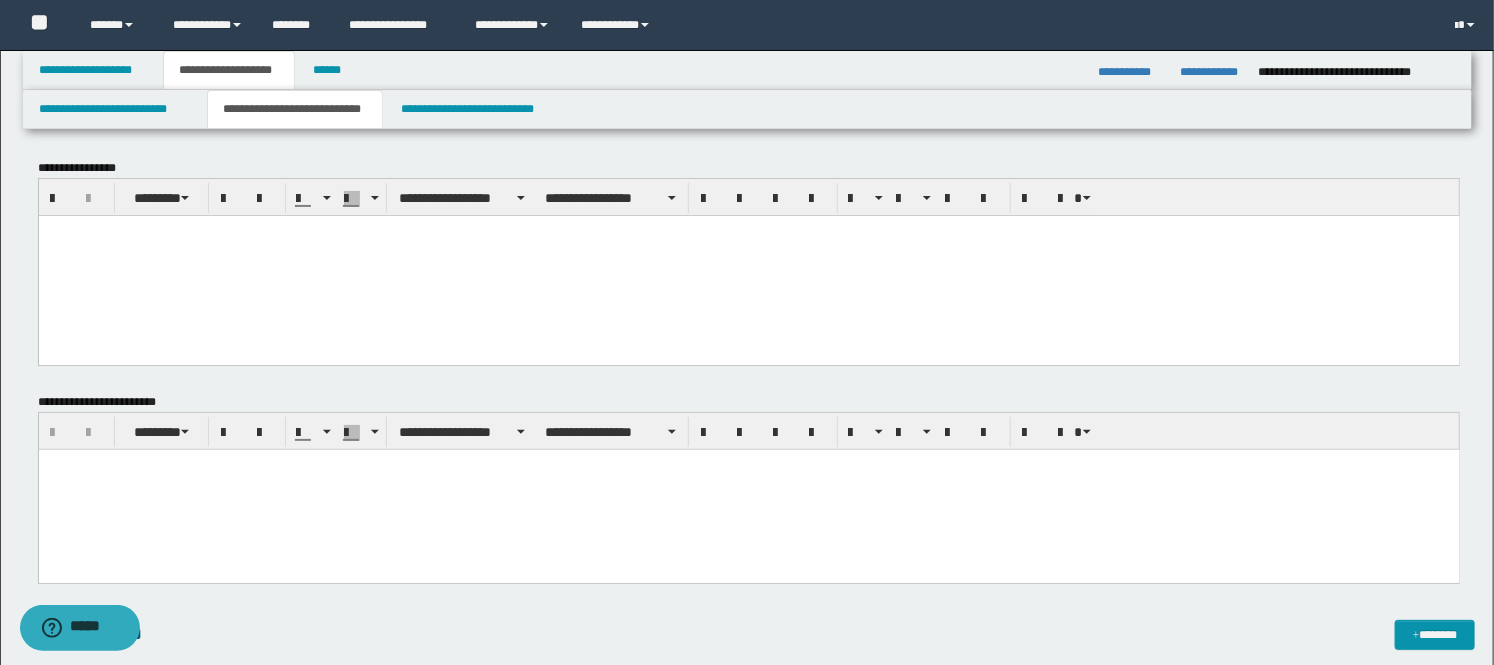 paste 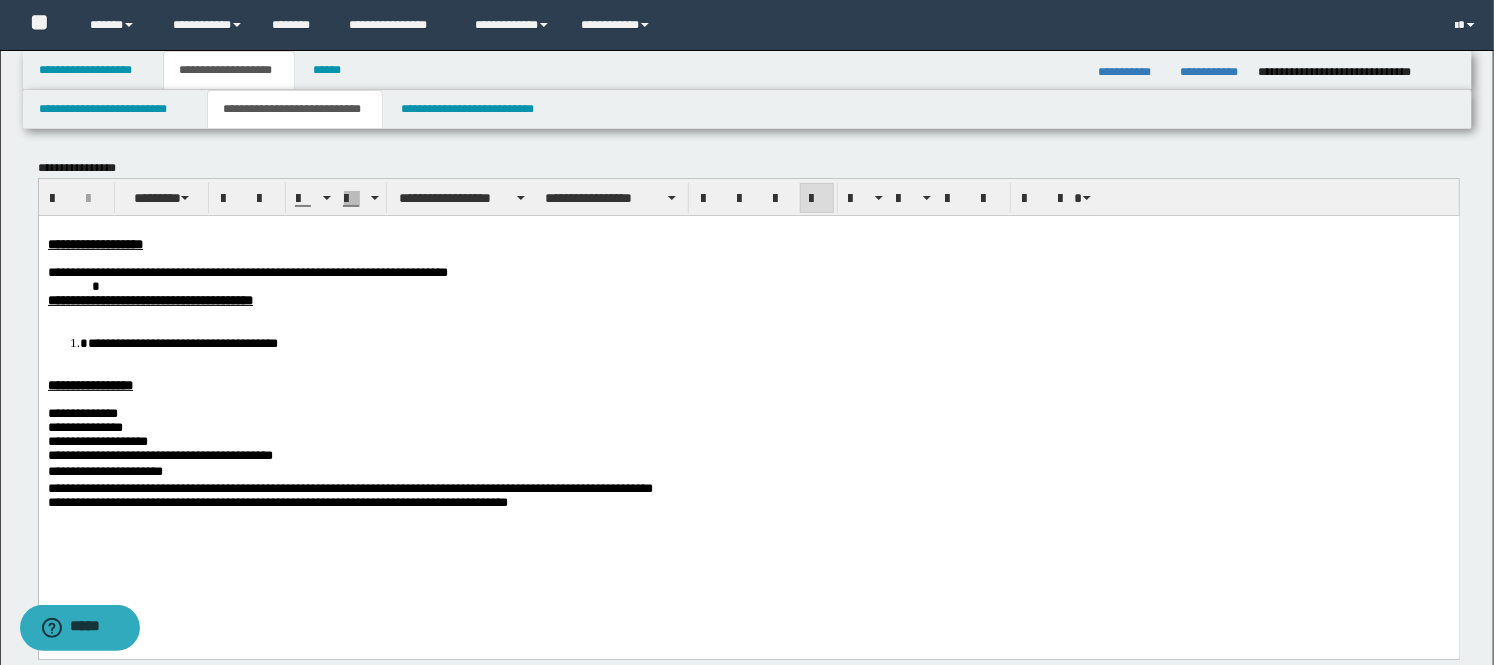 scroll, scrollTop: 444, scrollLeft: 0, axis: vertical 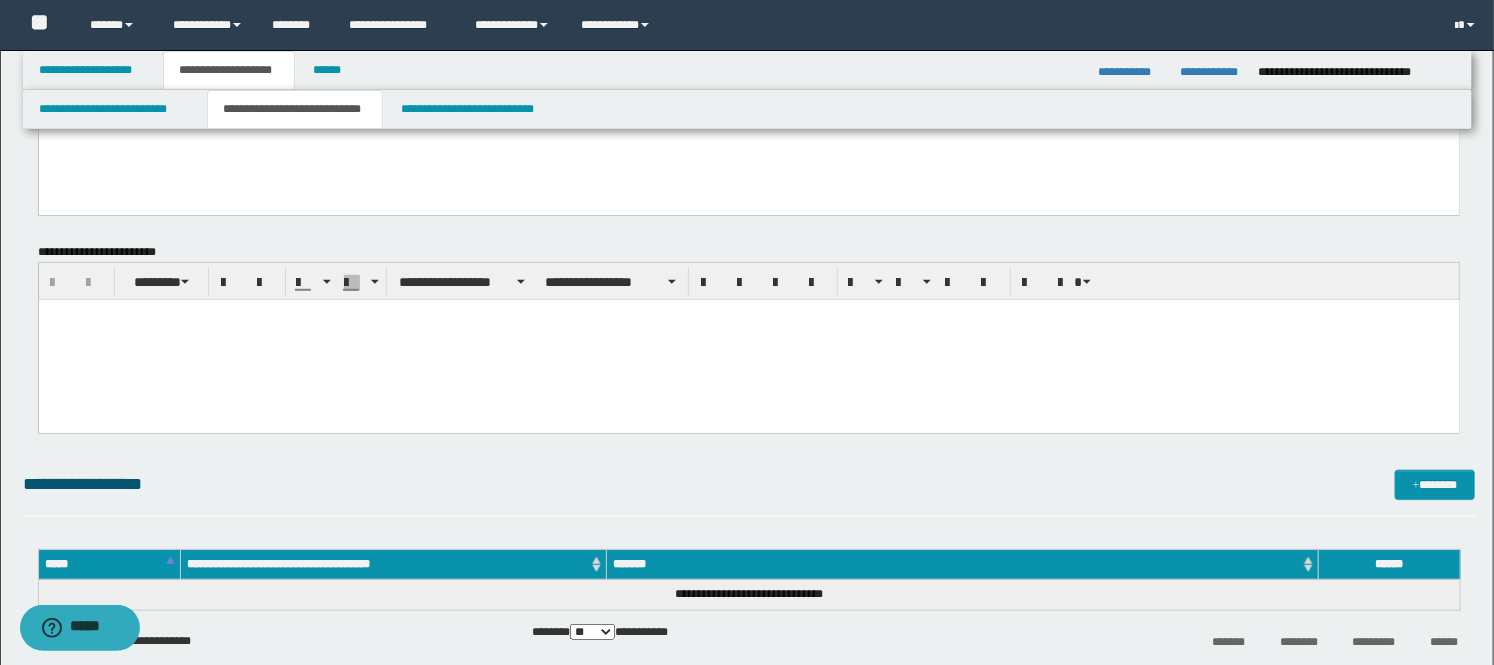 click at bounding box center [748, 340] 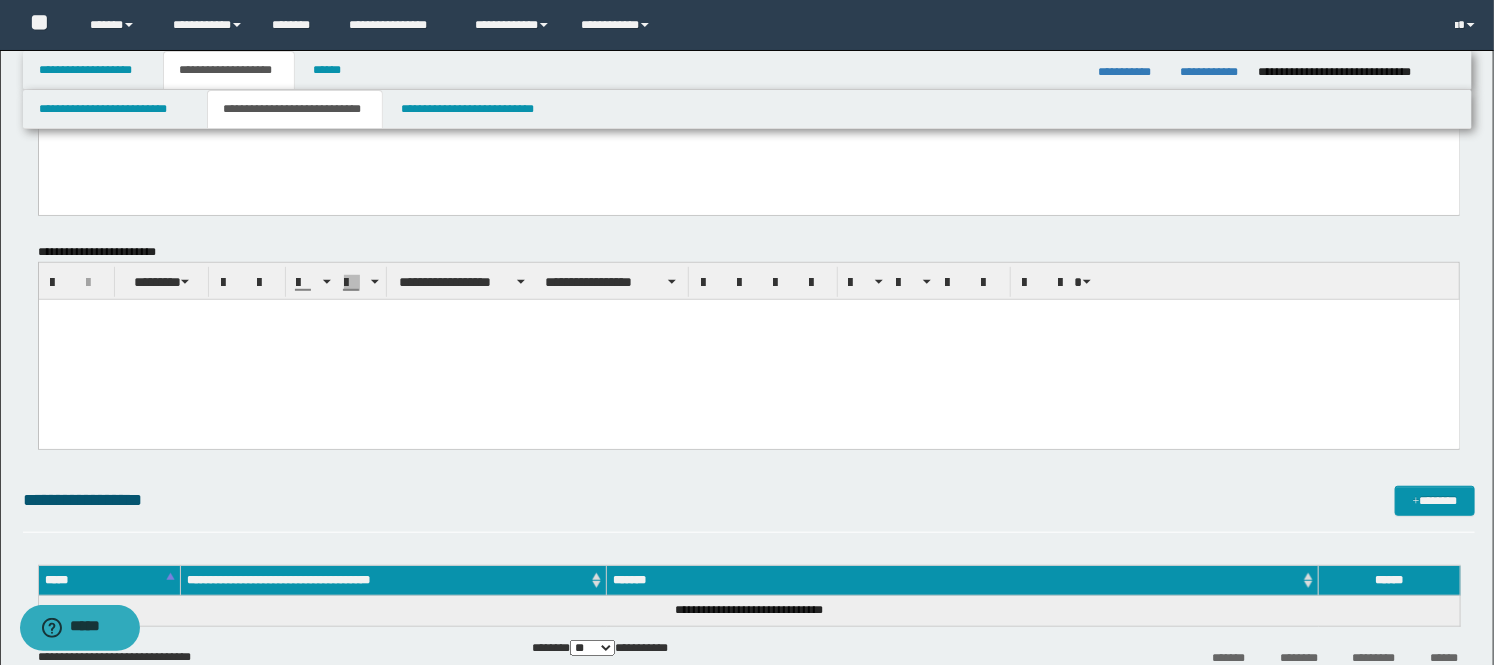 type 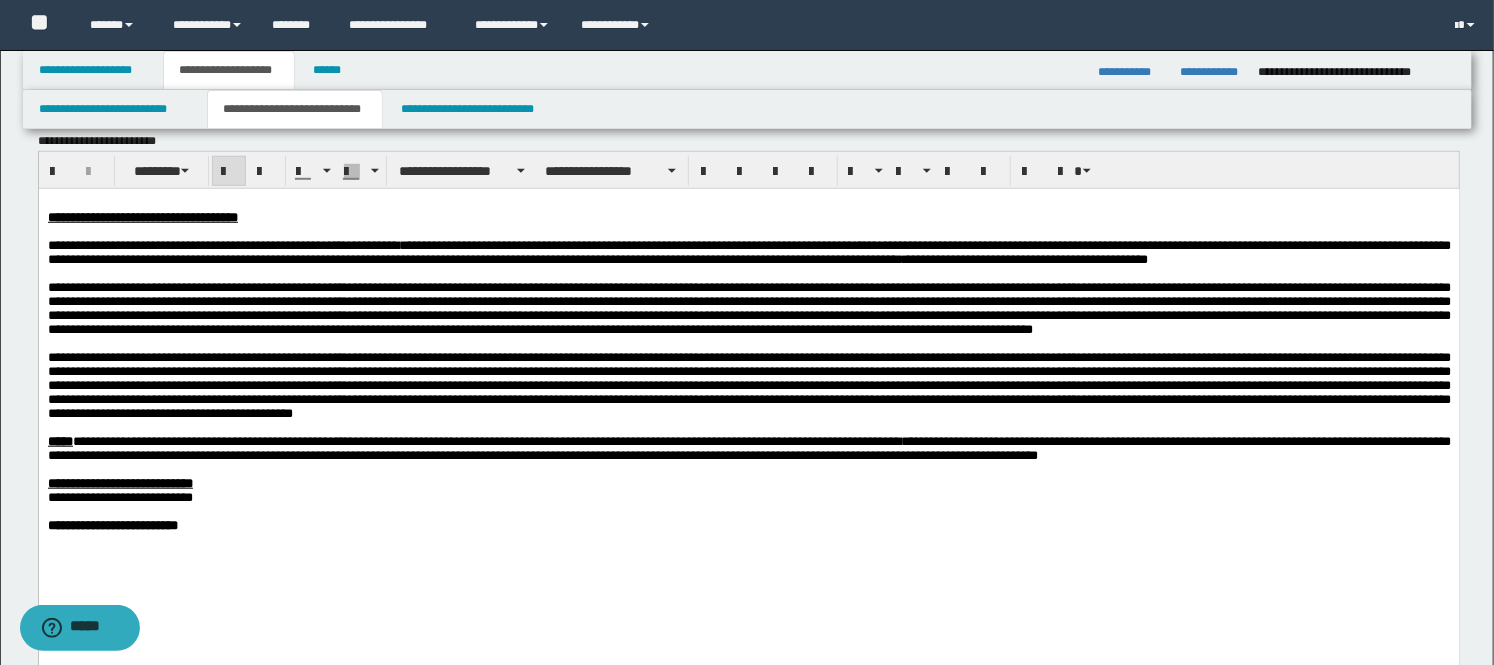 scroll, scrollTop: 666, scrollLeft: 0, axis: vertical 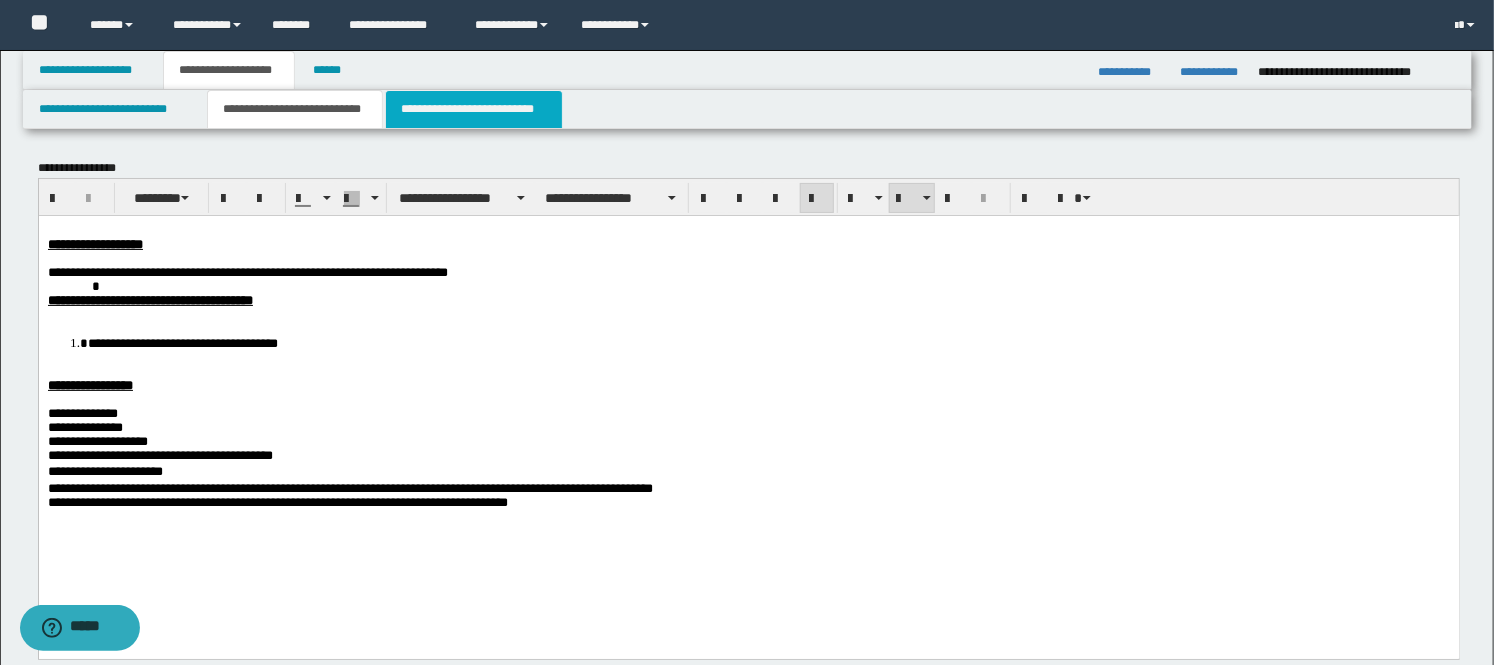 click on "**********" at bounding box center [474, 109] 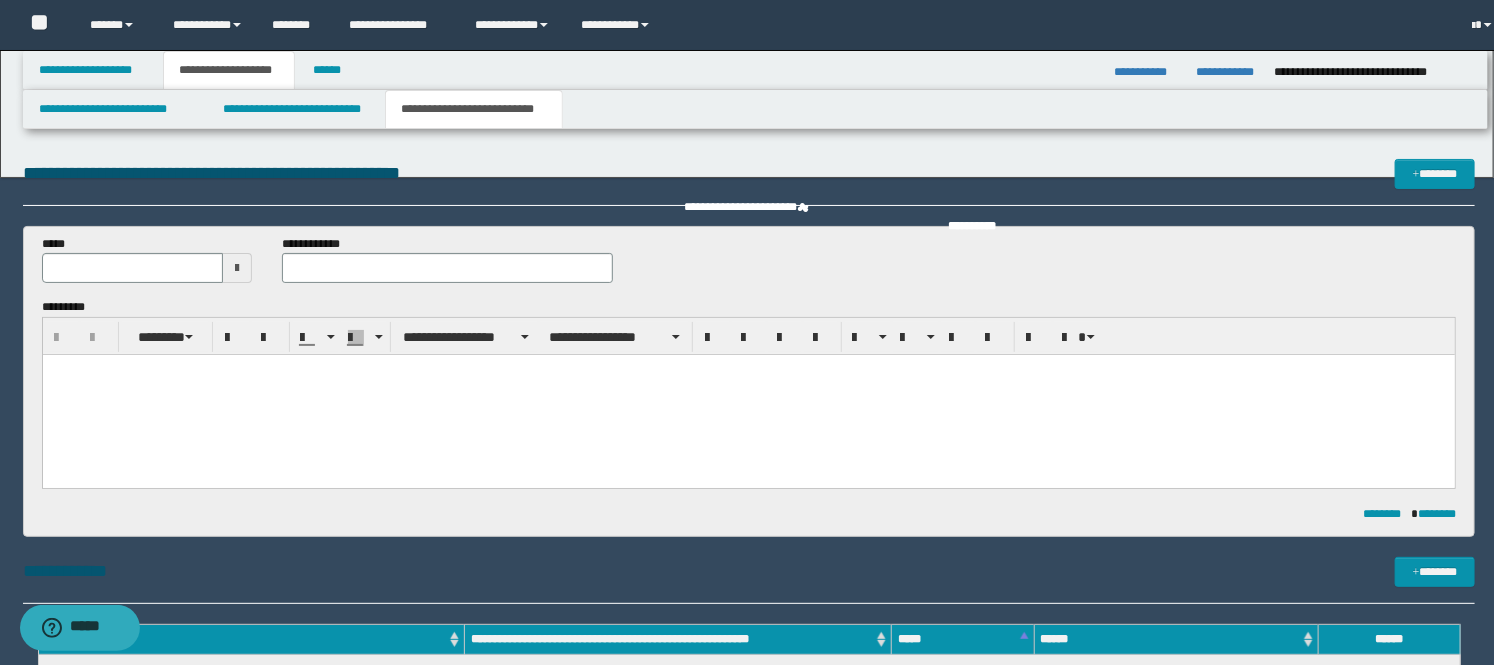 scroll, scrollTop: 0, scrollLeft: 0, axis: both 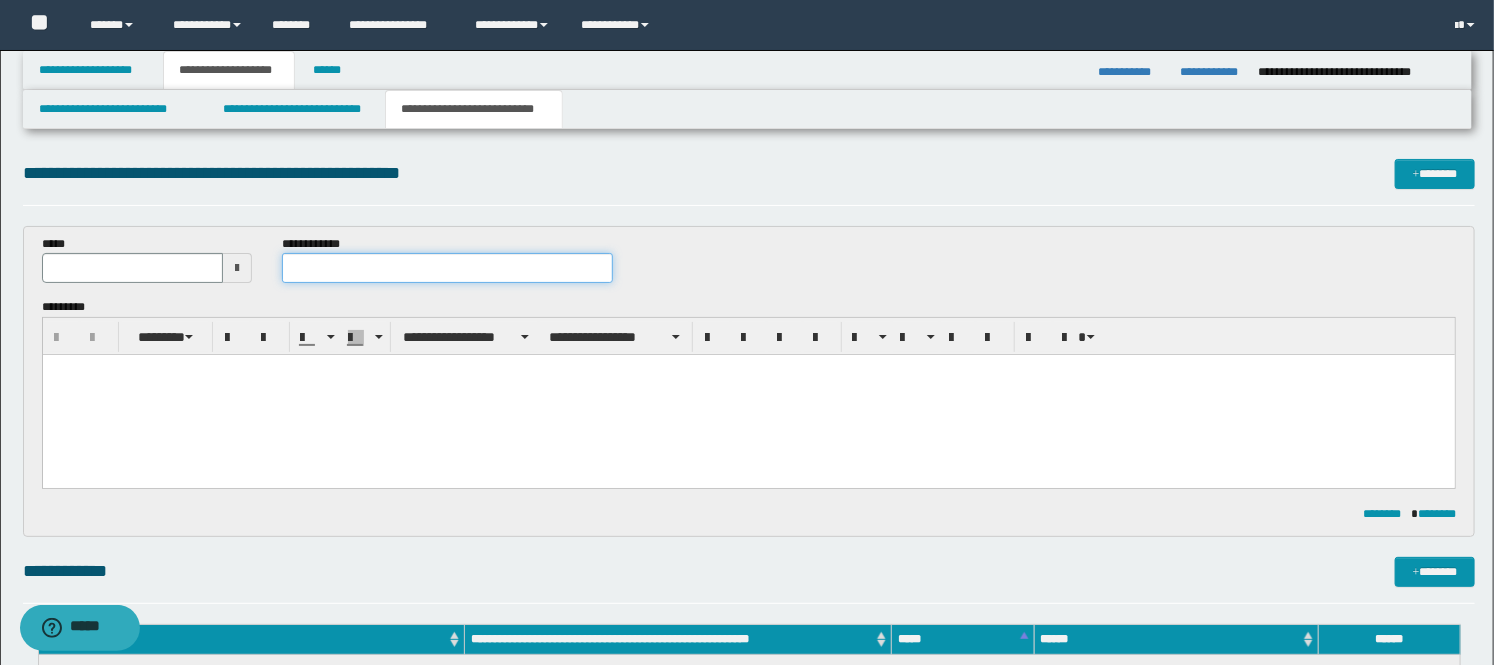 click at bounding box center [447, 268] 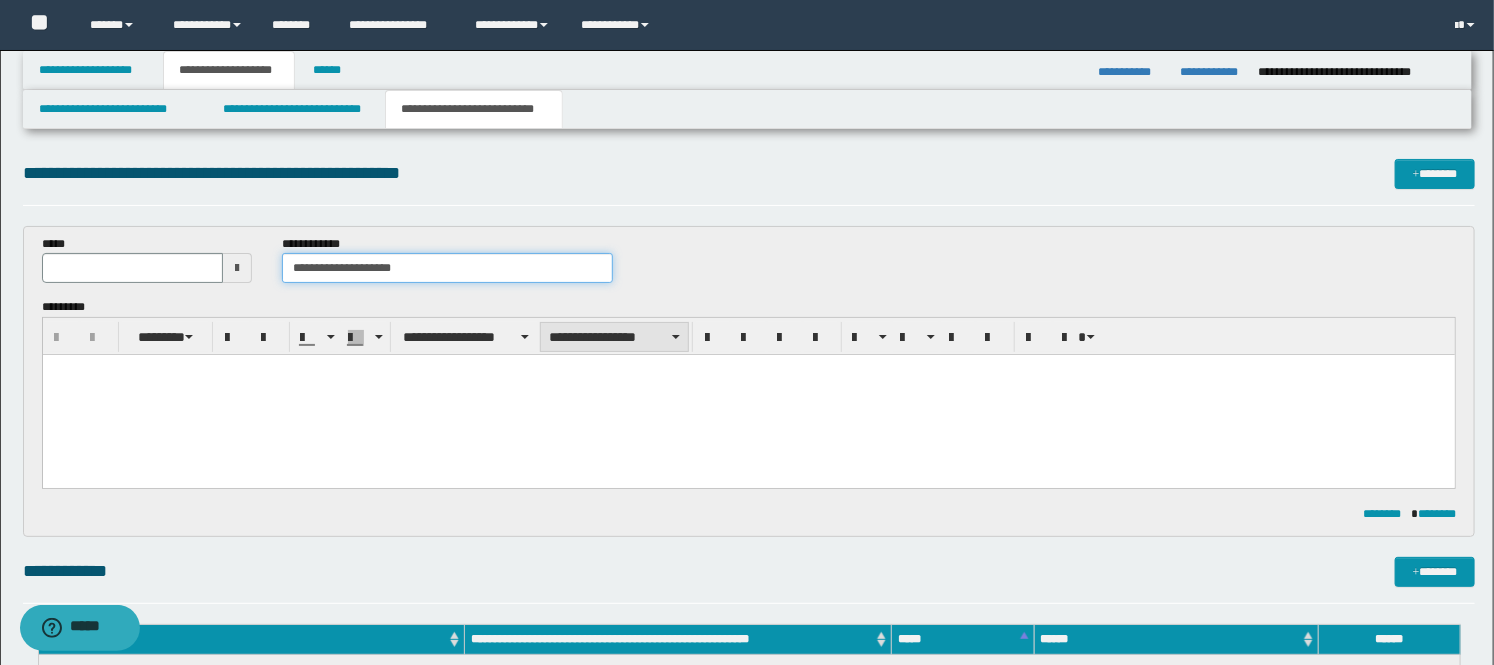 type on "**********" 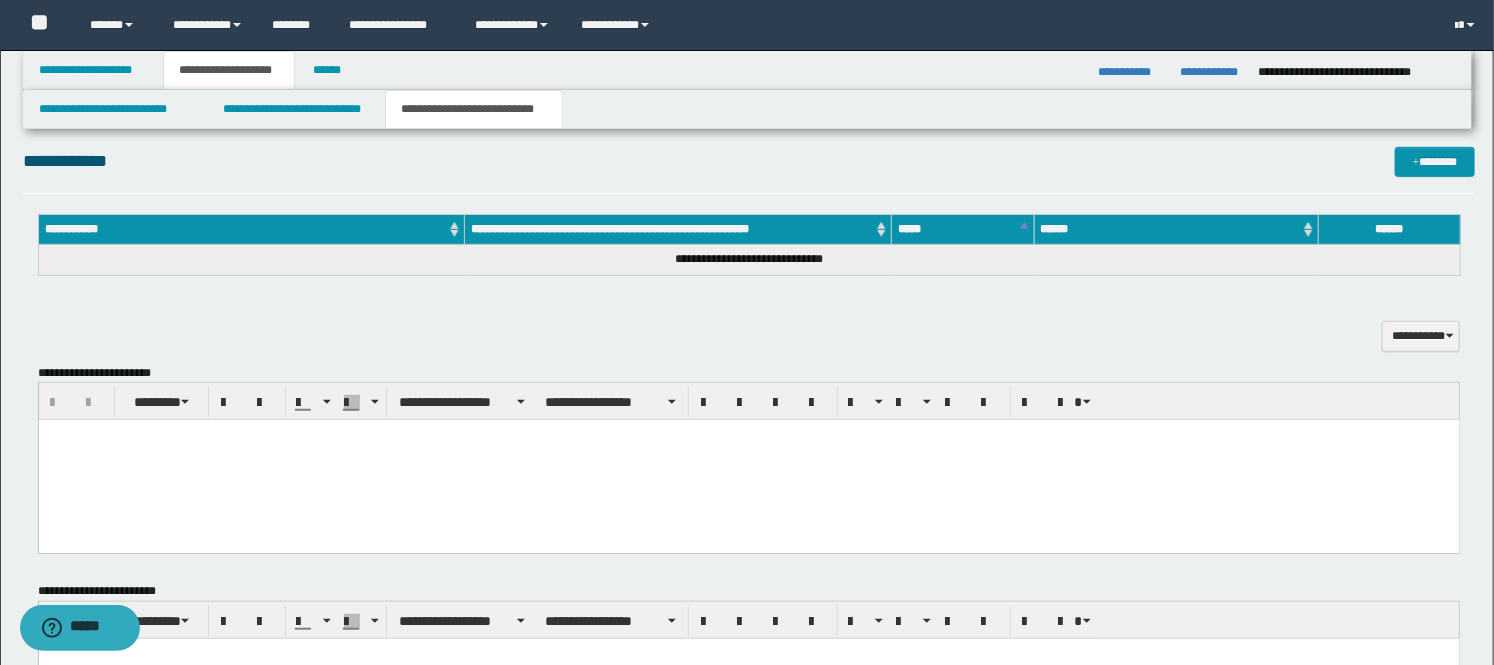 scroll, scrollTop: 444, scrollLeft: 0, axis: vertical 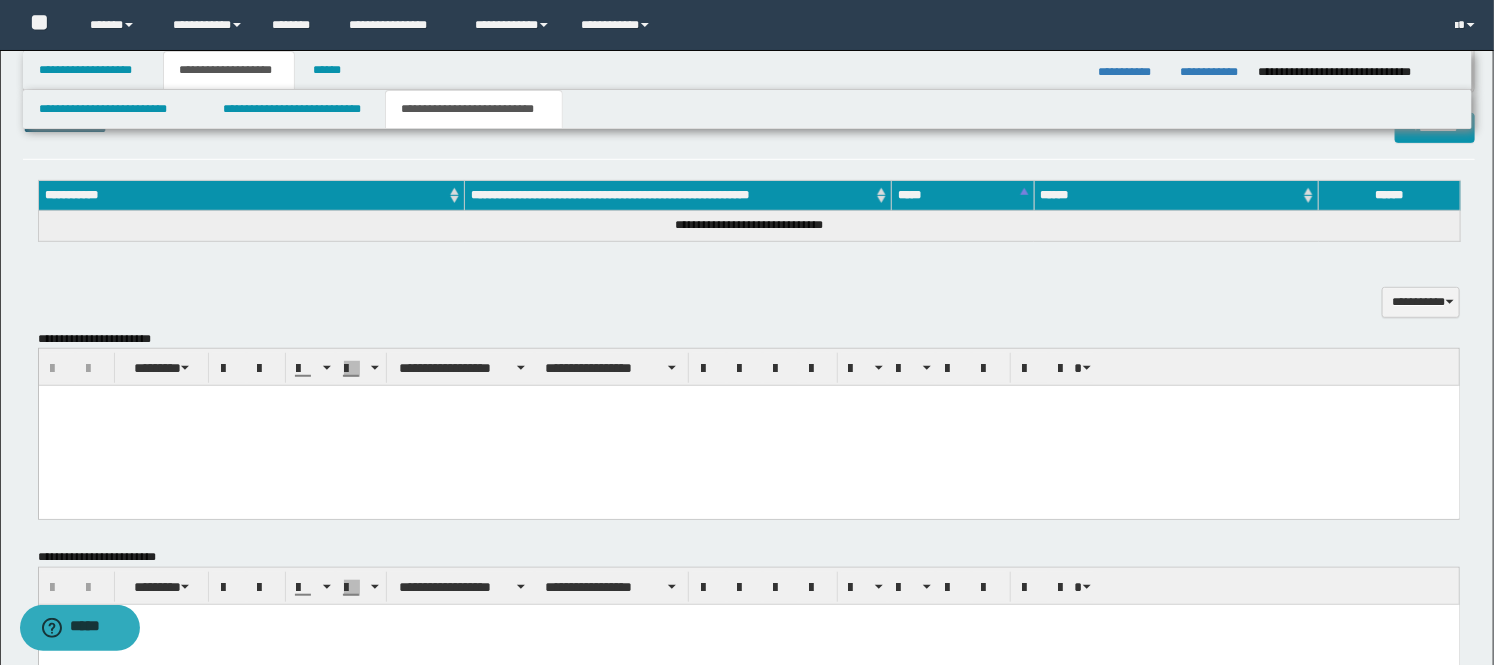 click at bounding box center [748, 426] 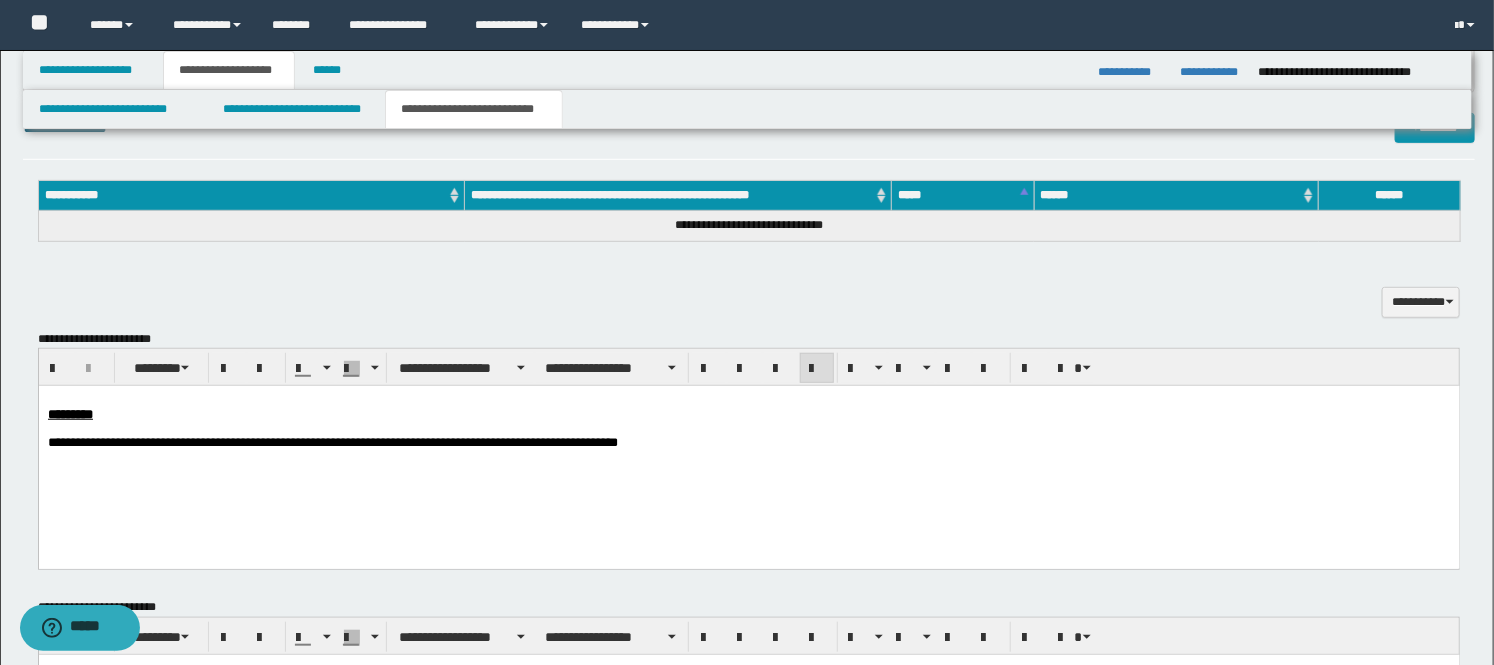 scroll, scrollTop: 333, scrollLeft: 0, axis: vertical 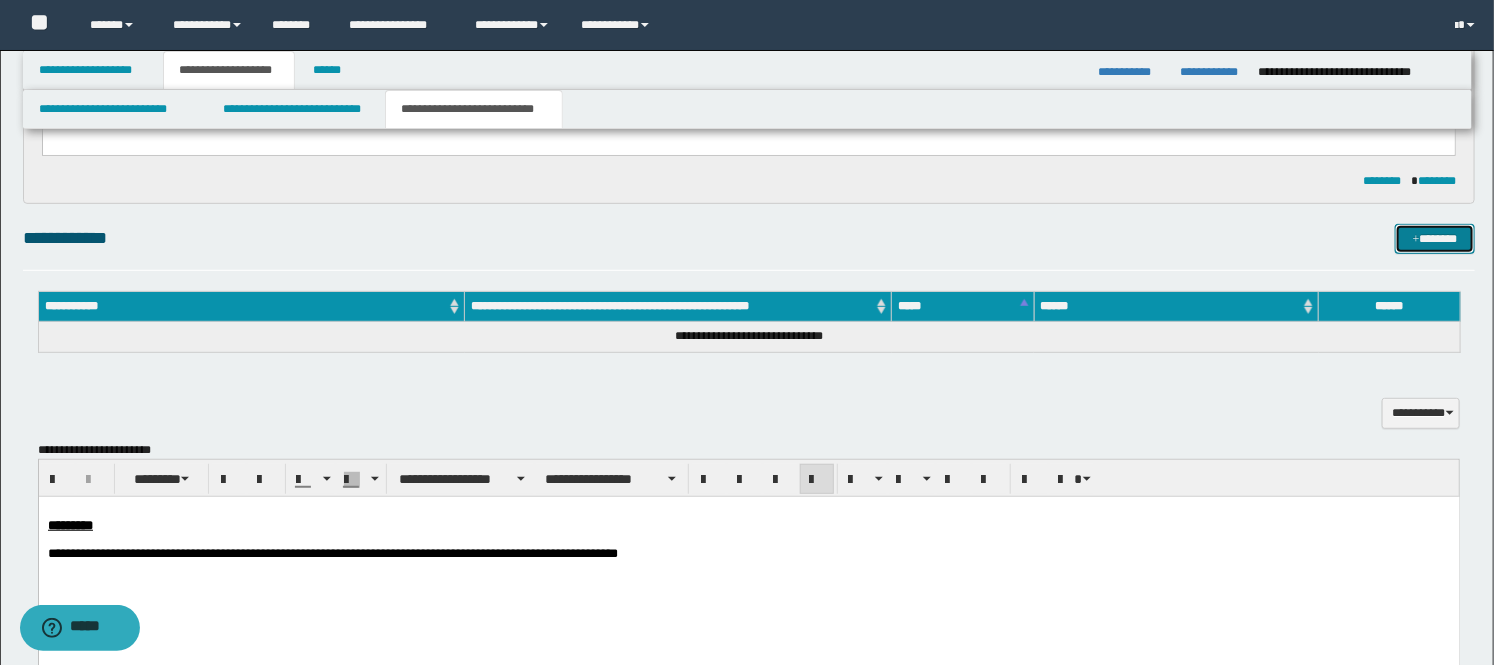 click on "*******" at bounding box center (1435, 239) 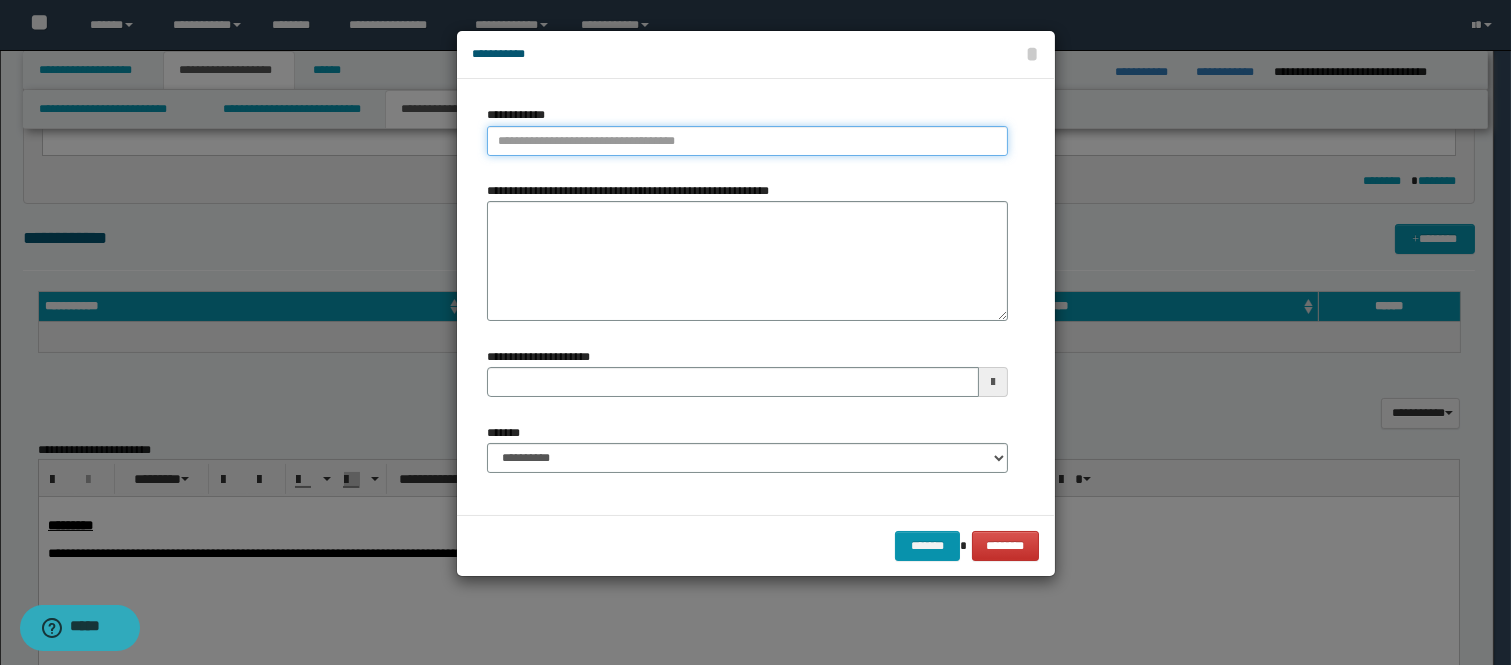 click on "**********" at bounding box center (747, 141) 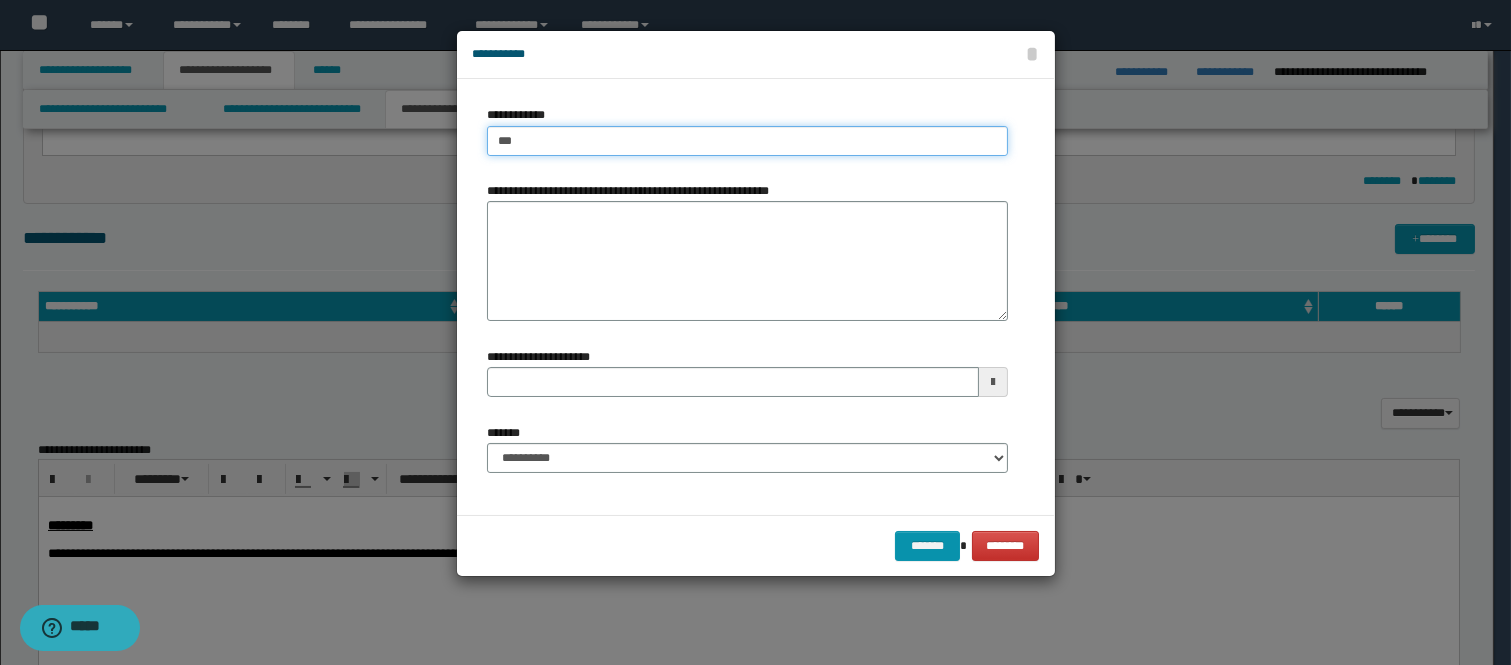 type on "****" 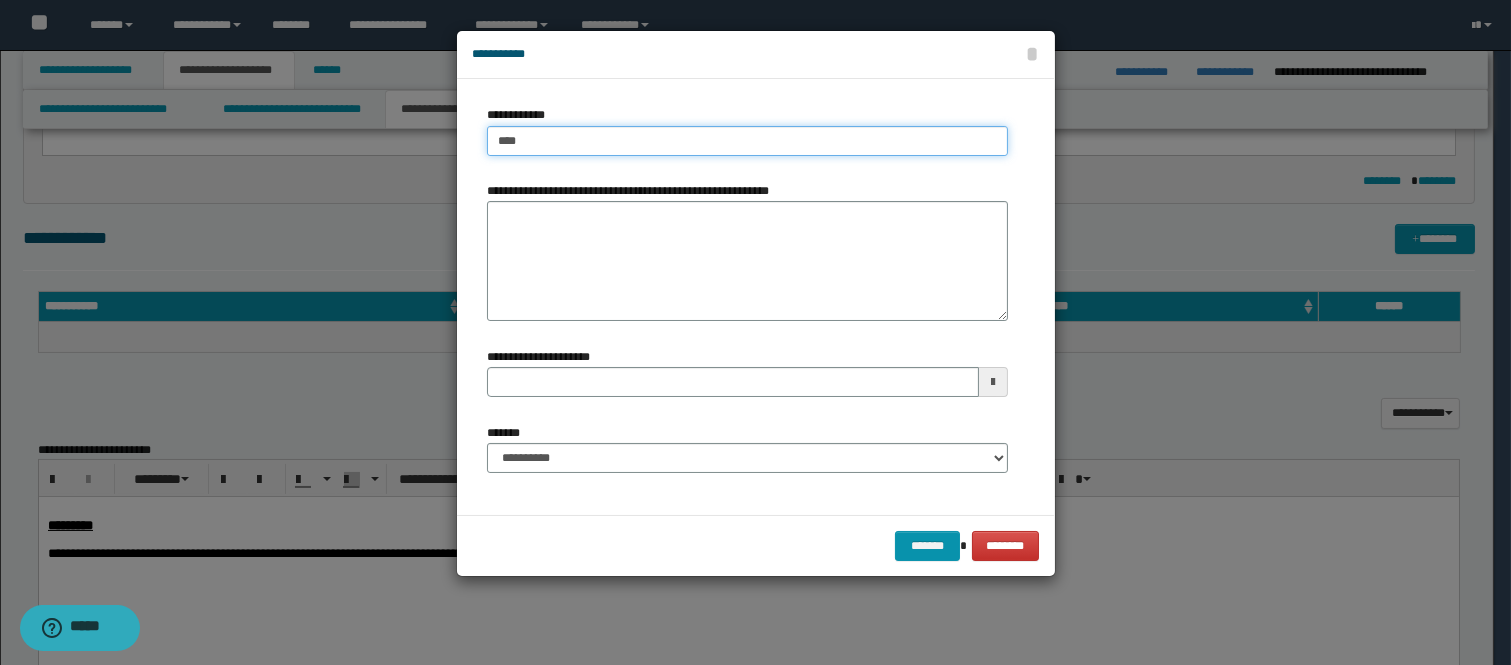 type on "****" 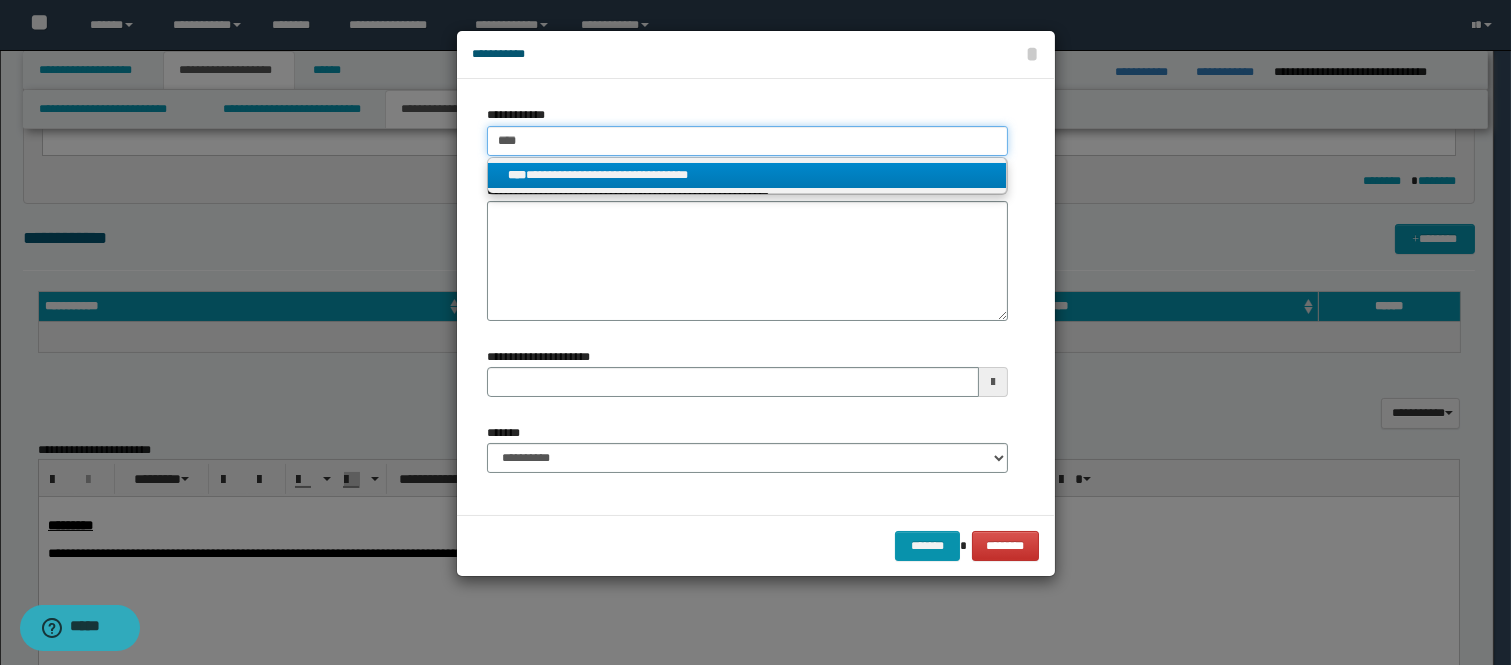type on "****" 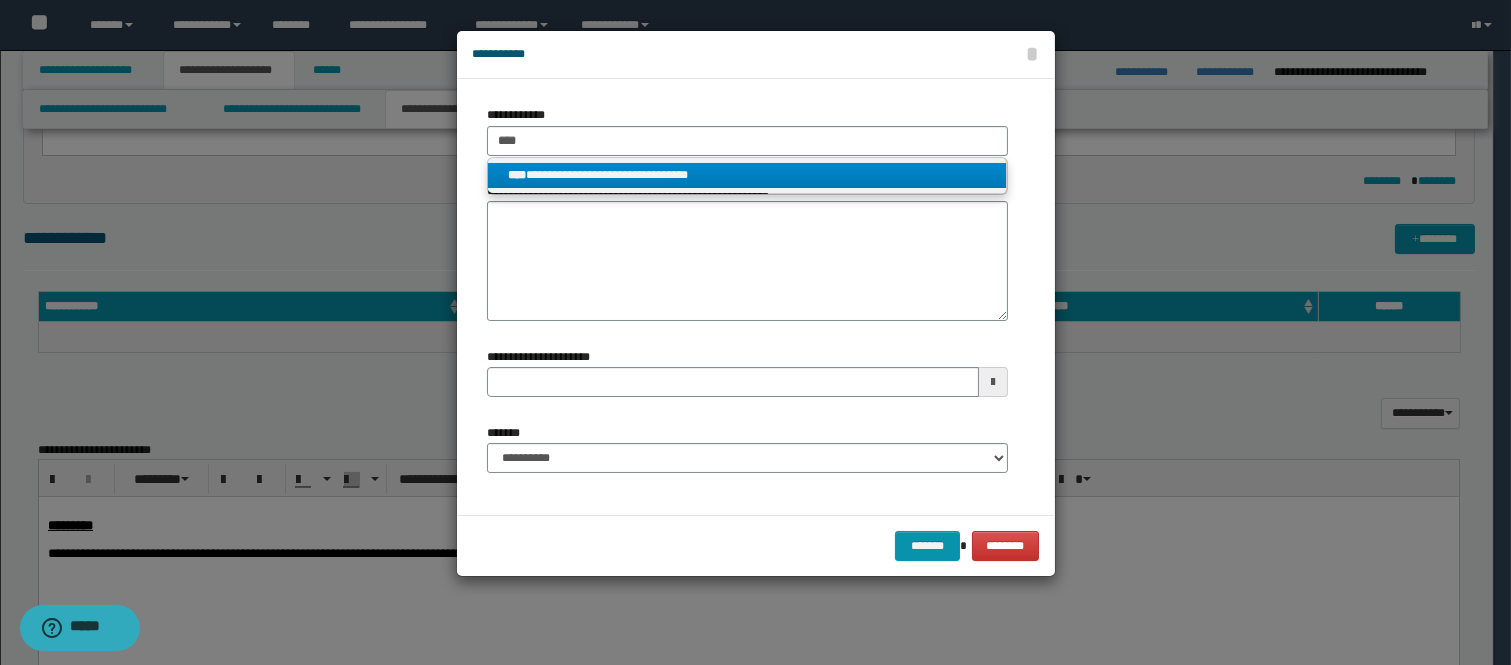 click on "**********" at bounding box center (747, 175) 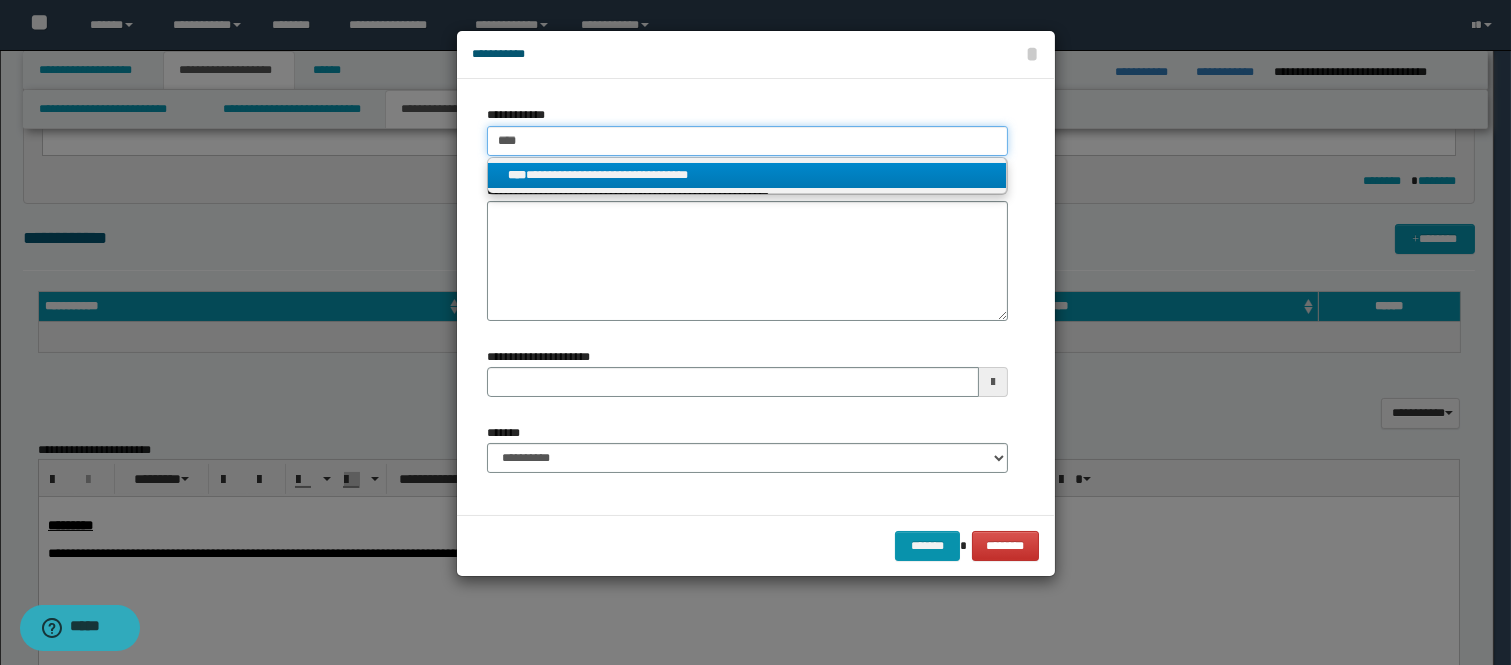 type 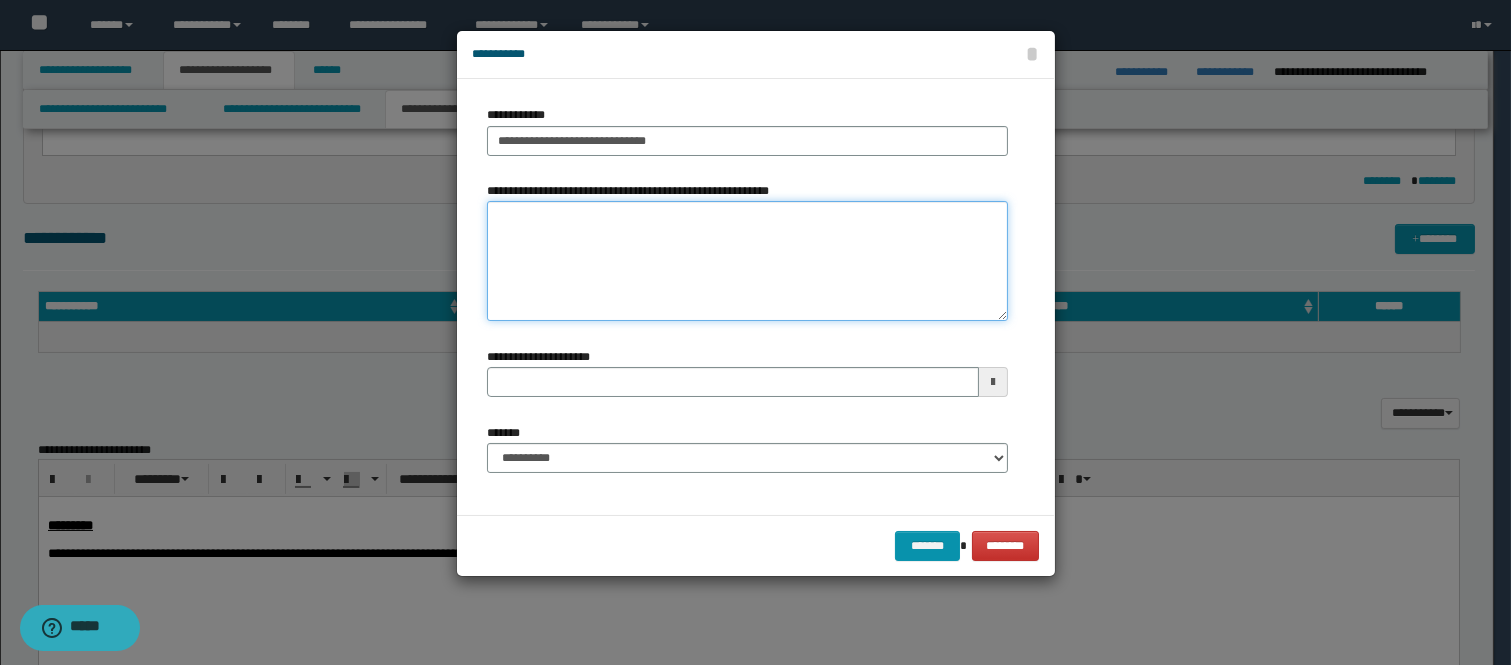 click on "**********" at bounding box center (747, 261) 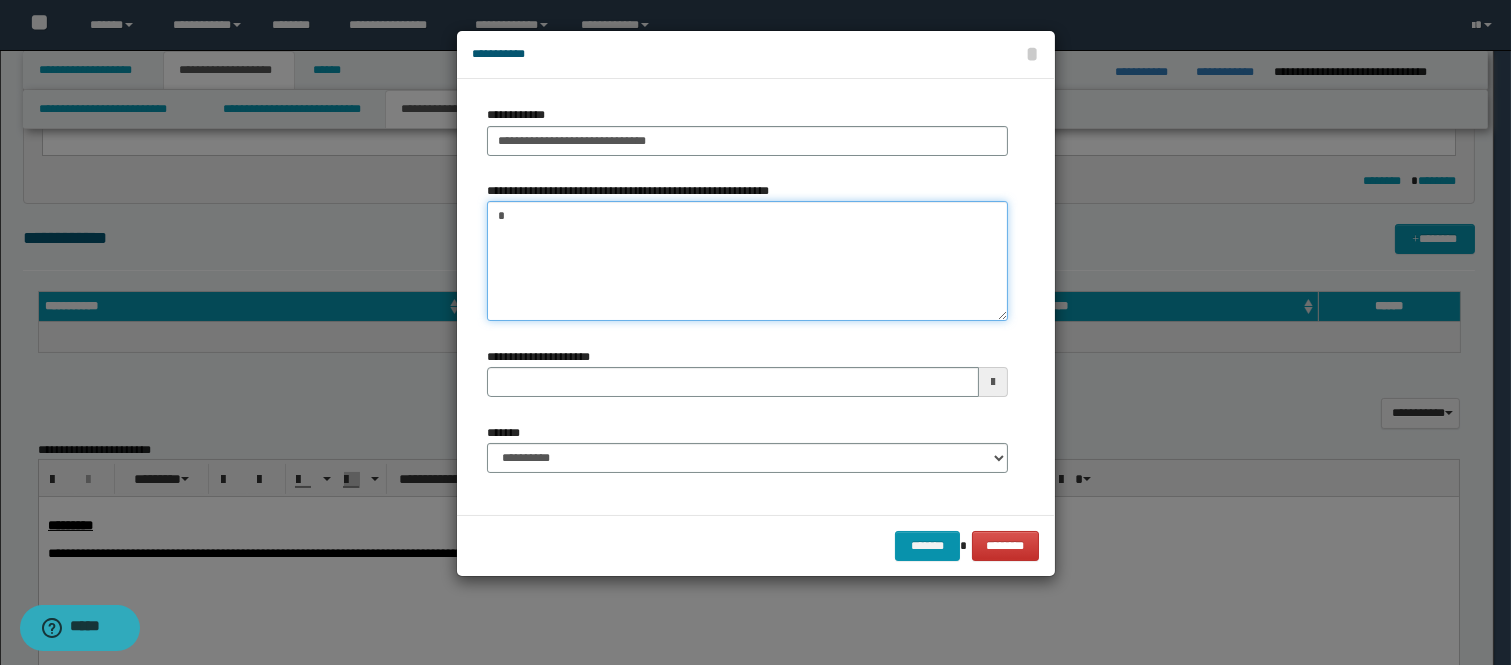 paste on "******" 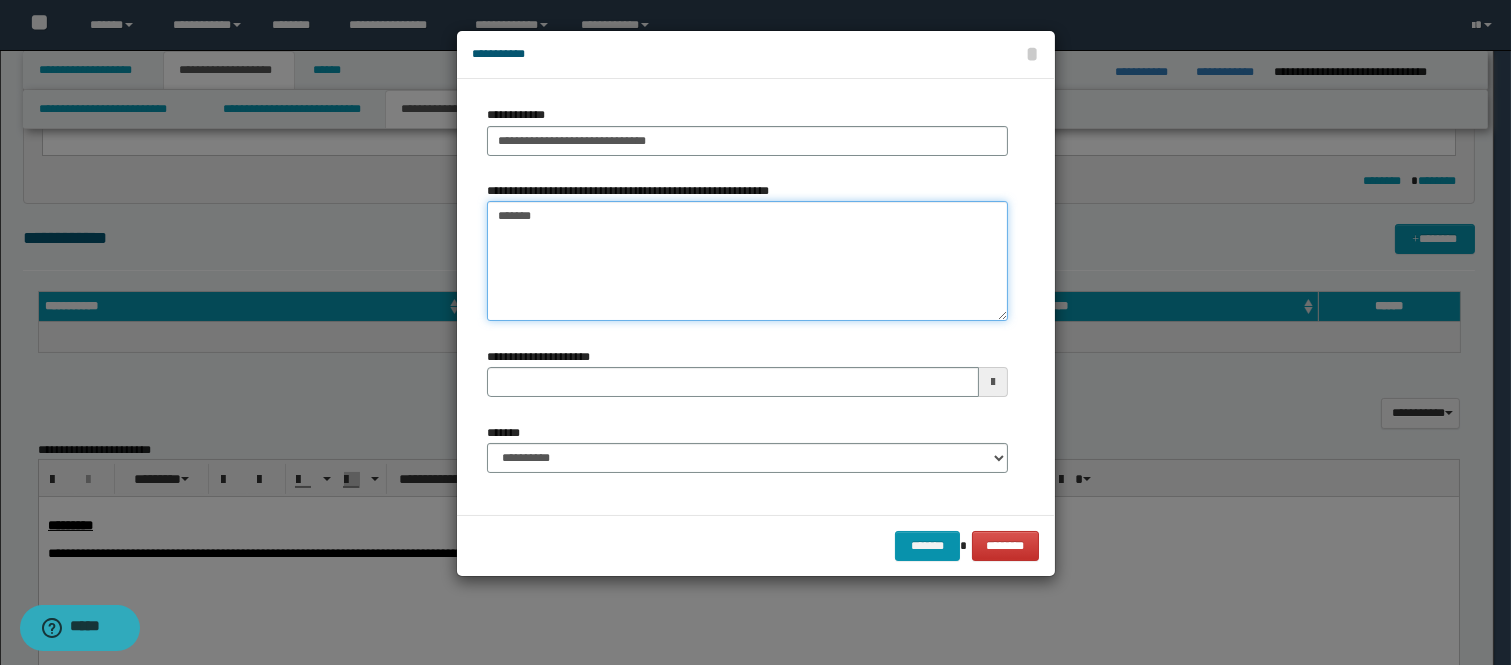 type 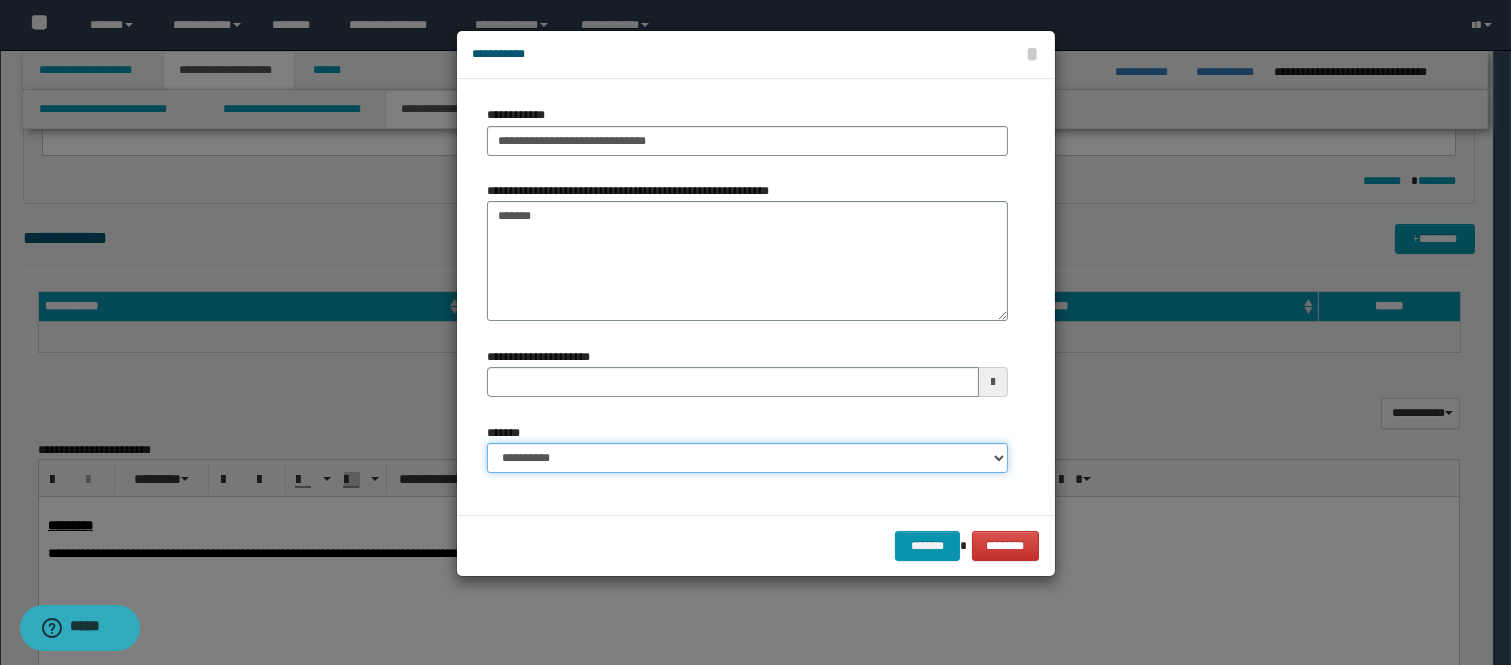click on "**********" at bounding box center (747, 458) 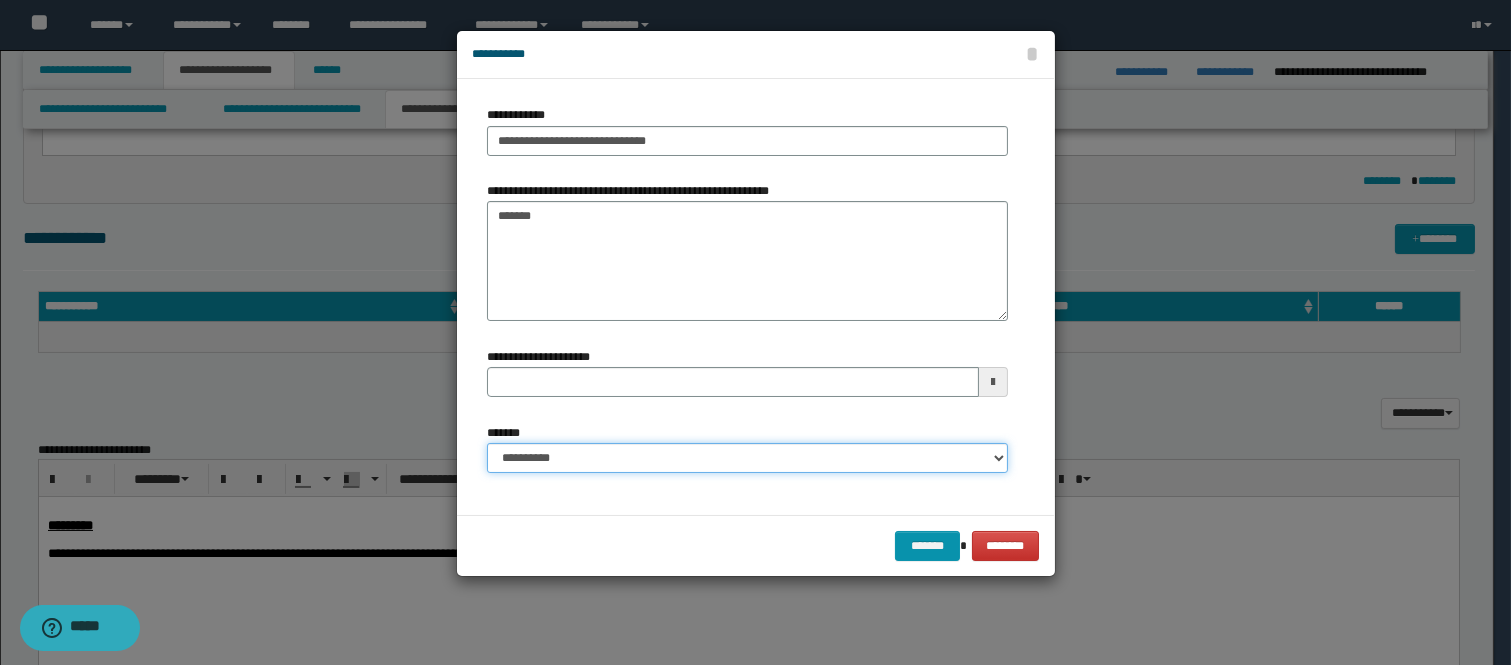 select on "*" 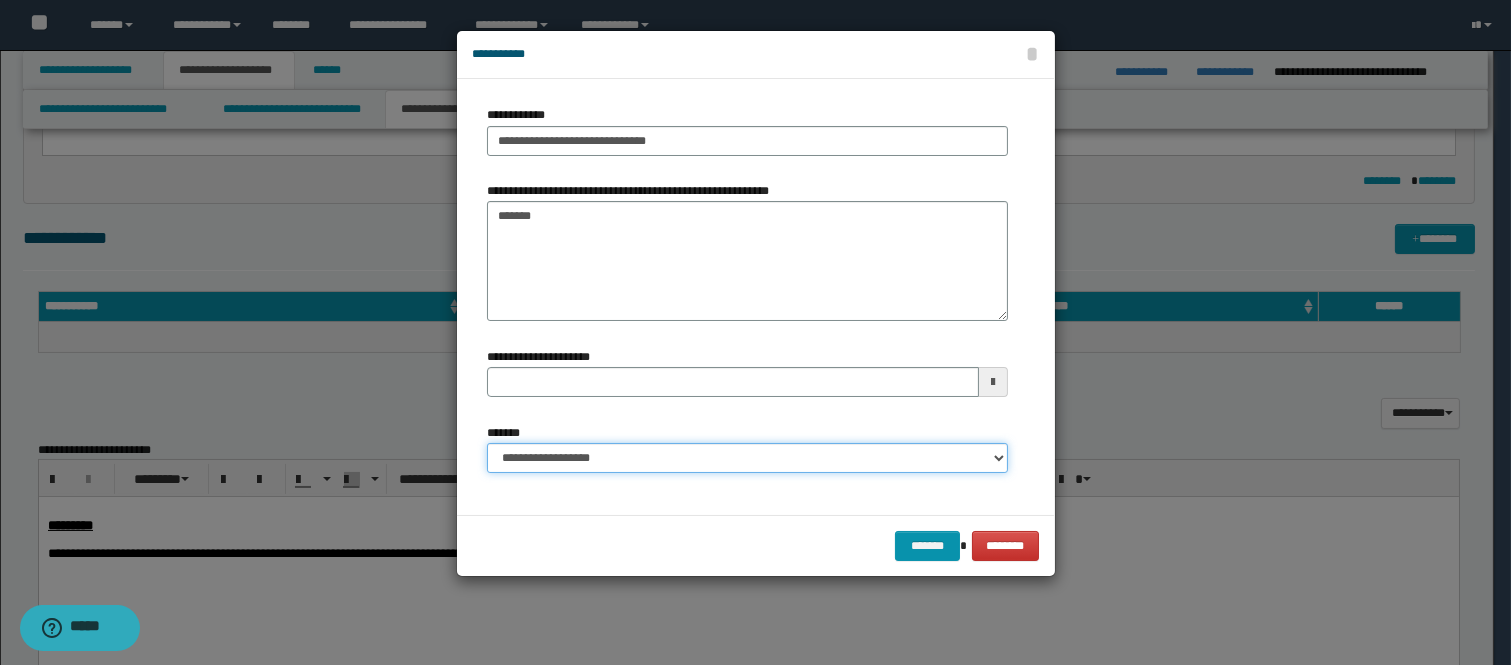 click on "**********" at bounding box center [747, 458] 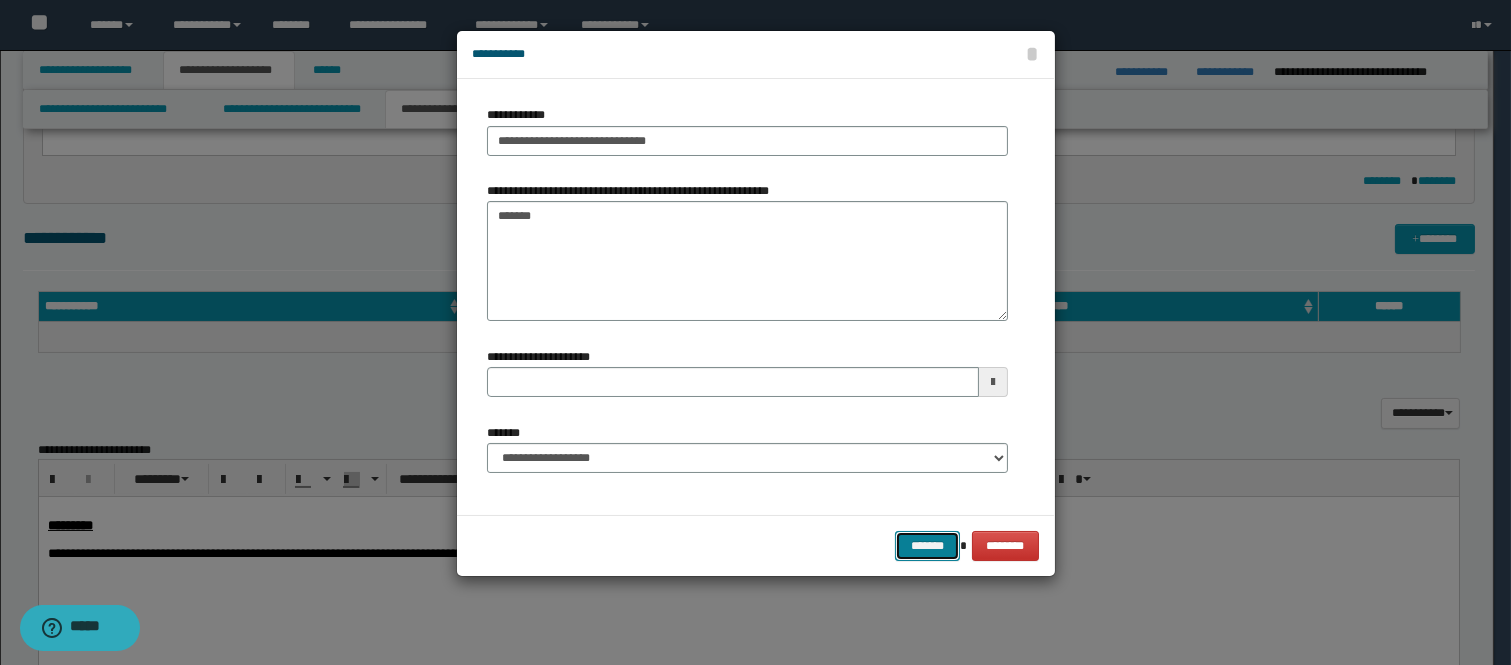 click on "*******" at bounding box center (927, 546) 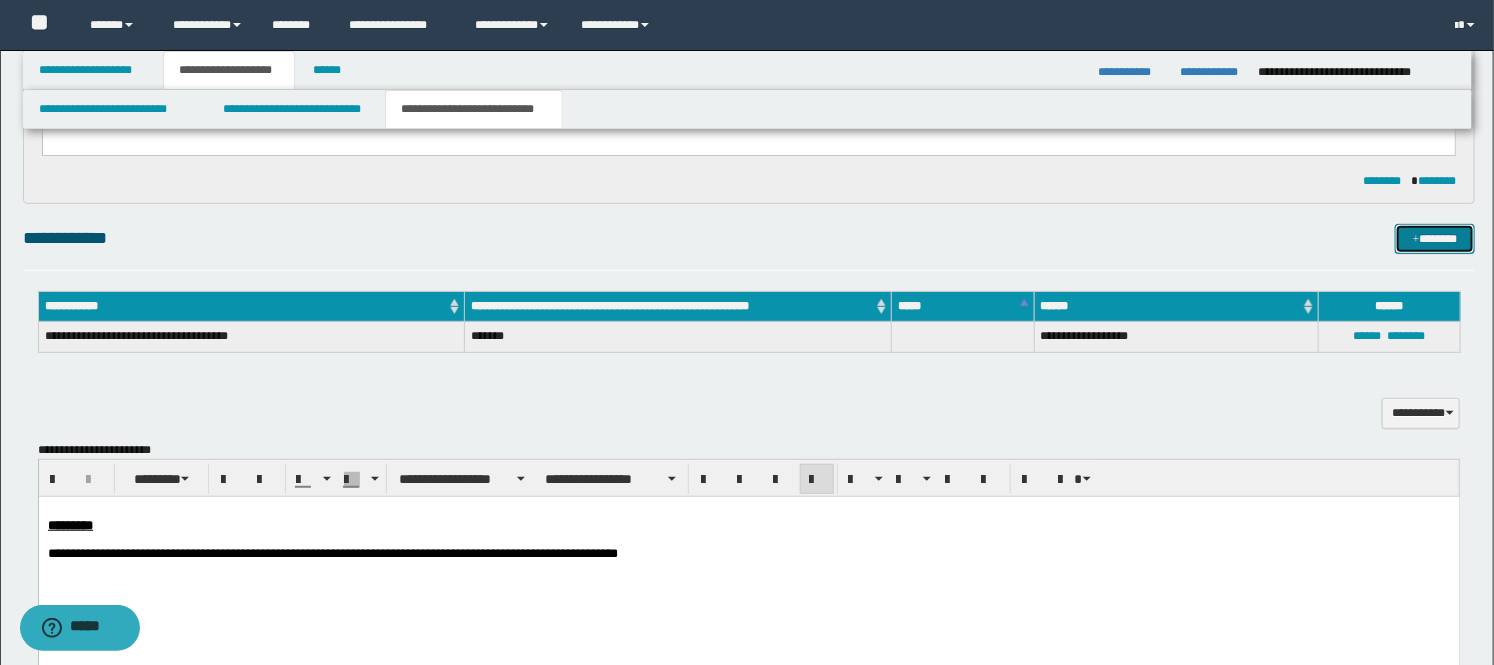 type 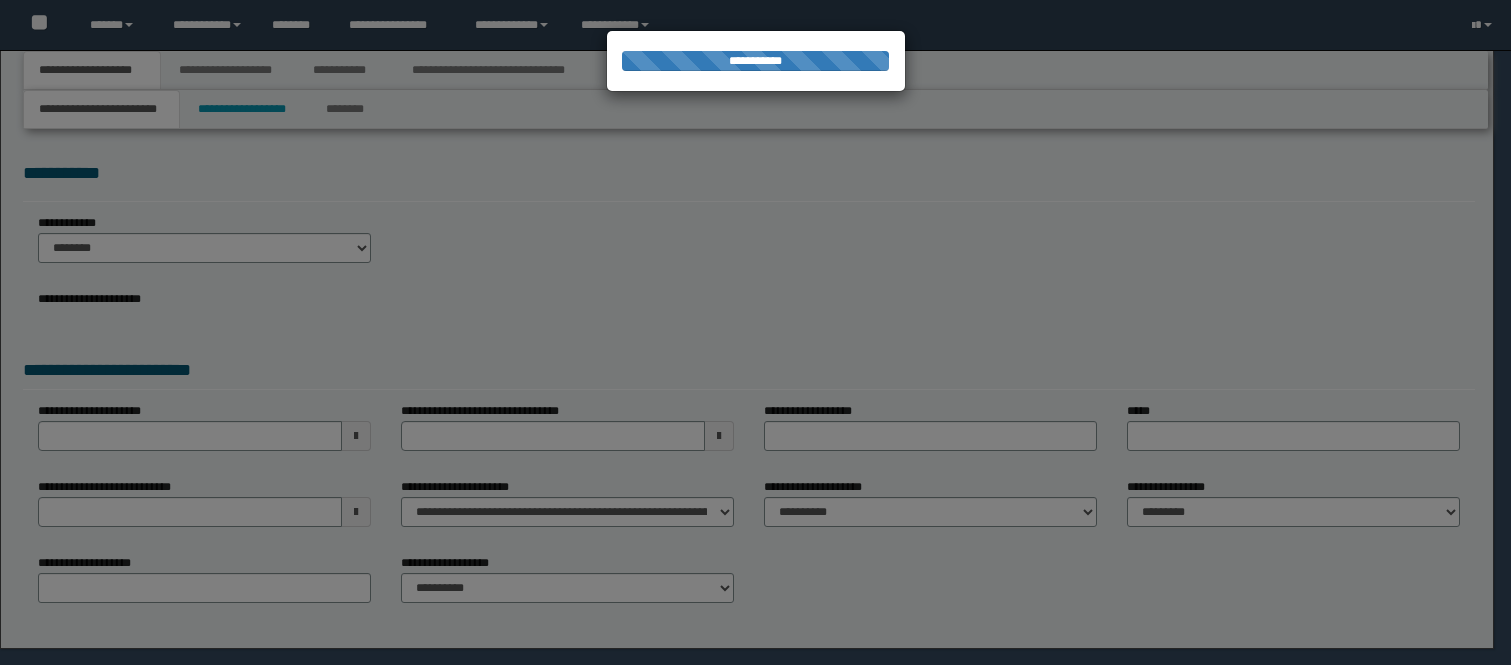 scroll, scrollTop: 0, scrollLeft: 0, axis: both 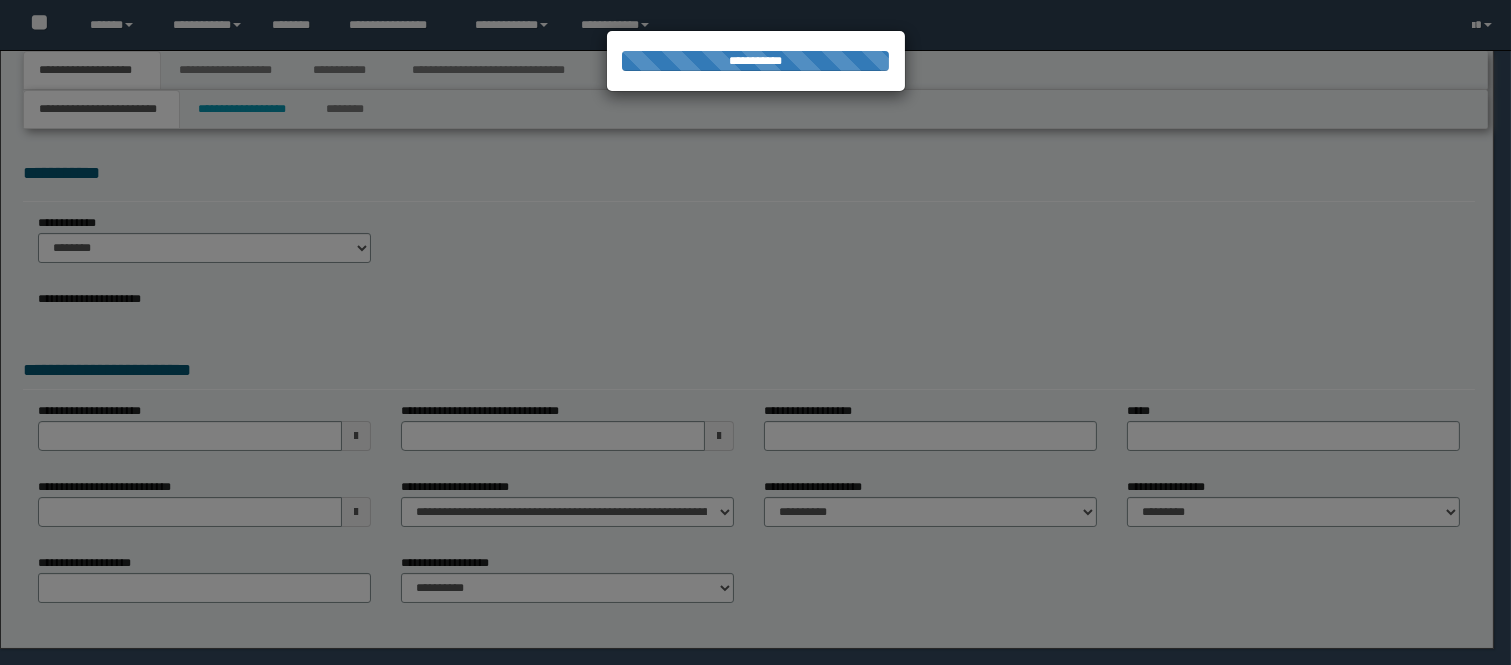 select on "*" 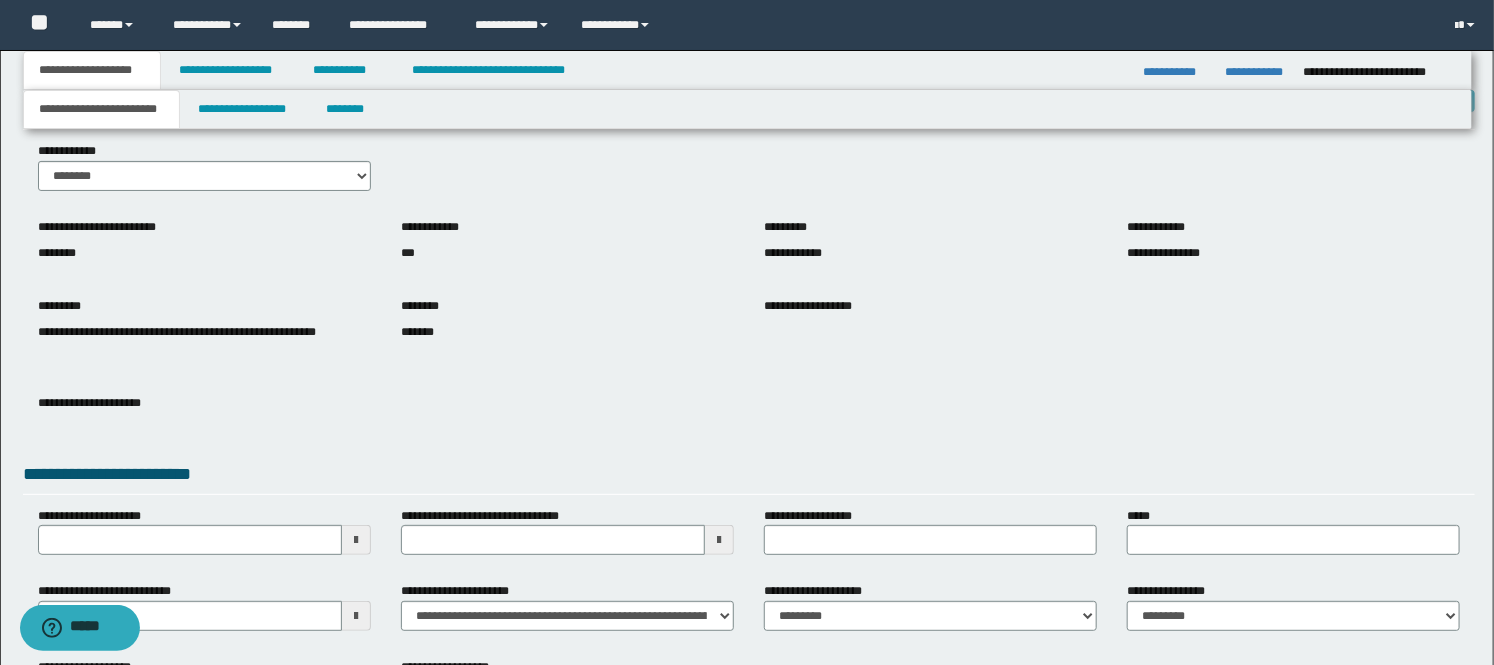 scroll, scrollTop: 111, scrollLeft: 0, axis: vertical 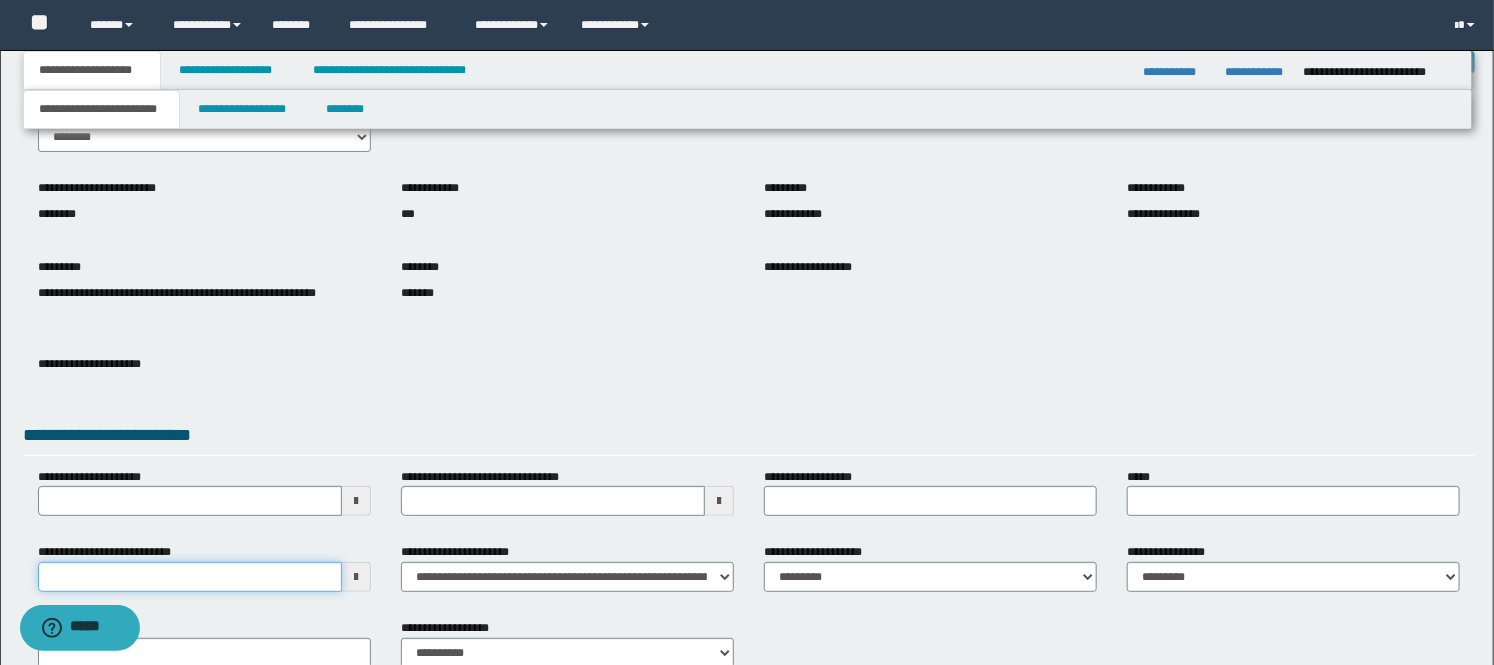 click on "**********" at bounding box center [190, 577] 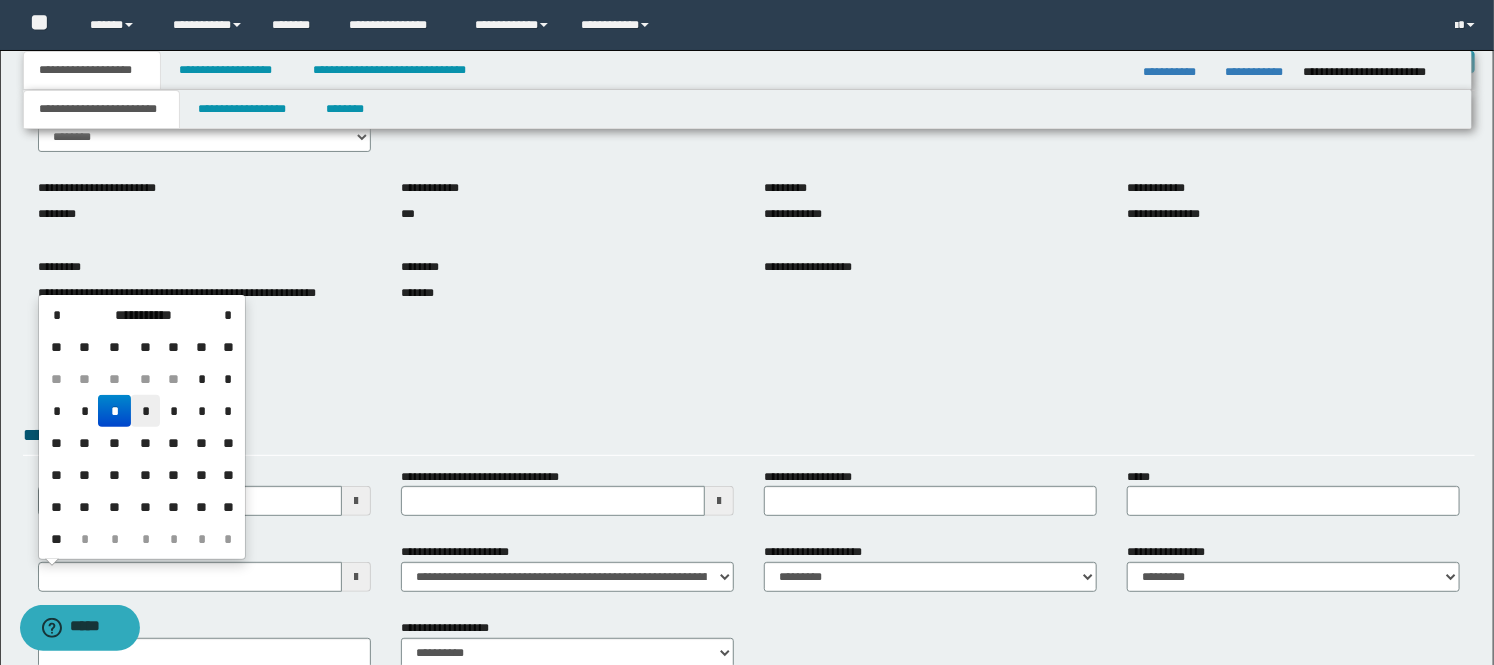 click on "*" at bounding box center (145, 411) 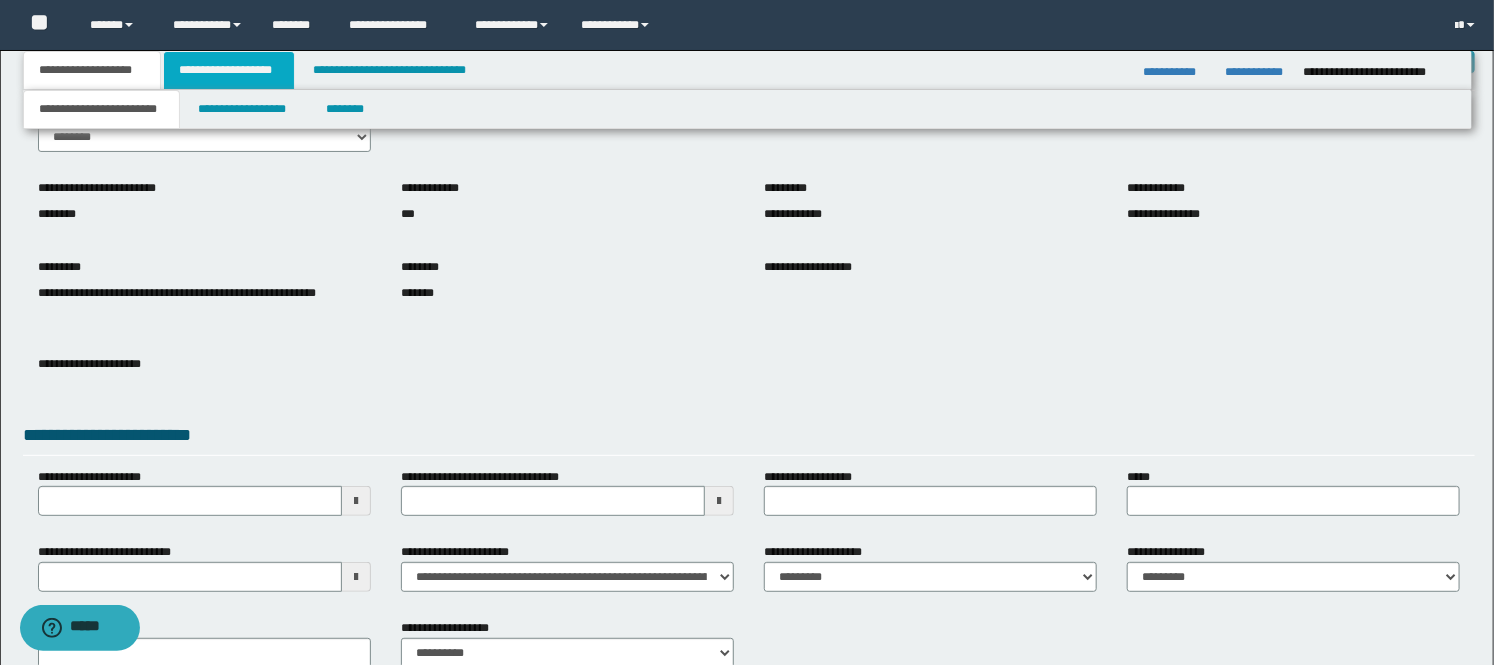 click on "**********" at bounding box center [229, 70] 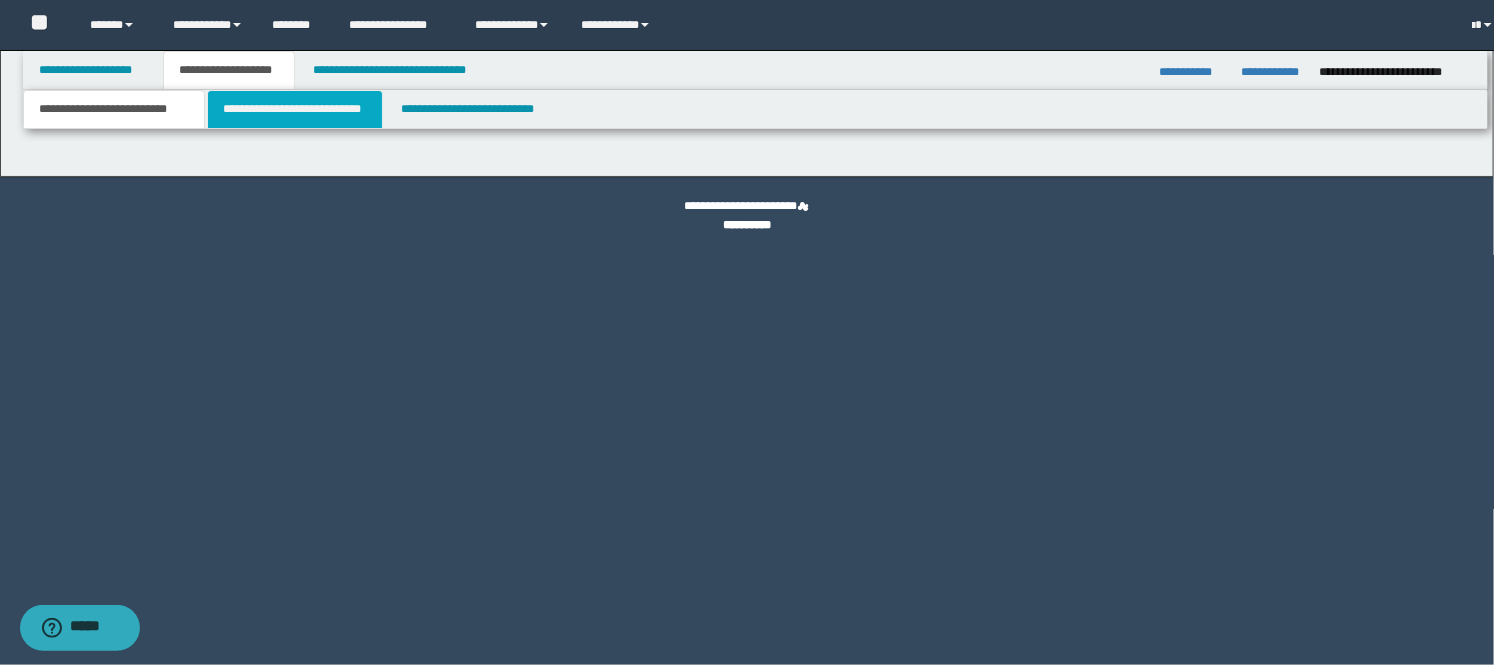 scroll, scrollTop: 0, scrollLeft: 0, axis: both 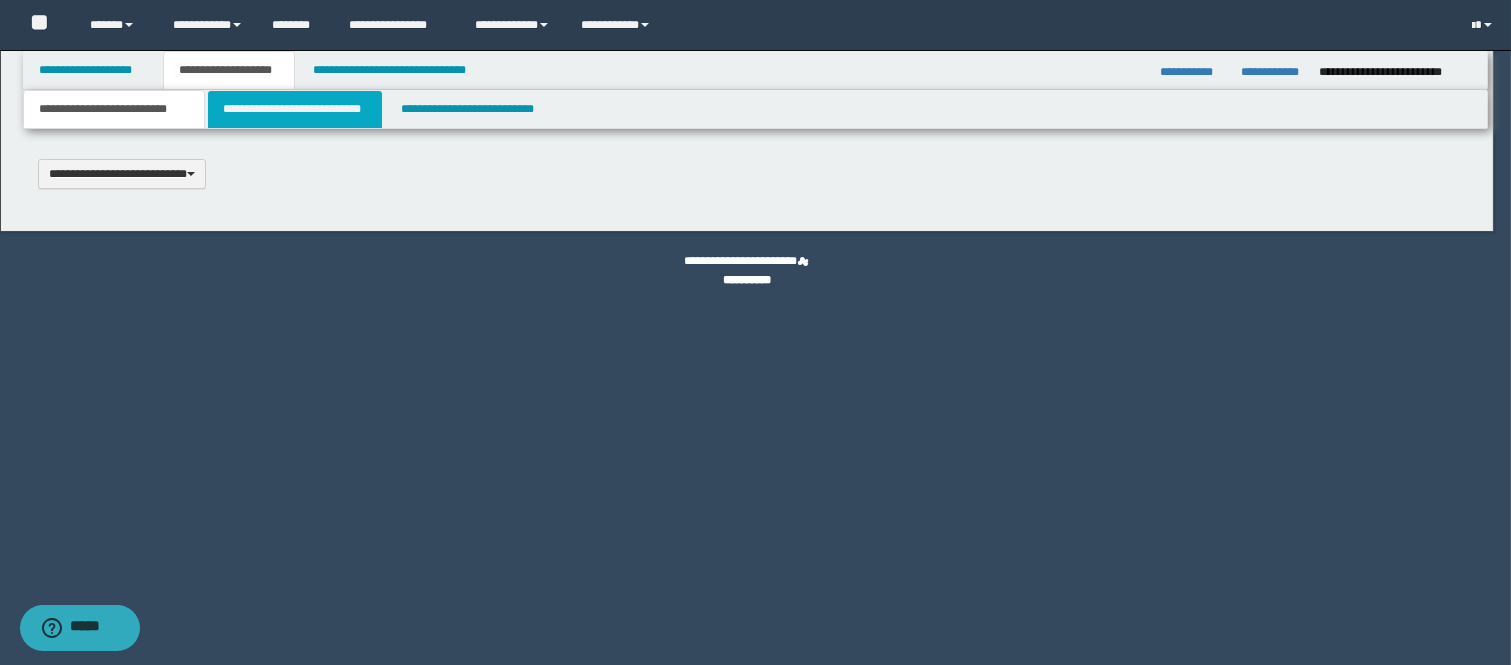 type 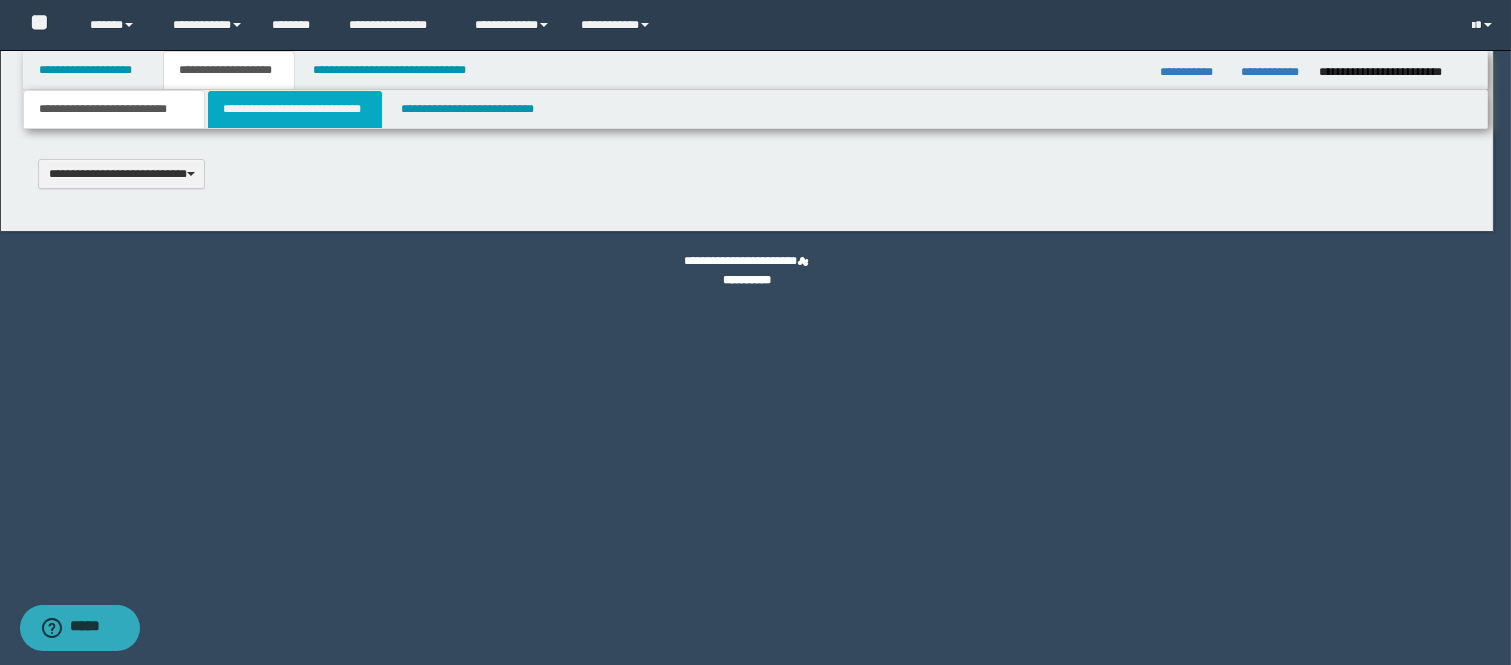 scroll, scrollTop: 0, scrollLeft: 0, axis: both 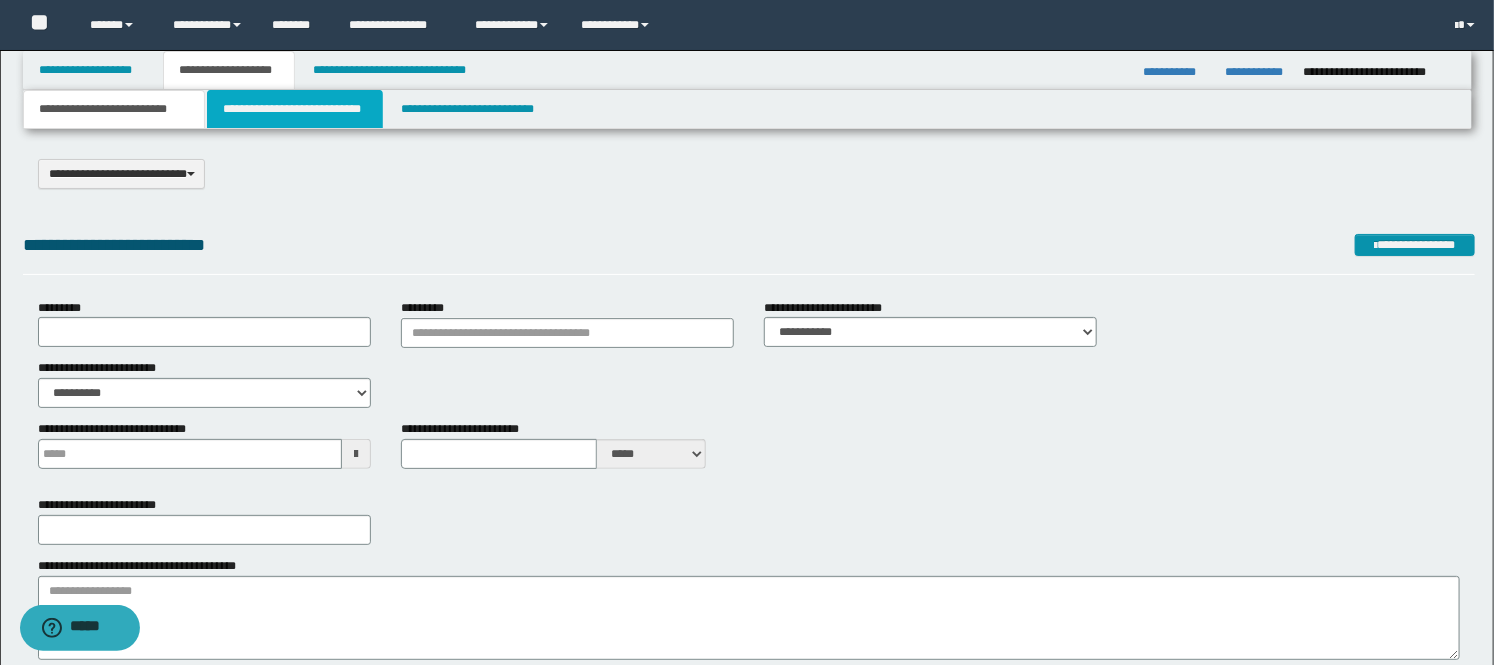 drag, startPoint x: 253, startPoint y: 112, endPoint x: 377, endPoint y: 256, distance: 190.03157 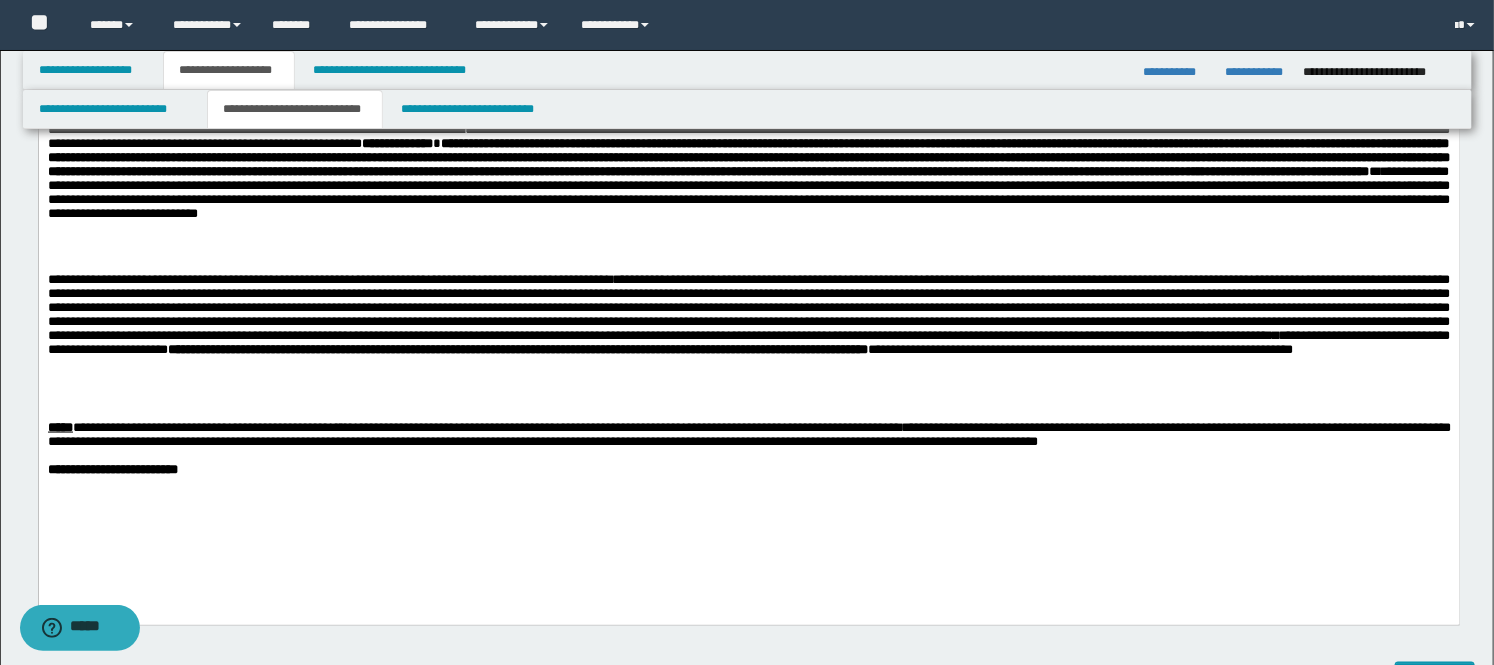 scroll, scrollTop: 1000, scrollLeft: 0, axis: vertical 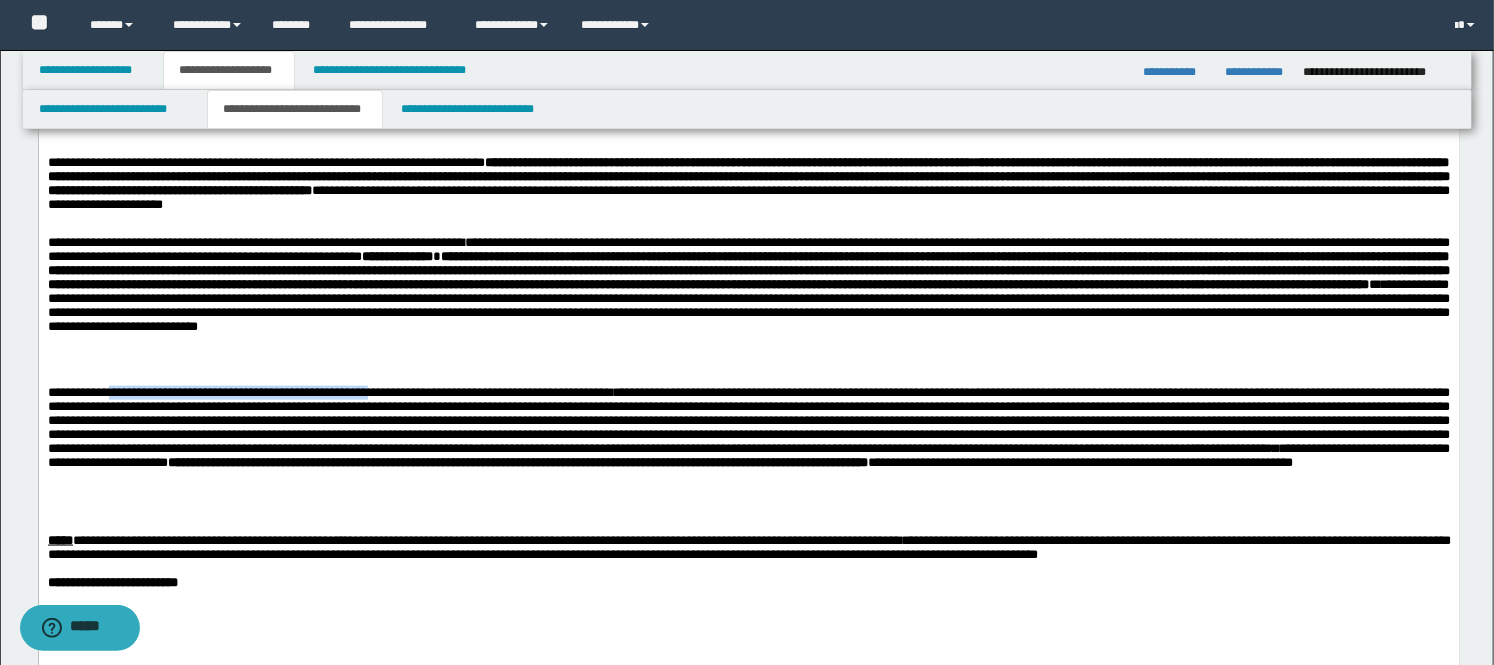 drag, startPoint x: 415, startPoint y: 403, endPoint x: 129, endPoint y: 400, distance: 286.01575 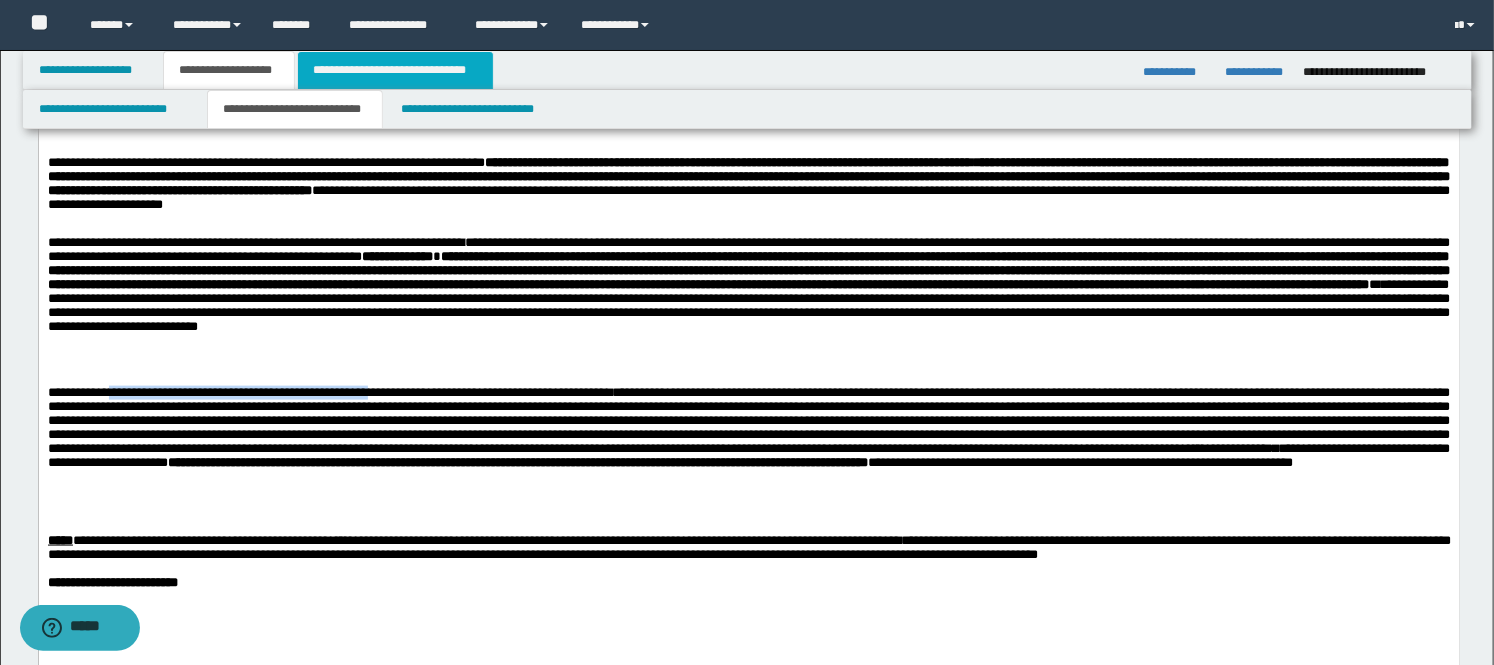 copy on "**********" 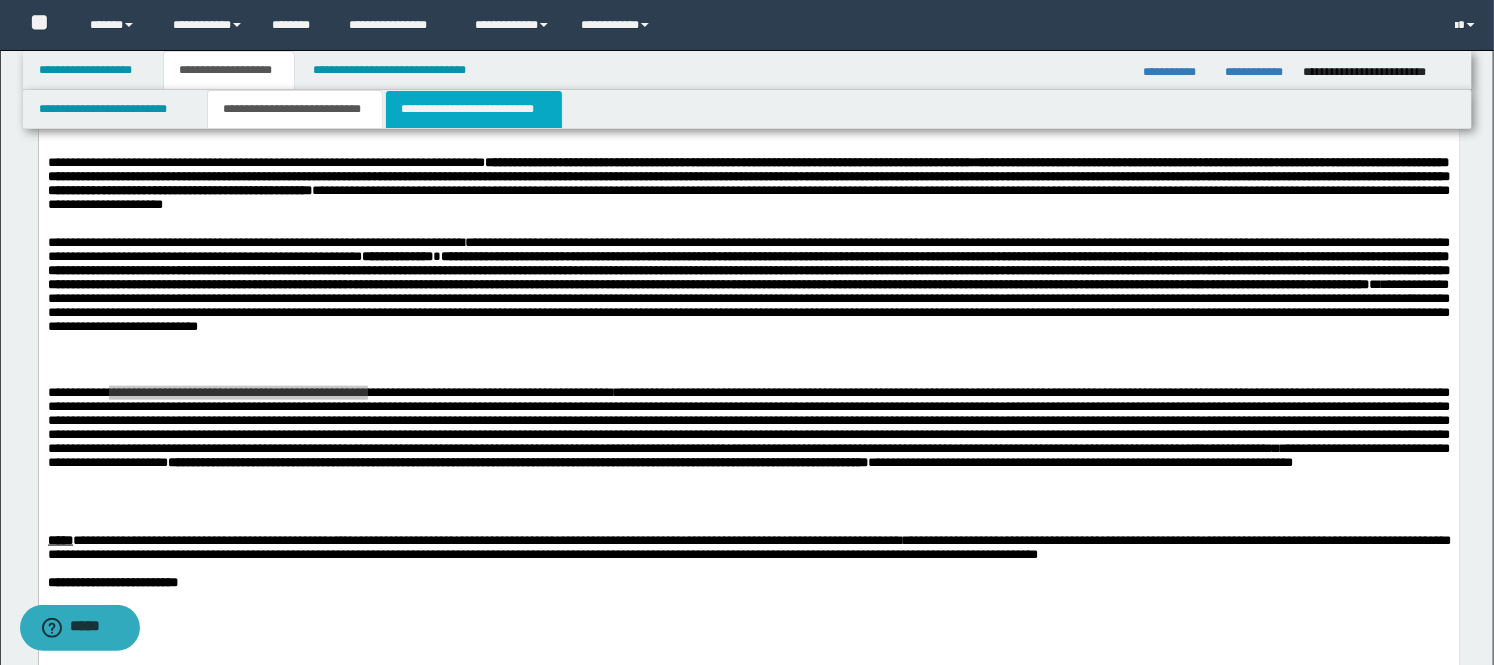 click on "**********" at bounding box center [474, 109] 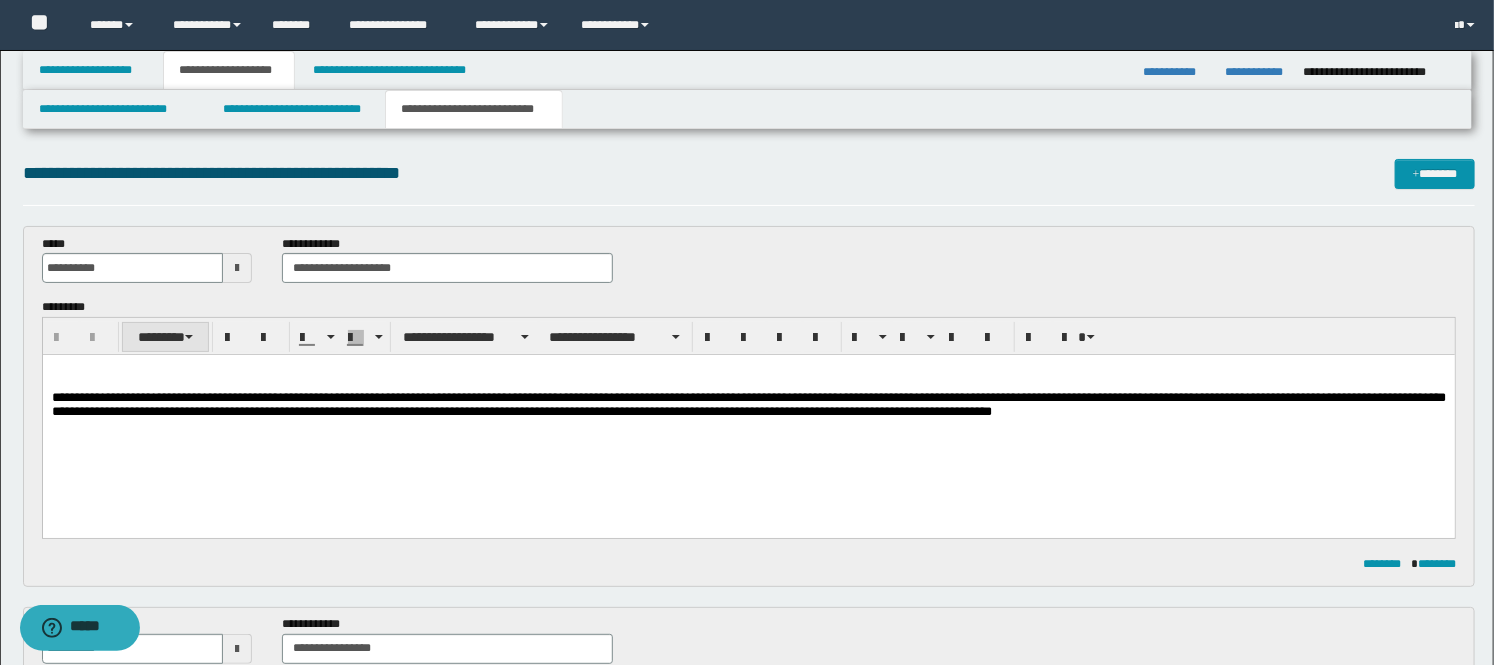 scroll, scrollTop: 0, scrollLeft: 0, axis: both 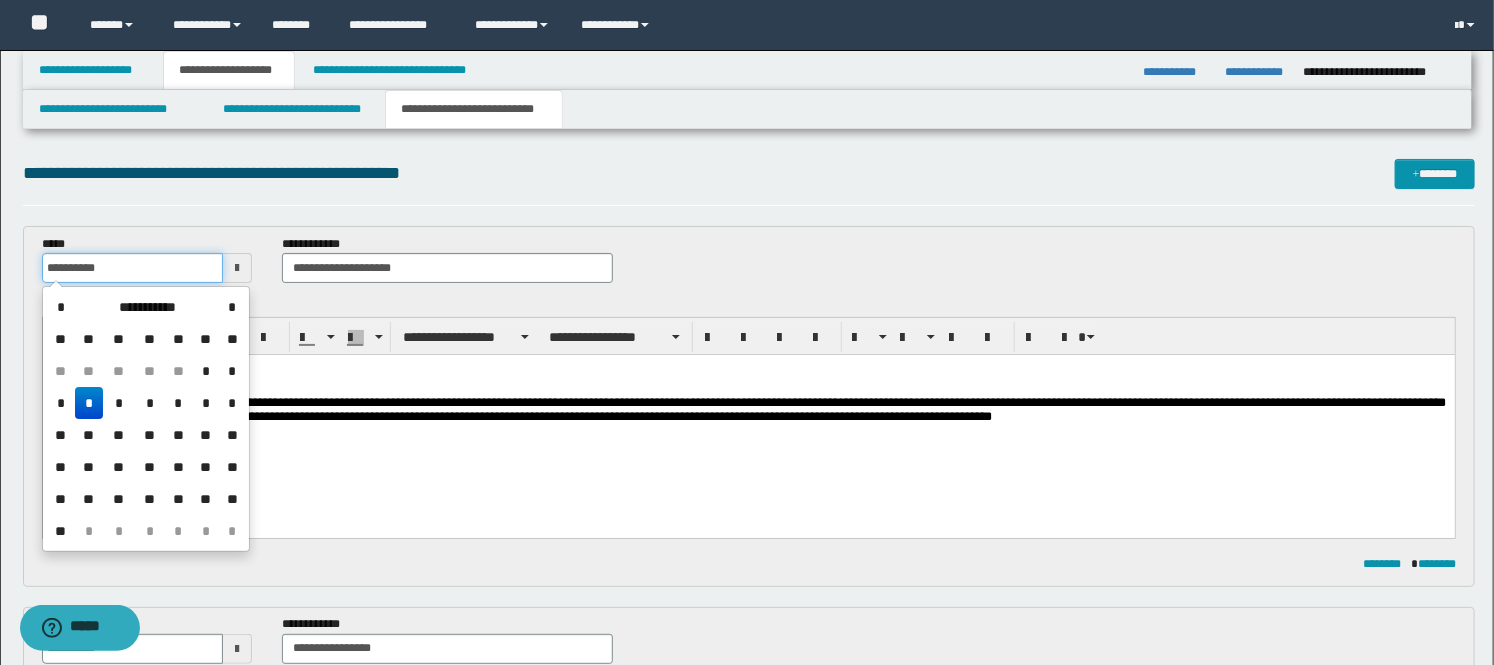 click on "**********" at bounding box center [133, 268] 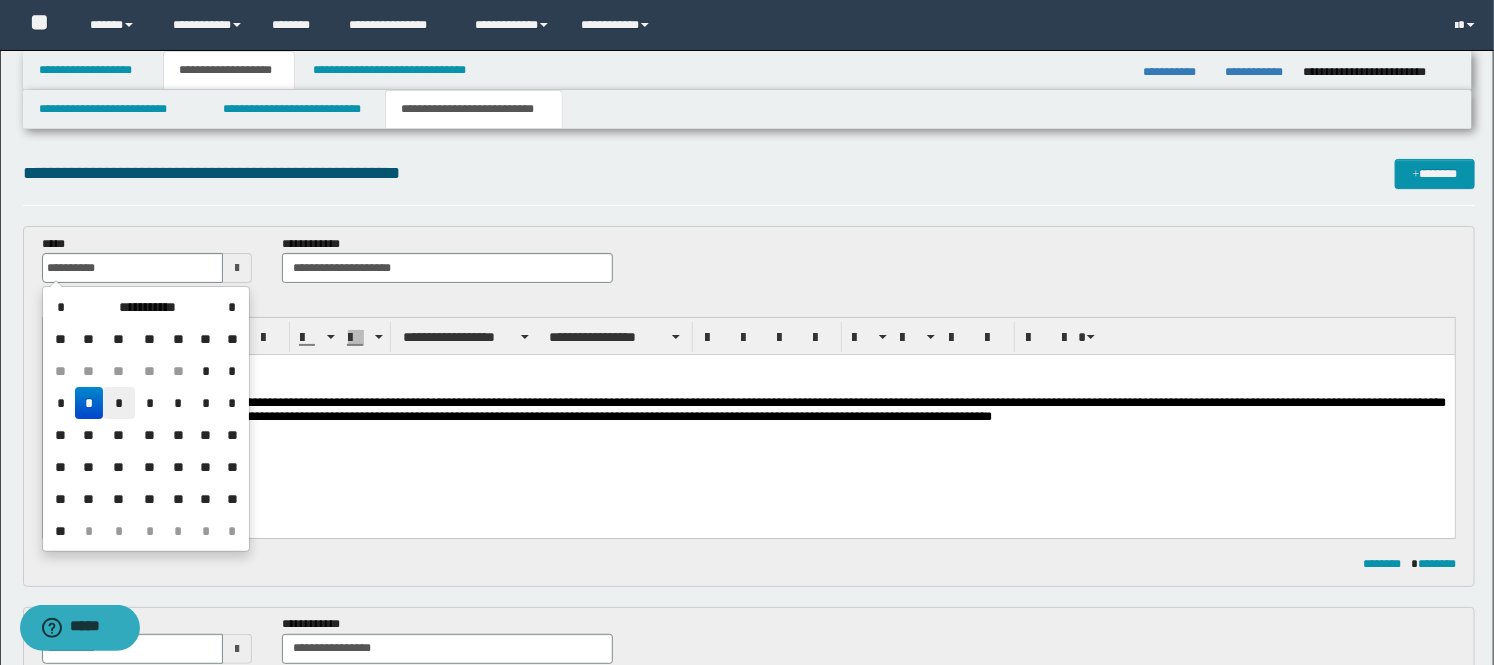 click on "*" at bounding box center (119, 403) 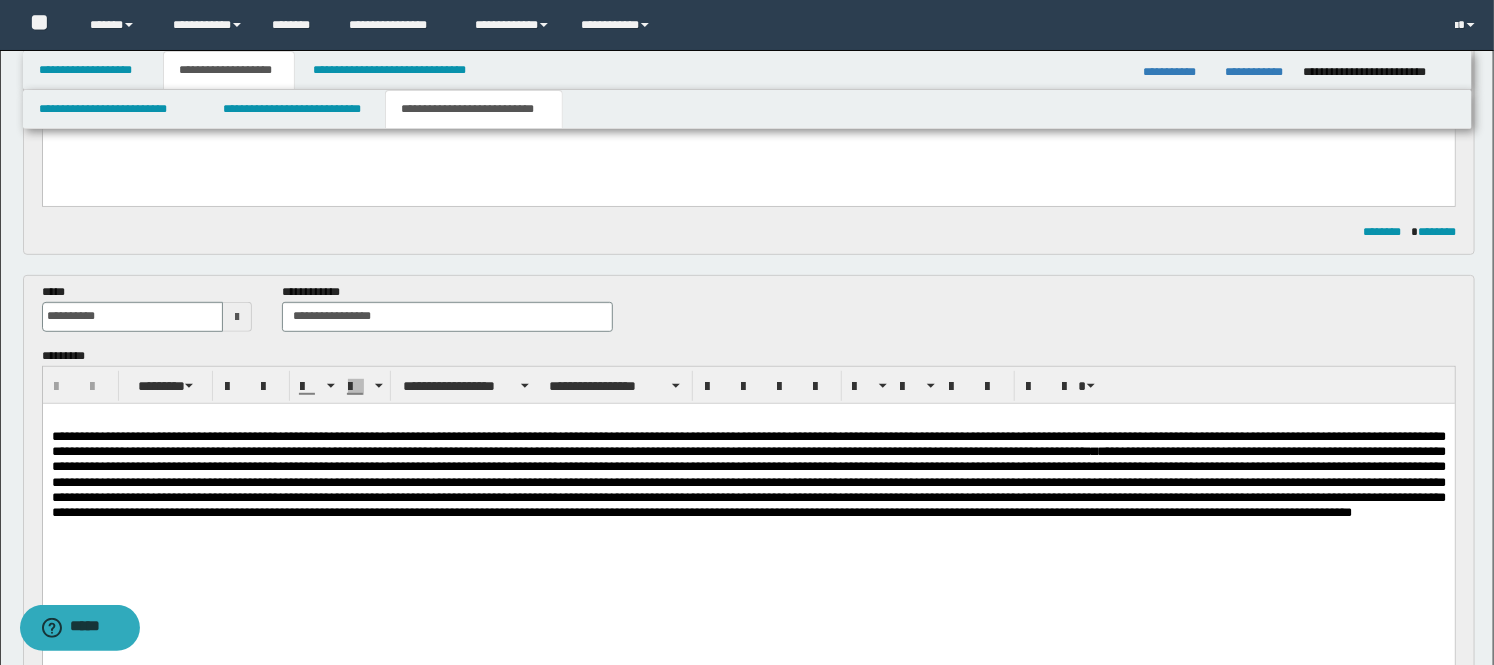 scroll, scrollTop: 333, scrollLeft: 0, axis: vertical 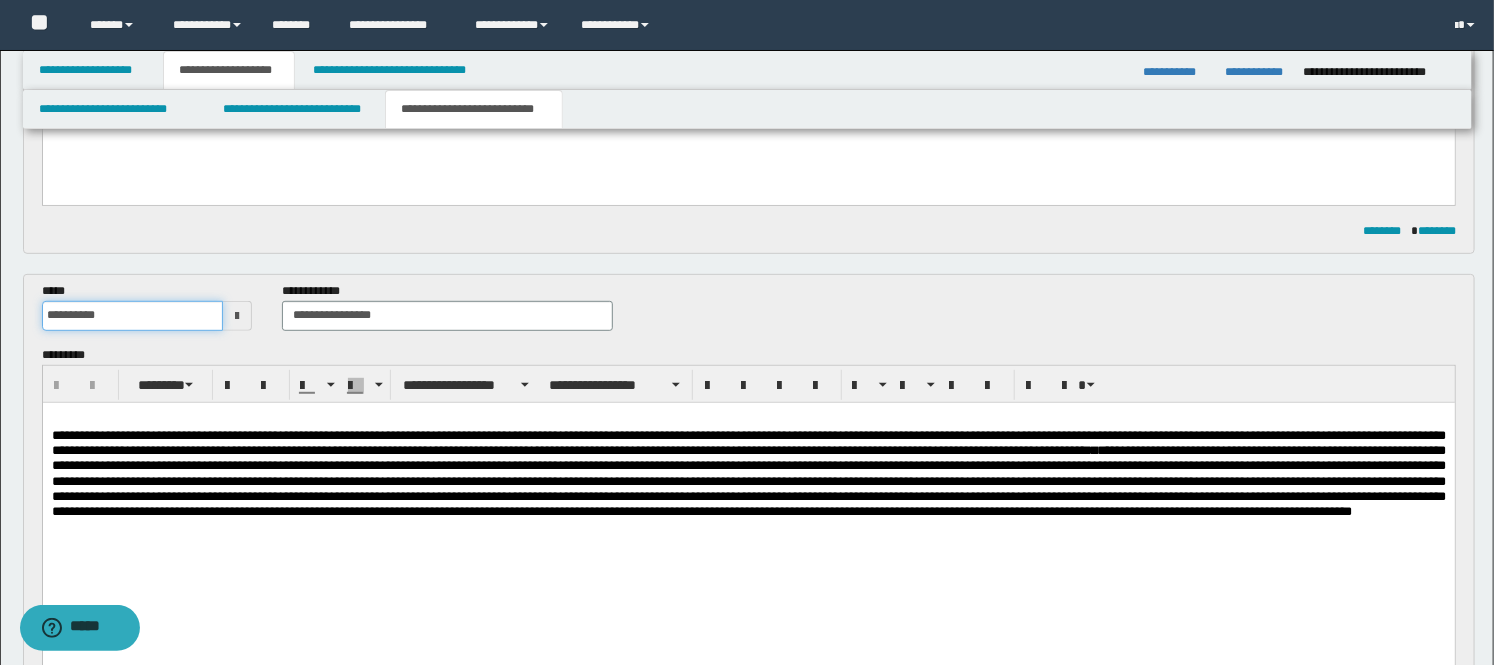 click on "**********" at bounding box center (133, 316) 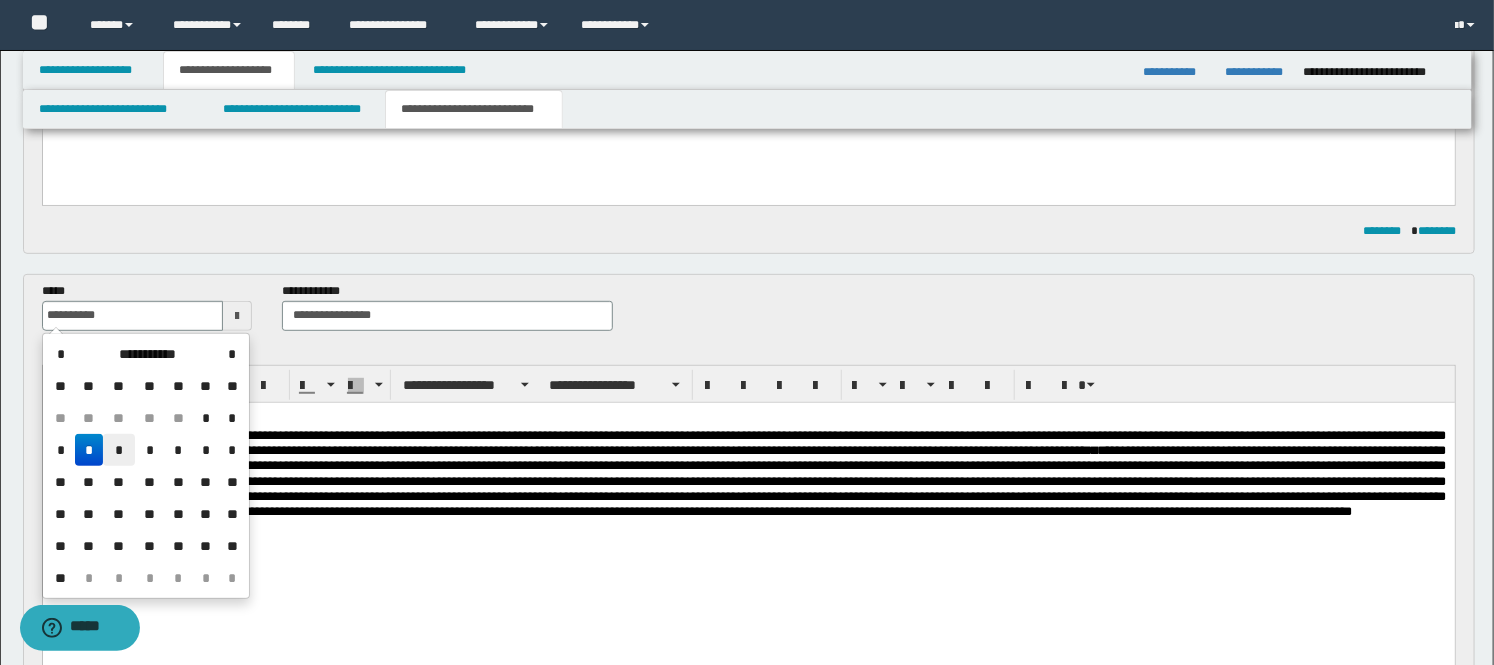 click on "*" at bounding box center [119, 450] 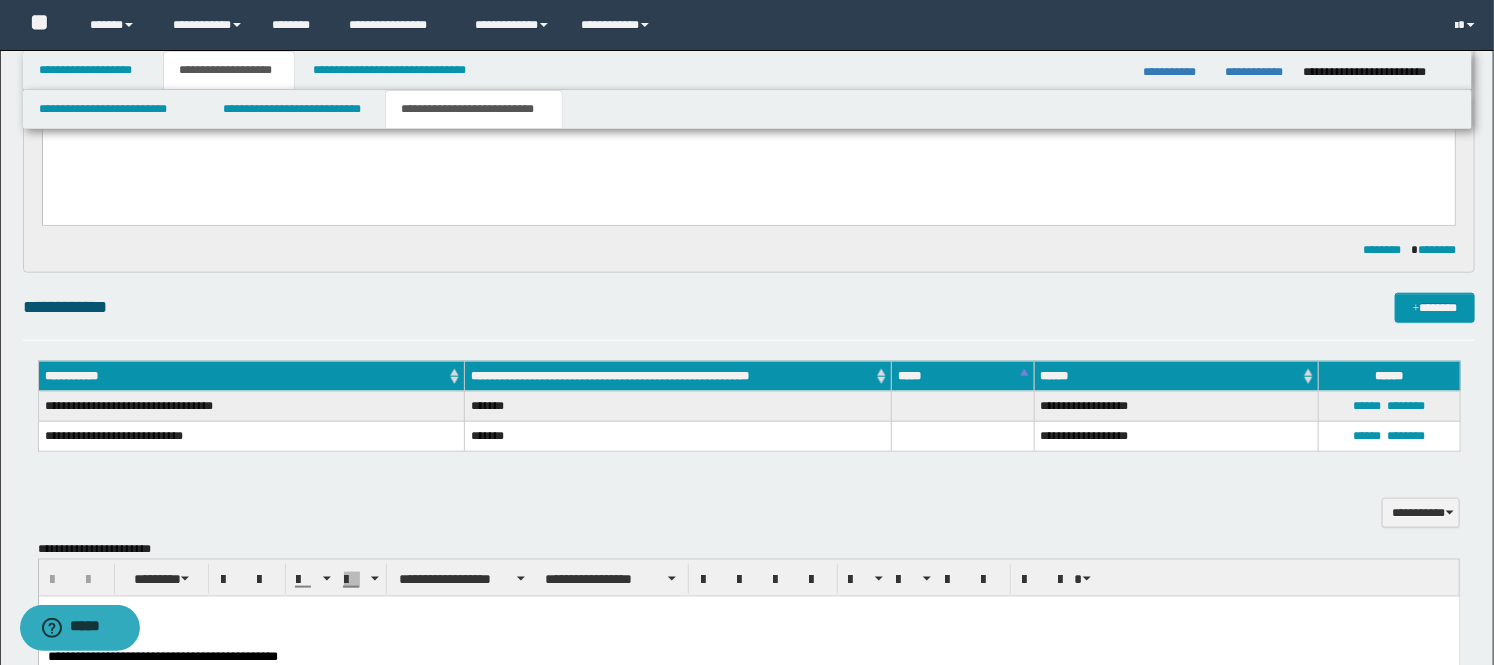 scroll, scrollTop: 1000, scrollLeft: 0, axis: vertical 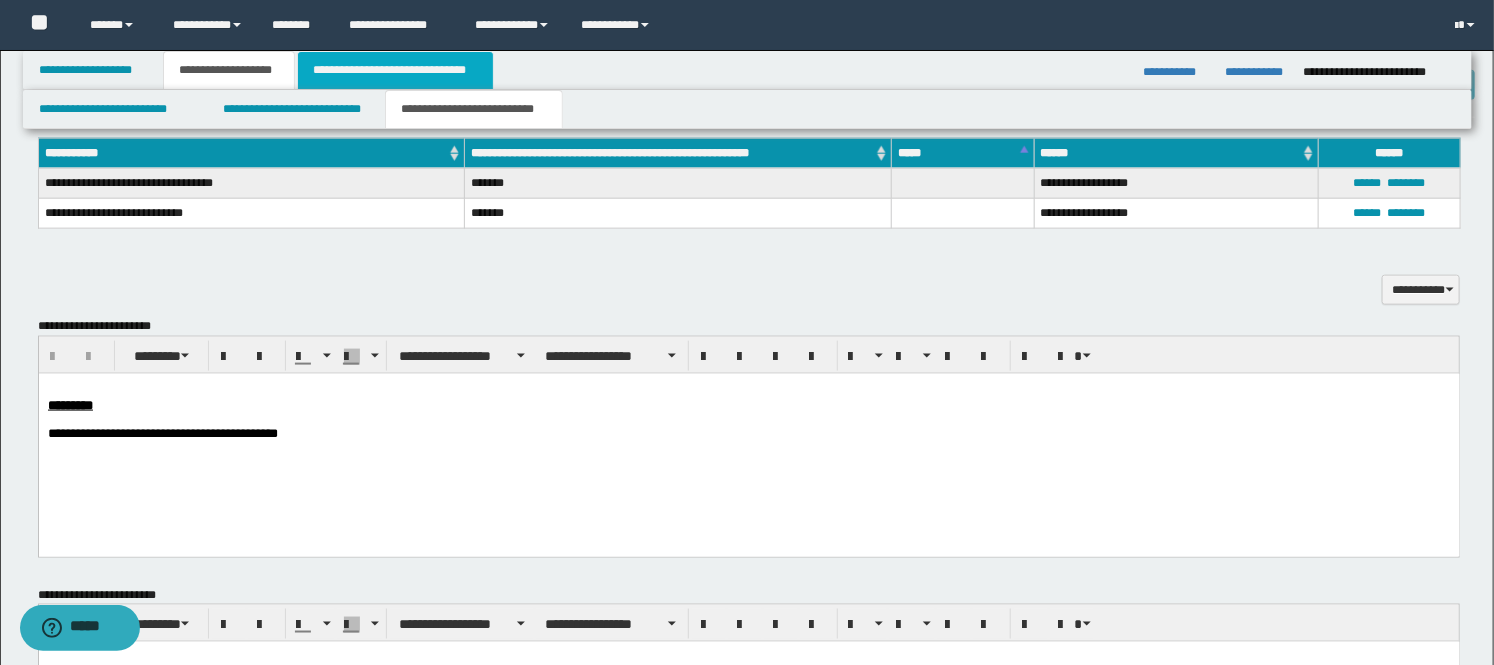 drag, startPoint x: 365, startPoint y: 70, endPoint x: 377, endPoint y: 110, distance: 41.761227 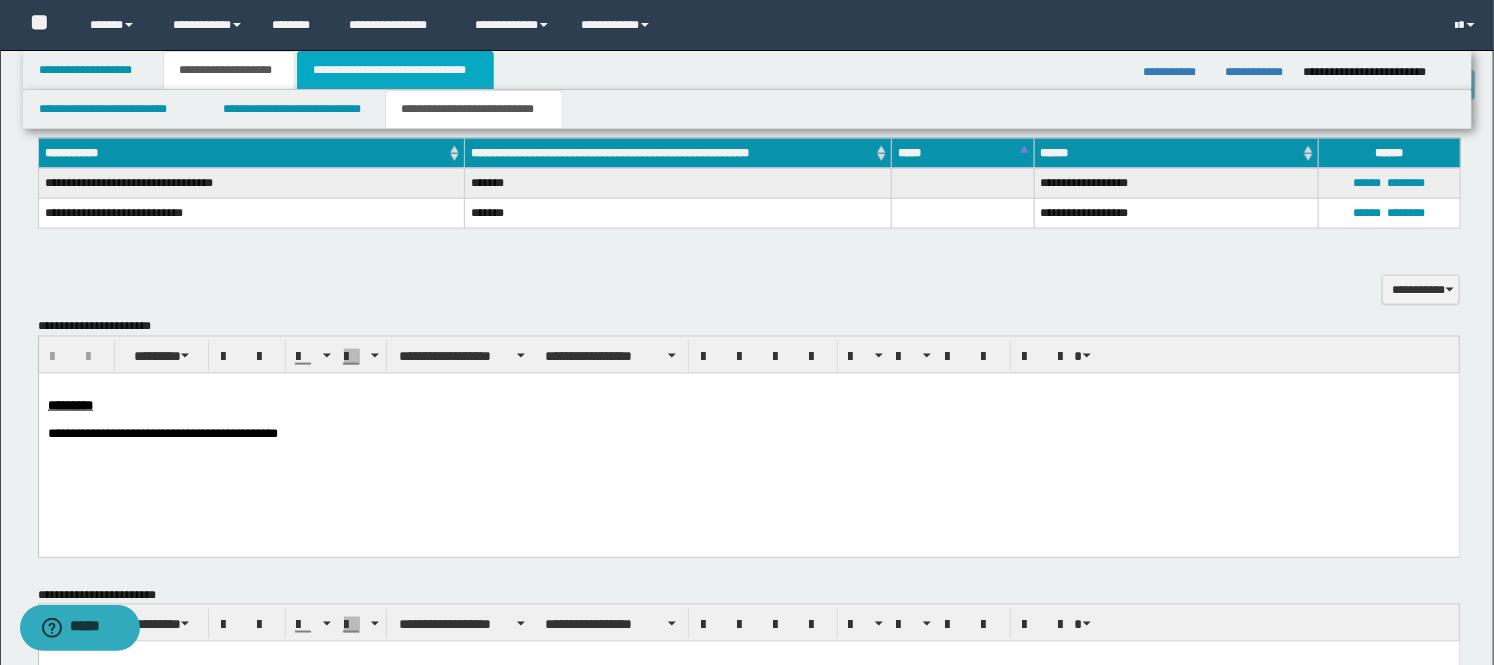 click on "**********" at bounding box center [395, 70] 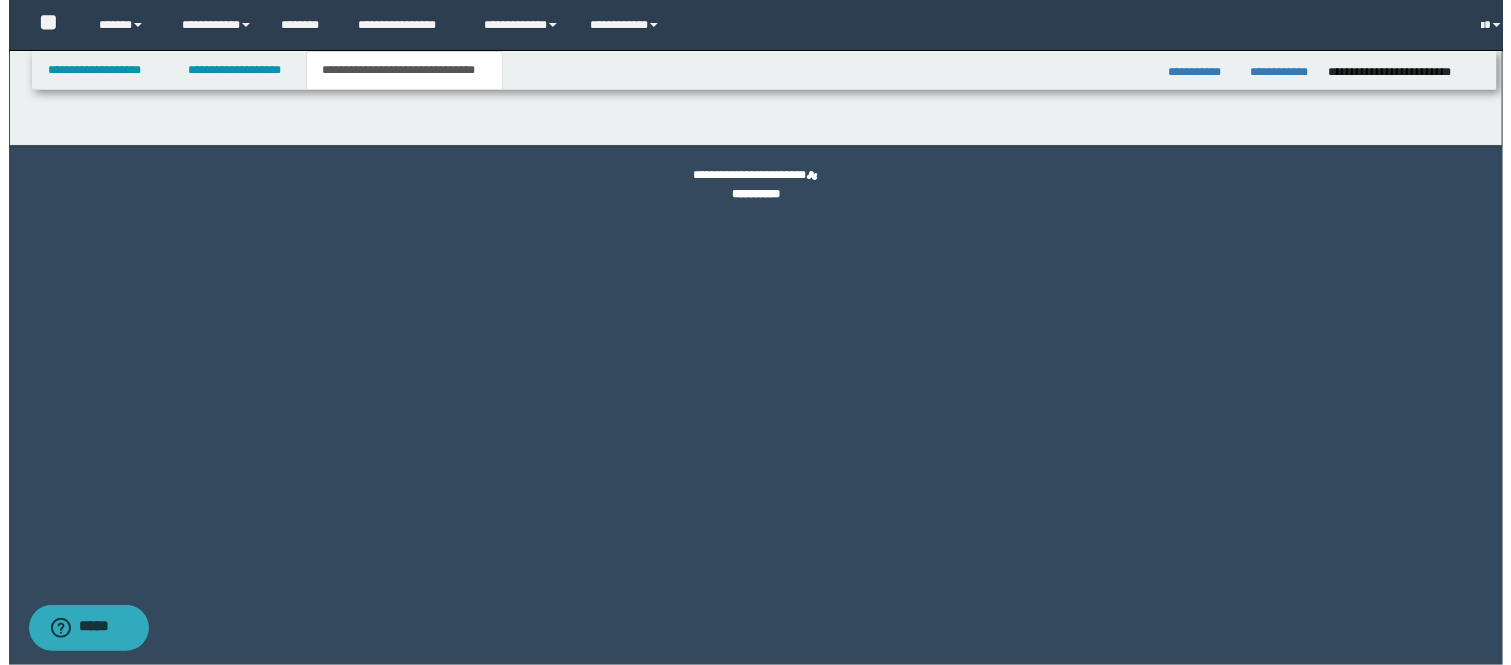 scroll, scrollTop: 0, scrollLeft: 0, axis: both 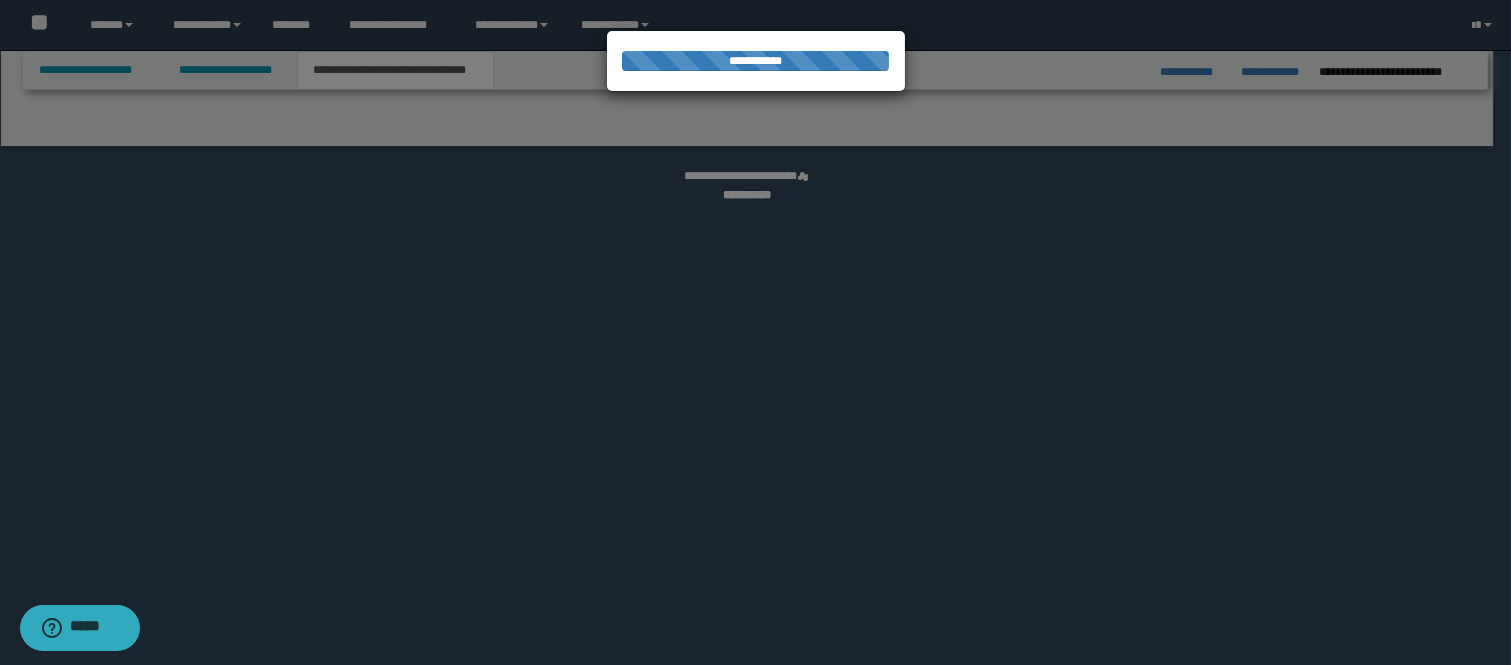 select on "*" 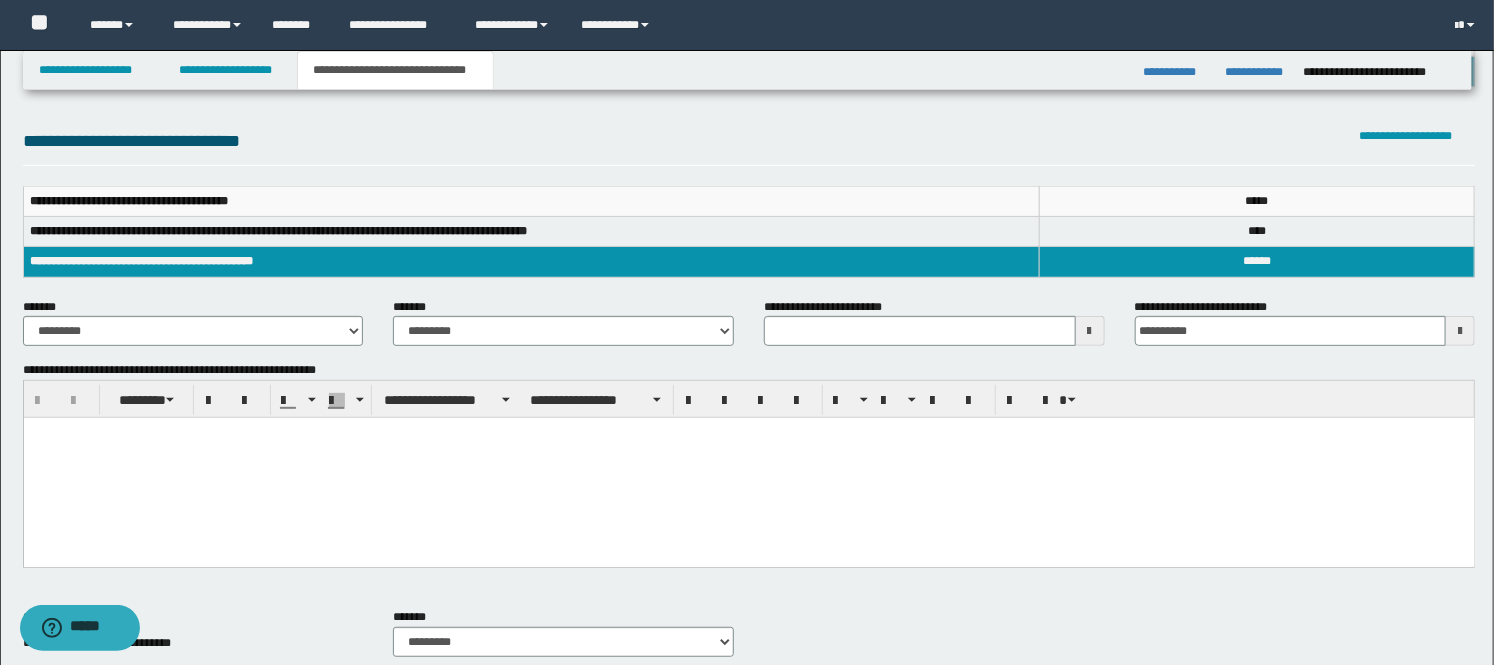 scroll, scrollTop: 222, scrollLeft: 0, axis: vertical 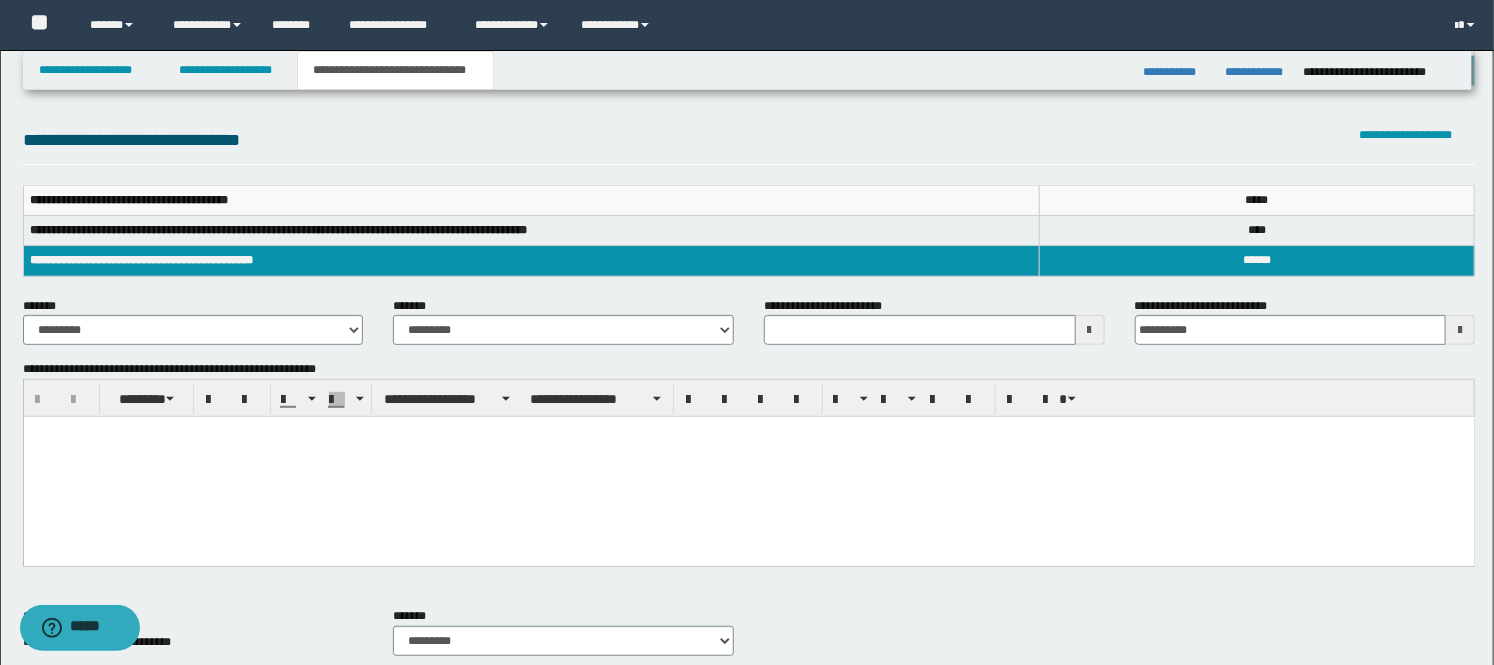 click at bounding box center (748, 466) 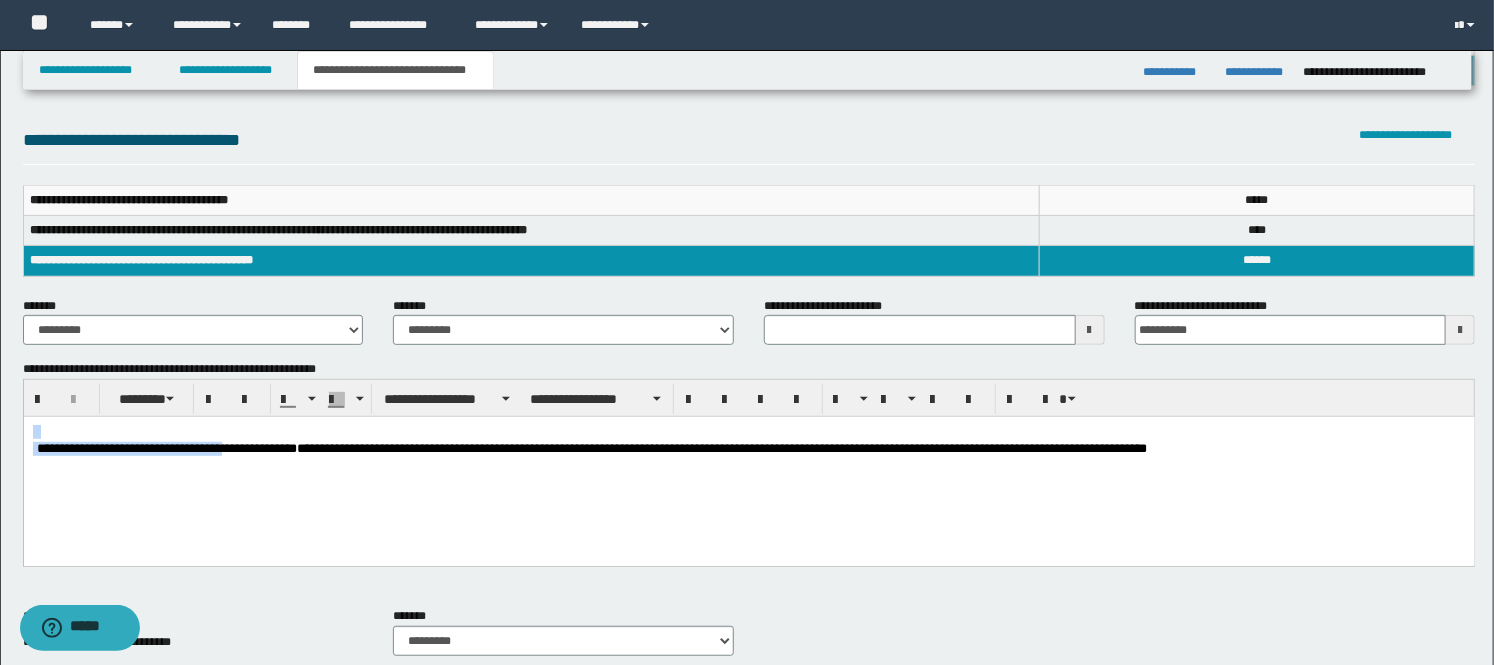 drag, startPoint x: 251, startPoint y: 447, endPoint x: -1, endPoint y: 439, distance: 252.12695 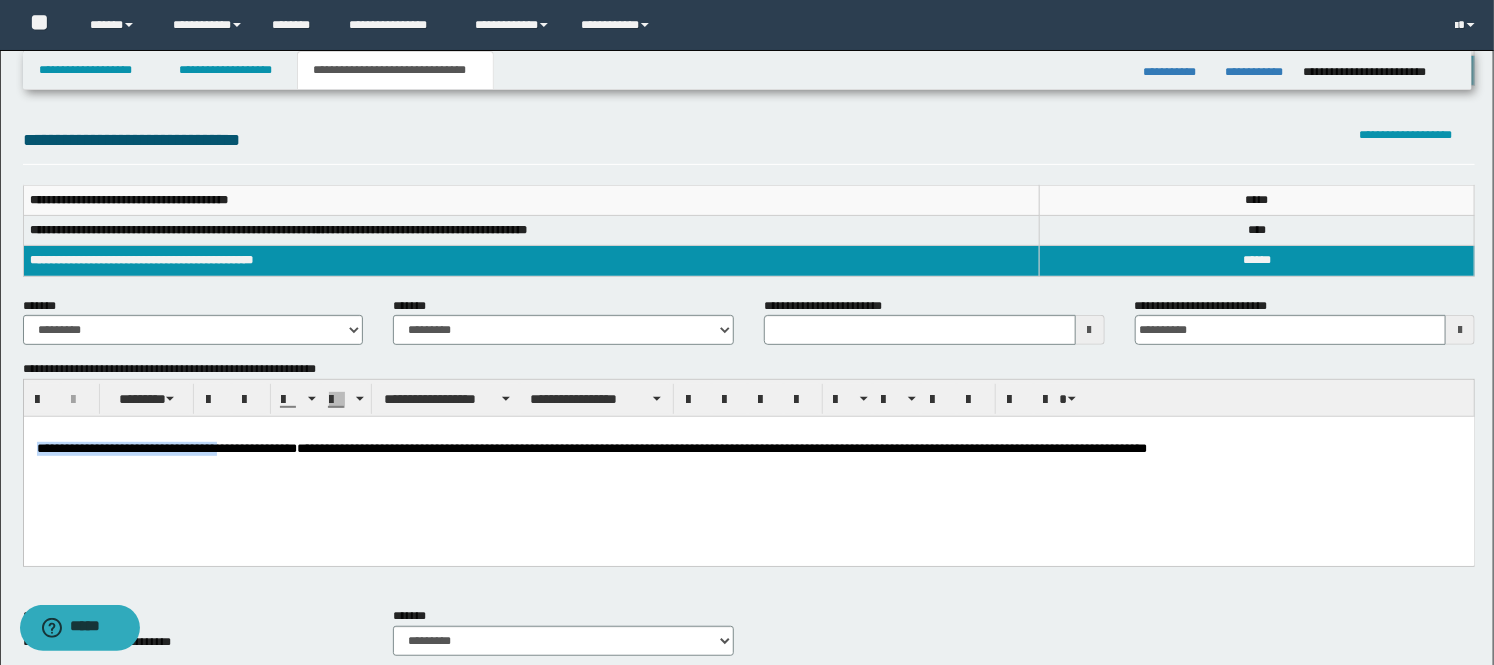 drag, startPoint x: 248, startPoint y: 447, endPoint x: 39, endPoint y: 442, distance: 209.0598 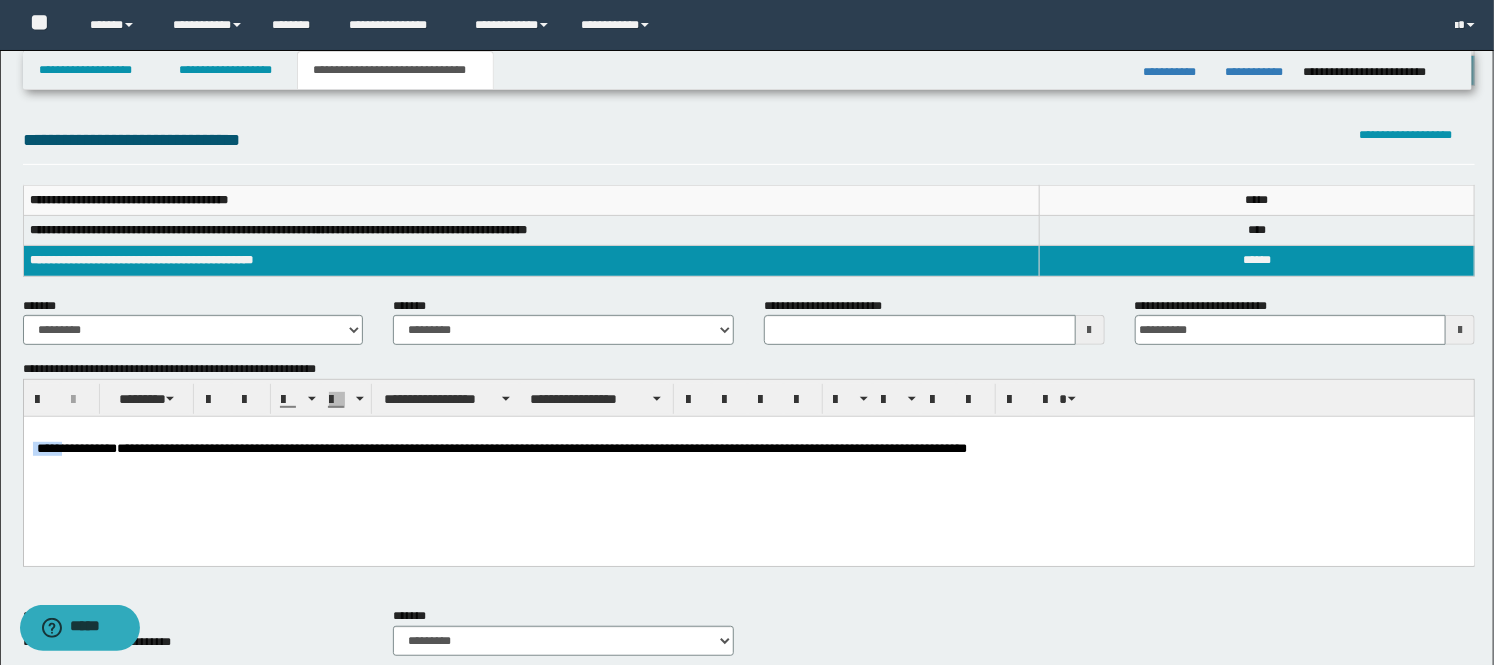drag, startPoint x: 61, startPoint y: 447, endPoint x: 31, endPoint y: 442, distance: 30.413813 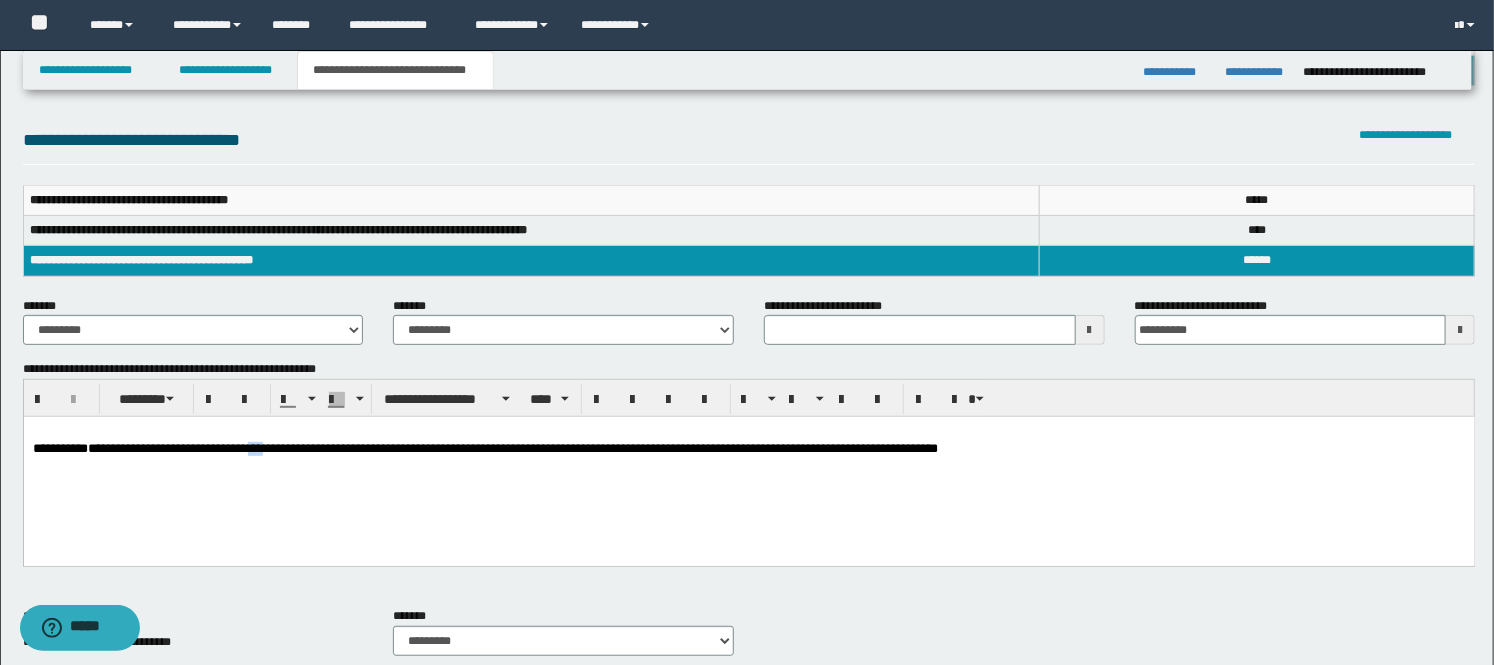 drag, startPoint x: 323, startPoint y: 451, endPoint x: 296, endPoint y: 445, distance: 27.658634 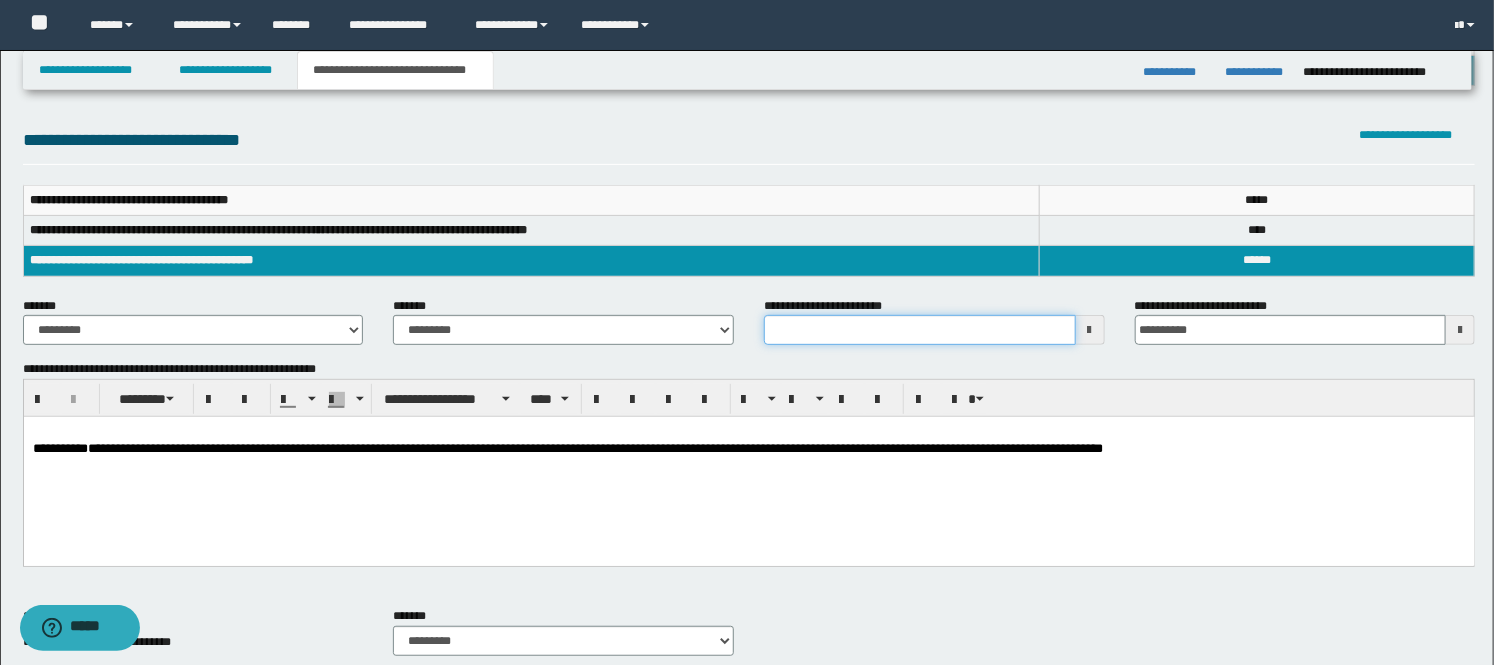 click on "**********" at bounding box center (920, 330) 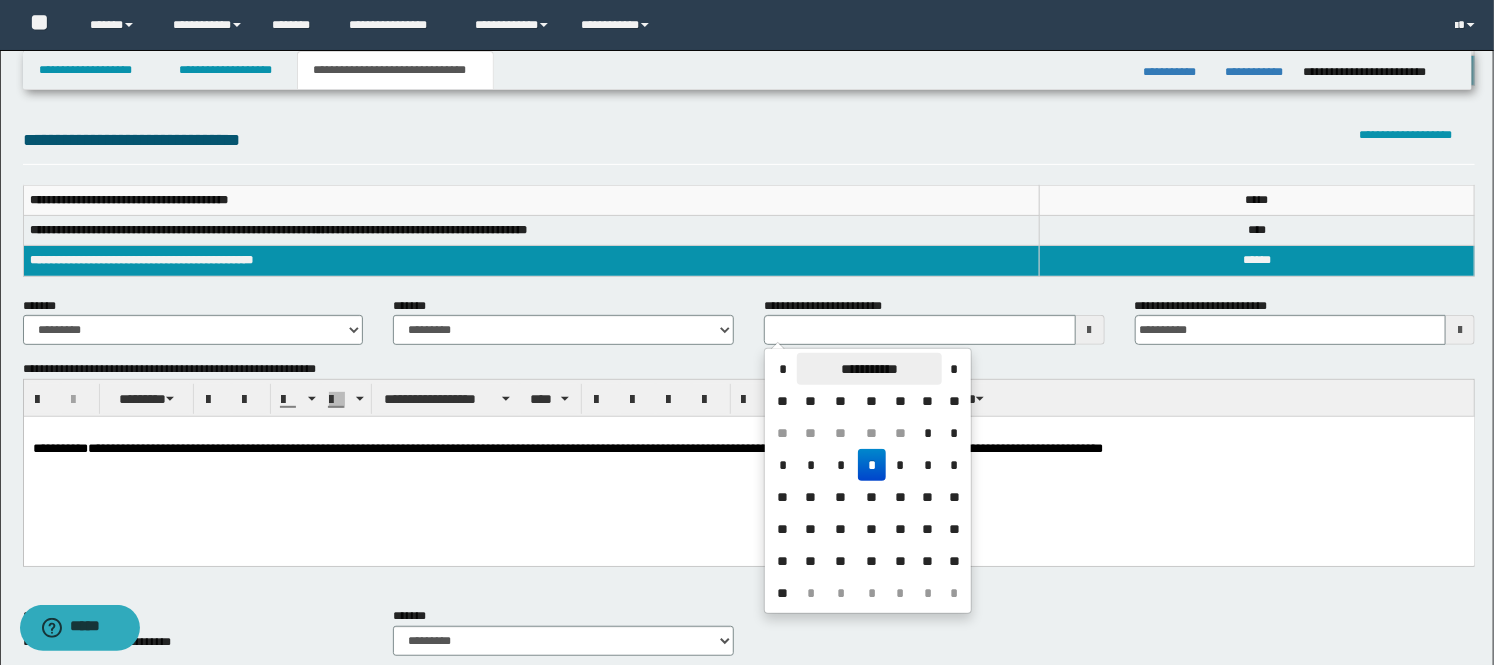 click on "**********" at bounding box center (869, 369) 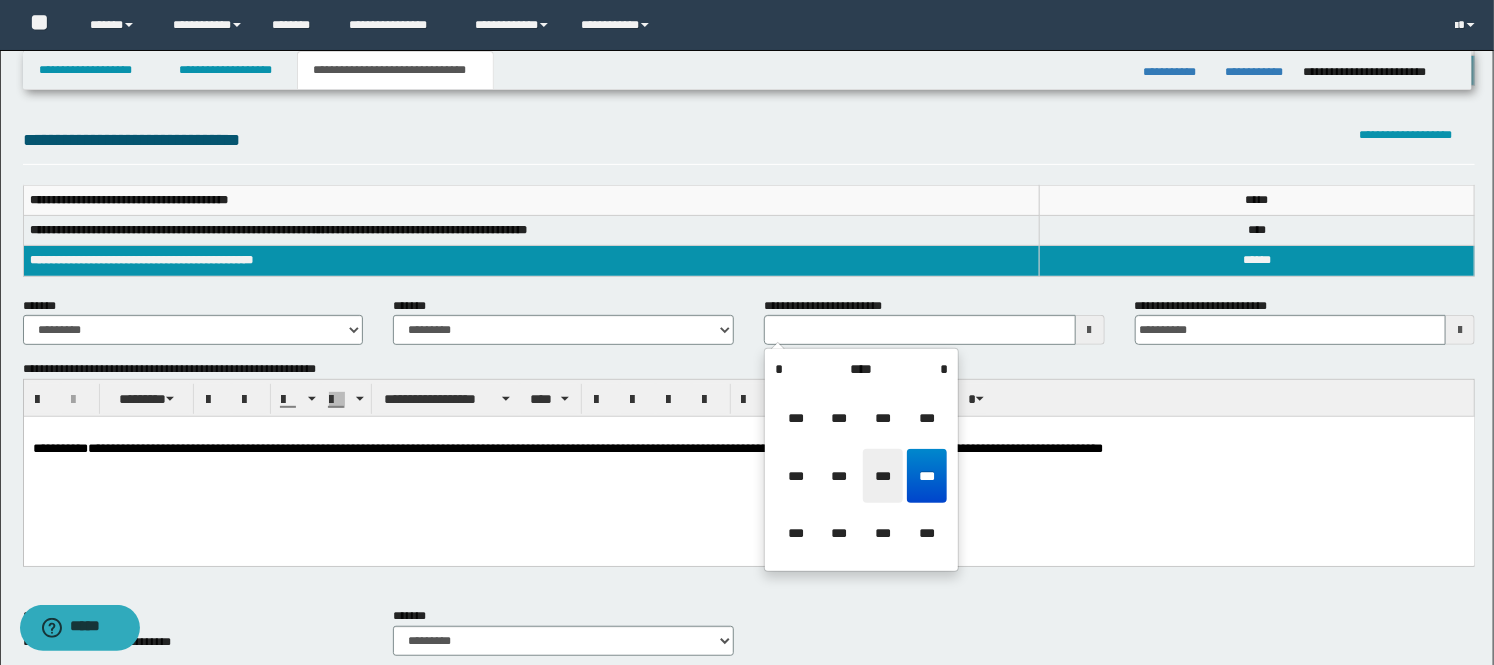 click on "***" at bounding box center (883, 476) 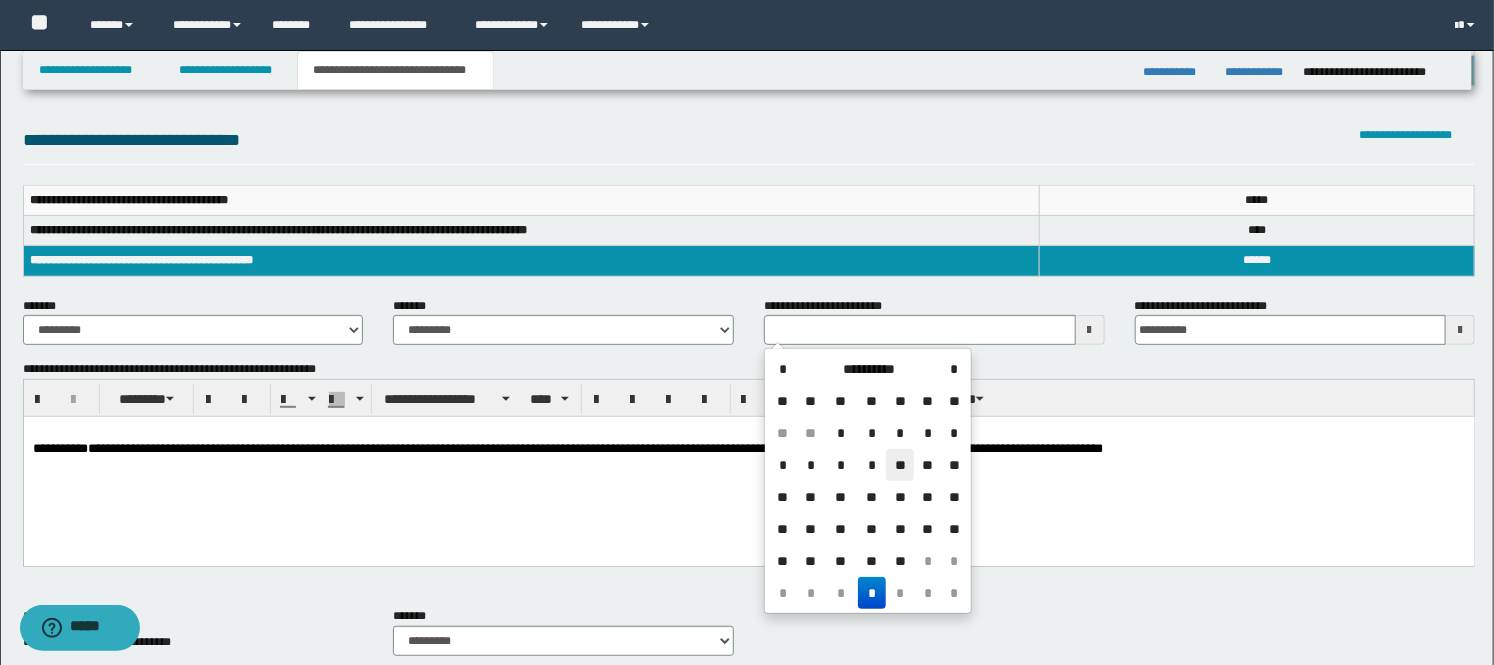 click on "**" at bounding box center [900, 465] 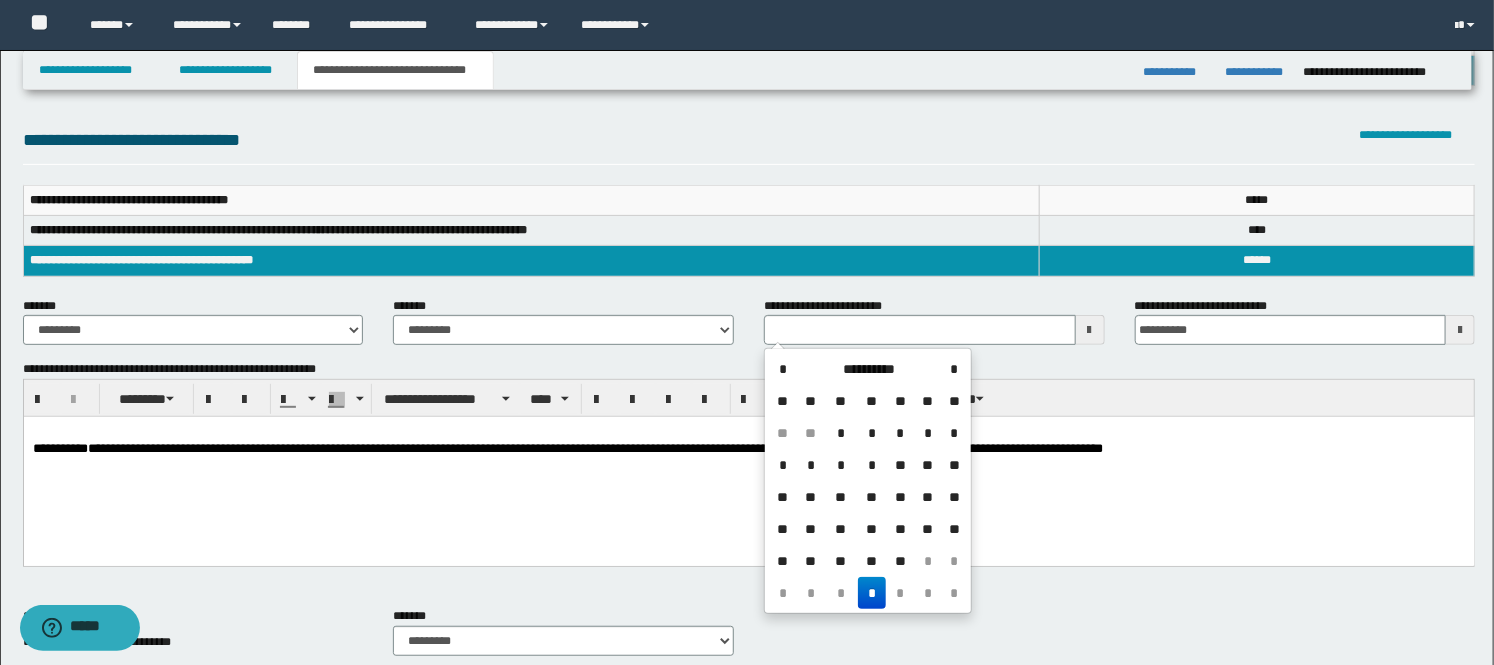 type on "**********" 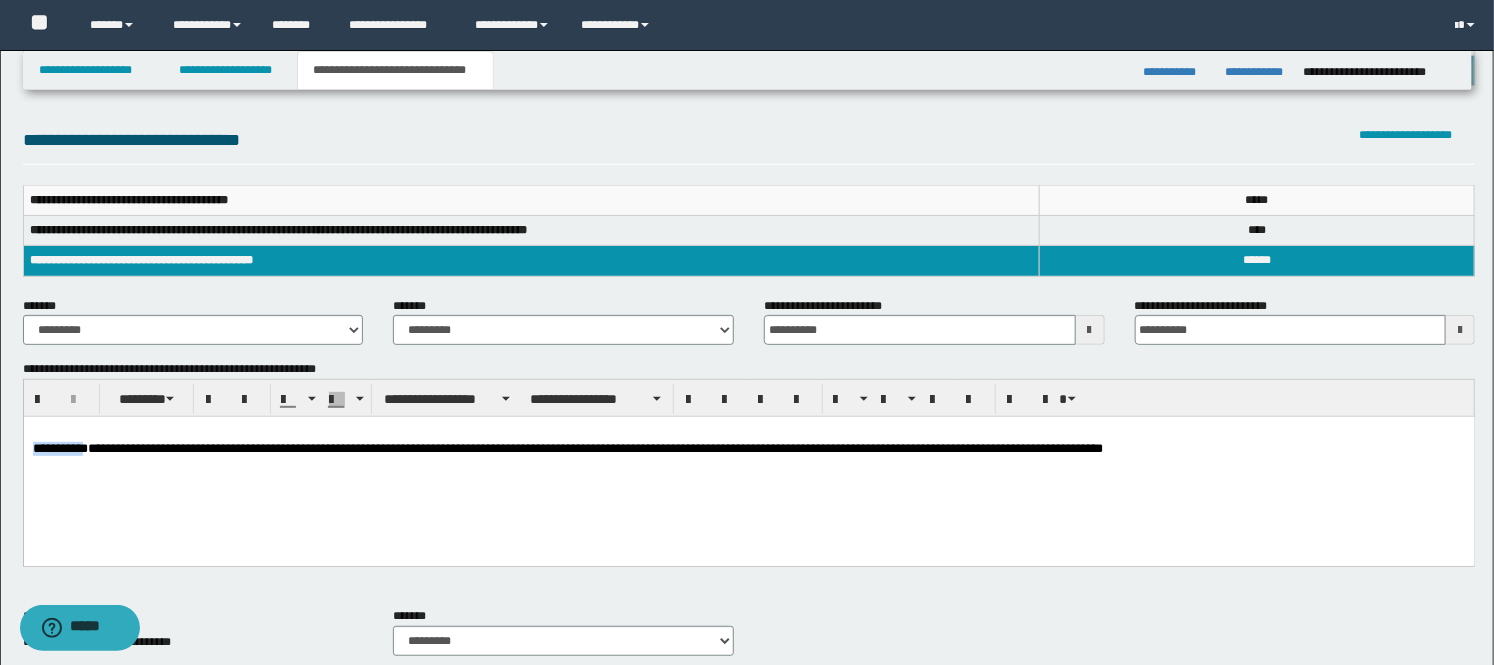 drag, startPoint x: 98, startPoint y: 455, endPoint x: 32, endPoint y: 442, distance: 67.26812 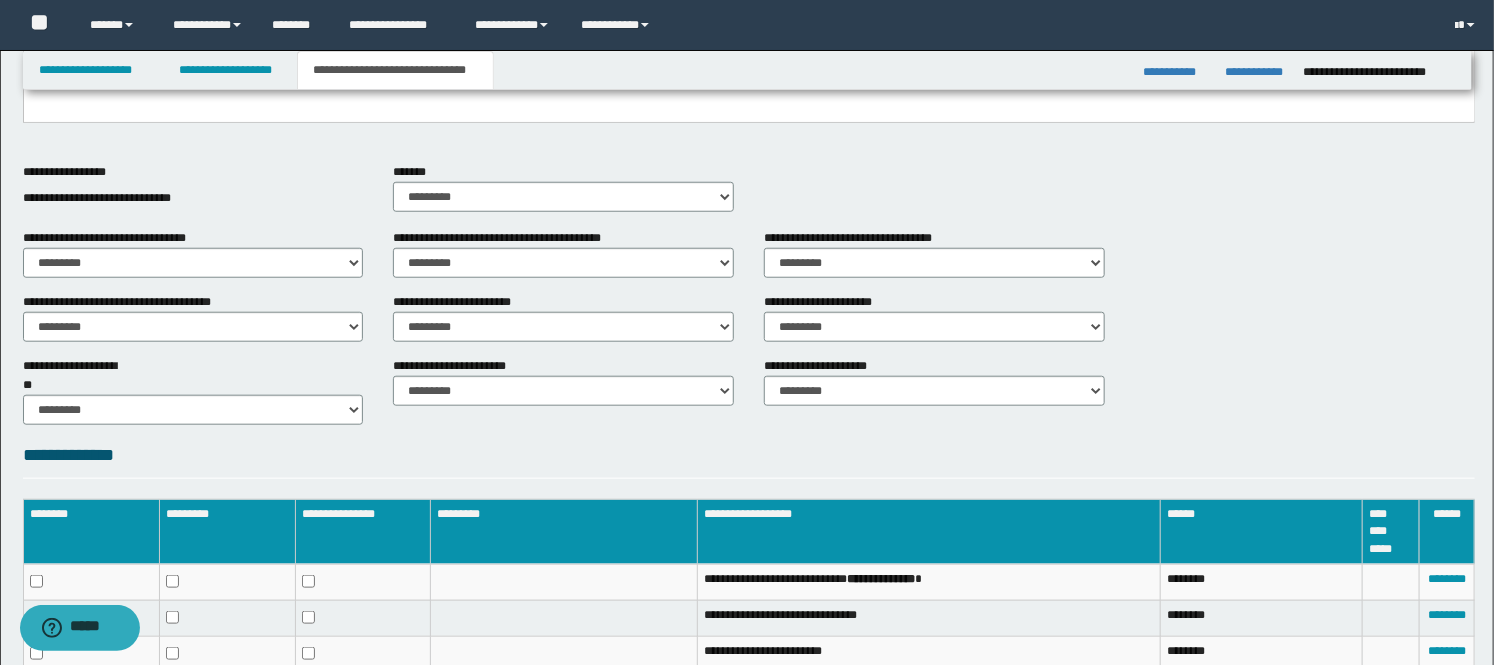 scroll, scrollTop: 796, scrollLeft: 0, axis: vertical 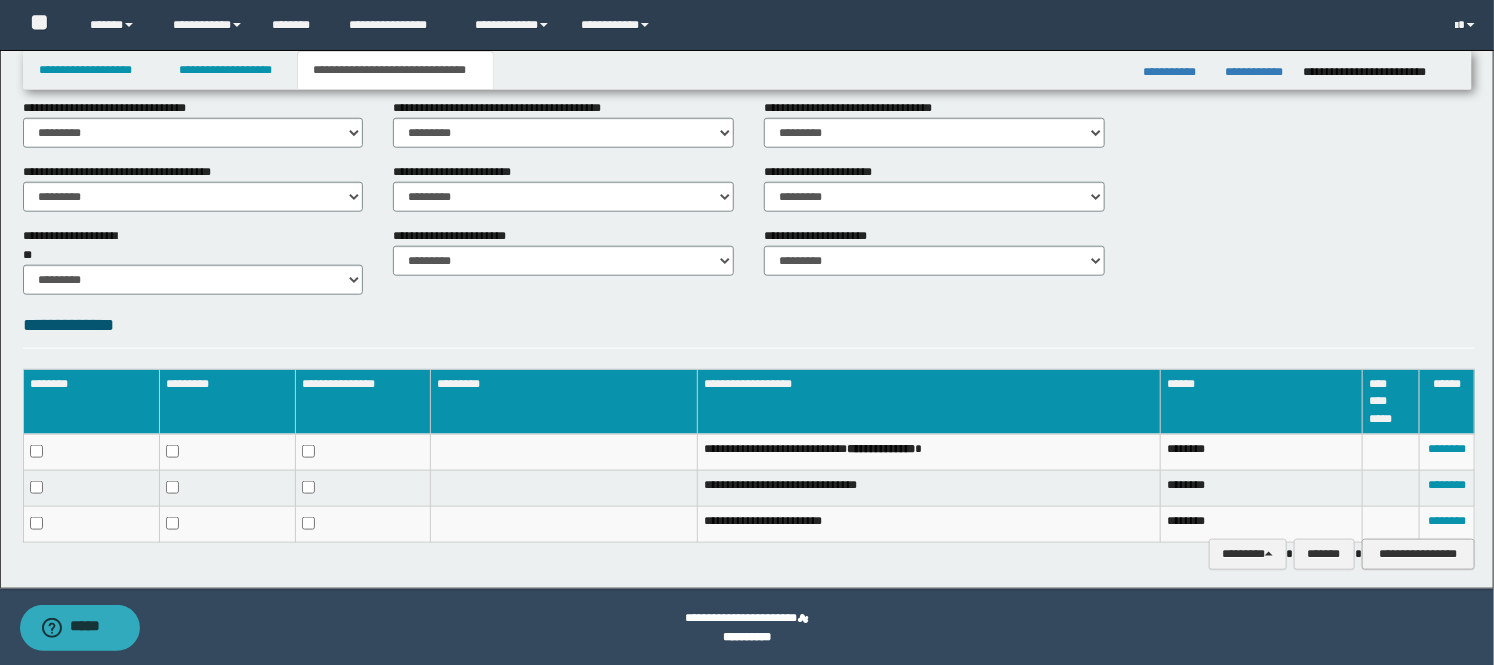 click on "**********" at bounding box center [1418, 554] 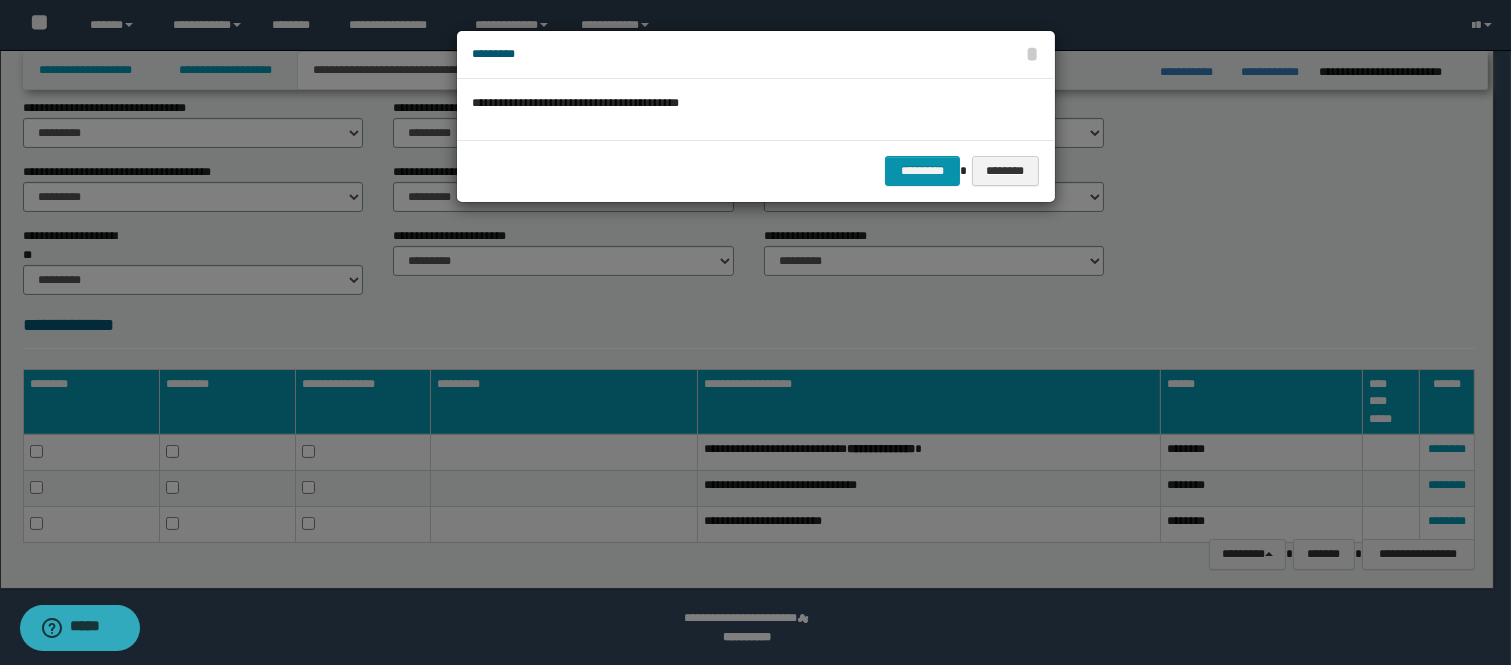 click on "*********
********" at bounding box center (756, 170) 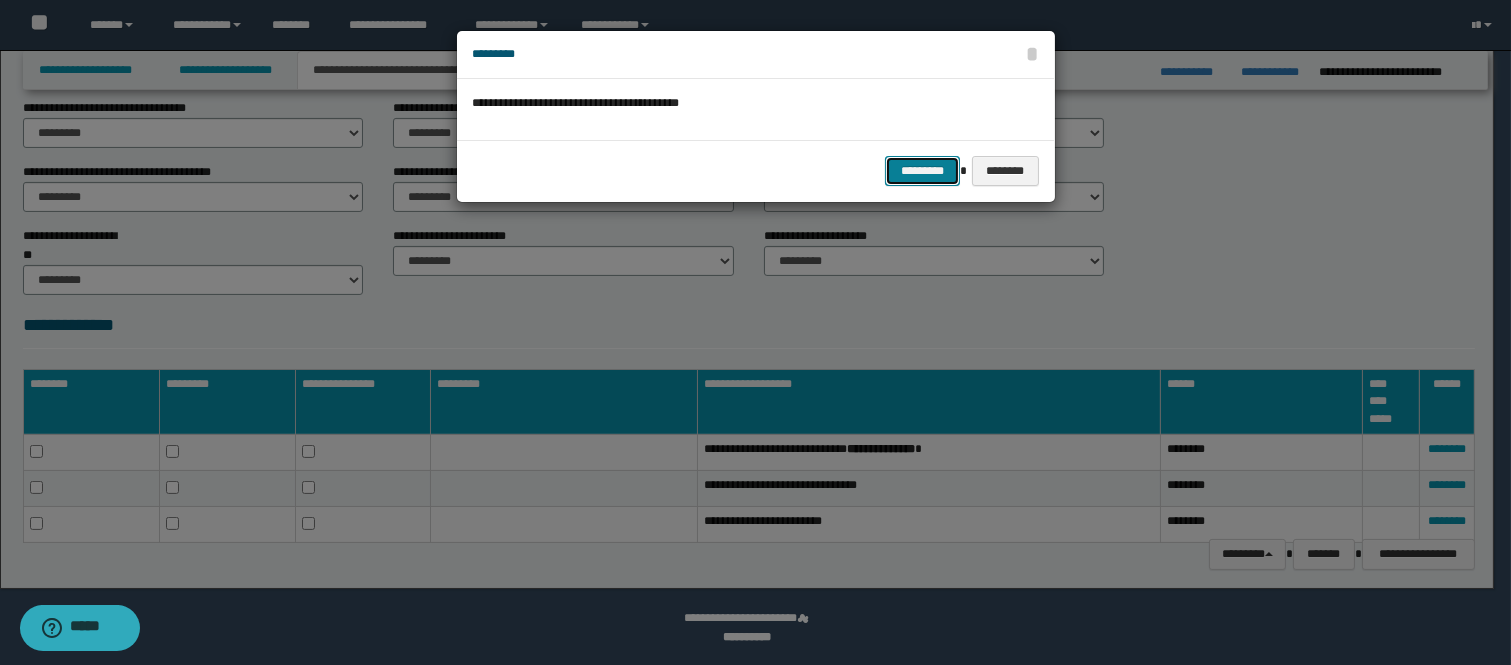 click on "*********" at bounding box center (922, 171) 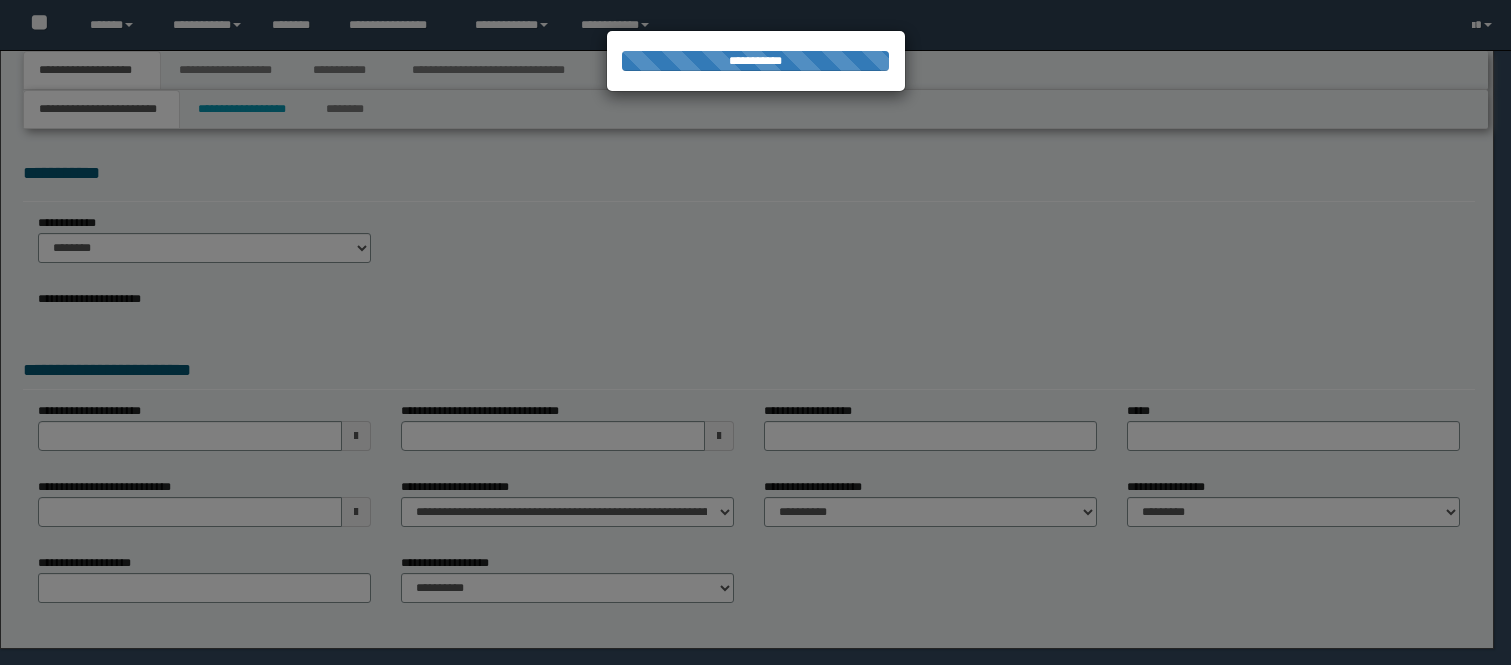 scroll, scrollTop: 0, scrollLeft: 0, axis: both 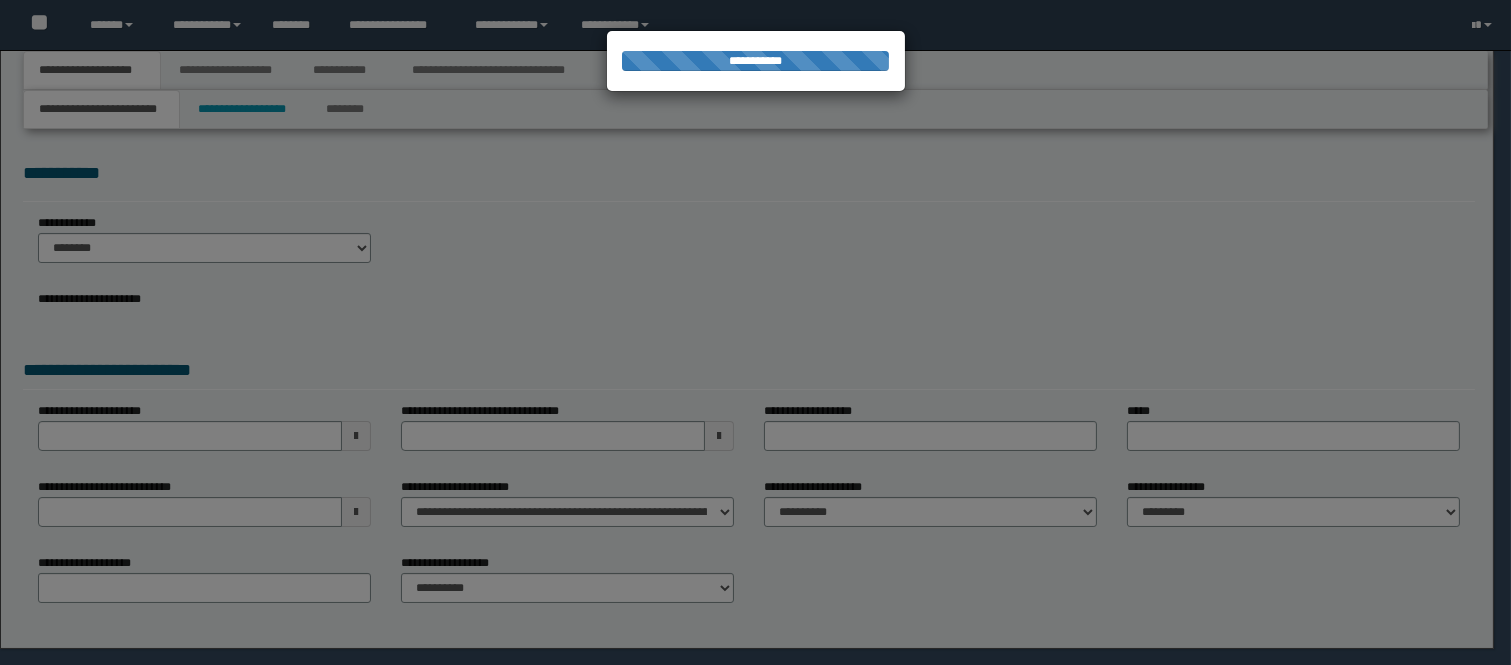 select on "*" 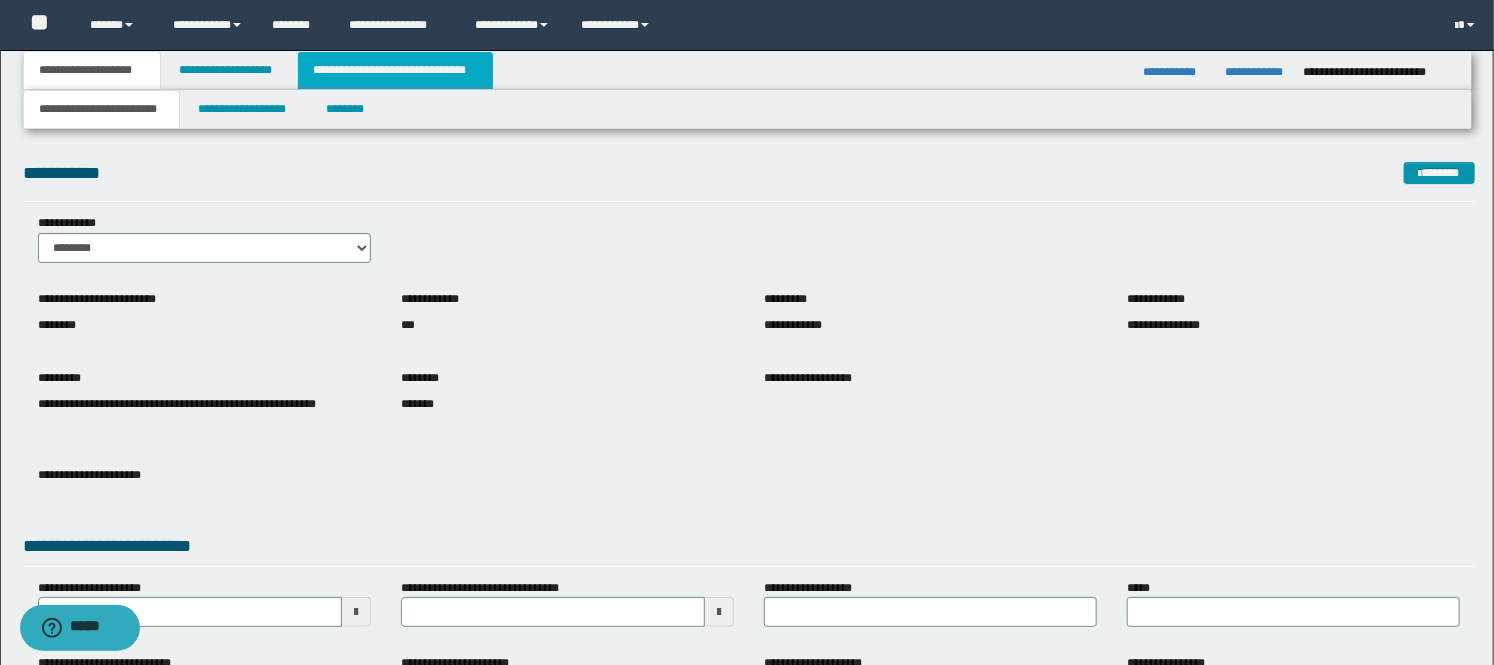 click on "**********" at bounding box center [395, 70] 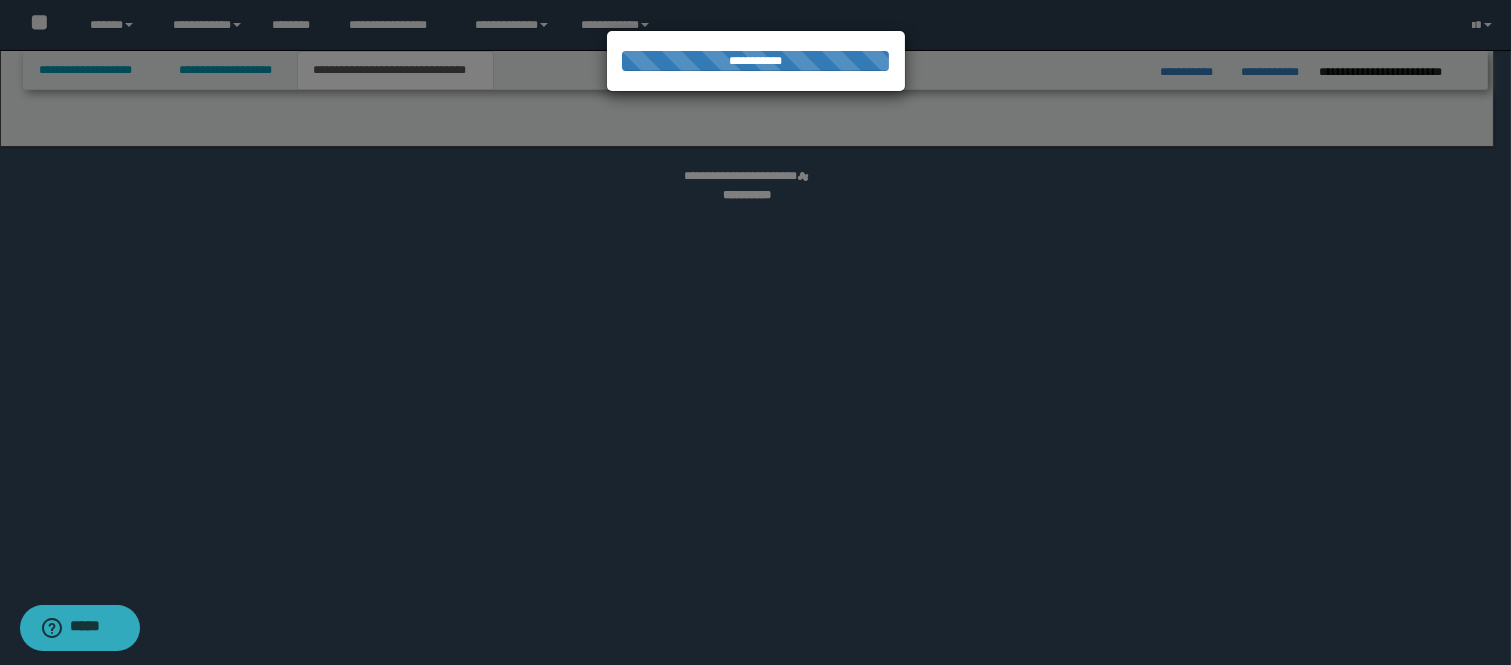 select on "*" 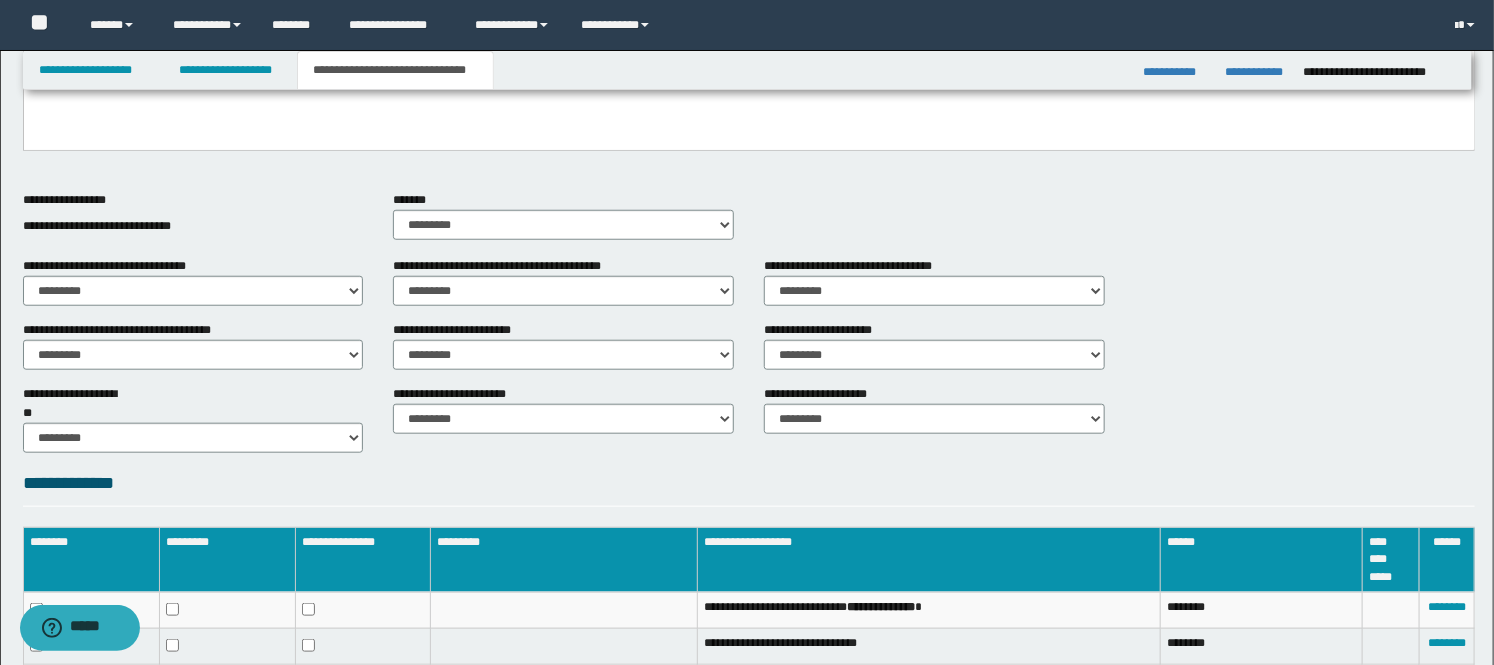 scroll, scrollTop: 796, scrollLeft: 0, axis: vertical 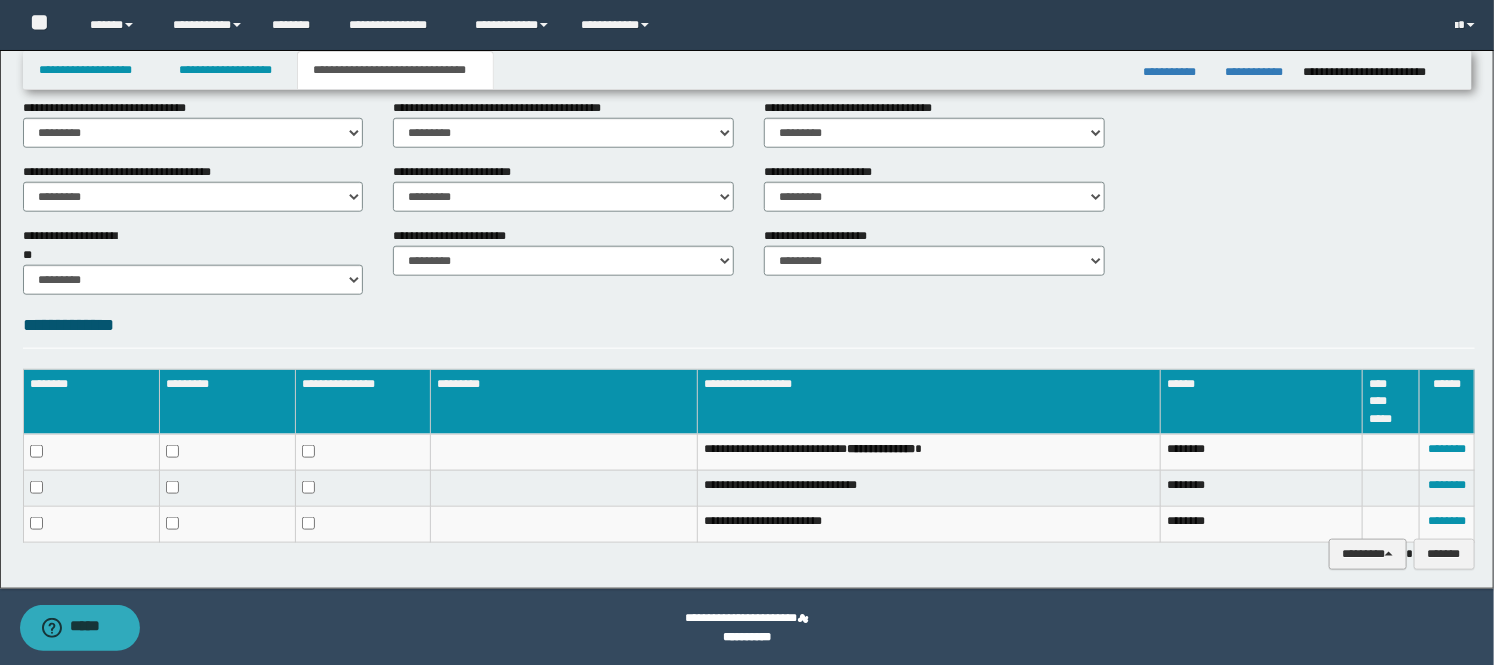 click on "********" at bounding box center [1367, 554] 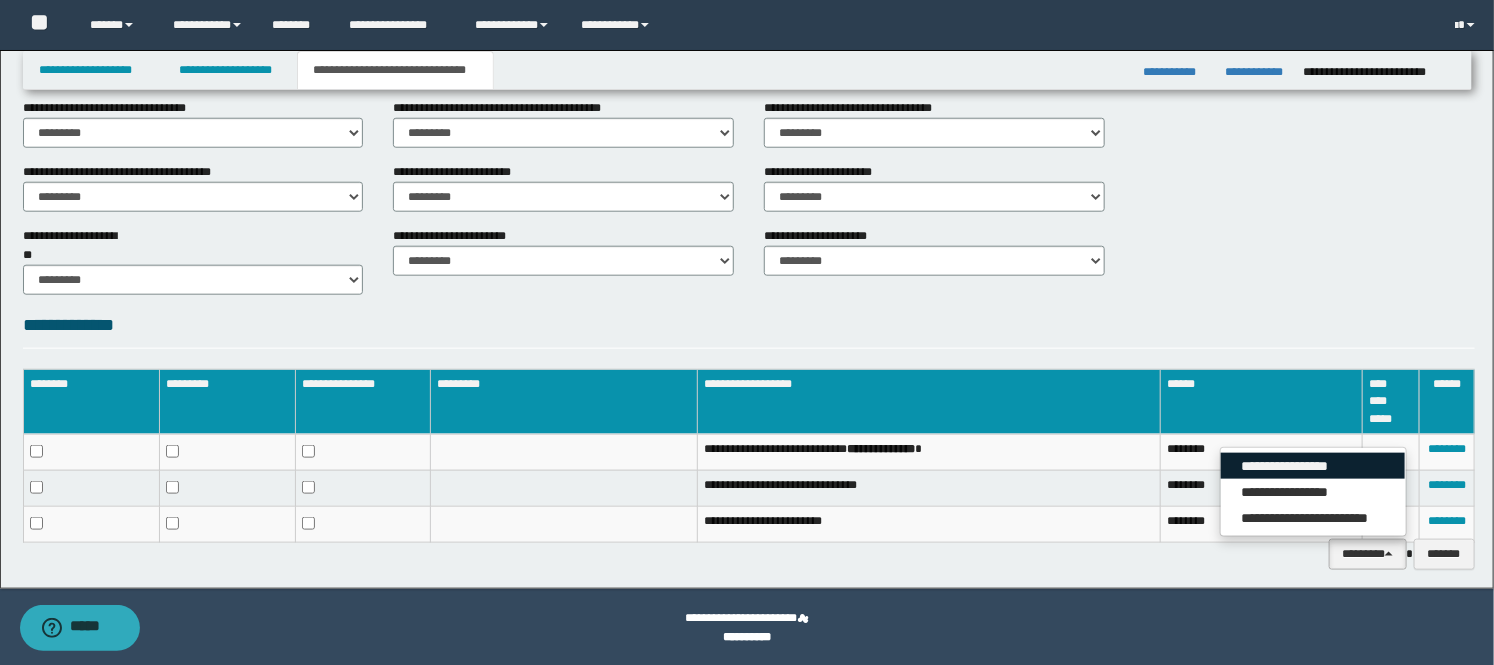 click on "**********" at bounding box center [1313, 466] 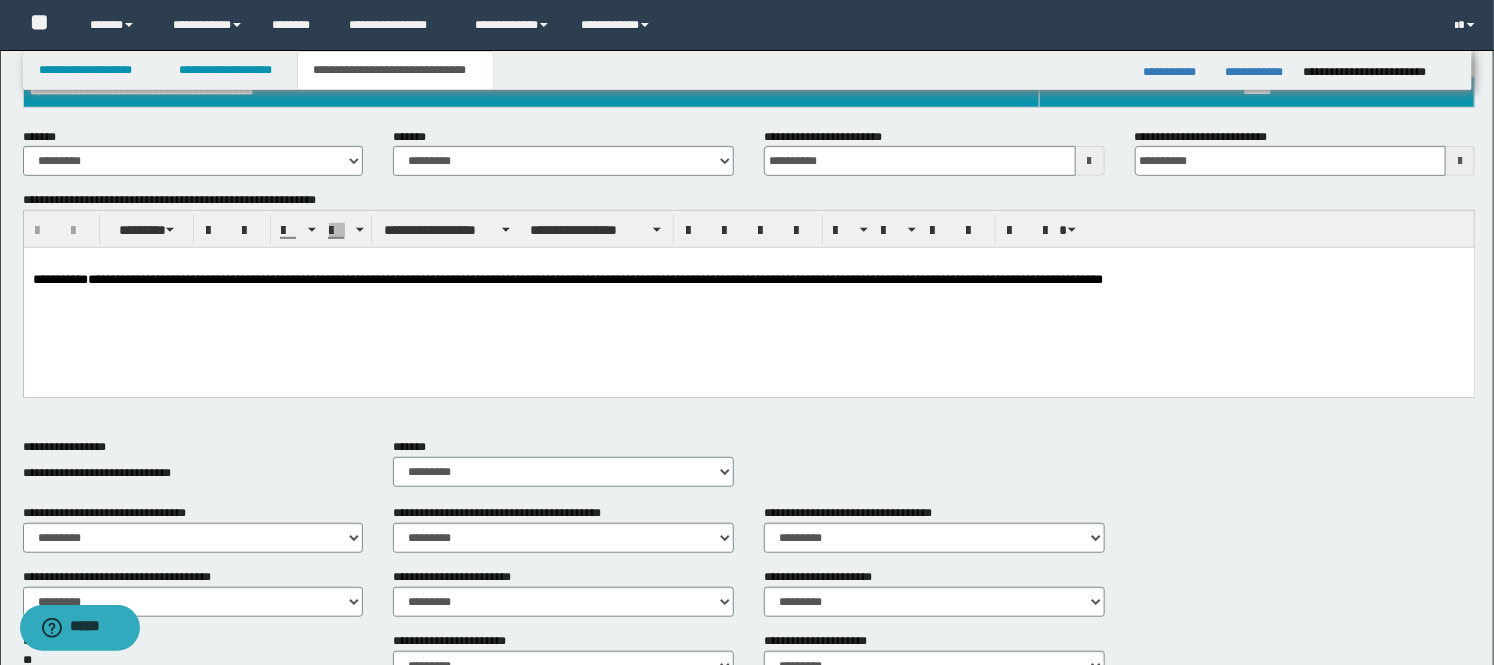 scroll, scrollTop: 352, scrollLeft: 0, axis: vertical 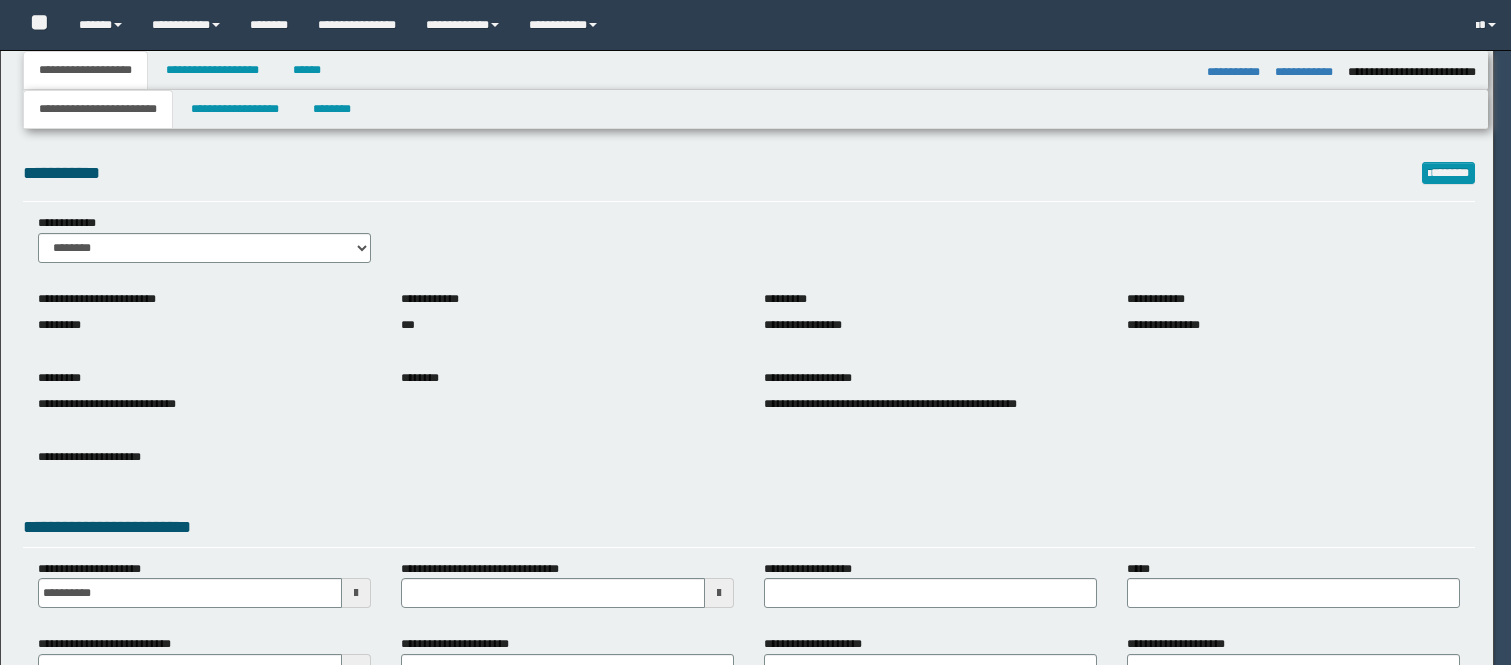 select on "*" 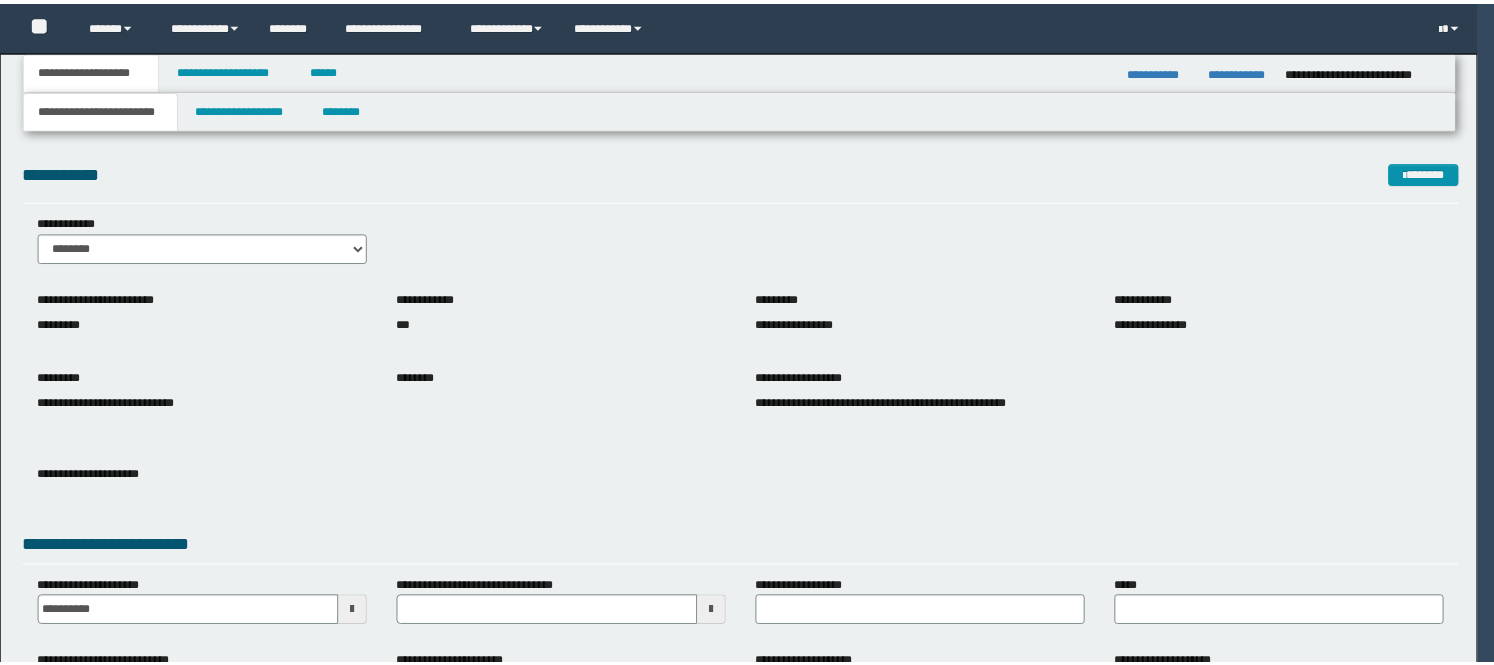 scroll, scrollTop: 0, scrollLeft: 0, axis: both 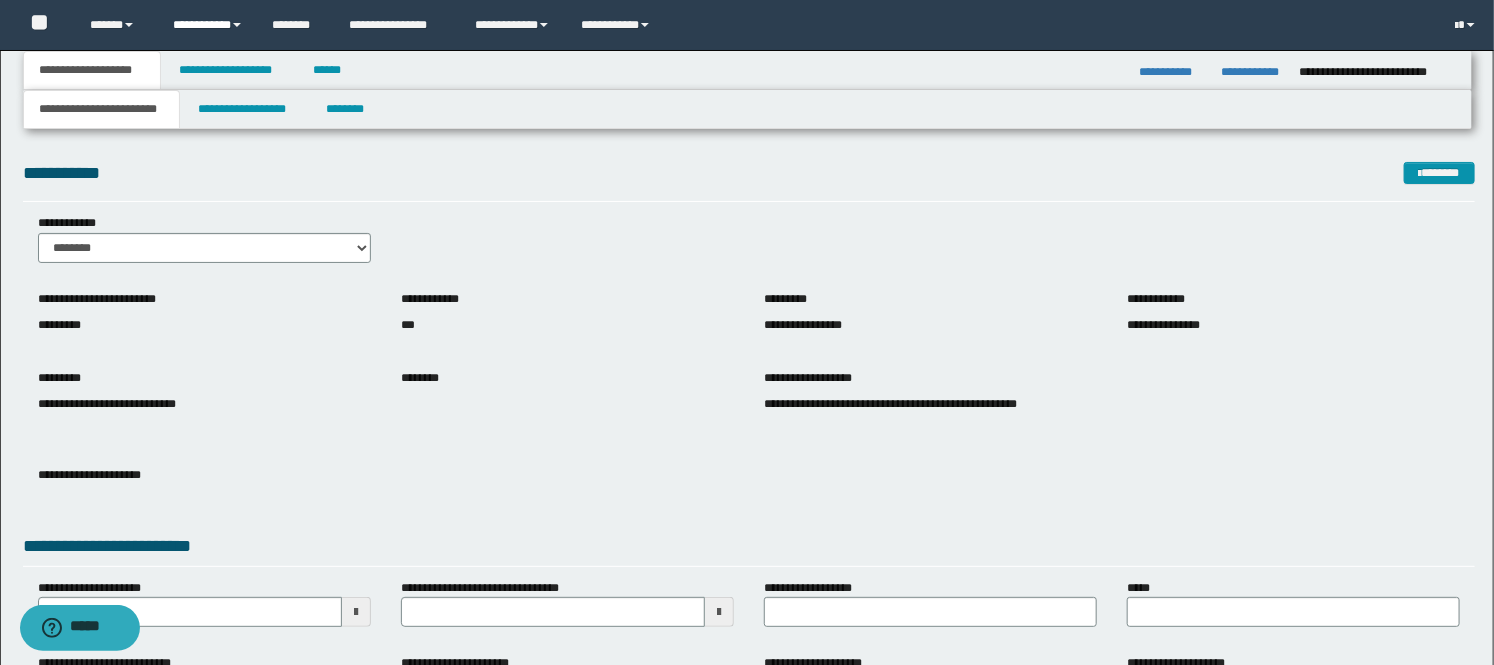 click on "**********" at bounding box center (207, 25) 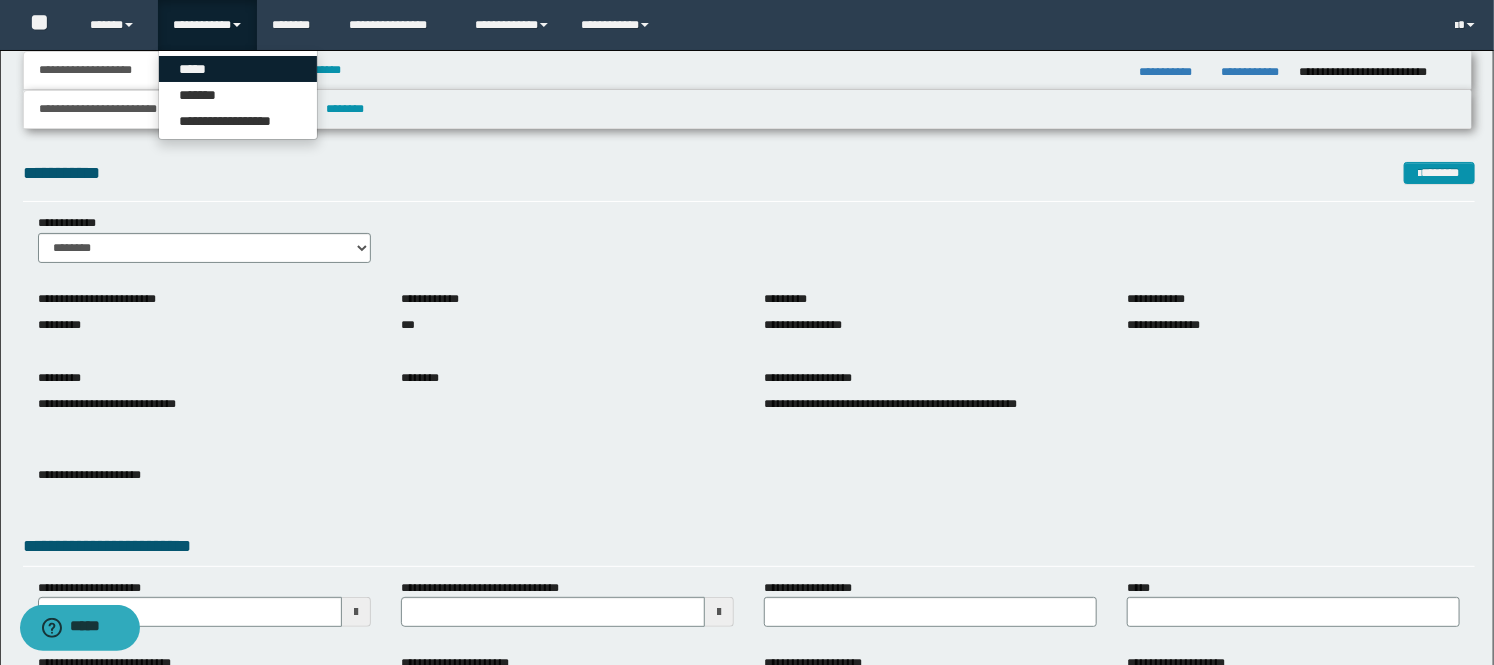 click on "*****" at bounding box center [238, 69] 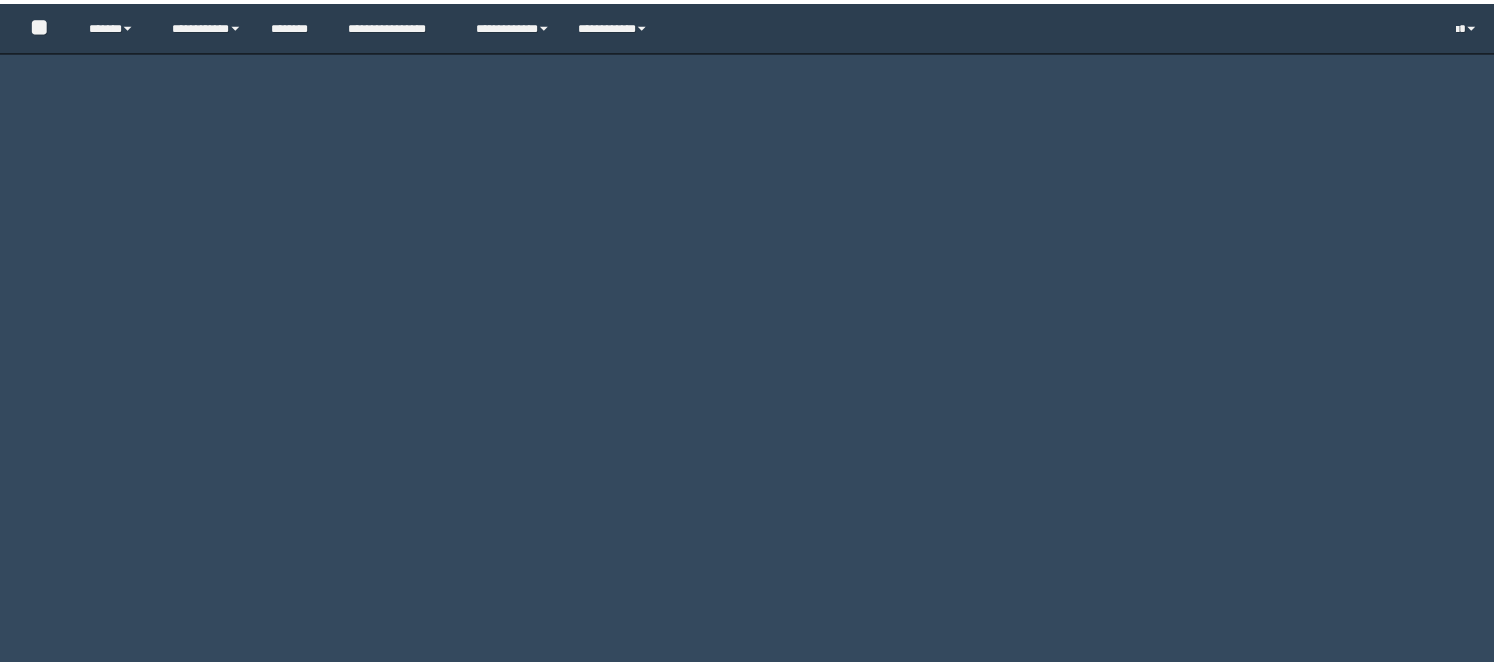scroll, scrollTop: 0, scrollLeft: 0, axis: both 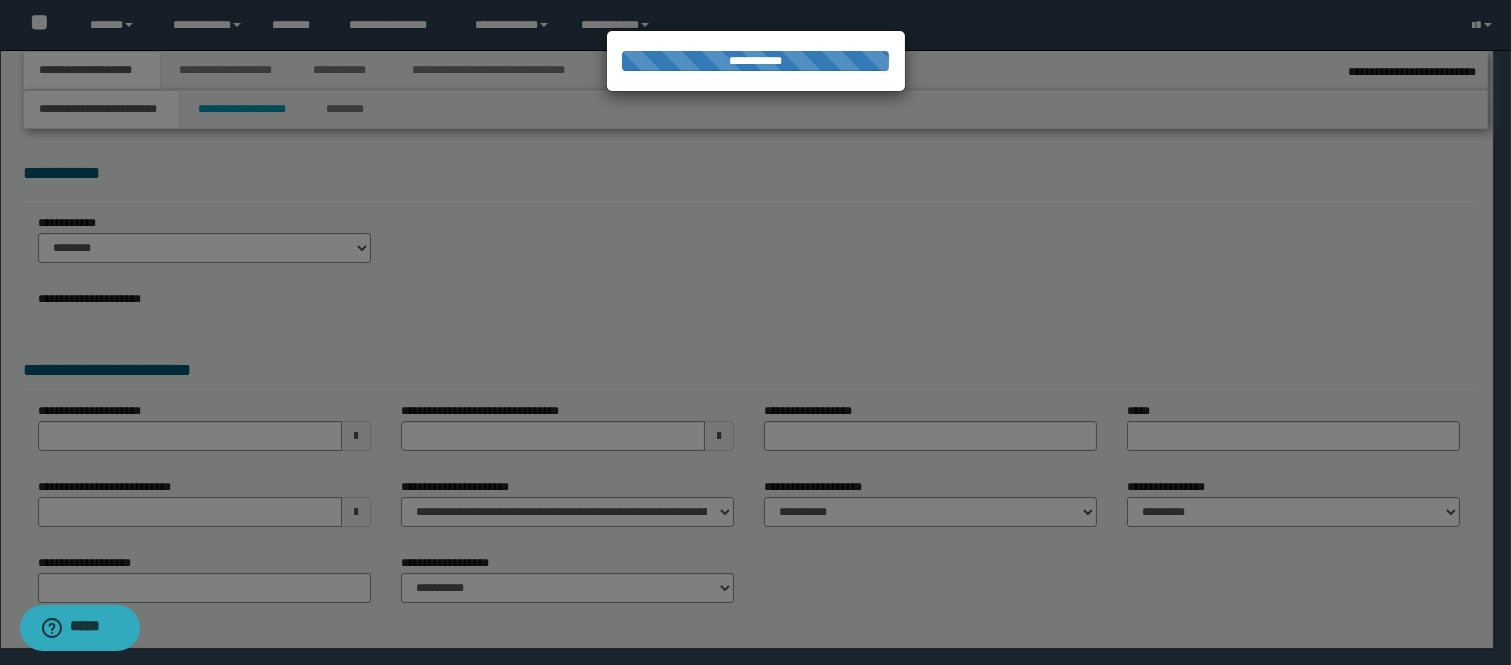 select on "*" 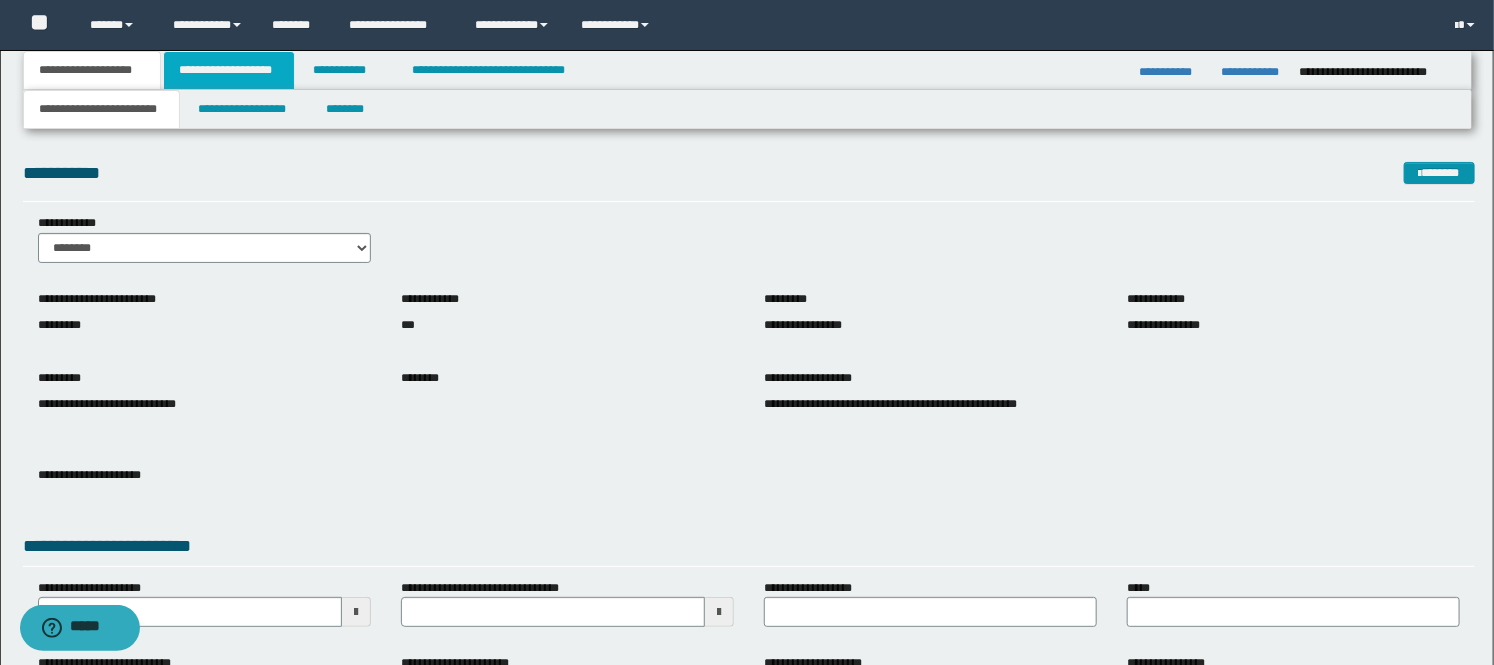 click on "**********" at bounding box center (229, 70) 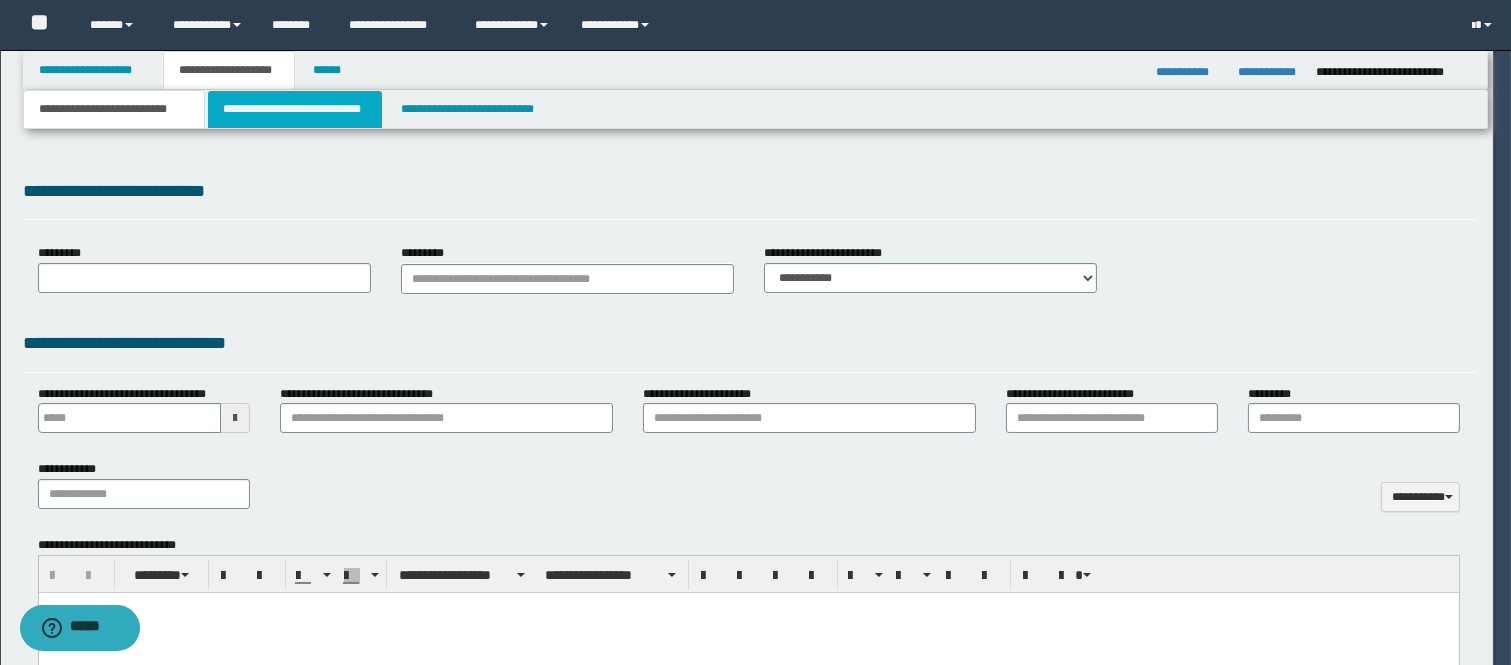 type 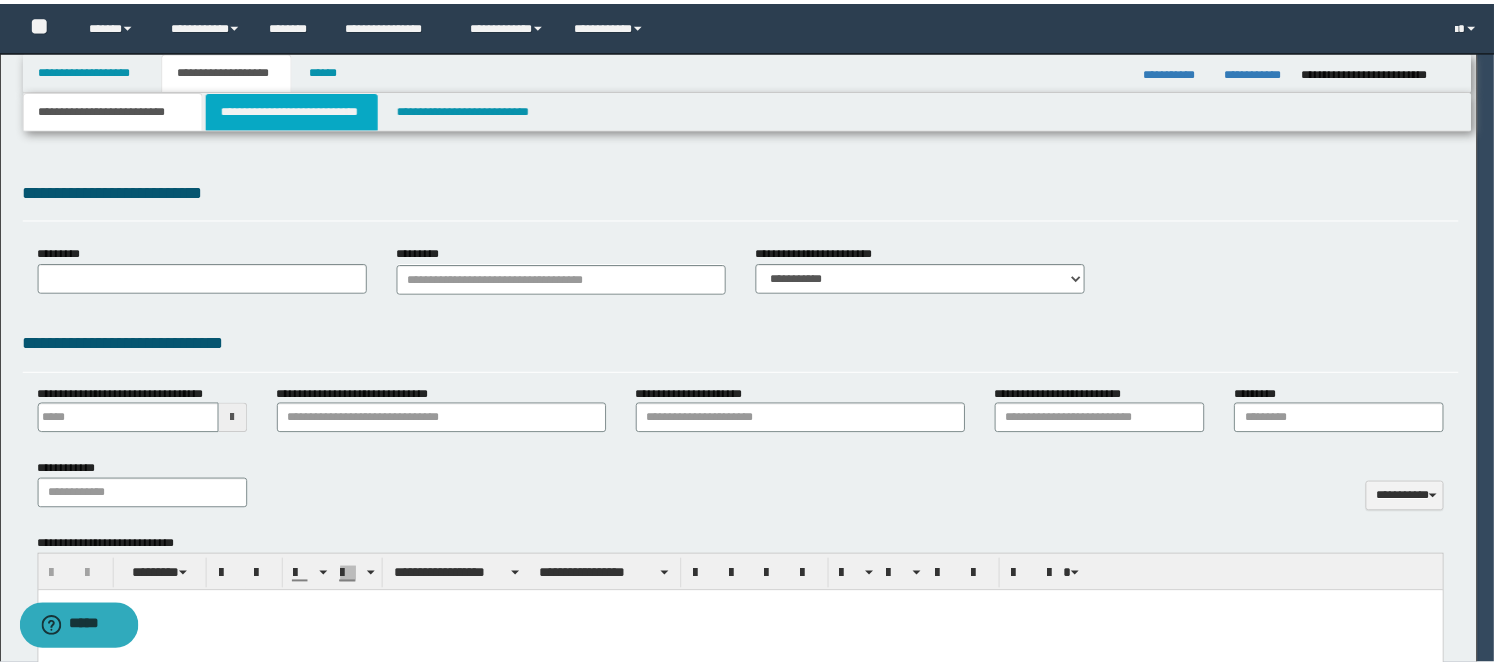 scroll, scrollTop: 0, scrollLeft: 0, axis: both 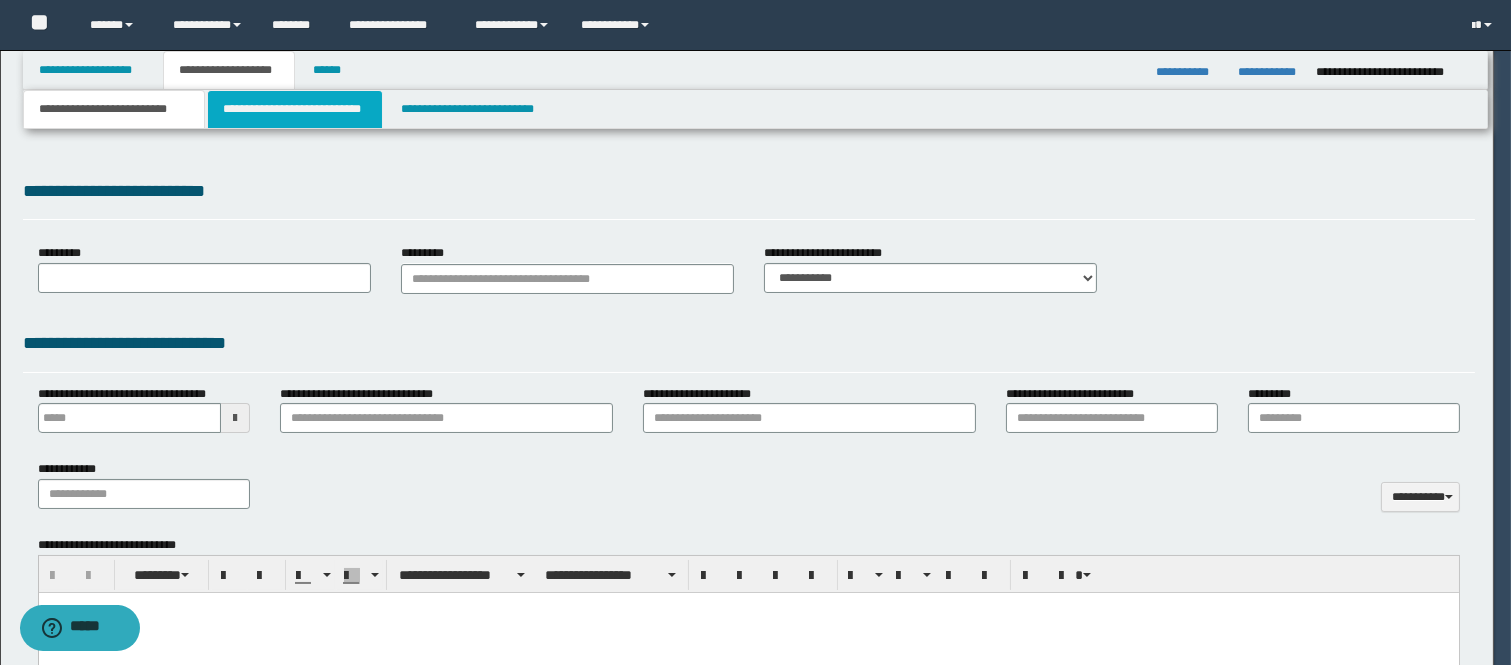 select on "*" 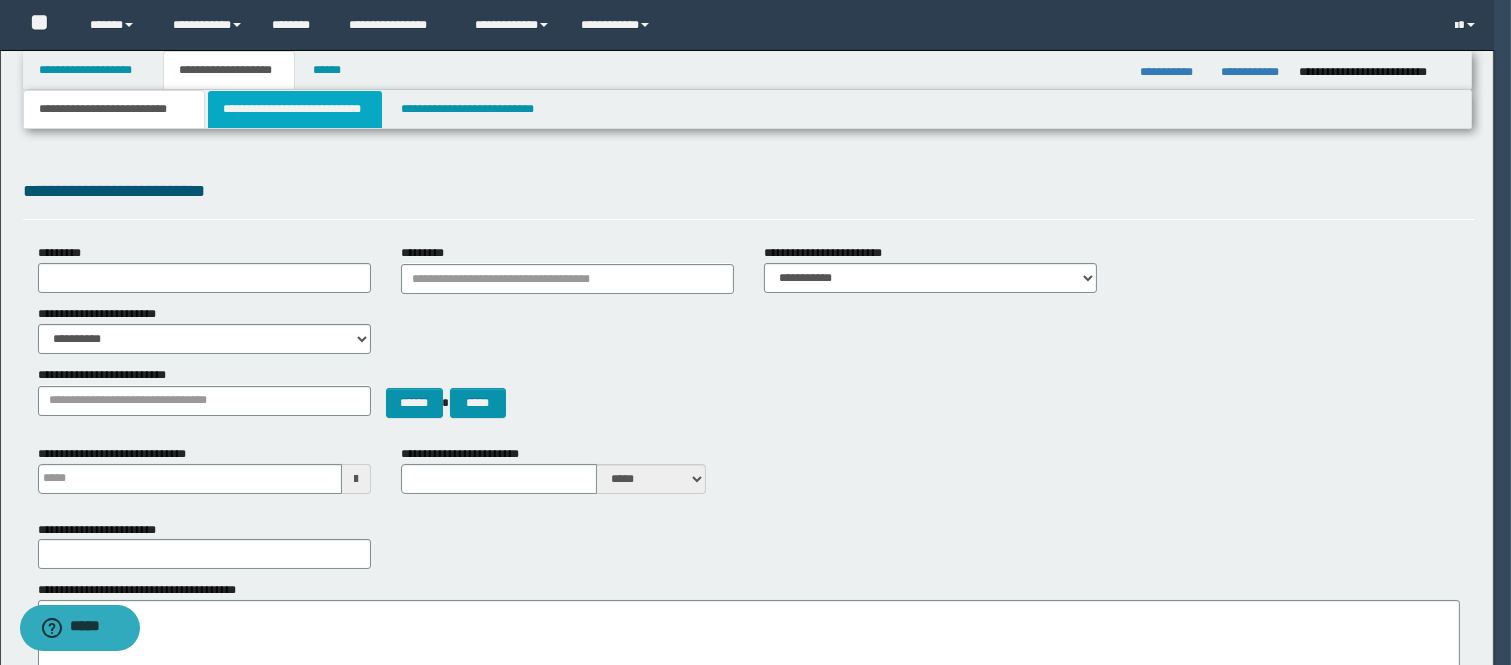 click on "**********" at bounding box center [295, 109] 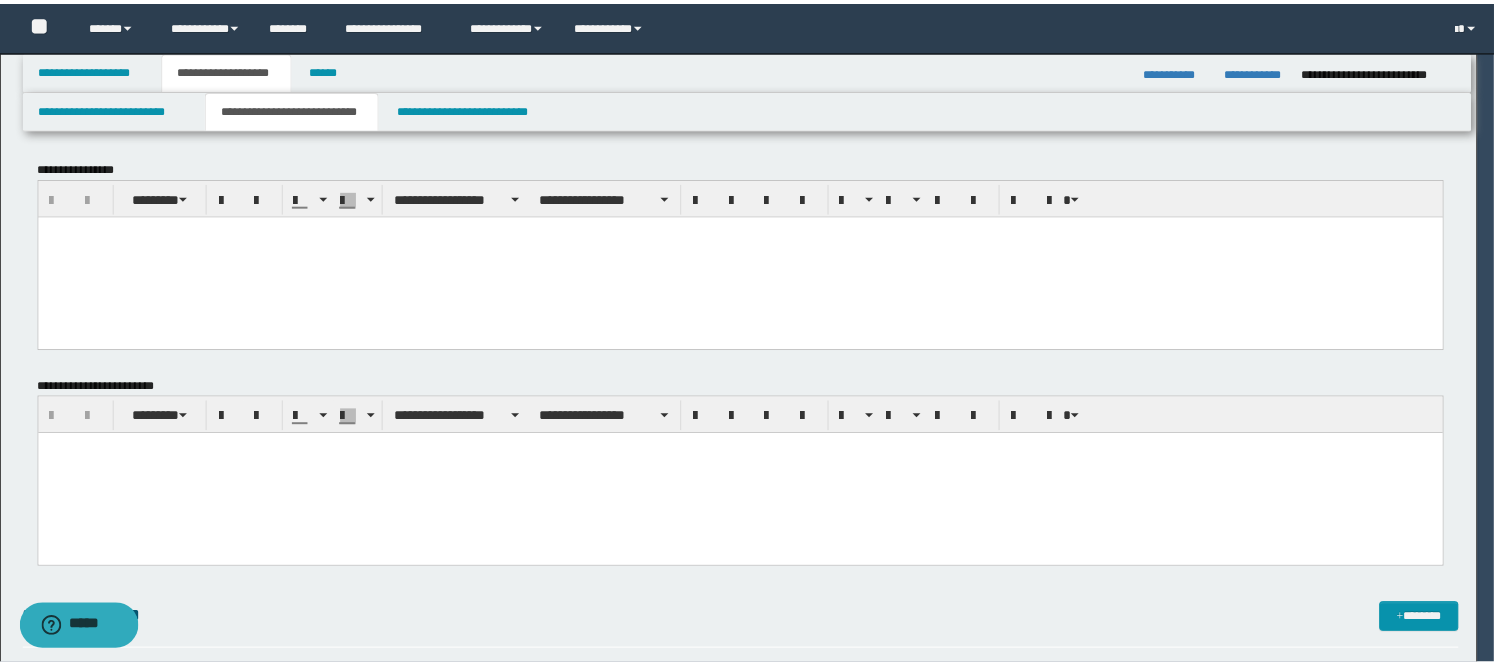 scroll, scrollTop: 0, scrollLeft: 0, axis: both 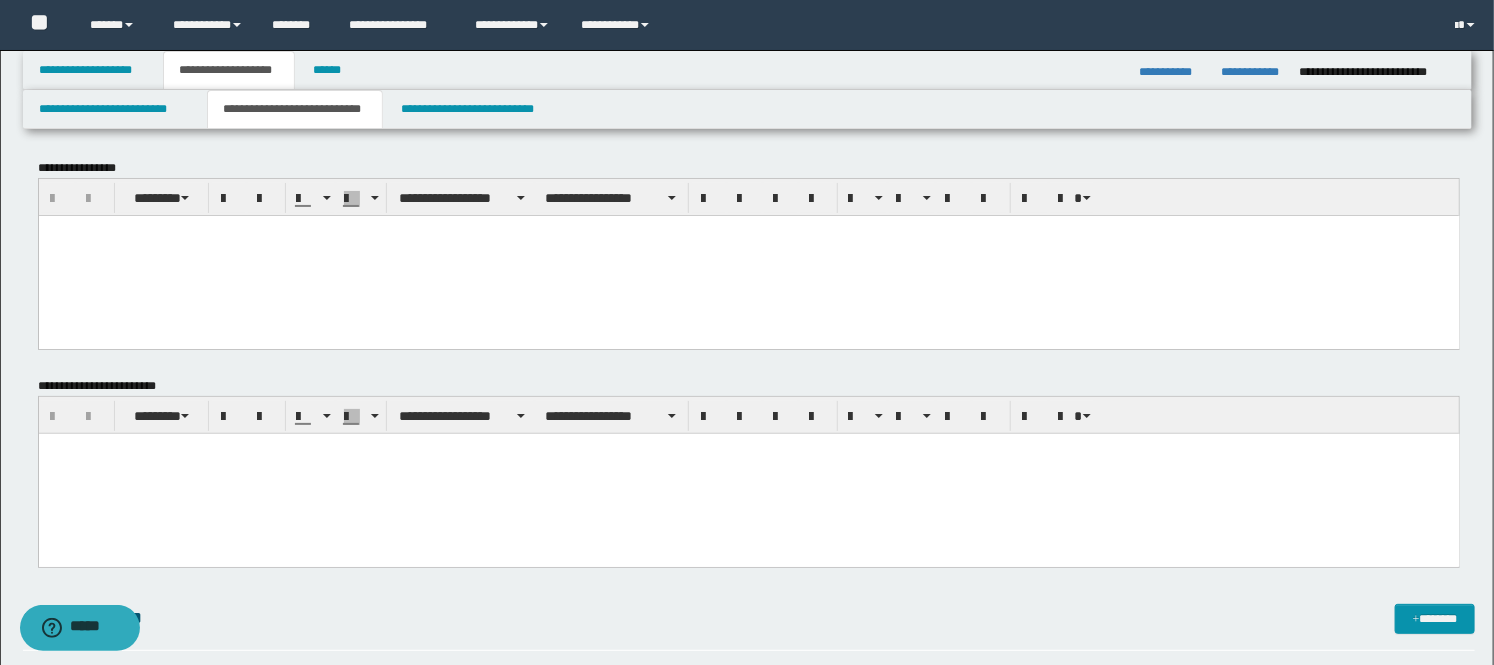 click at bounding box center [748, 255] 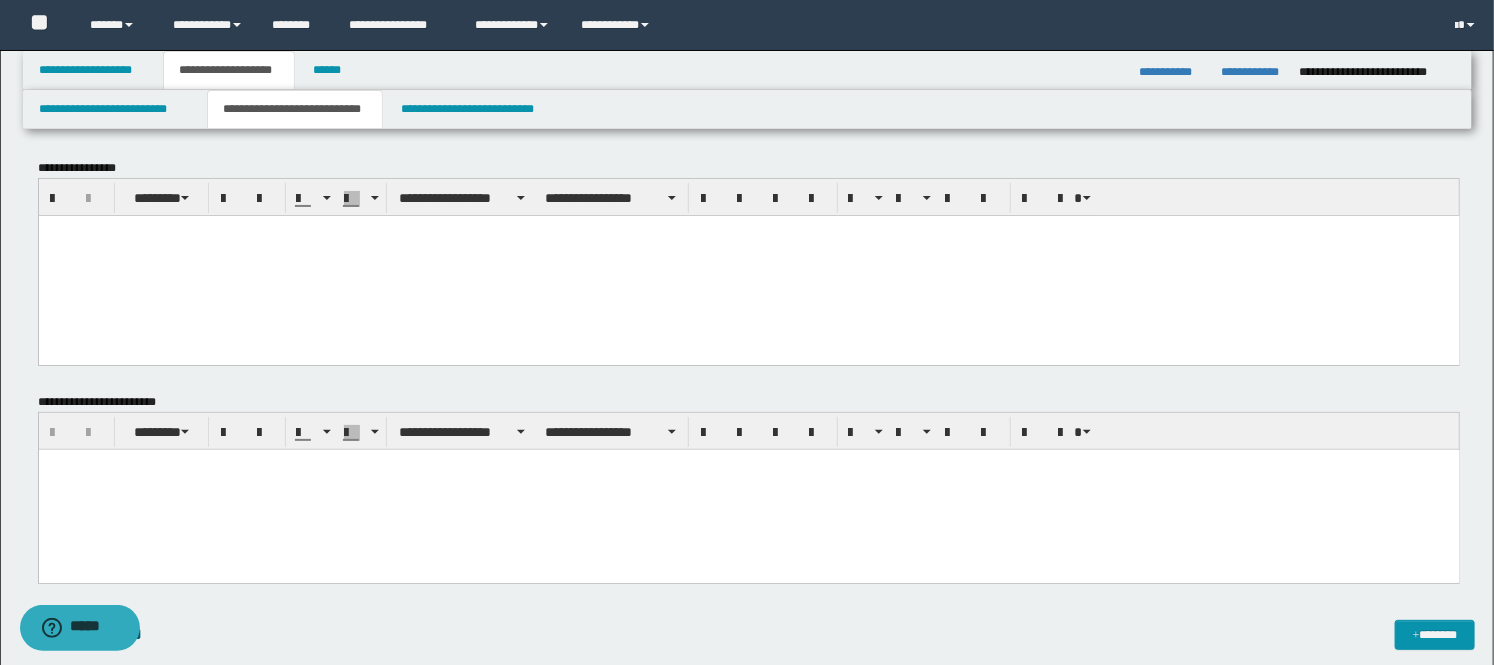 type 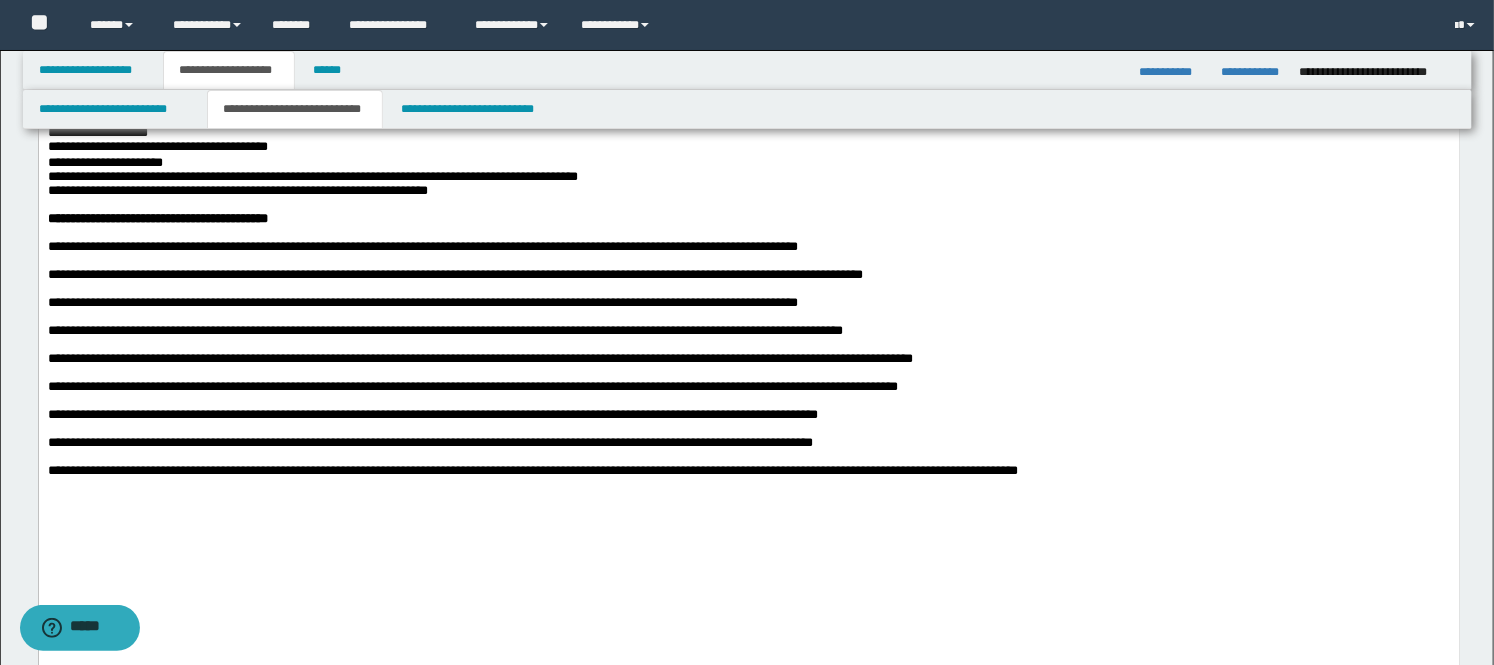 scroll, scrollTop: 333, scrollLeft: 0, axis: vertical 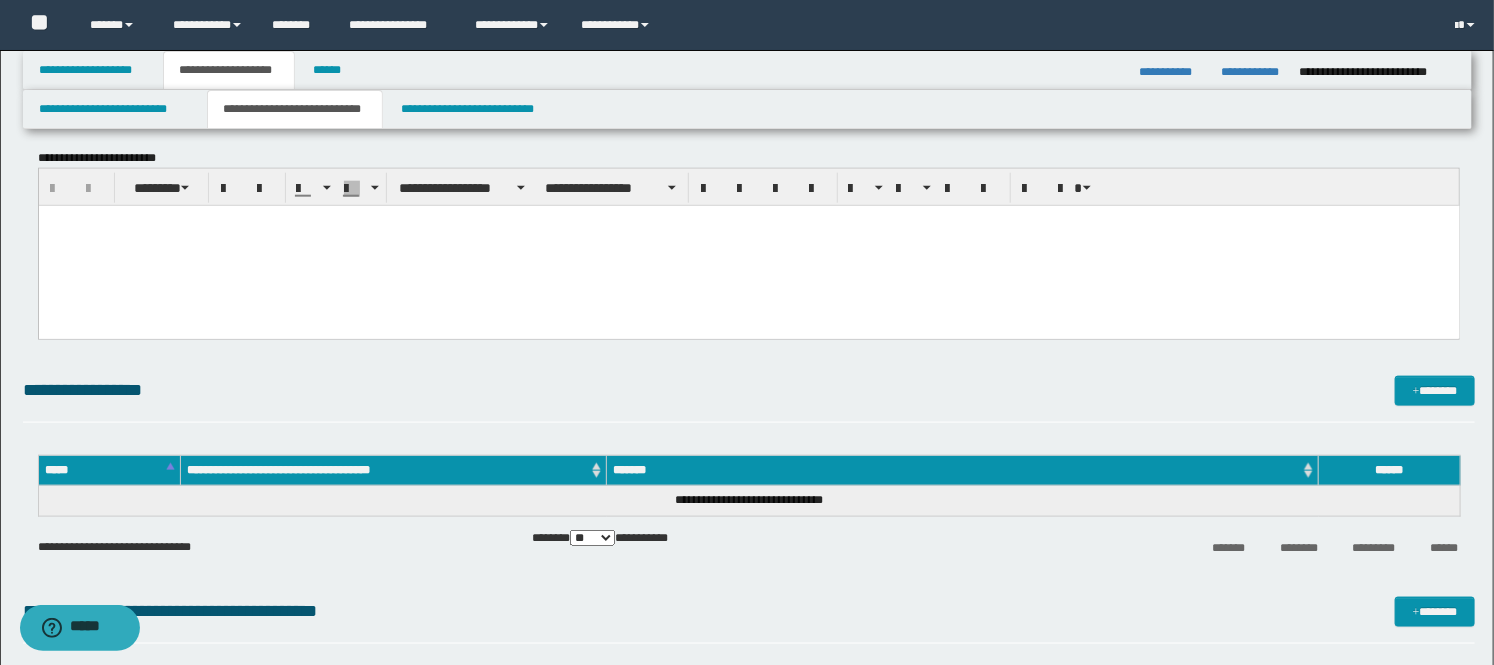 click at bounding box center (748, 246) 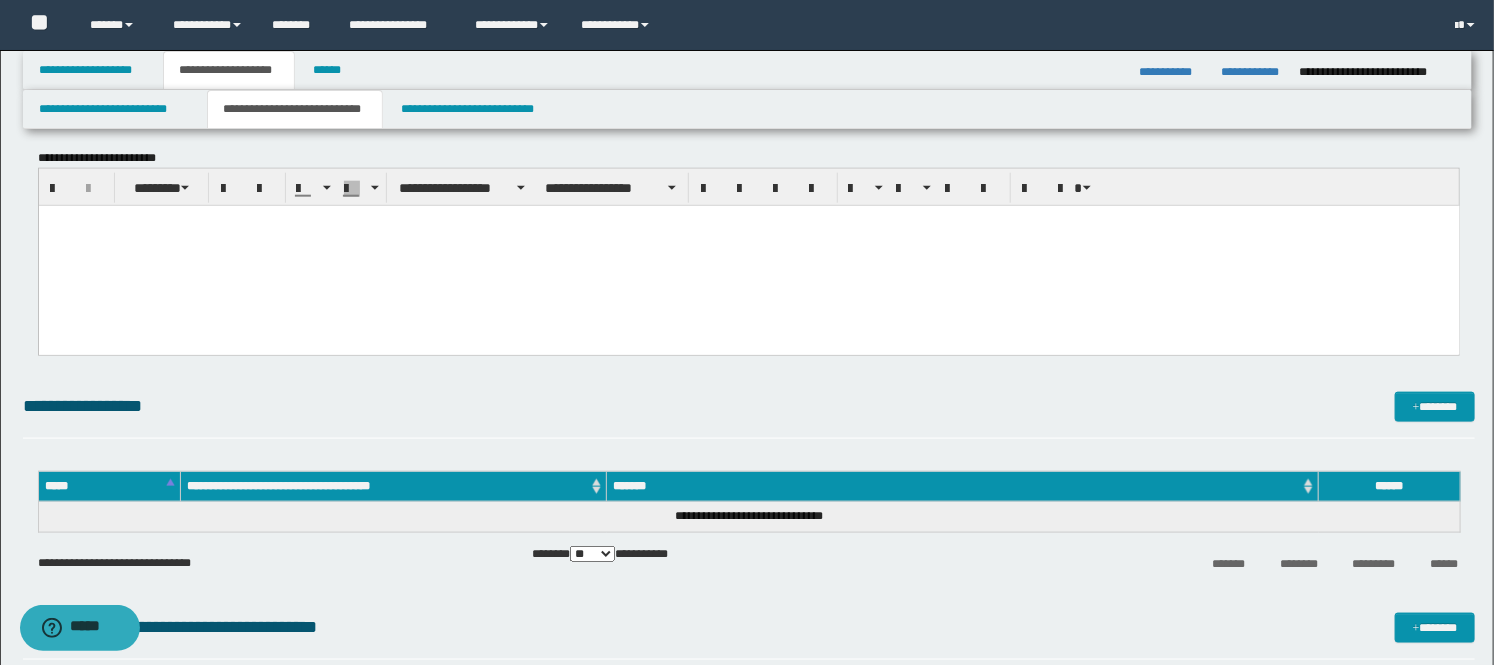 paste 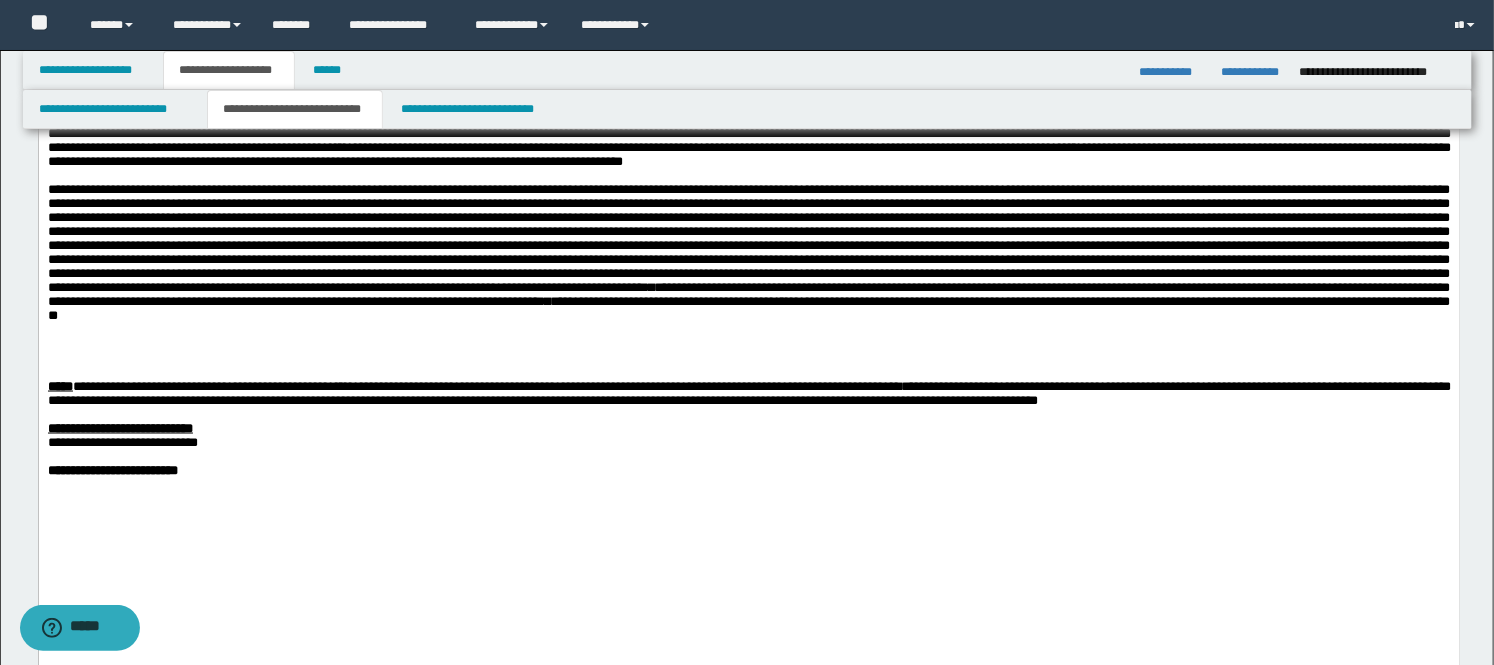 scroll, scrollTop: 1222, scrollLeft: 0, axis: vertical 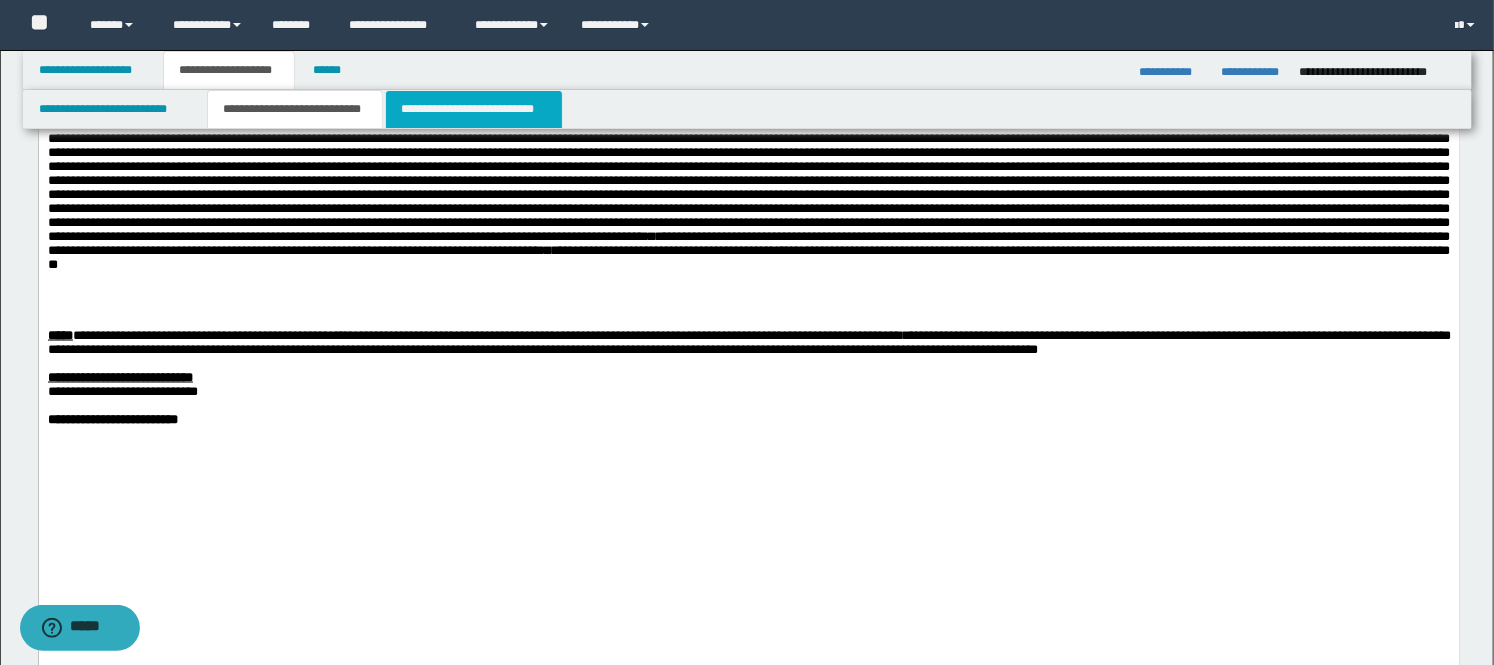 click on "**********" at bounding box center (474, 109) 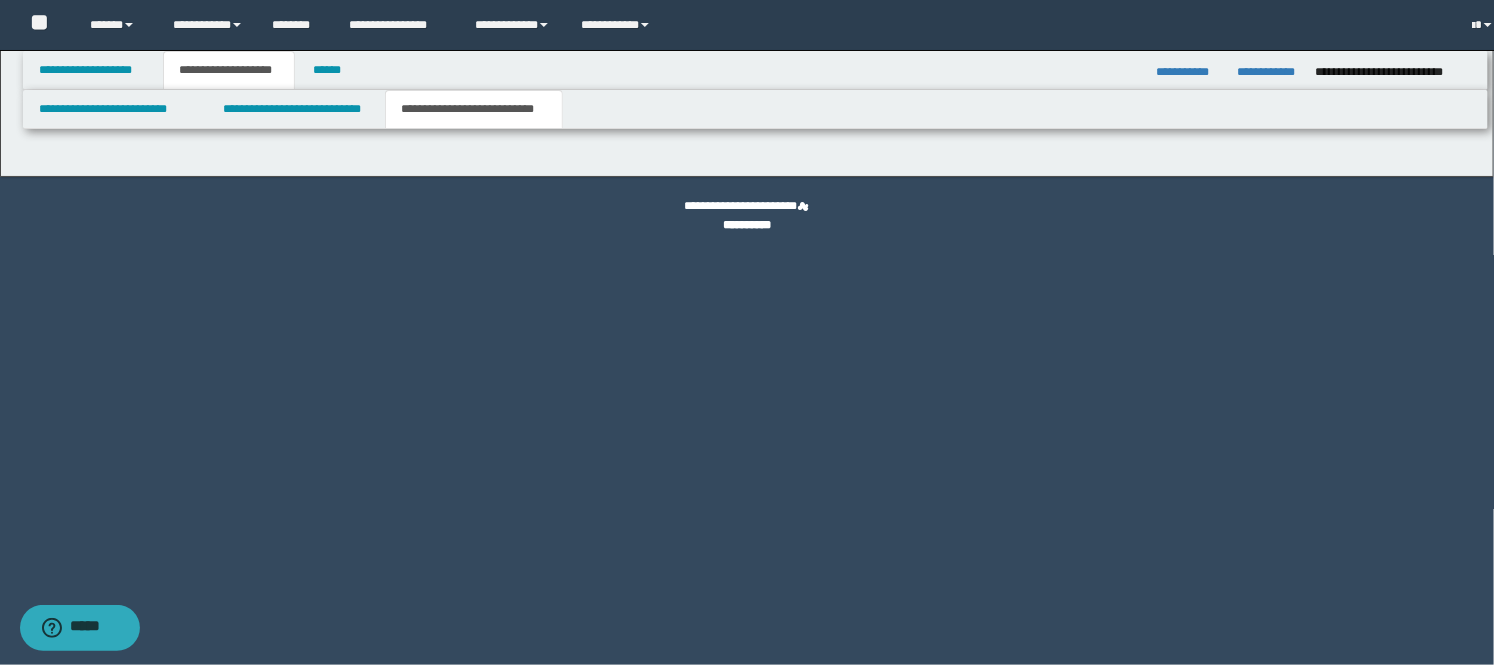 scroll, scrollTop: 0, scrollLeft: 0, axis: both 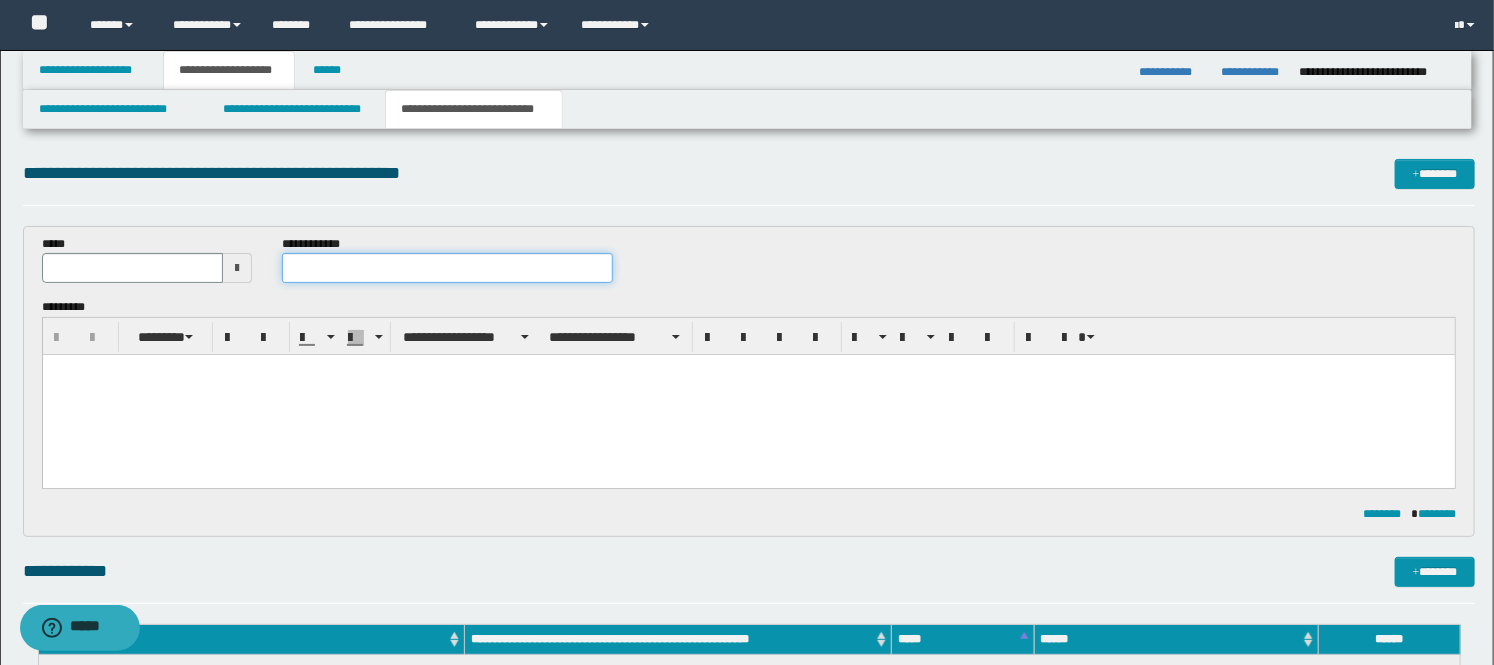 click at bounding box center (447, 268) 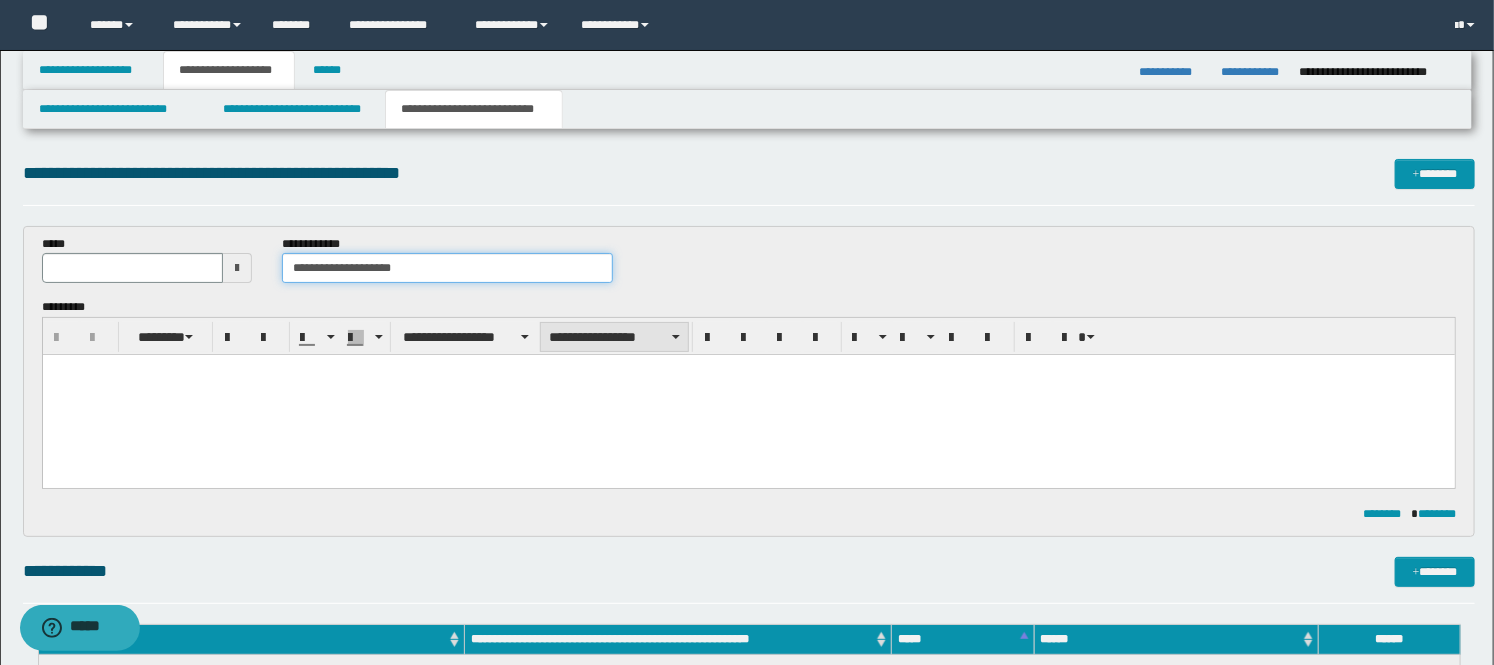 type on "**********" 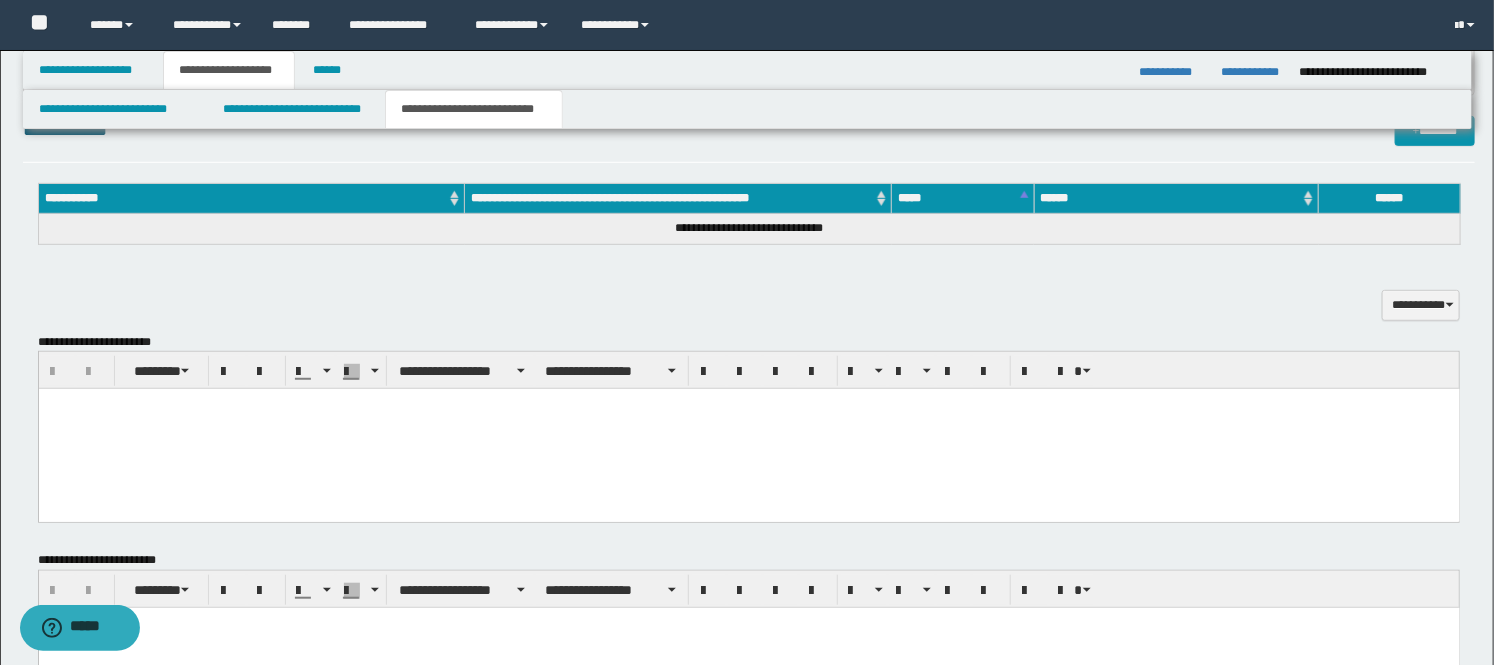 scroll, scrollTop: 444, scrollLeft: 0, axis: vertical 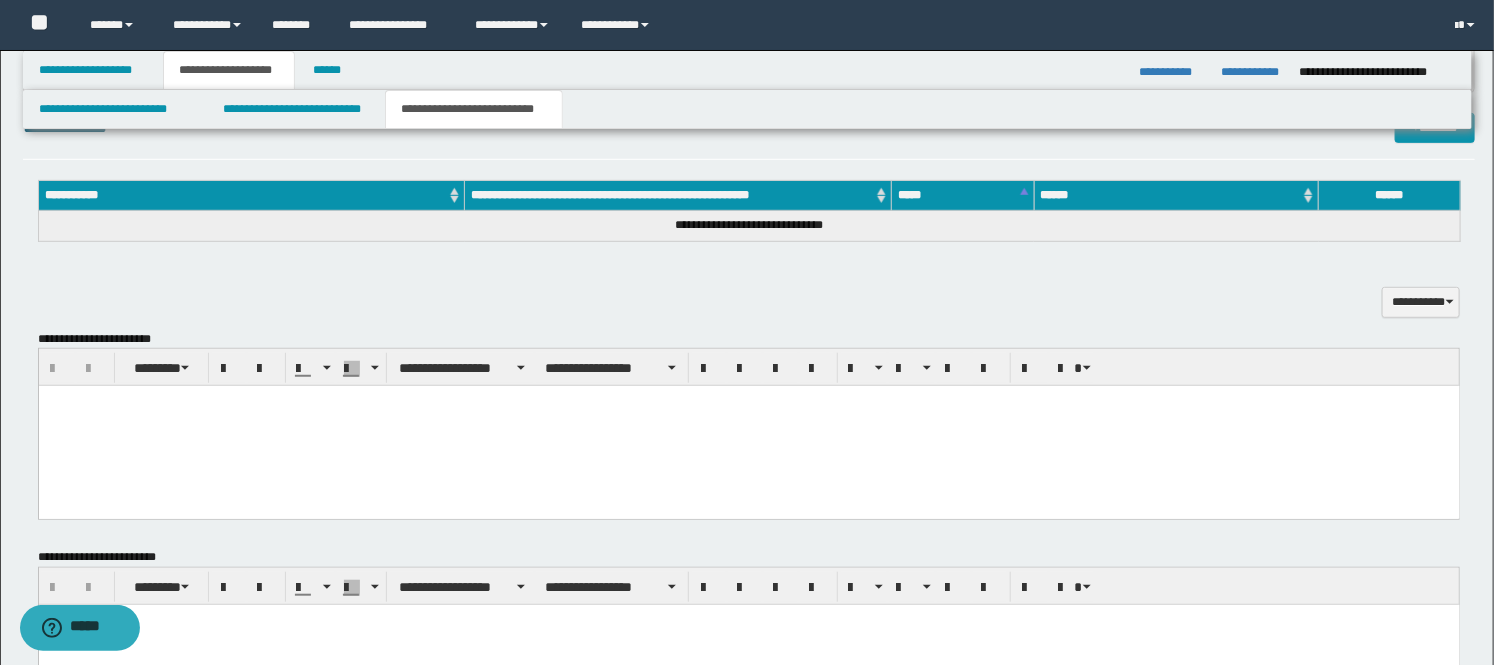 click at bounding box center [748, 426] 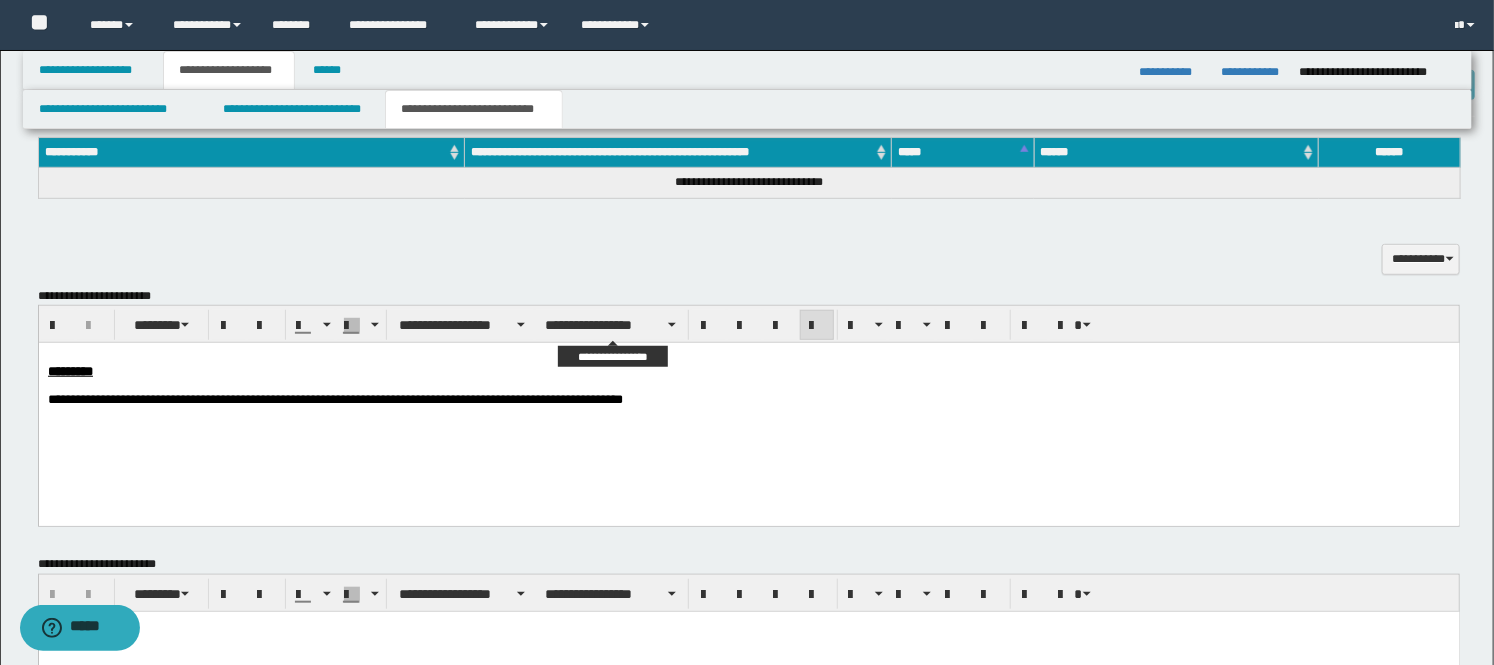 scroll, scrollTop: 354, scrollLeft: 0, axis: vertical 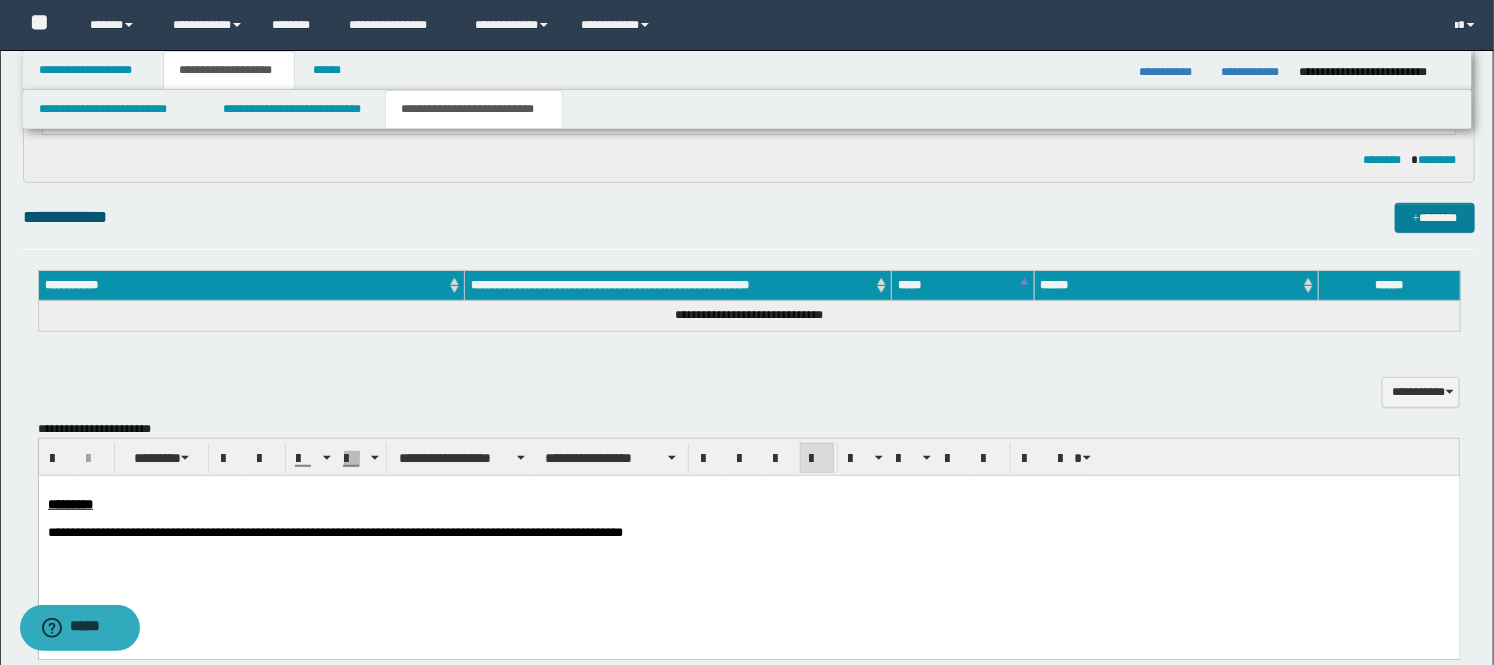 click on "*******" at bounding box center (1435, 218) 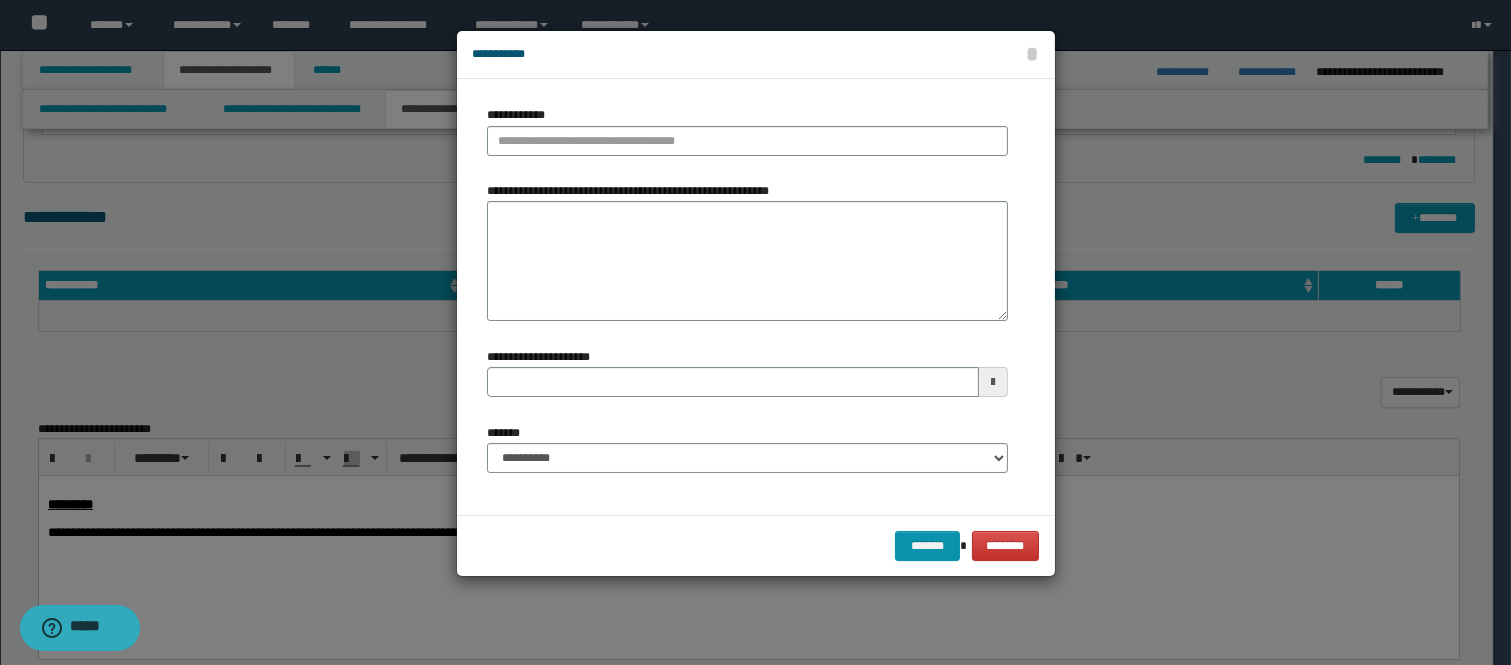 type 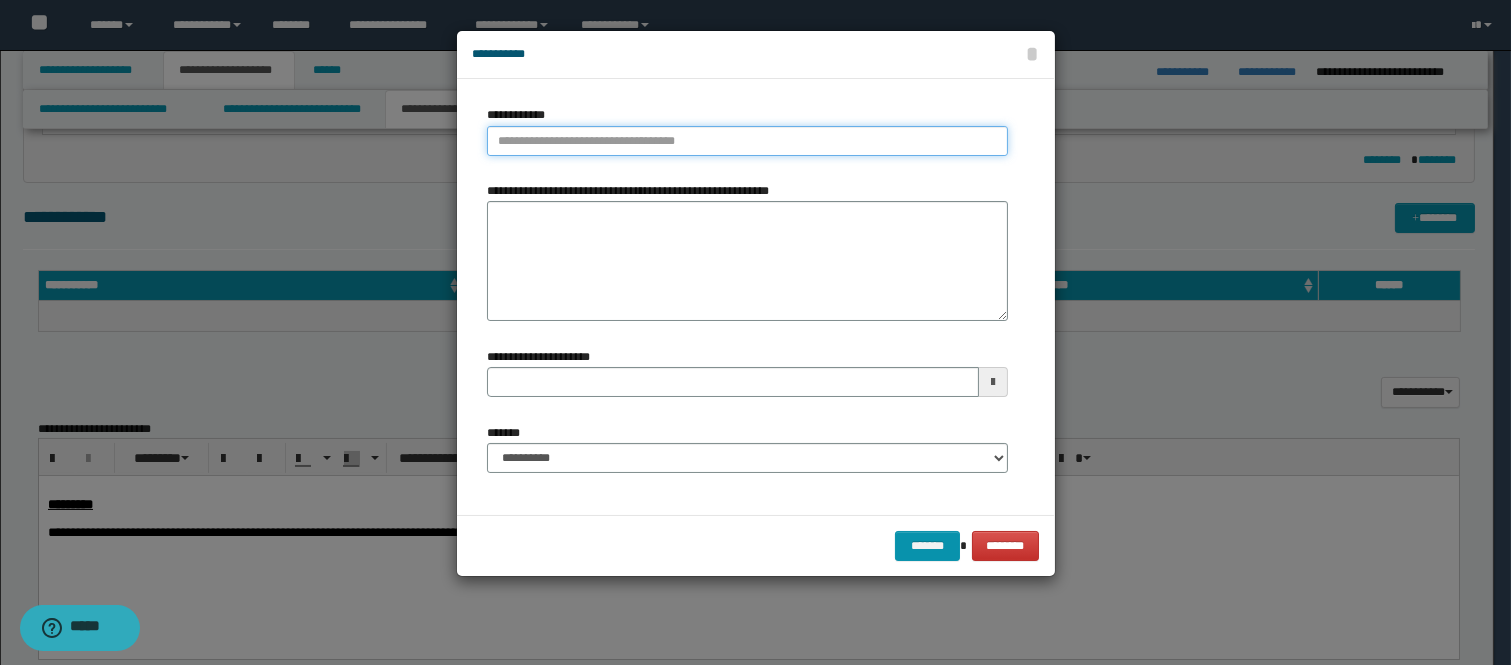 click on "**********" at bounding box center (747, 141) 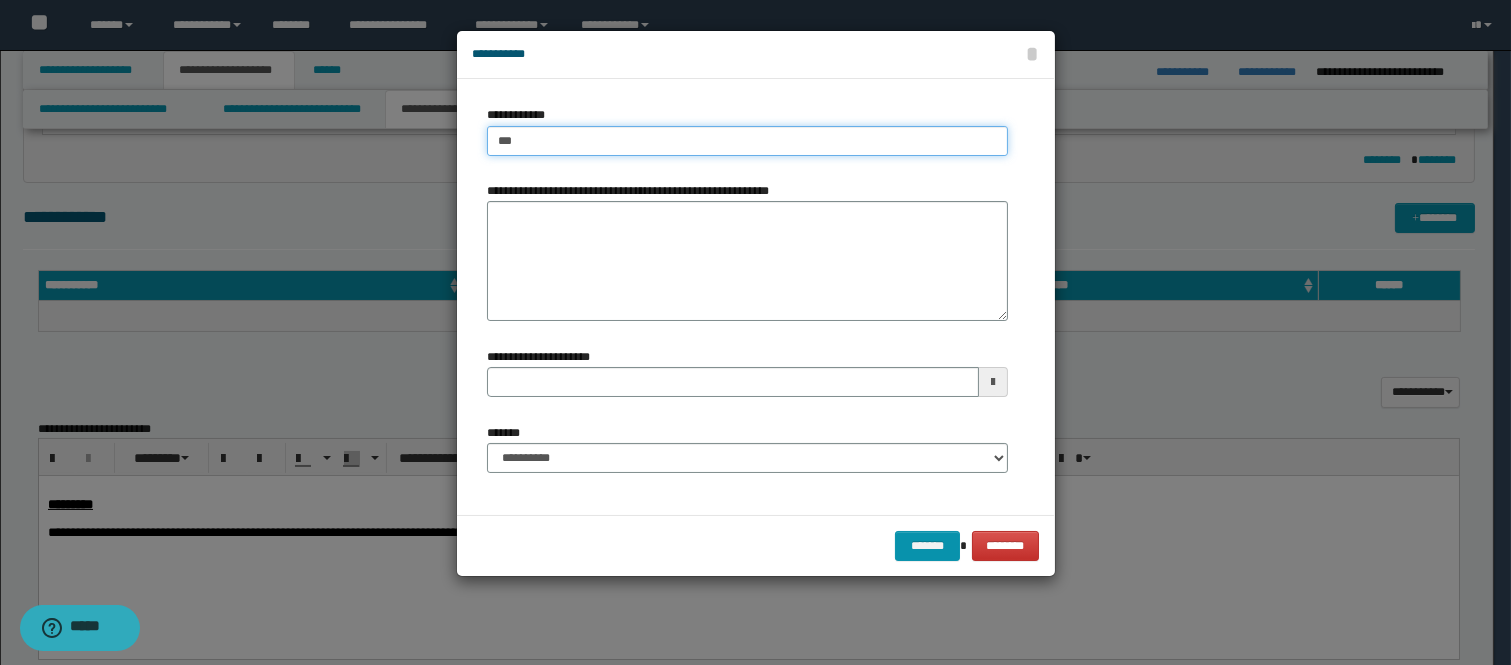 type on "****" 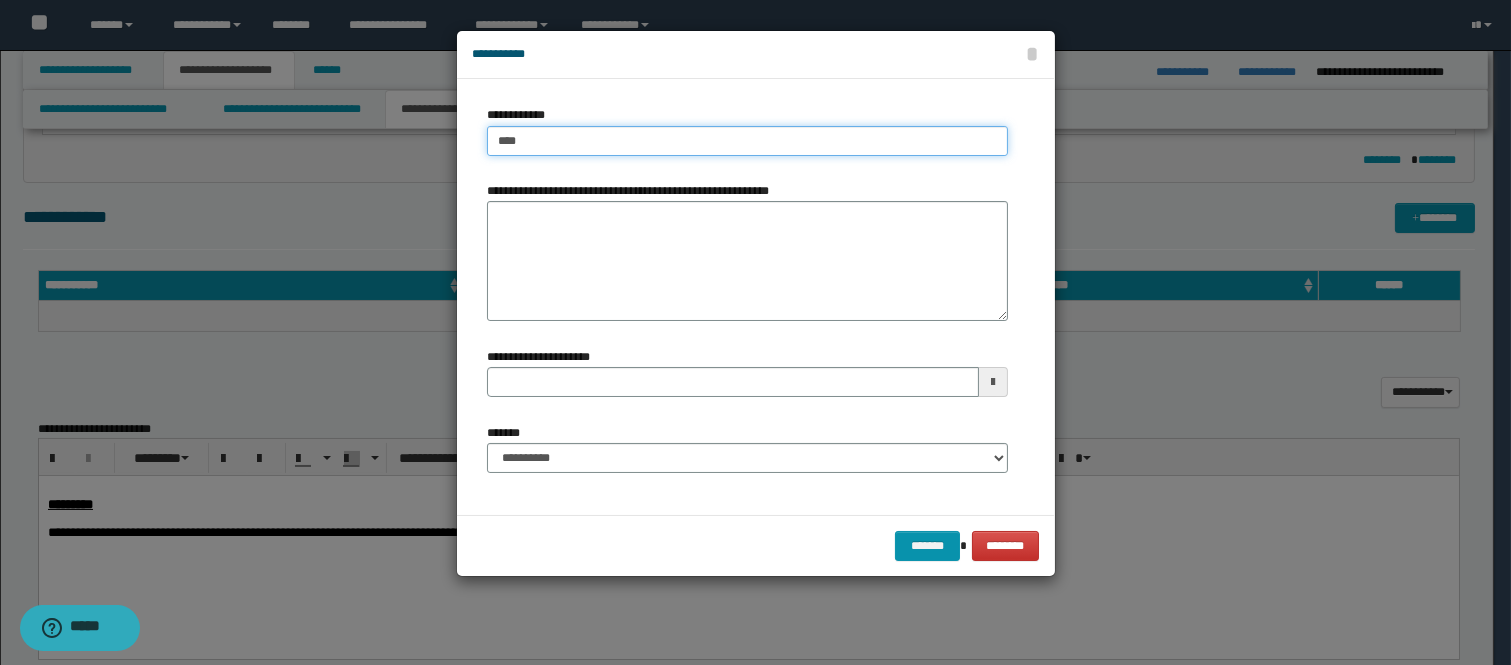 type on "****" 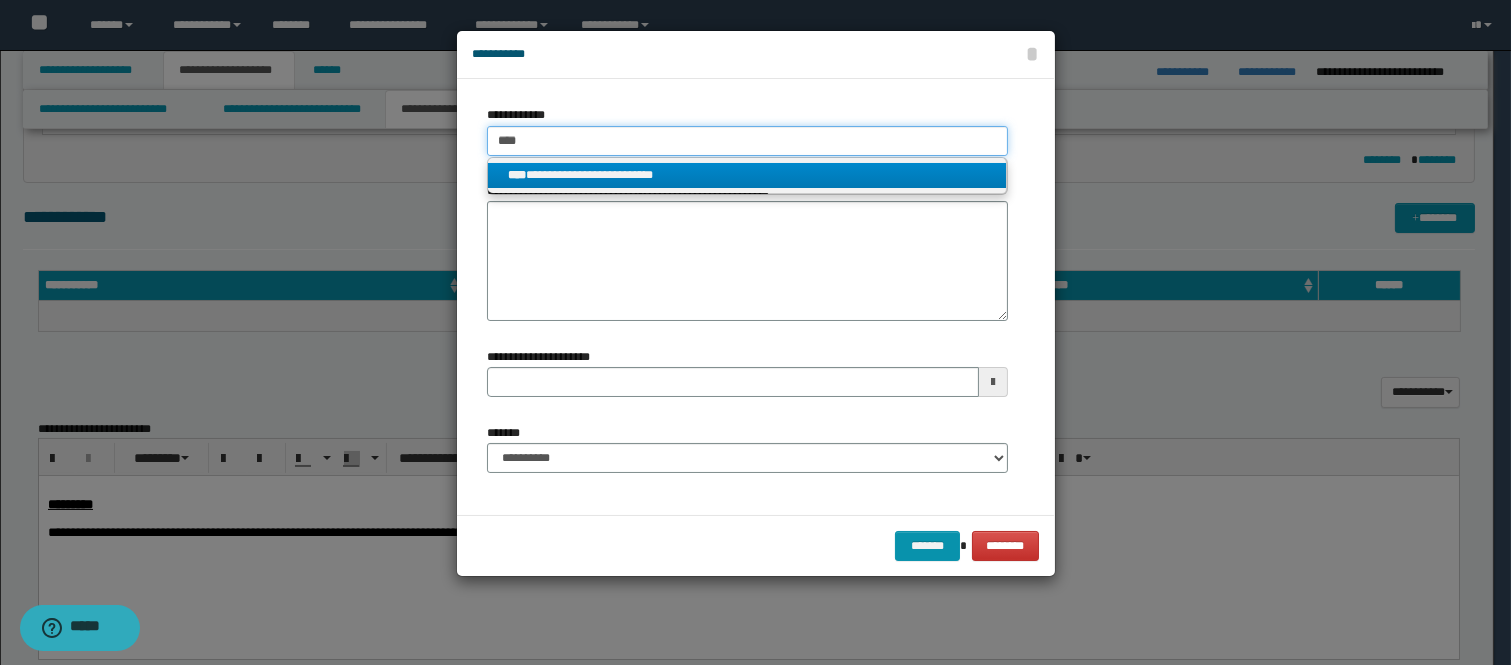 type on "****" 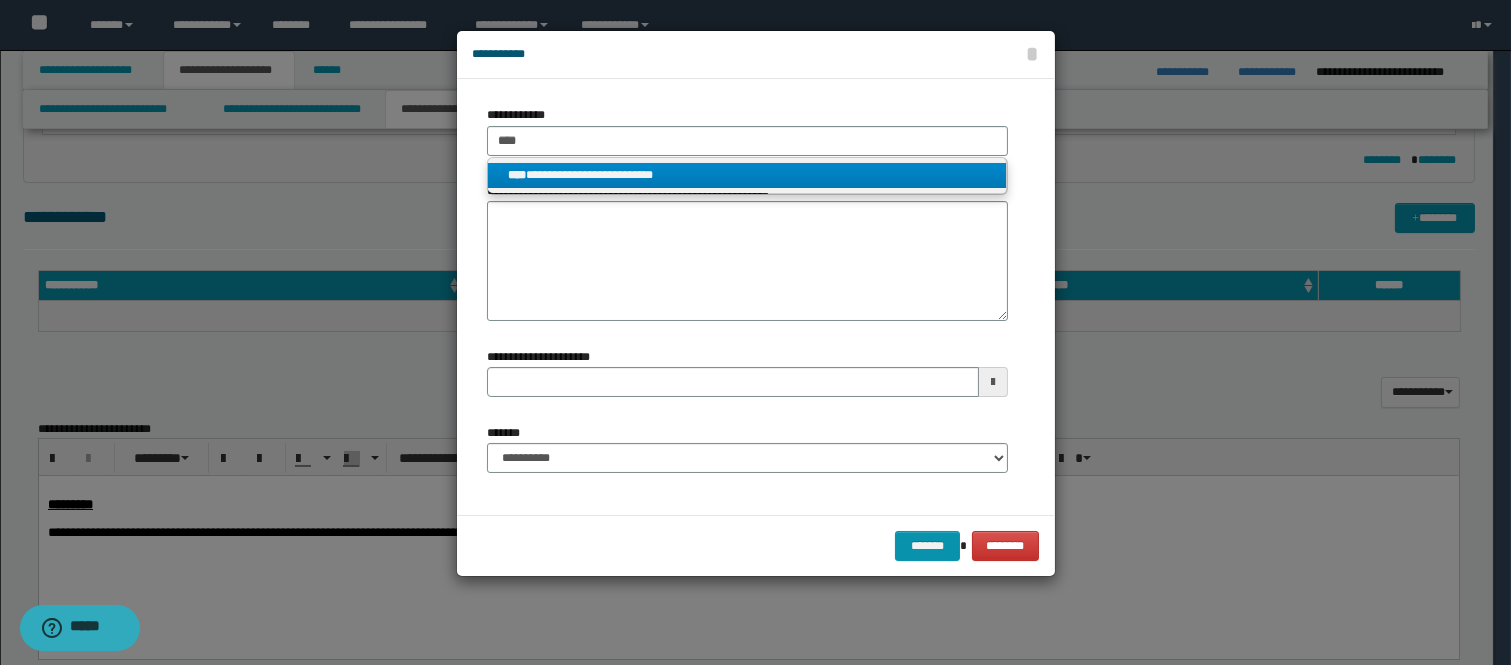 click on "**********" at bounding box center [747, 175] 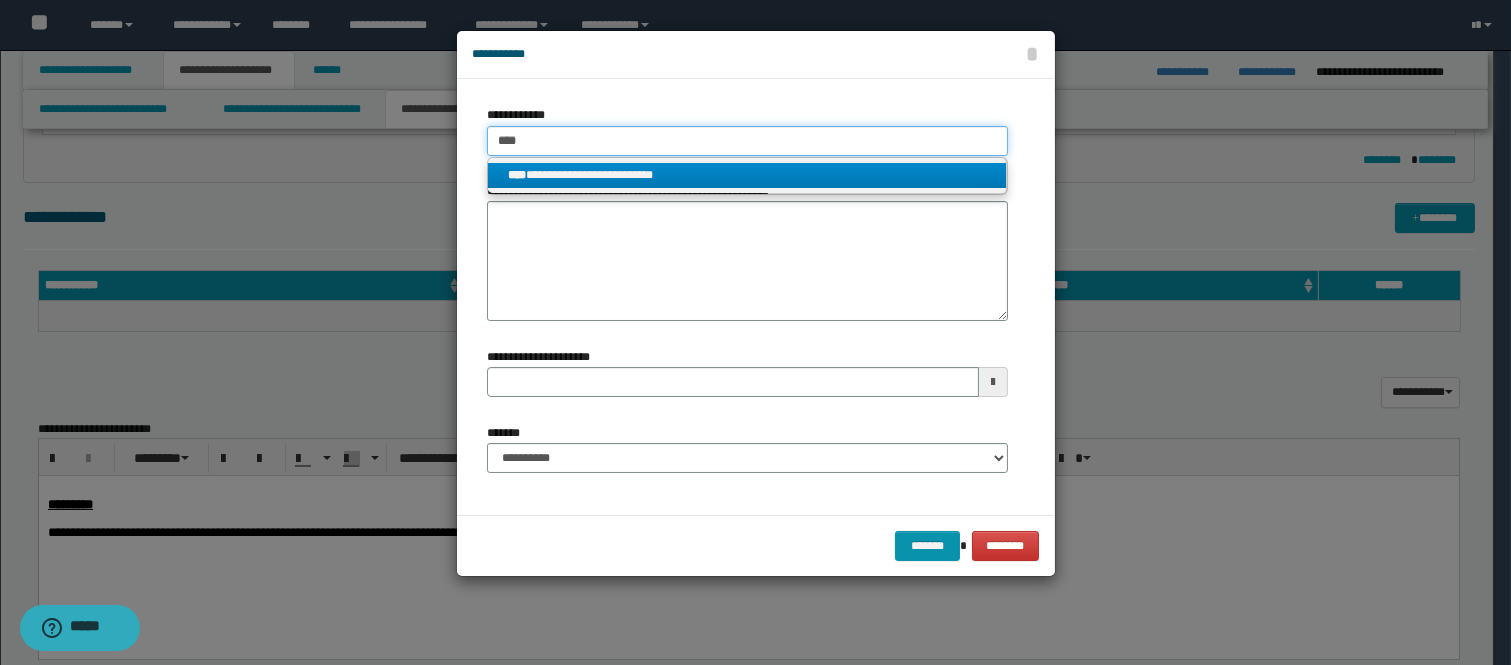 type 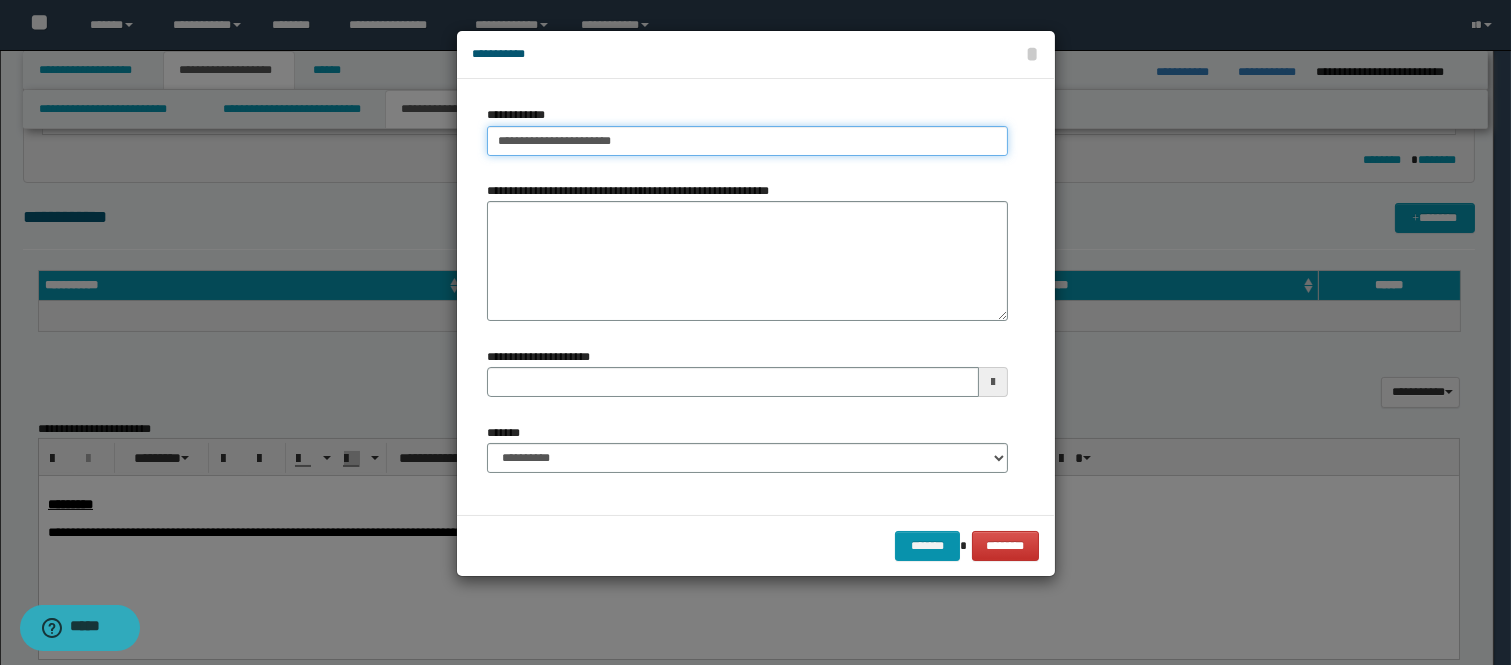 type 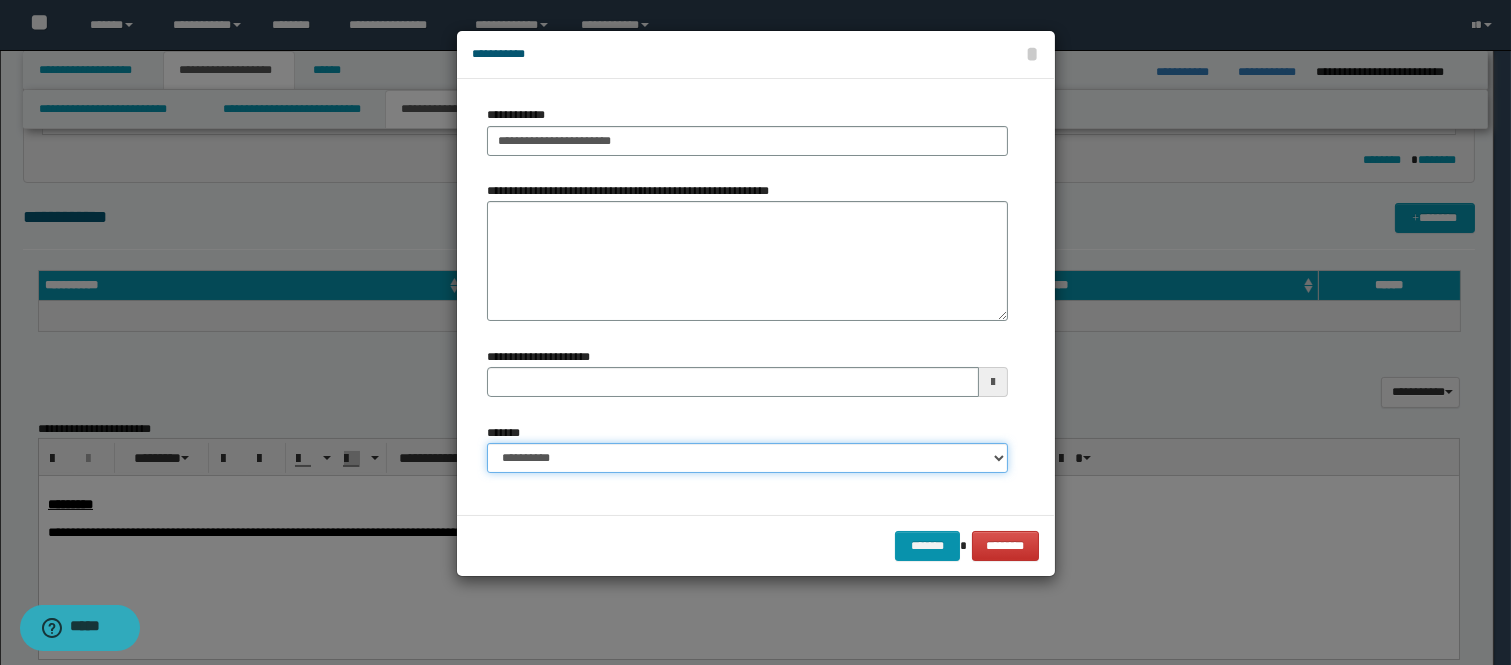 click on "**********" at bounding box center (747, 458) 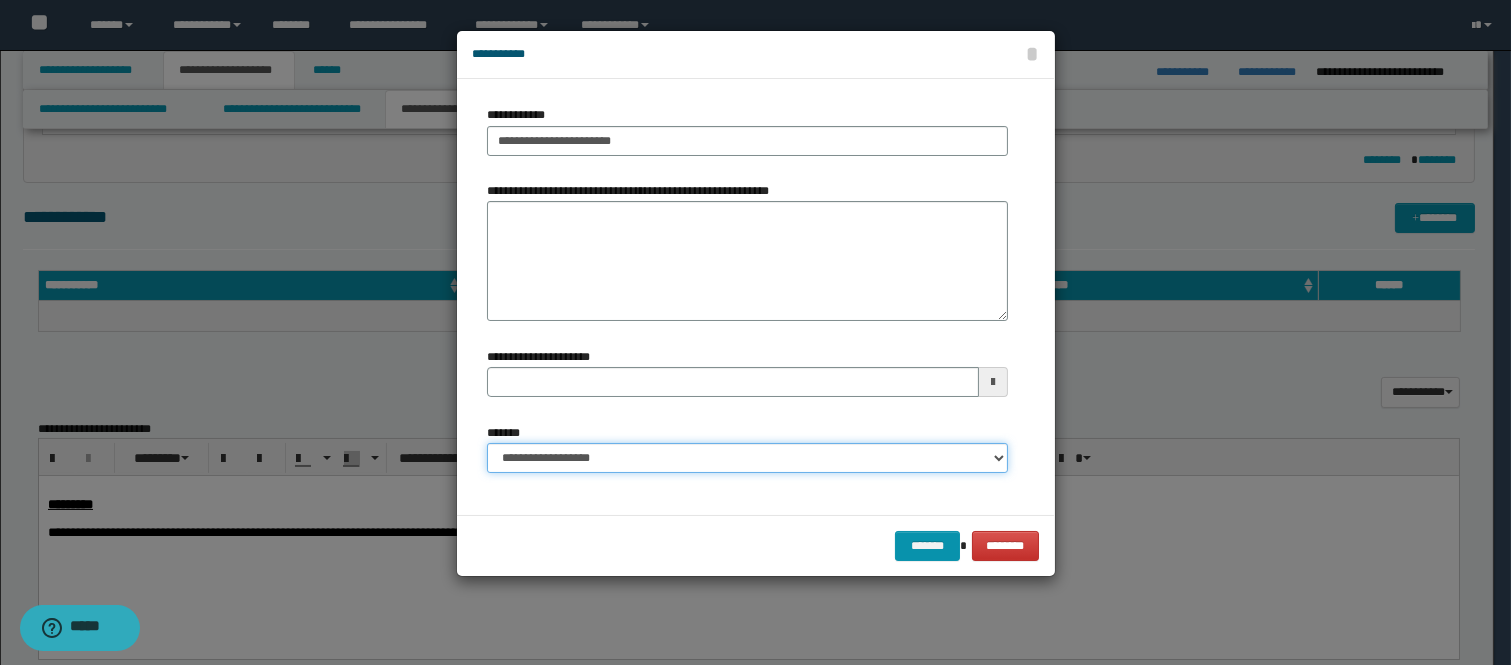 type 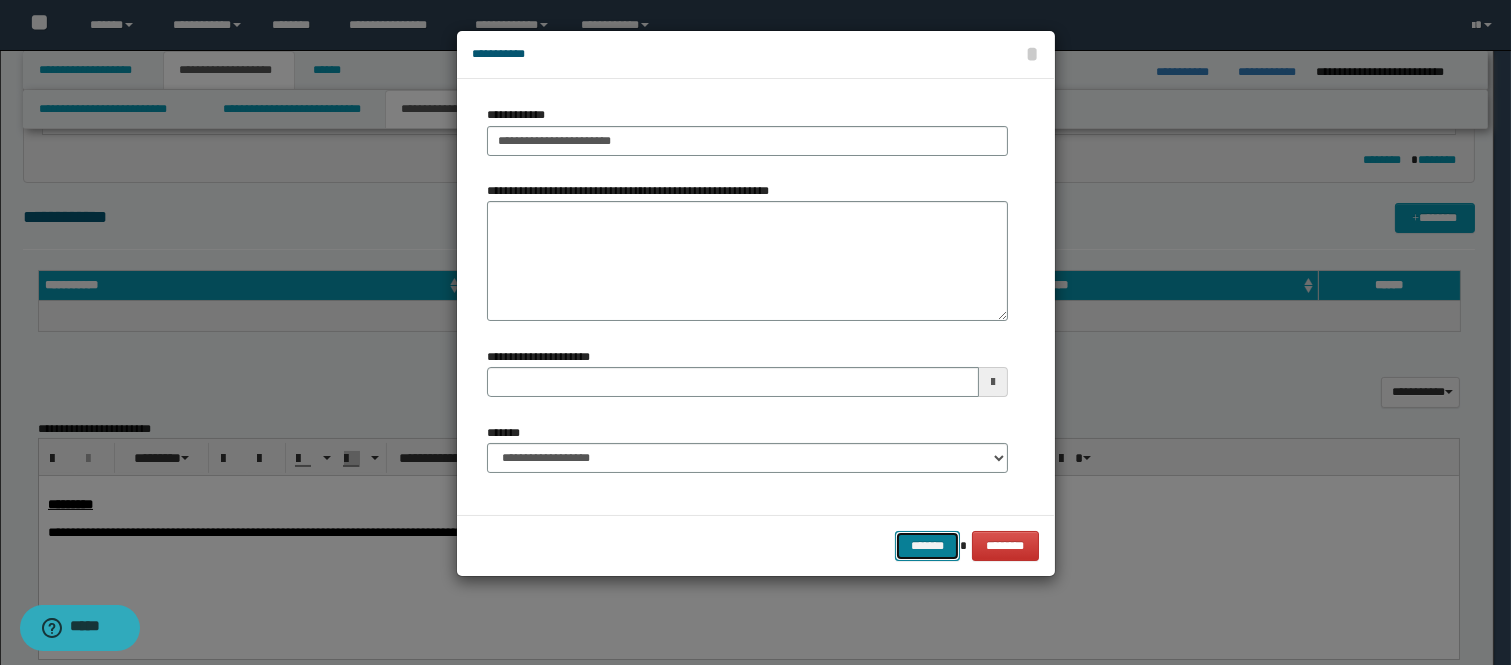 click on "*******" at bounding box center [927, 546] 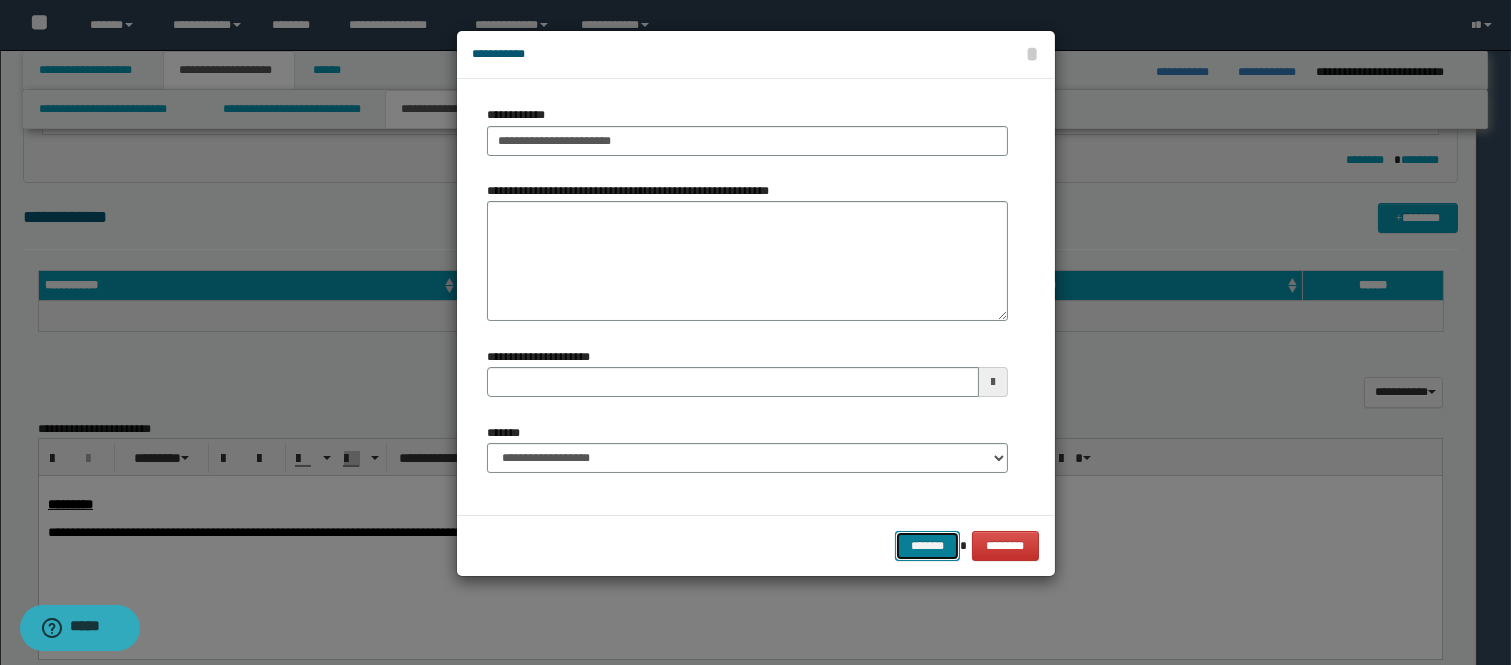 type 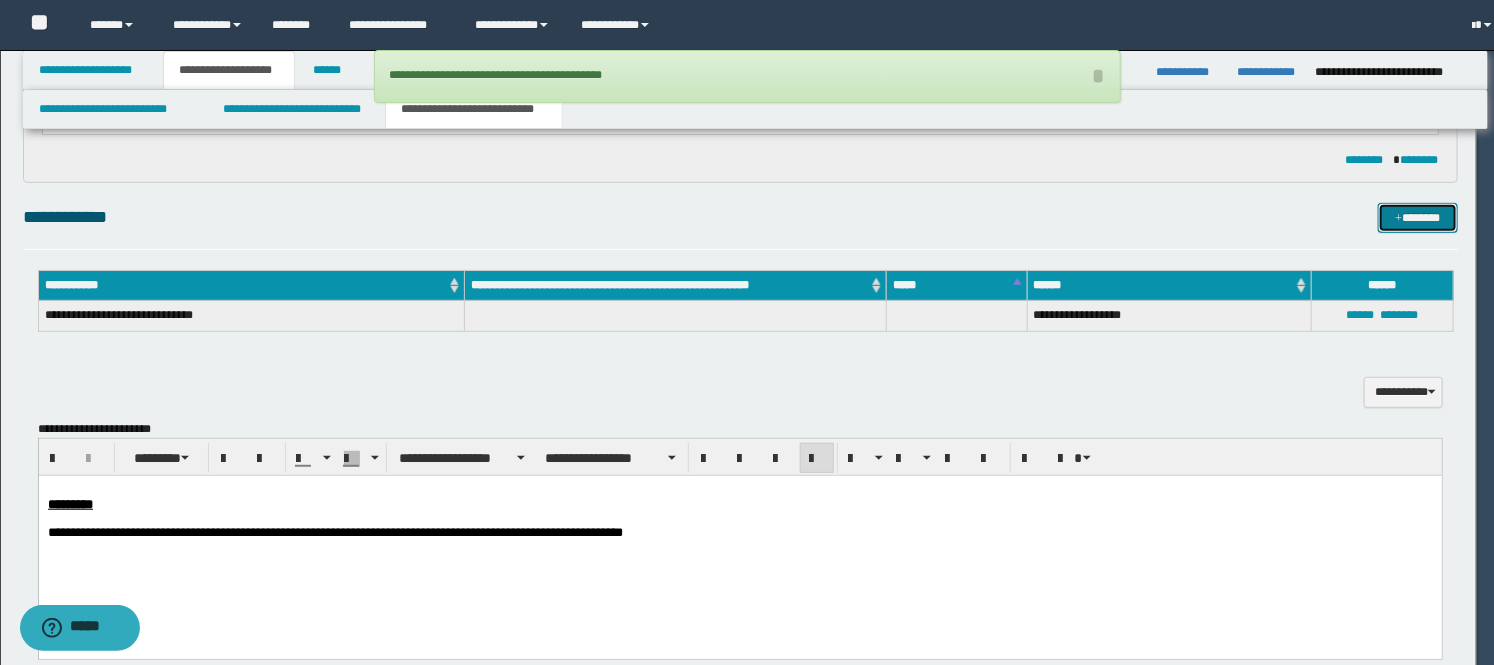 type 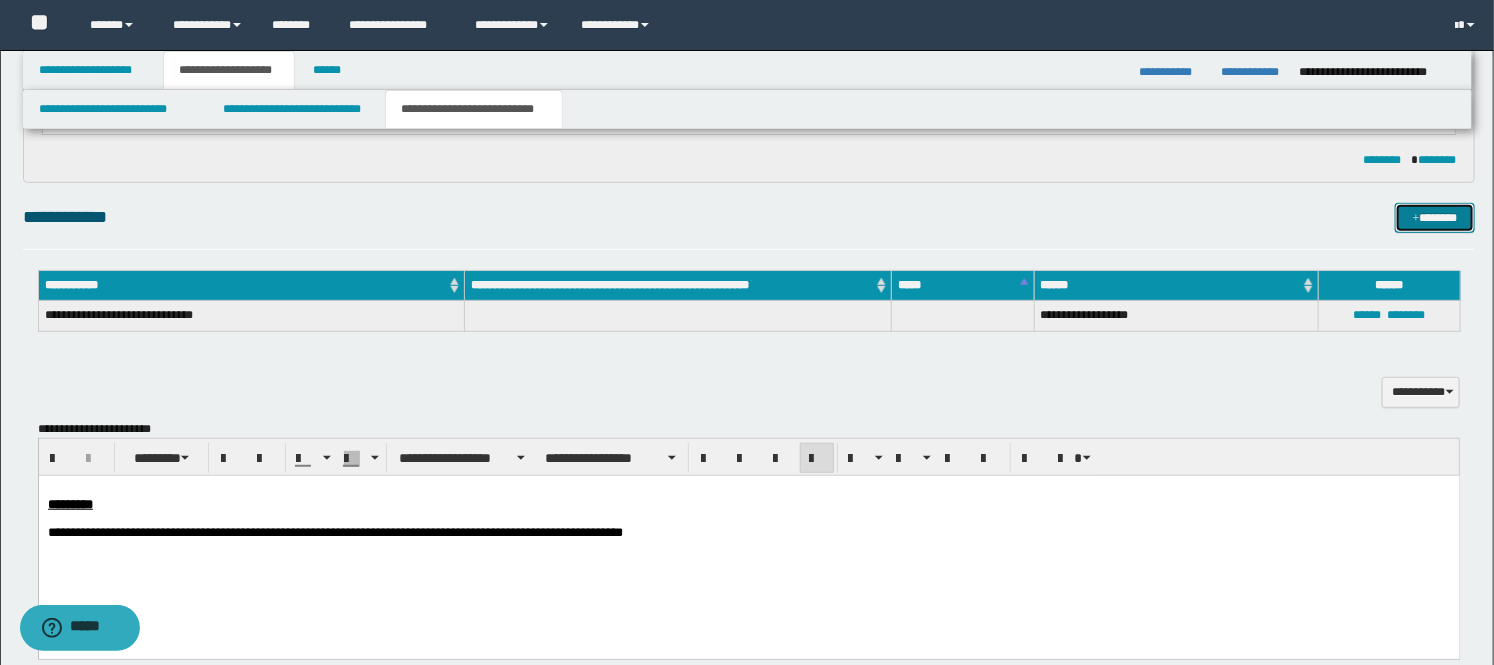 click on "*******" at bounding box center (1435, 218) 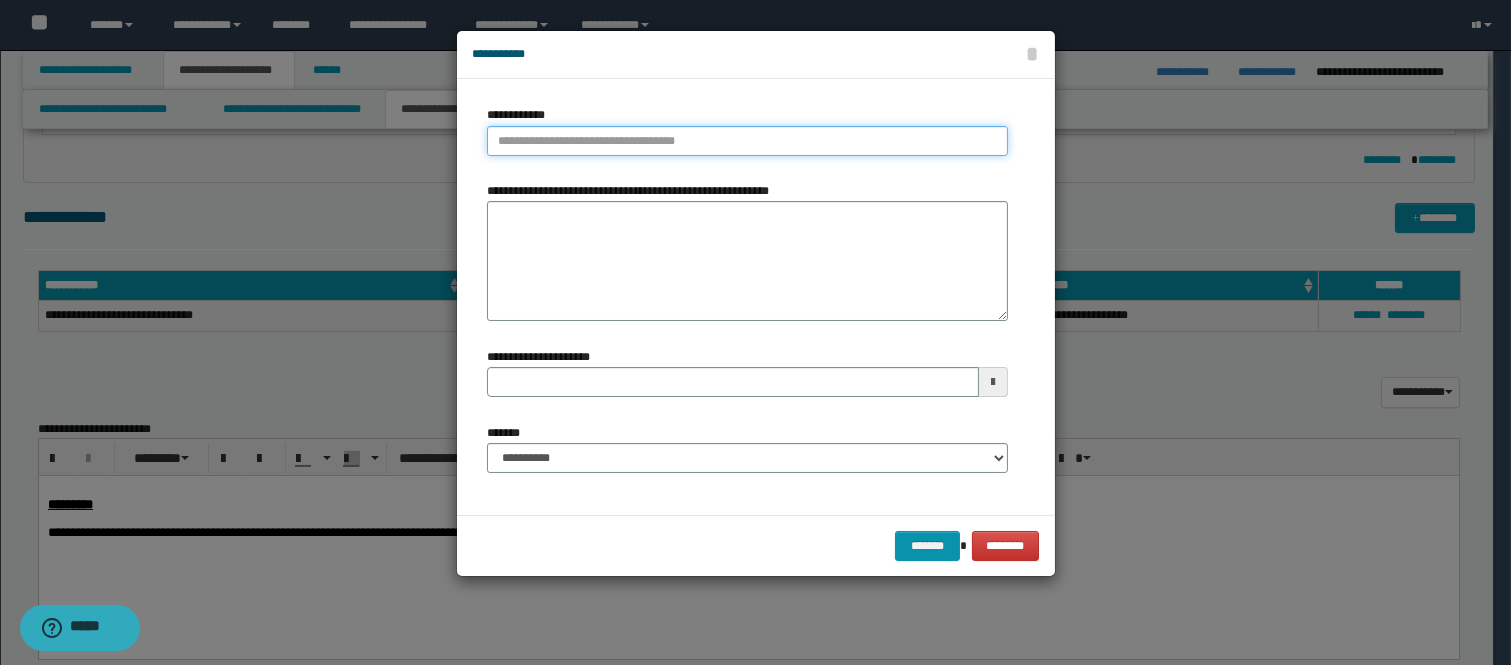 type on "**********" 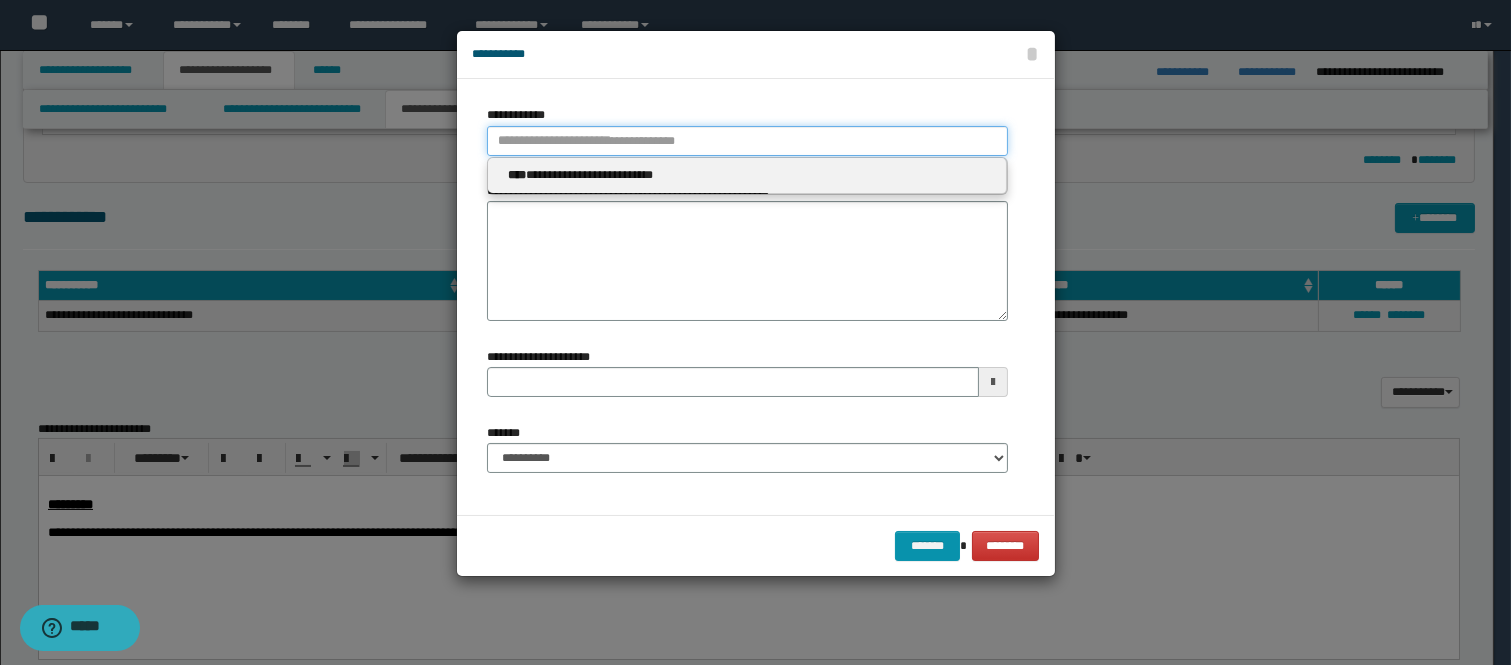 click on "**********" at bounding box center (747, 141) 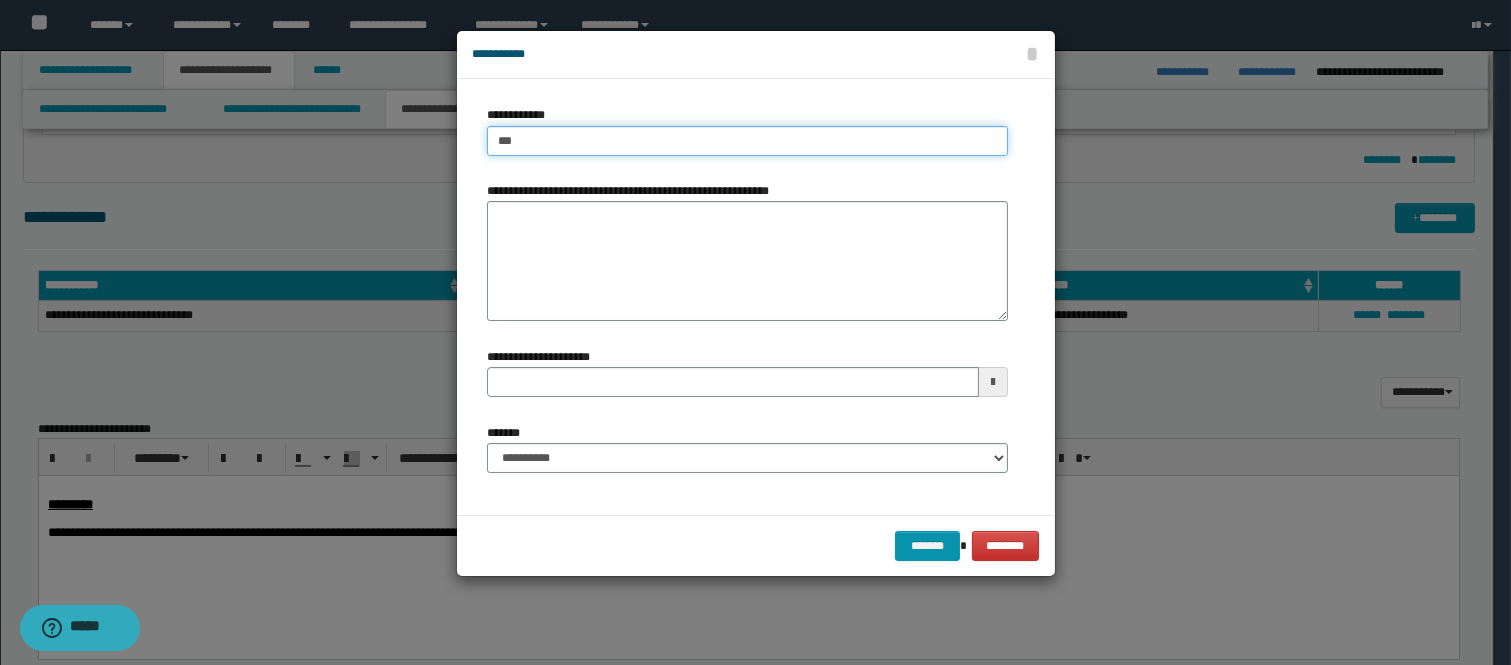 type on "****" 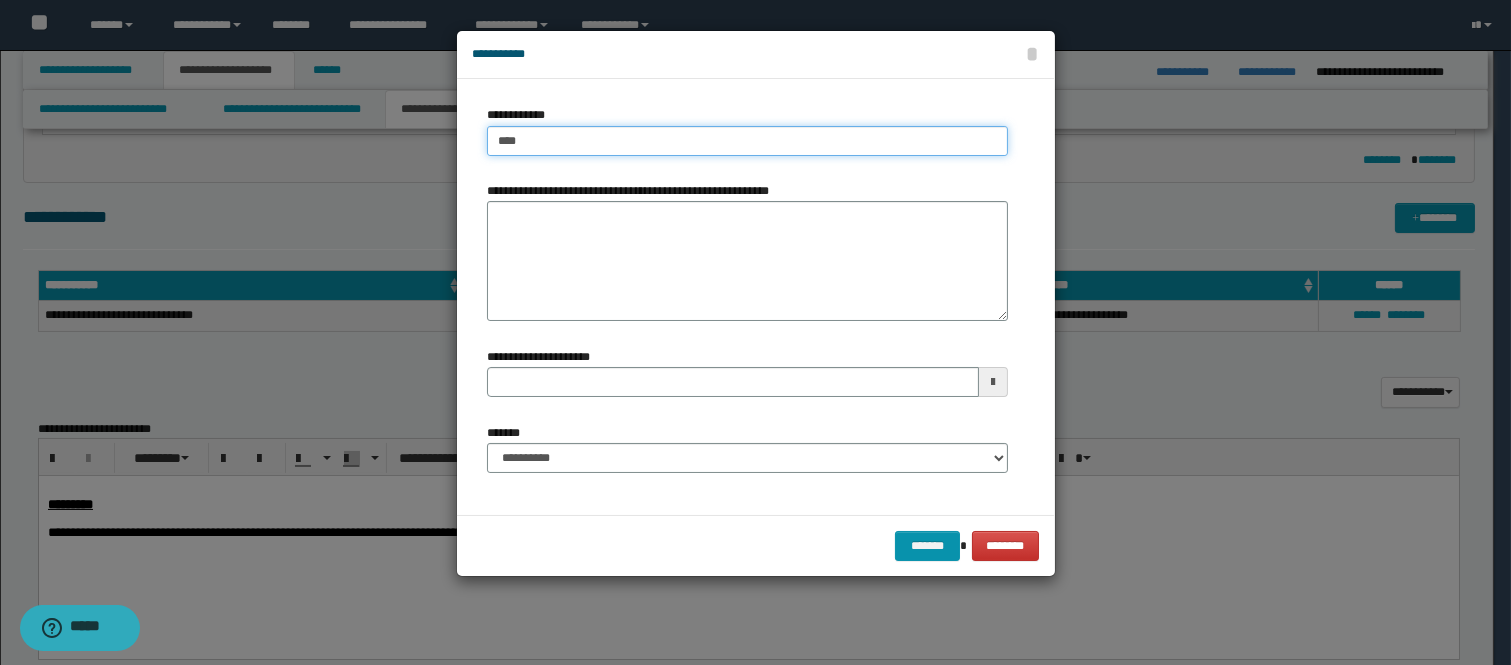 type on "****" 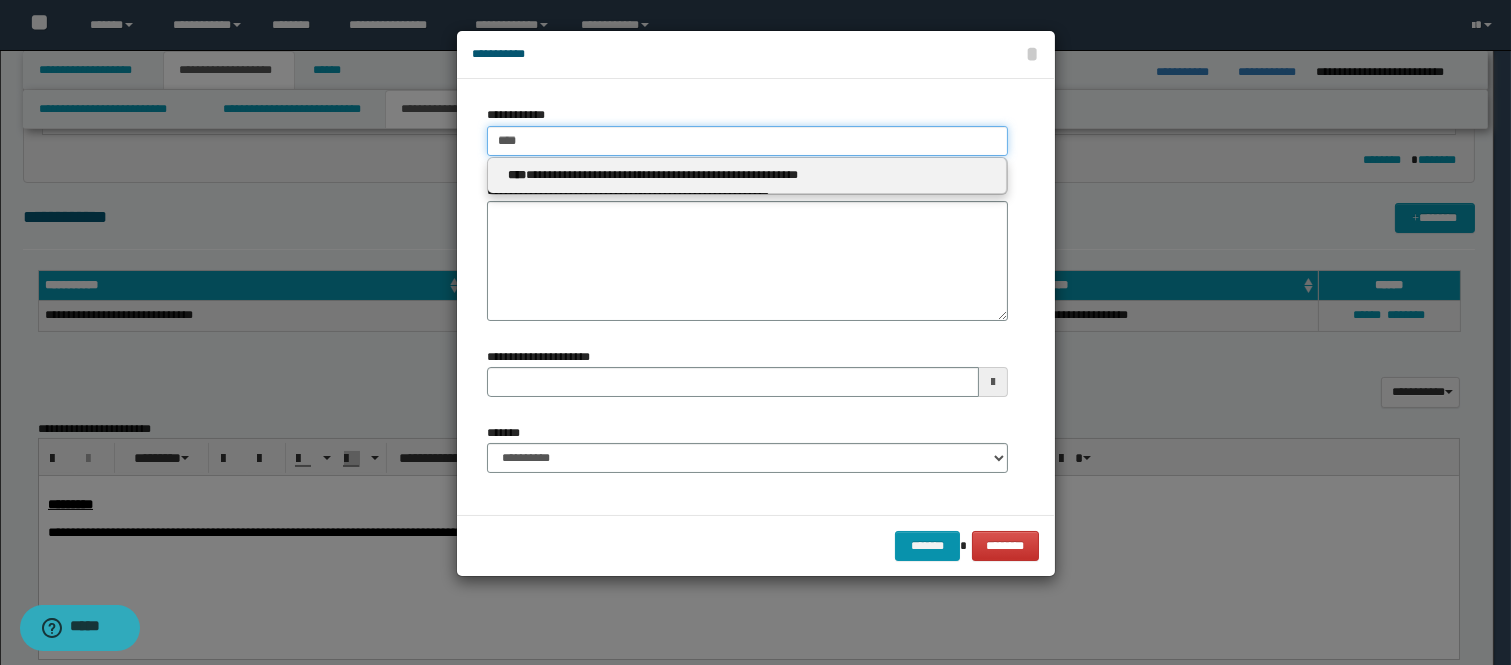type on "****" 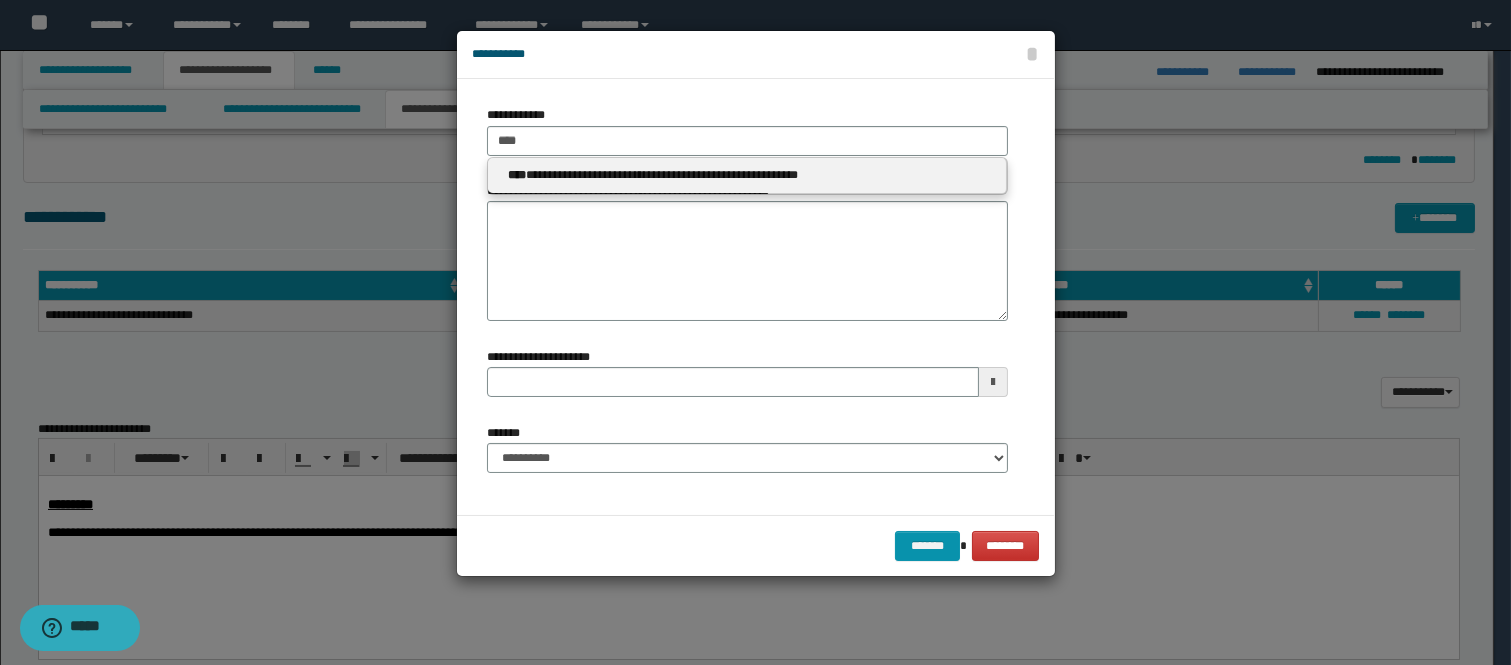 click on "**********" at bounding box center (747, 176) 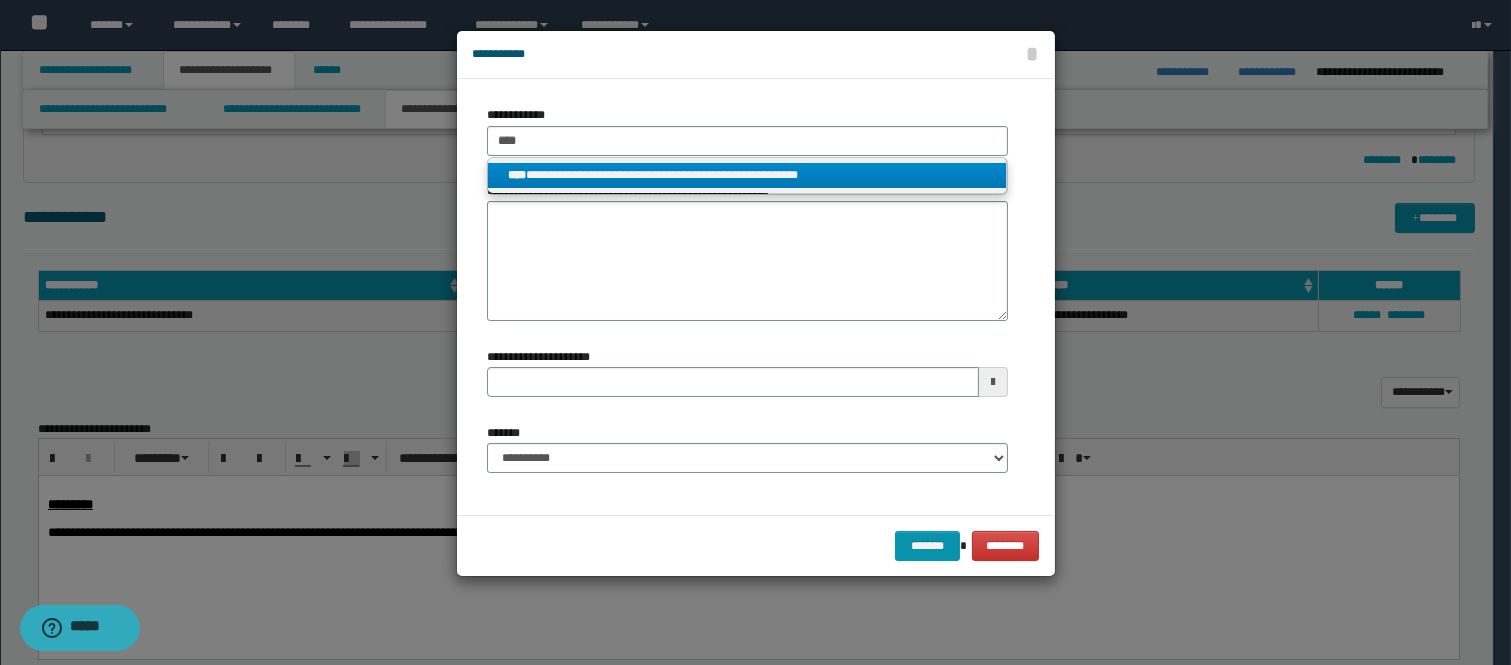 click on "**********" at bounding box center [747, 175] 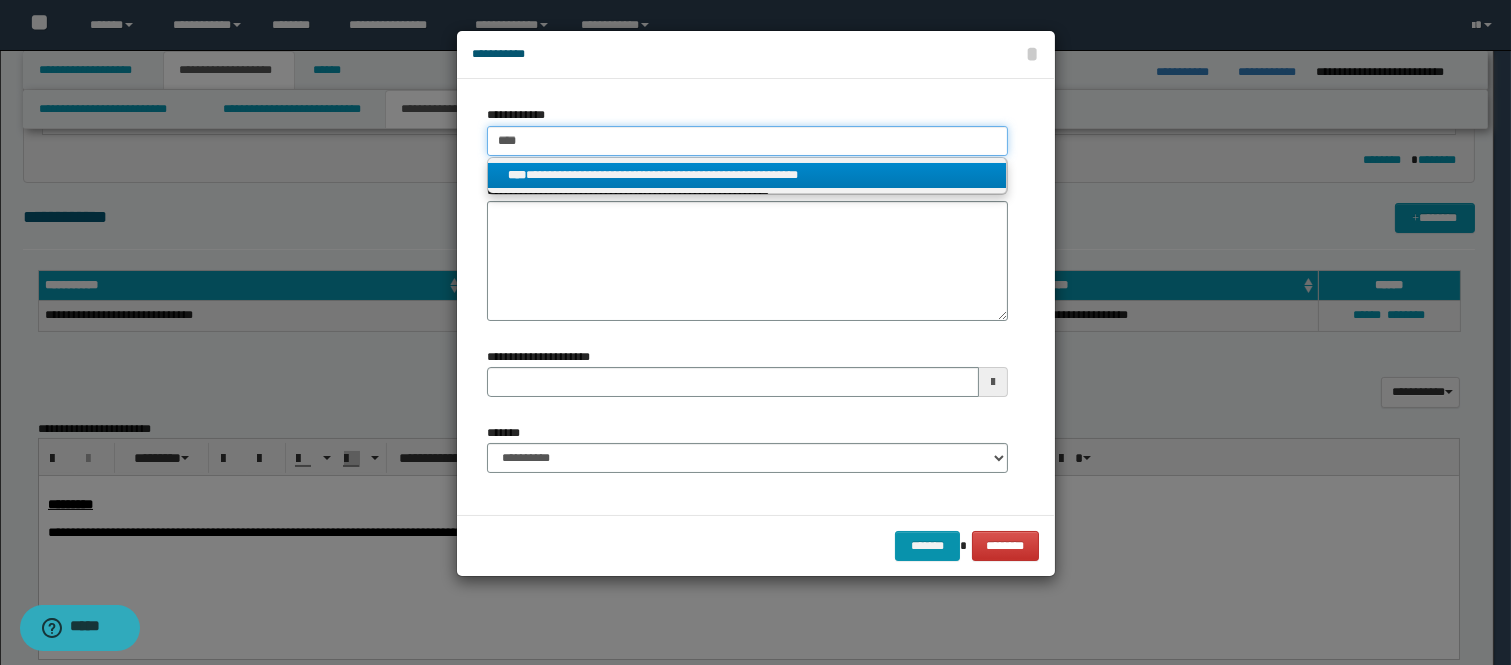 type 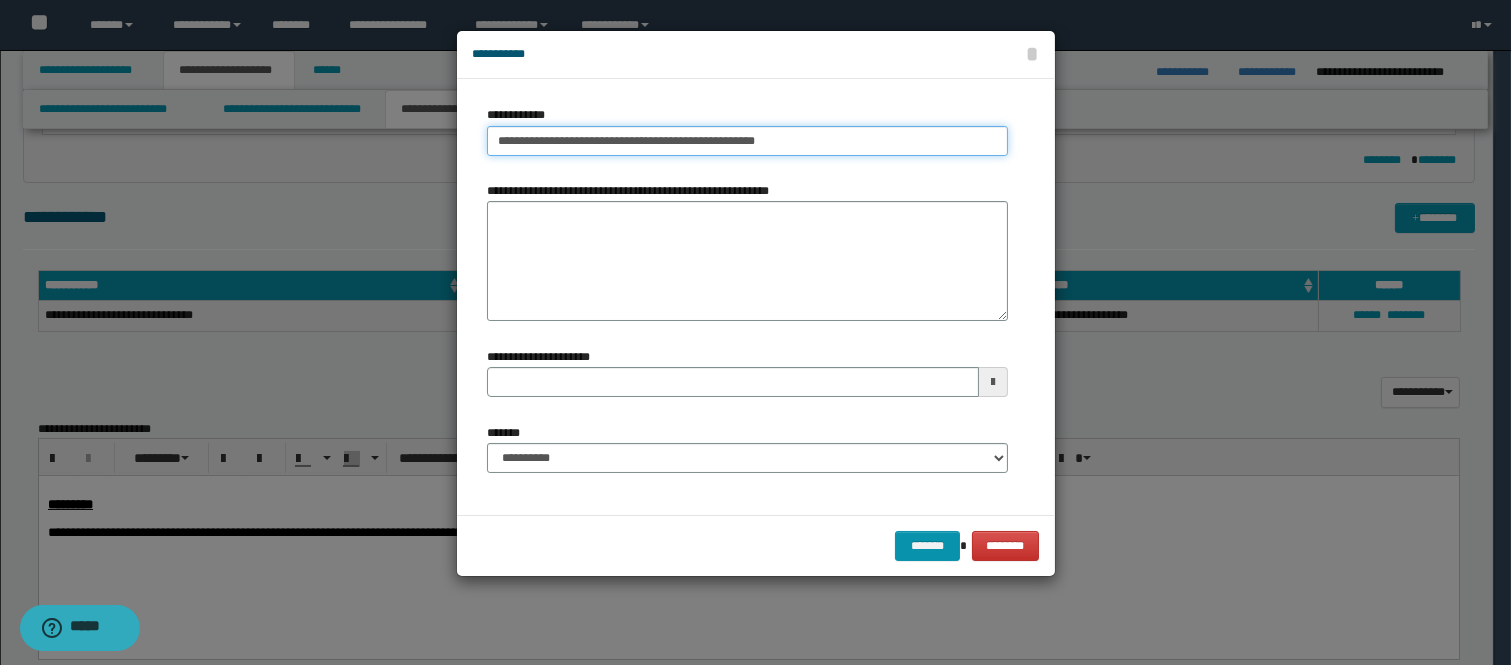 type 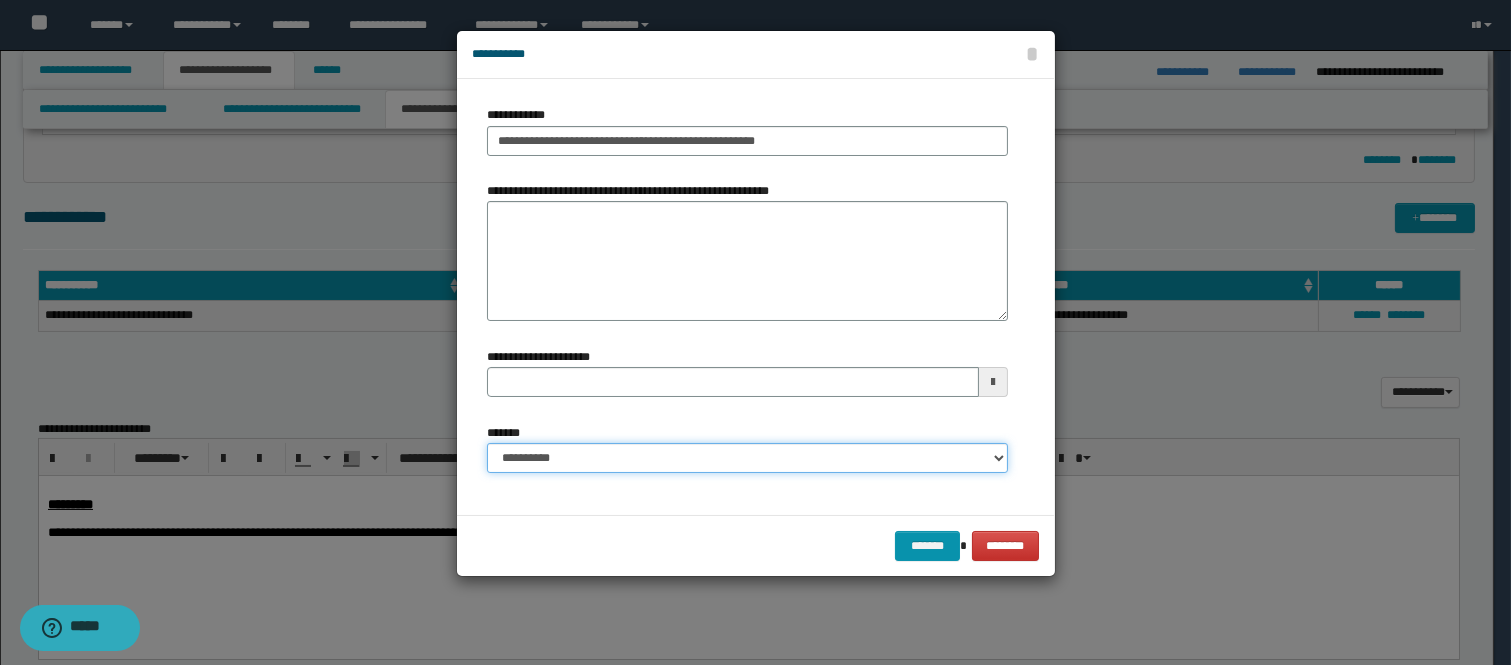 click on "**********" at bounding box center [747, 458] 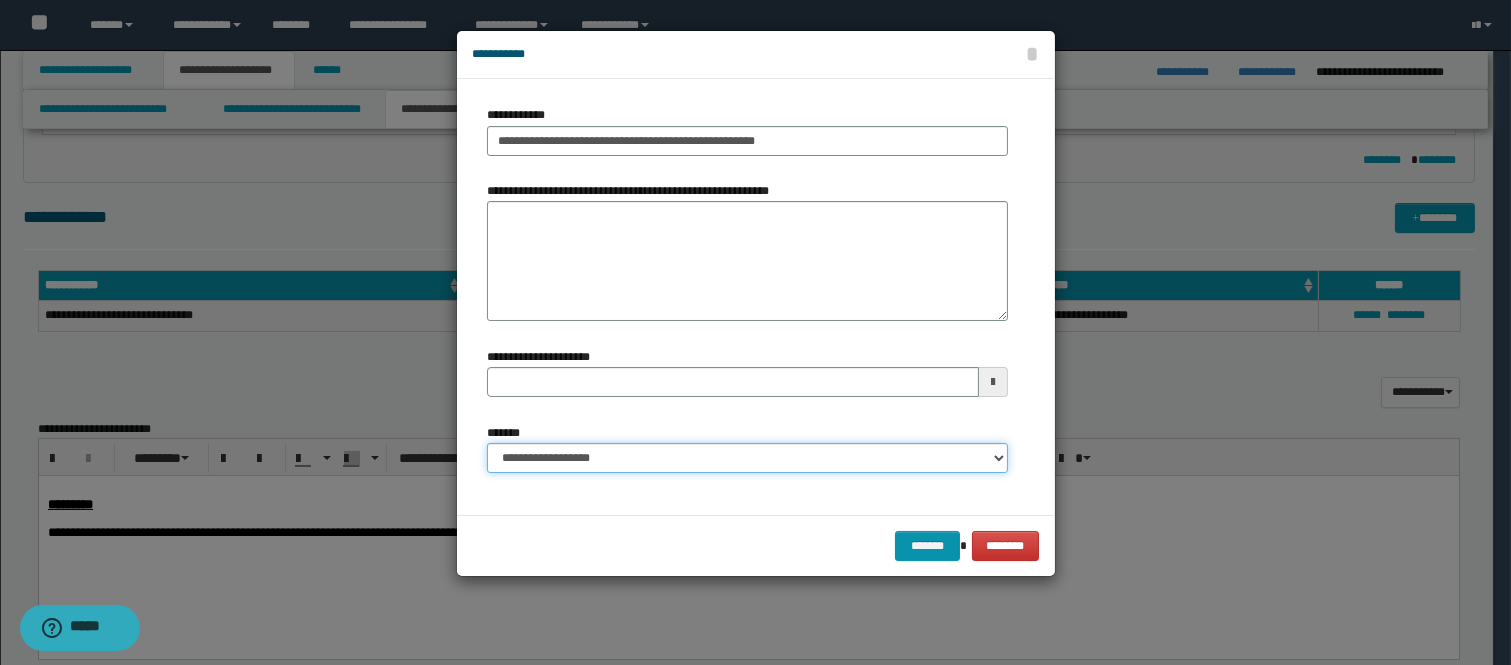 type 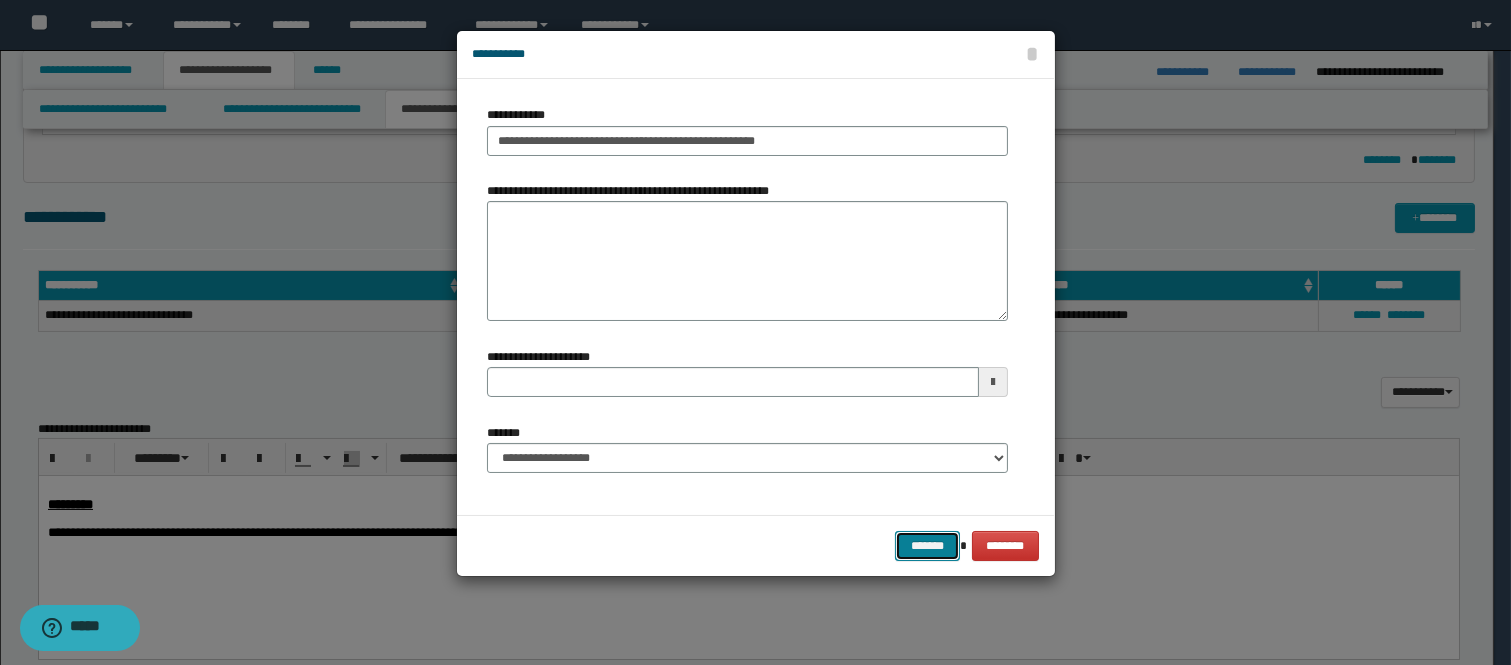 drag, startPoint x: 921, startPoint y: 532, endPoint x: 1054, endPoint y: 656, distance: 181.83784 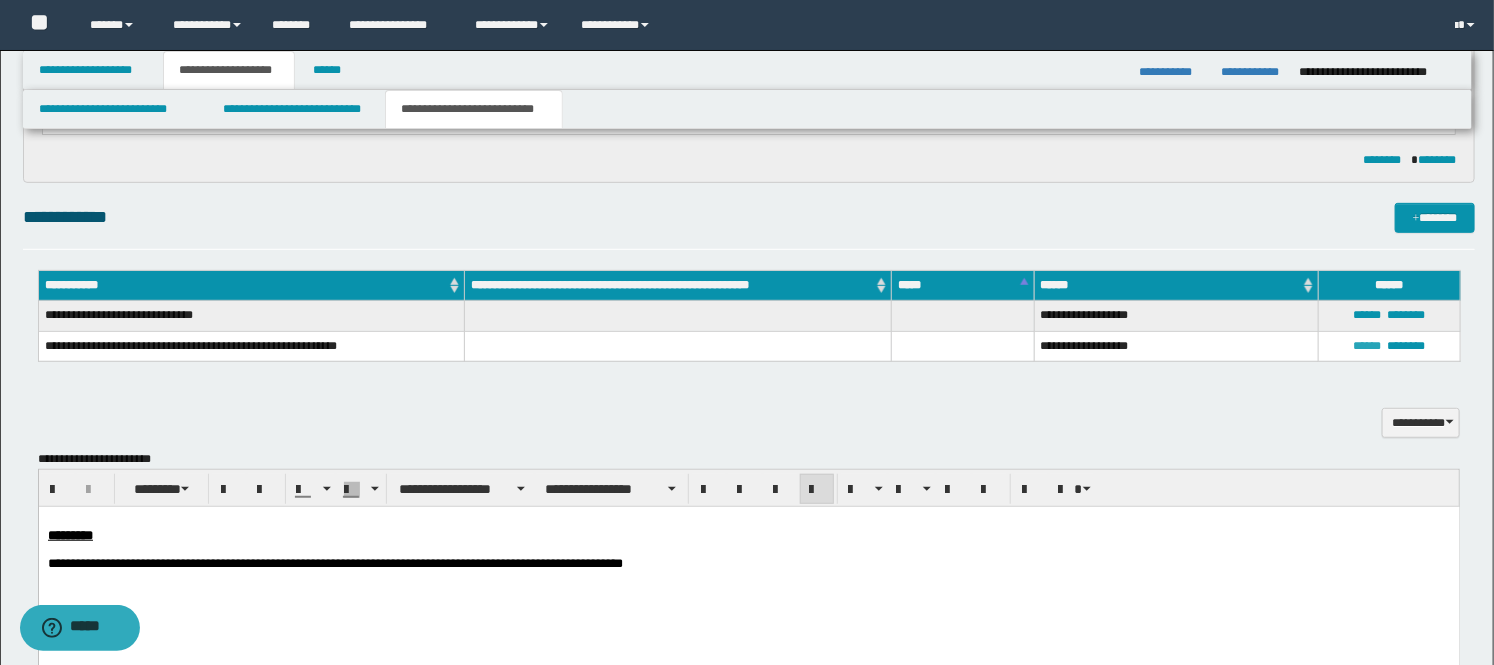 click on "******" at bounding box center [1368, 346] 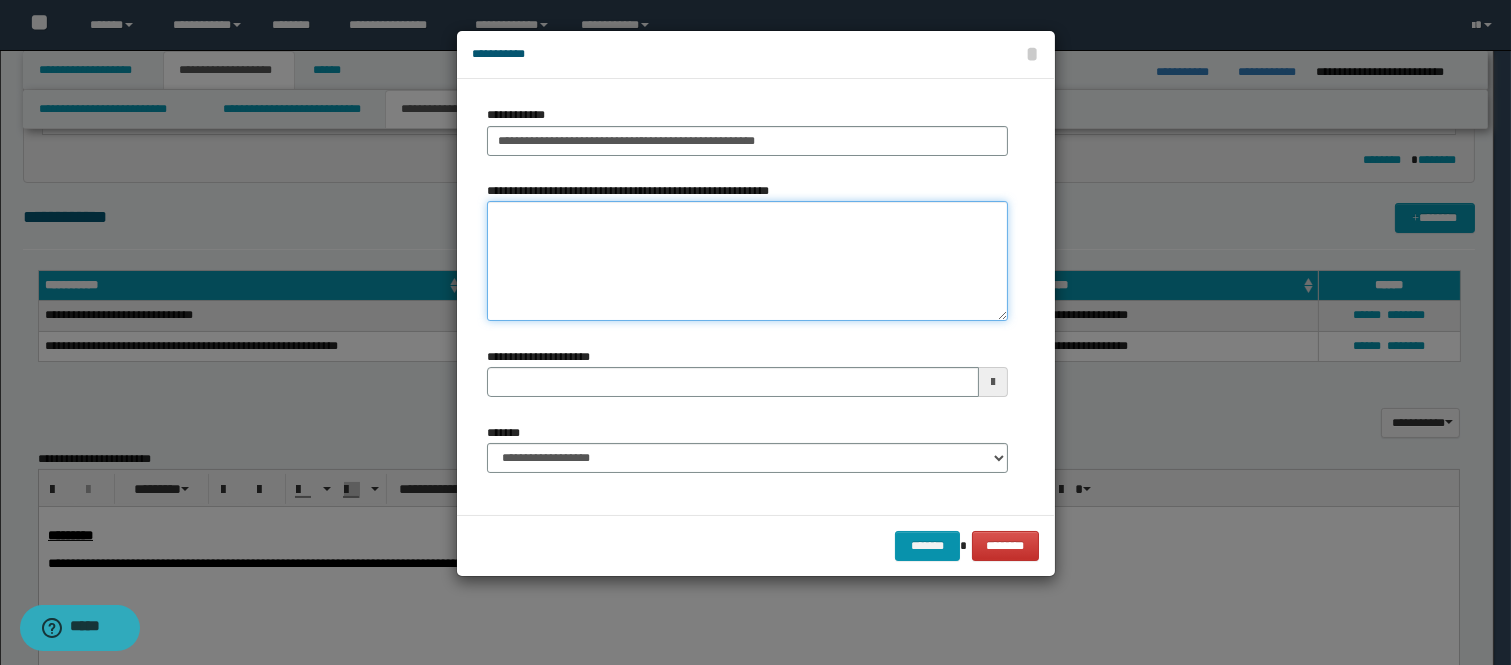 click on "**********" at bounding box center [747, 261] 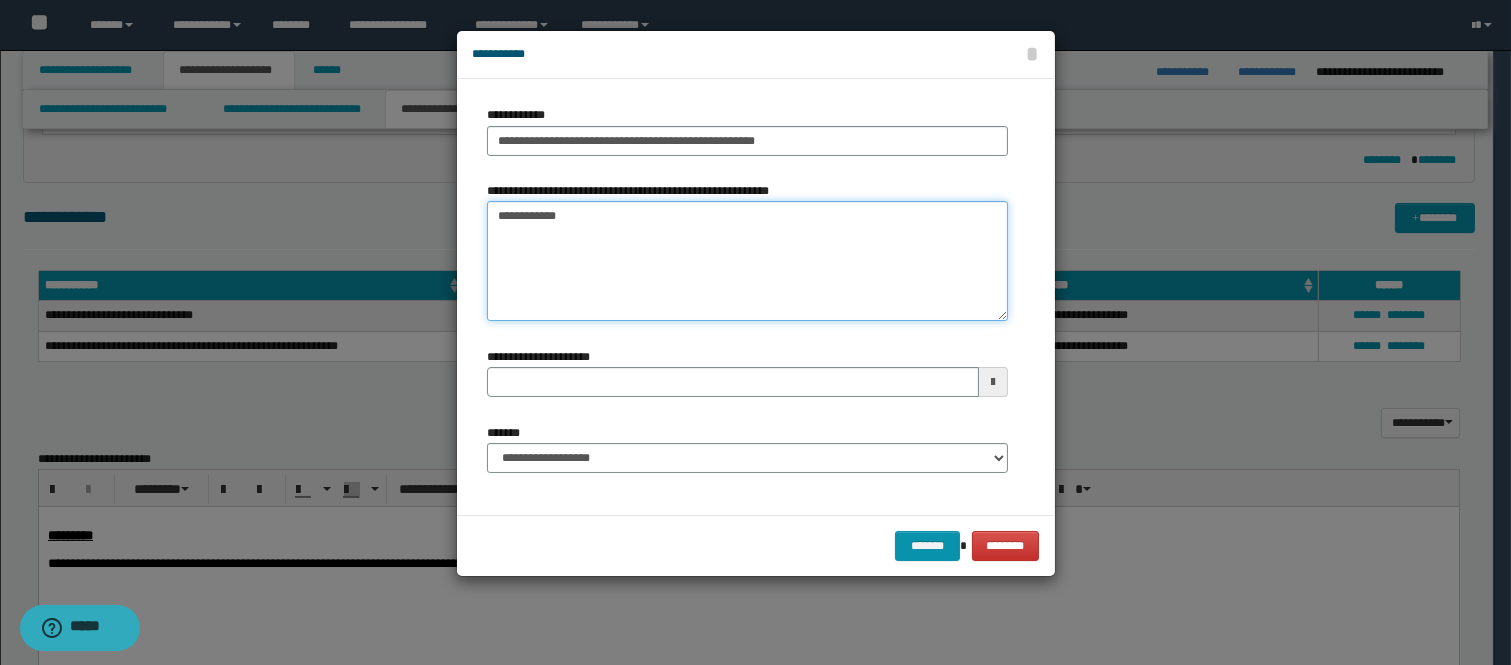 type 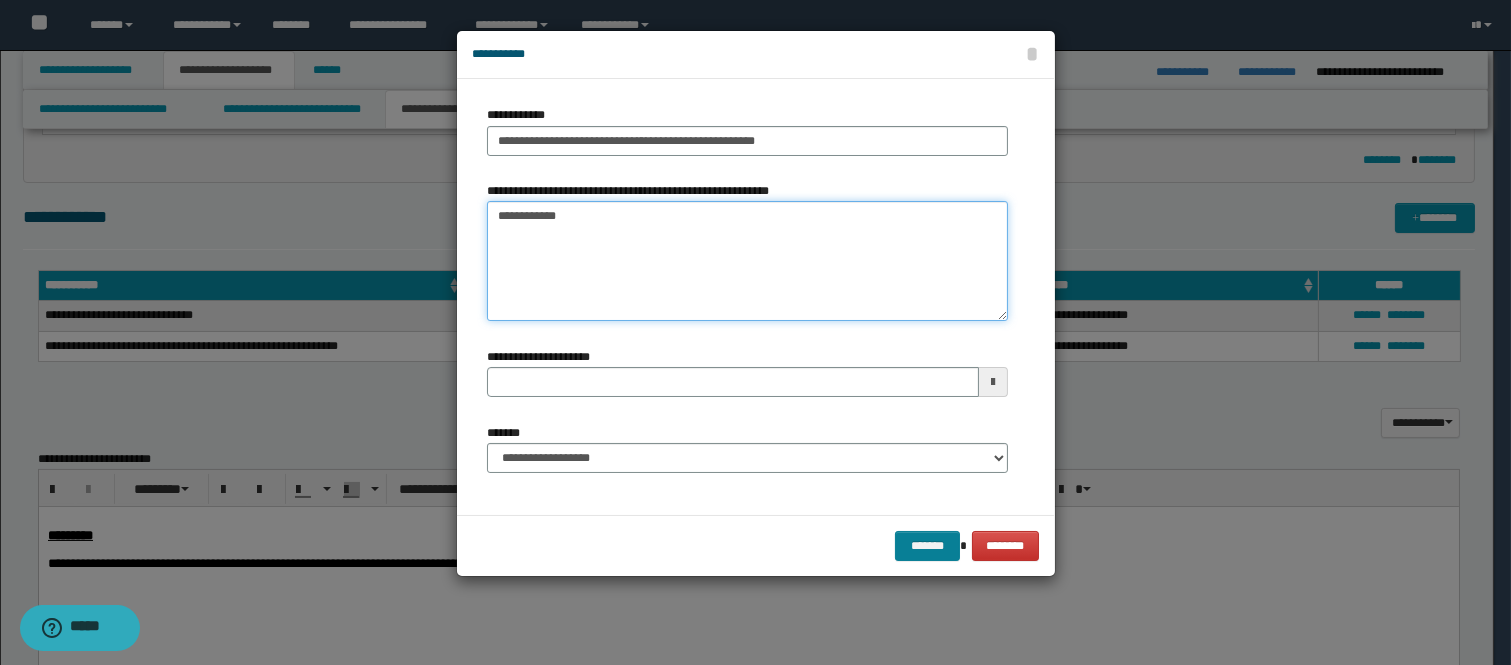 type on "**********" 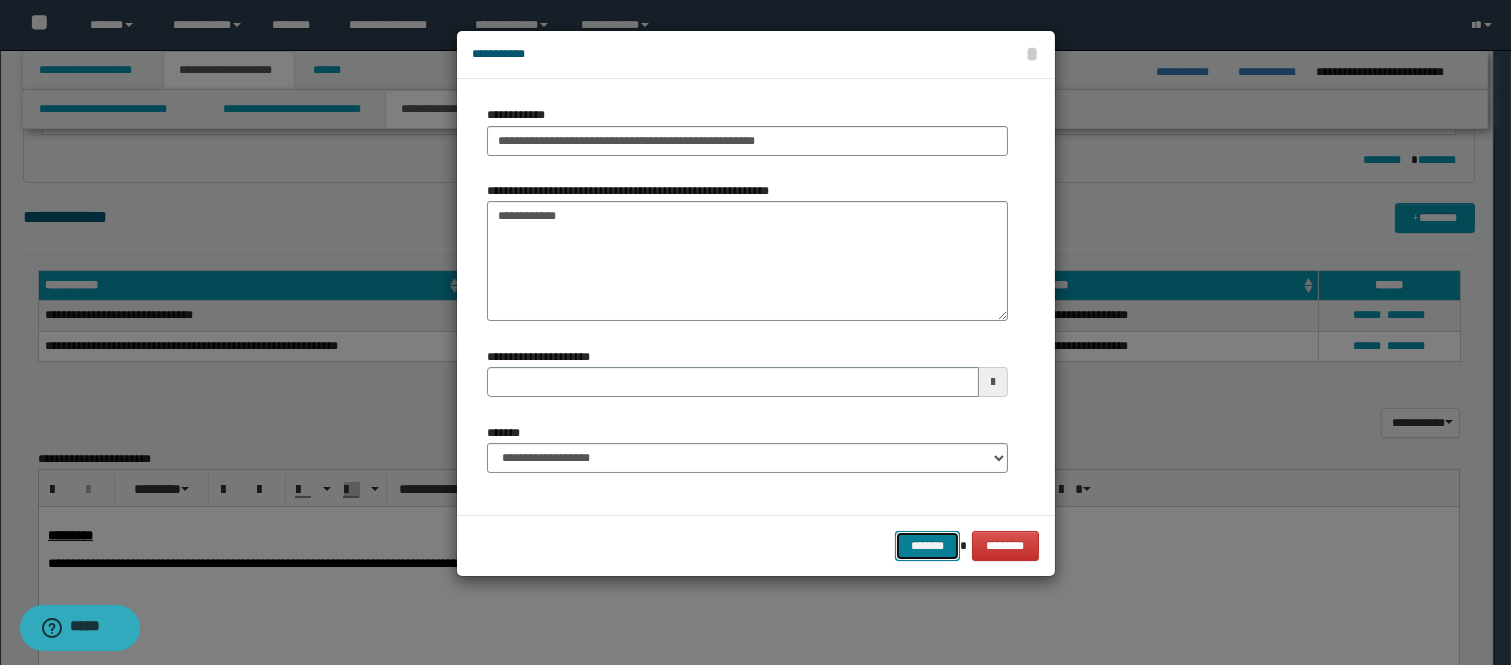 click on "*******" at bounding box center (927, 546) 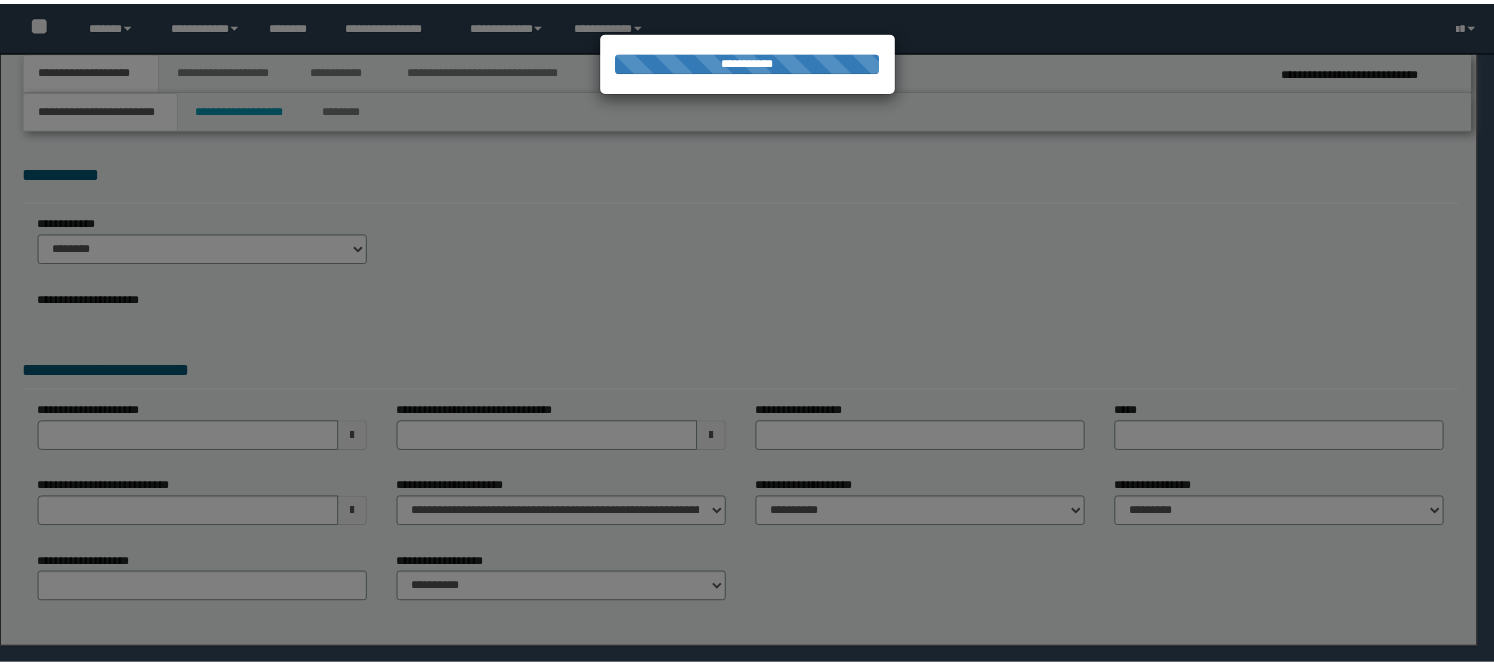 scroll, scrollTop: 0, scrollLeft: 0, axis: both 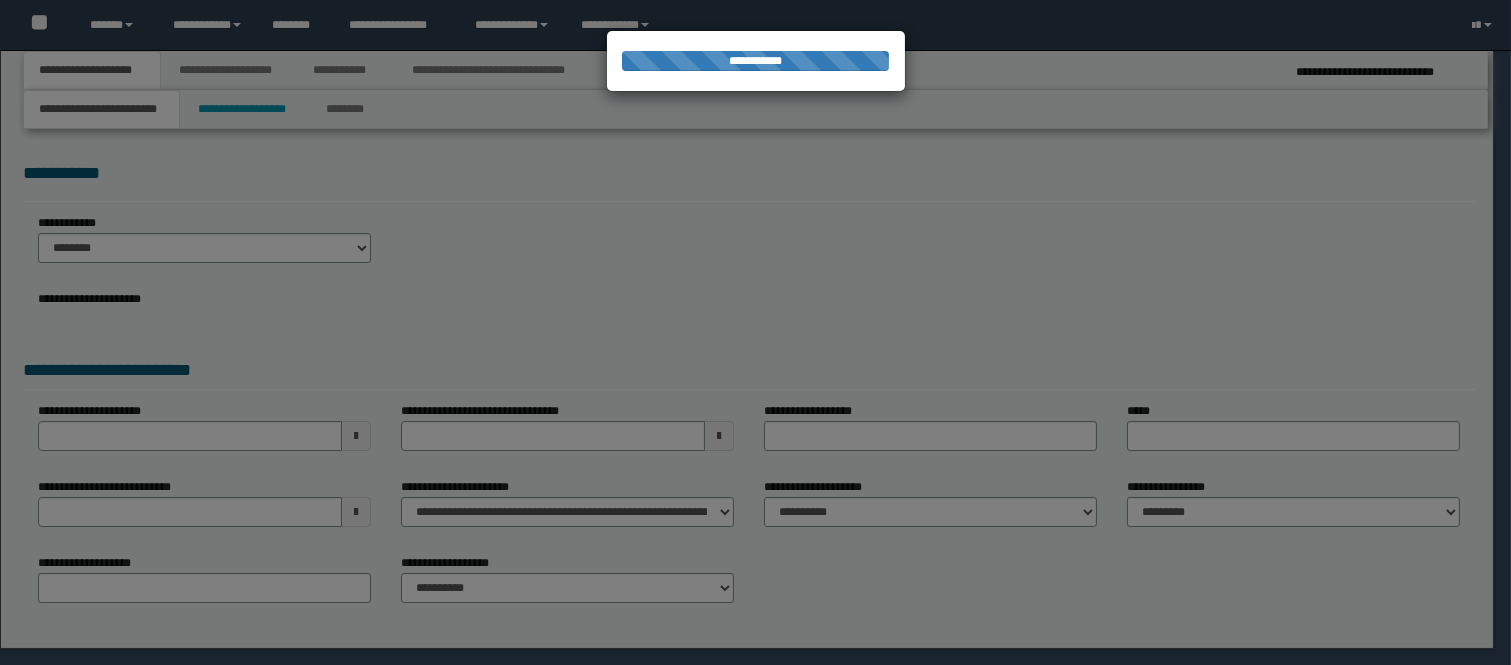 select on "*" 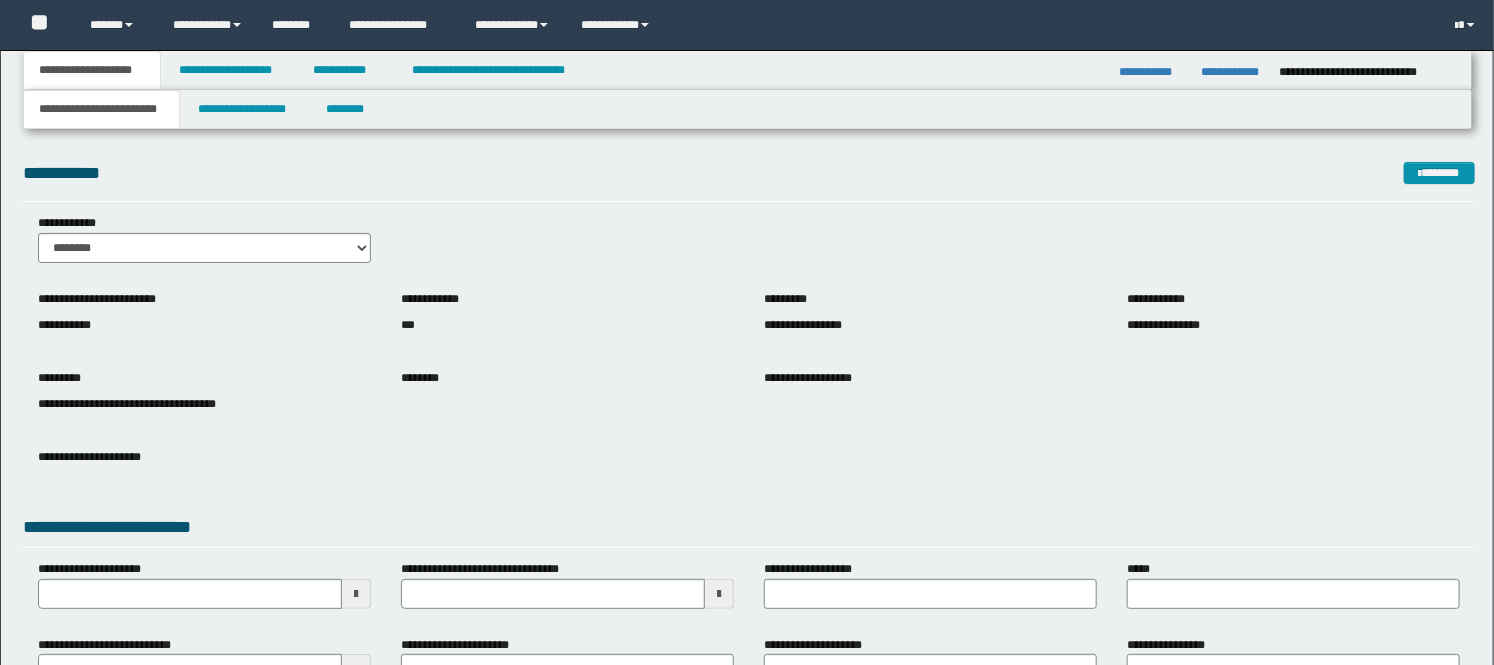 scroll, scrollTop: 0, scrollLeft: 0, axis: both 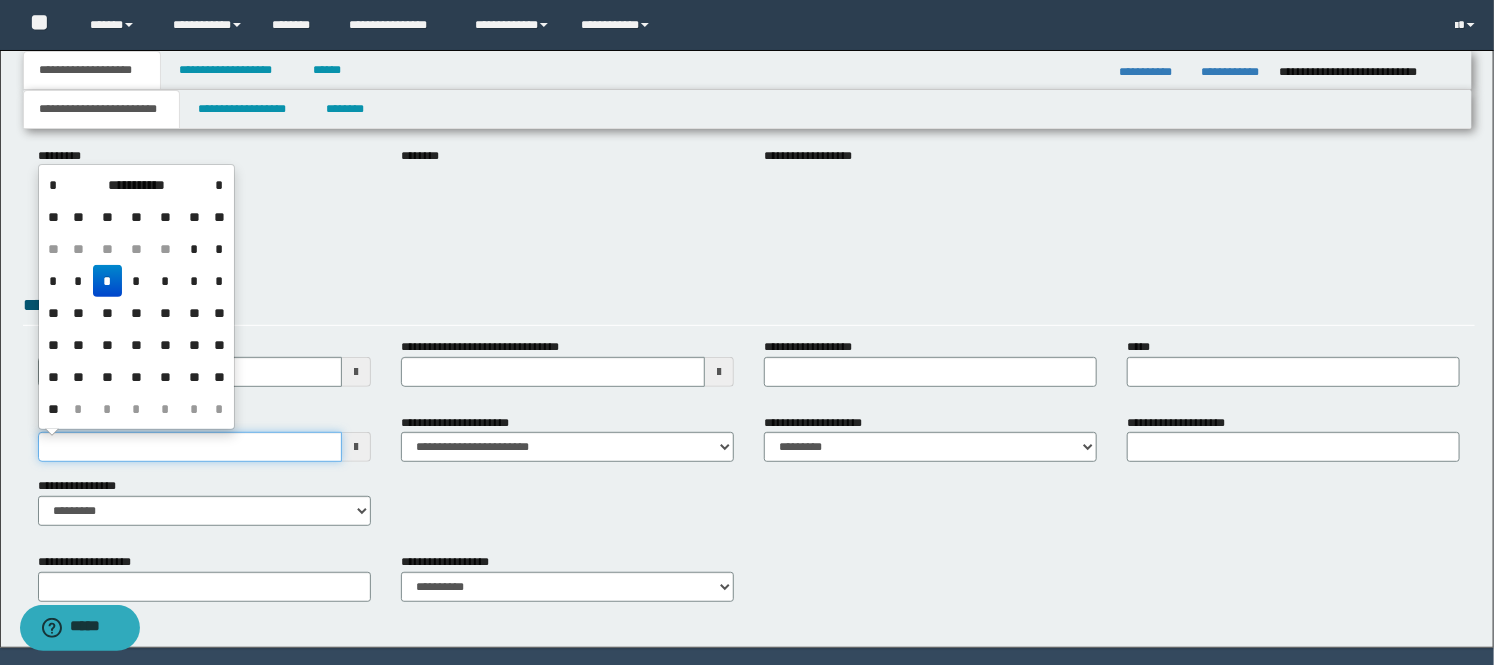 click on "**********" at bounding box center [190, 447] 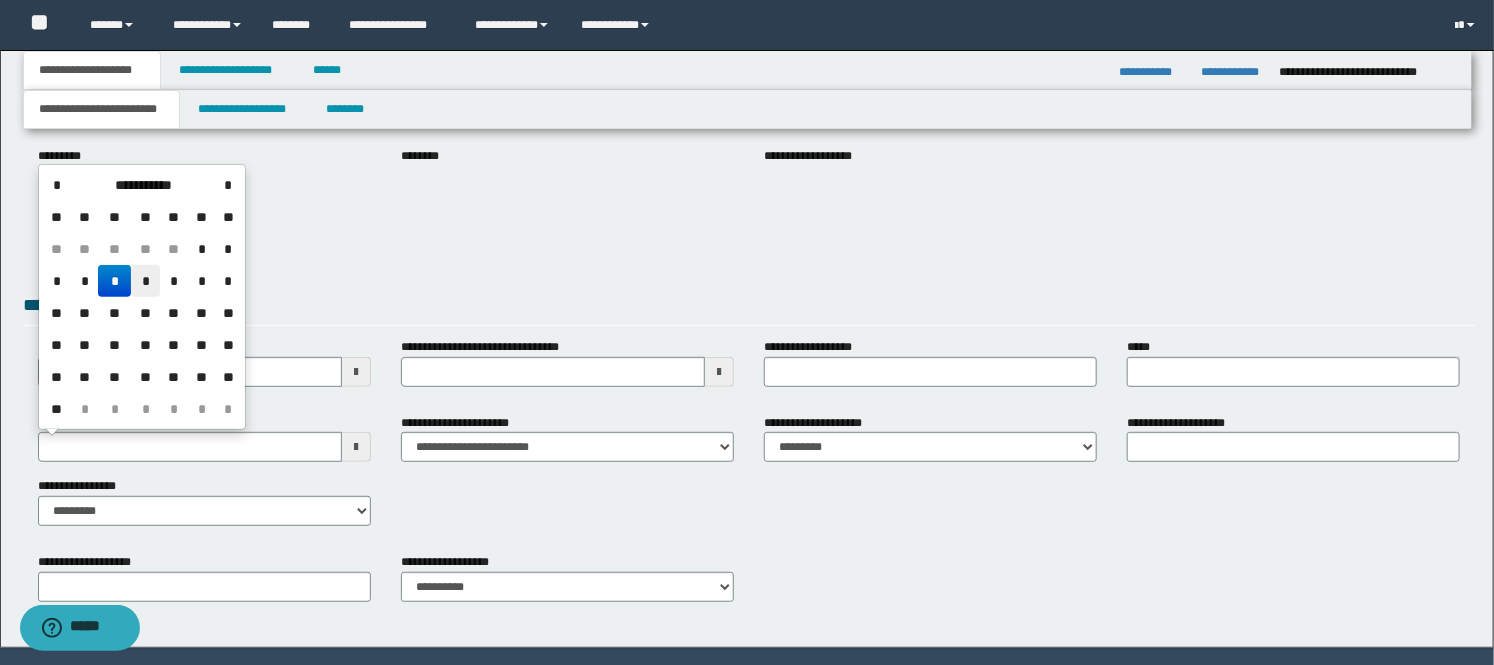 click on "*" at bounding box center [145, 281] 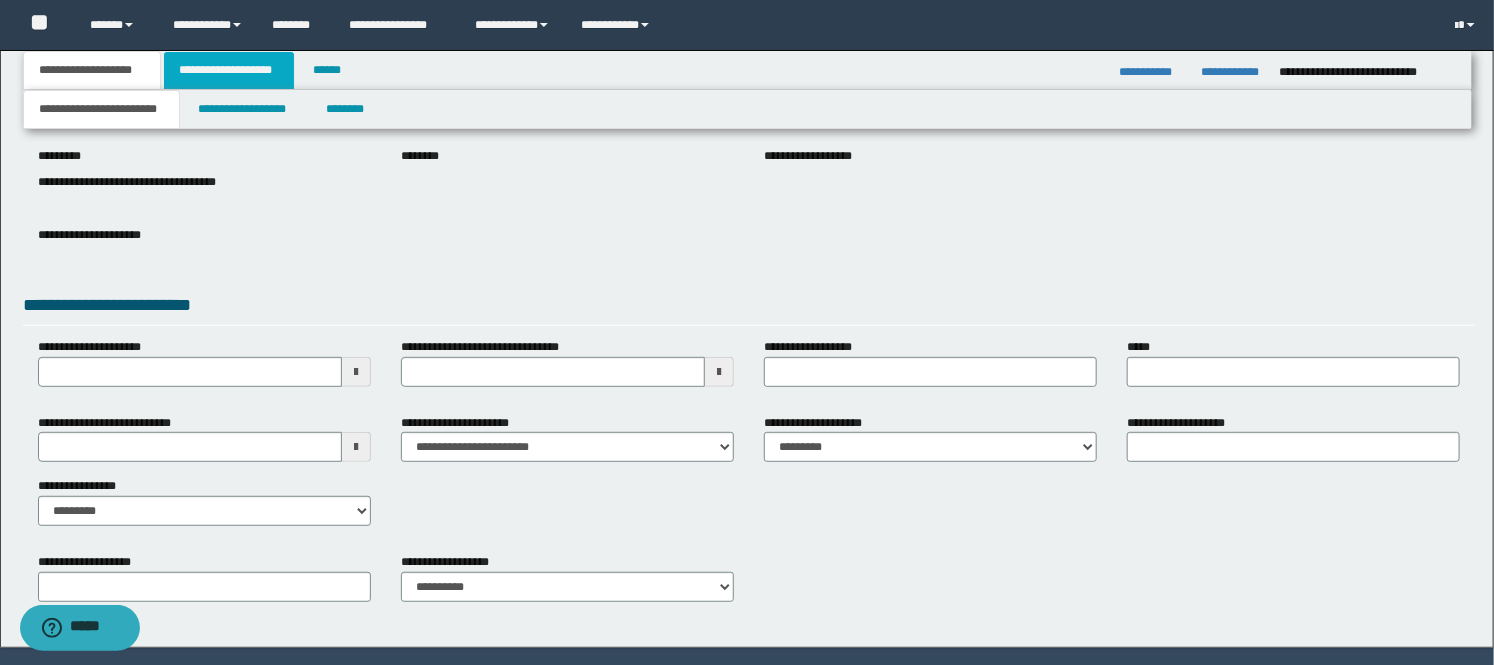drag, startPoint x: 195, startPoint y: 75, endPoint x: 212, endPoint y: 105, distance: 34.48188 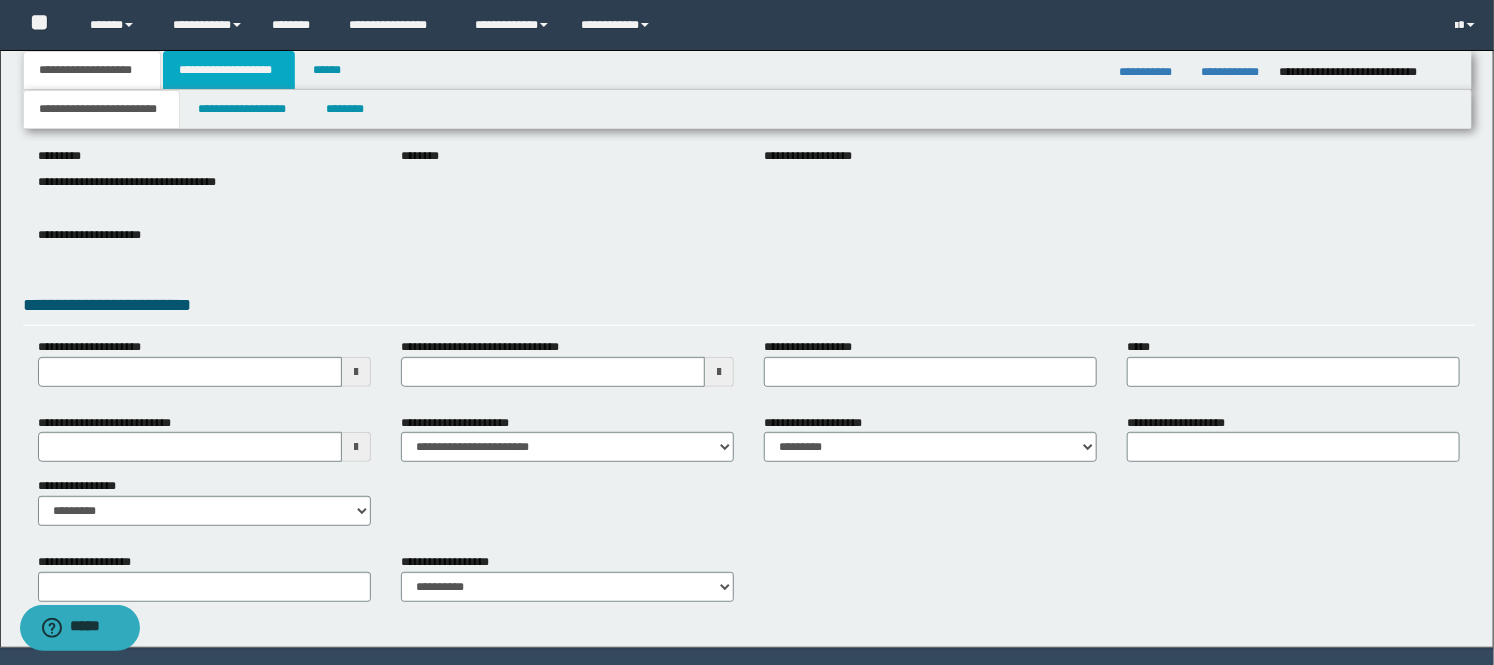 click on "**********" at bounding box center (229, 70) 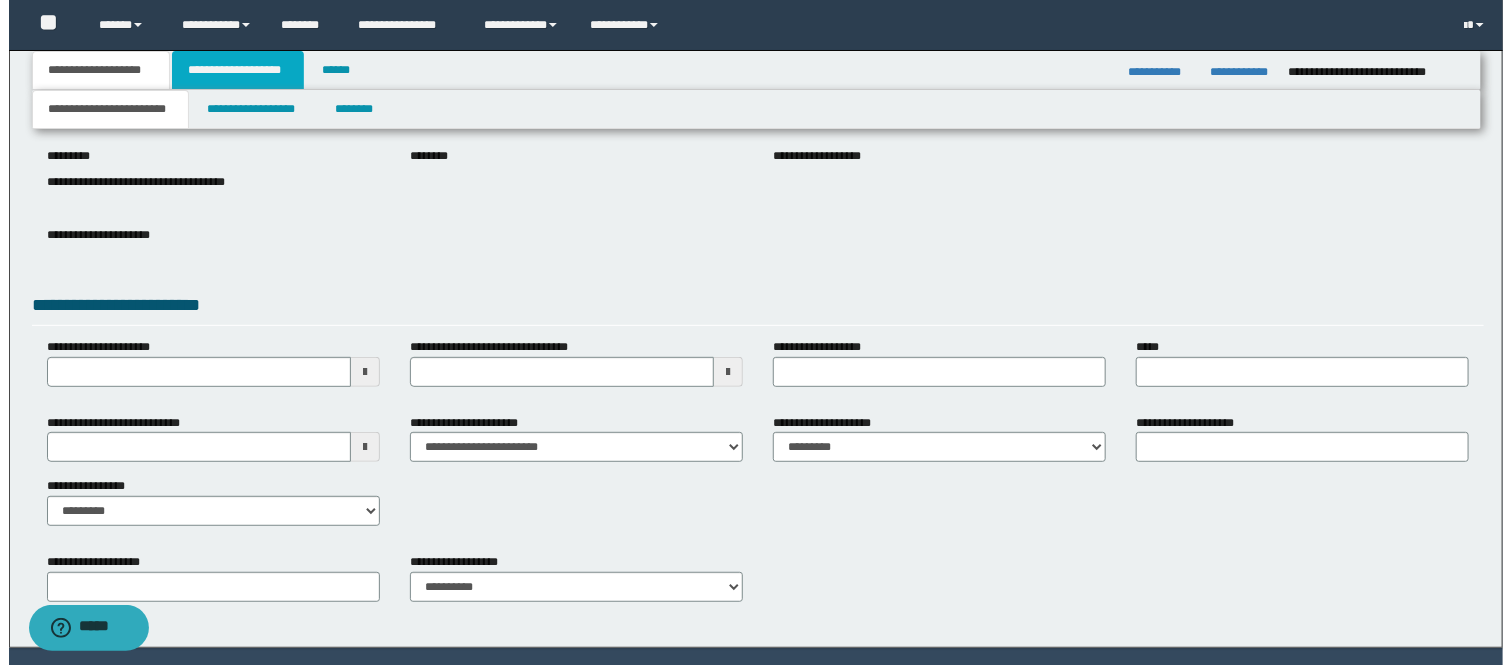 scroll, scrollTop: 0, scrollLeft: 0, axis: both 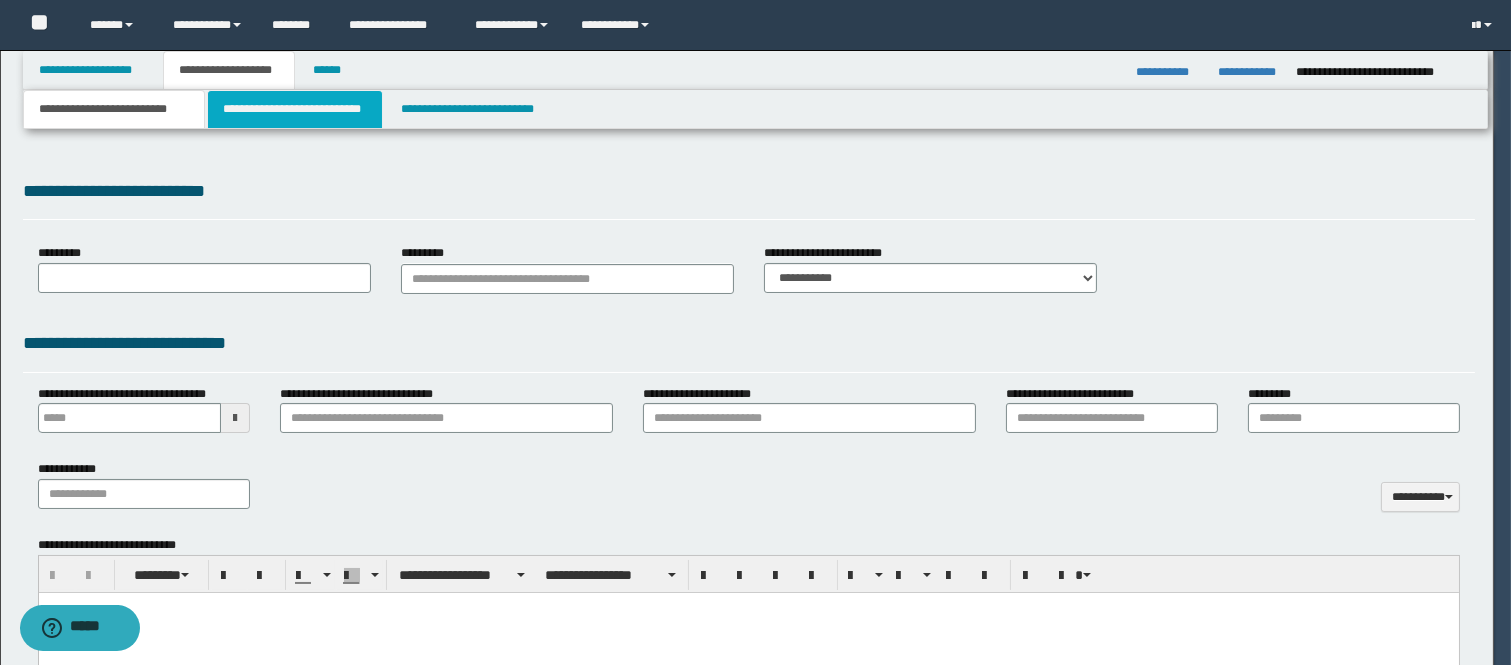 type 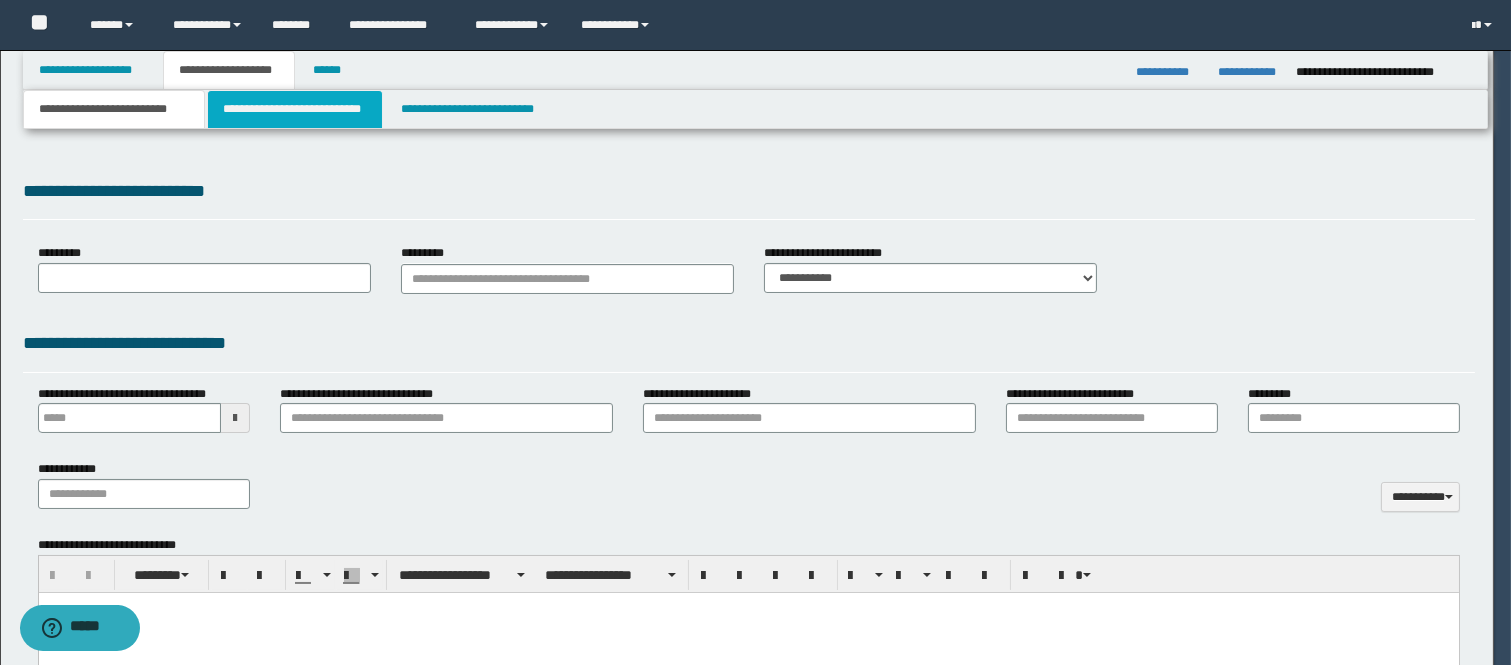 scroll, scrollTop: 0, scrollLeft: 0, axis: both 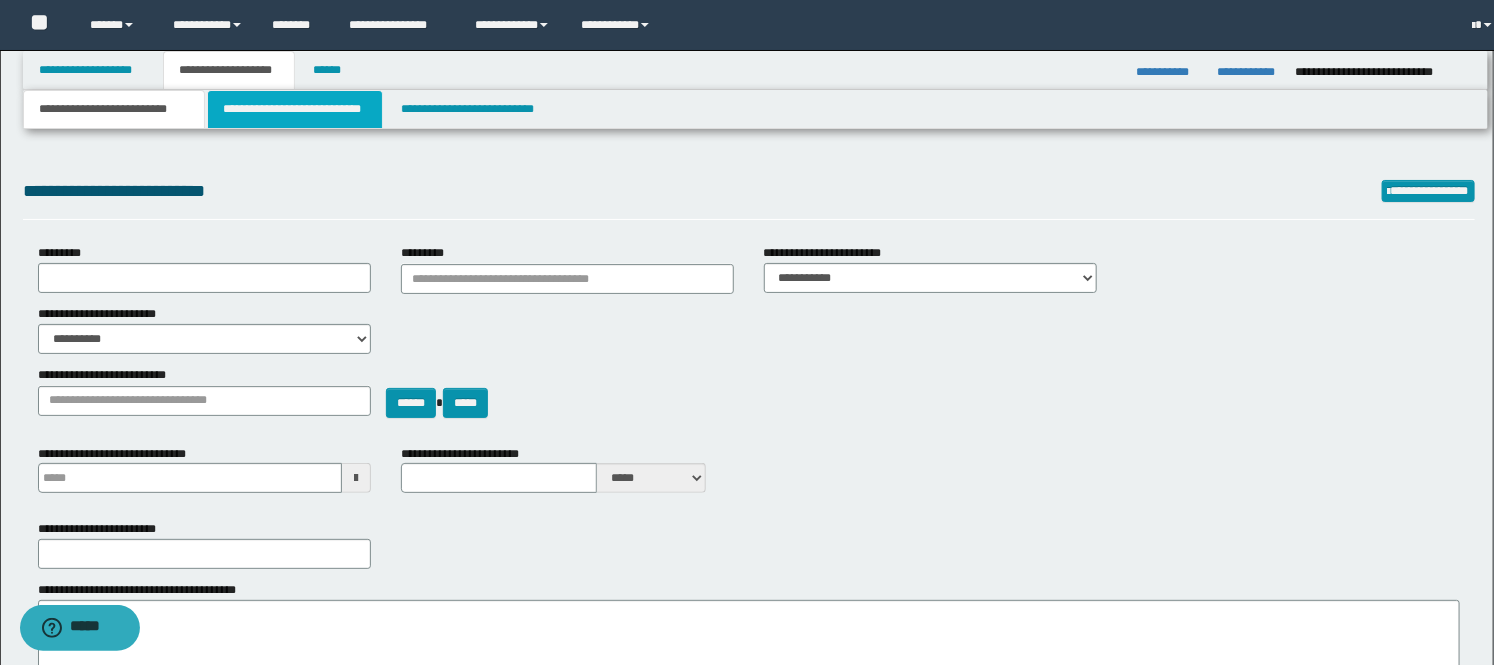 click on "**********" at bounding box center [295, 109] 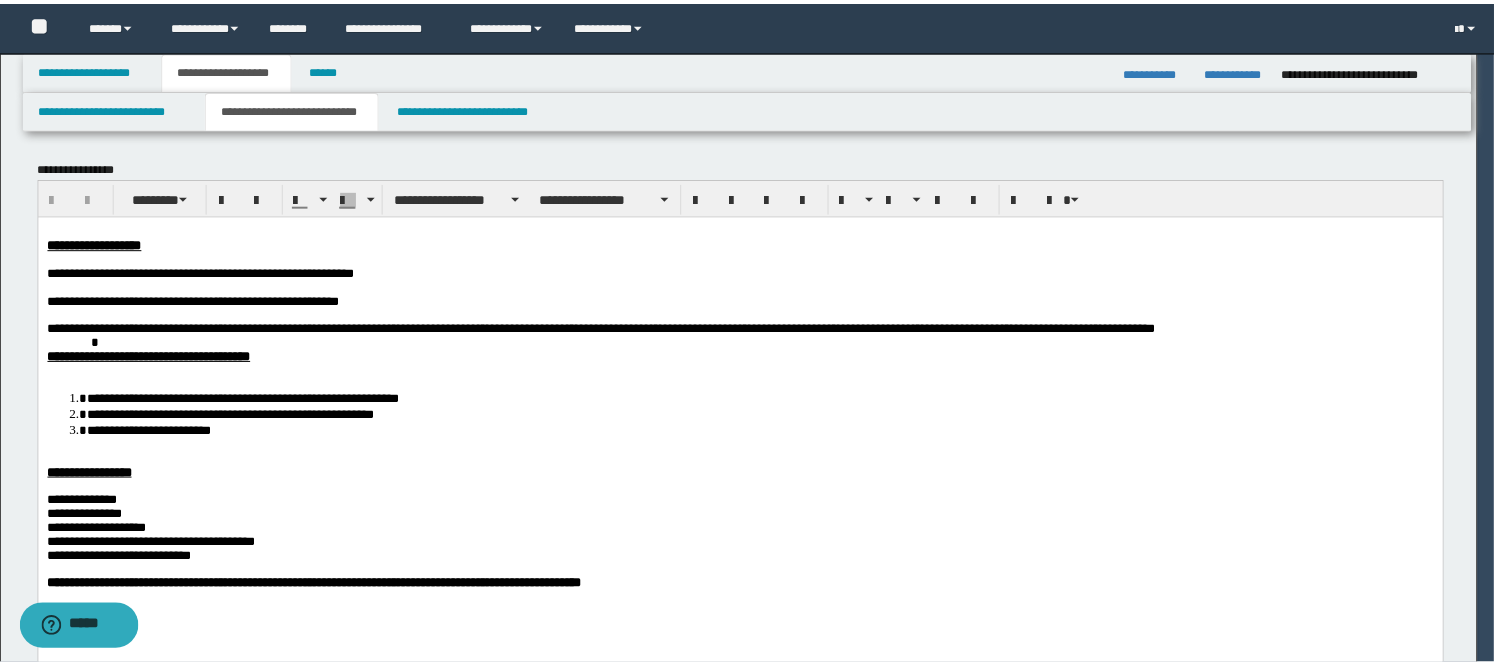 scroll, scrollTop: 0, scrollLeft: 0, axis: both 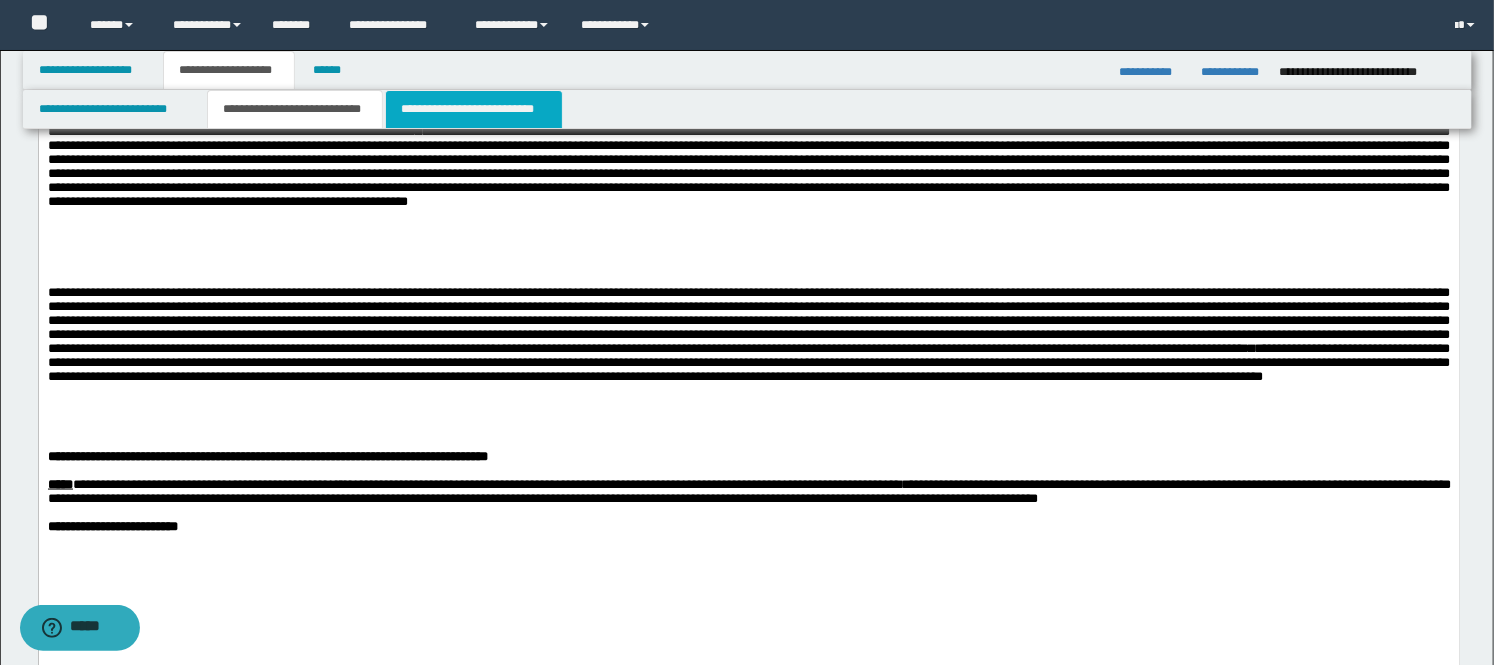click on "**********" at bounding box center (474, 109) 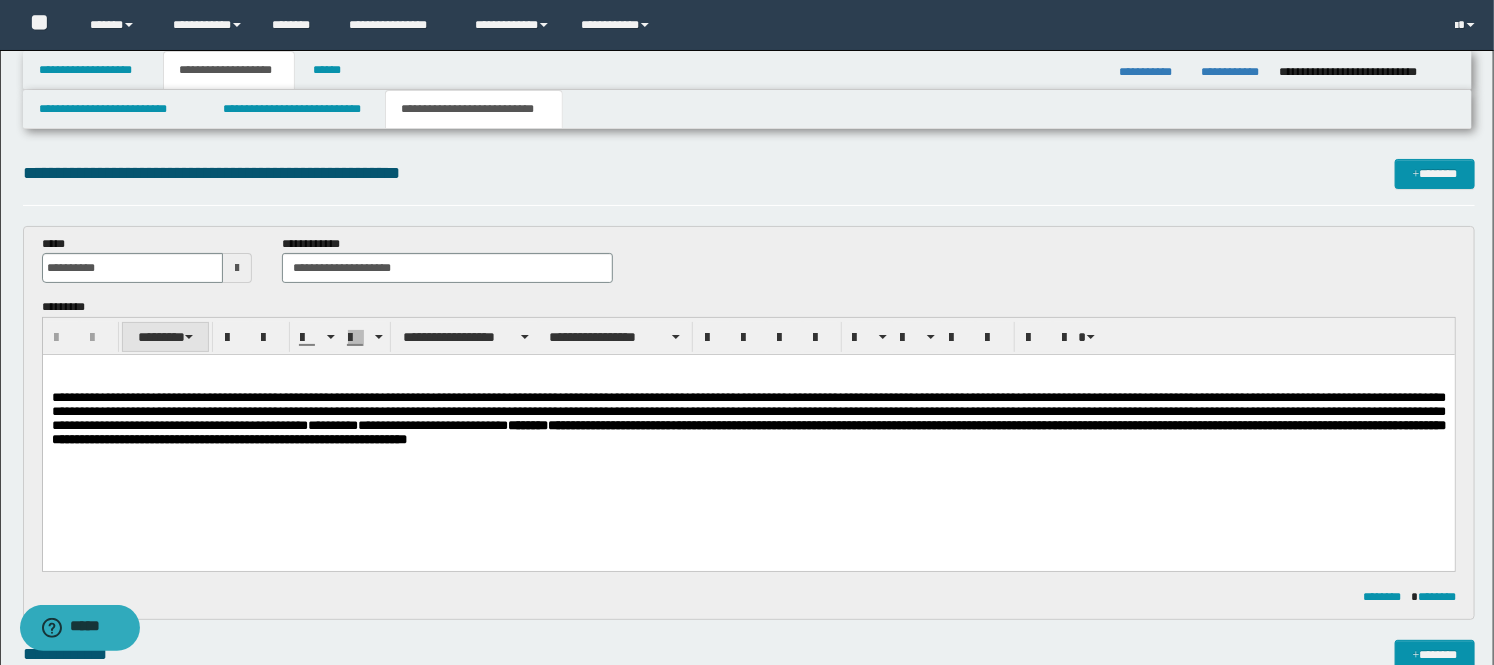scroll, scrollTop: 0, scrollLeft: 0, axis: both 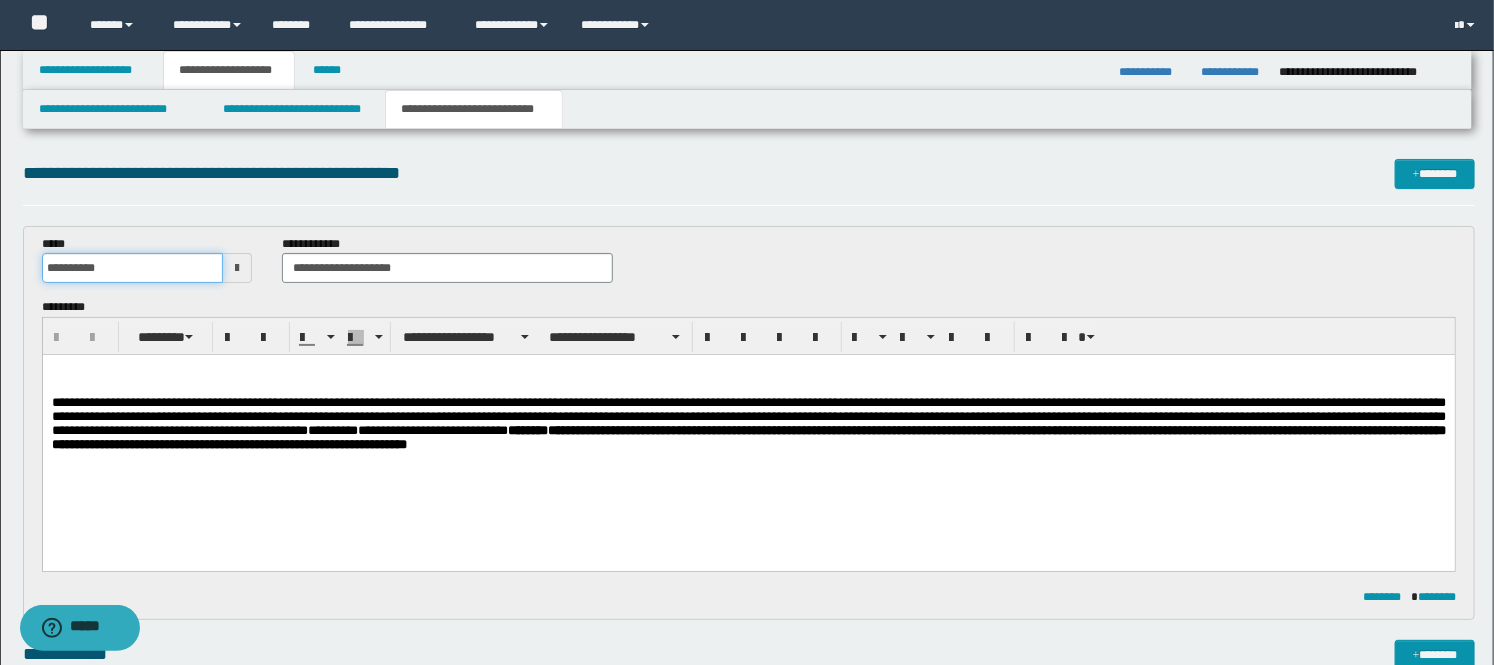 drag, startPoint x: 82, startPoint y: 270, endPoint x: 105, endPoint y: 278, distance: 24.351591 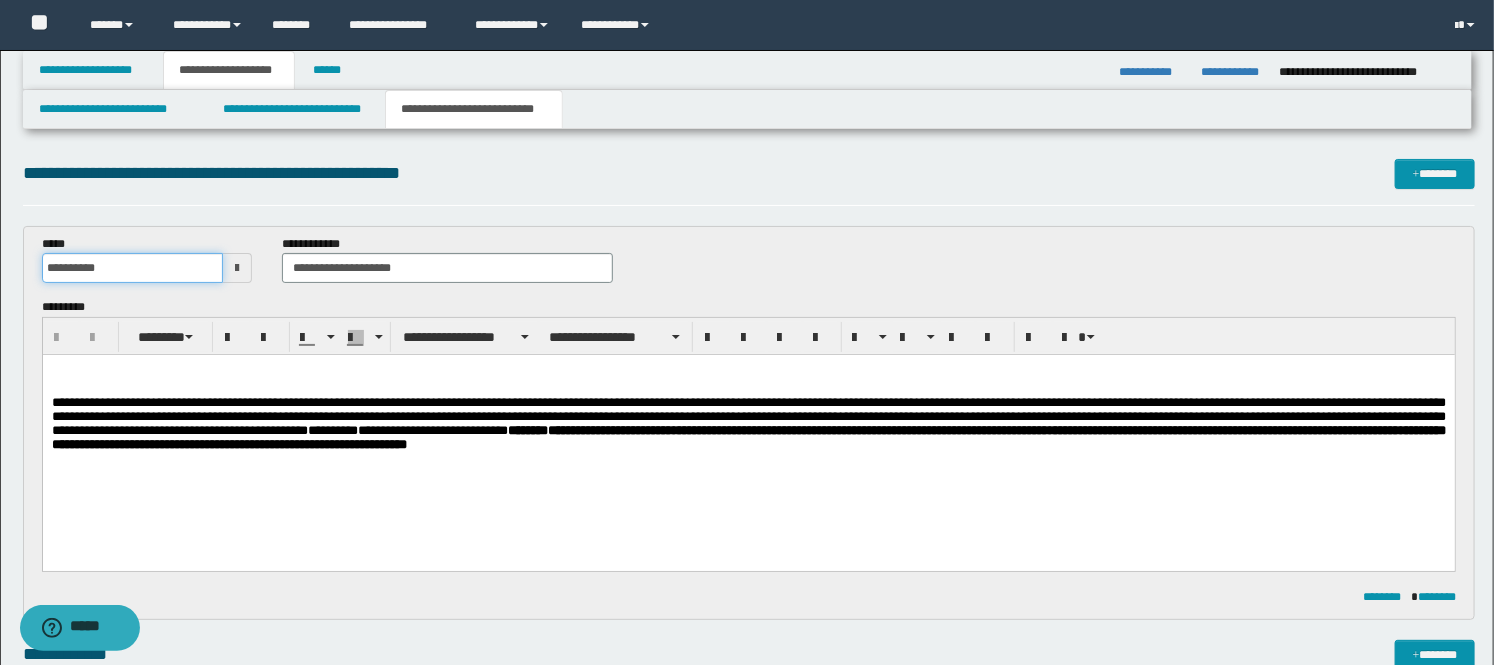 click on "**********" at bounding box center [133, 268] 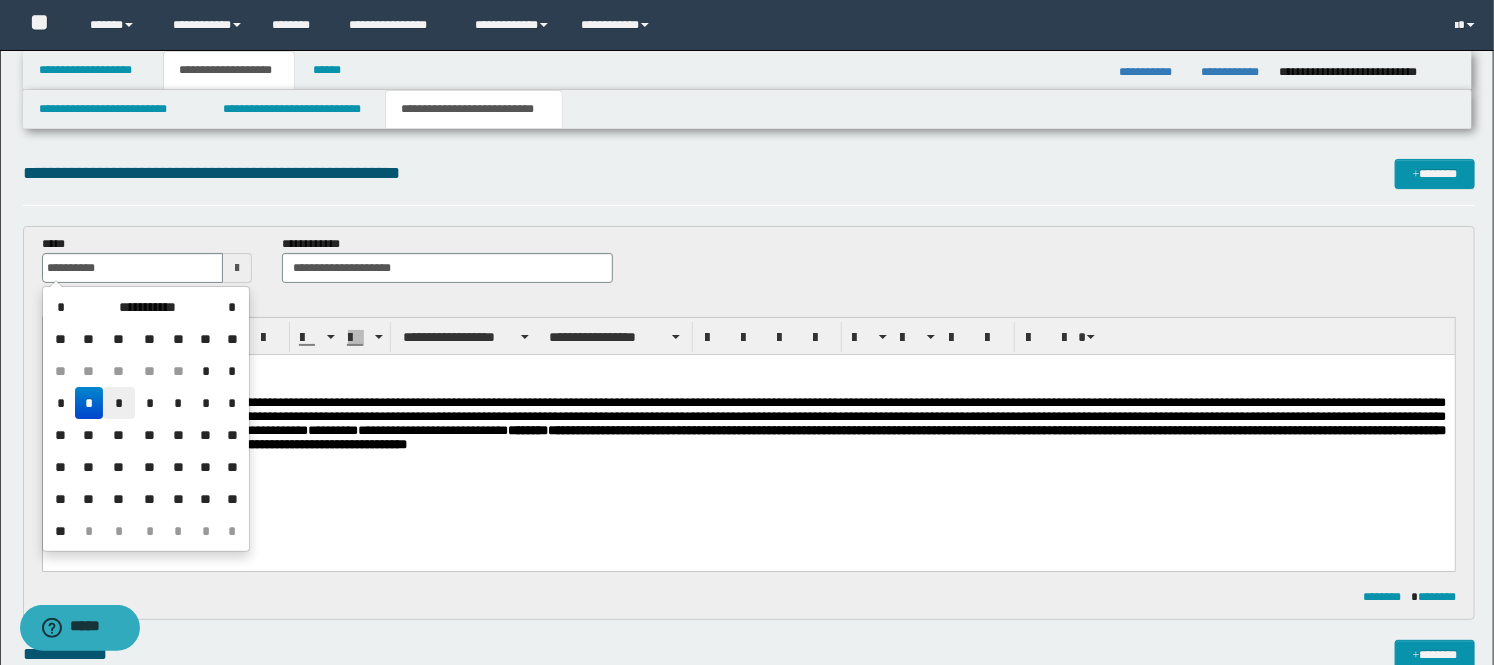click on "*" at bounding box center (119, 403) 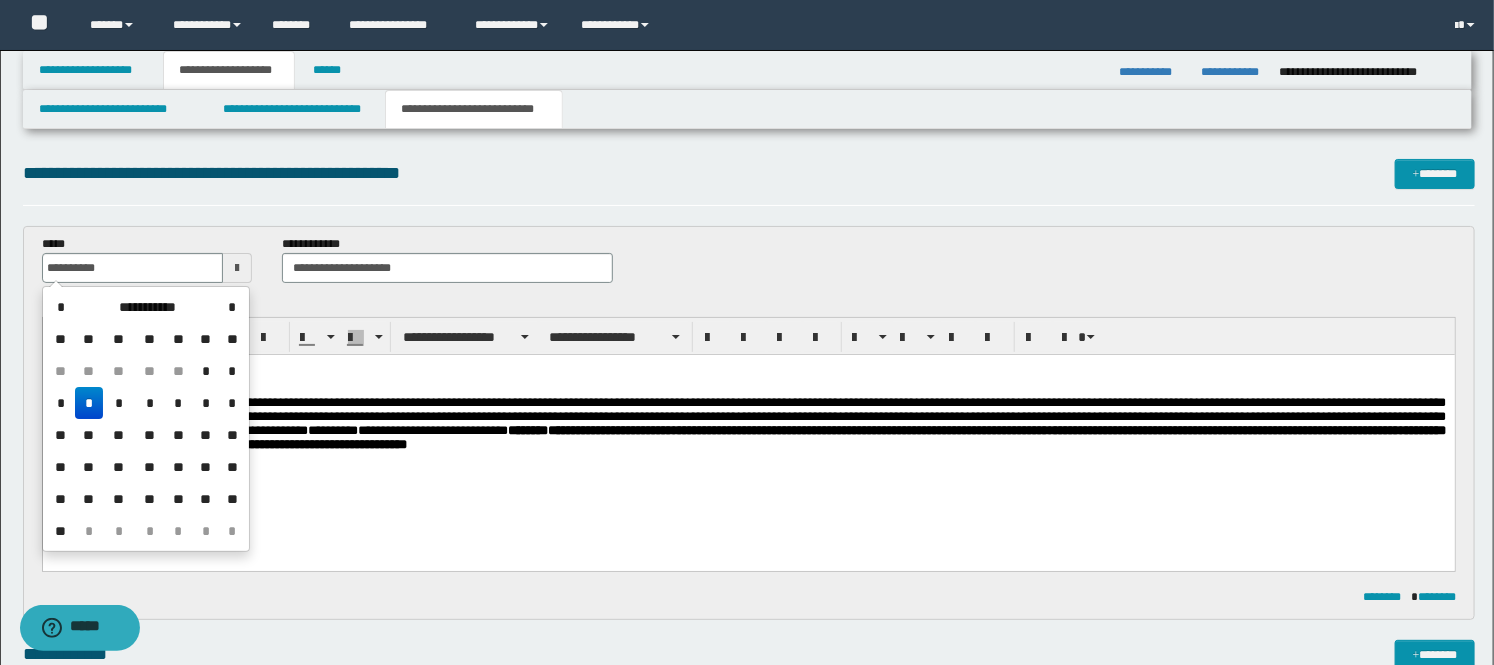 type on "**********" 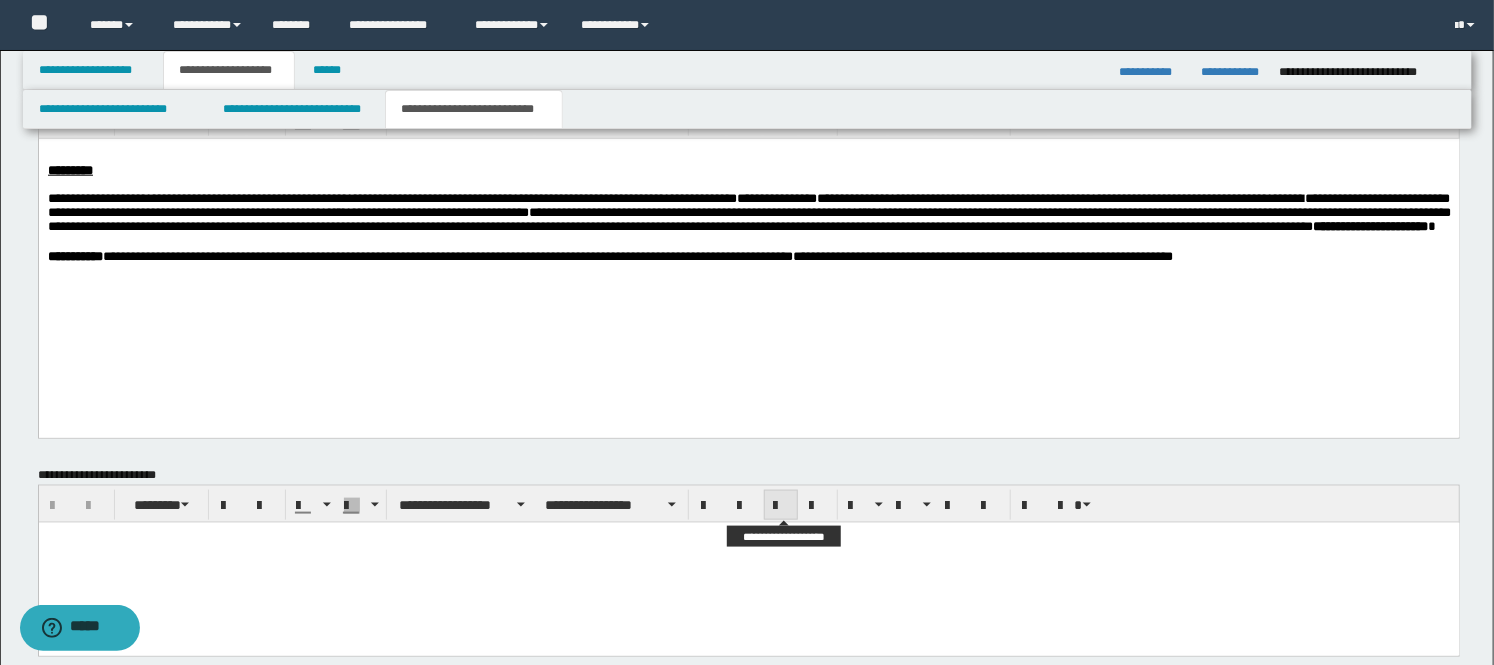 scroll, scrollTop: 724, scrollLeft: 0, axis: vertical 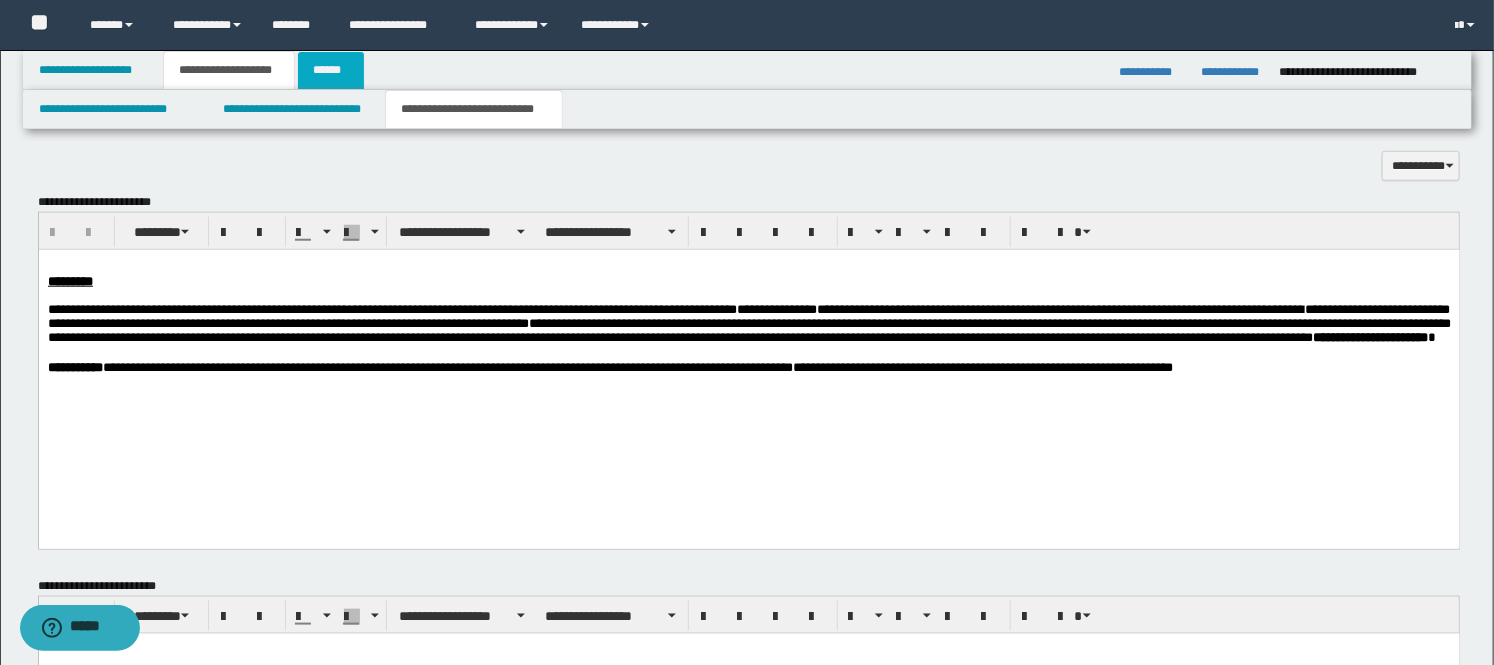 click on "******" at bounding box center (331, 70) 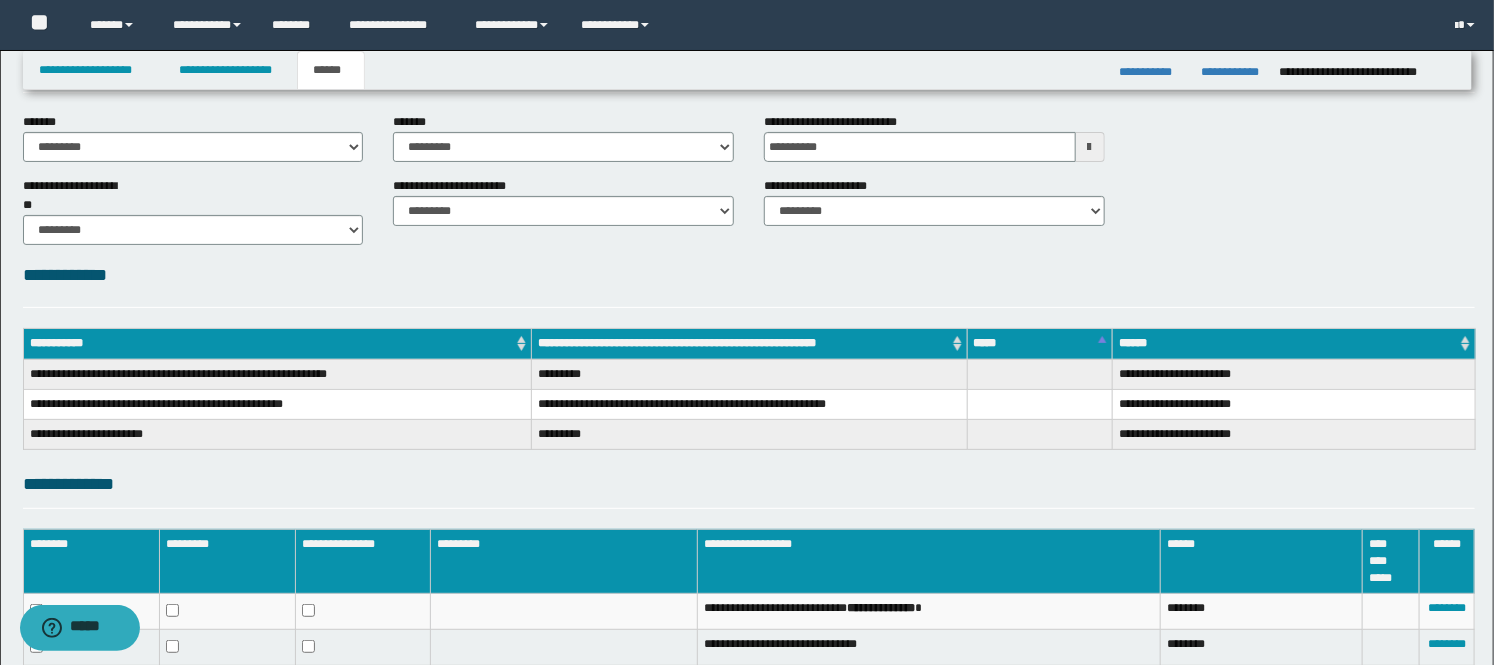 scroll, scrollTop: 222, scrollLeft: 0, axis: vertical 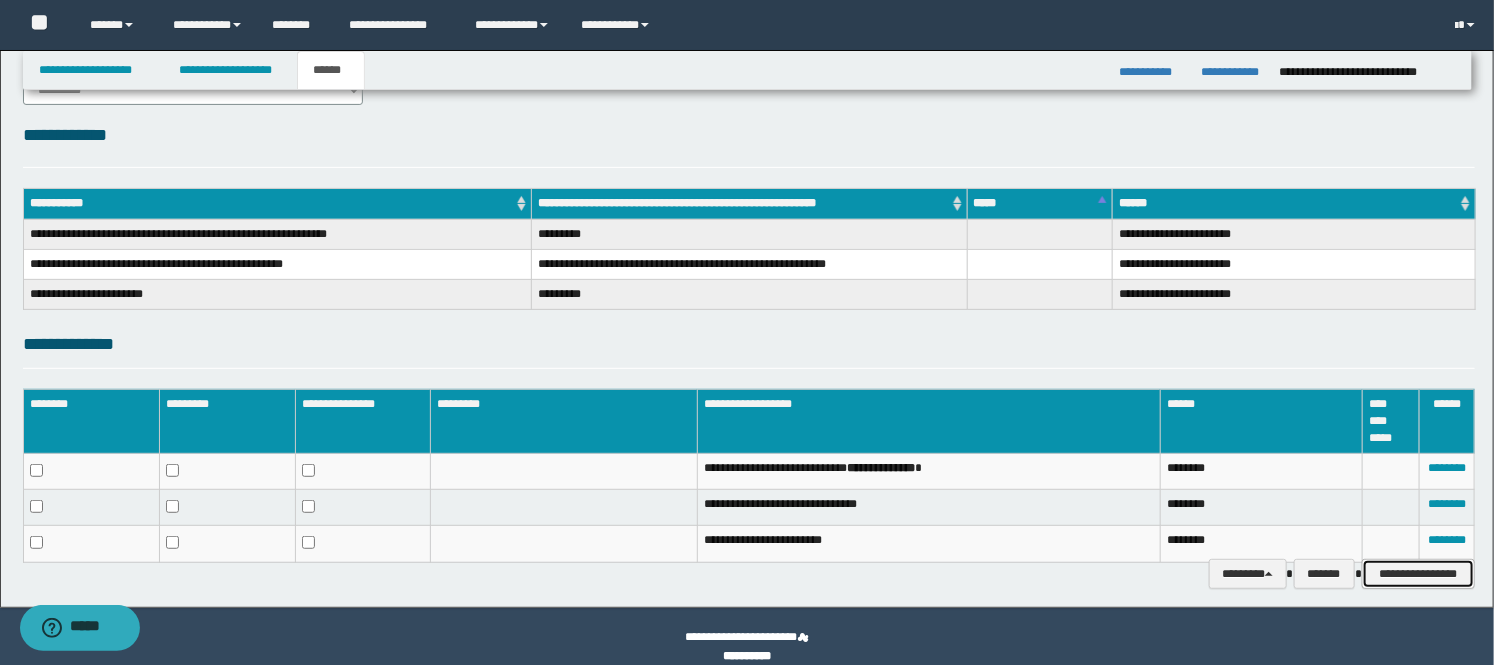 click on "**********" at bounding box center (1418, 574) 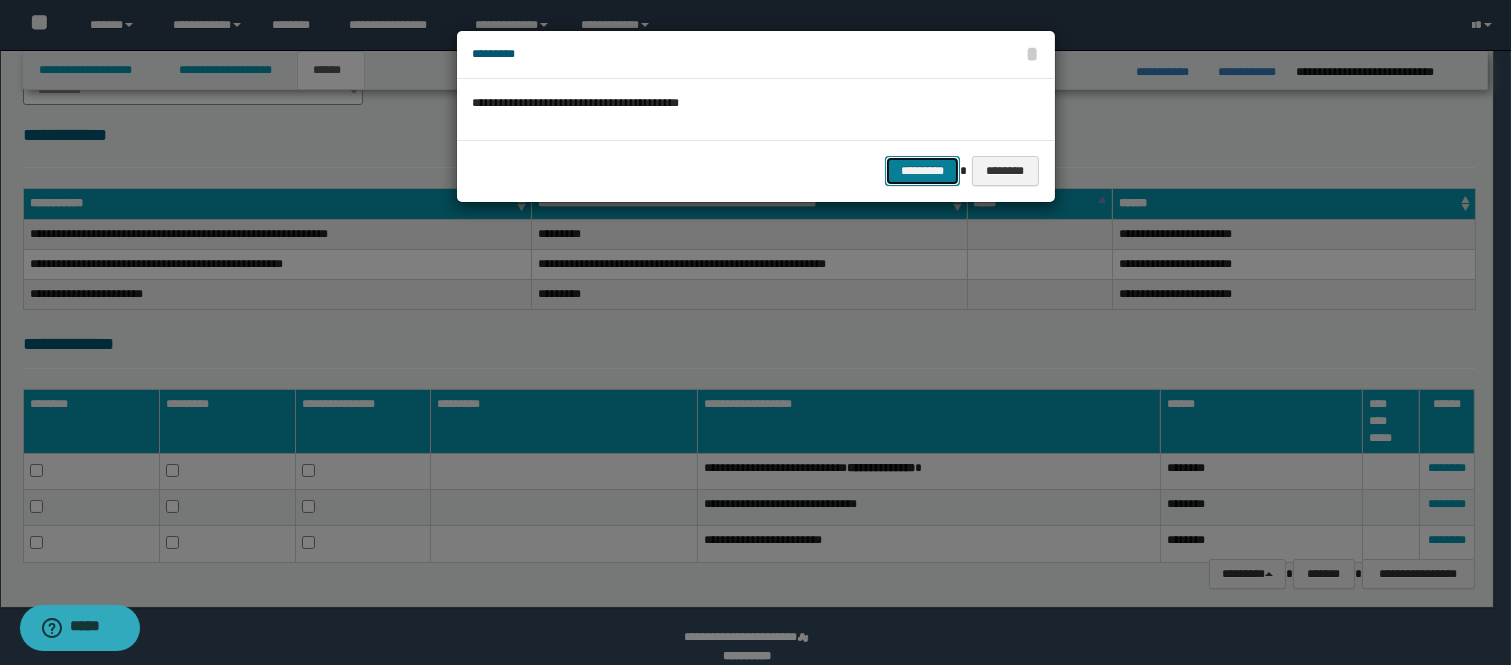 click on "*********" at bounding box center (922, 171) 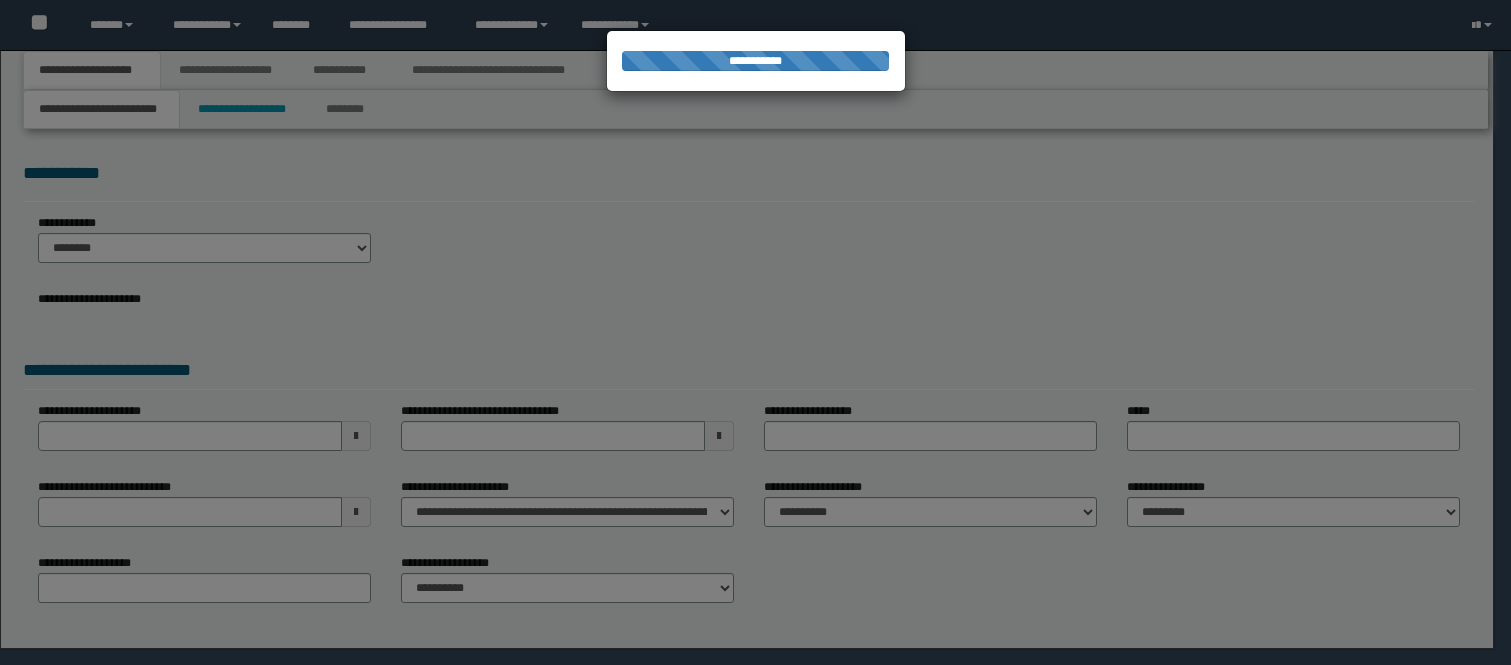 scroll, scrollTop: 0, scrollLeft: 0, axis: both 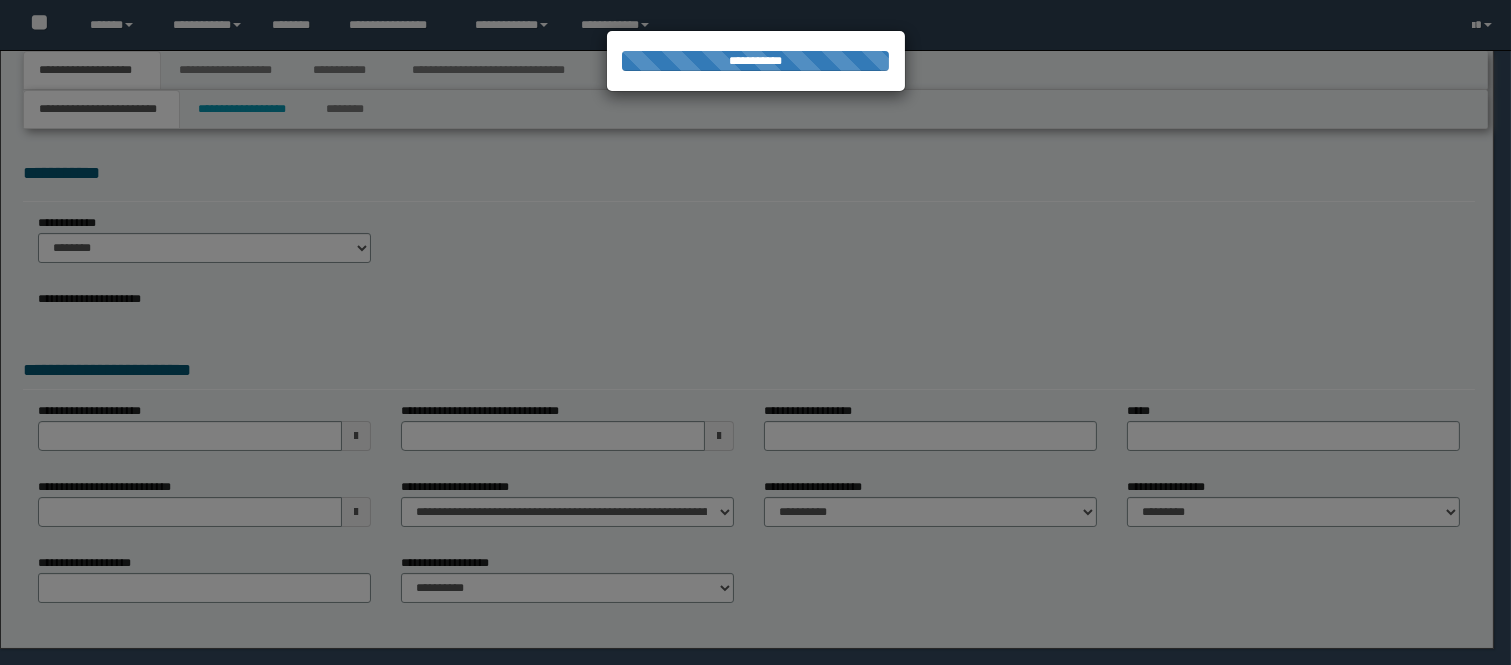 select on "*" 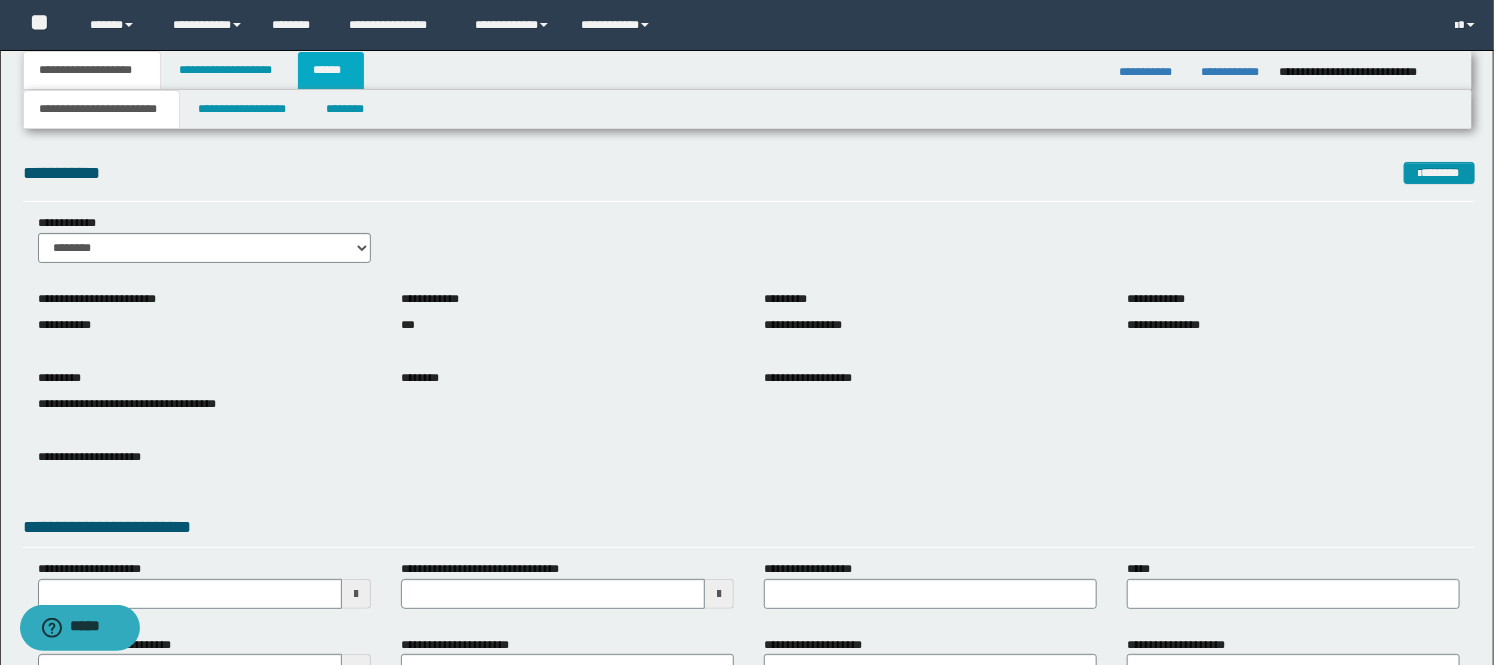 click on "******" at bounding box center [331, 70] 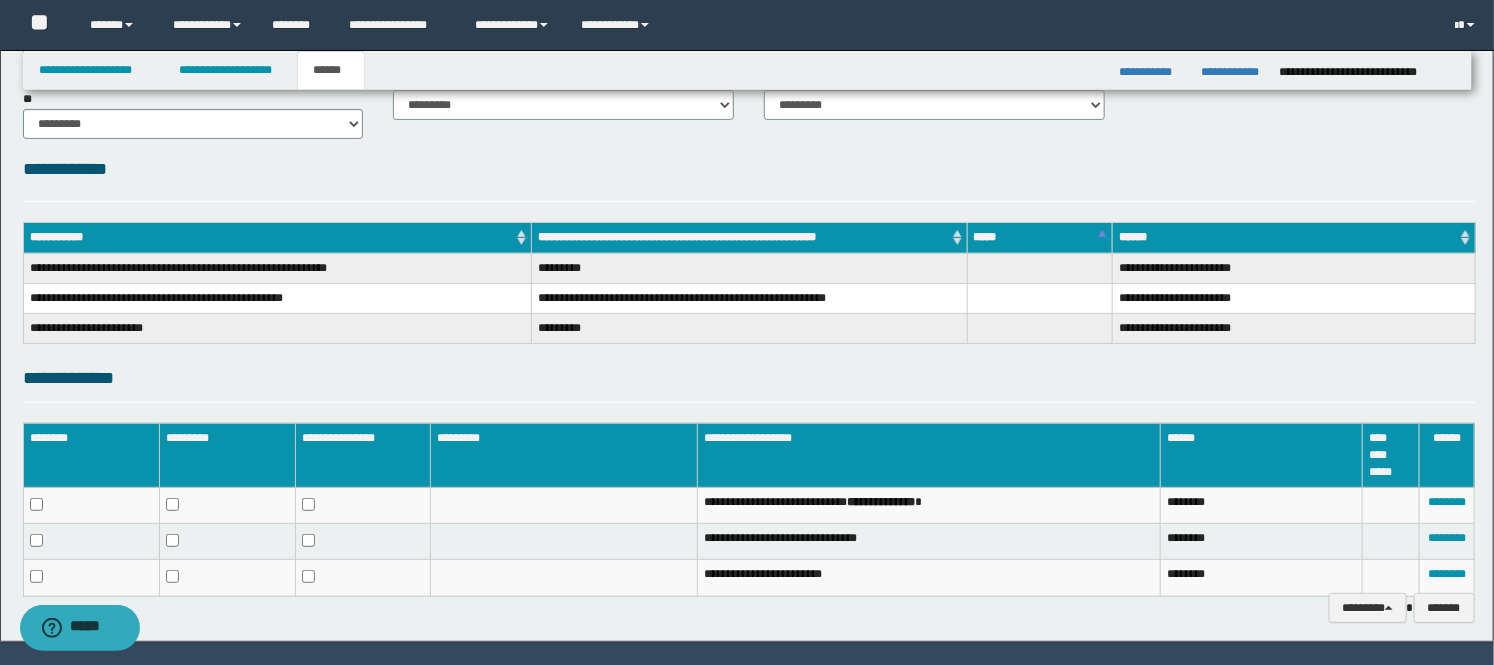 scroll, scrollTop: 242, scrollLeft: 0, axis: vertical 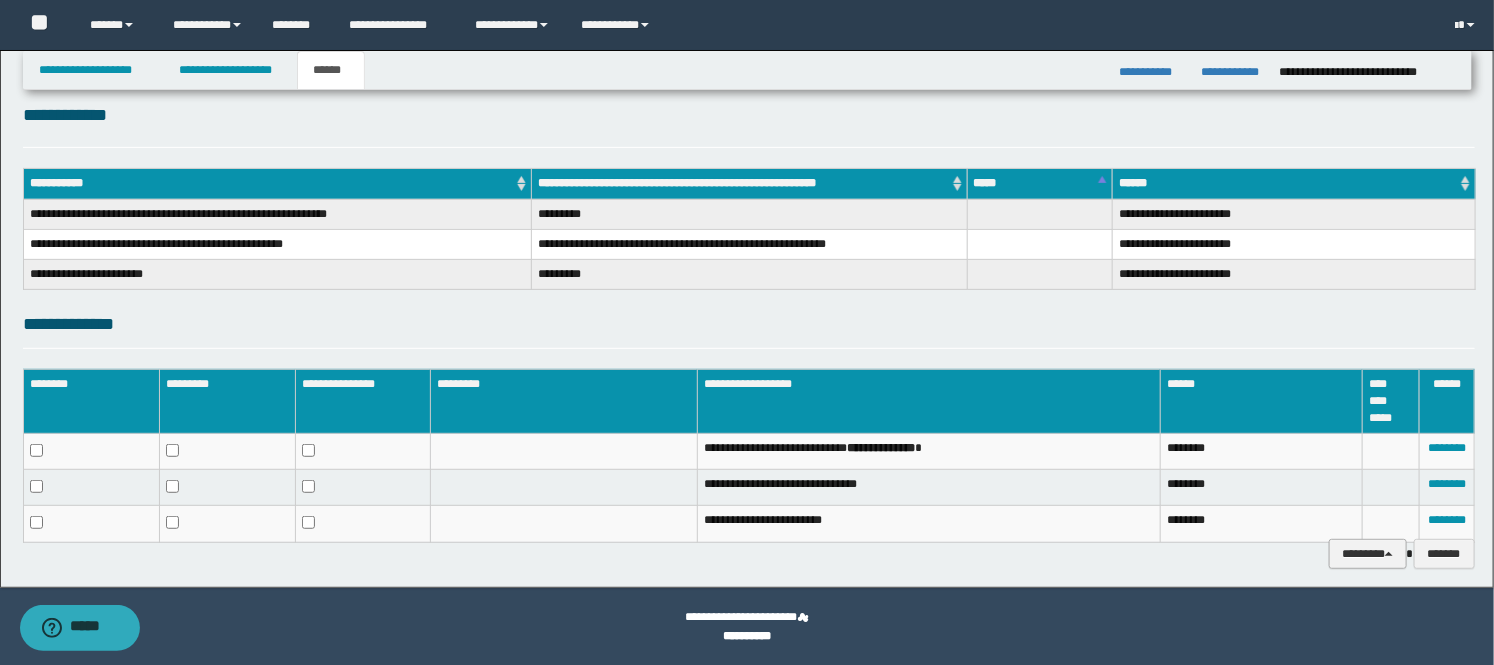 click on "********" at bounding box center [1367, 554] 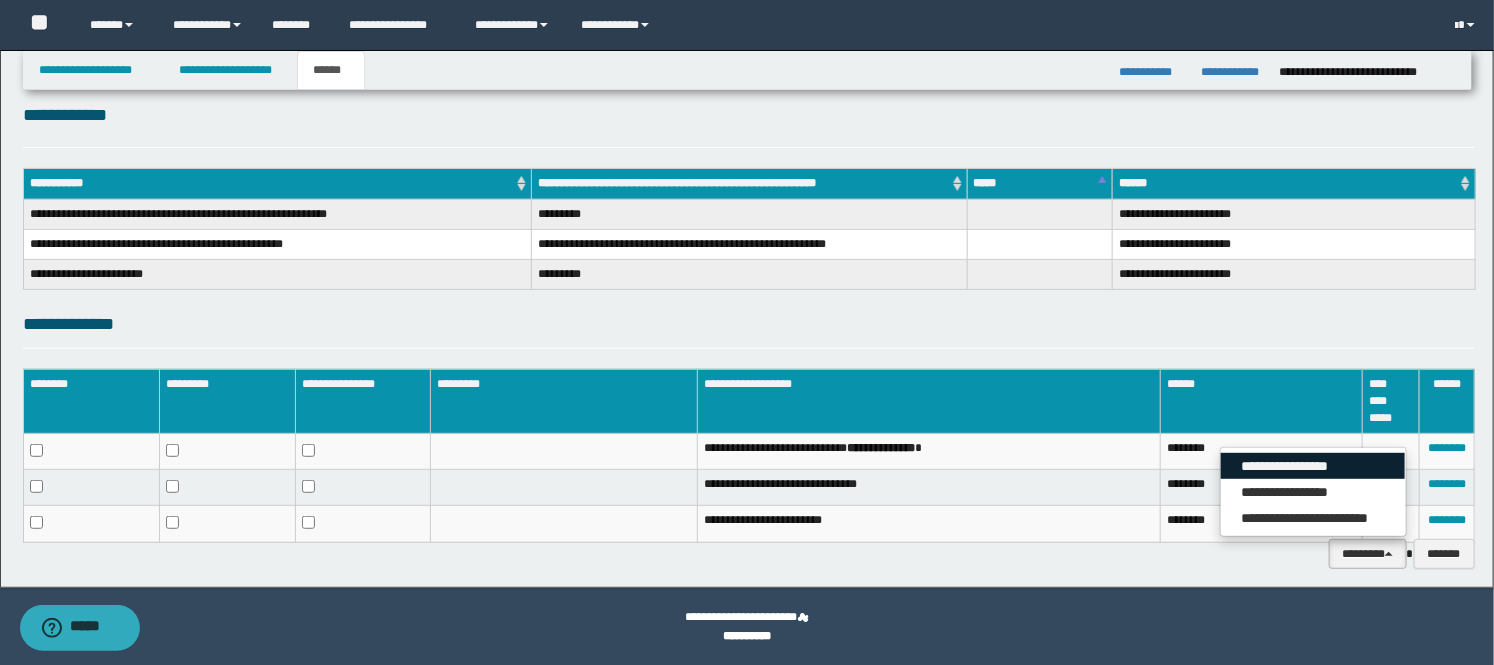 click on "**********" at bounding box center [1313, 466] 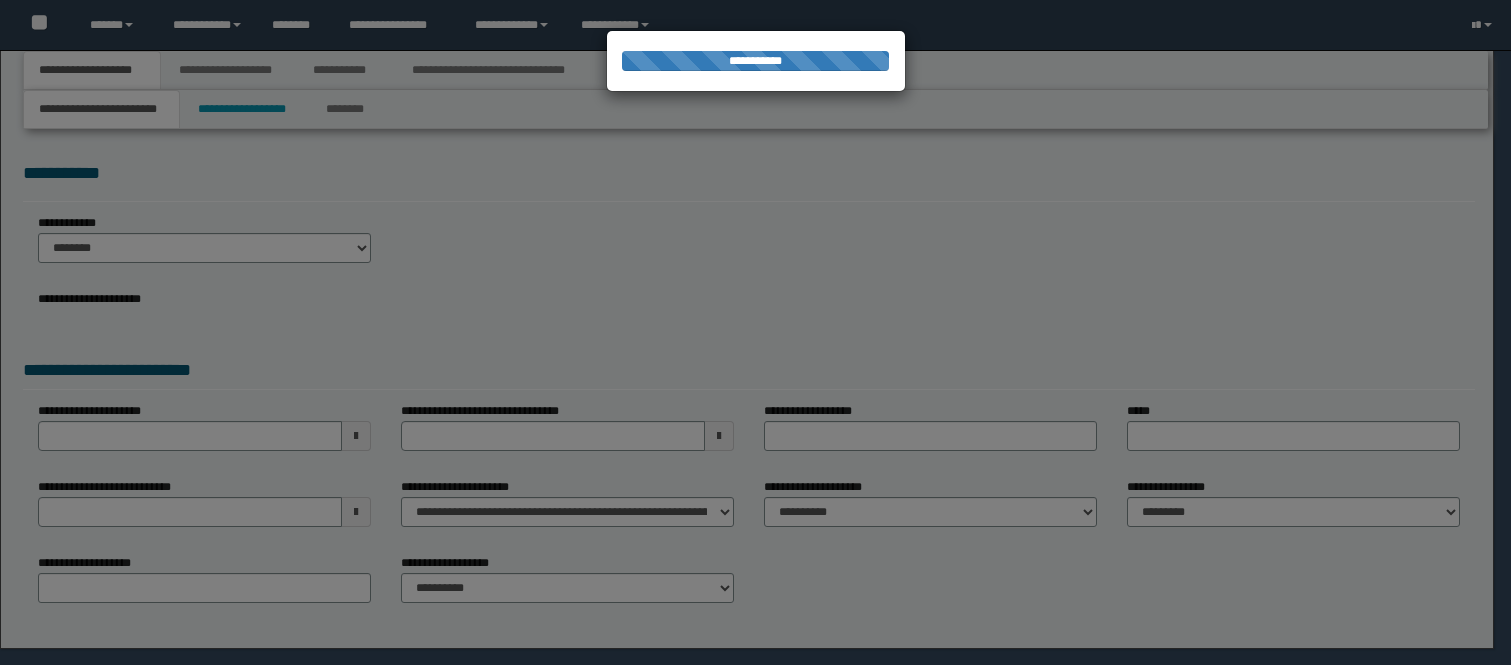scroll, scrollTop: 0, scrollLeft: 0, axis: both 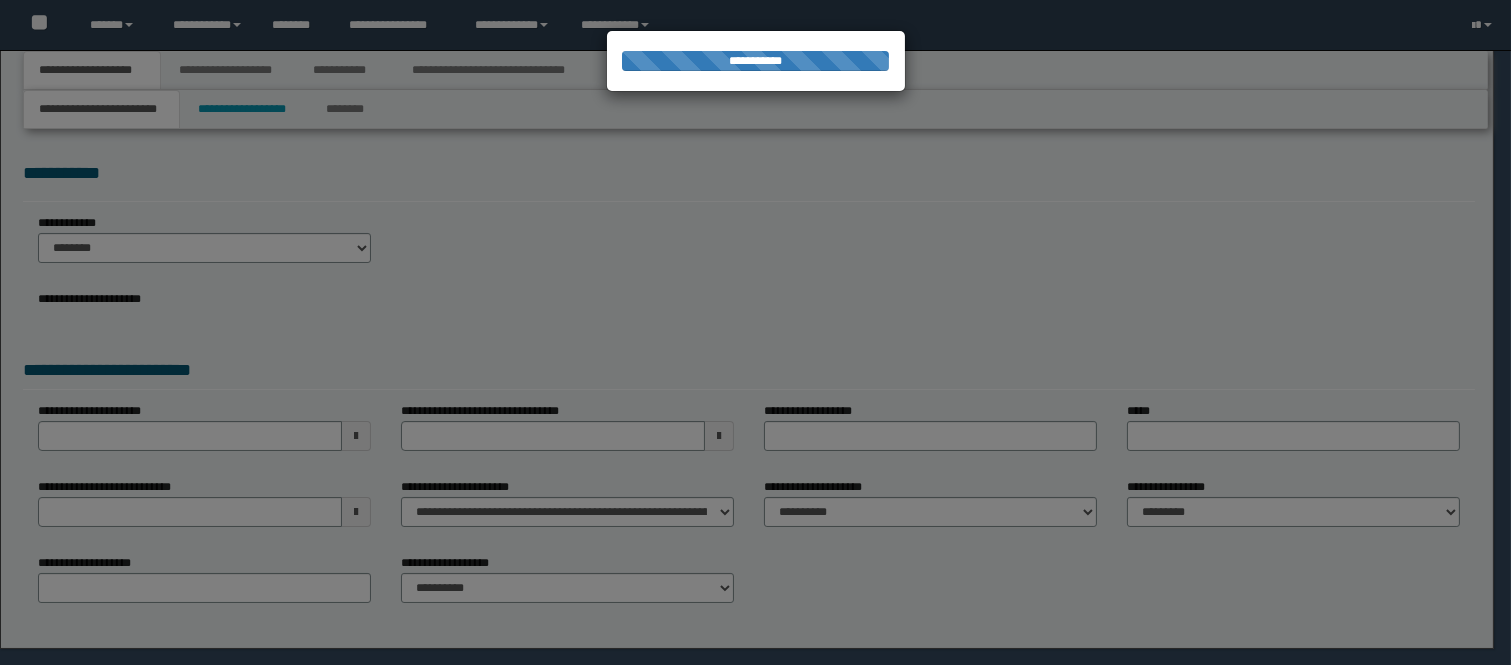 select on "*" 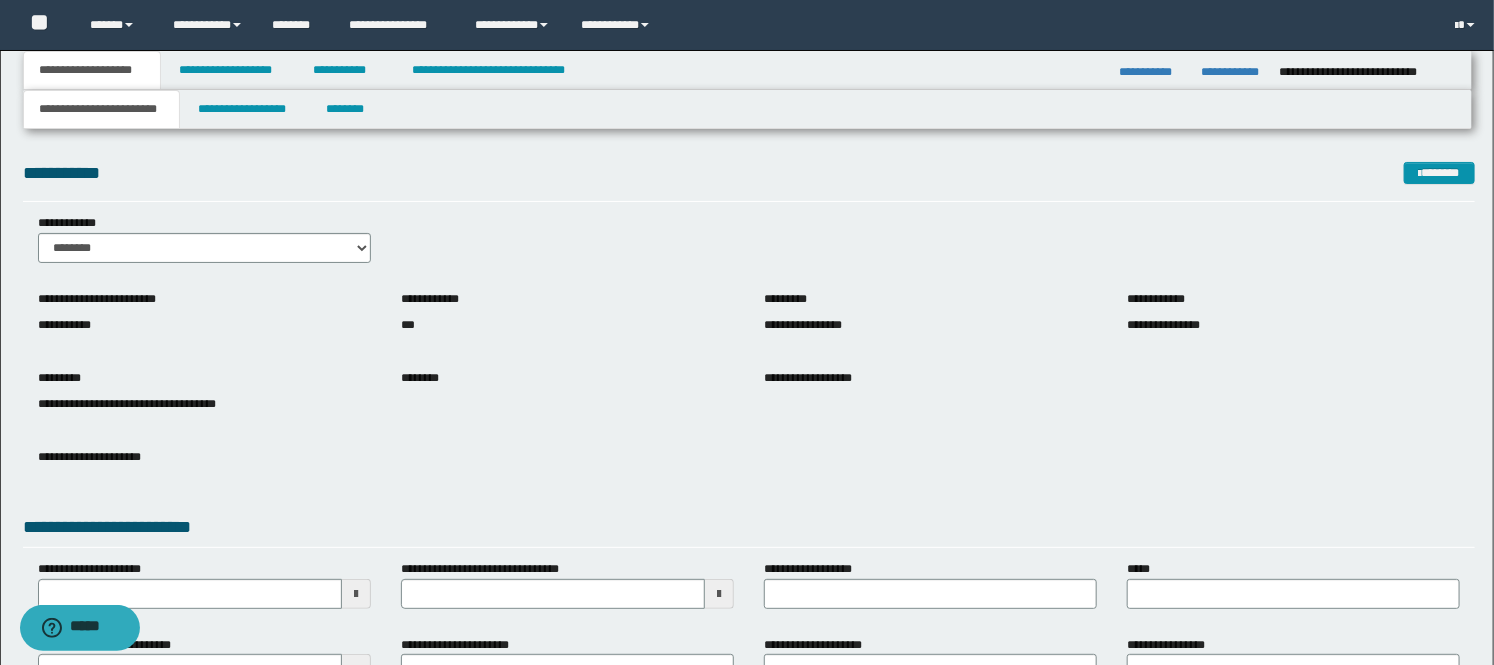 click on "**********" at bounding box center (749, 467) 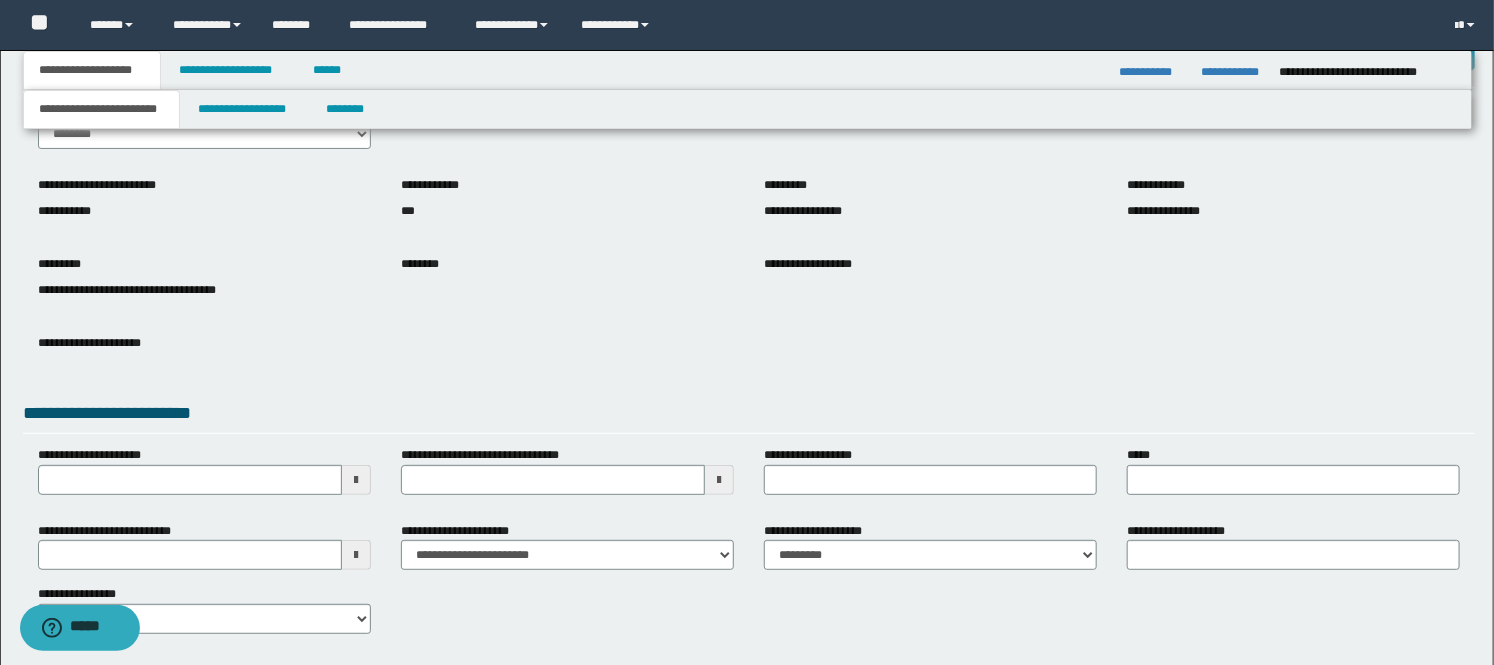 scroll, scrollTop: 222, scrollLeft: 0, axis: vertical 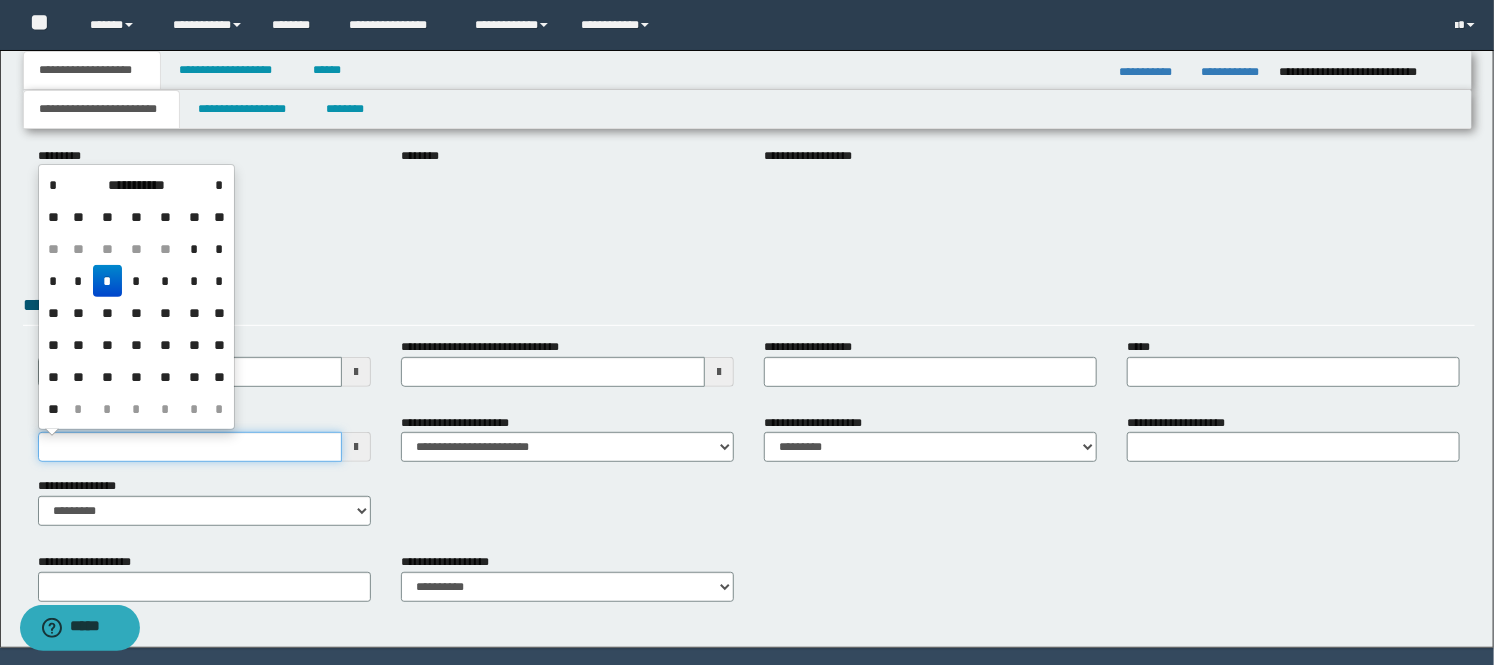 click on "**********" at bounding box center (190, 447) 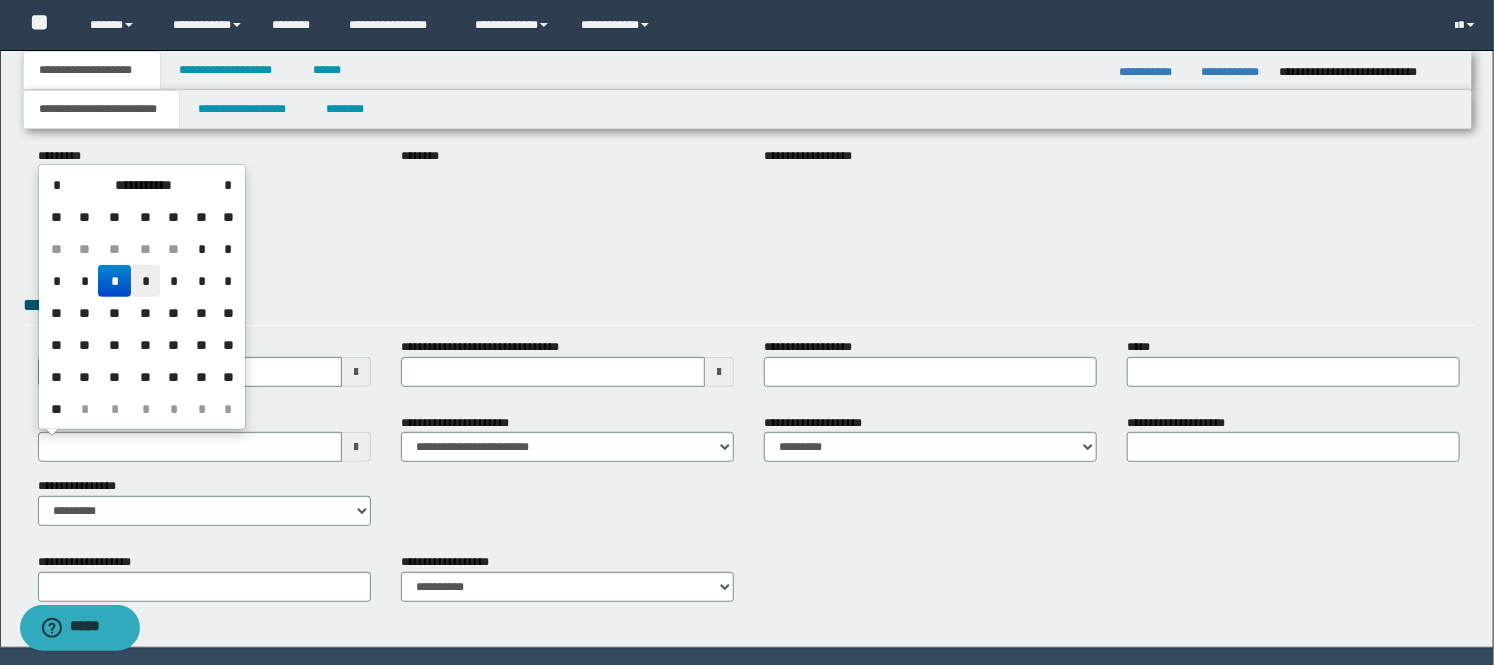 click on "*" at bounding box center (145, 281) 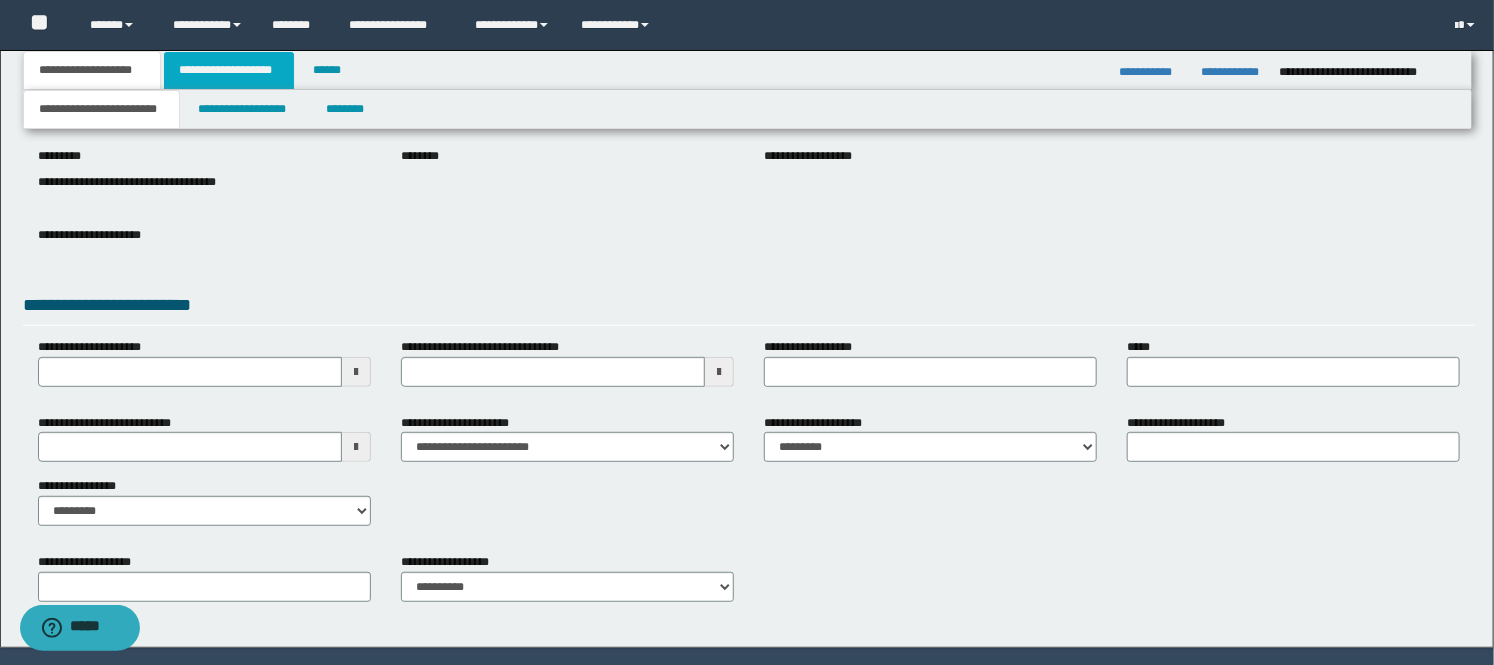 click on "**********" at bounding box center (229, 70) 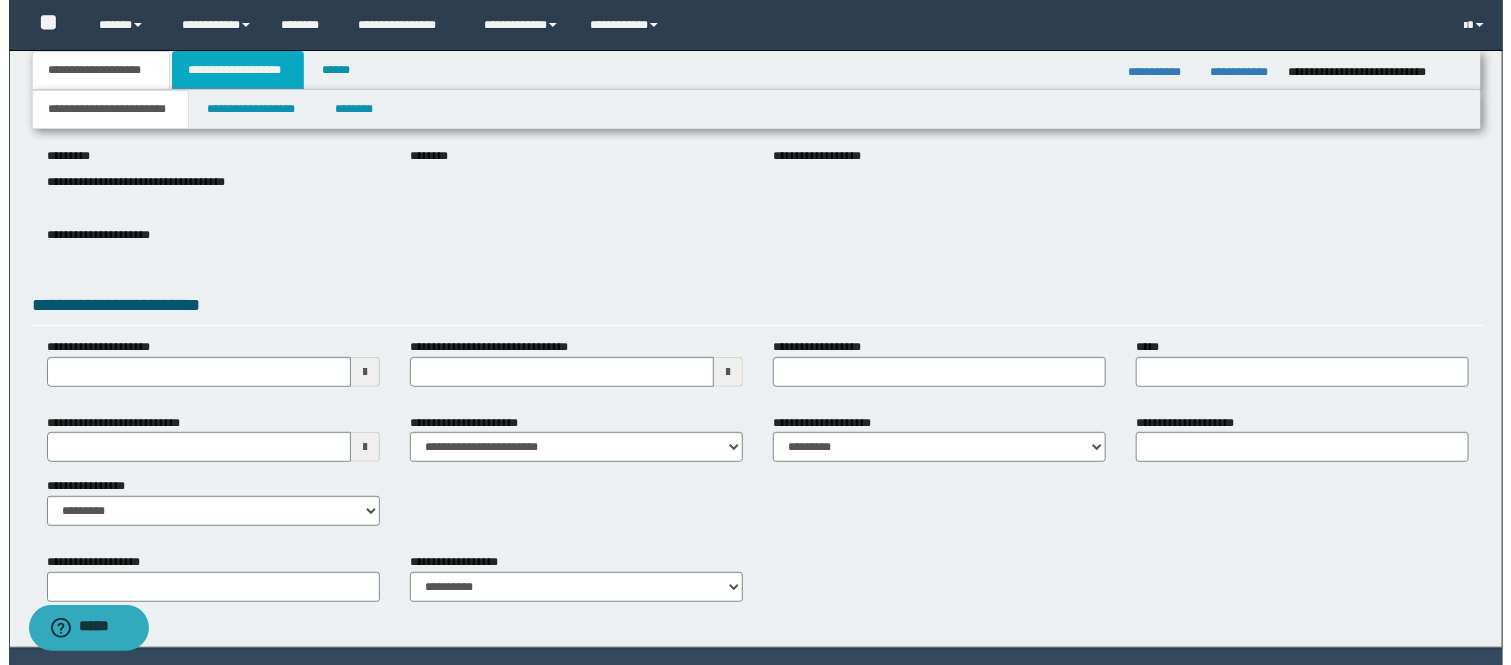 scroll, scrollTop: 0, scrollLeft: 0, axis: both 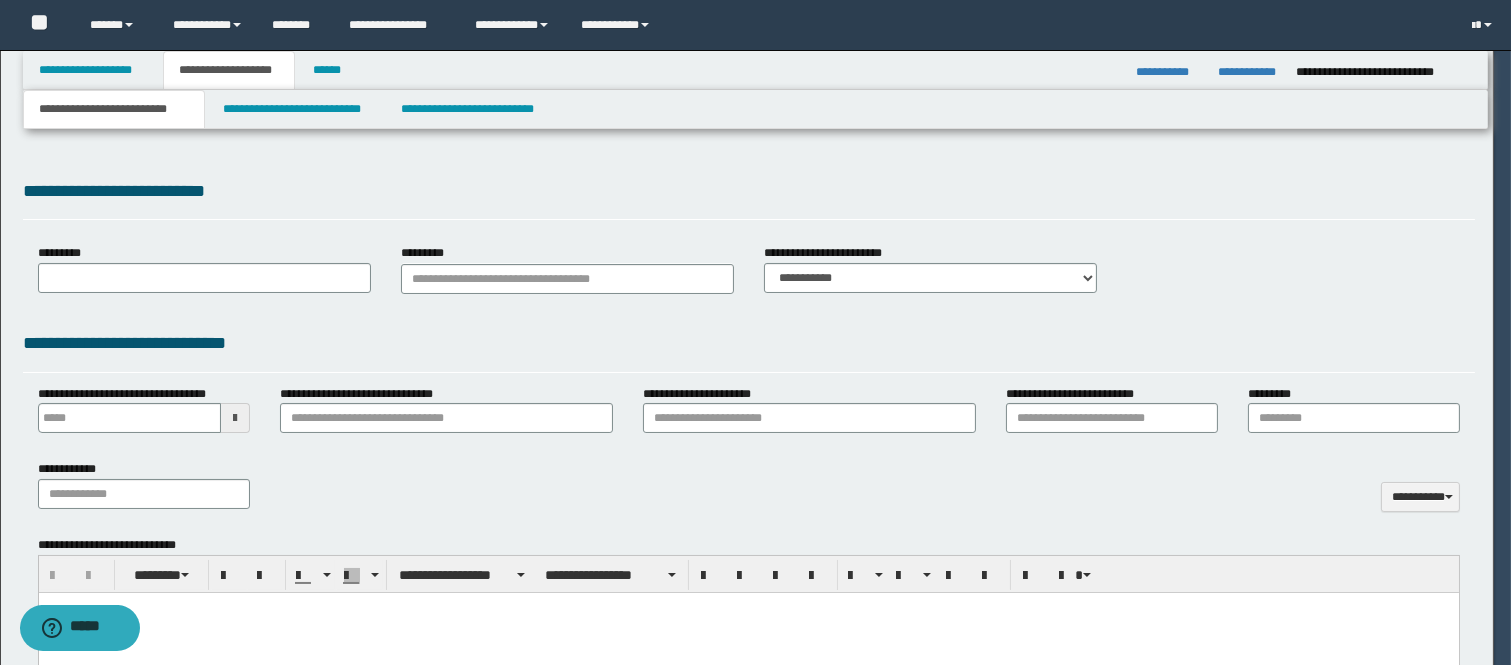 type 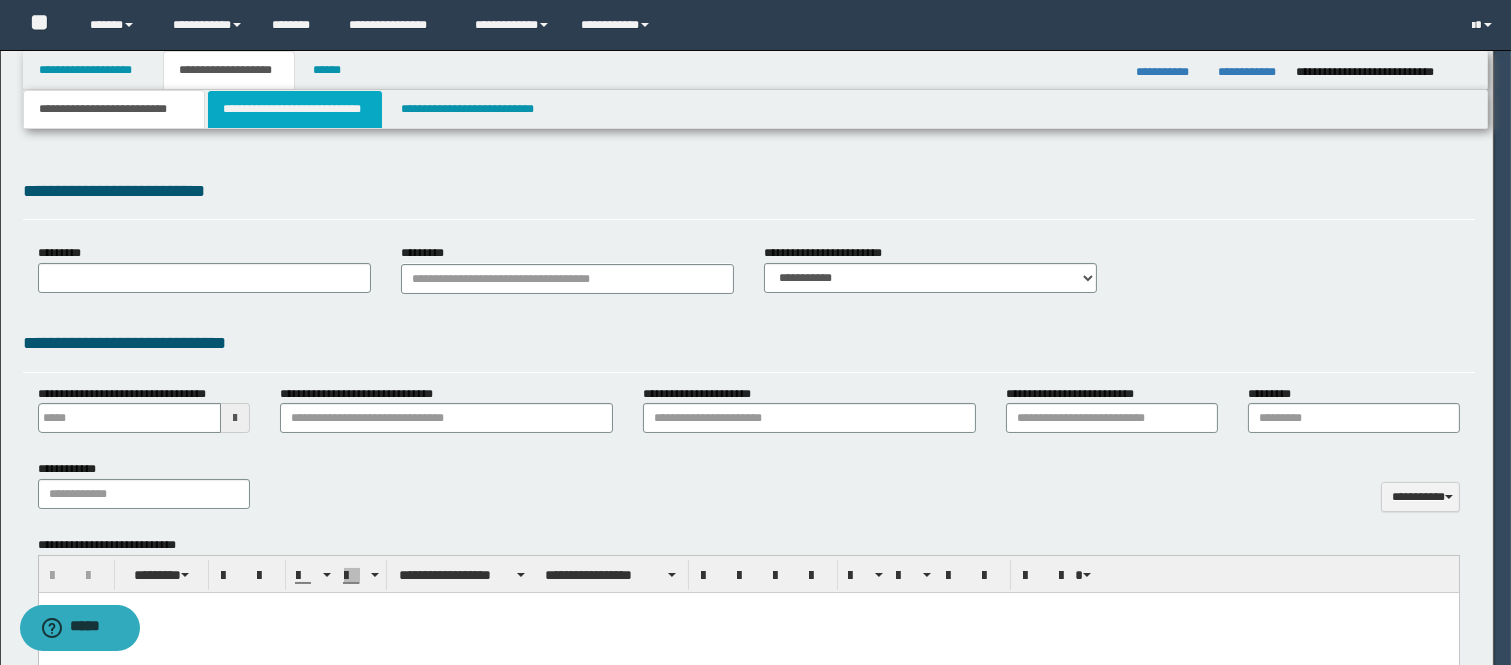 select on "*" 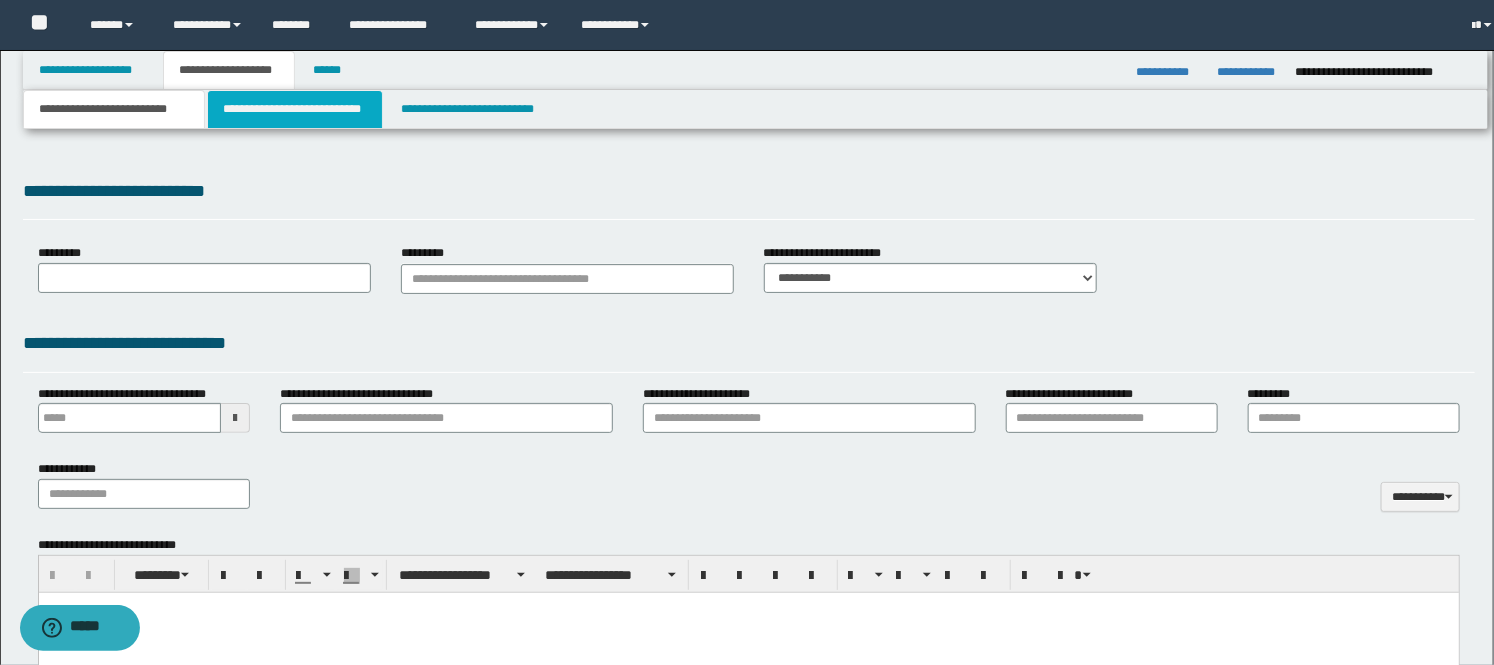 click on "**********" at bounding box center [295, 109] 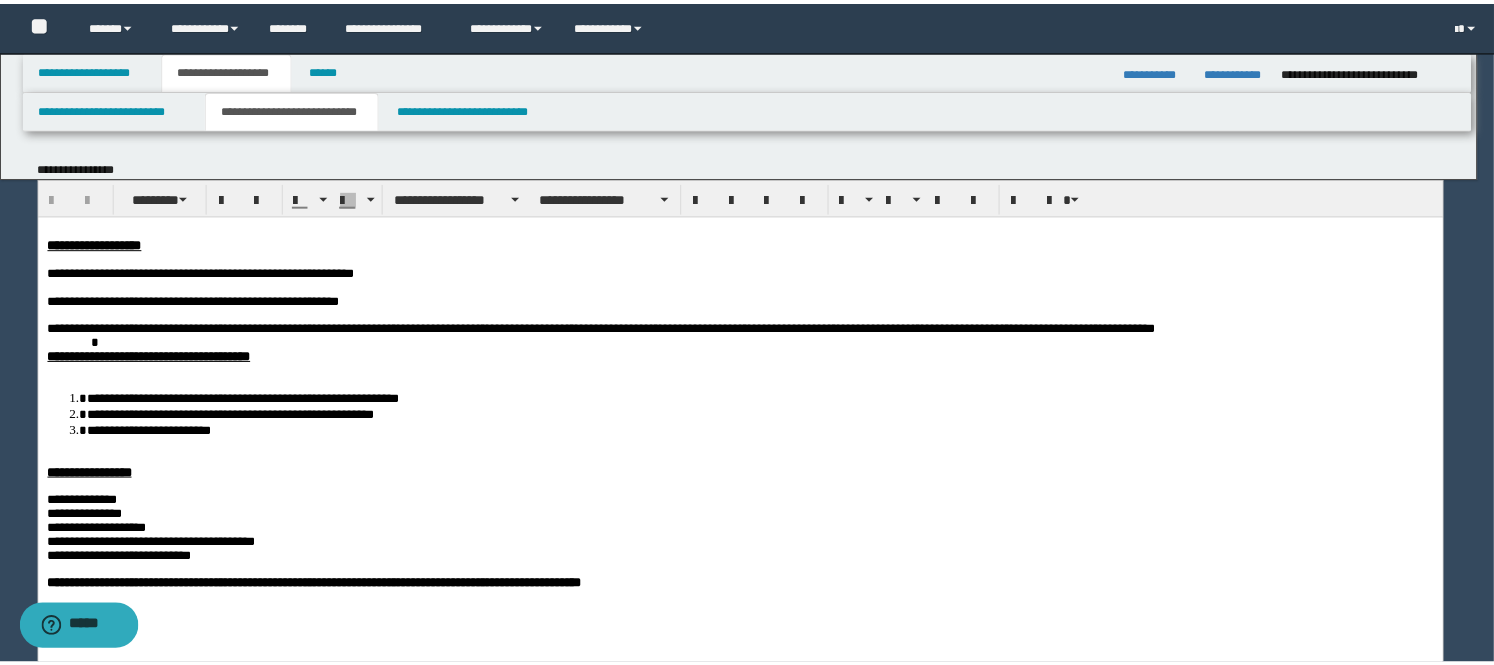 scroll, scrollTop: 0, scrollLeft: 0, axis: both 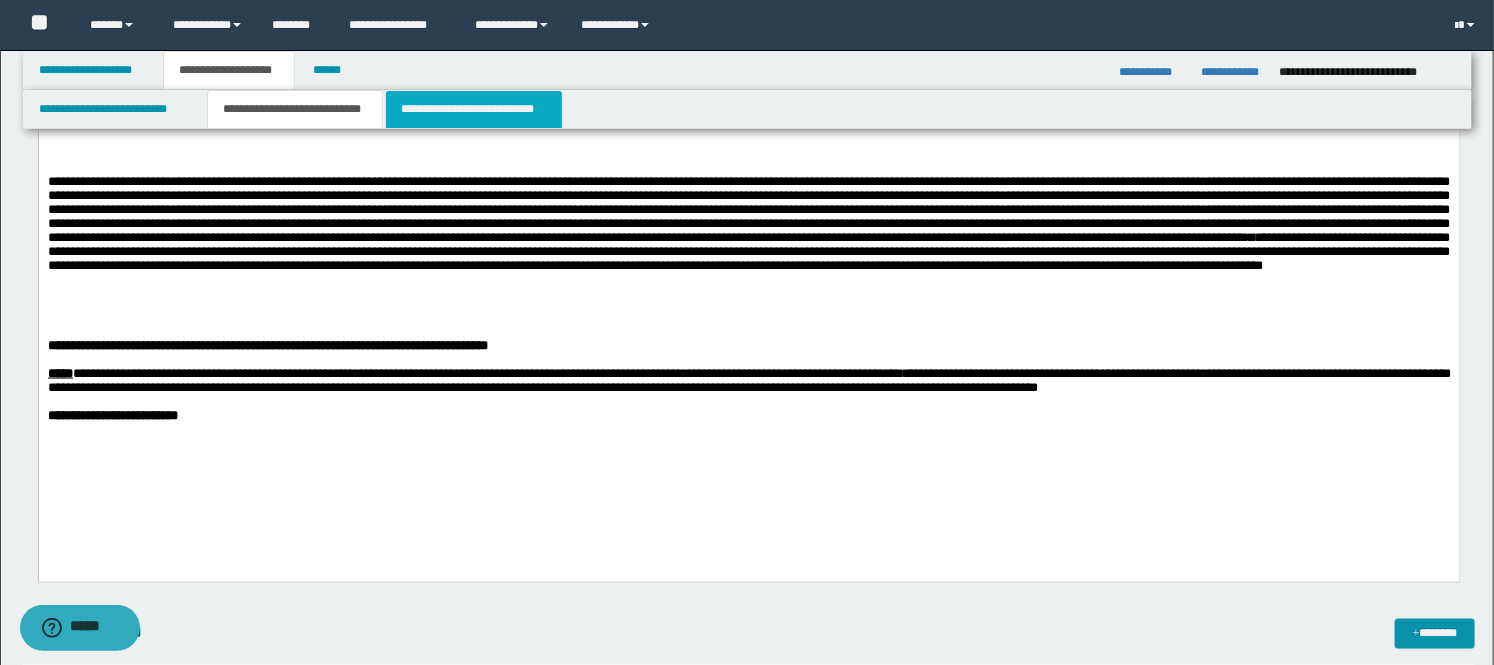 click on "**********" at bounding box center [474, 109] 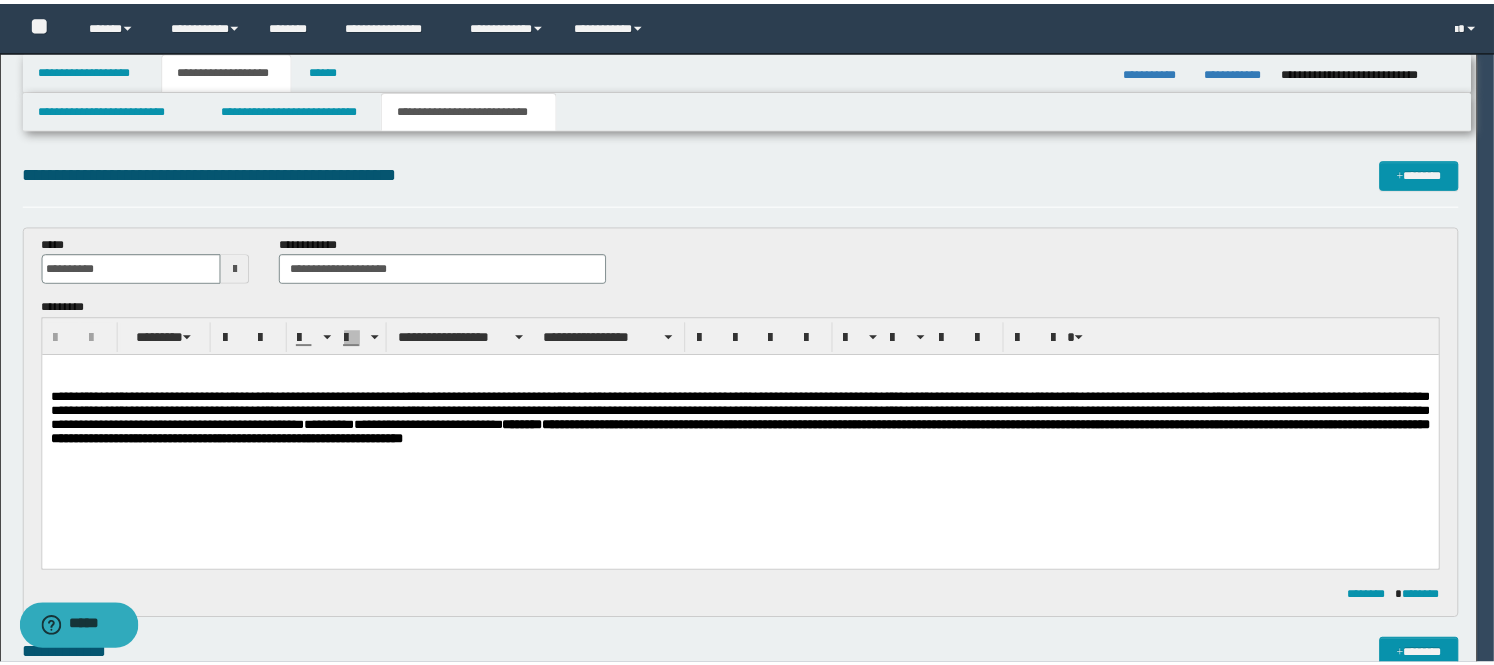 scroll, scrollTop: 0, scrollLeft: 0, axis: both 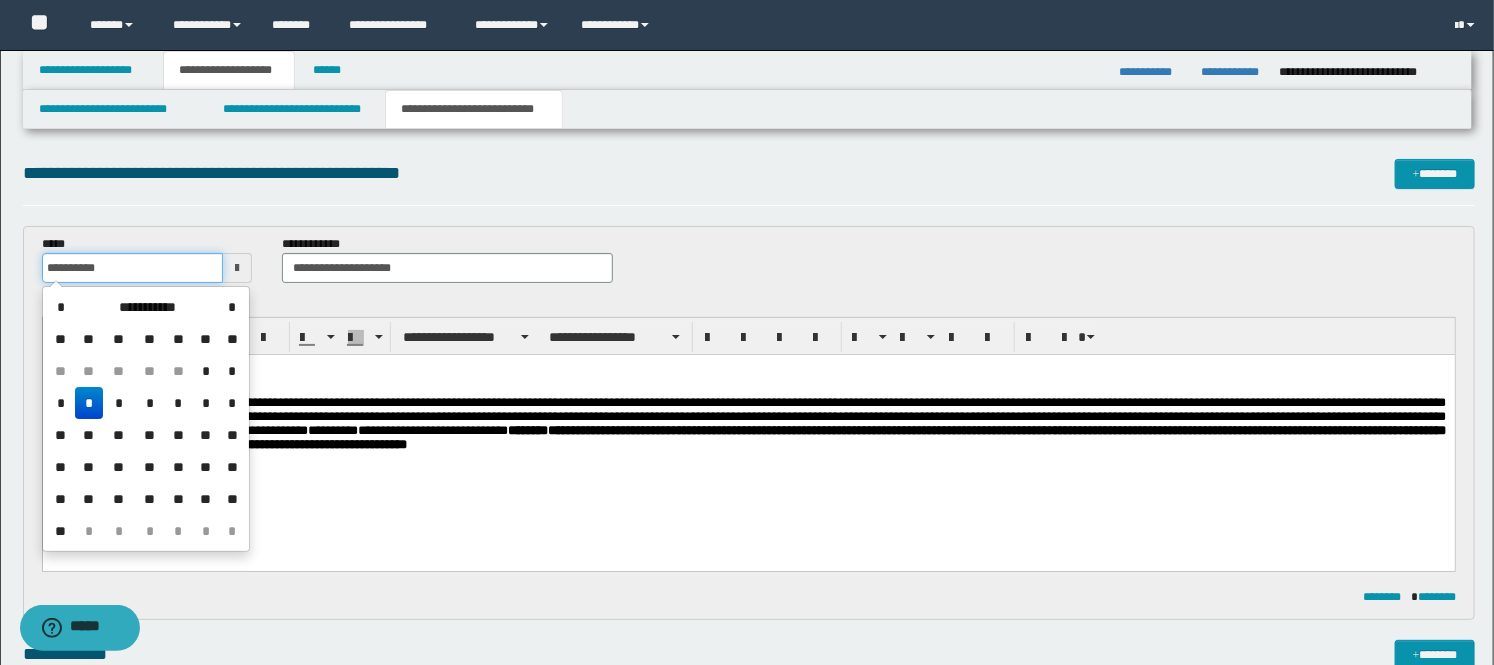 click on "**********" at bounding box center (133, 268) 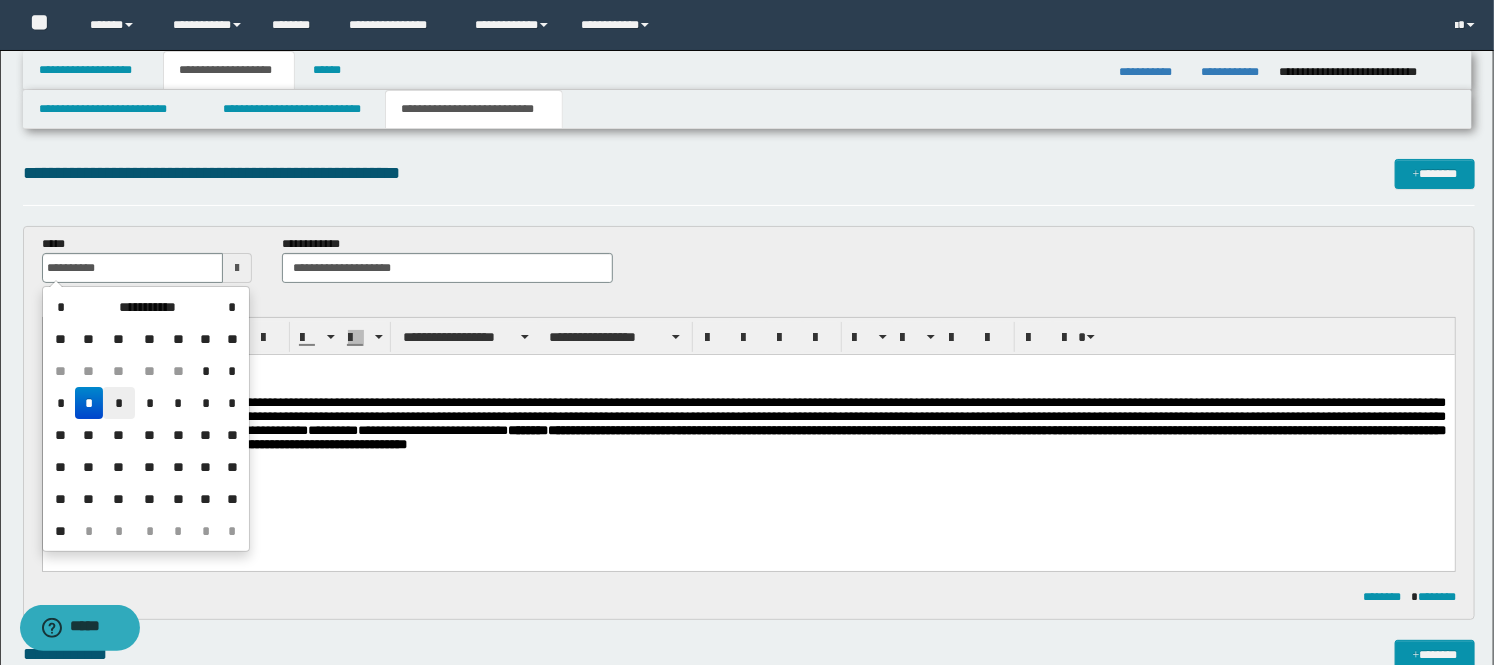 click on "*" at bounding box center (119, 403) 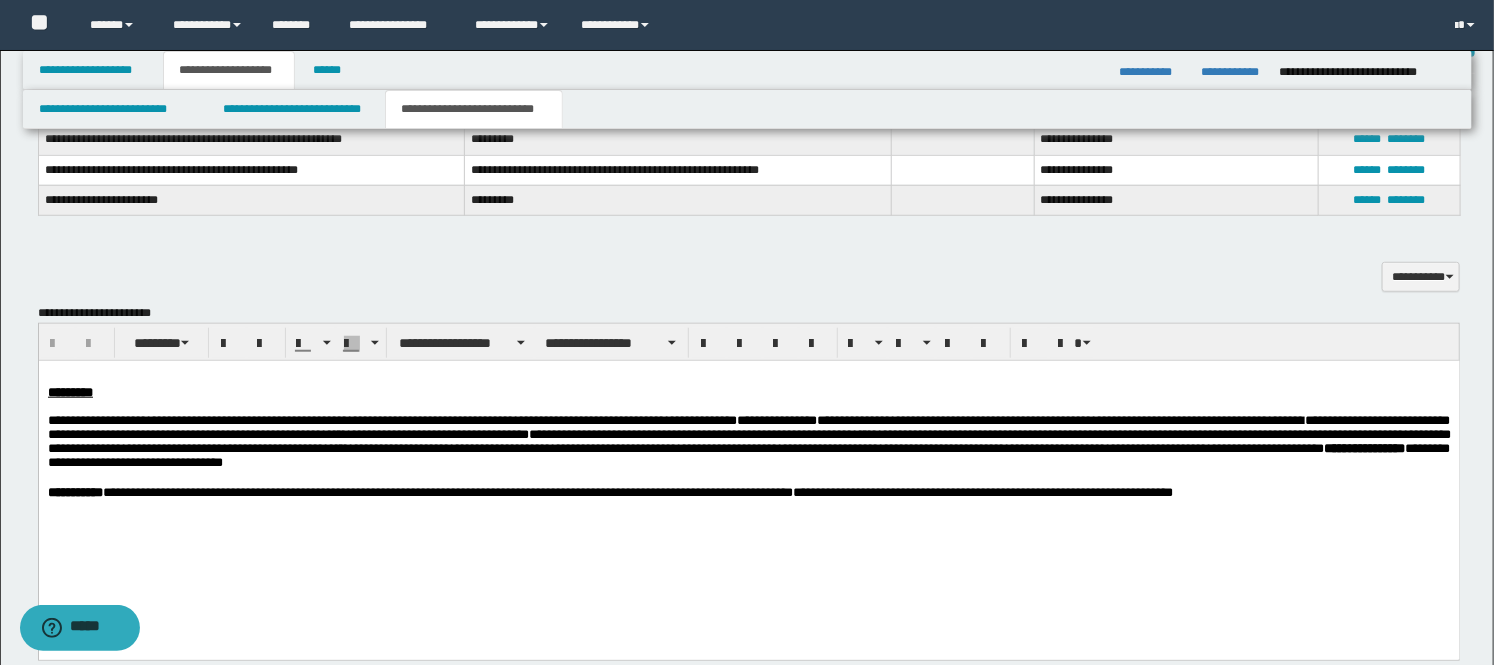 scroll, scrollTop: 391, scrollLeft: 0, axis: vertical 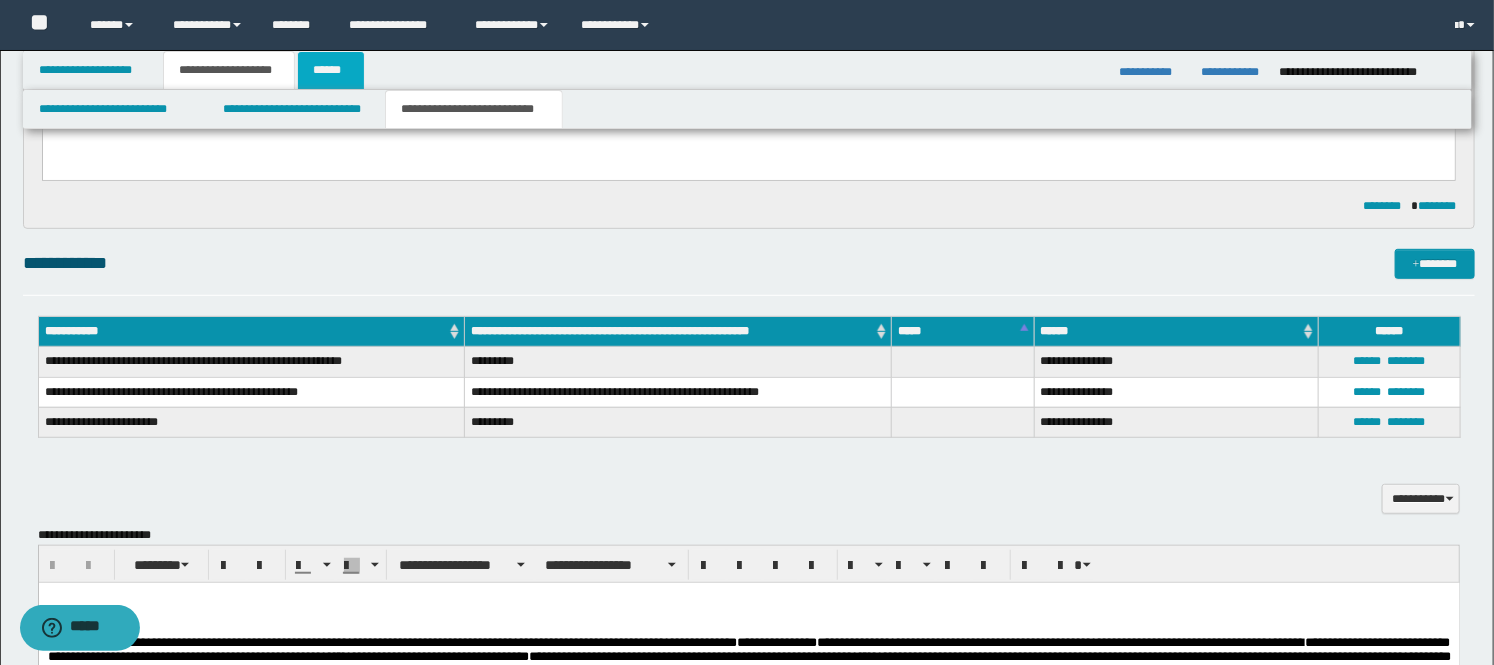 click on "******" at bounding box center (331, 70) 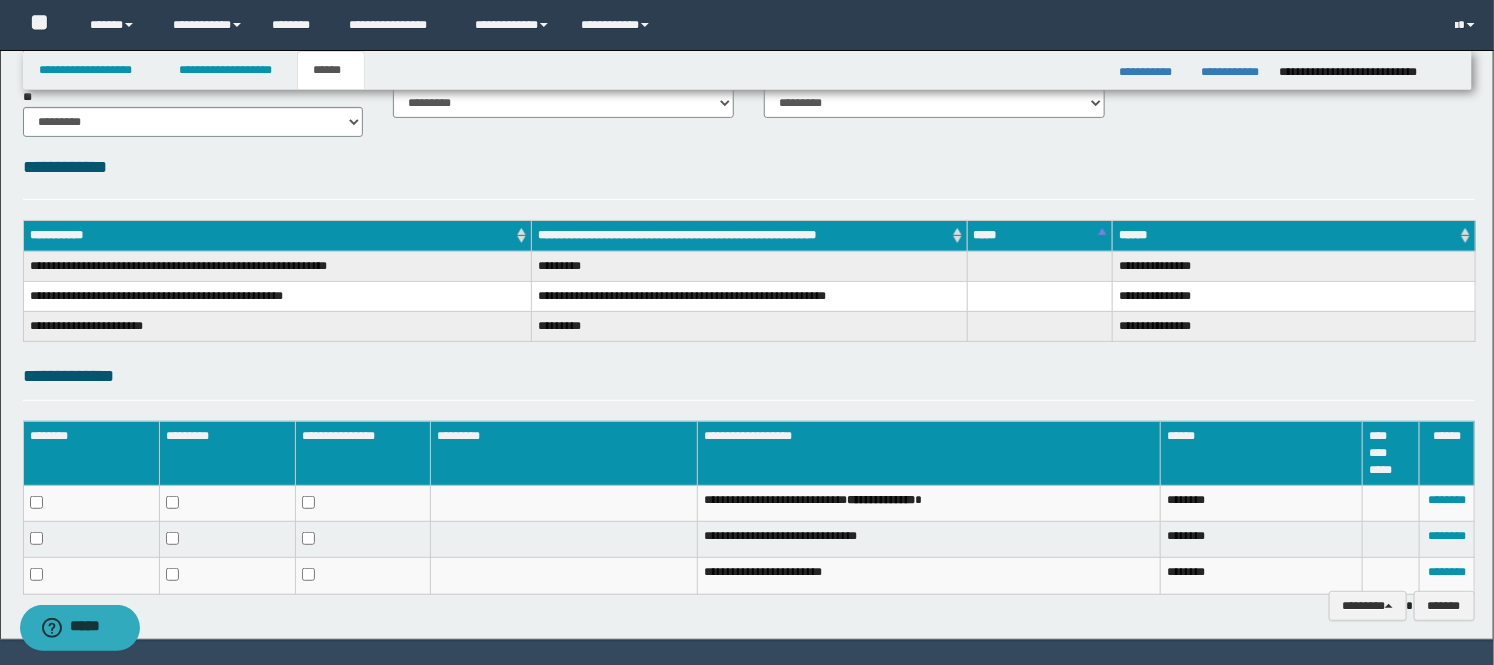 scroll, scrollTop: 242, scrollLeft: 0, axis: vertical 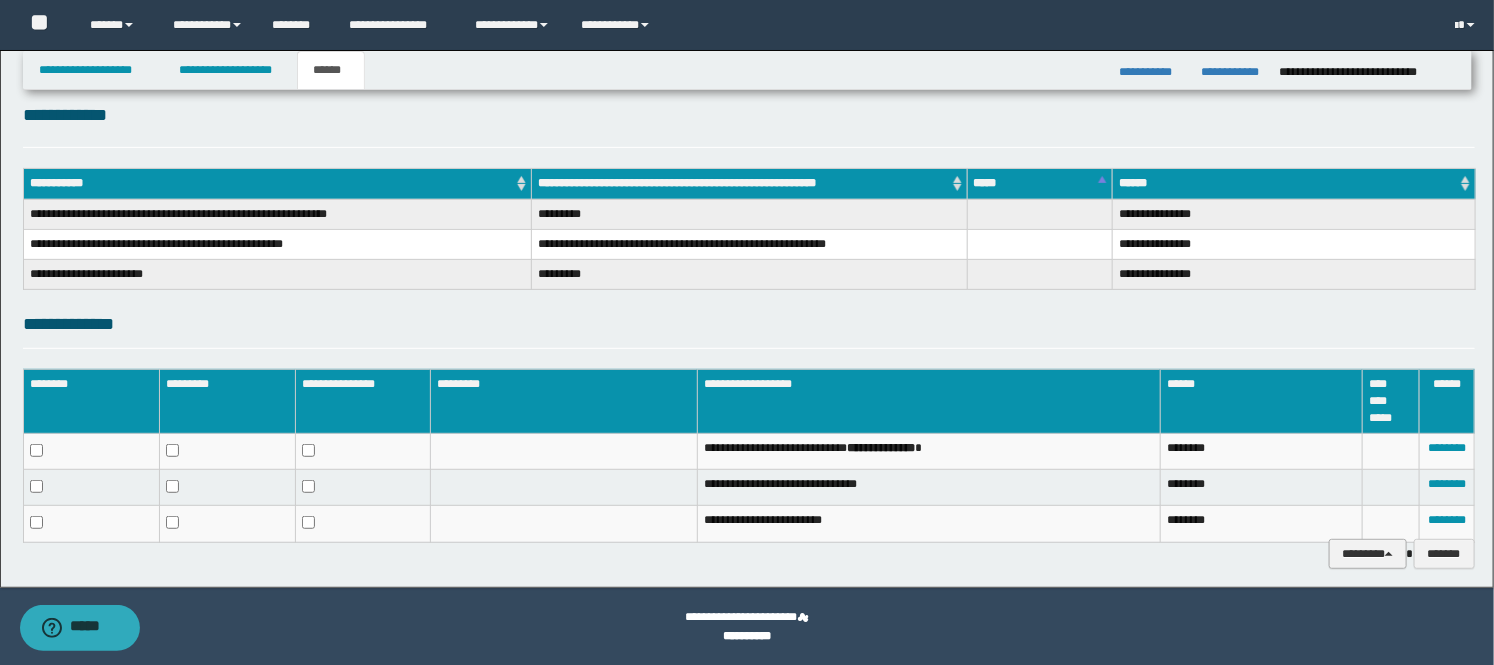 click on "********" at bounding box center [1367, 554] 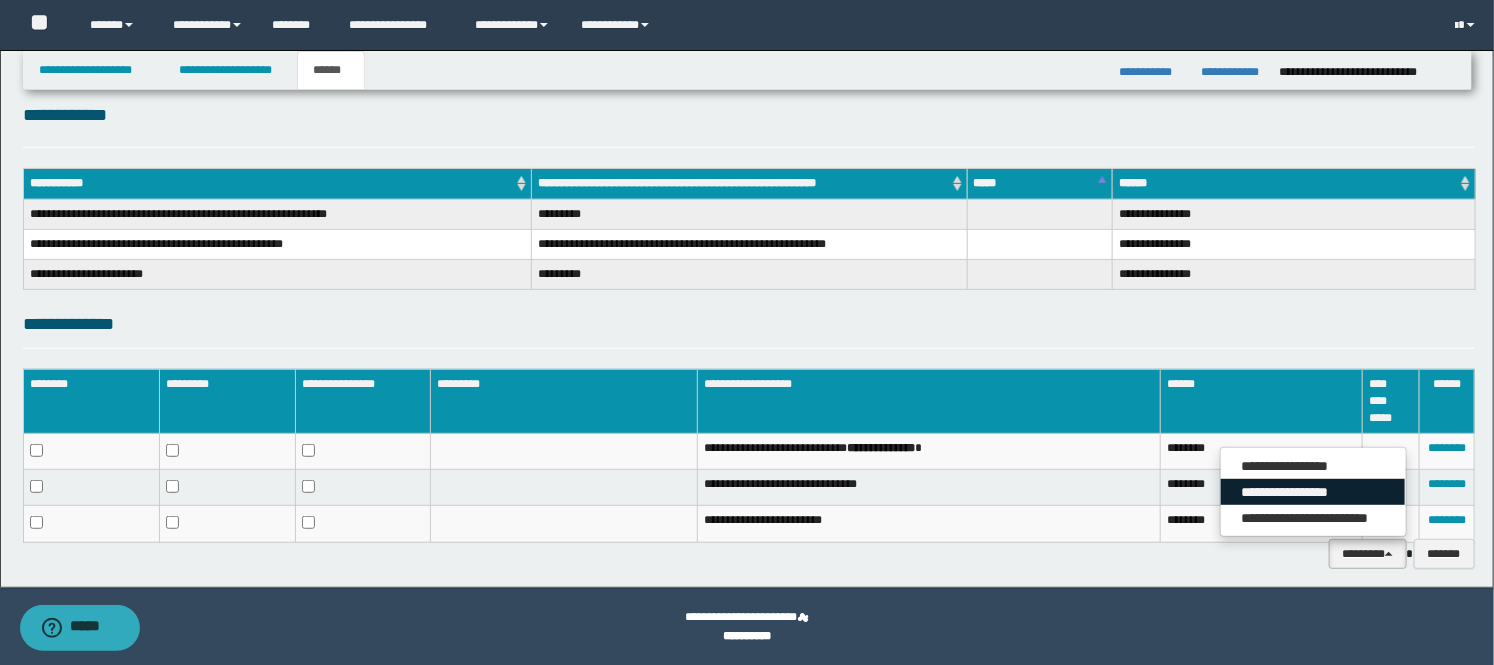 click on "**********" at bounding box center (1313, 492) 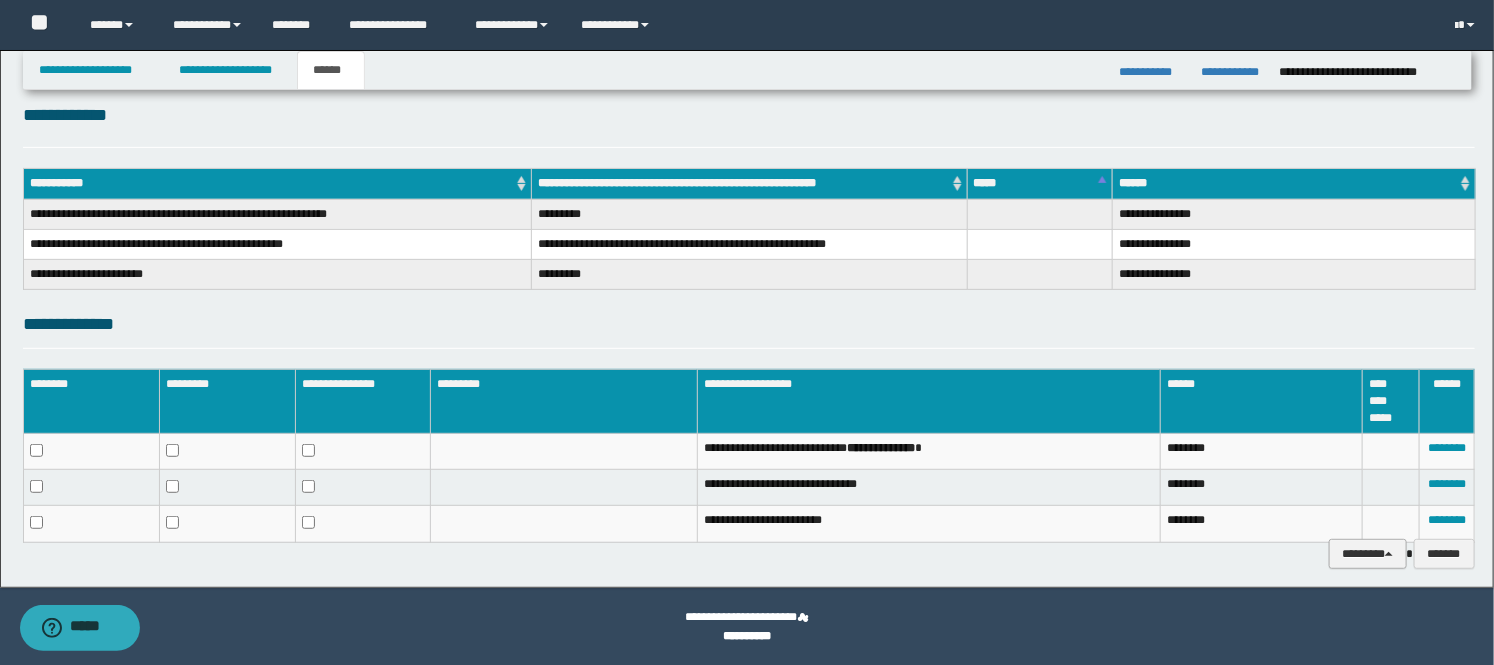 click on "********" at bounding box center [1367, 554] 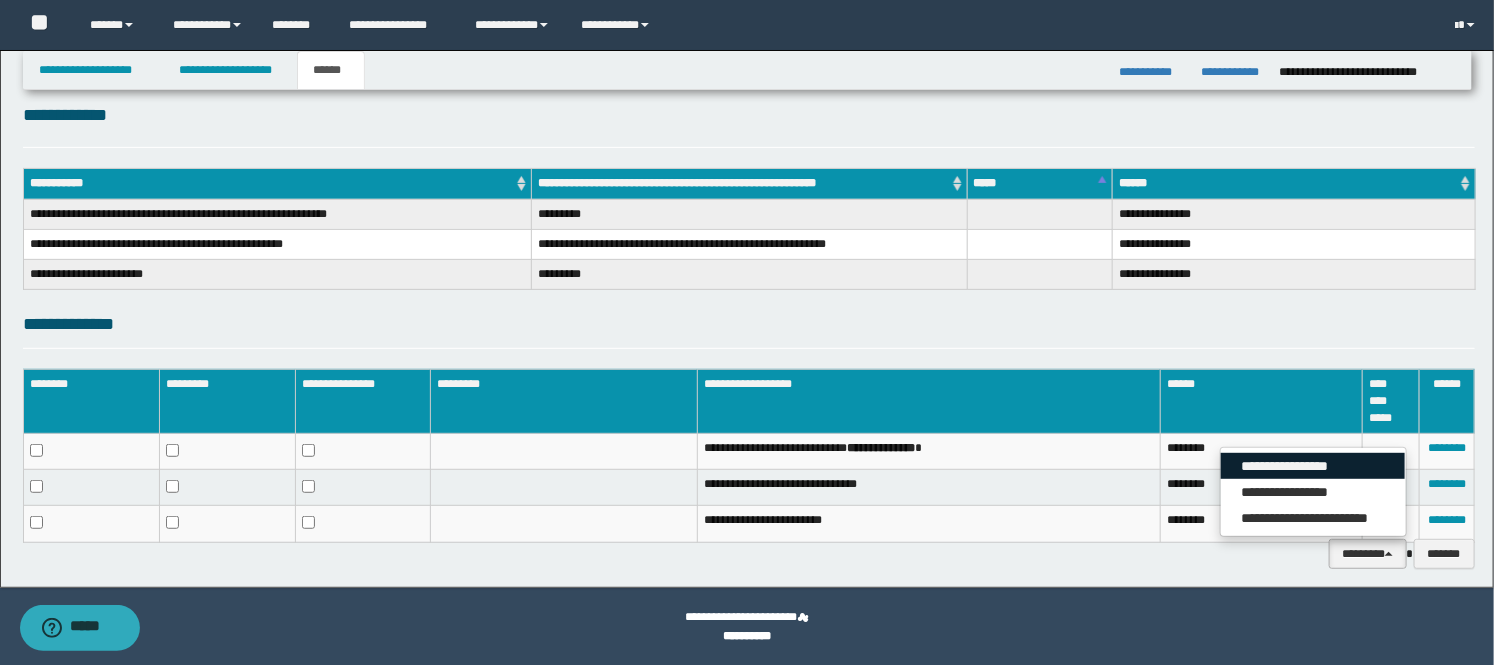 click on "**********" at bounding box center (1313, 466) 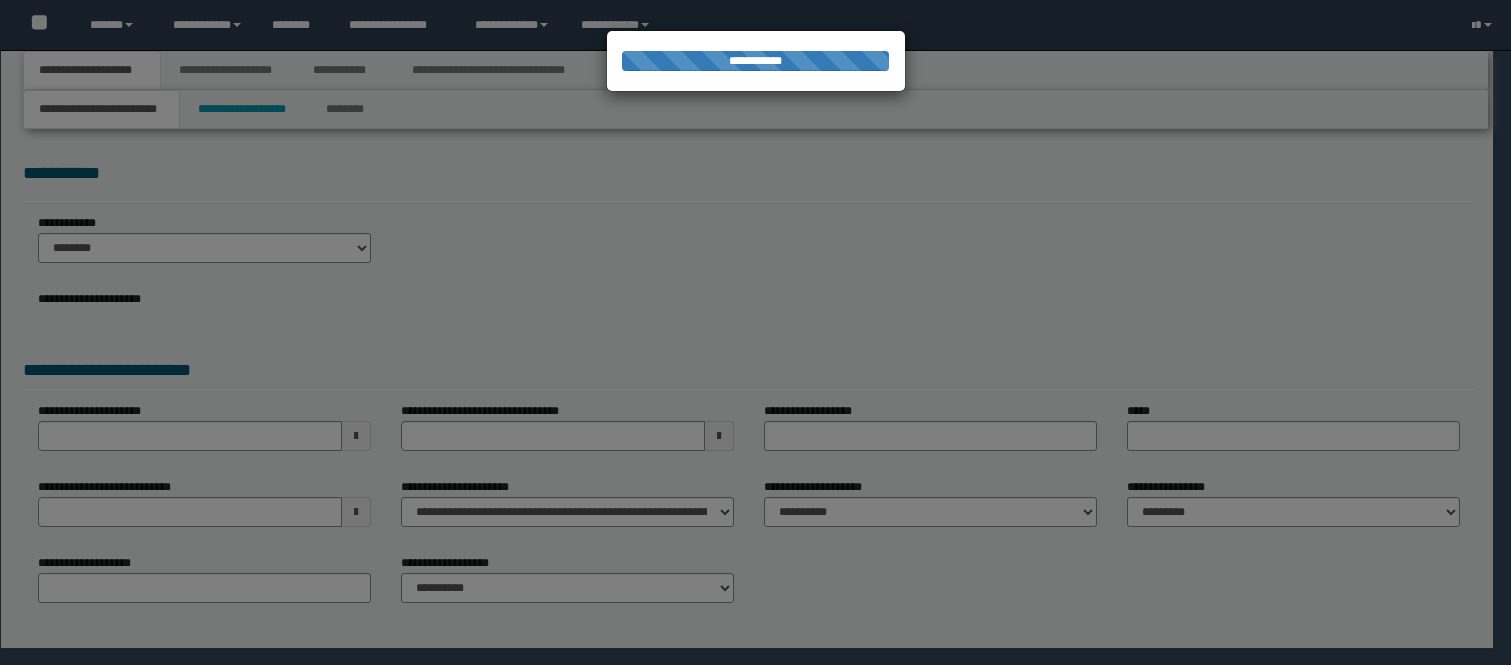 scroll, scrollTop: 0, scrollLeft: 0, axis: both 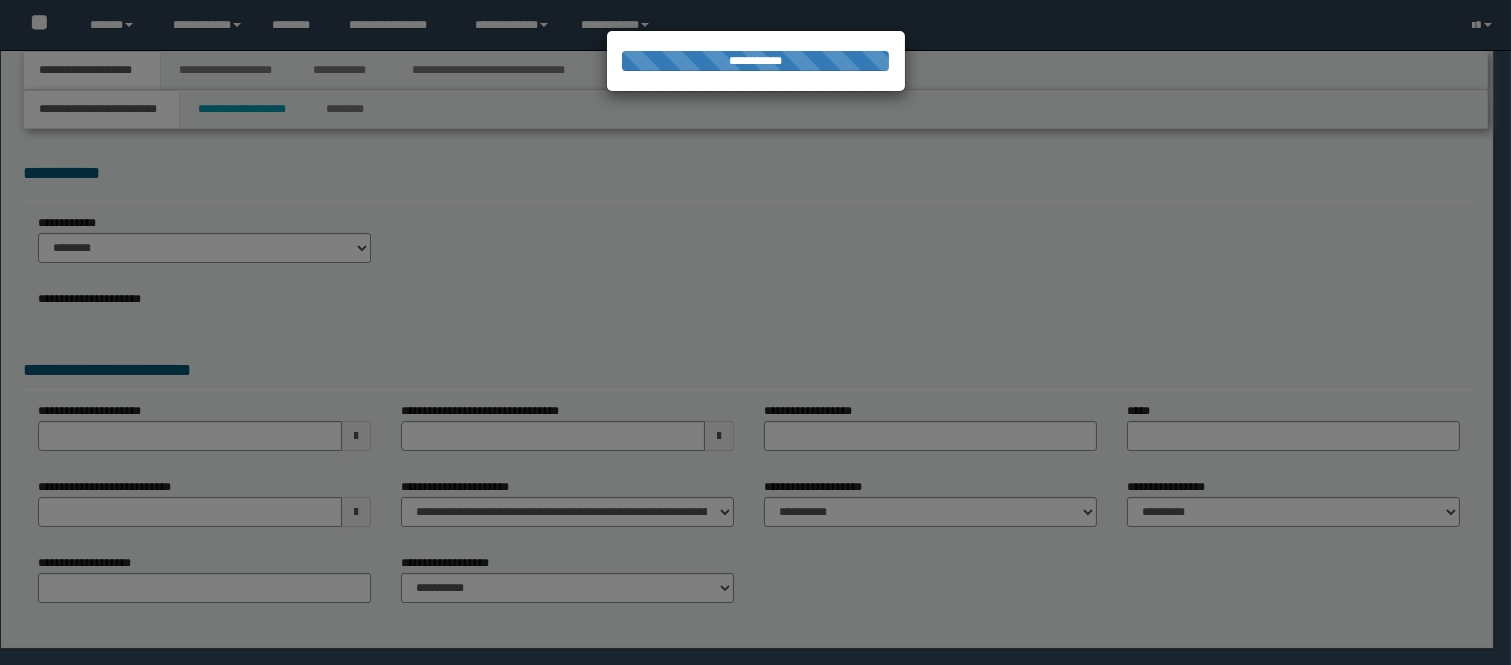select on "*" 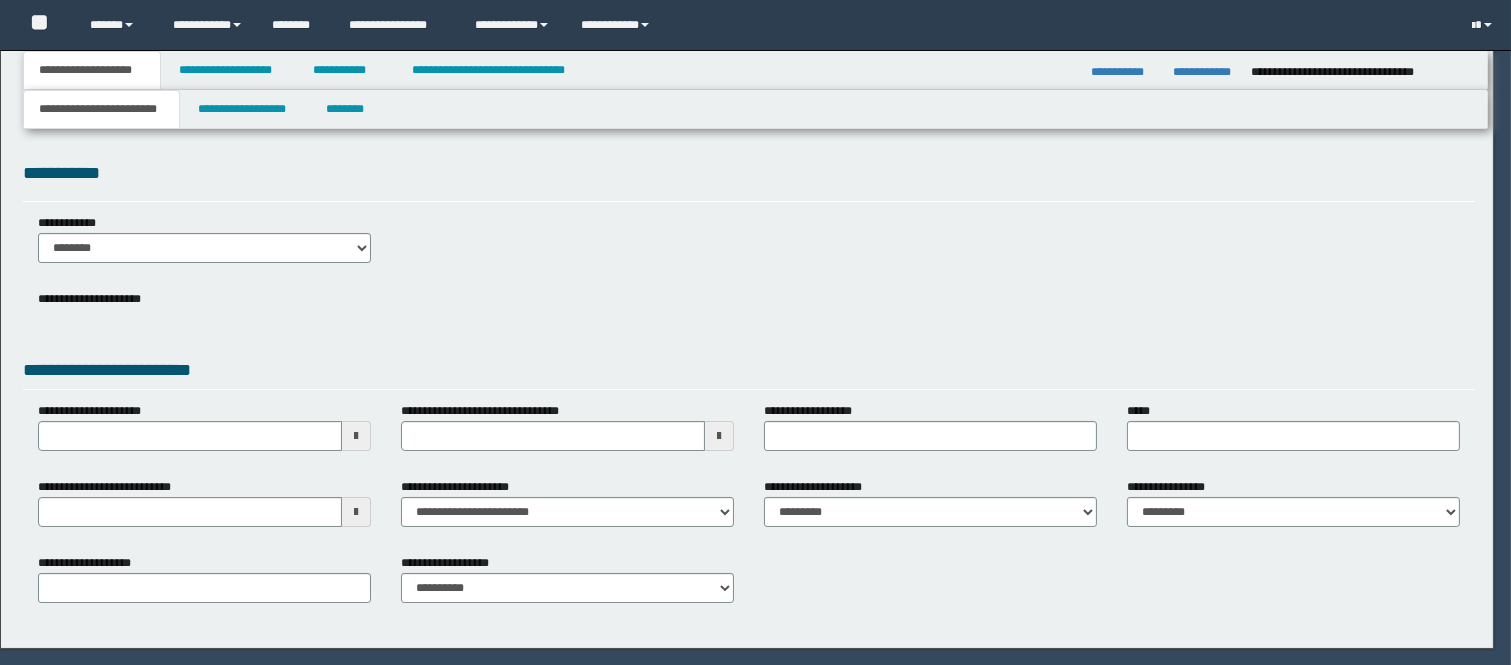 scroll, scrollTop: 0, scrollLeft: 0, axis: both 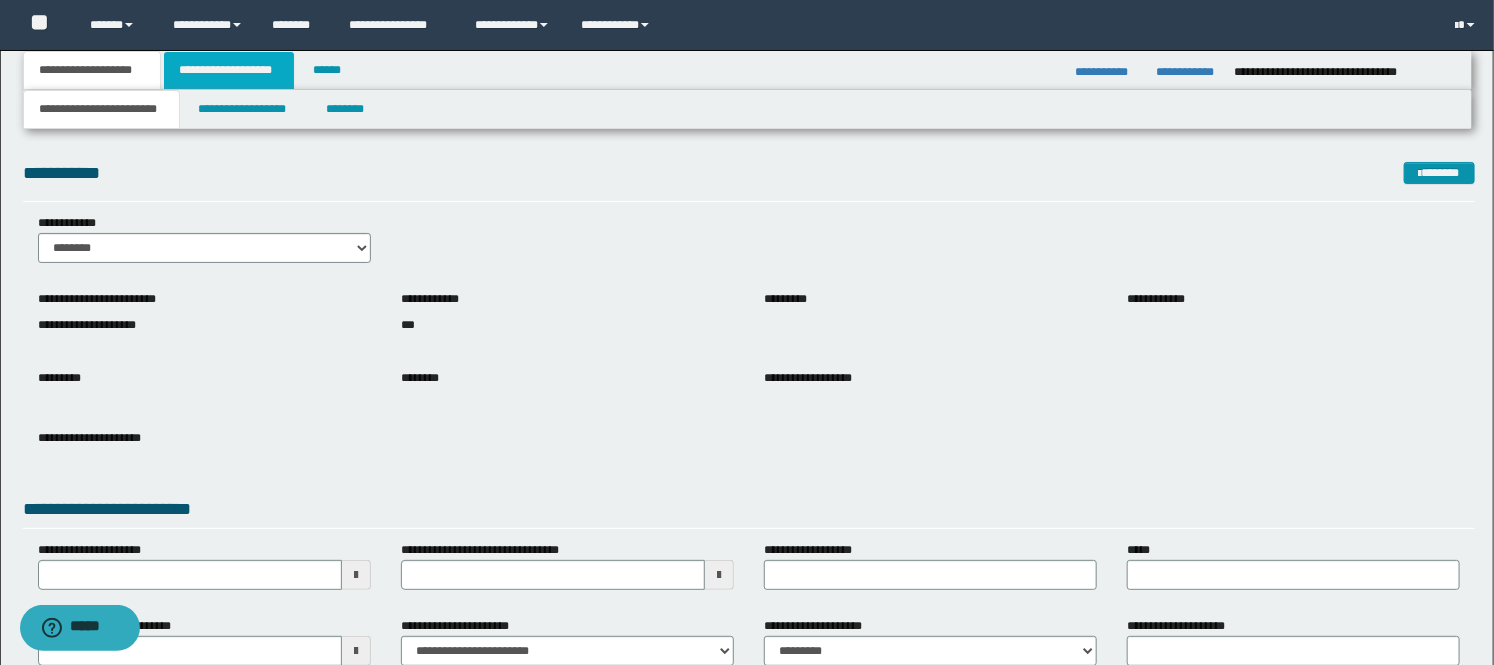drag, startPoint x: 185, startPoint y: 65, endPoint x: 206, endPoint y: 83, distance: 27.658634 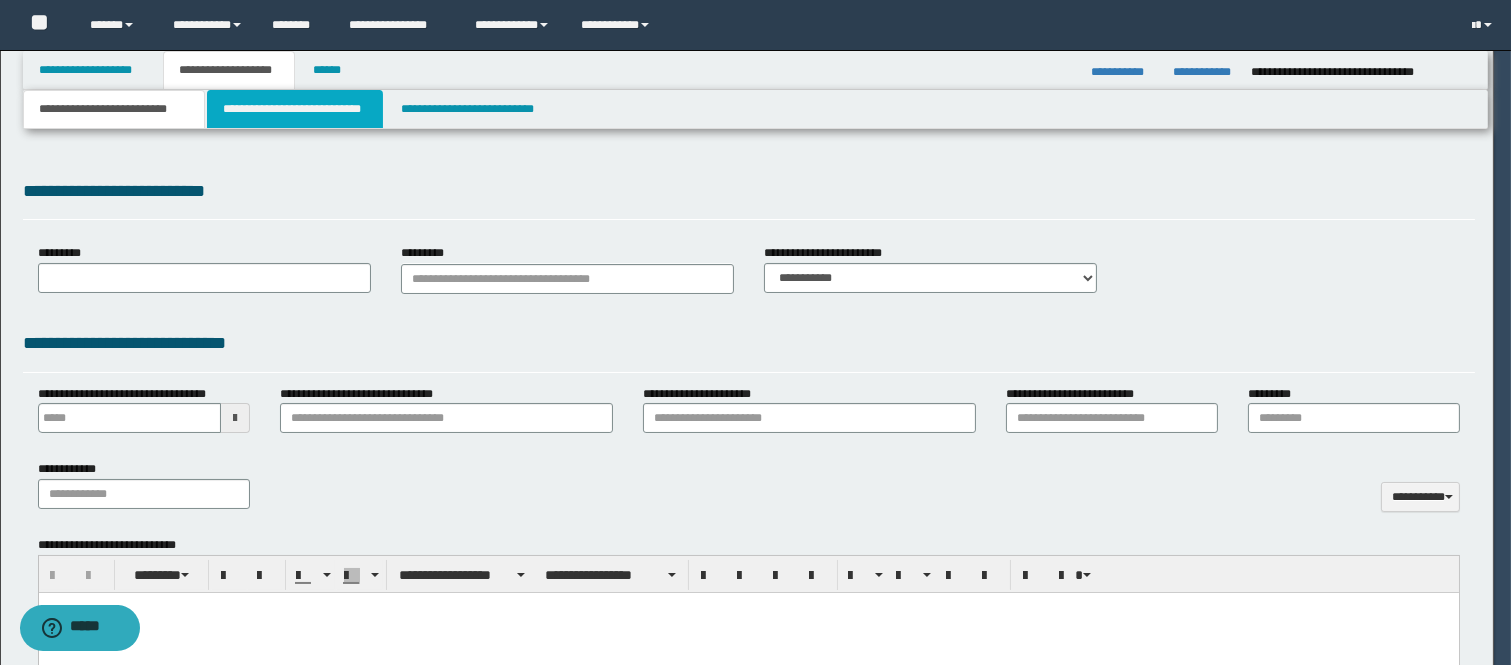 scroll, scrollTop: 0, scrollLeft: 0, axis: both 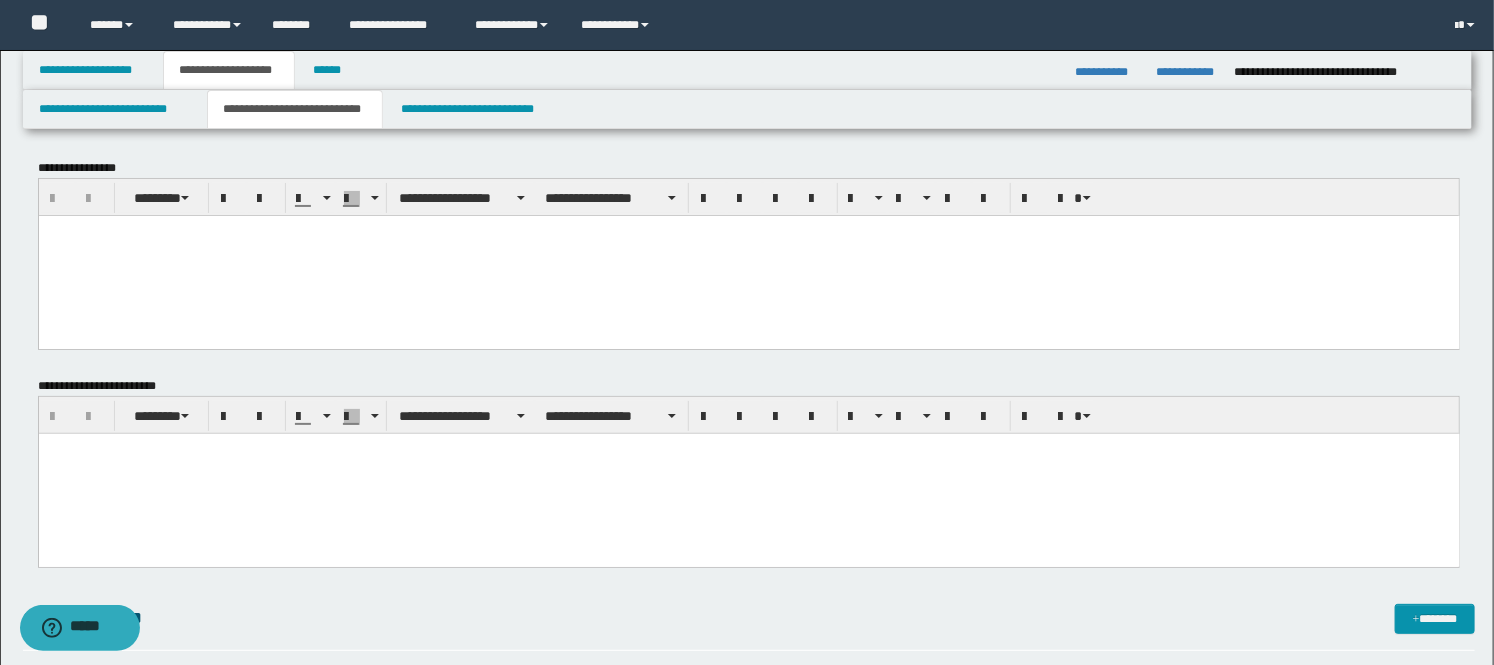 click at bounding box center (748, 255) 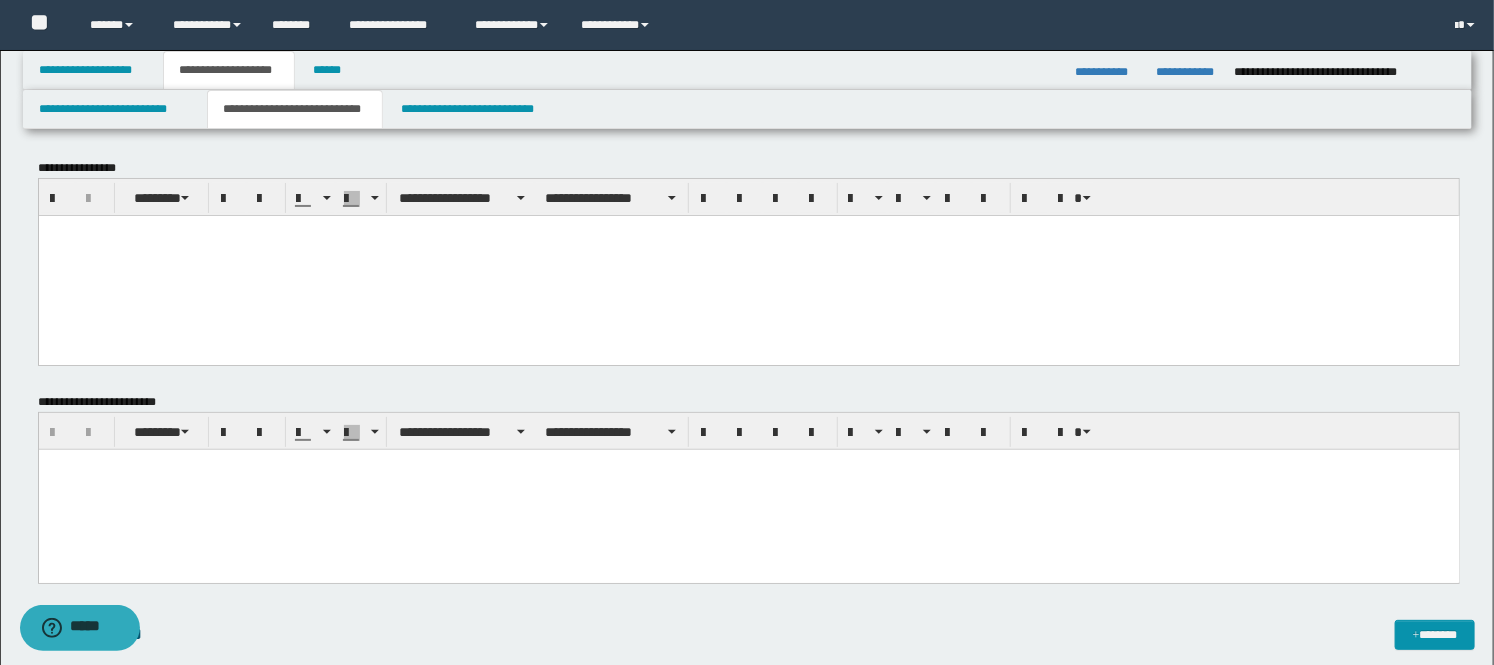 paste 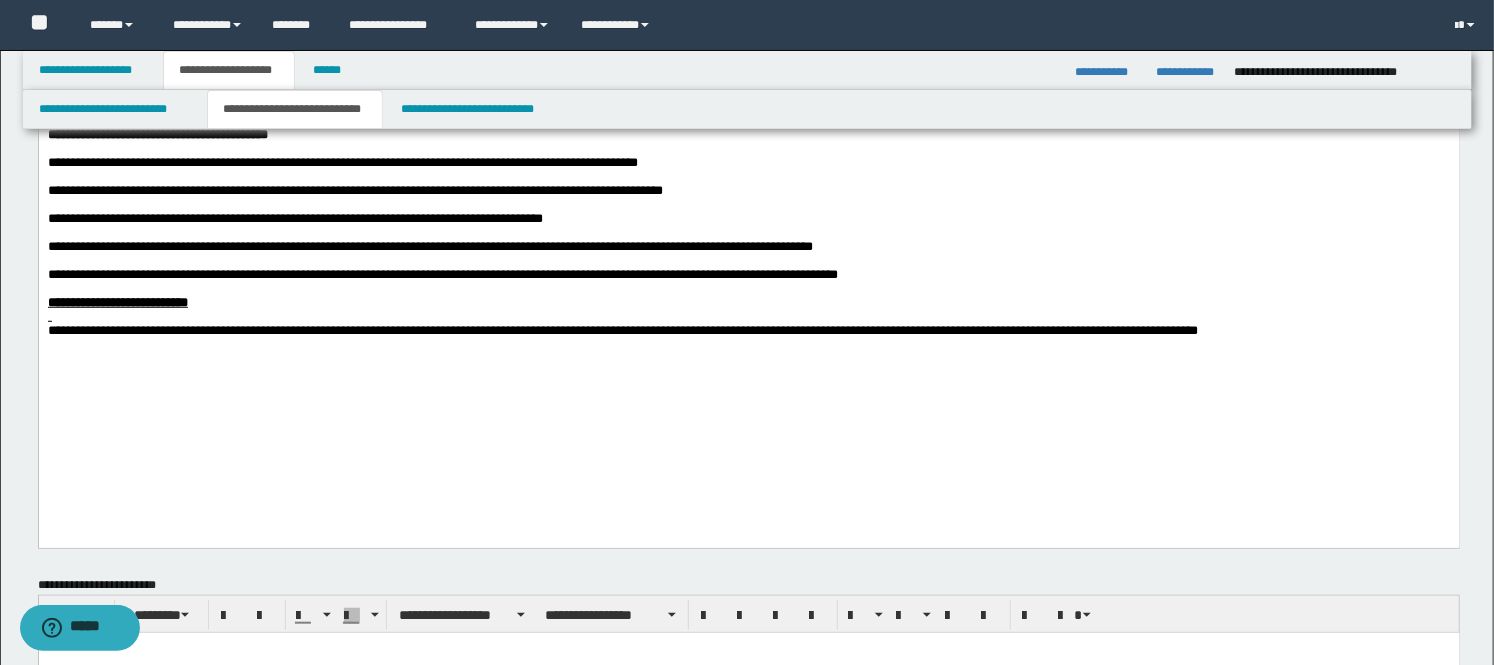 scroll, scrollTop: 555, scrollLeft: 0, axis: vertical 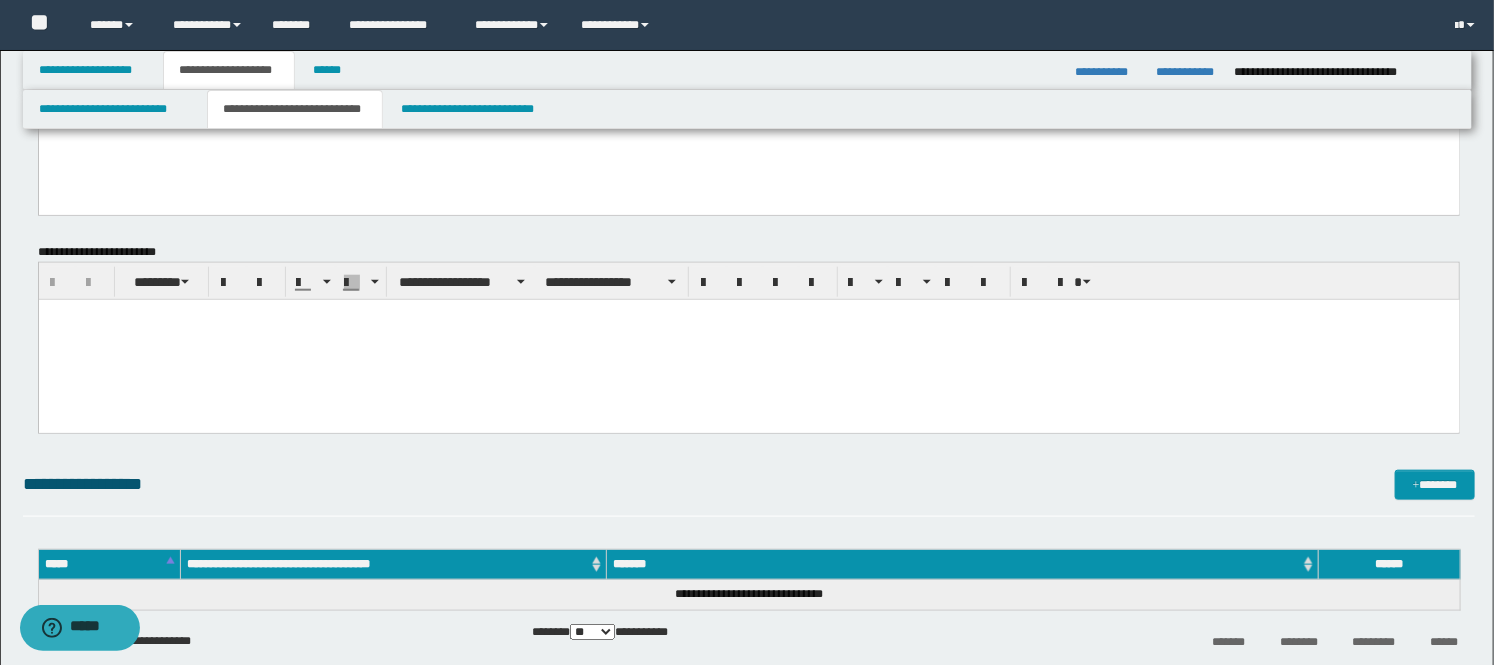 click at bounding box center [748, 340] 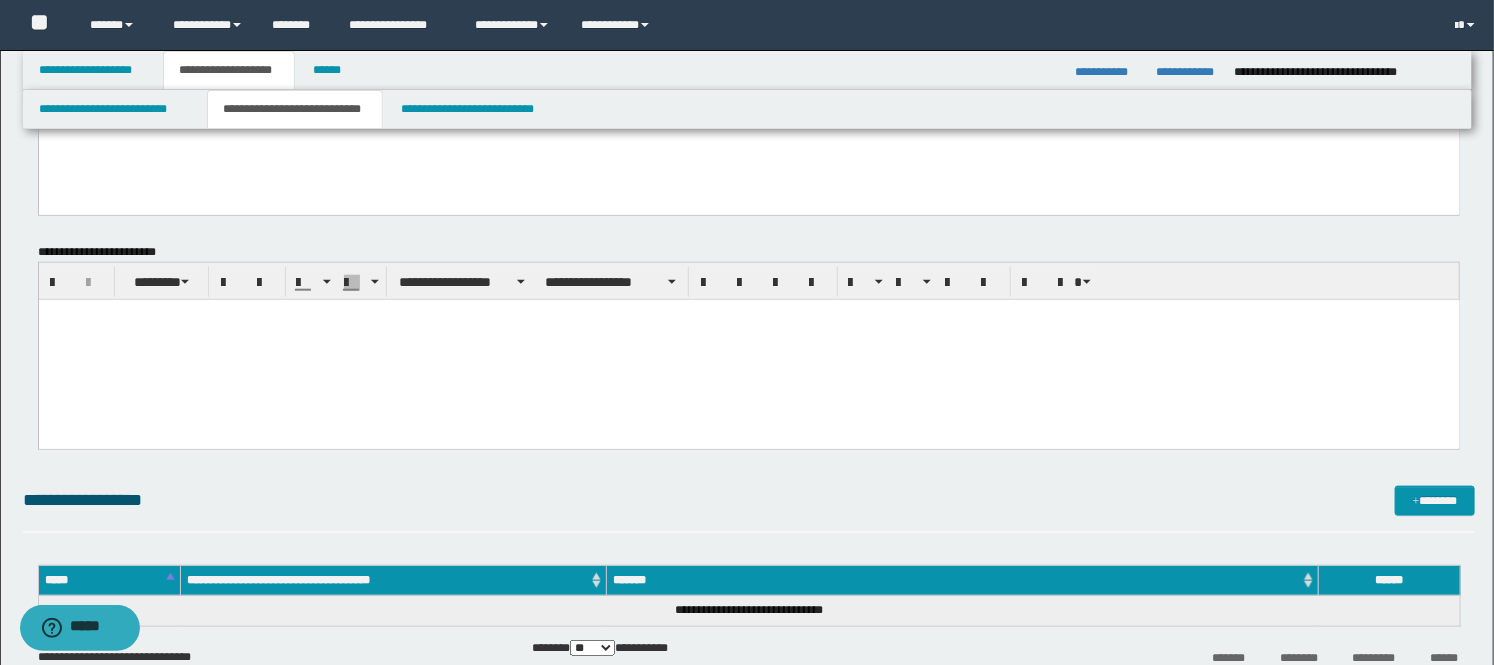 paste 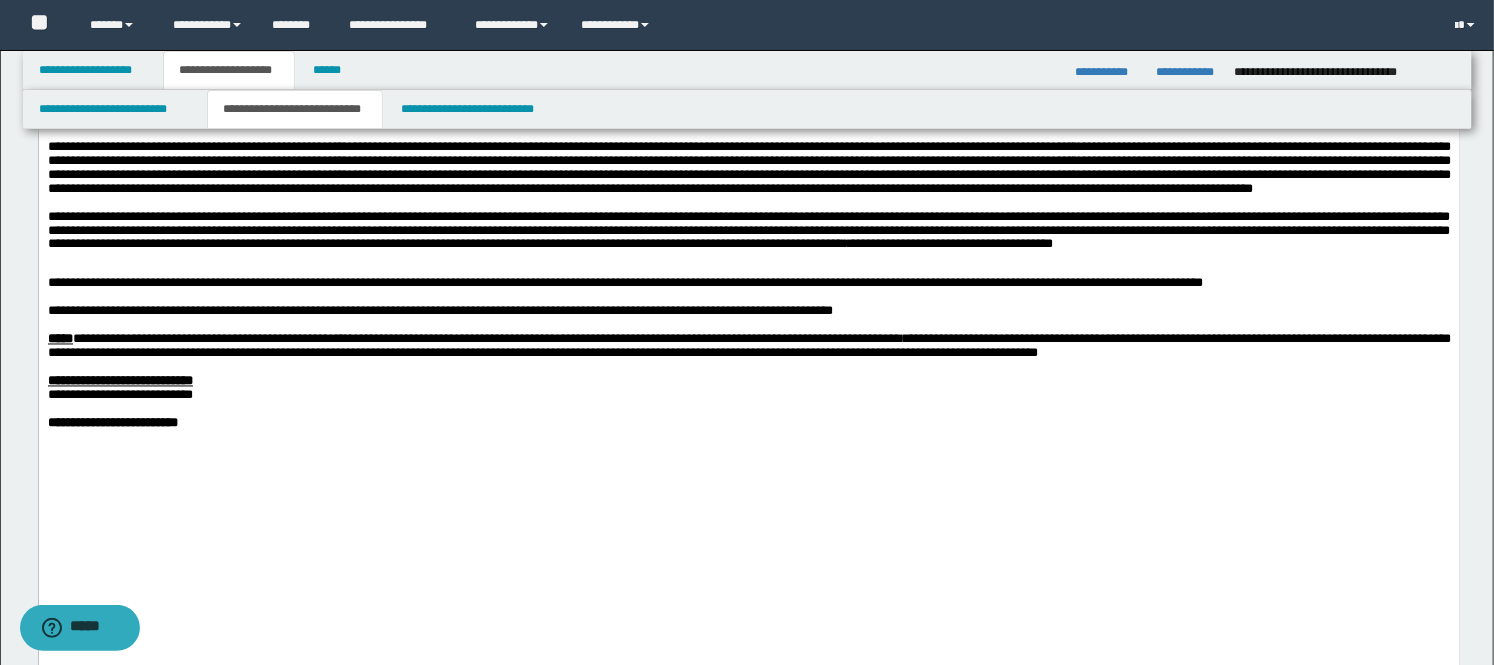 scroll, scrollTop: 1555, scrollLeft: 0, axis: vertical 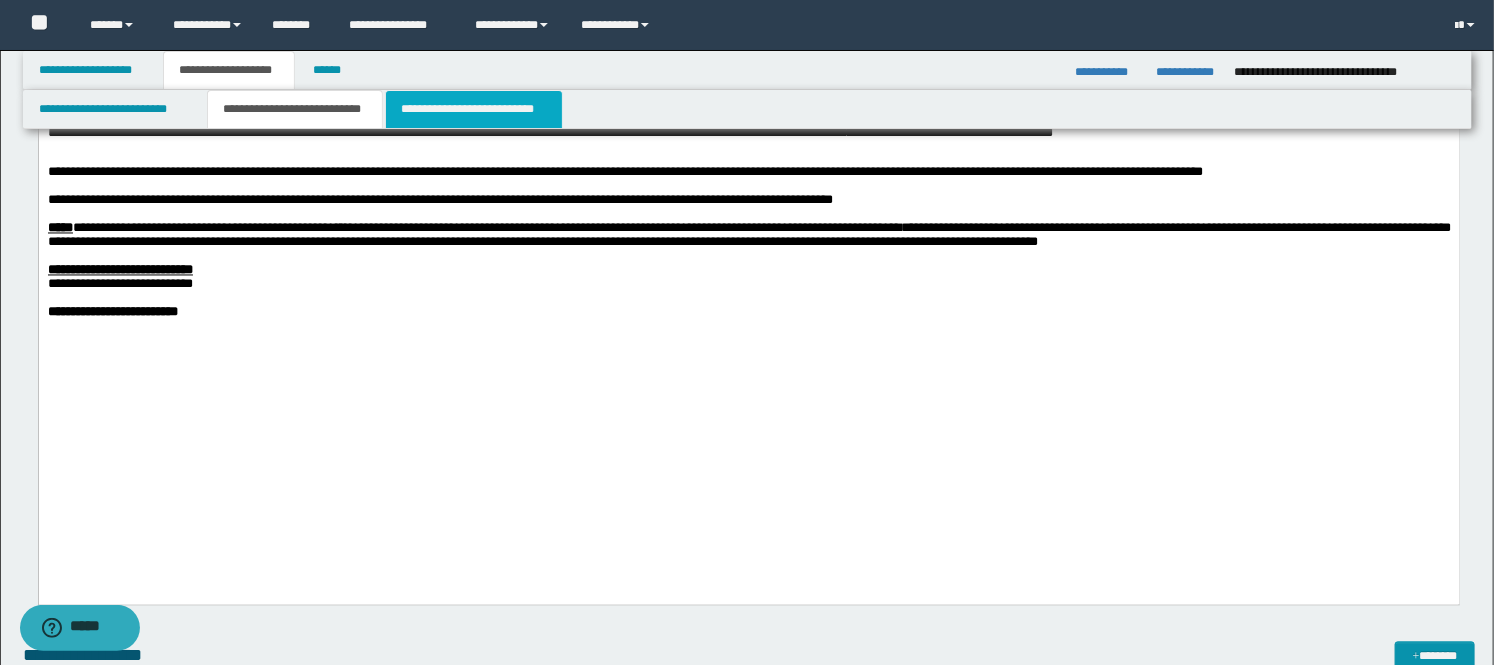 click on "**********" at bounding box center (474, 109) 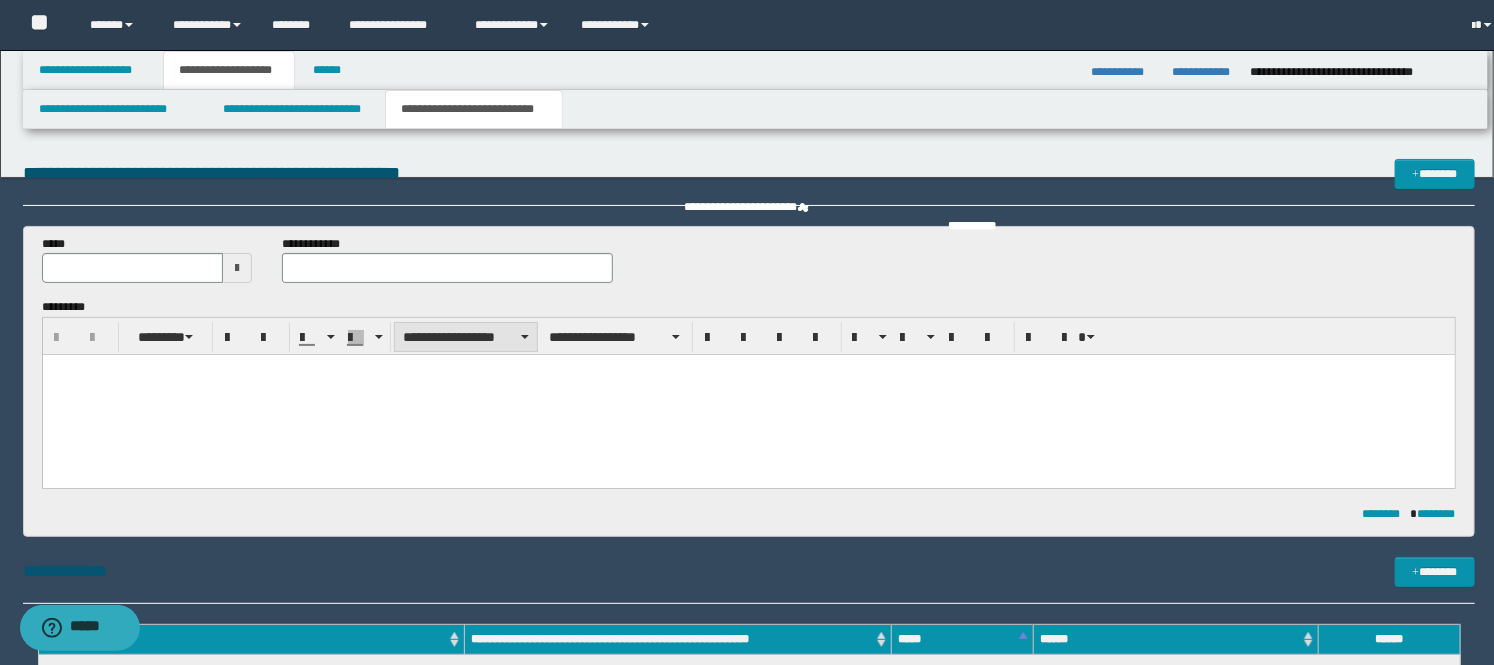 scroll, scrollTop: 0, scrollLeft: 0, axis: both 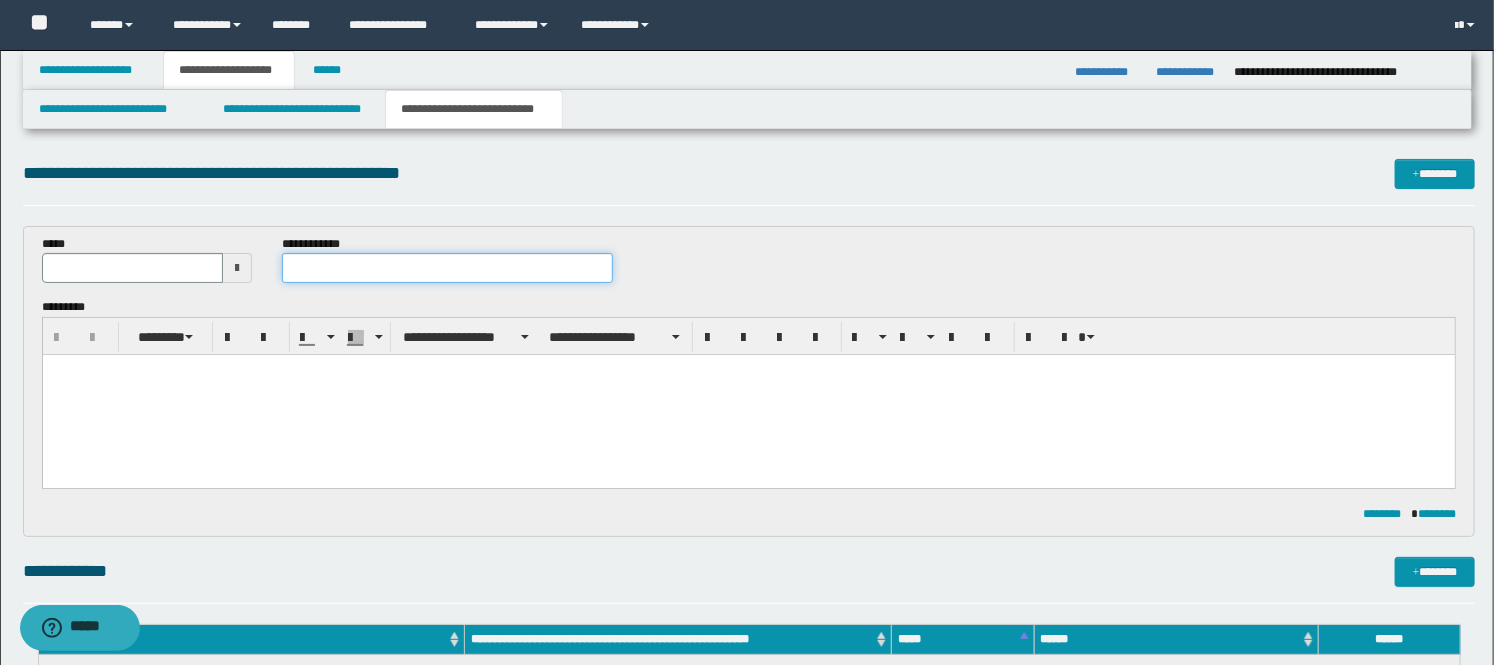 click at bounding box center [447, 268] 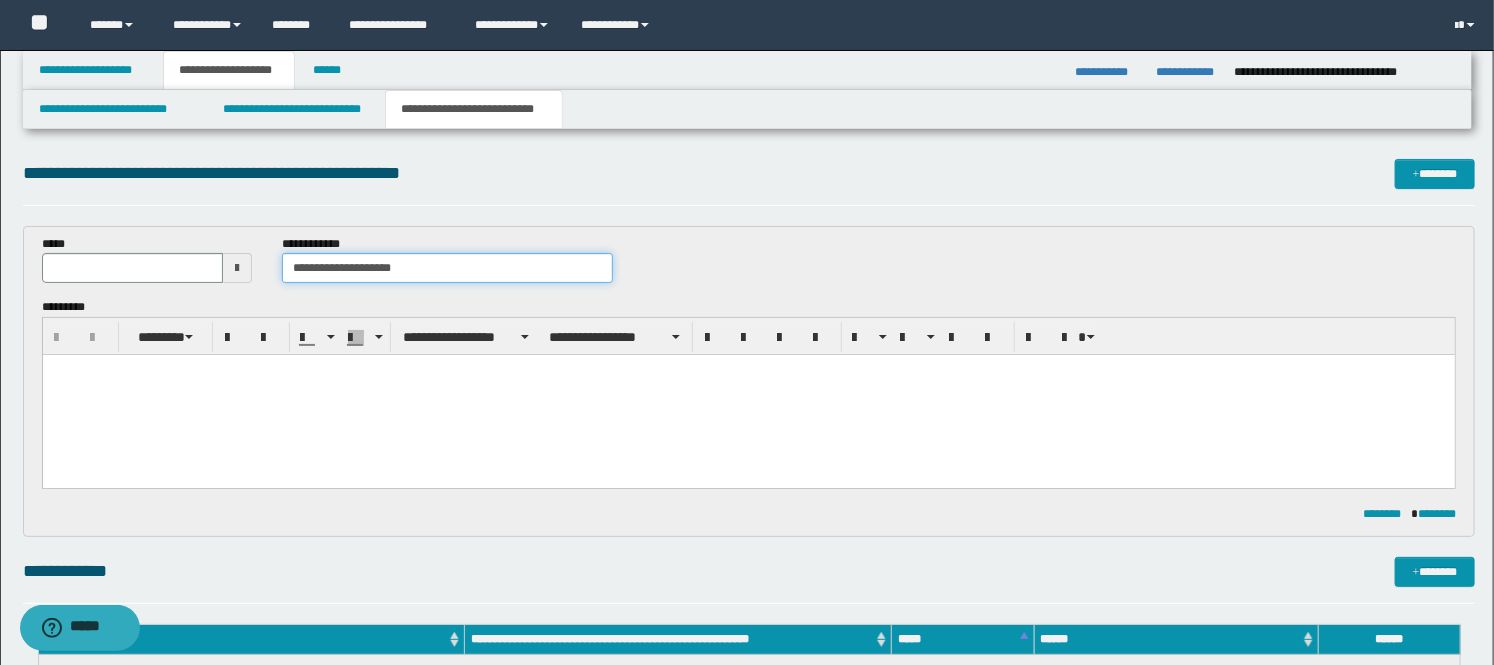 type on "**********" 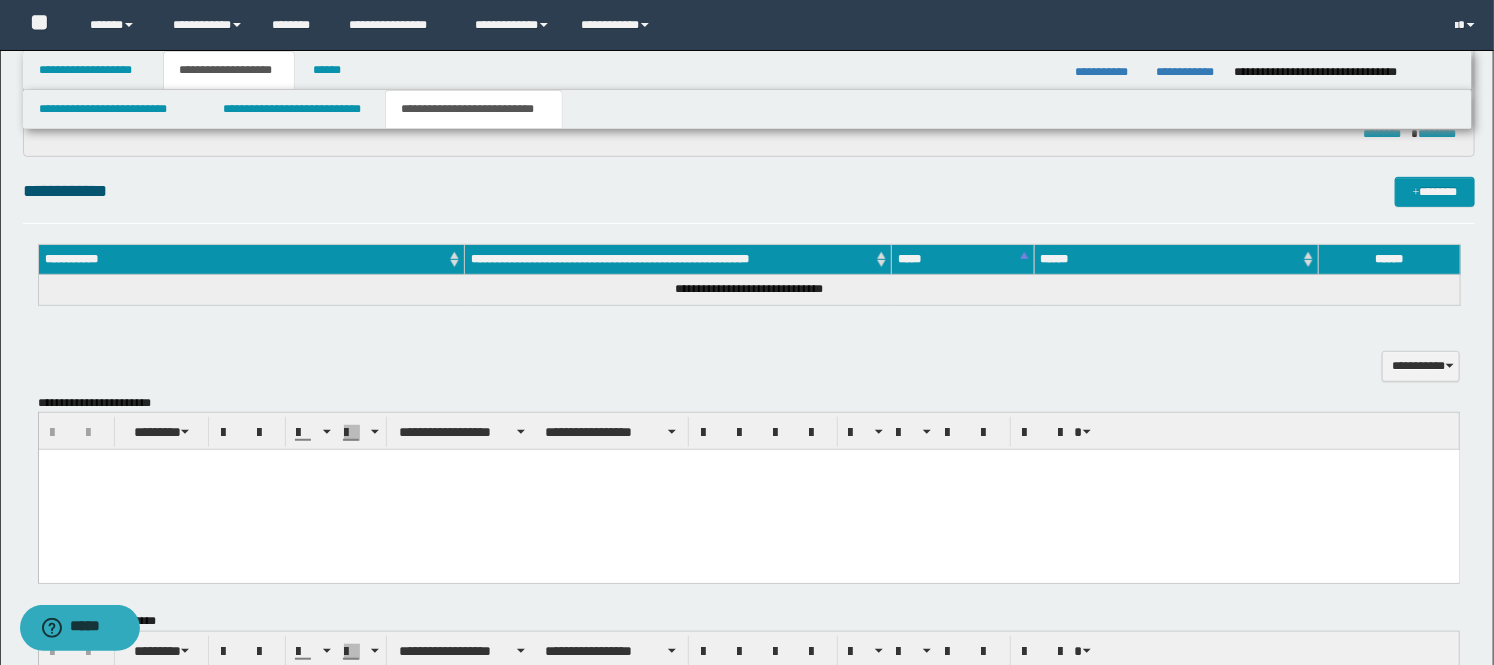 scroll, scrollTop: 444, scrollLeft: 0, axis: vertical 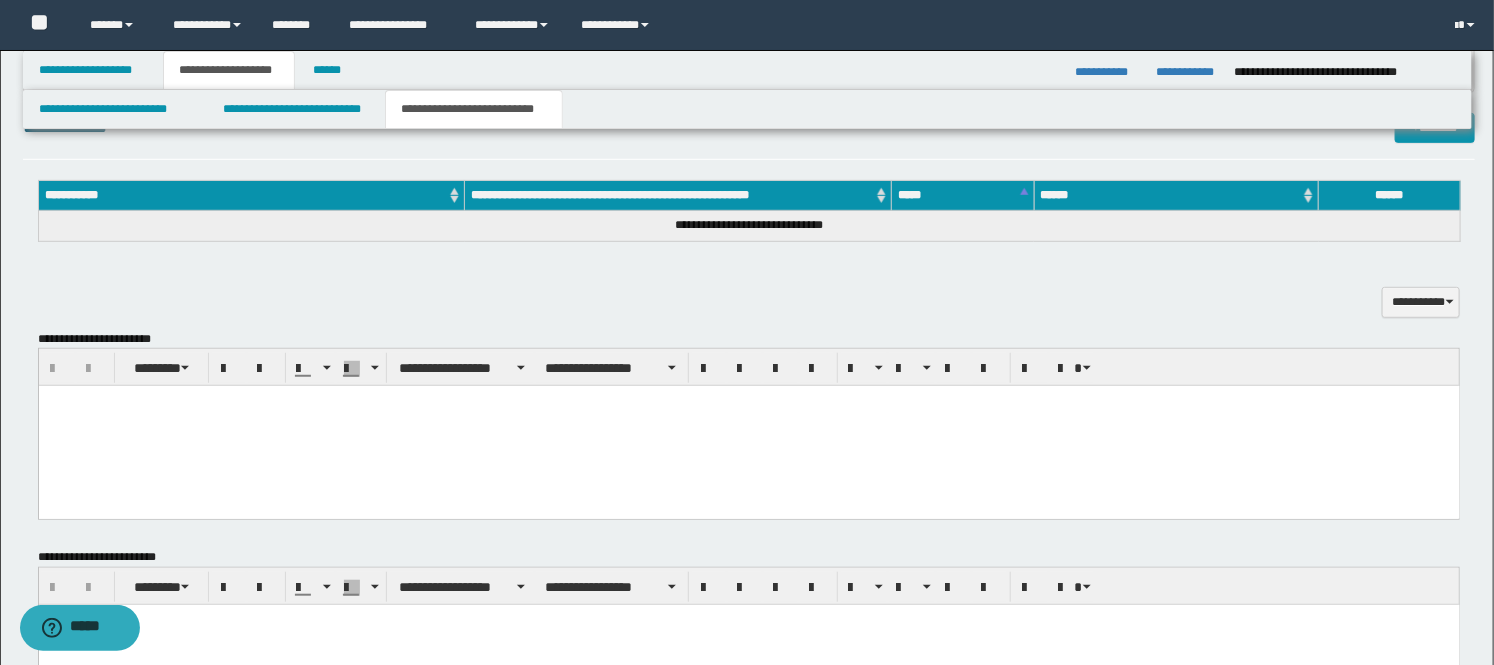click at bounding box center [748, 426] 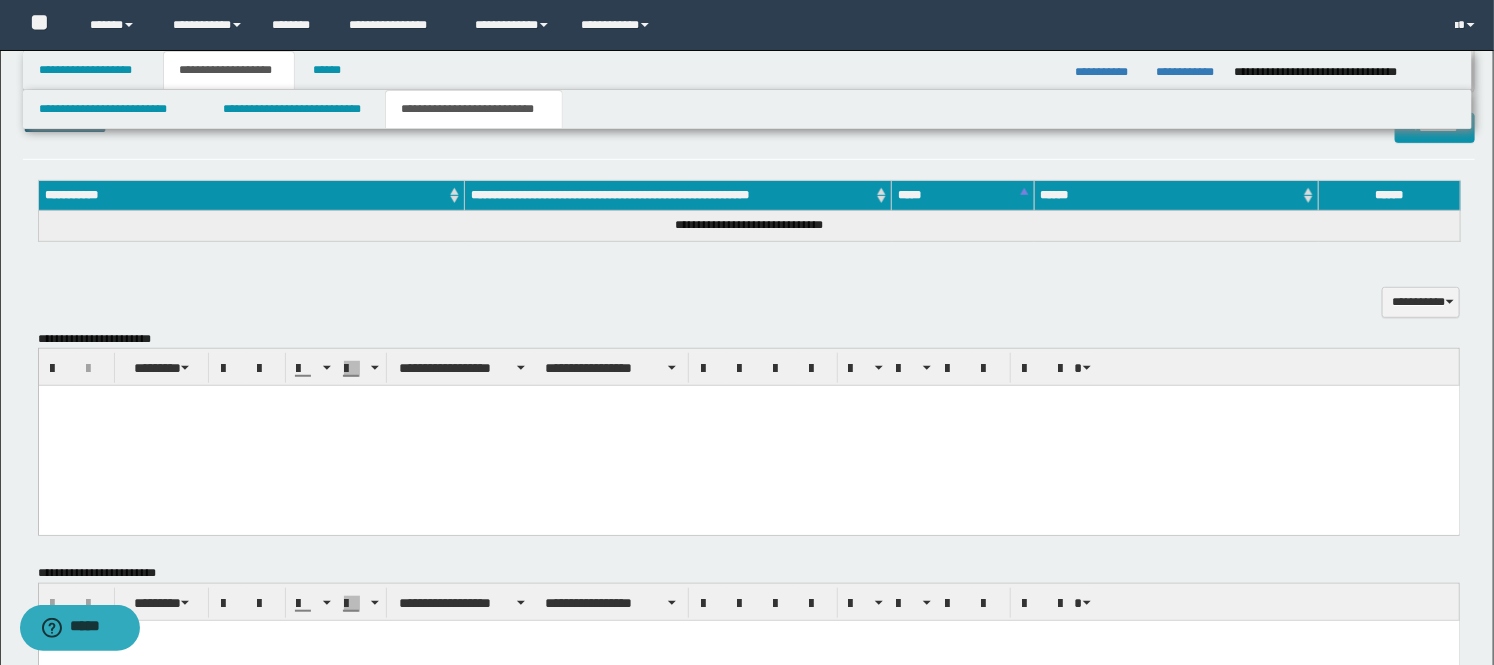 paste 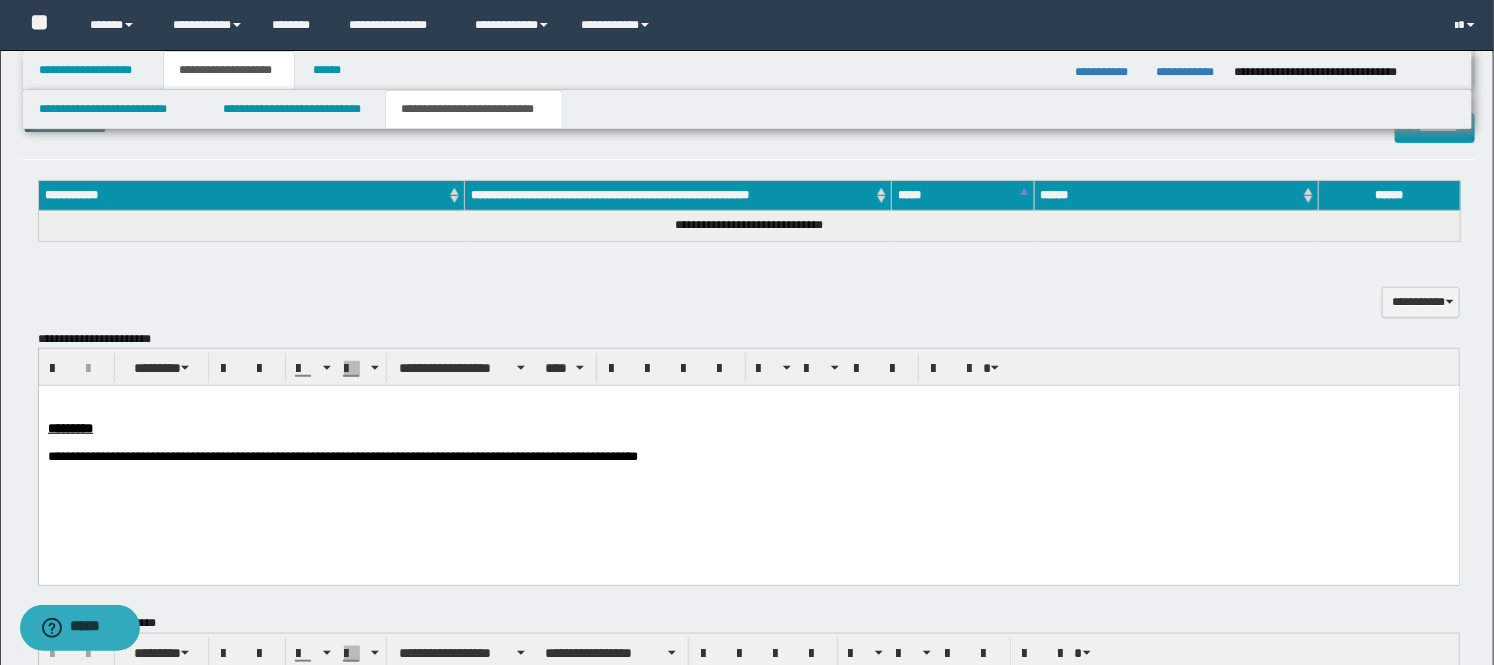 scroll, scrollTop: 333, scrollLeft: 0, axis: vertical 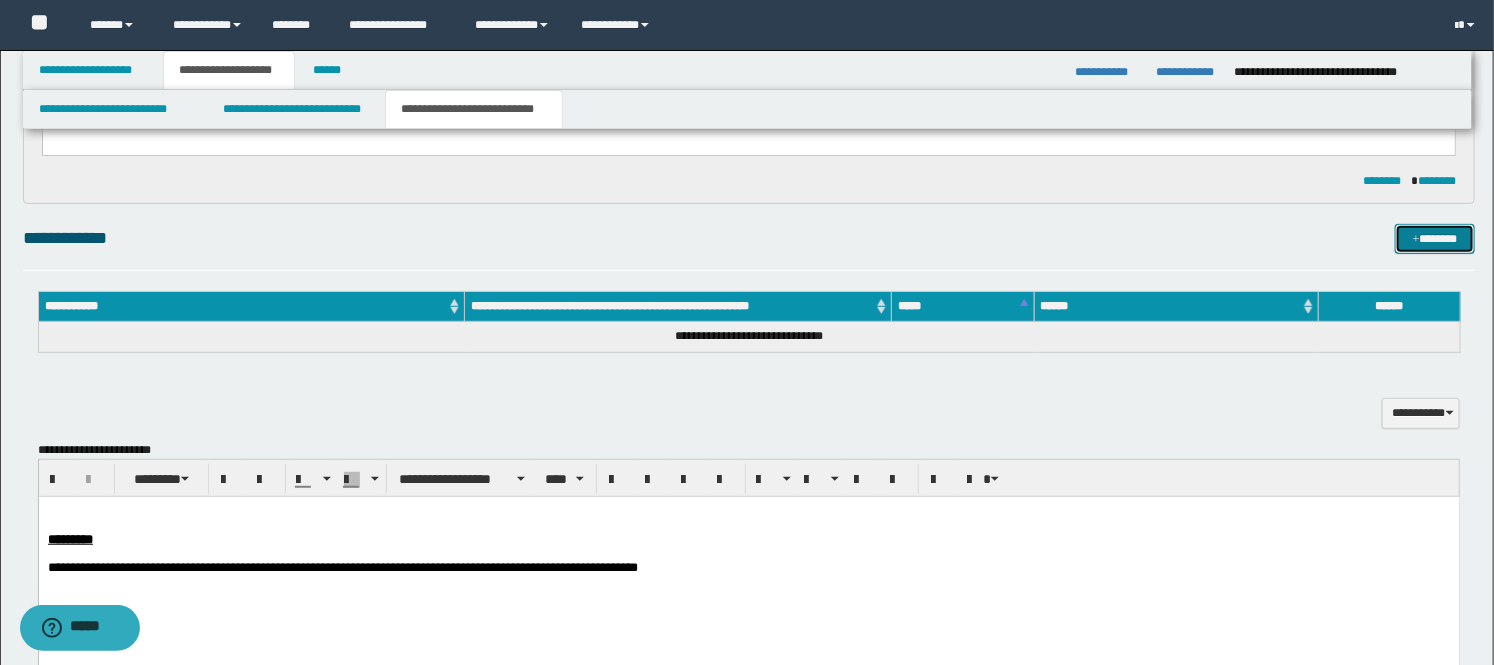 click on "*******" at bounding box center (1435, 239) 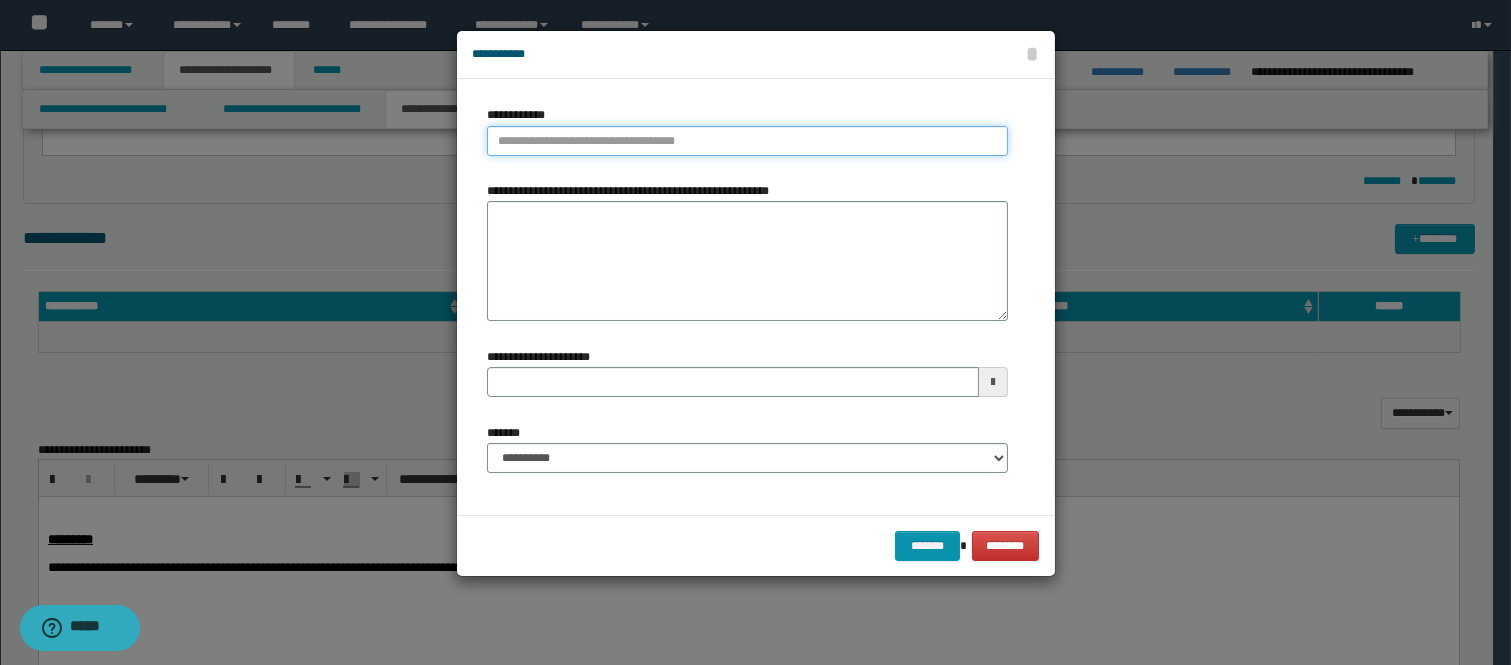 click on "**********" at bounding box center (747, 141) 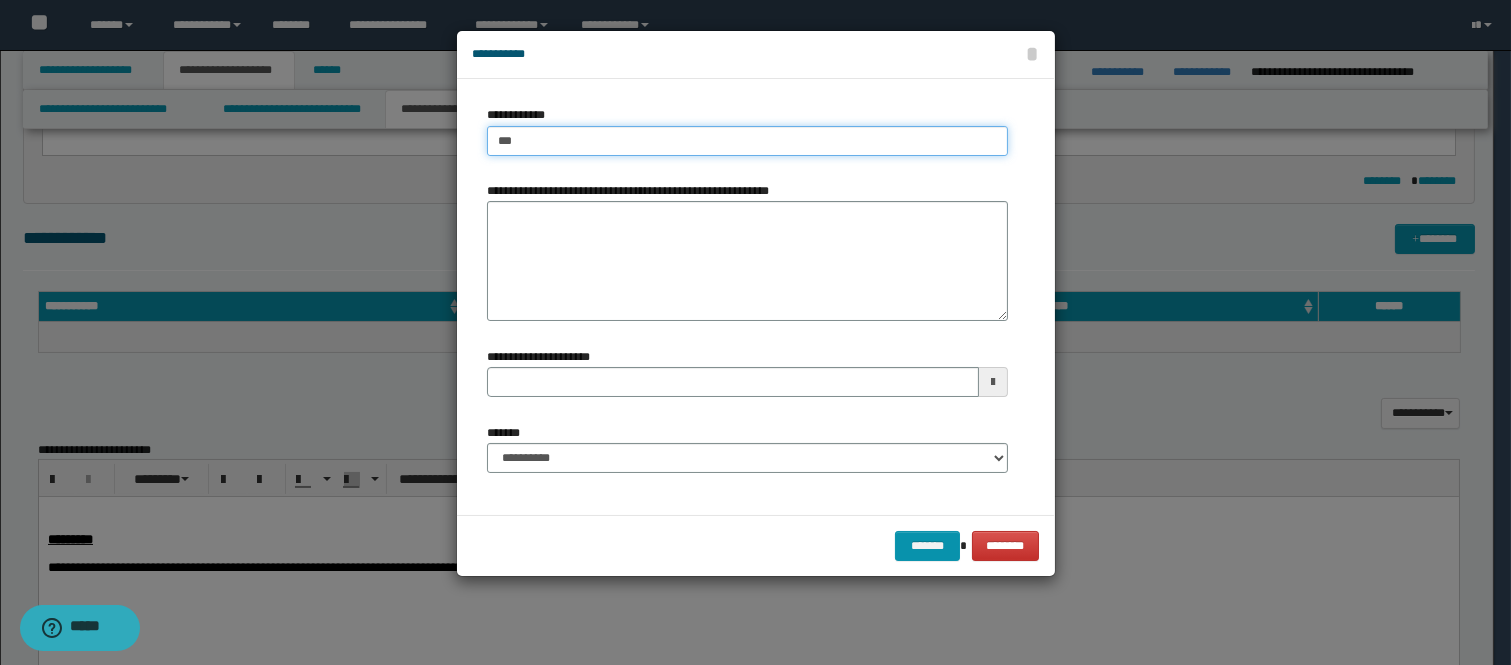 type on "****" 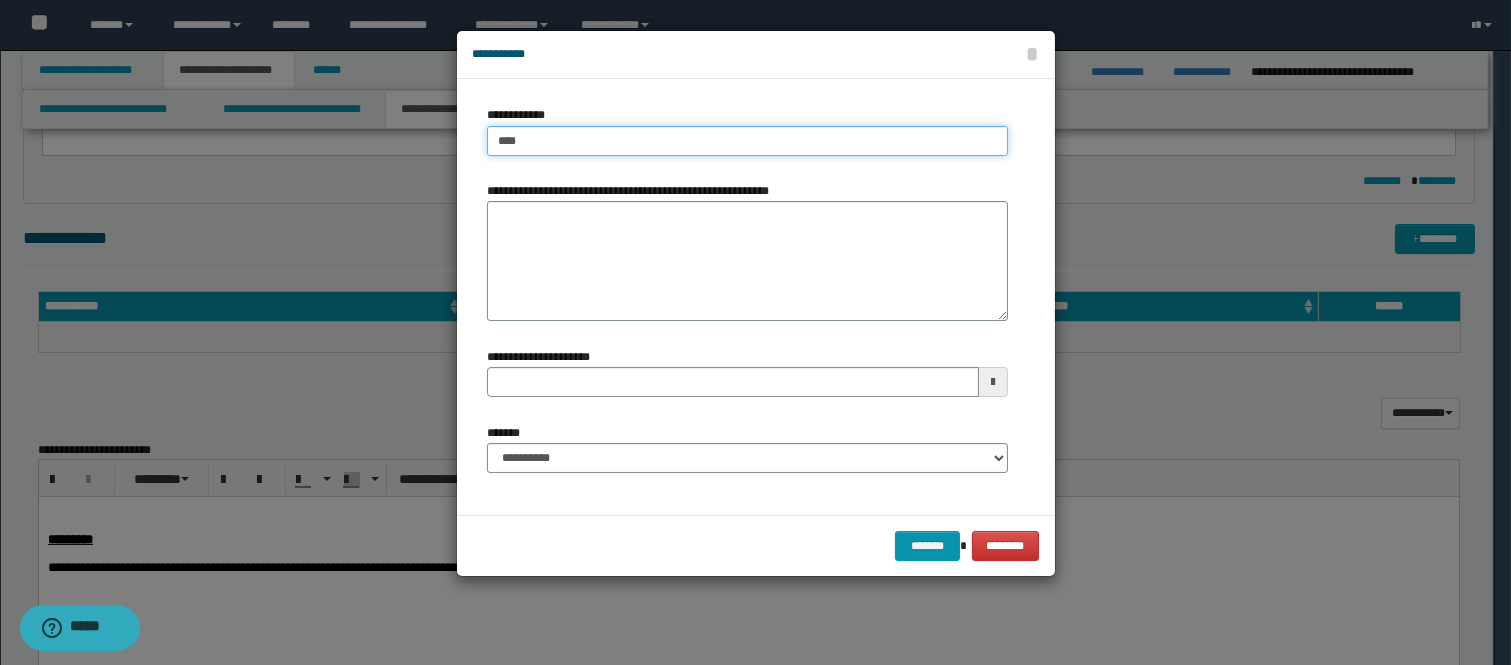 type on "****" 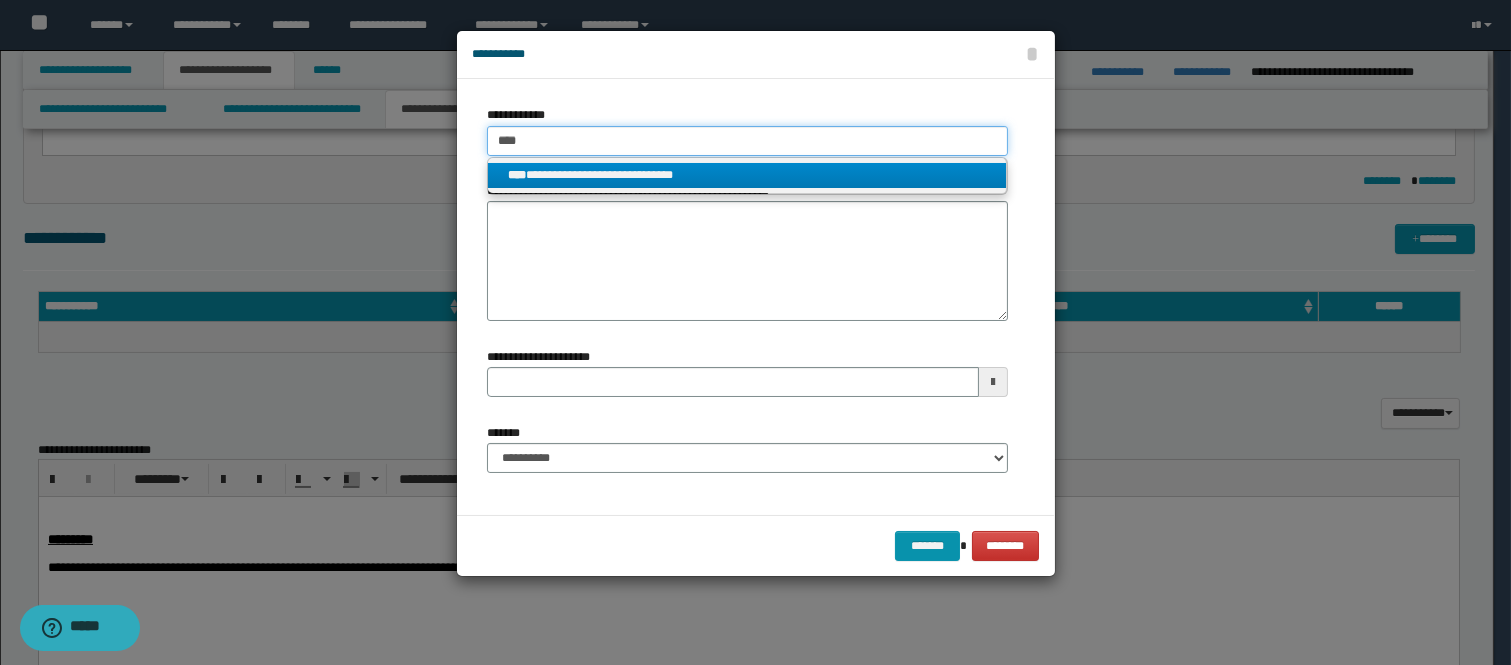 type on "****" 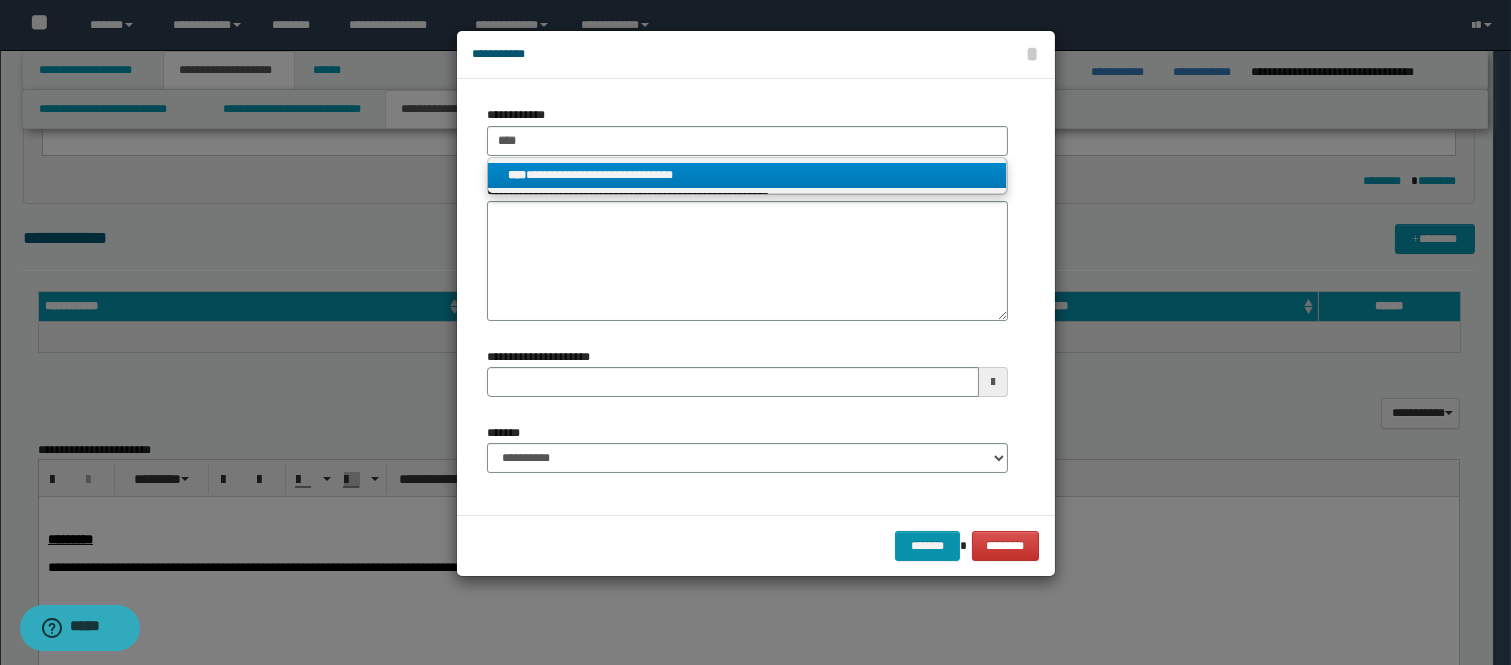 click on "****" at bounding box center (517, 175) 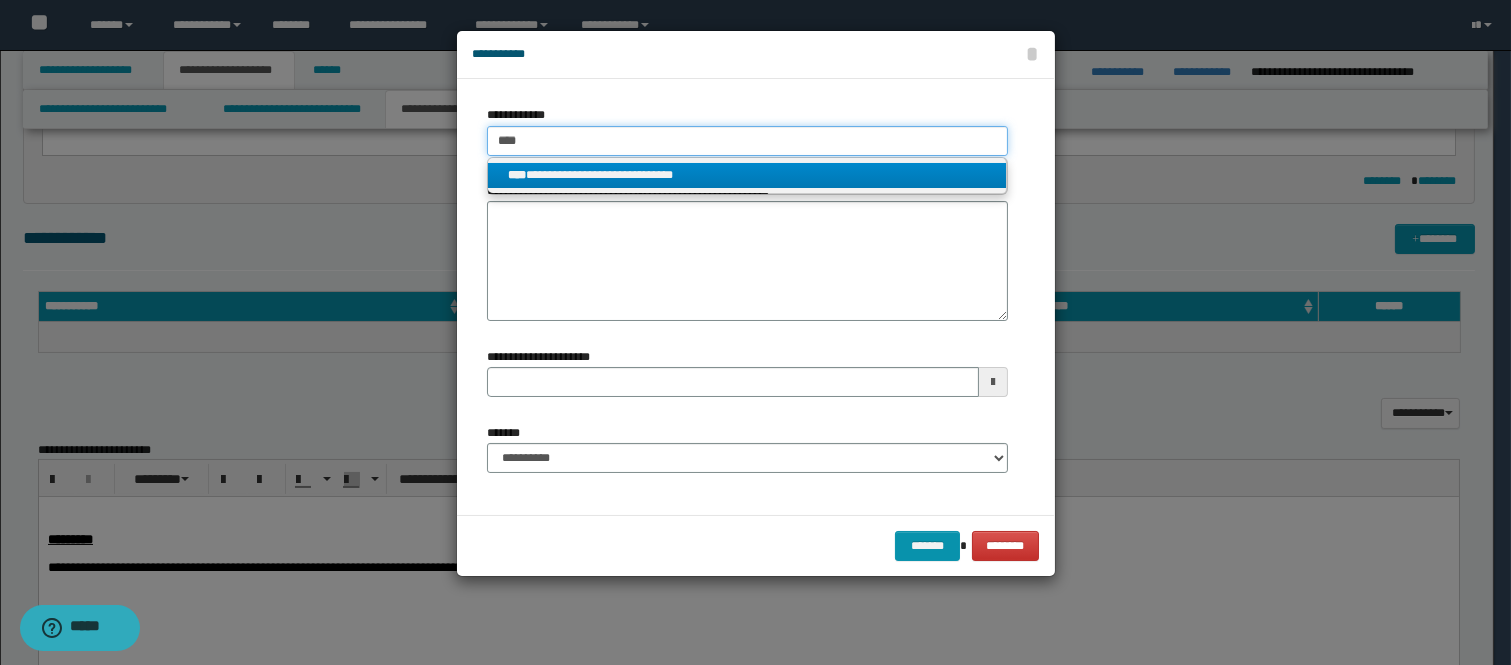 type 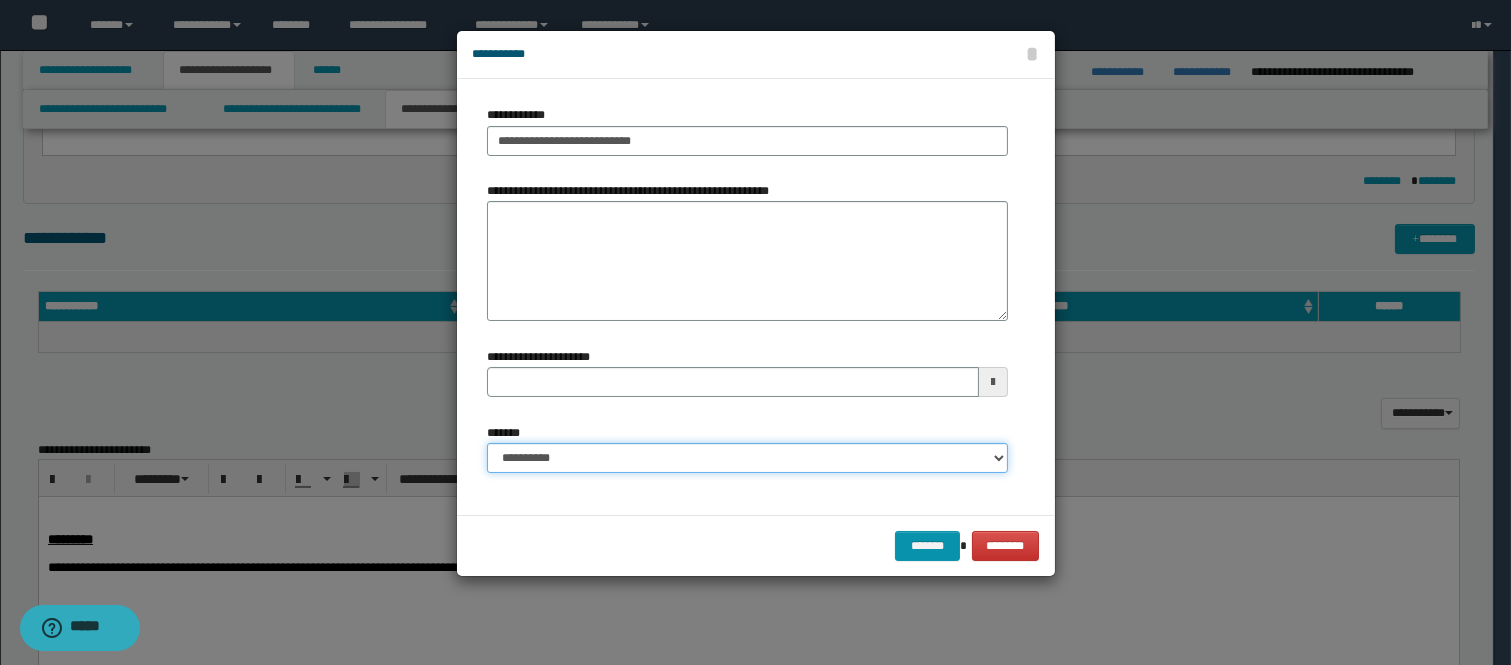 click on "**********" at bounding box center [747, 458] 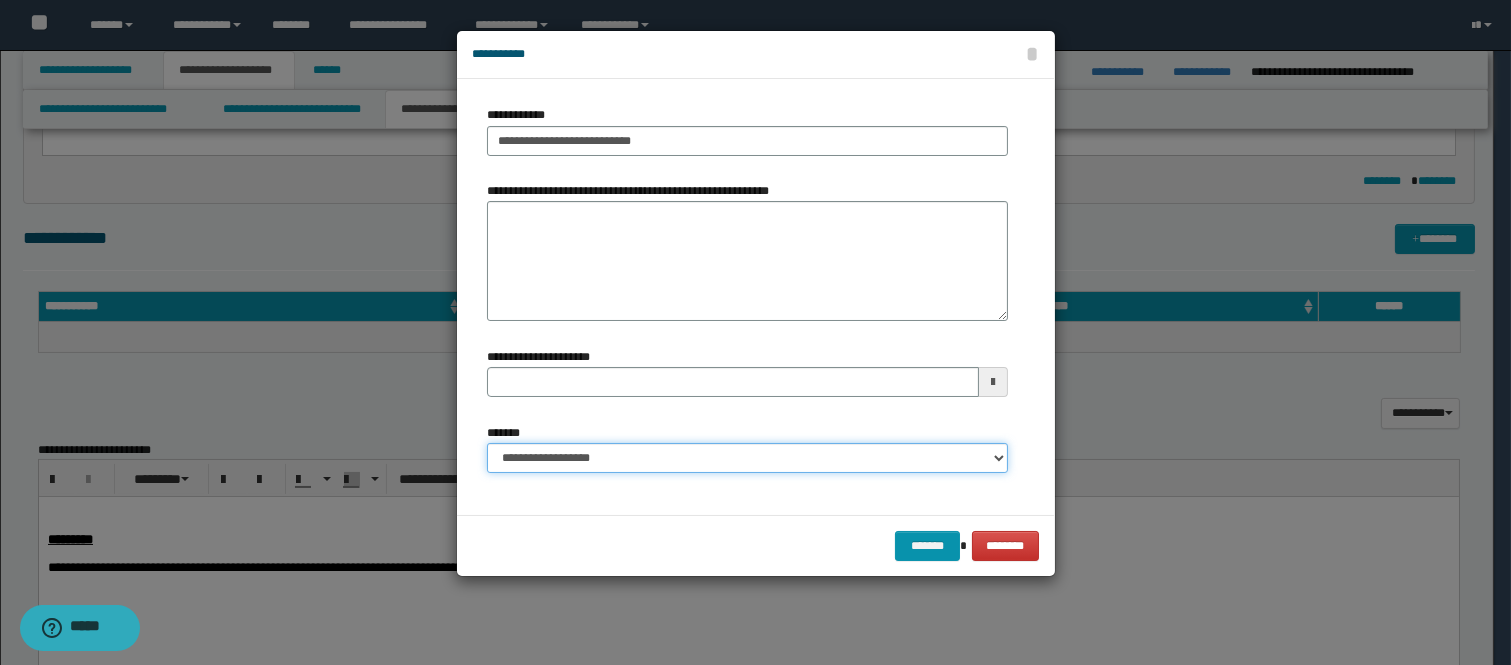 click on "**********" at bounding box center [747, 458] 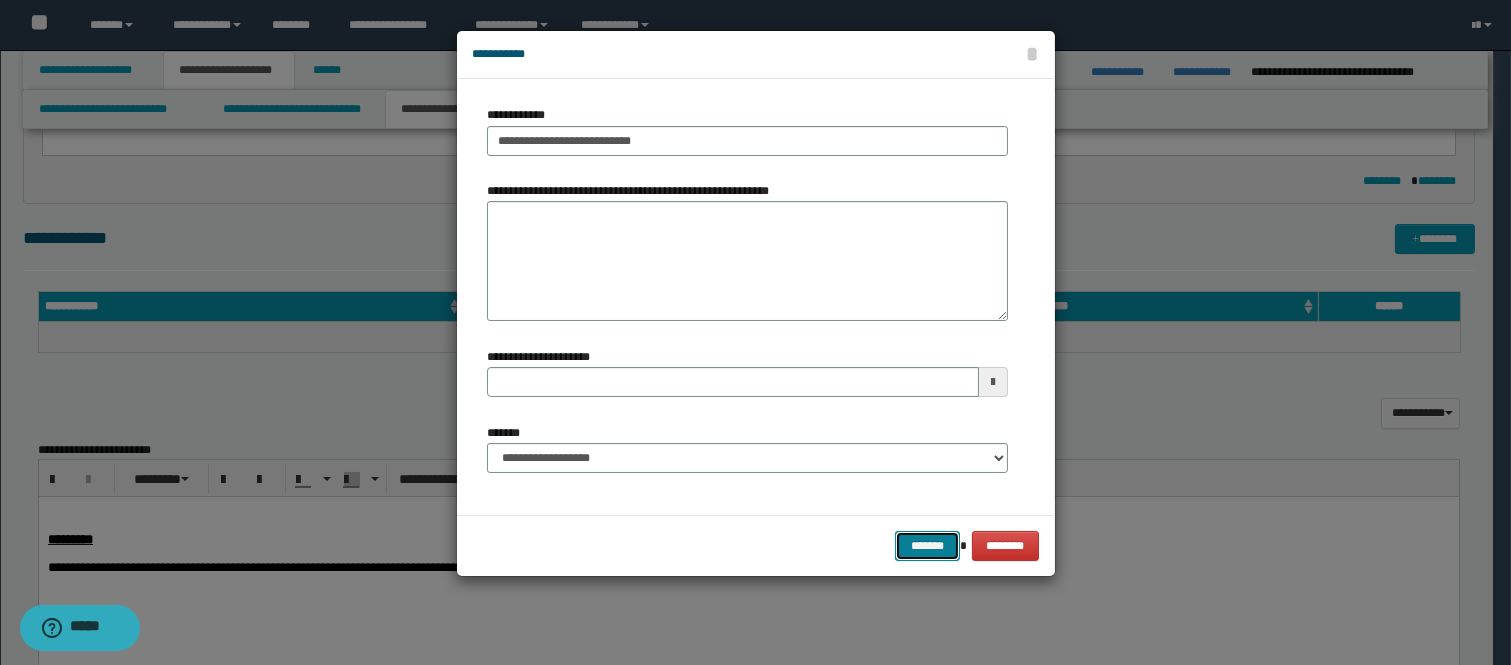 click on "*******" at bounding box center [927, 546] 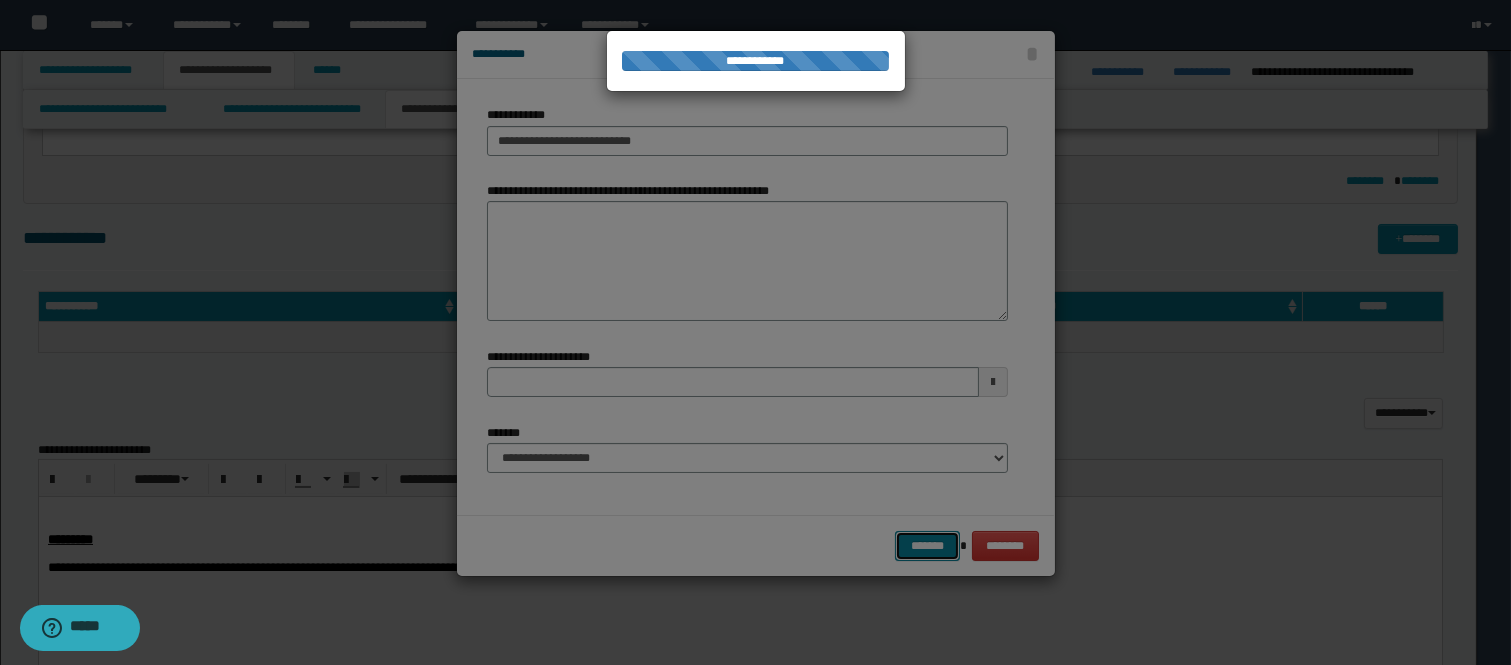 type 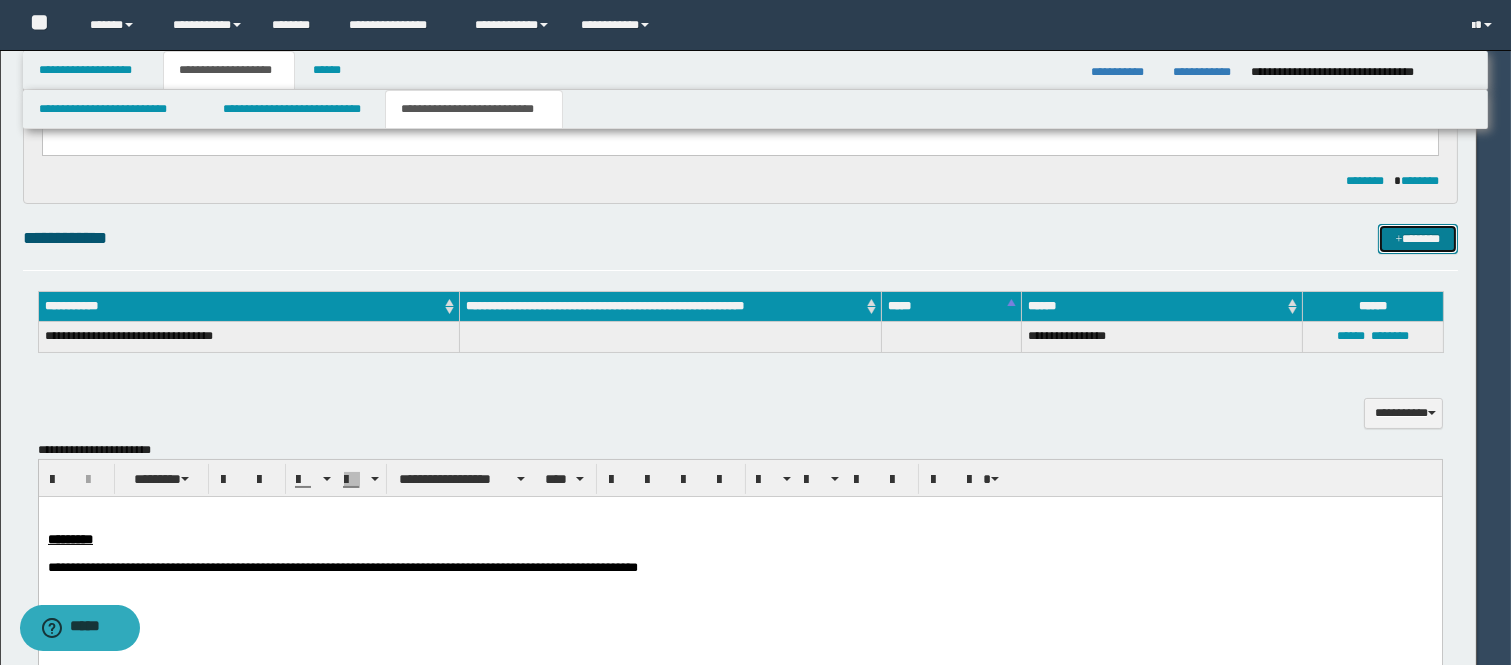 type 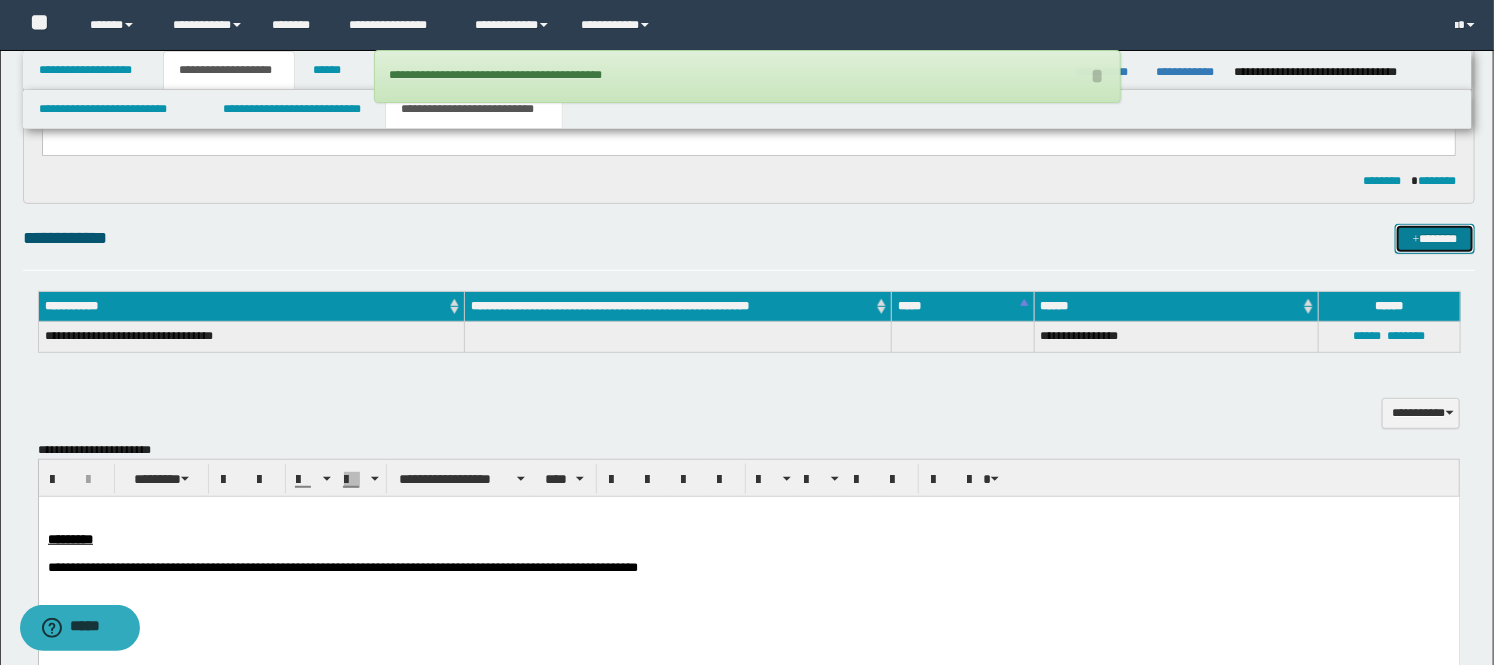 click on "*******" at bounding box center (1435, 239) 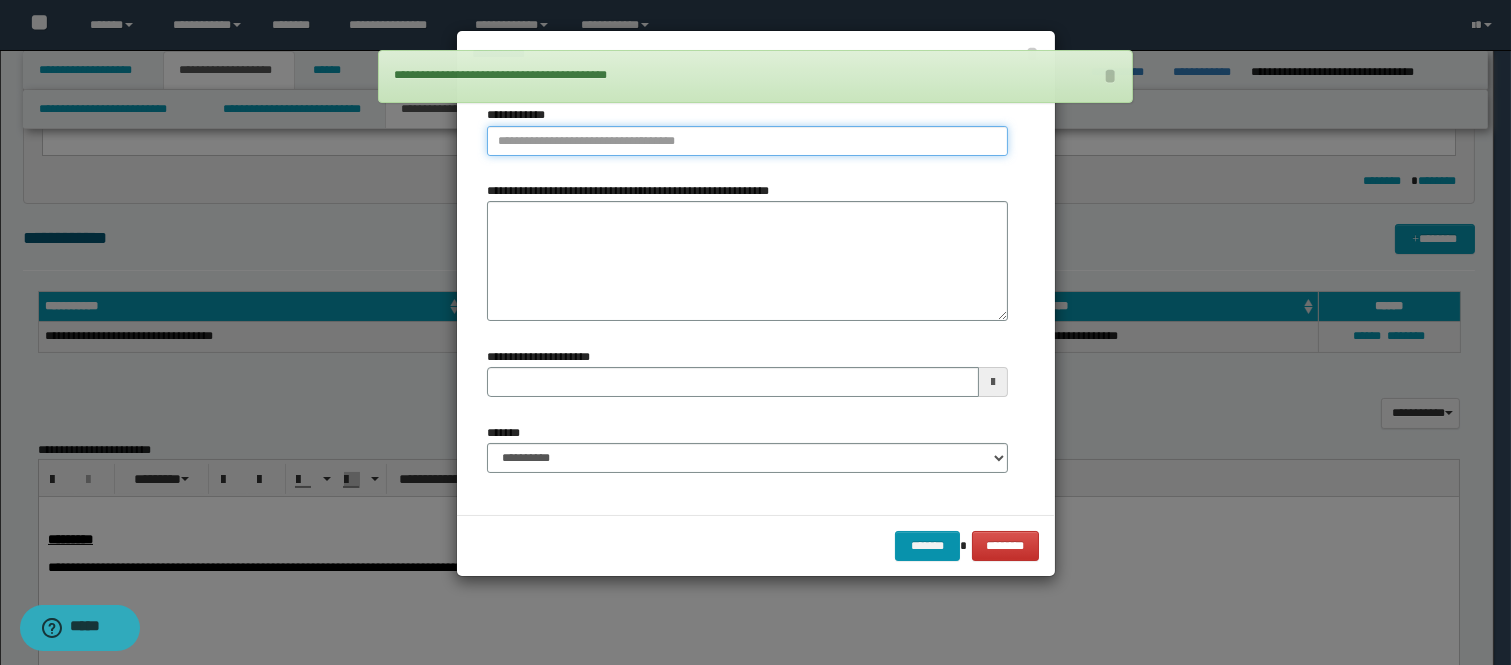 type on "**********" 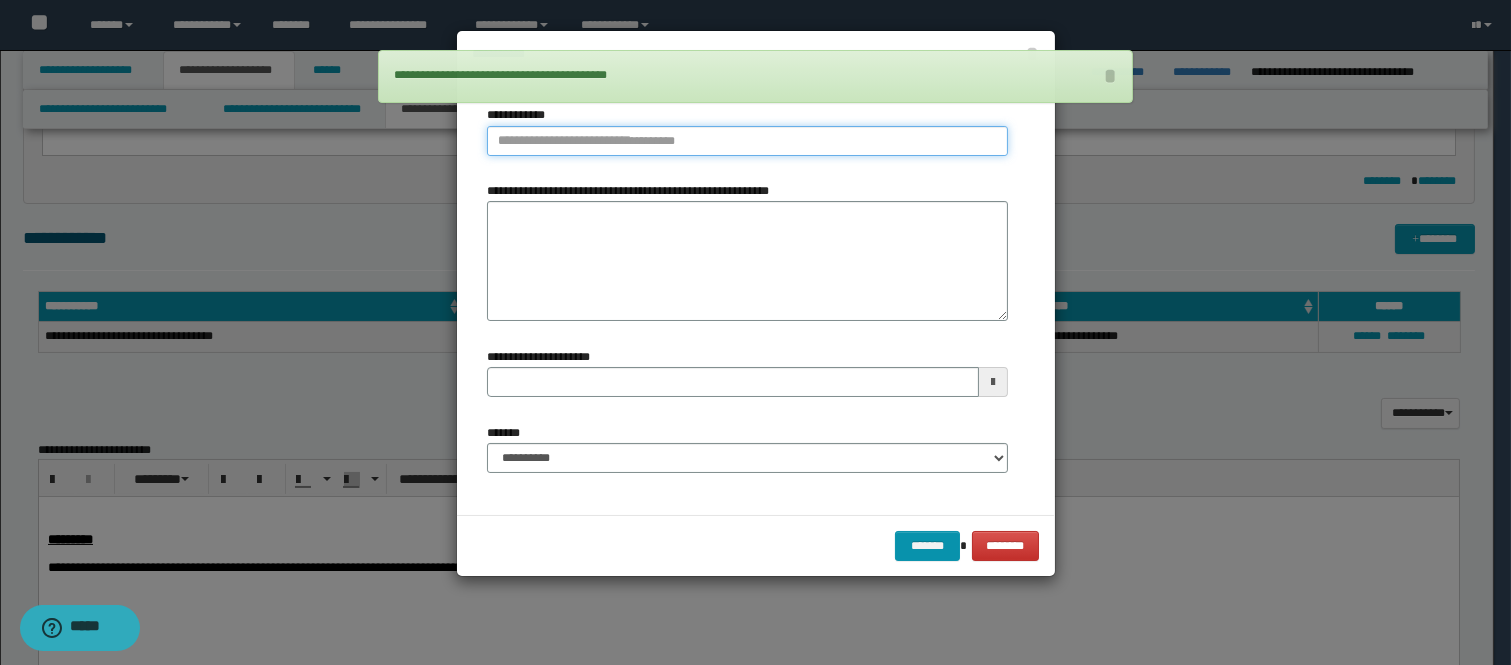 click on "**********" at bounding box center [747, 141] 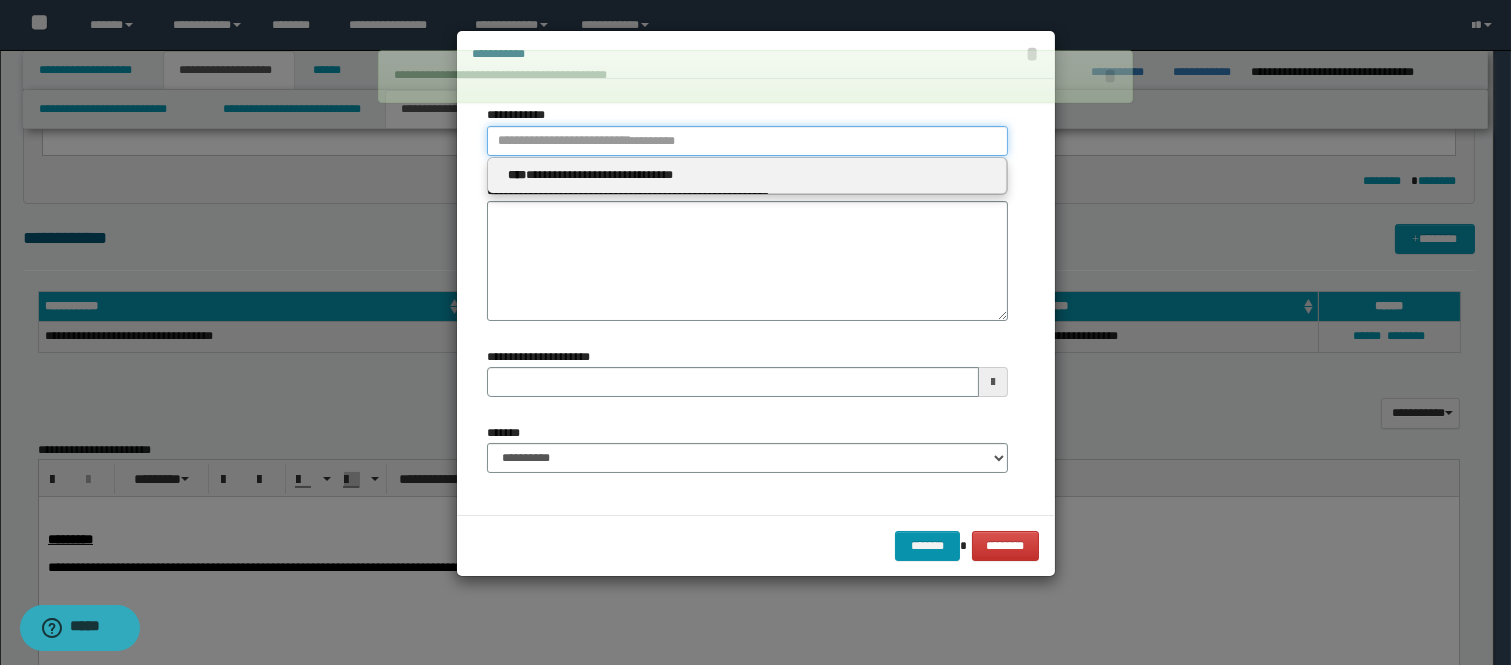 type 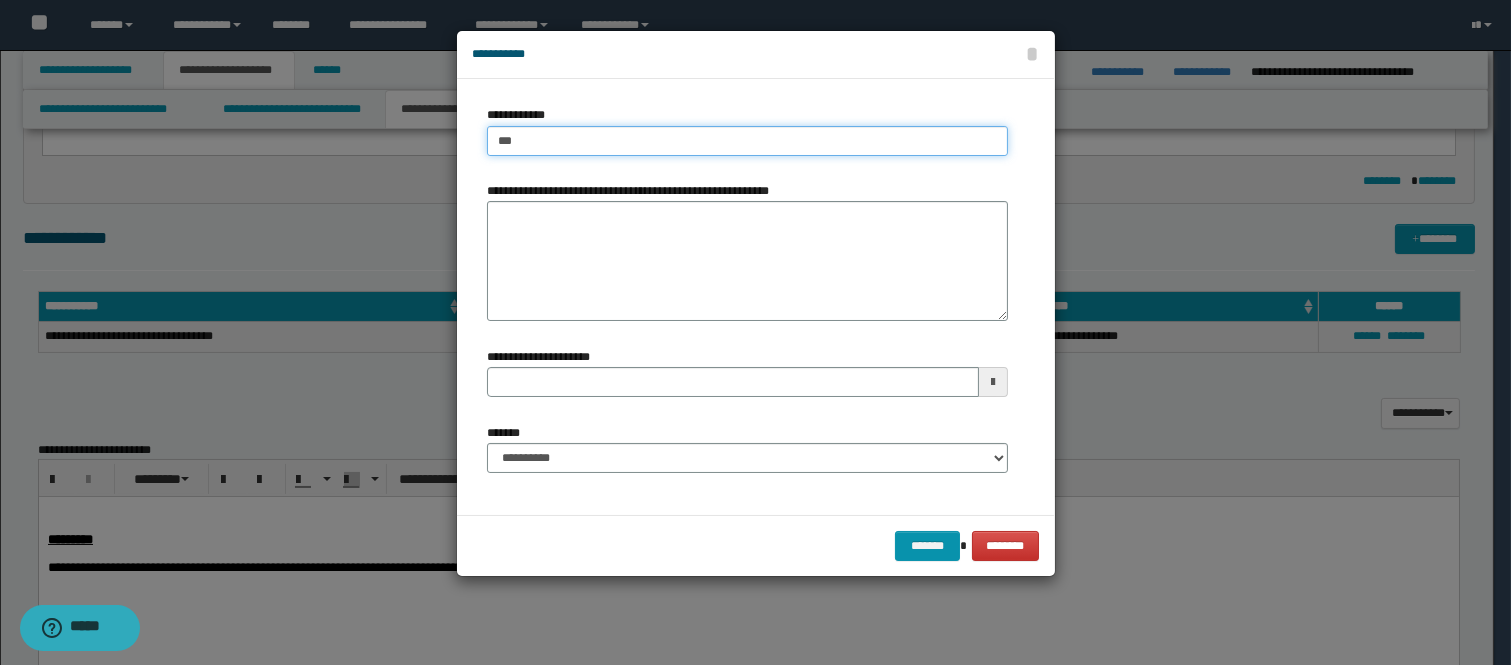 type on "****" 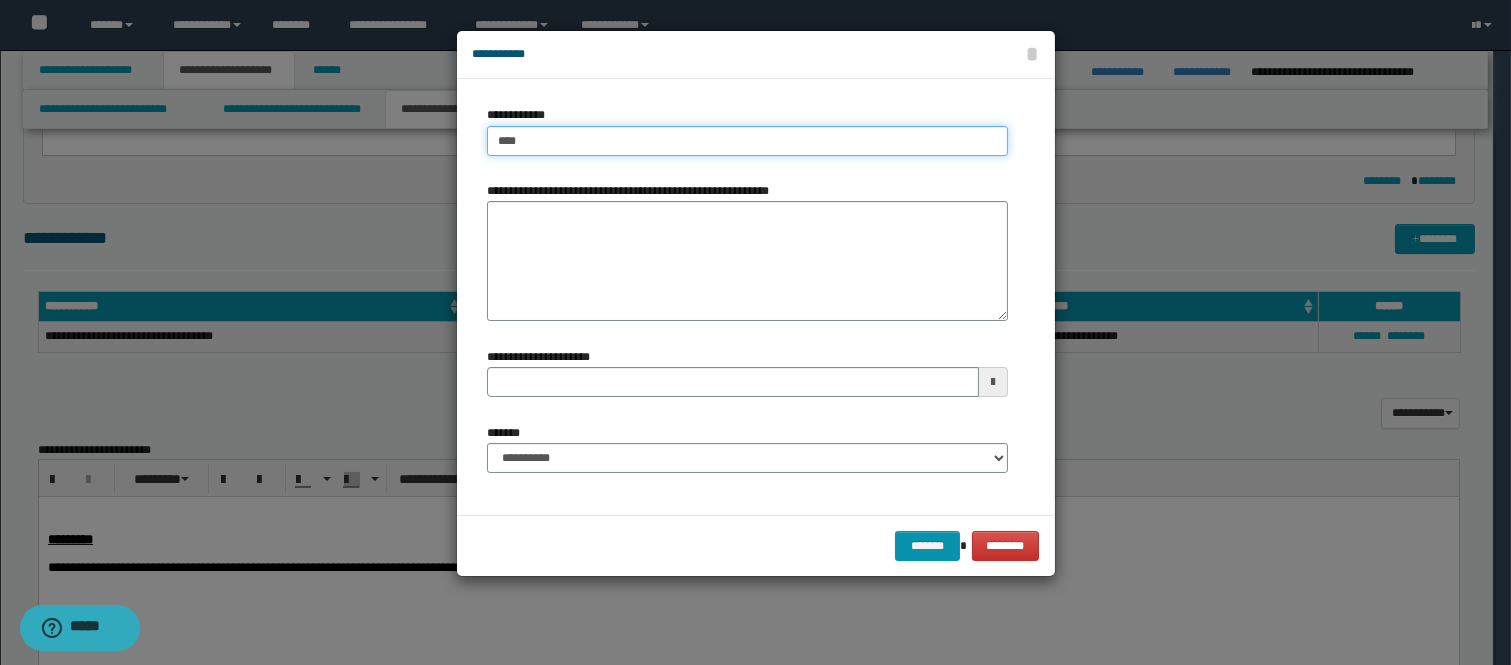 type on "****" 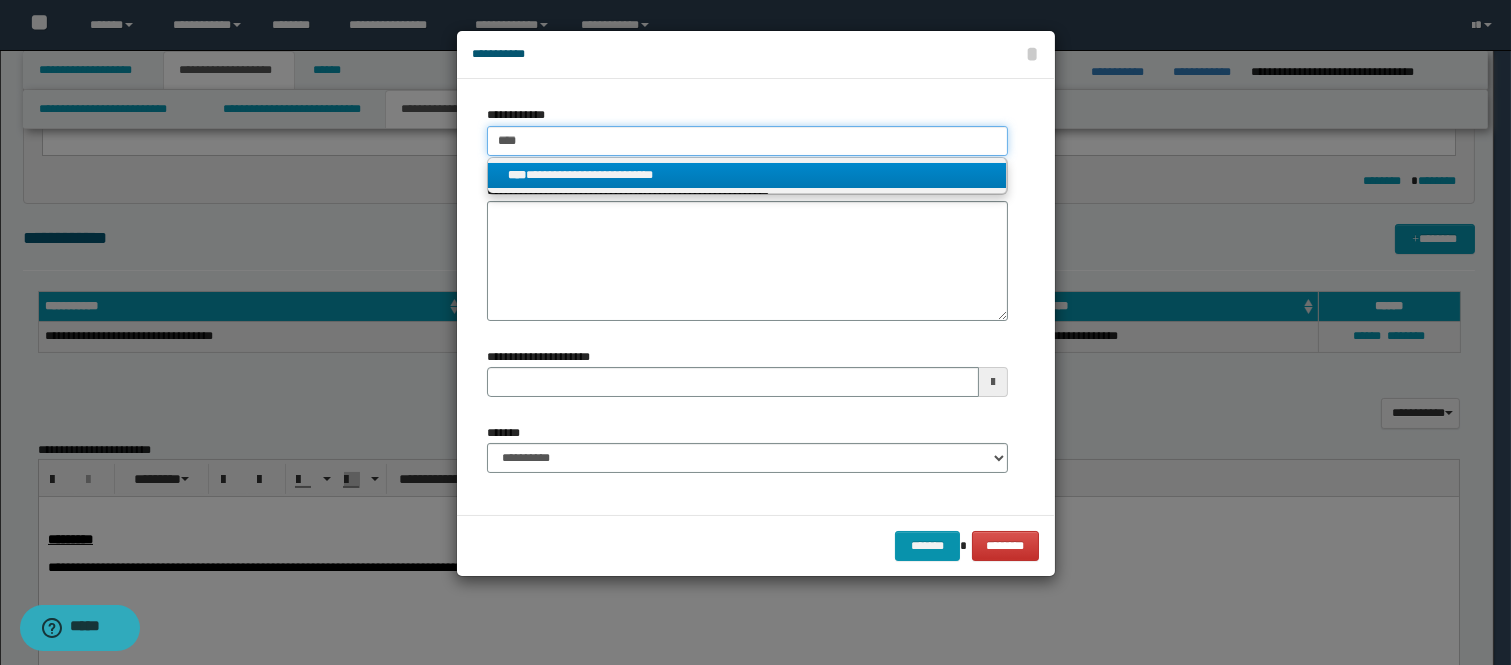 type on "****" 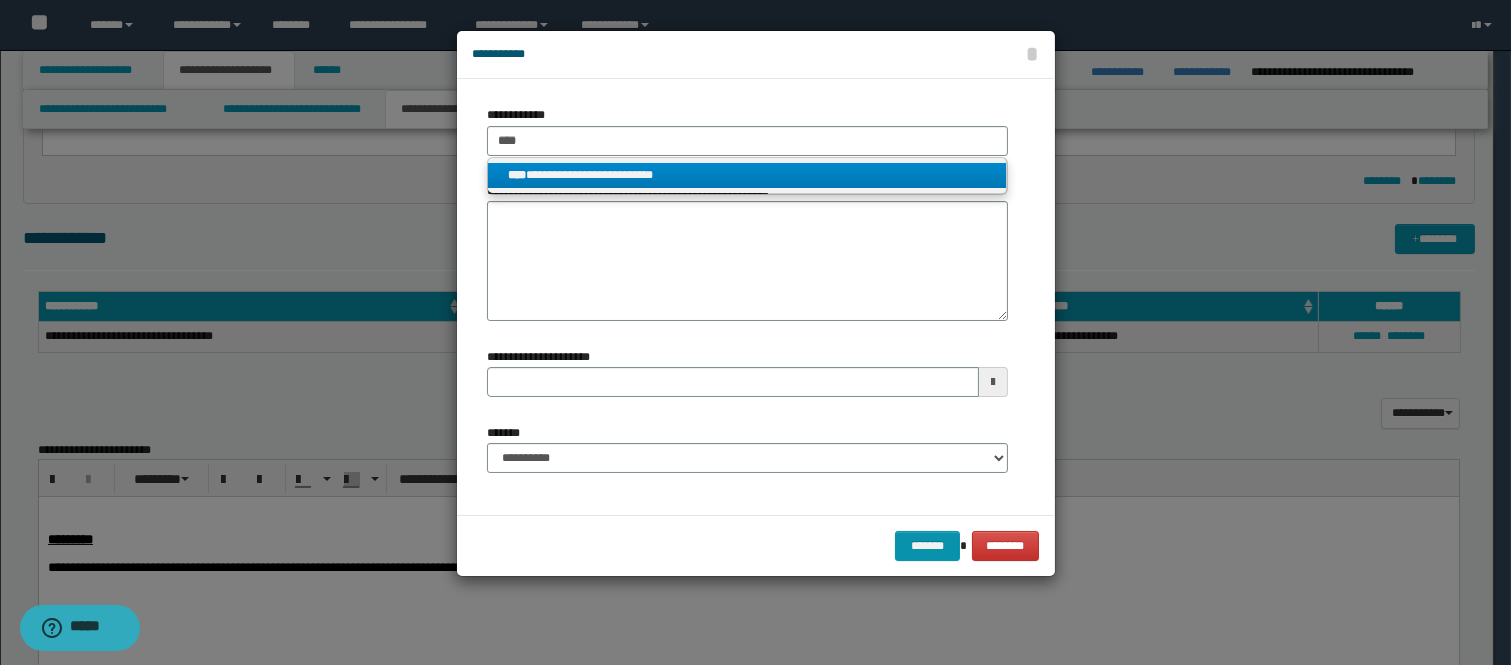click on "**********" at bounding box center [747, 175] 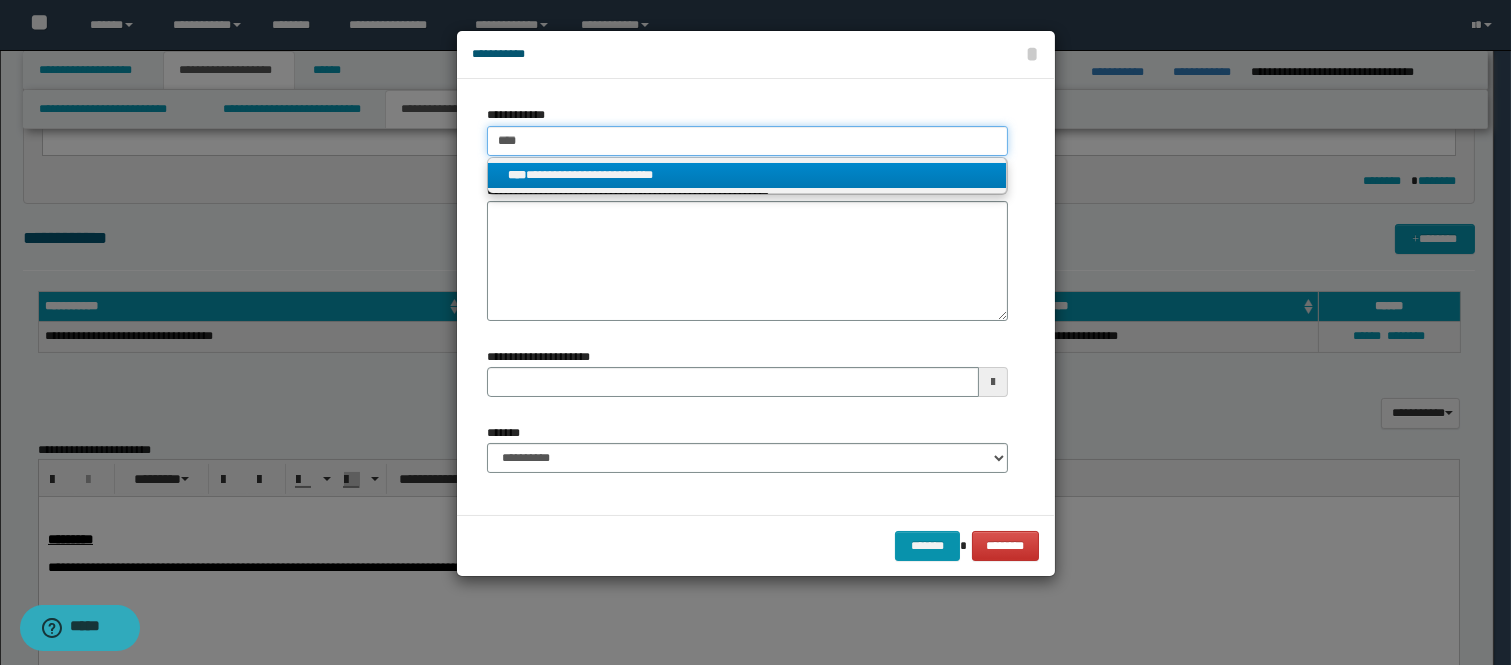 type 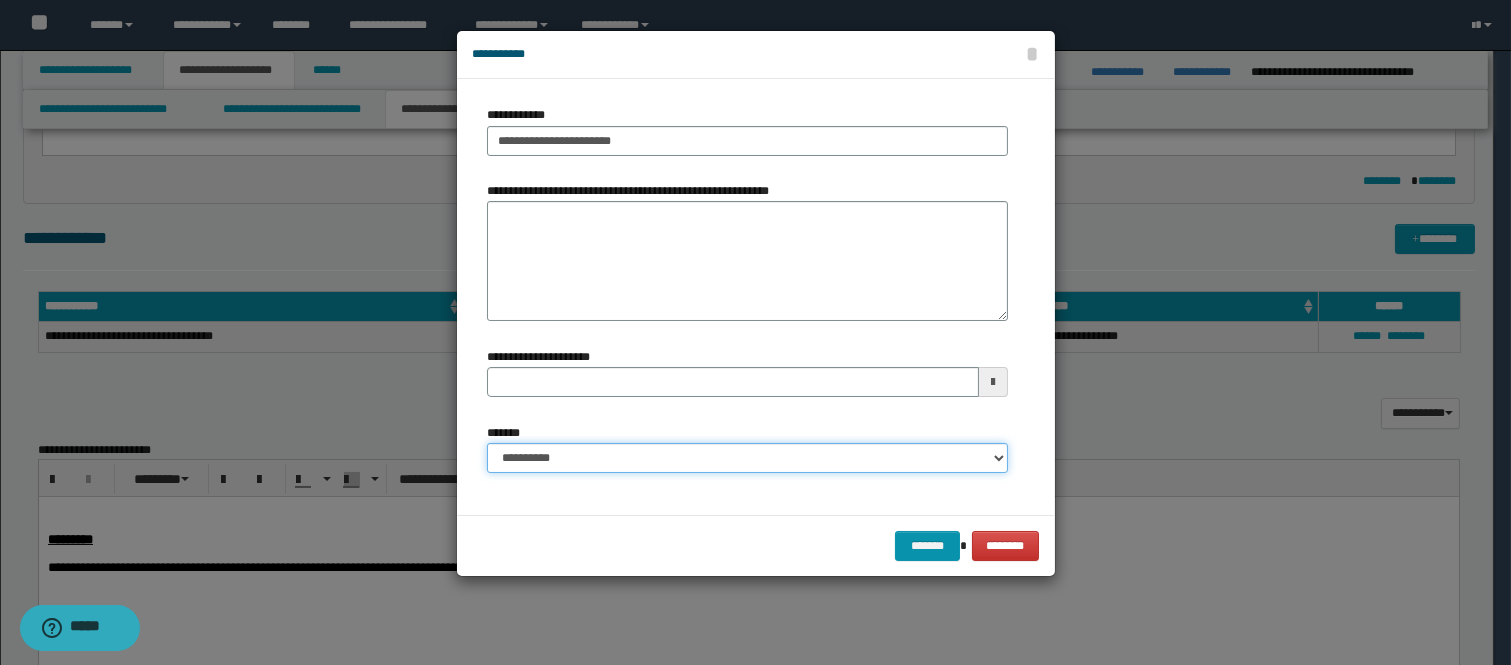 drag, startPoint x: 512, startPoint y: 460, endPoint x: 515, endPoint y: 444, distance: 16.27882 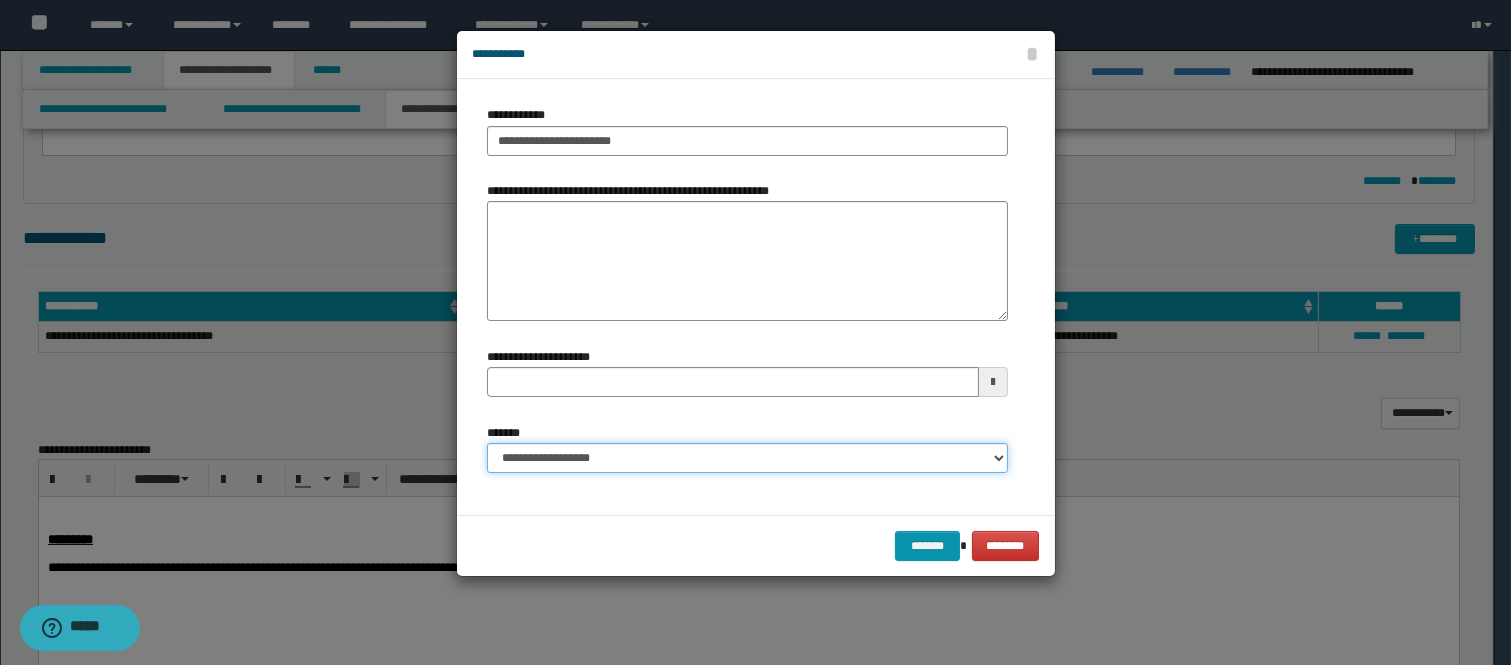click on "**********" at bounding box center [747, 458] 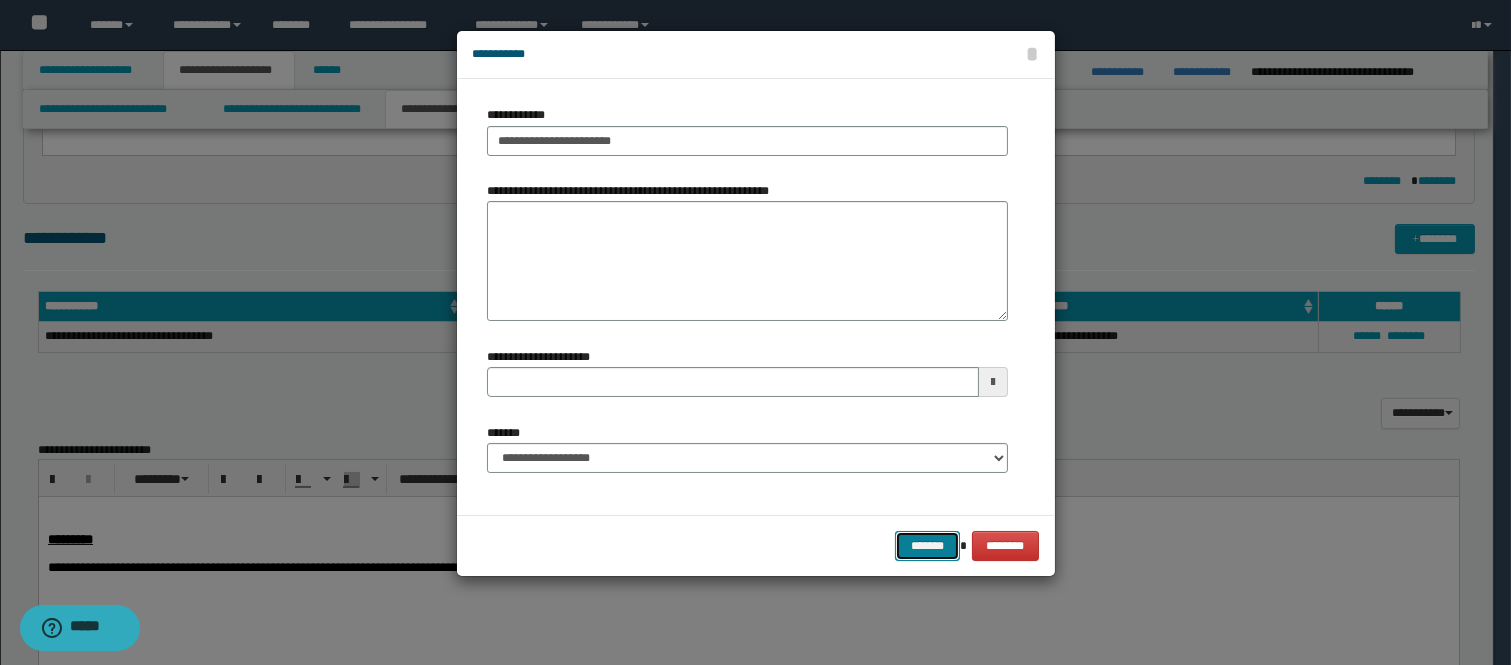 click on "*******" at bounding box center [927, 546] 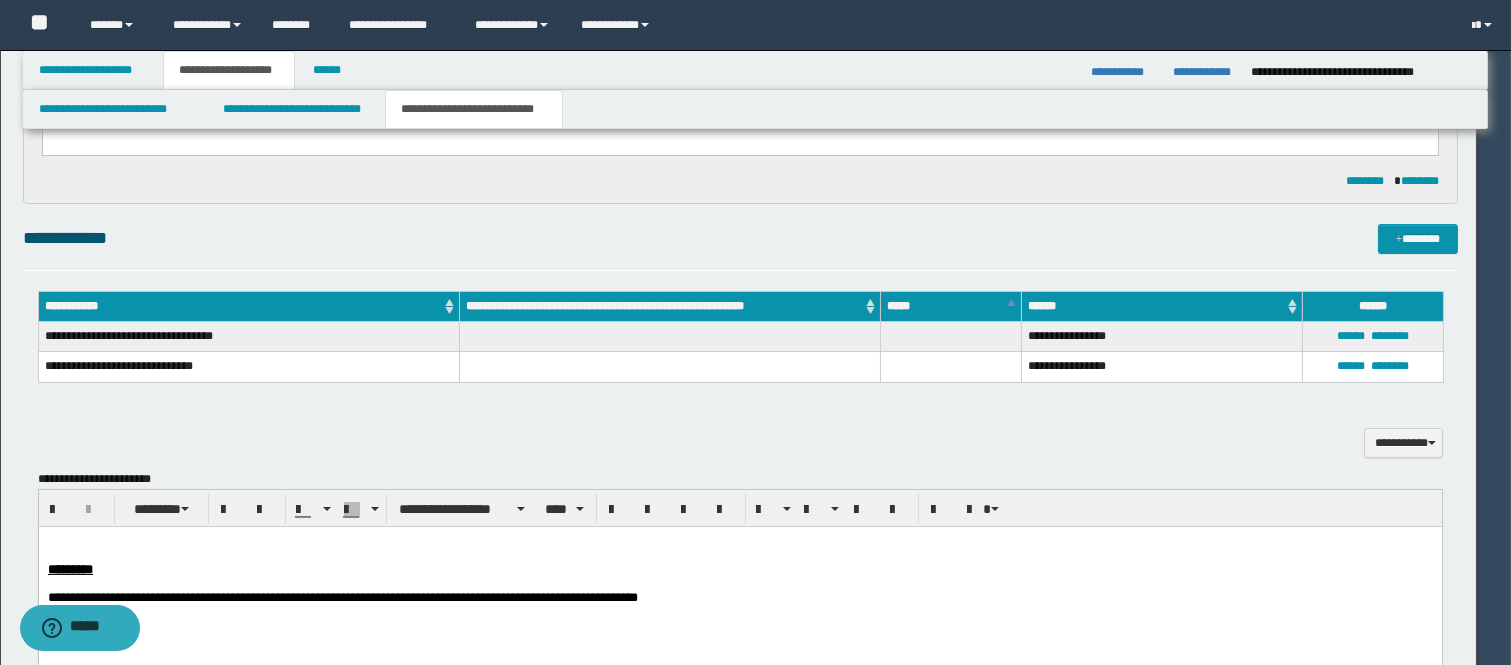 type 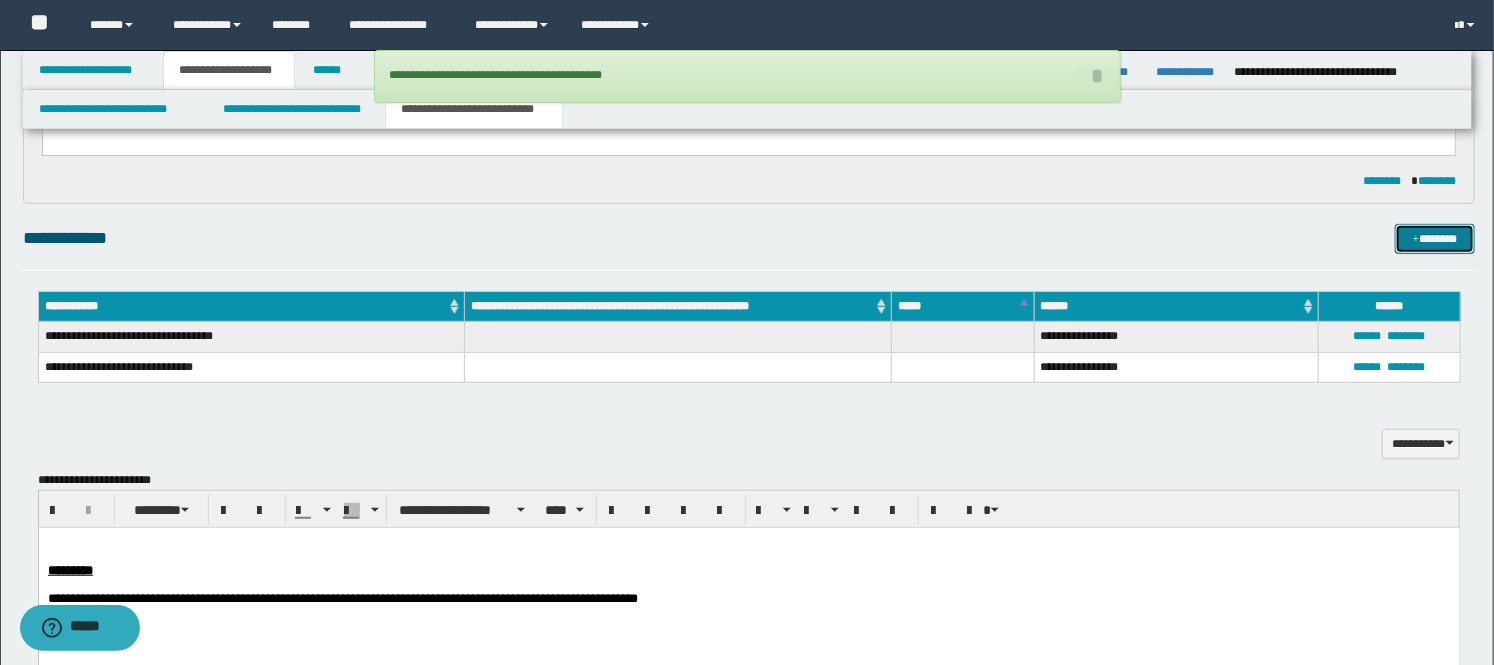 click on "*******" at bounding box center [1435, 239] 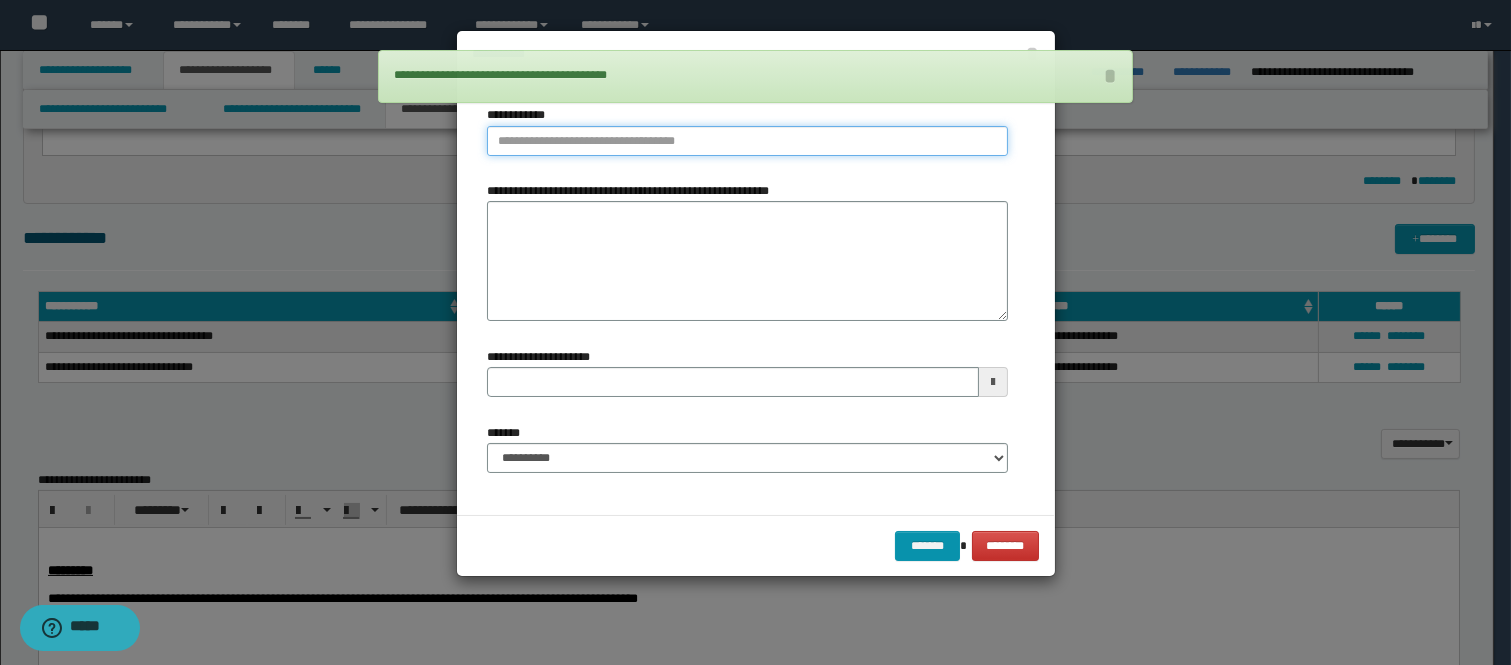 type on "**********" 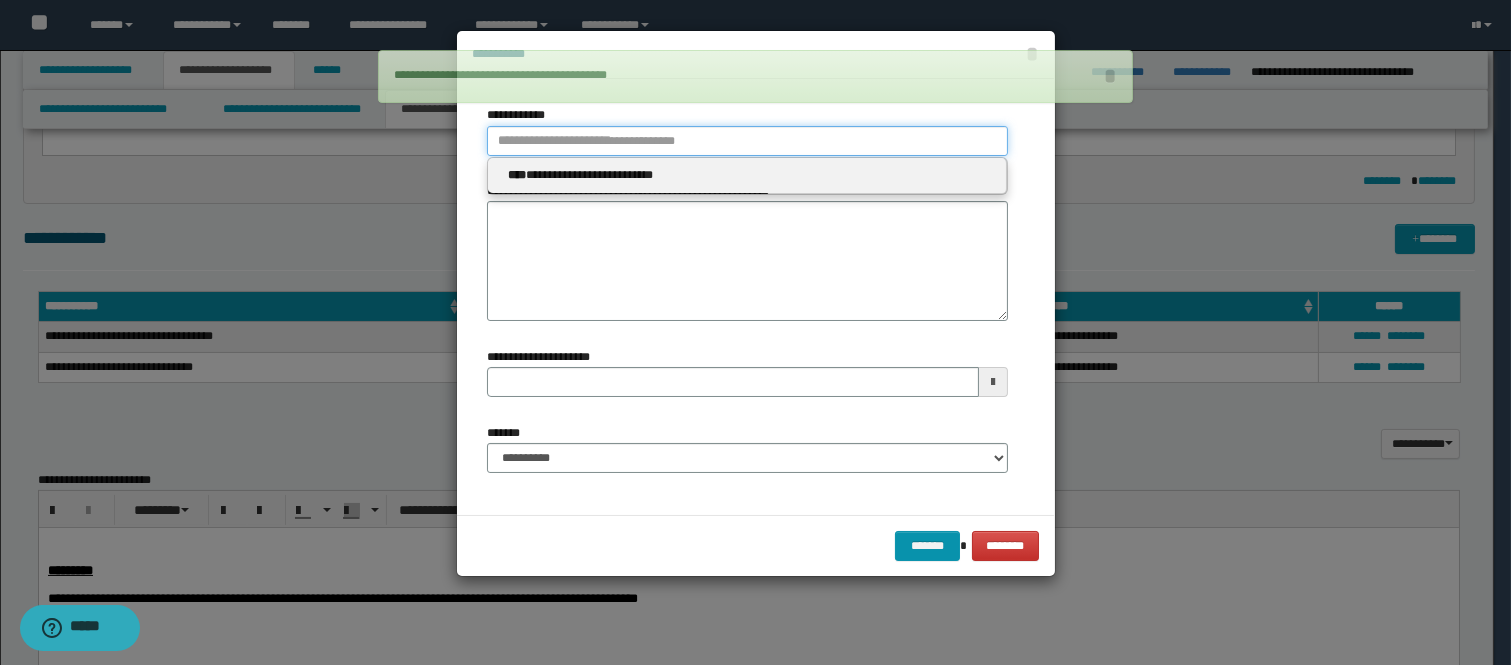click on "**********" at bounding box center [747, 141] 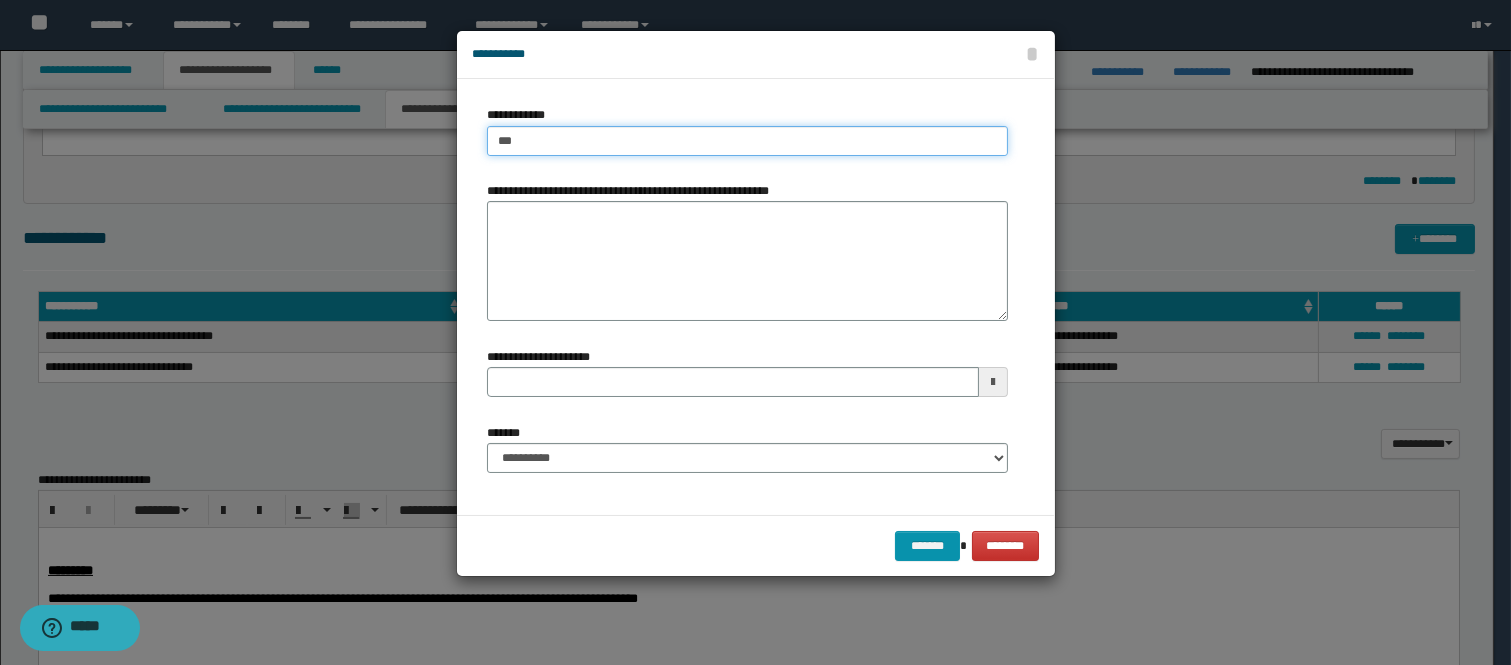 type on "****" 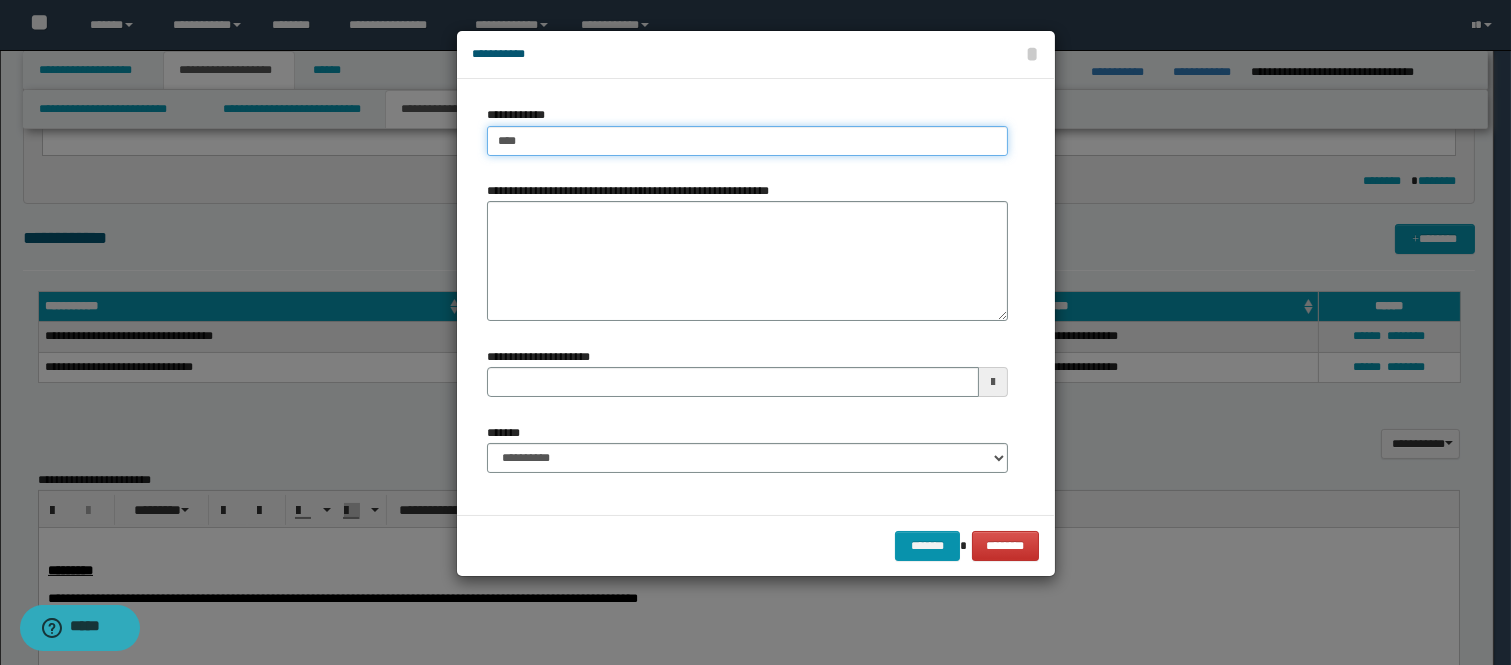 type on "****" 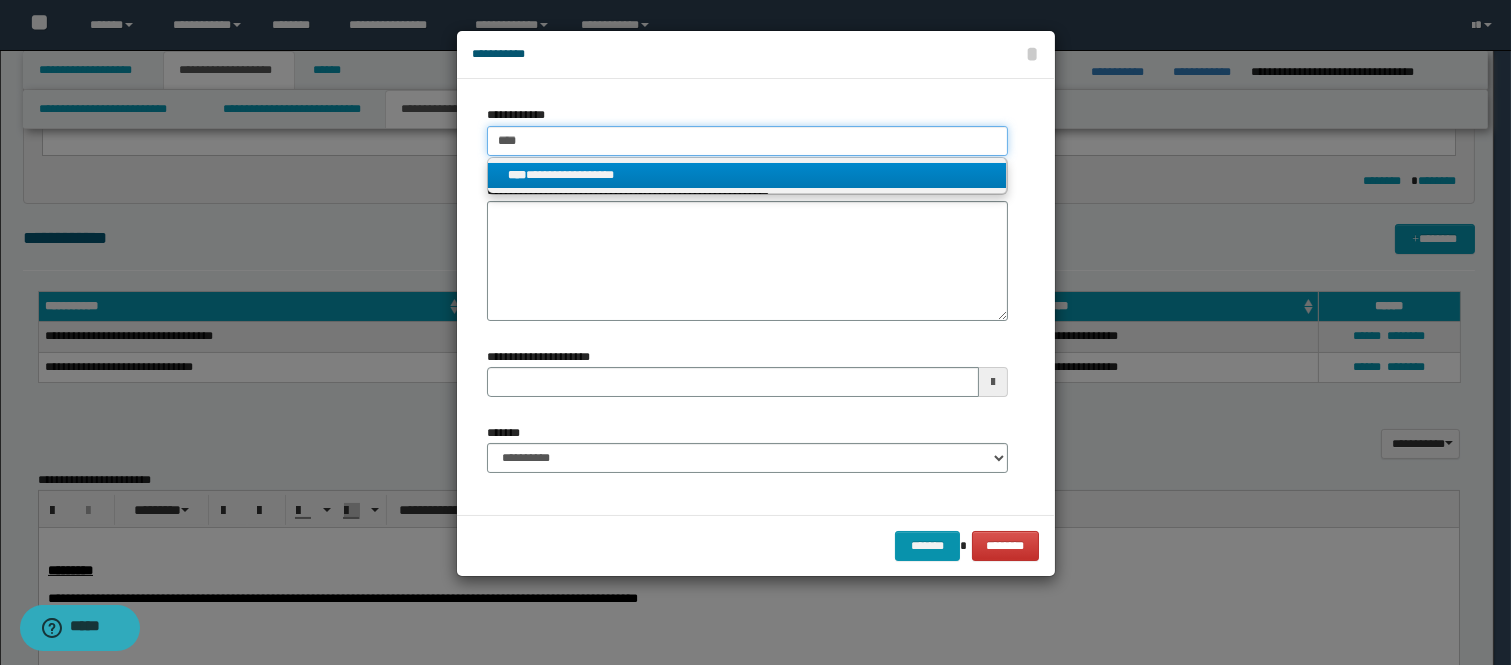 type on "****" 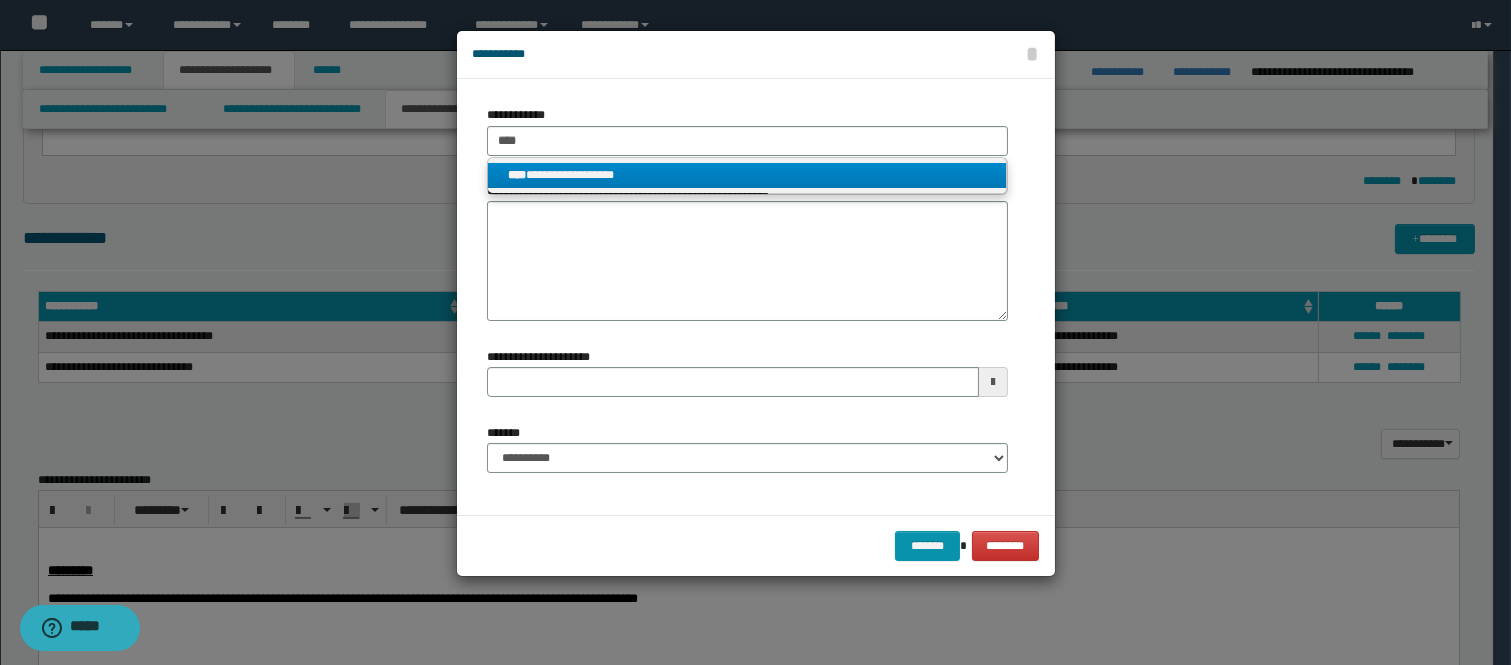 click on "**********" at bounding box center (747, 176) 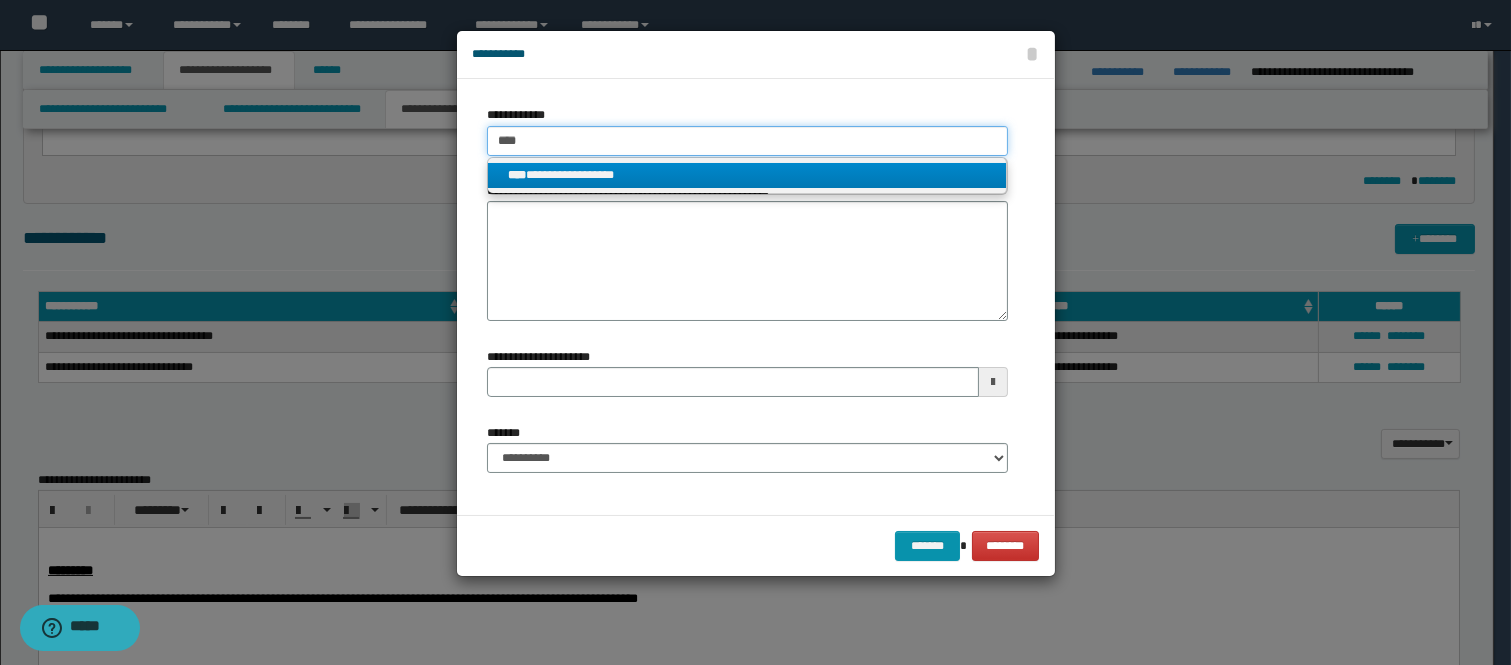 type 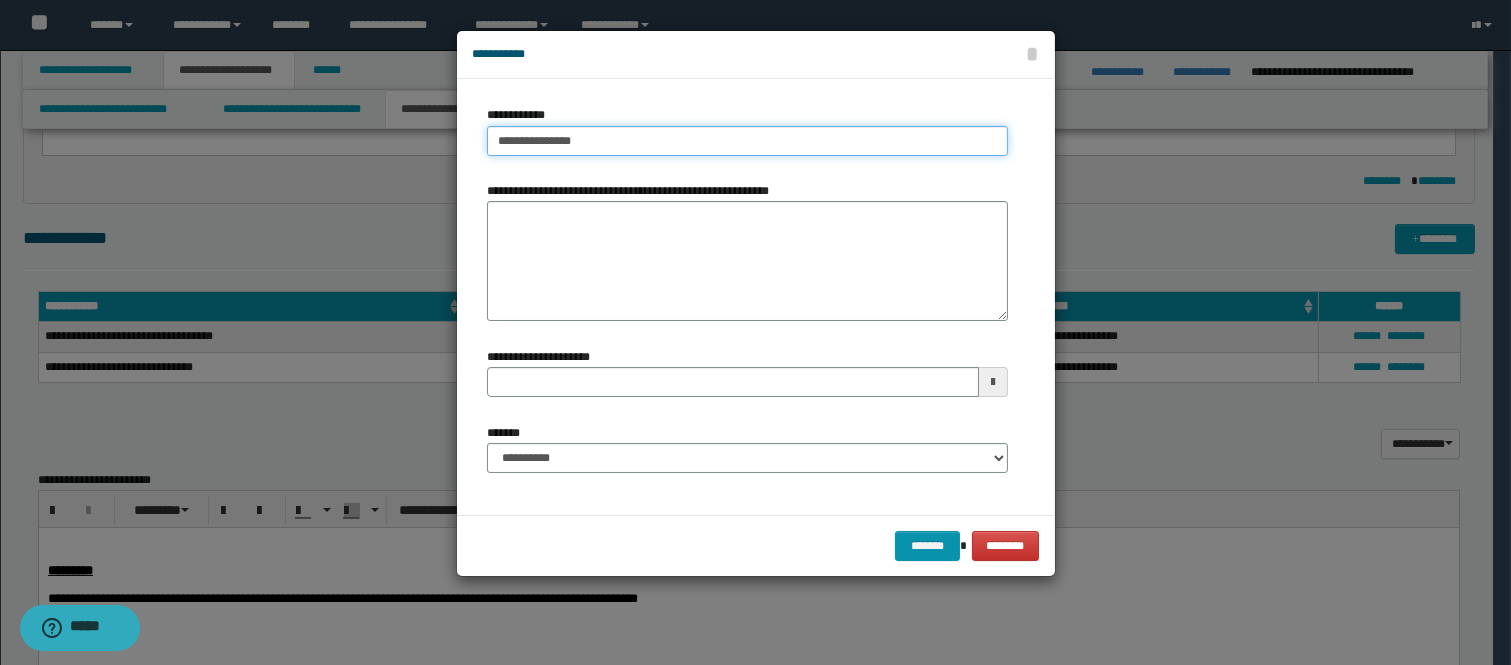 type 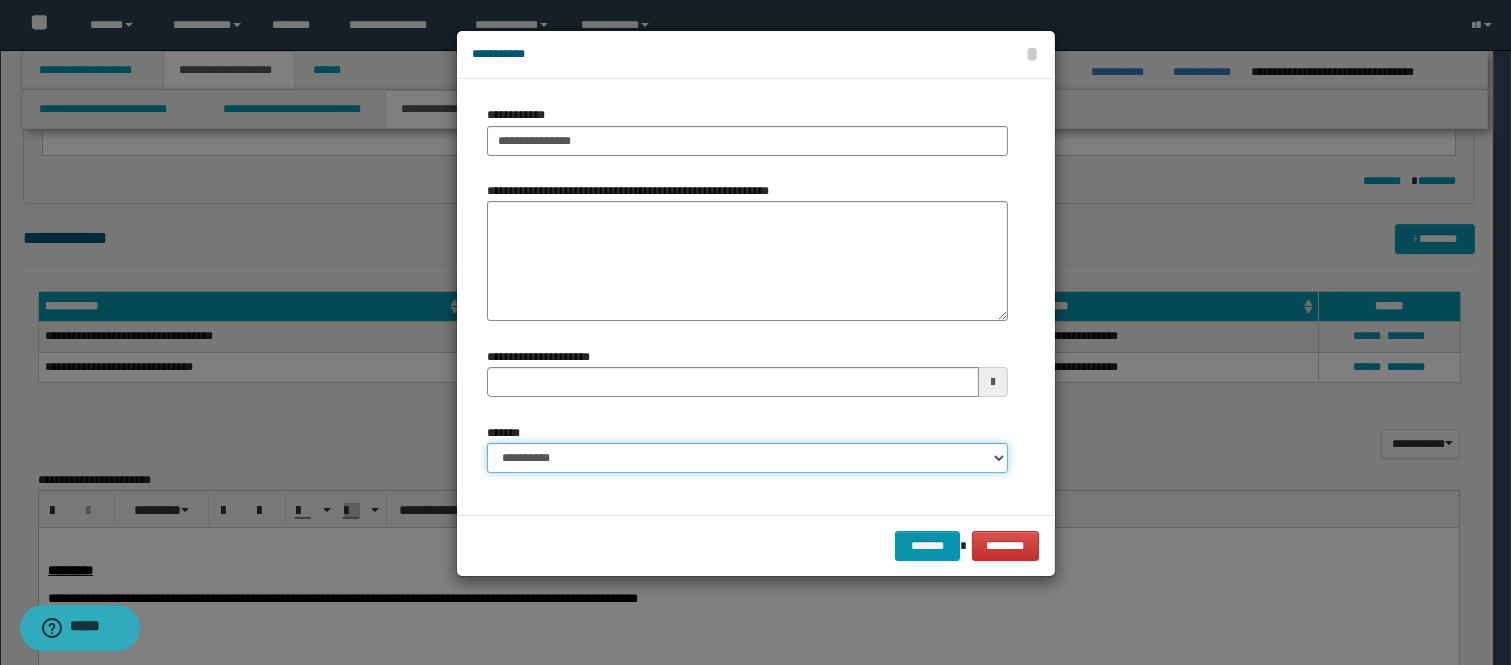 click on "**********" at bounding box center (747, 458) 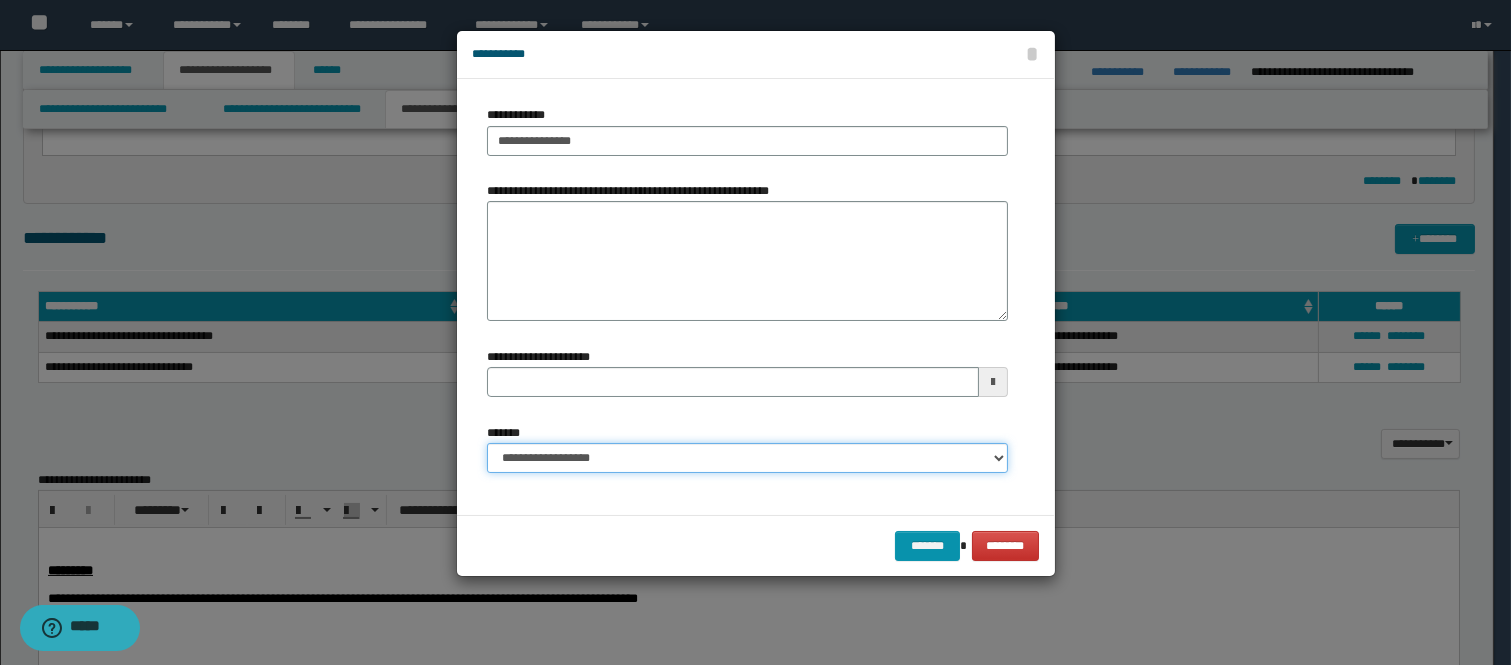 type 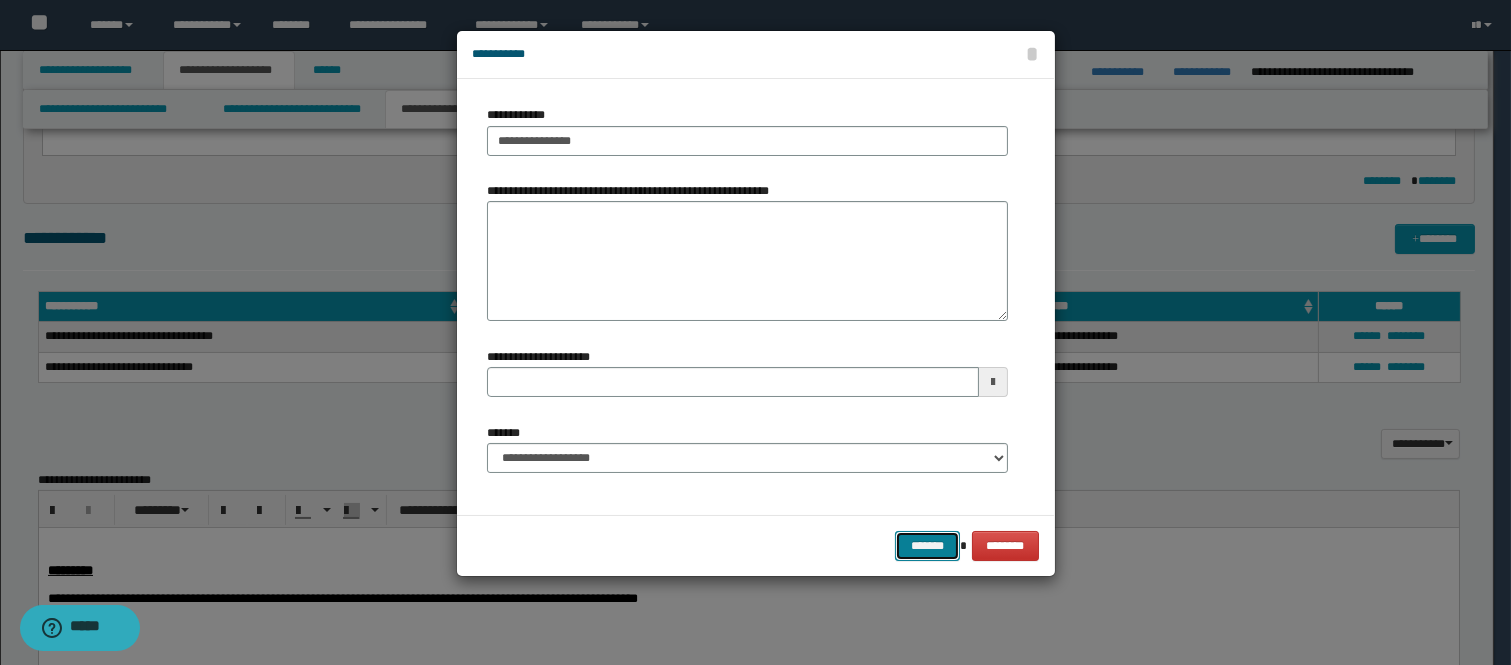 click on "*******" at bounding box center (927, 546) 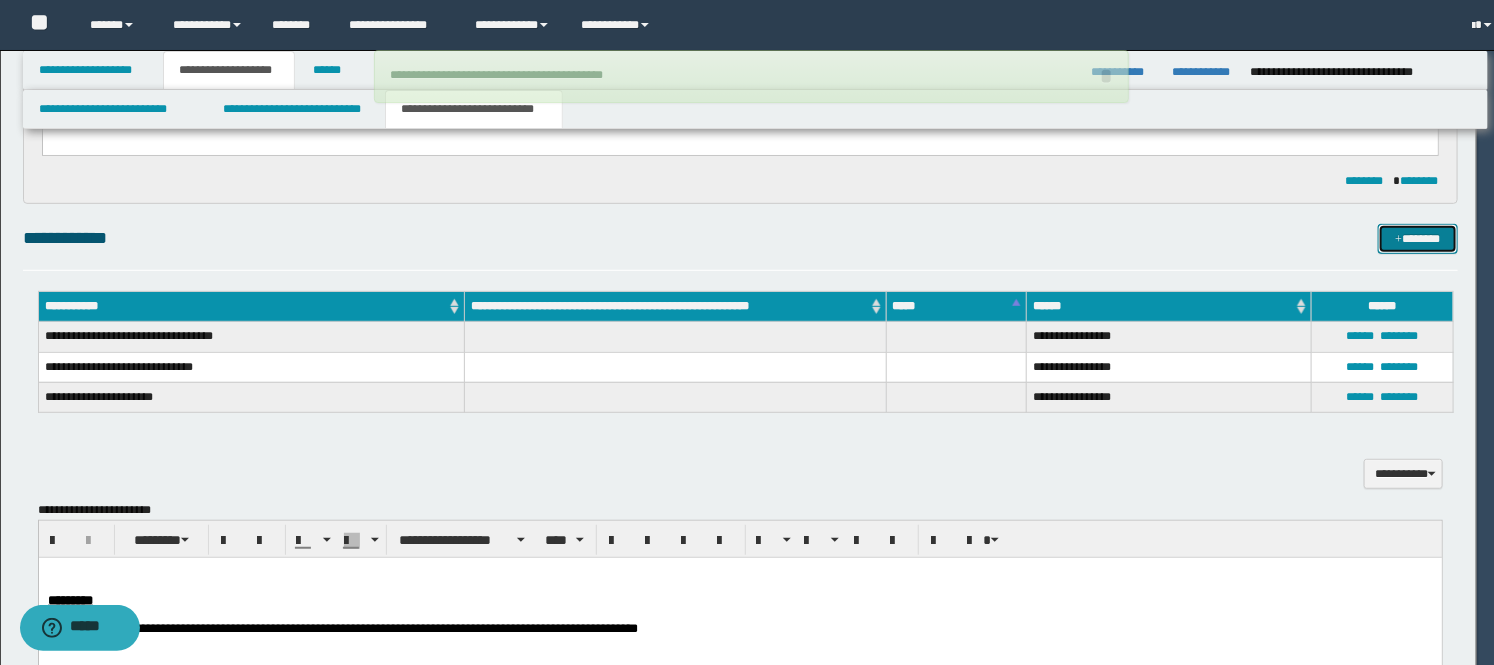 type 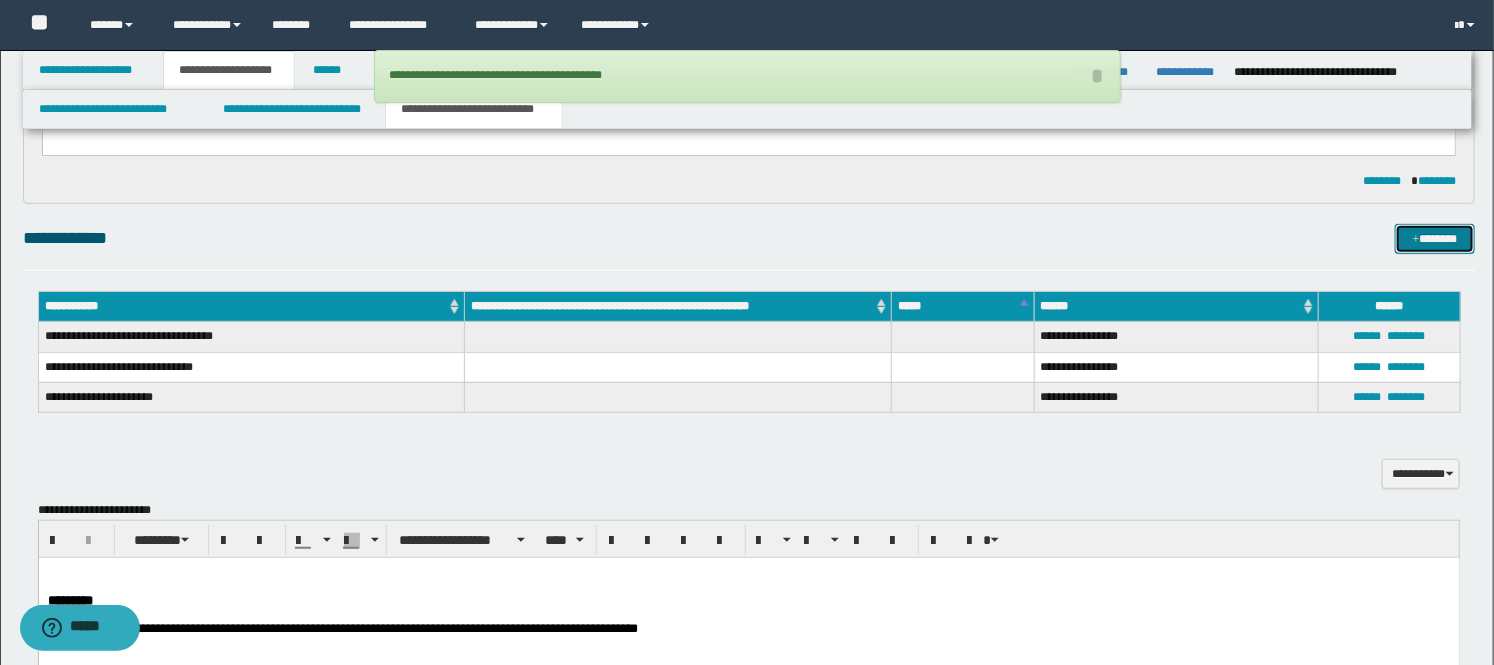 click on "*******" at bounding box center (1435, 239) 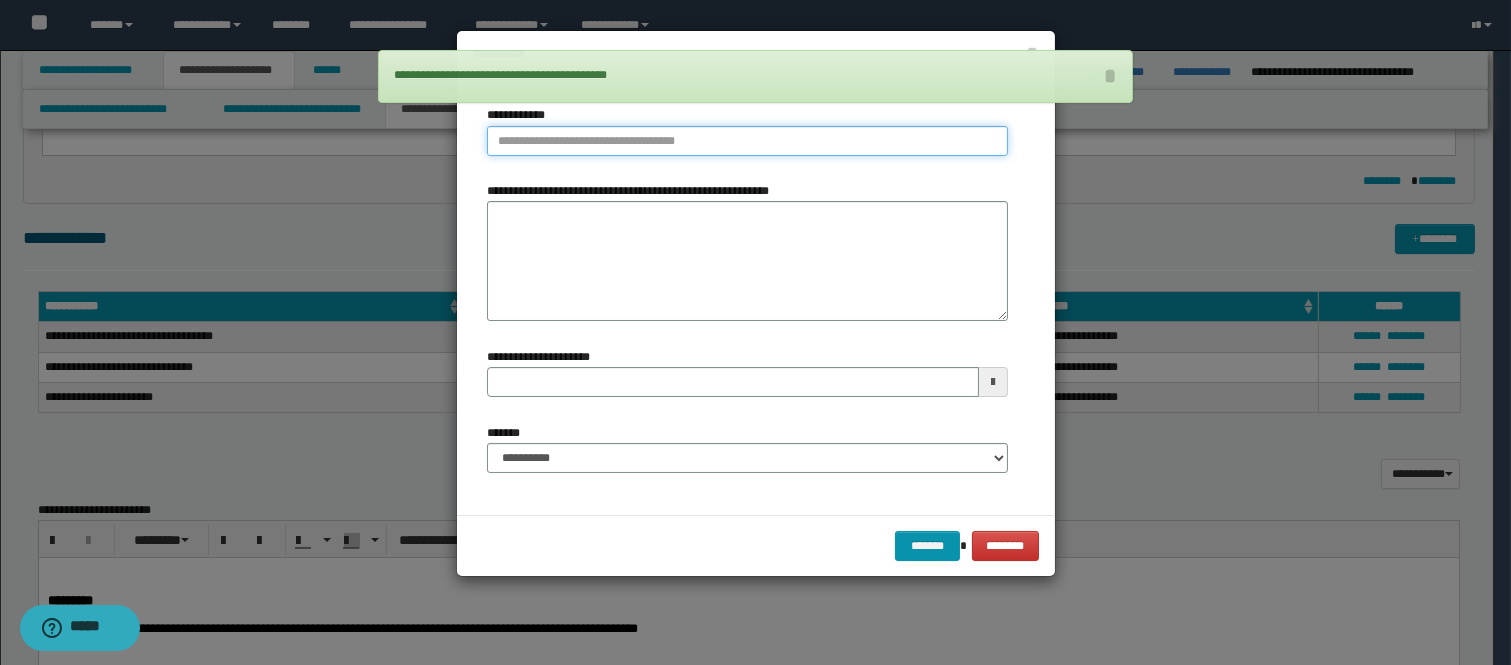 type on "**********" 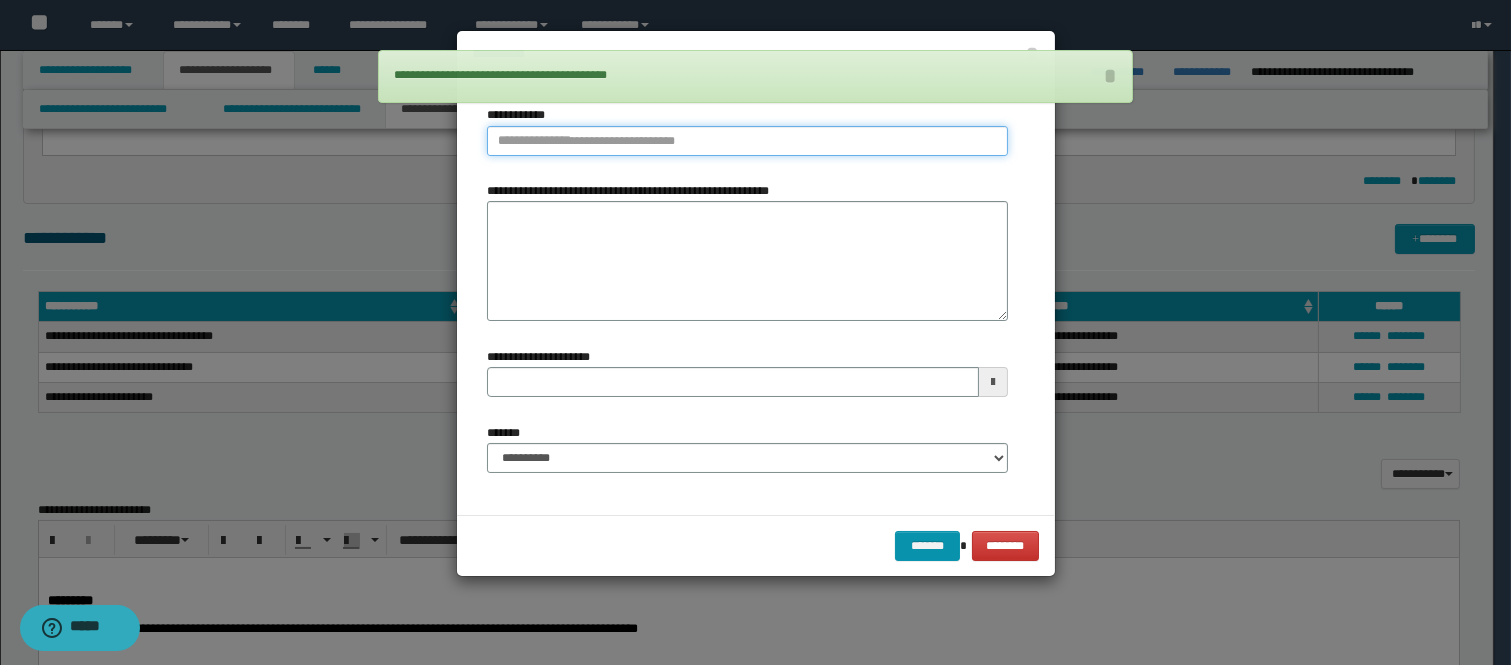 click on "**********" at bounding box center [747, 141] 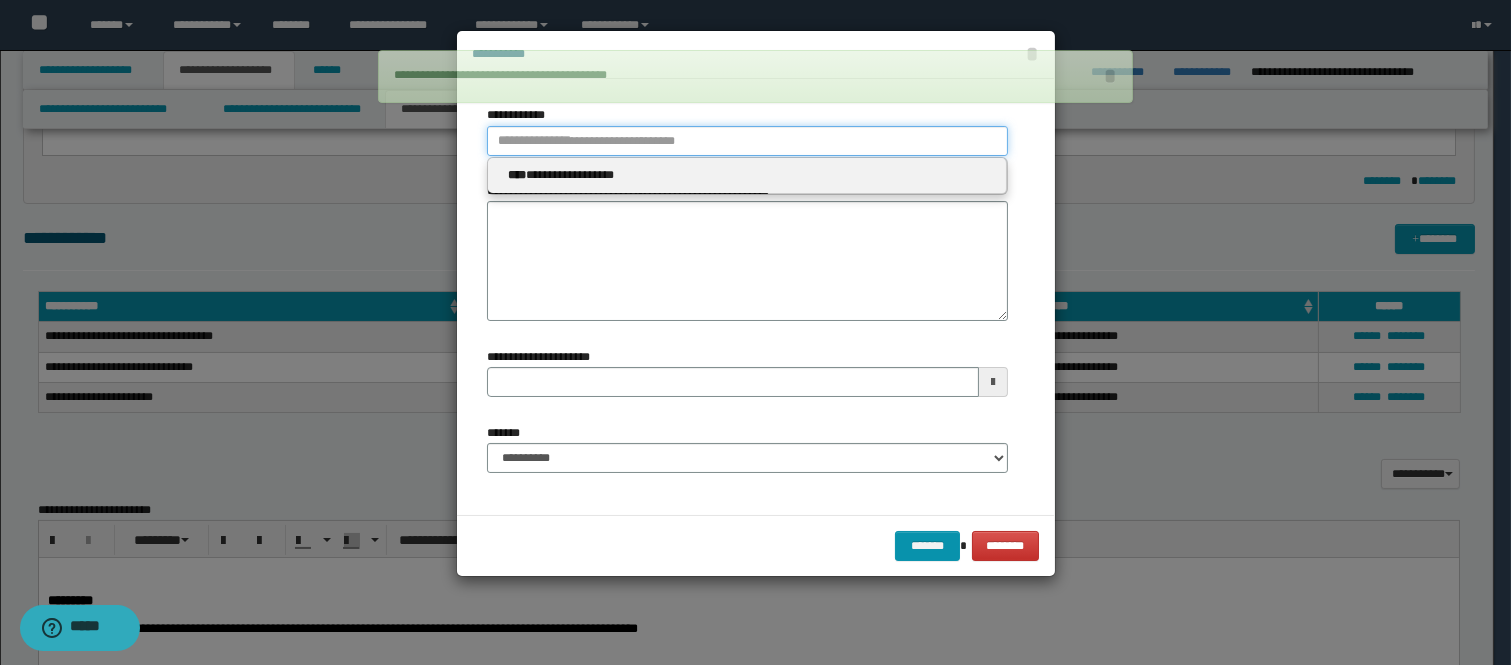 type 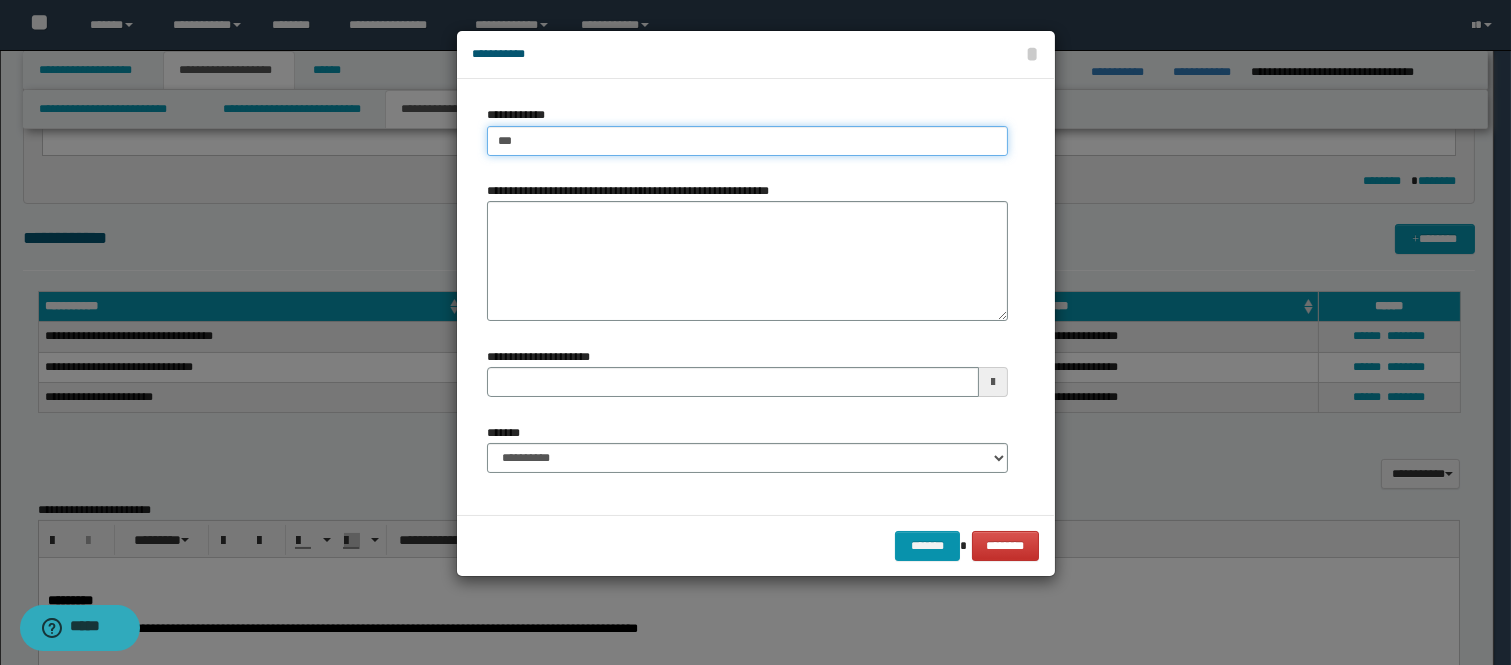 type on "****" 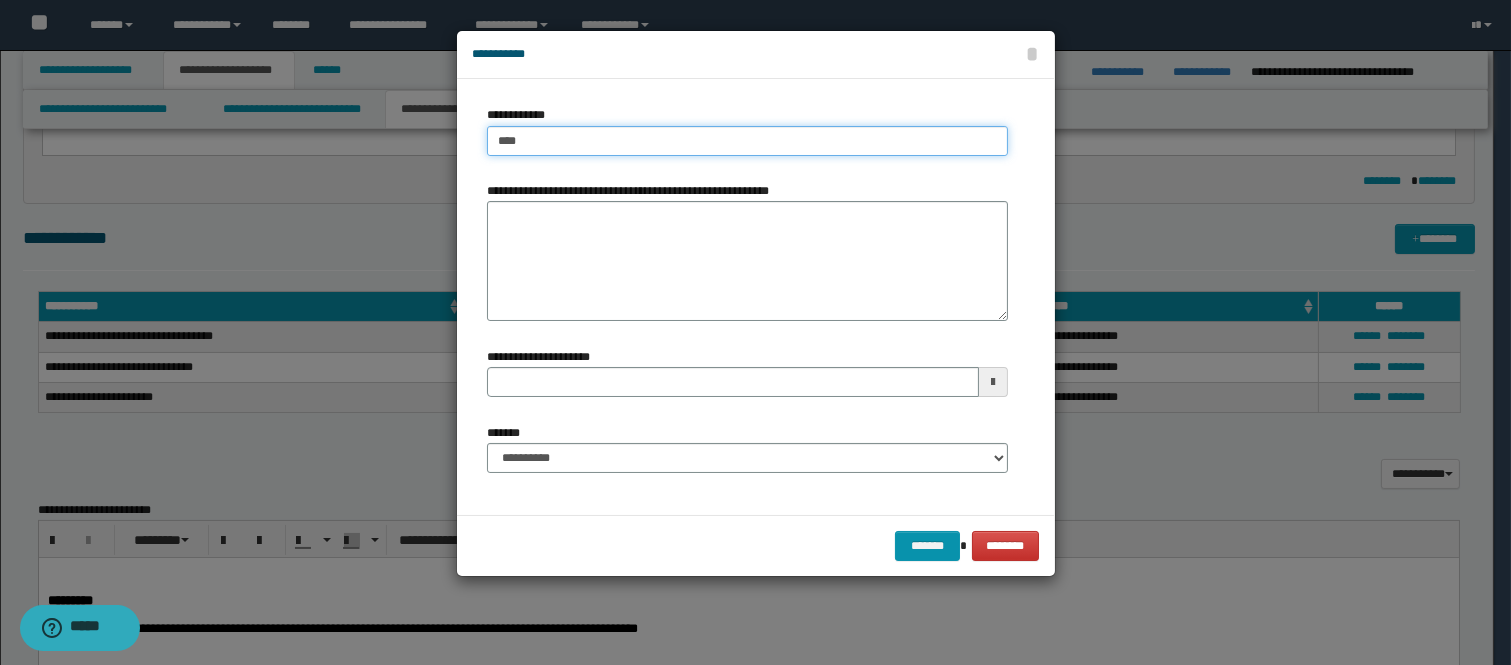type on "****" 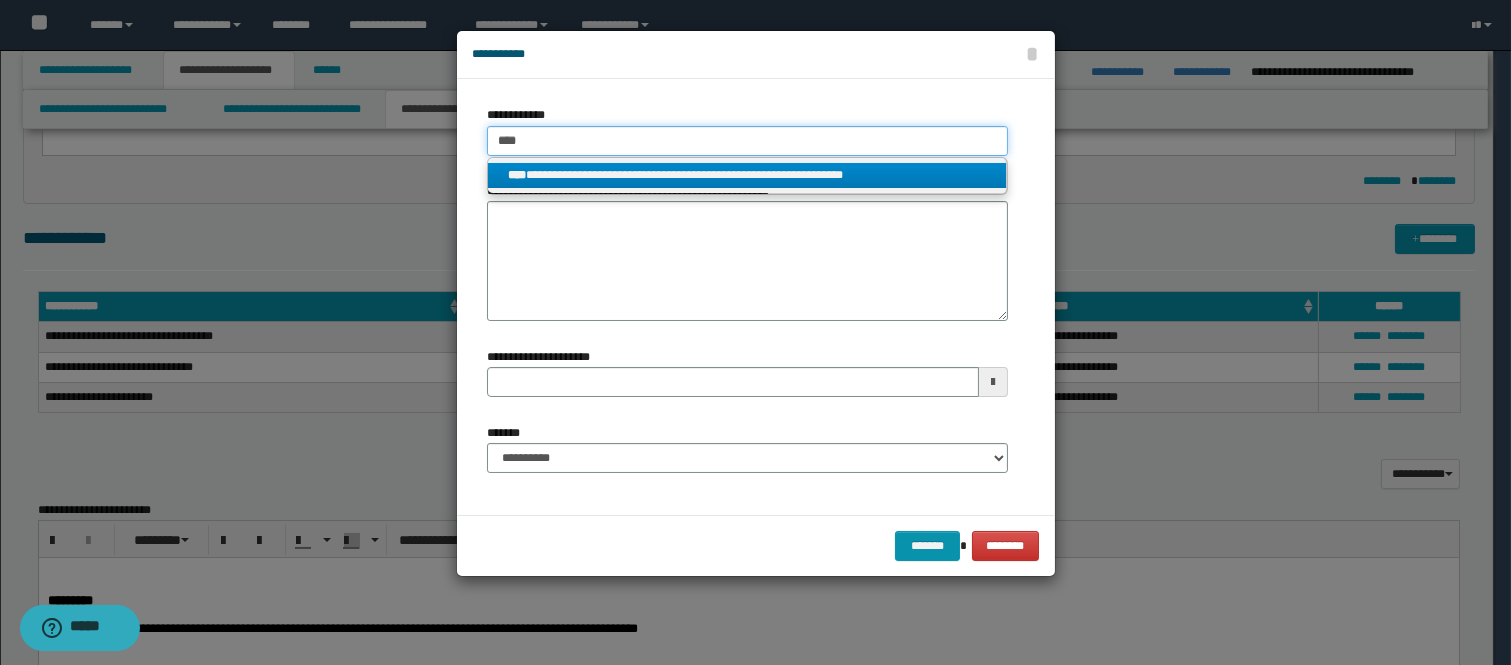type on "****" 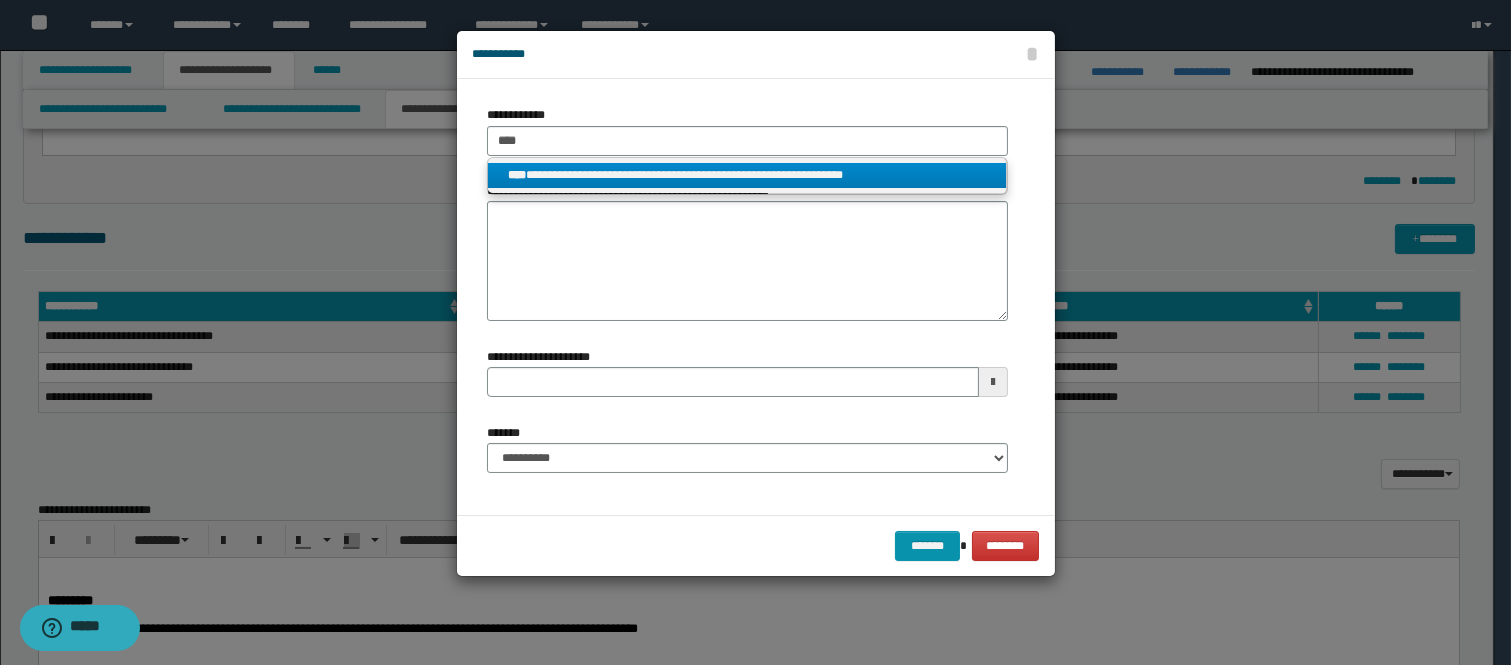 click on "****" at bounding box center [517, 175] 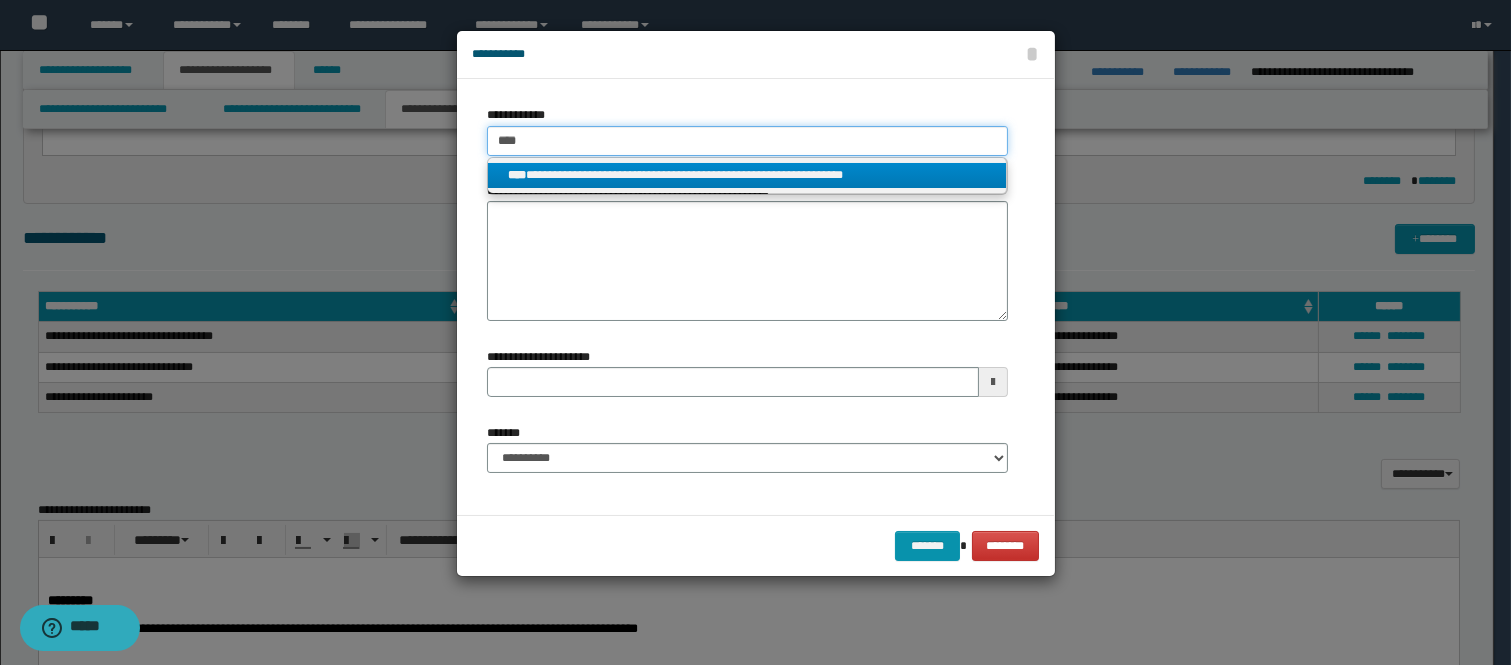 type 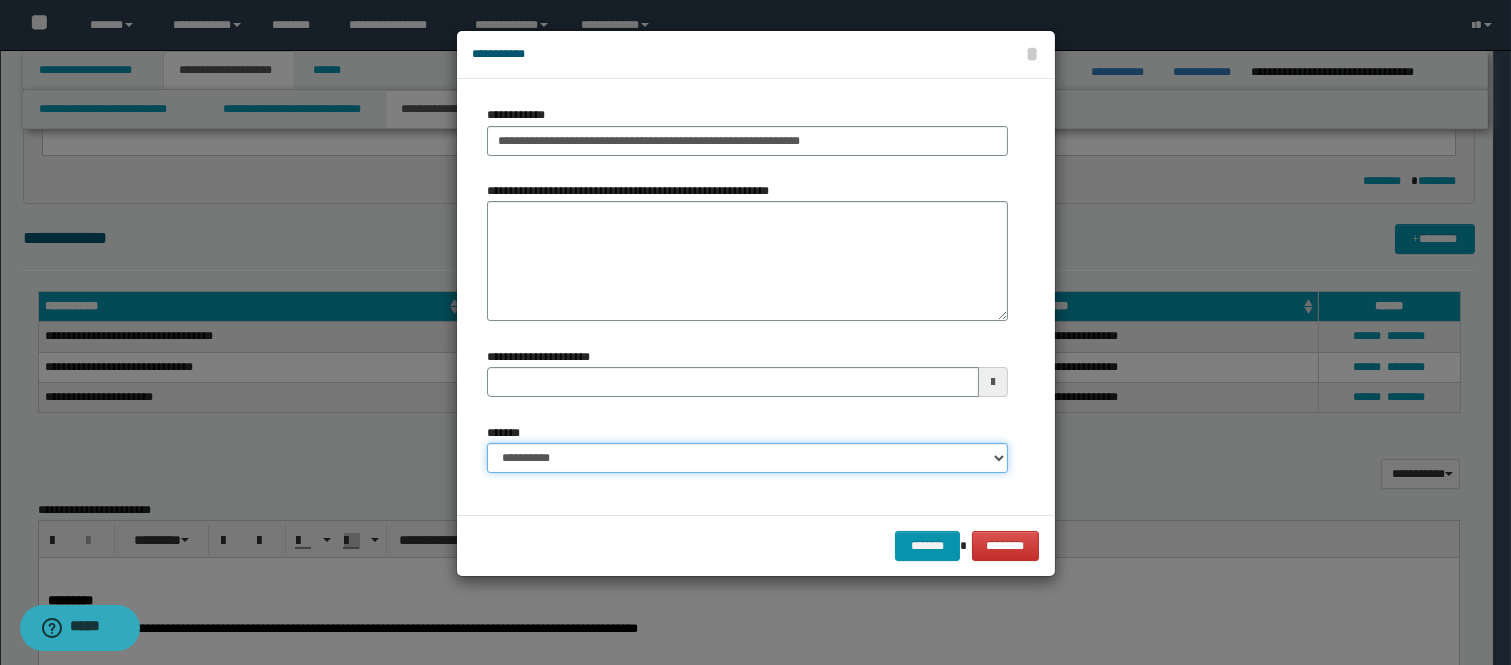 click on "**********" at bounding box center (747, 458) 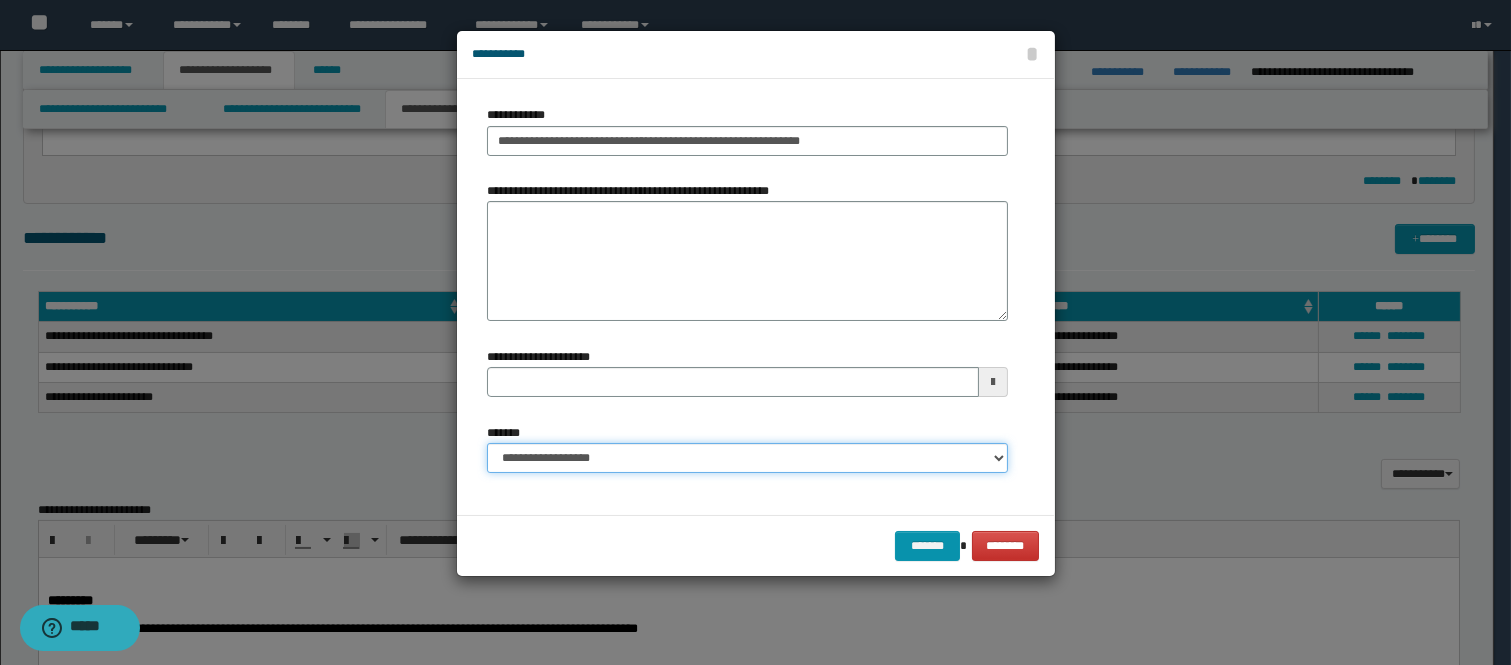 click on "**********" at bounding box center [747, 458] 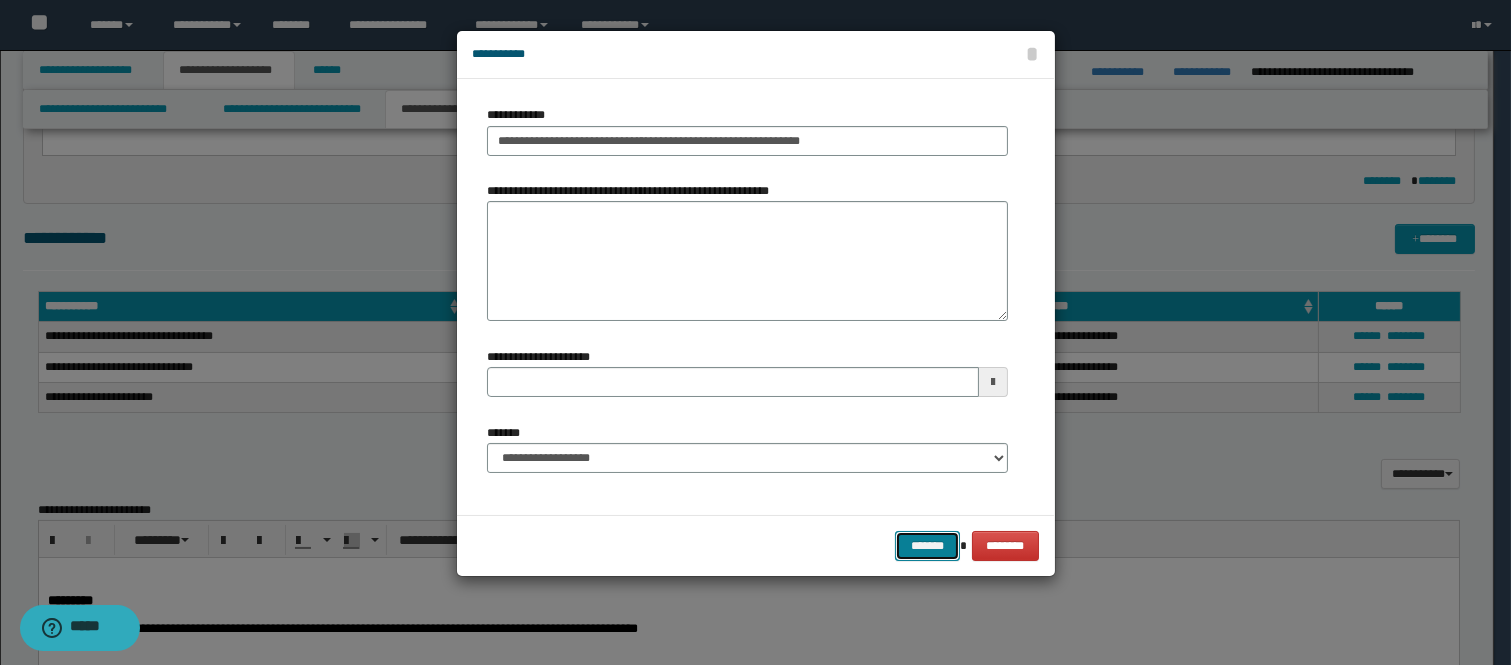 click on "*******" at bounding box center [927, 546] 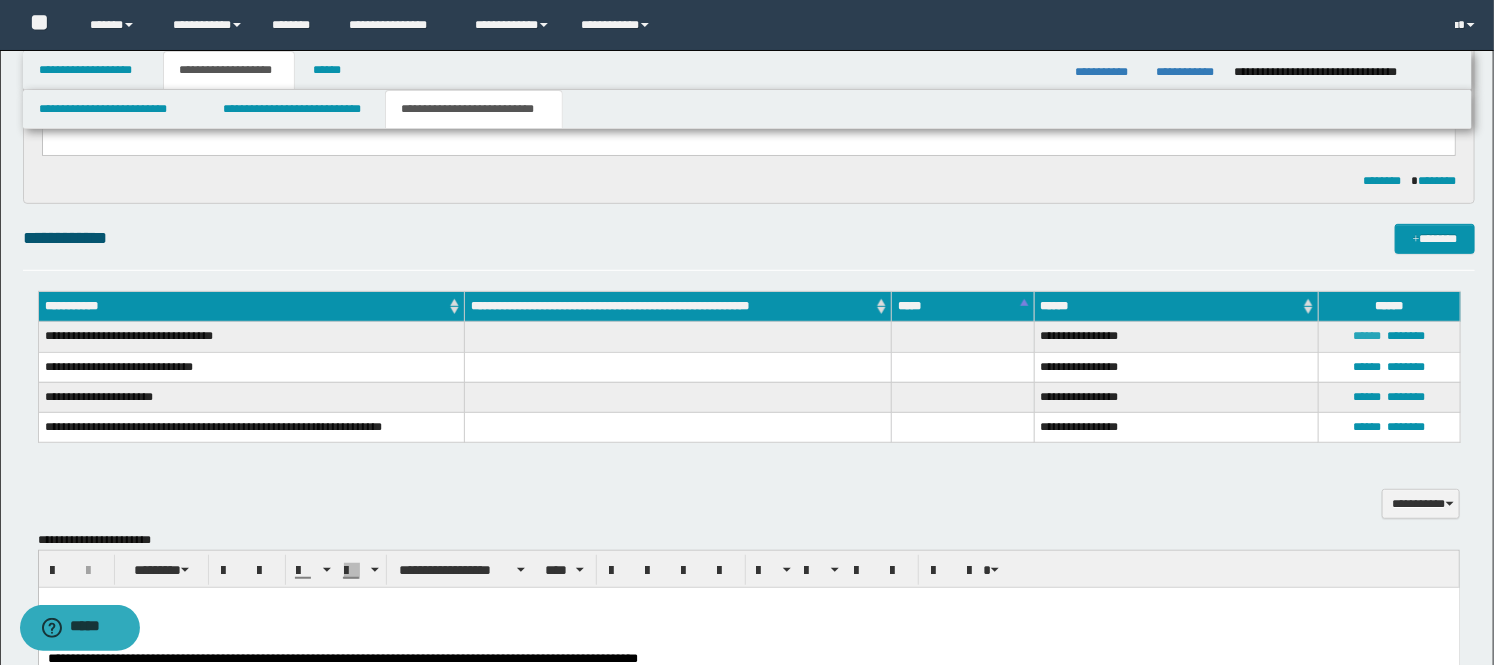 click on "******" at bounding box center [1368, 336] 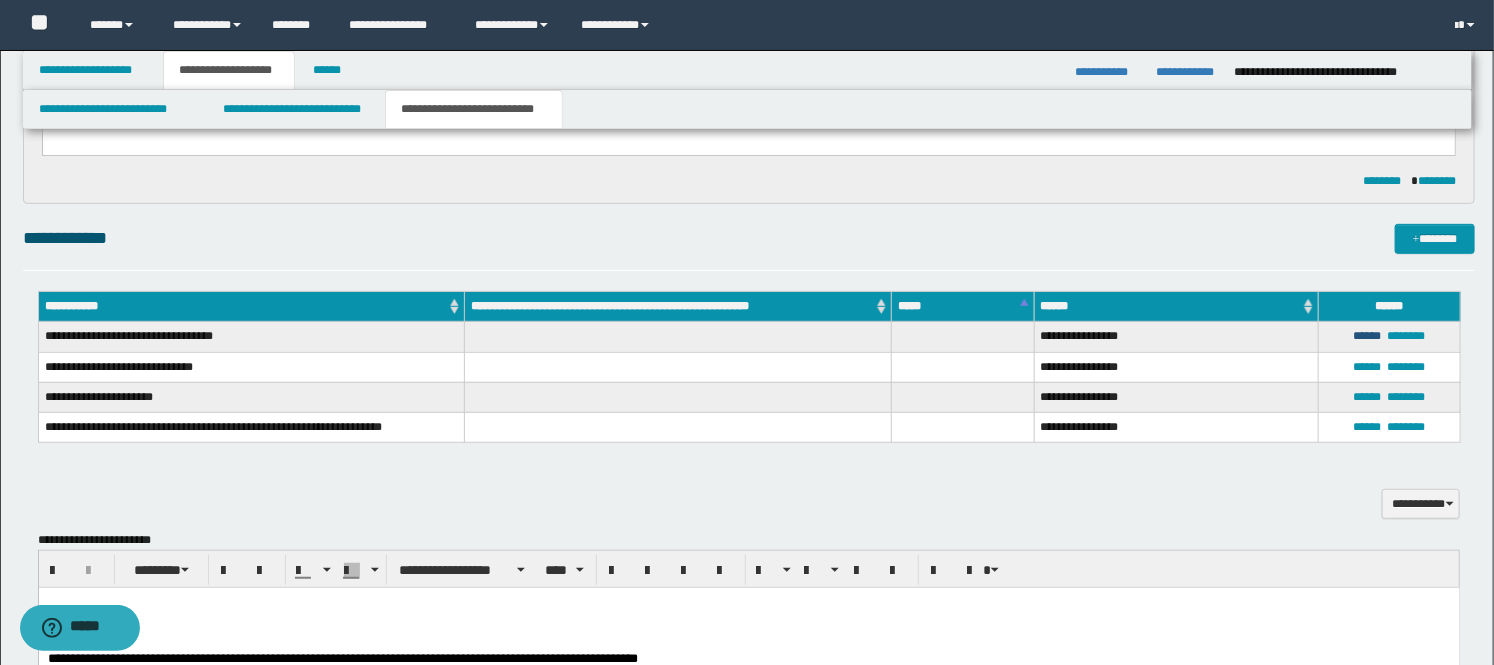 type on "**********" 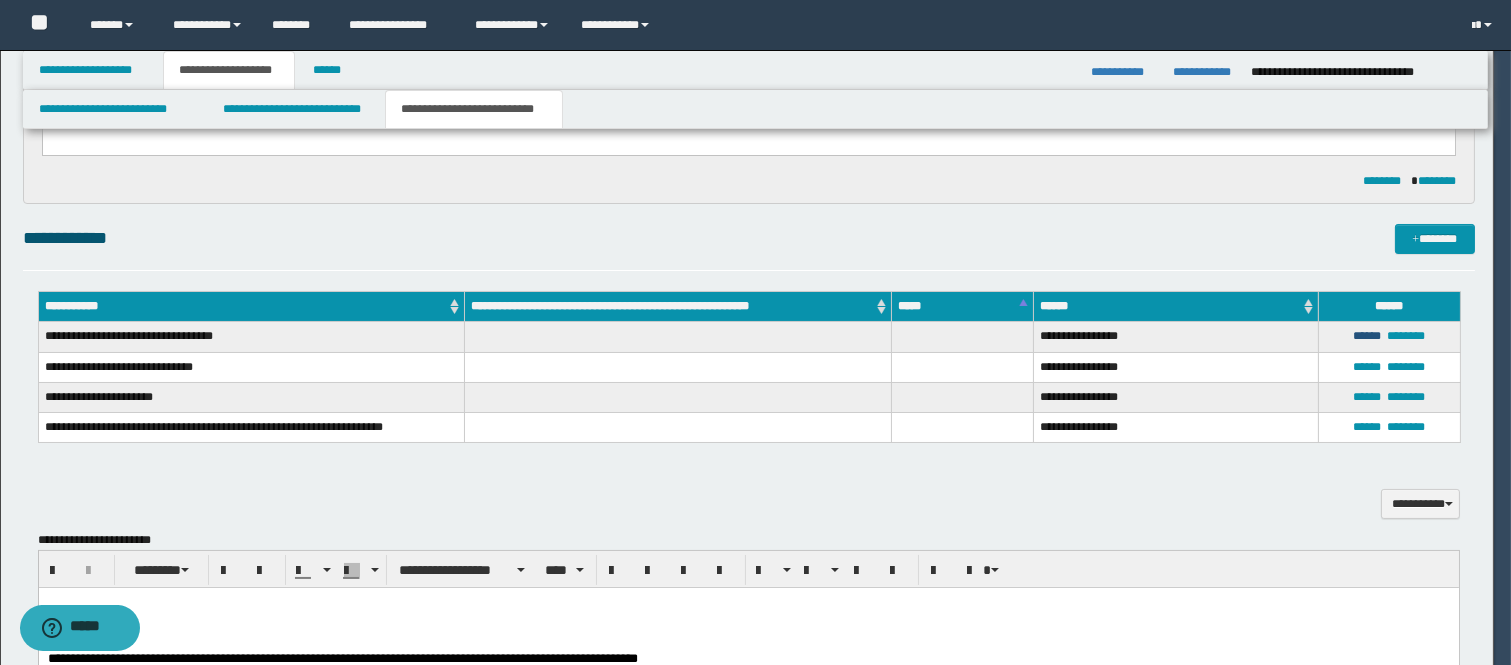 type 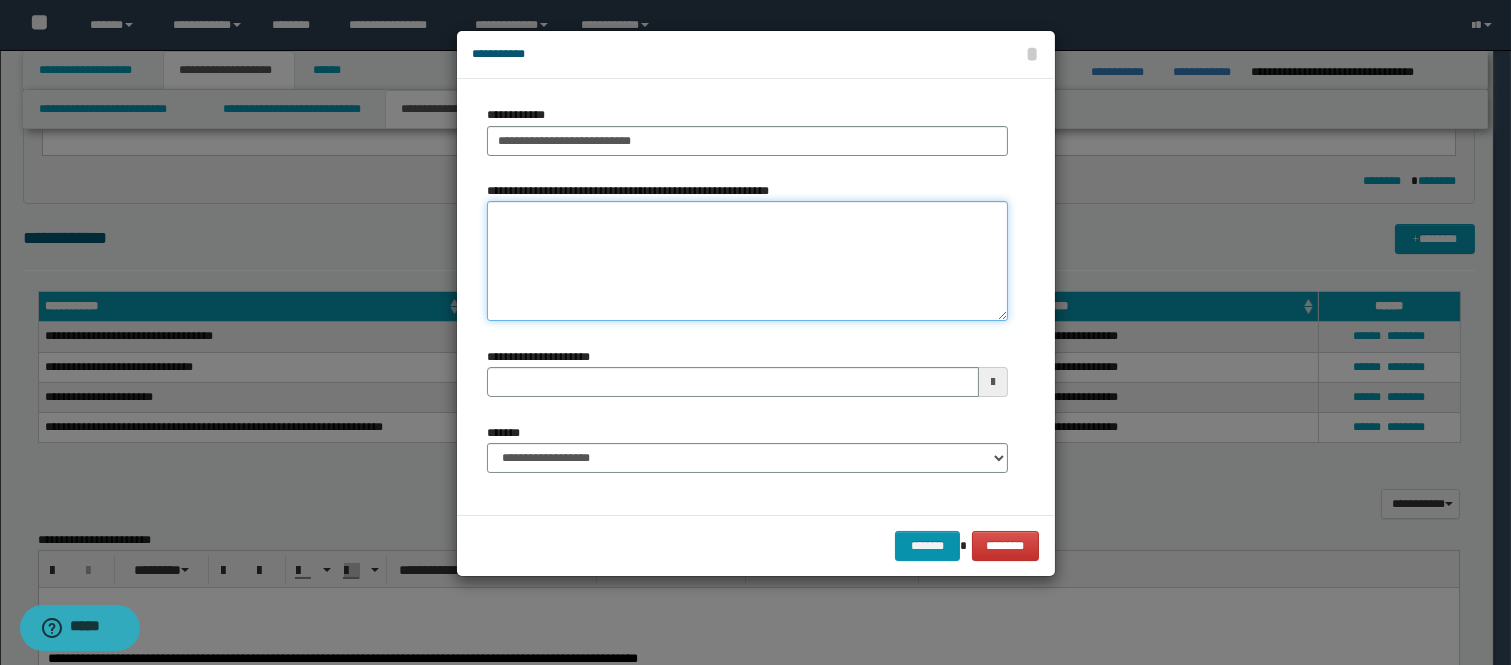click on "**********" at bounding box center [747, 261] 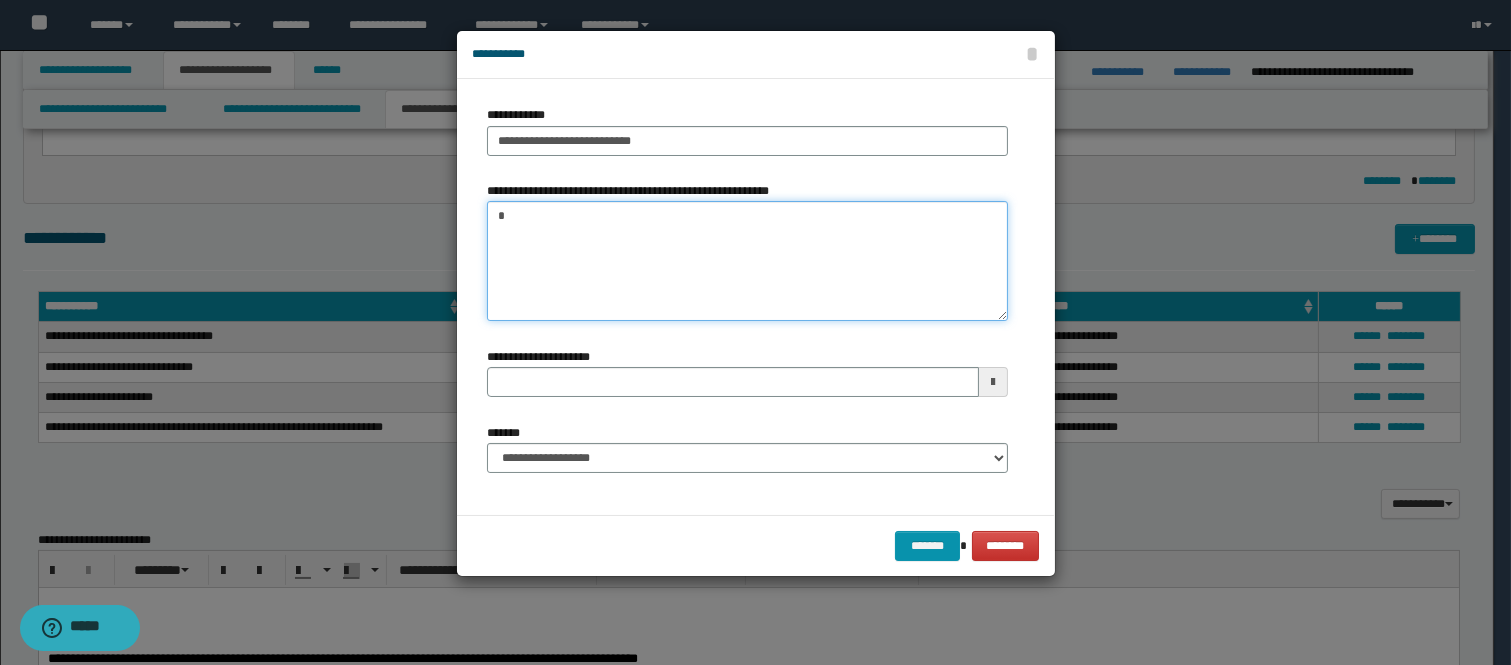 paste on "********" 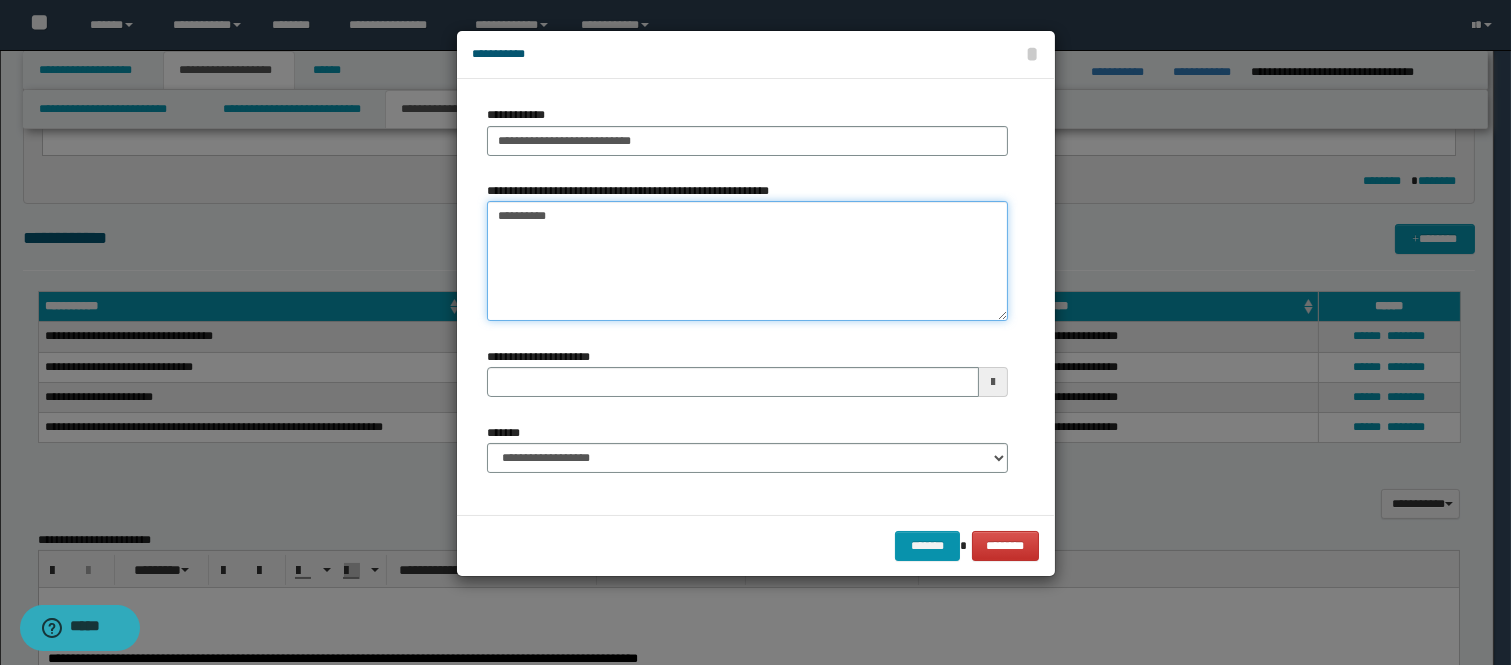 type 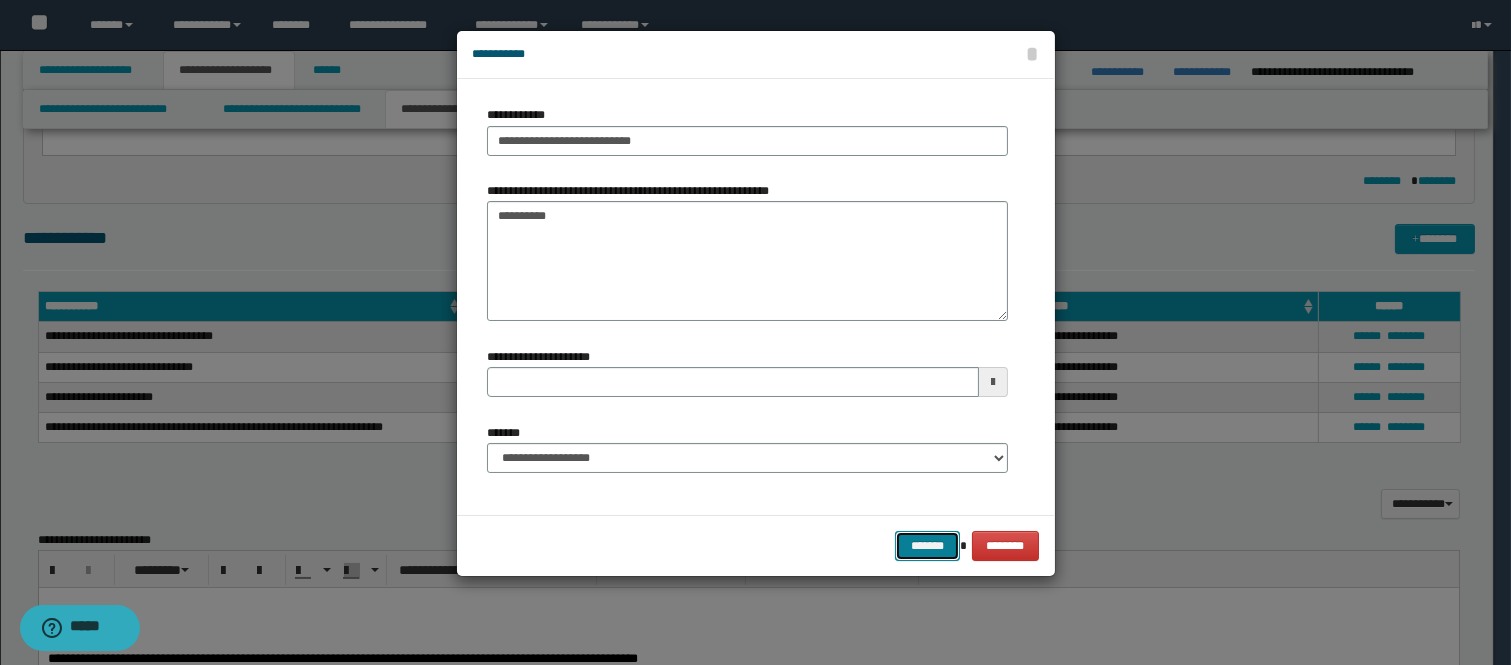click on "*******" at bounding box center (927, 546) 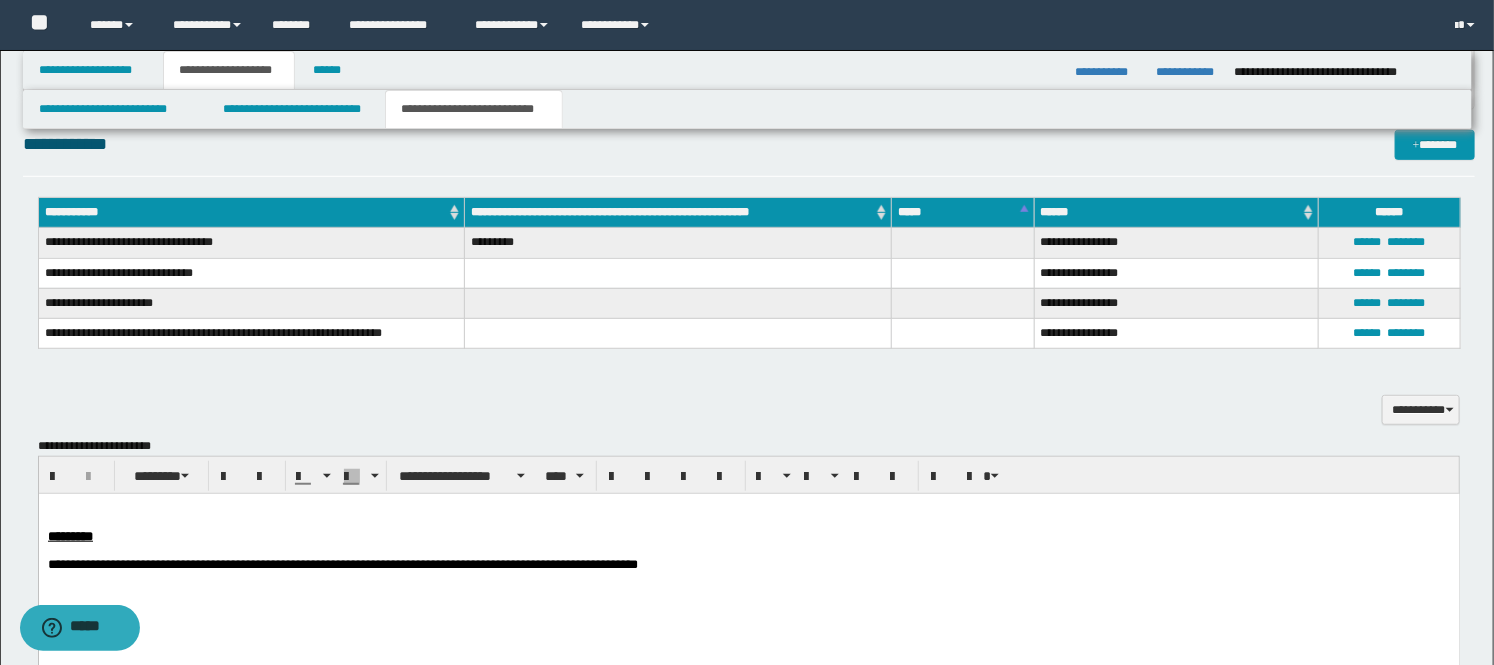 scroll, scrollTop: 555, scrollLeft: 0, axis: vertical 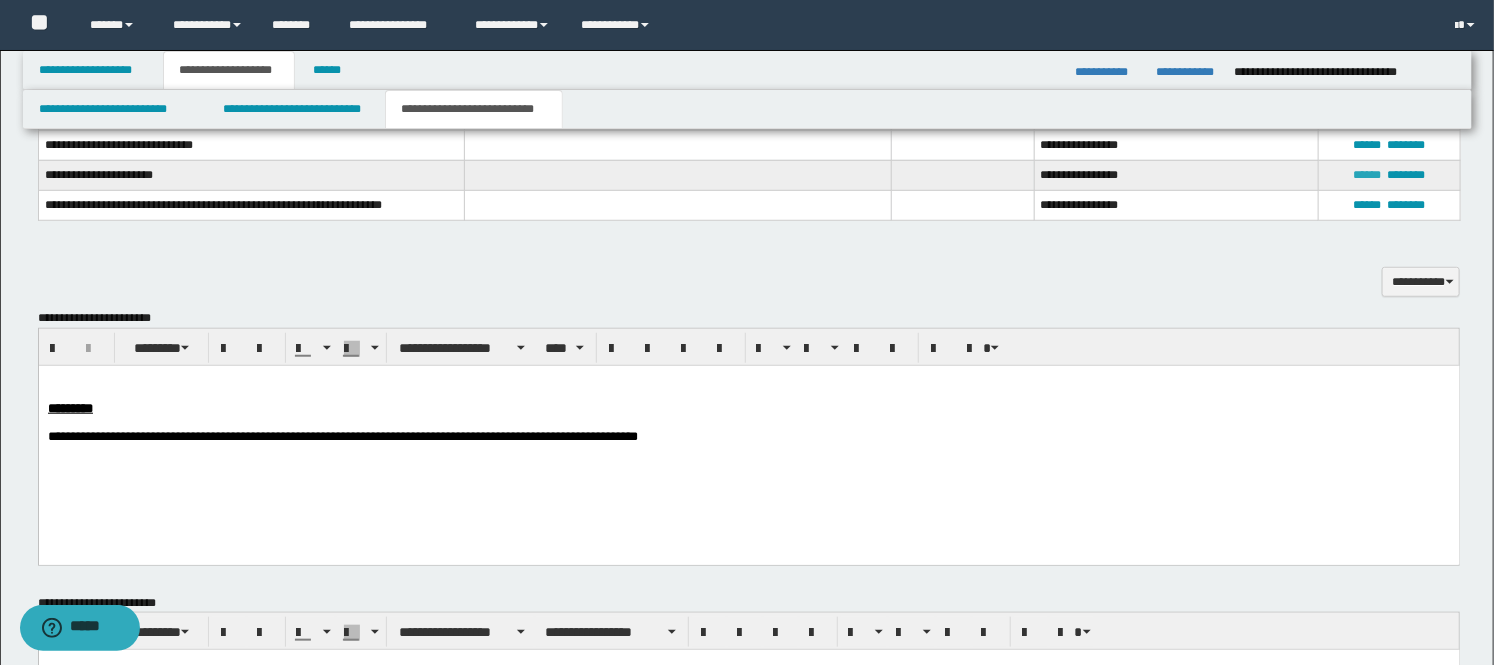 click on "******" at bounding box center [1368, 175] 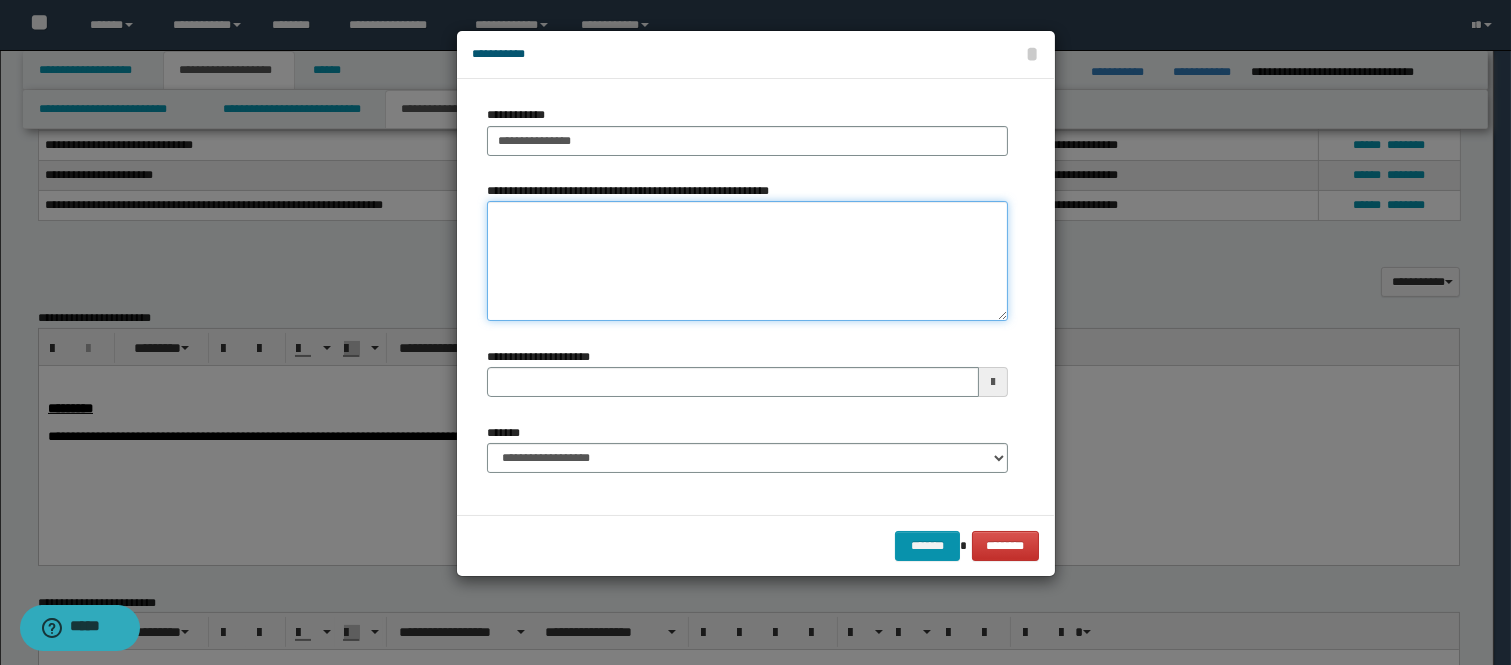click on "**********" at bounding box center [747, 261] 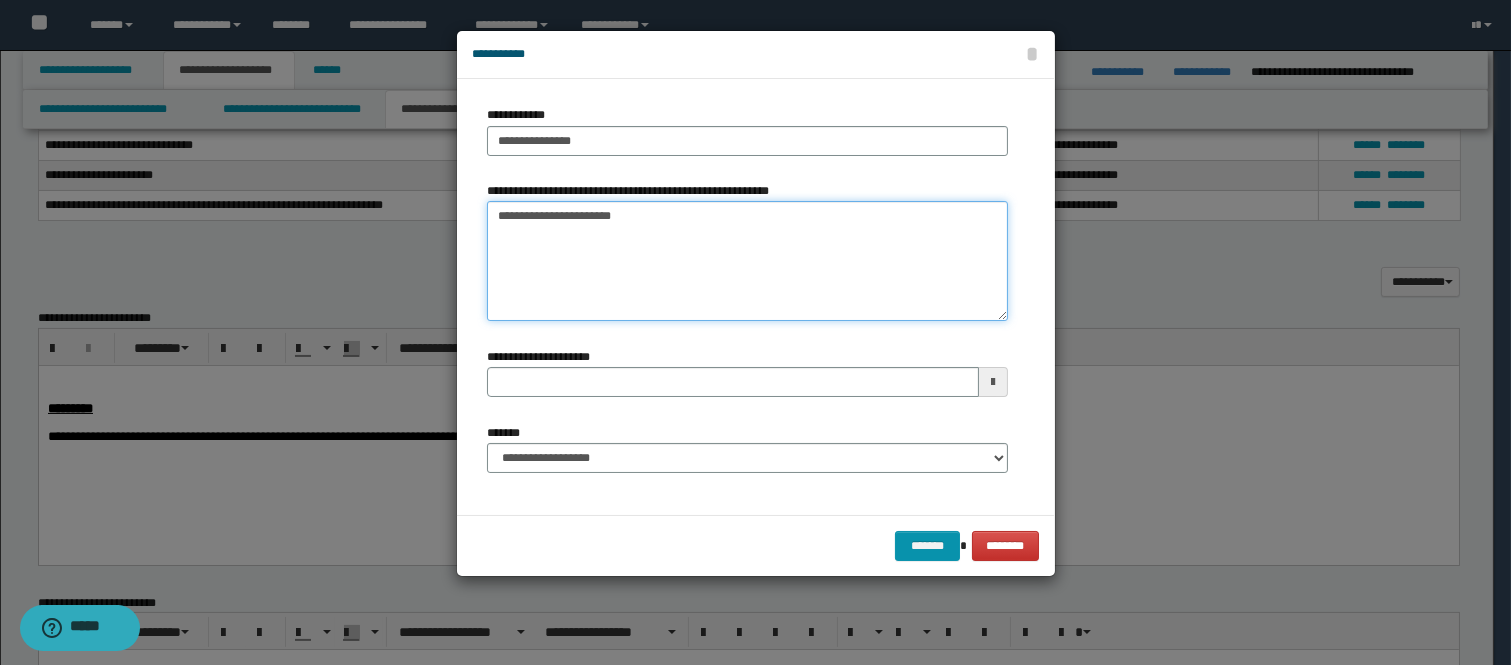 type 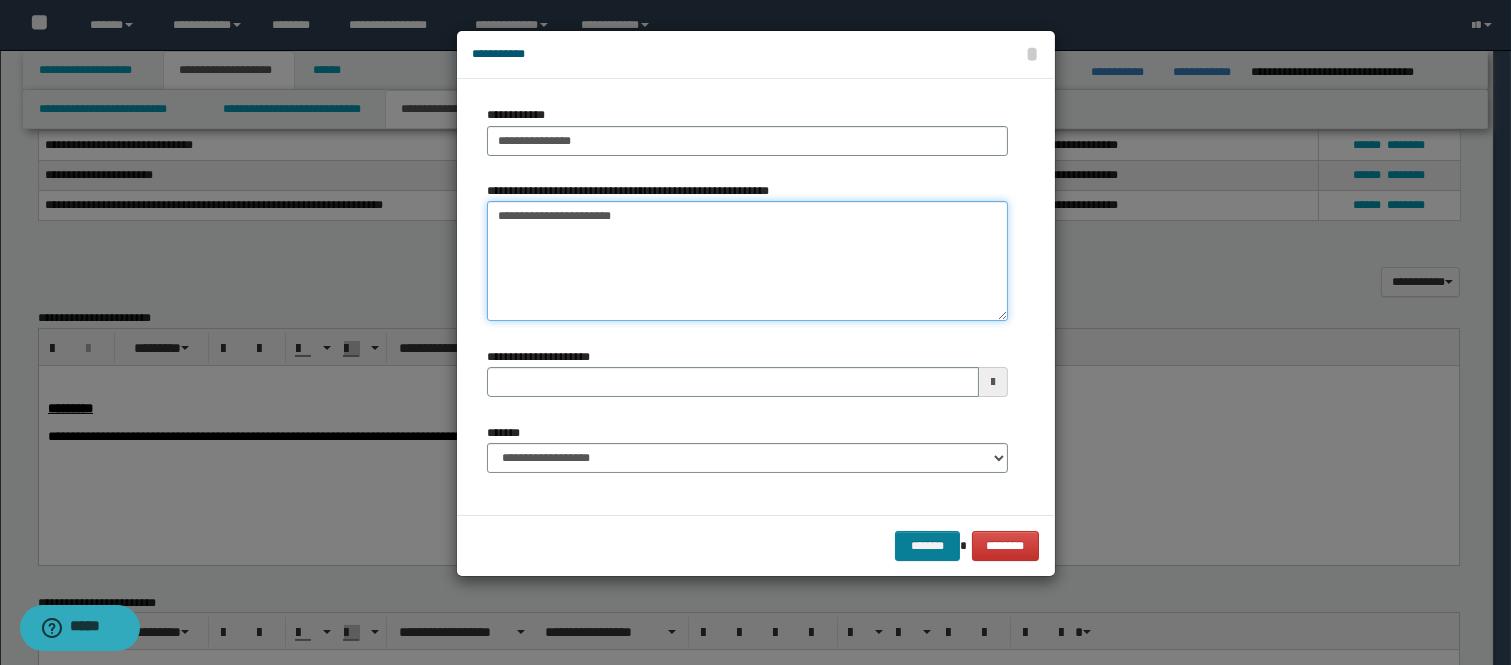 type on "**********" 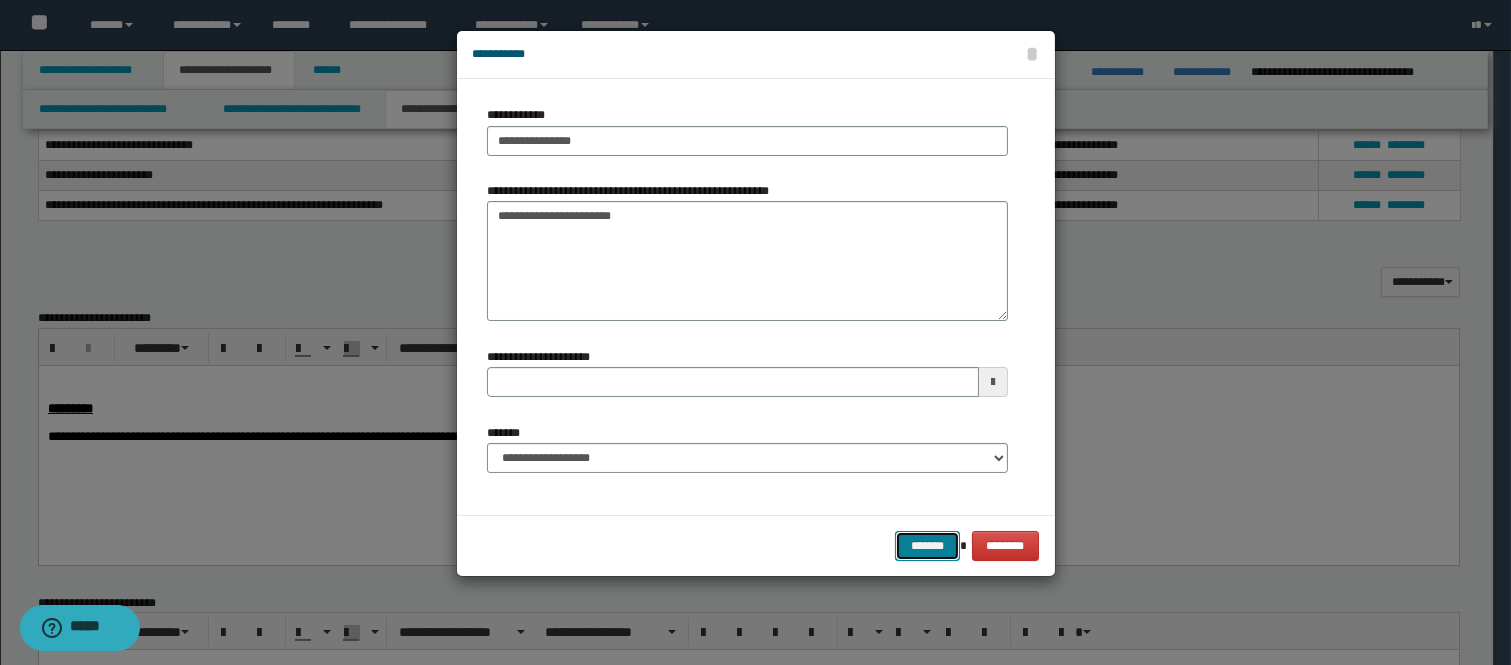 click on "*******" at bounding box center (927, 546) 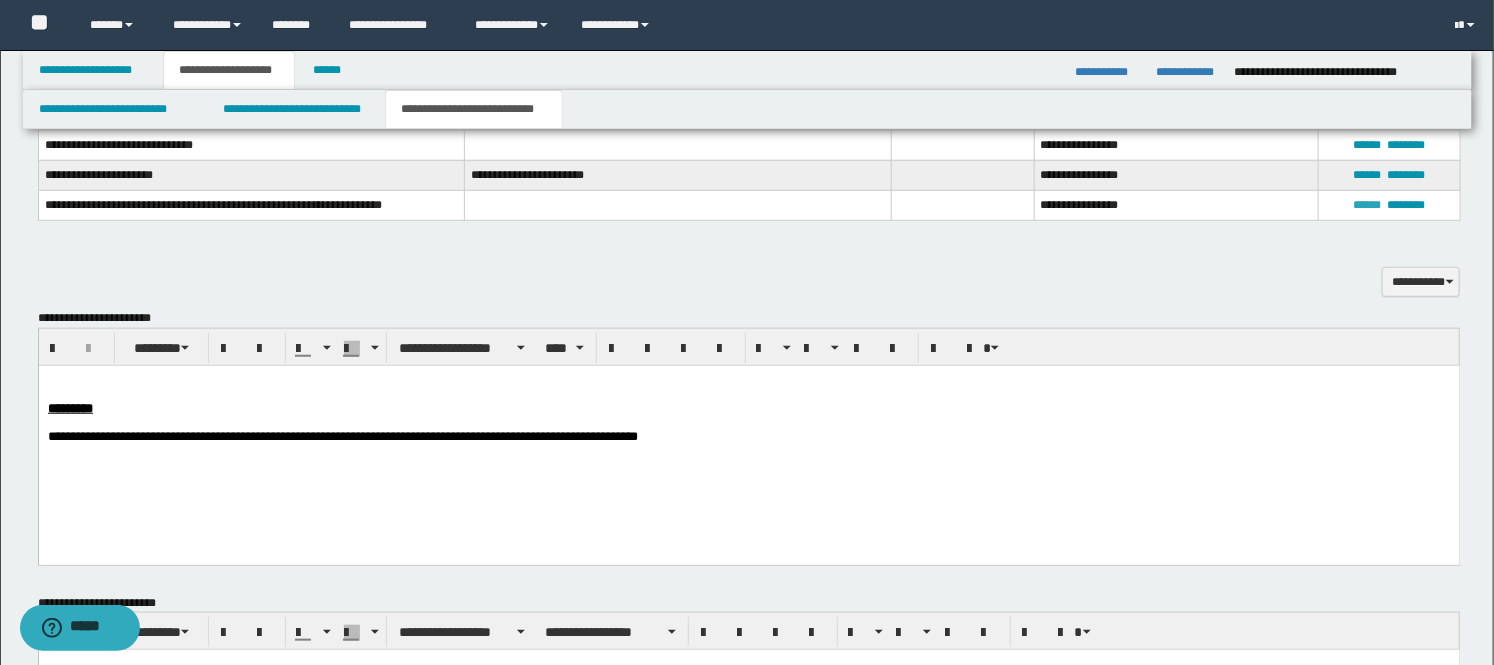 click on "******" at bounding box center (1368, 205) 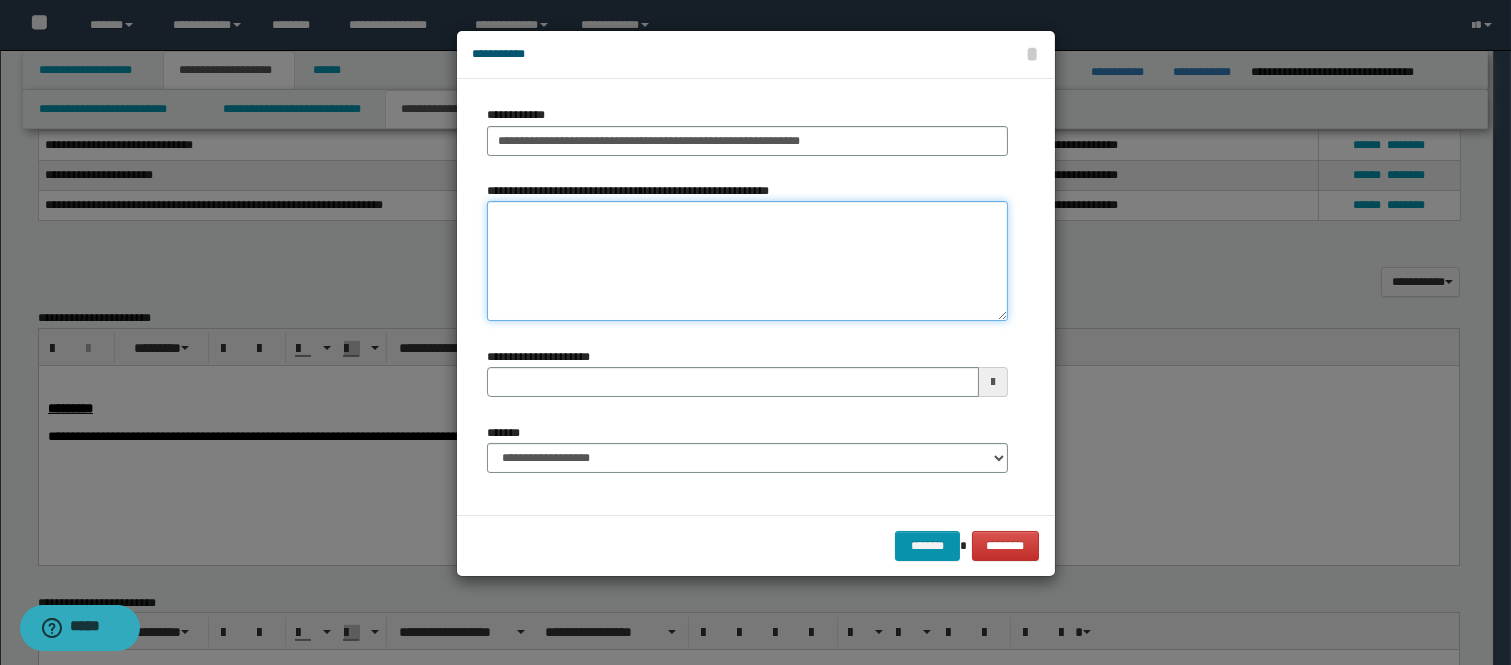 click on "**********" at bounding box center [747, 261] 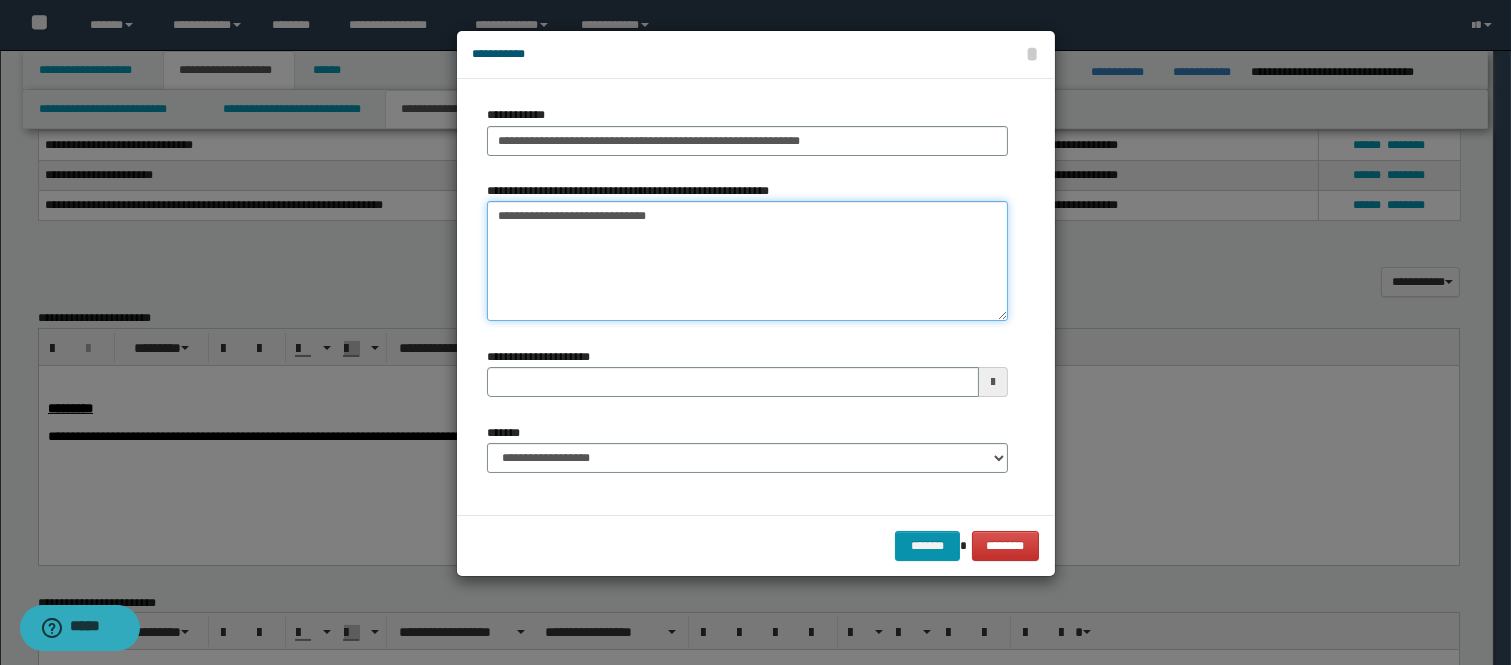 drag, startPoint x: 502, startPoint y: 220, endPoint x: 523, endPoint y: 311, distance: 93.39165 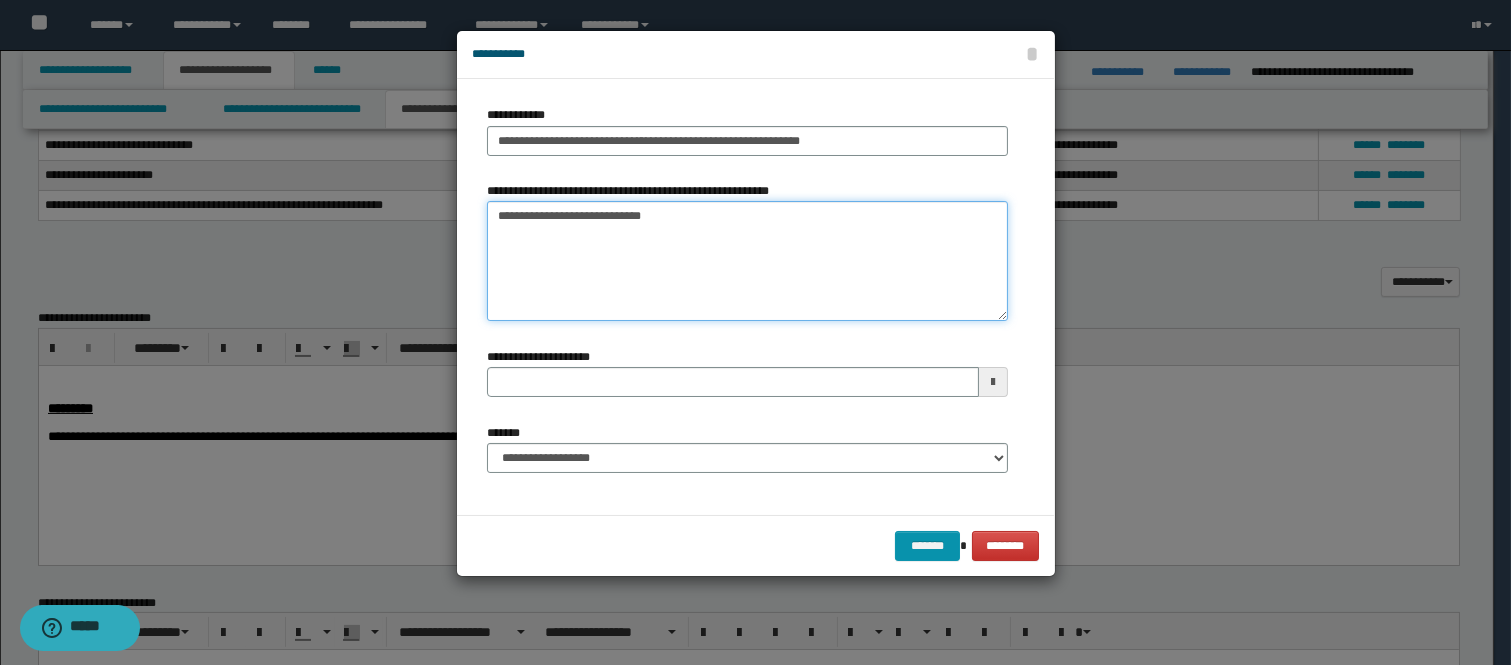type on "**********" 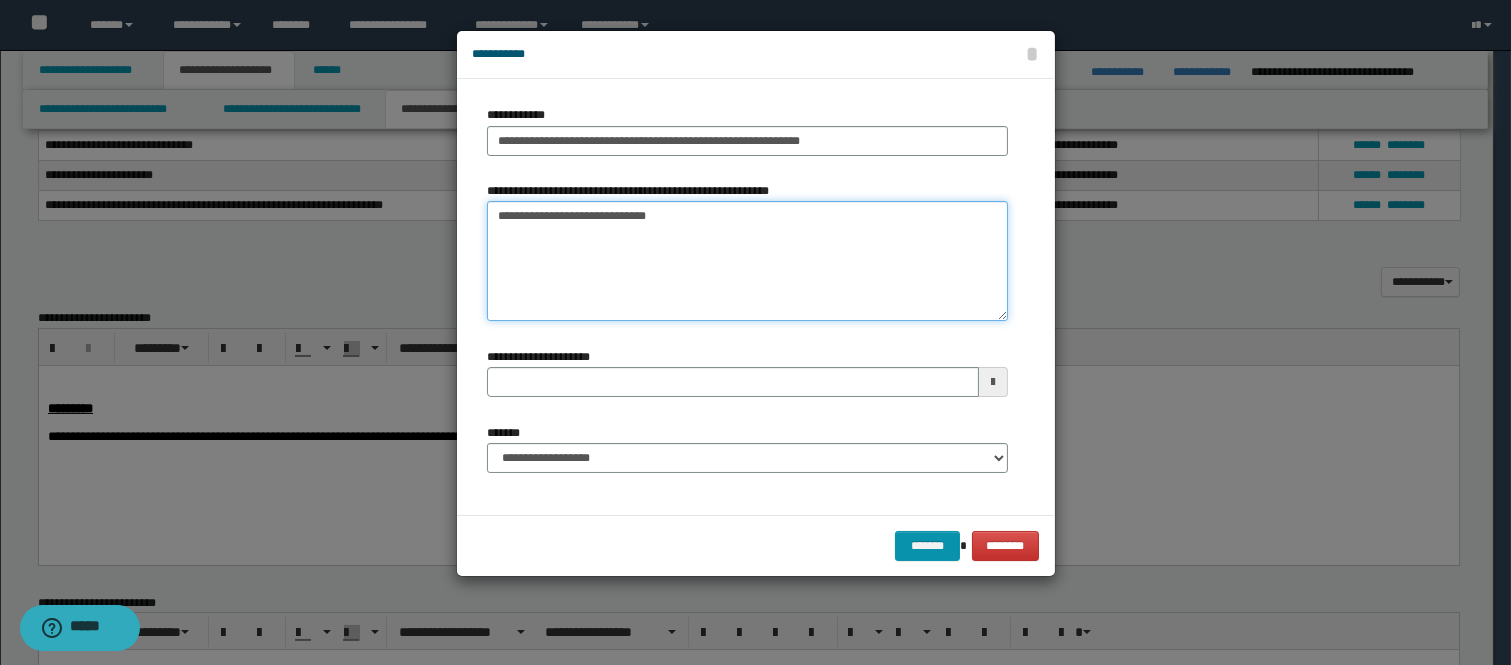 type 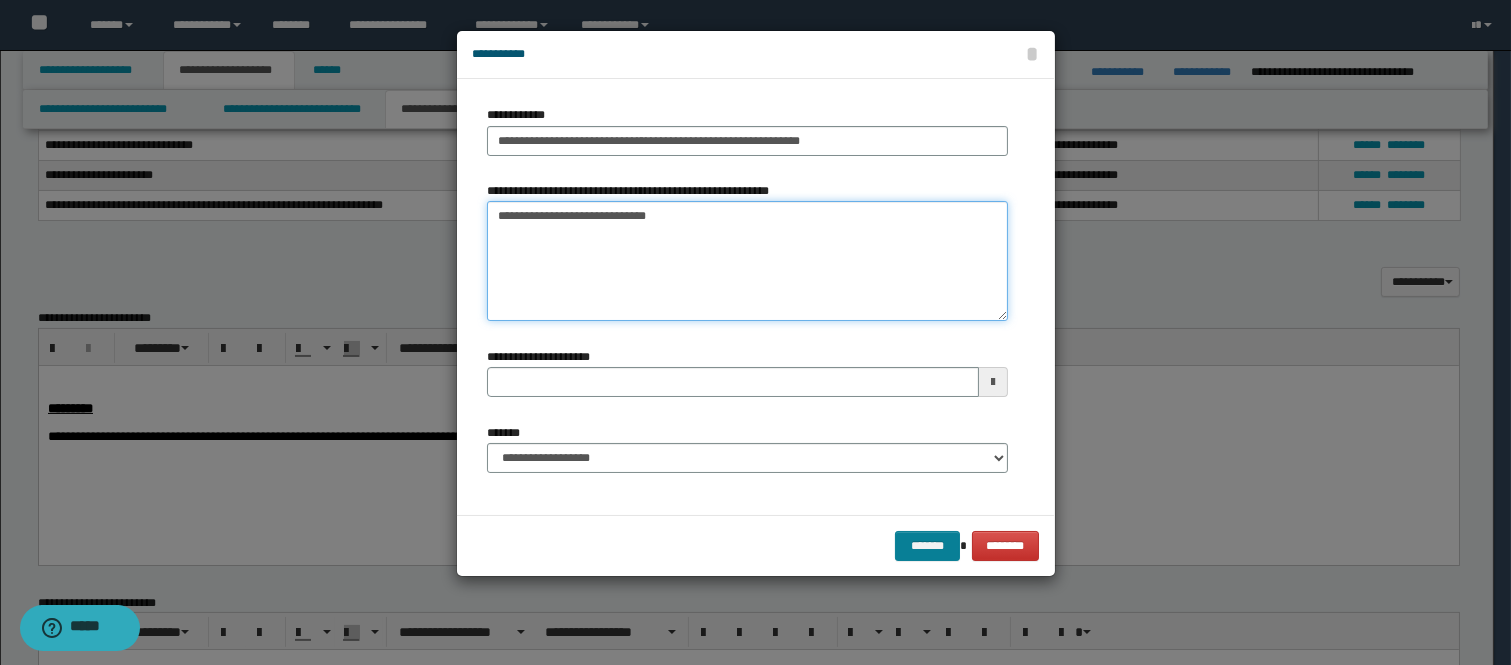 type on "**********" 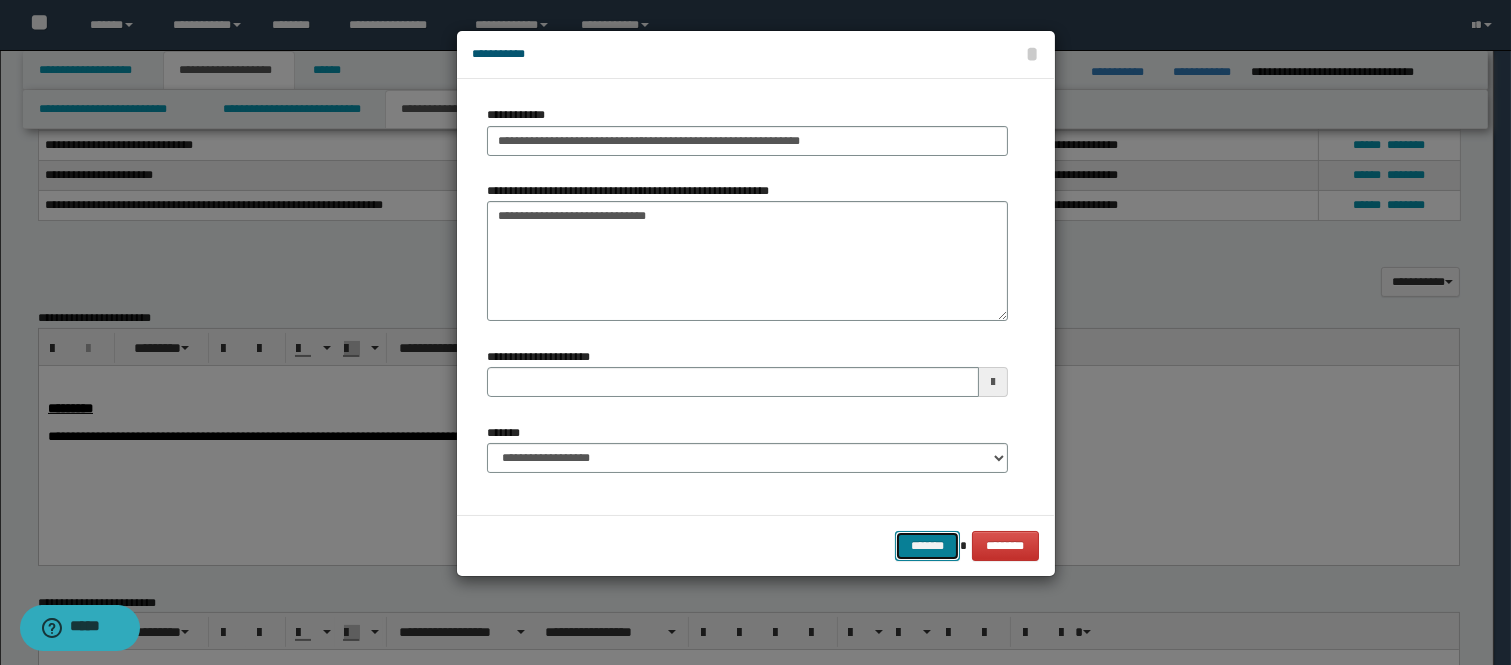 click on "*******" at bounding box center (927, 546) 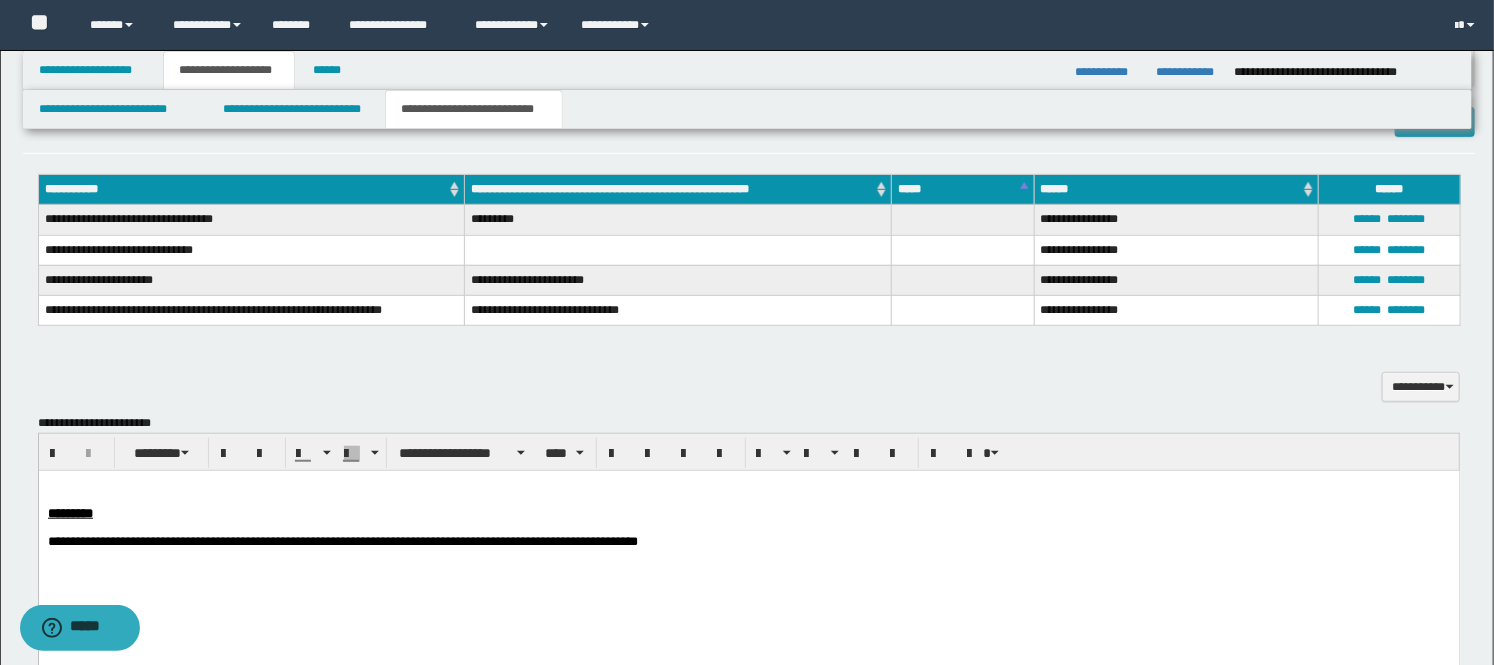 scroll, scrollTop: 333, scrollLeft: 0, axis: vertical 